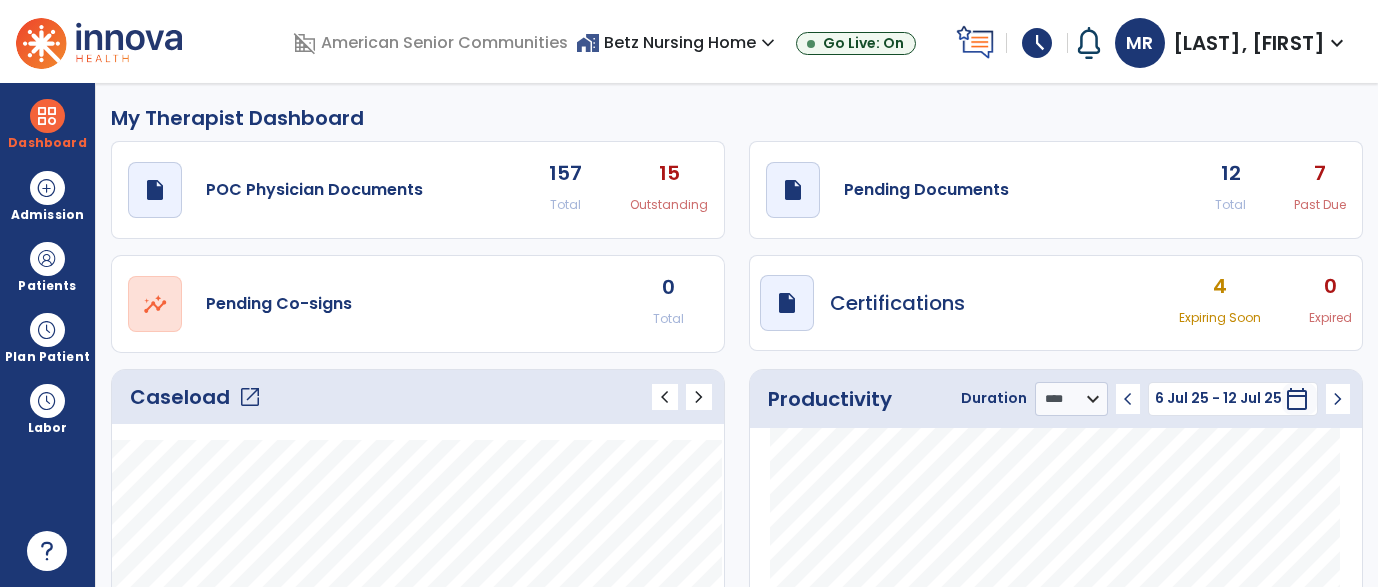 select on "****" 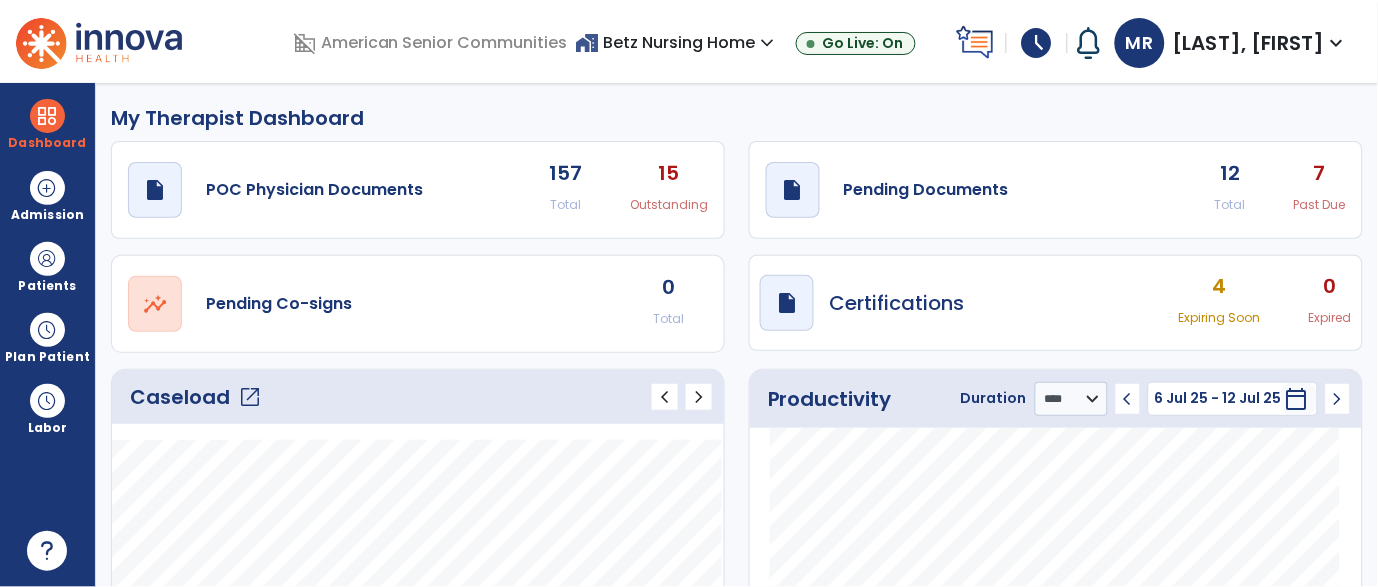 click on "12" 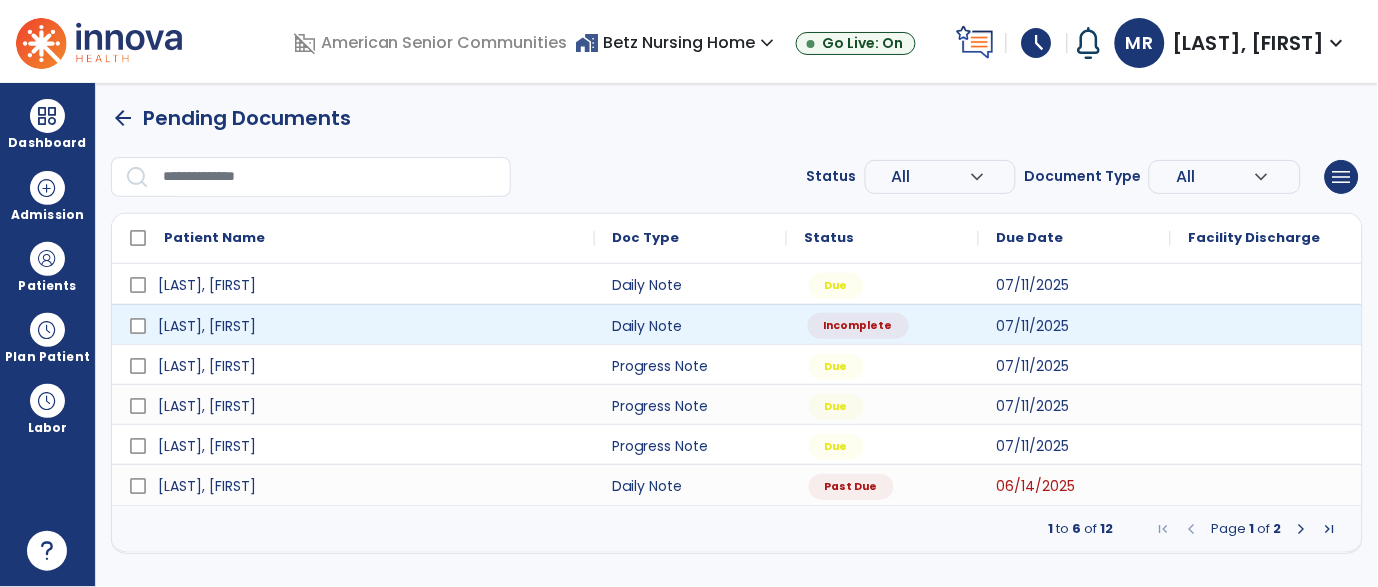 click on "Incomplete" at bounding box center (858, 326) 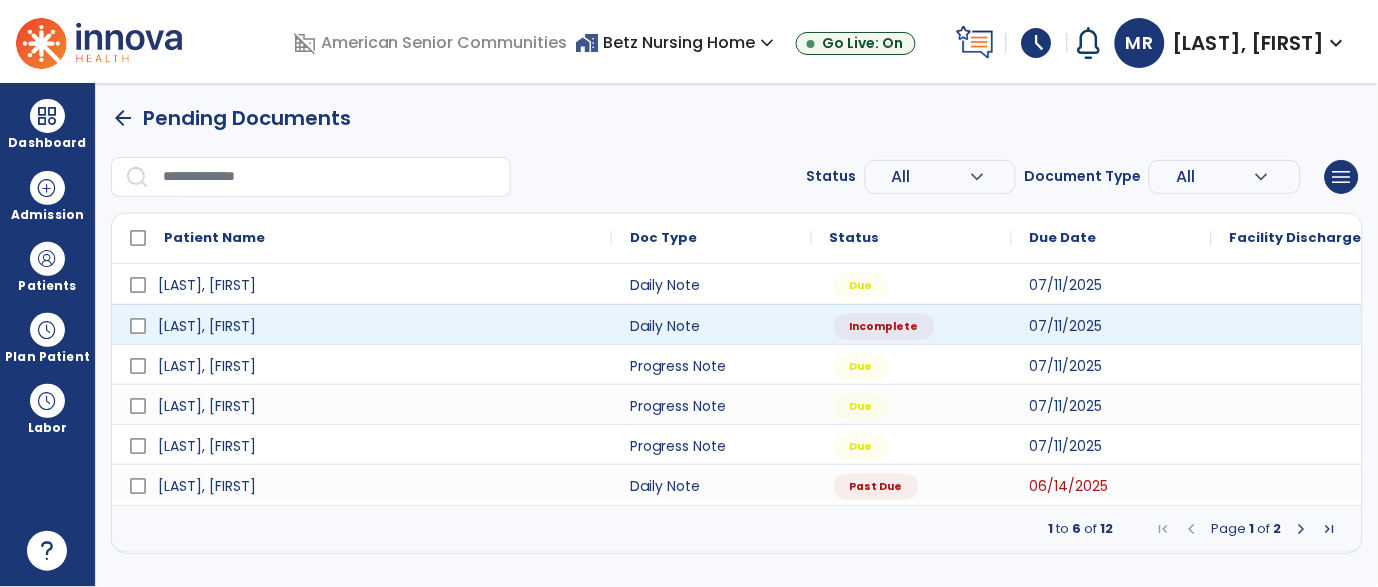 select on "*" 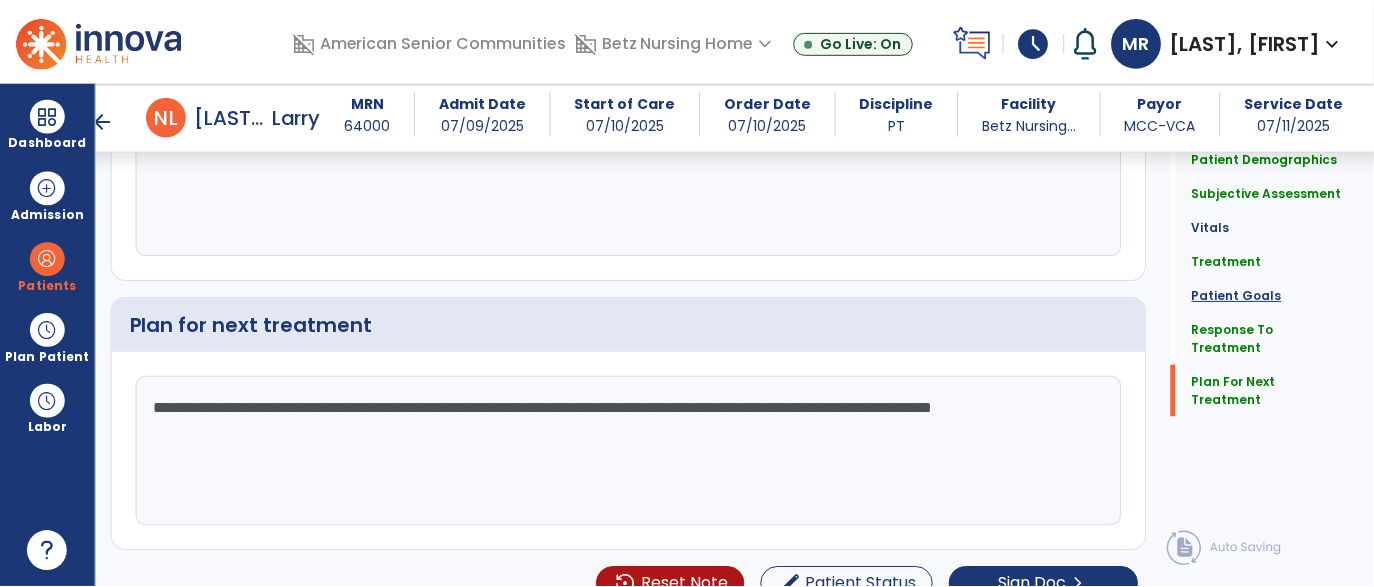 scroll, scrollTop: 3508, scrollLeft: 0, axis: vertical 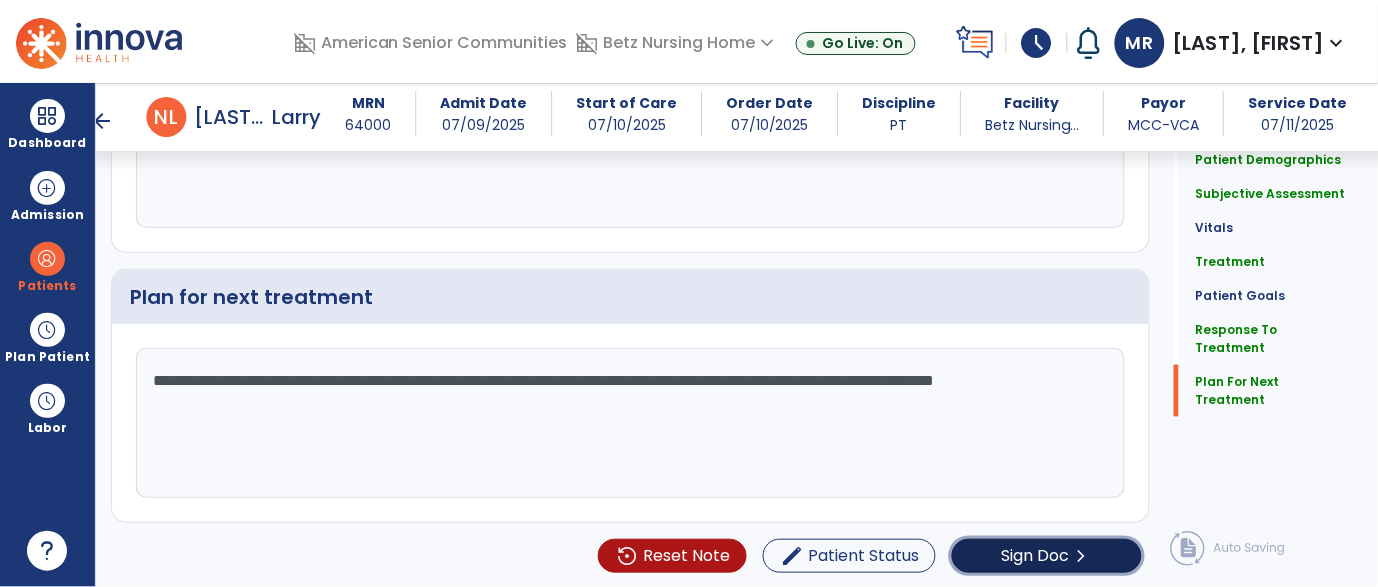click on "chevron_right" 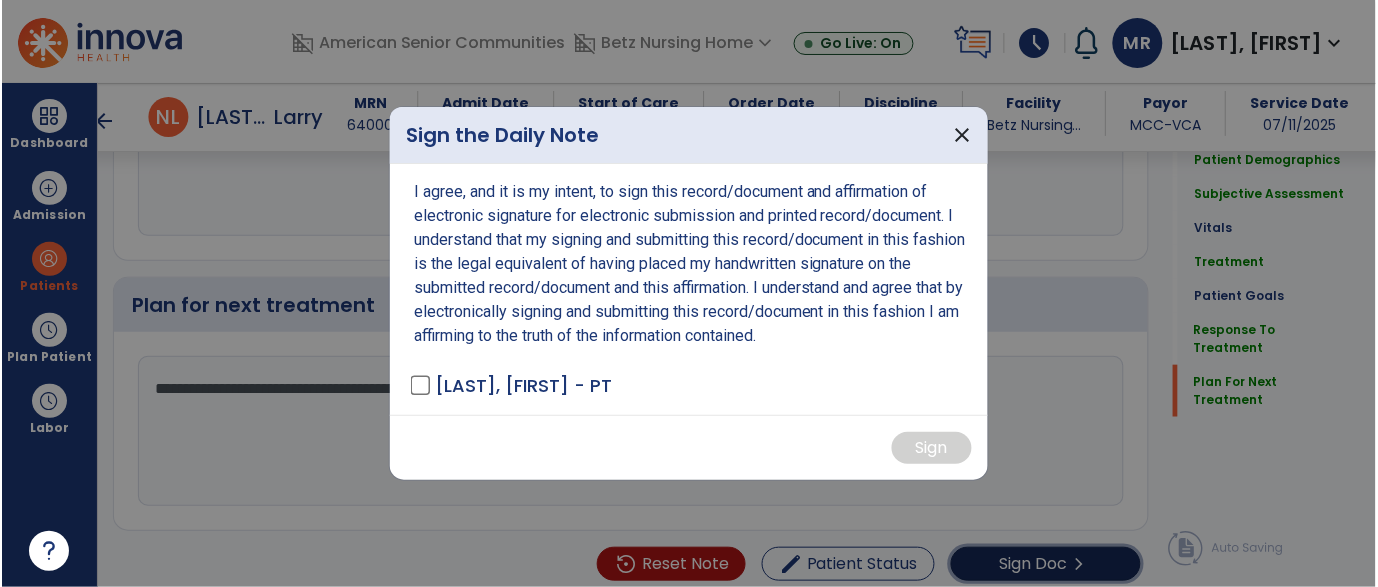 scroll, scrollTop: 3508, scrollLeft: 0, axis: vertical 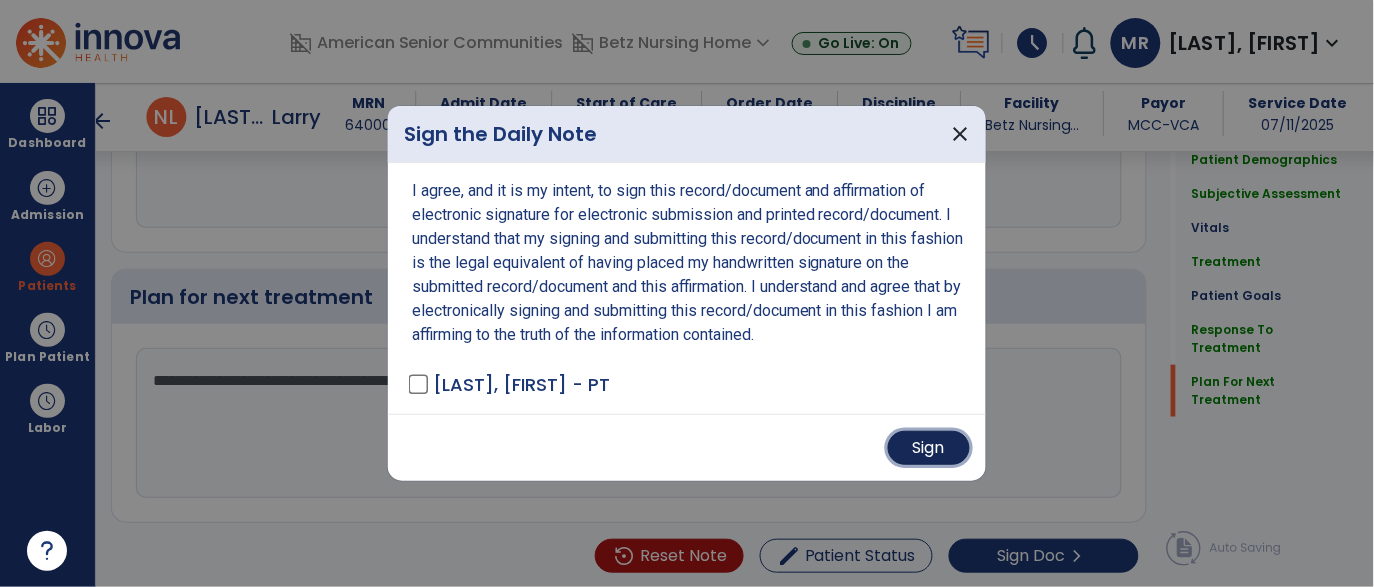 click on "Sign" at bounding box center [929, 448] 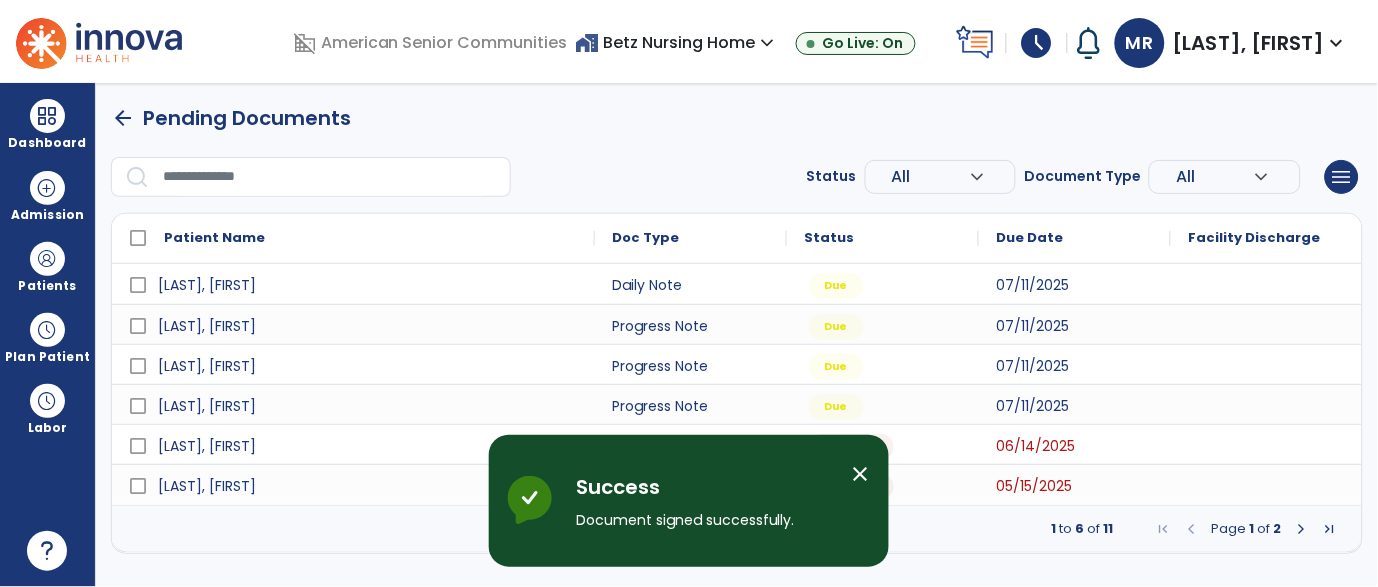 scroll, scrollTop: 0, scrollLeft: 0, axis: both 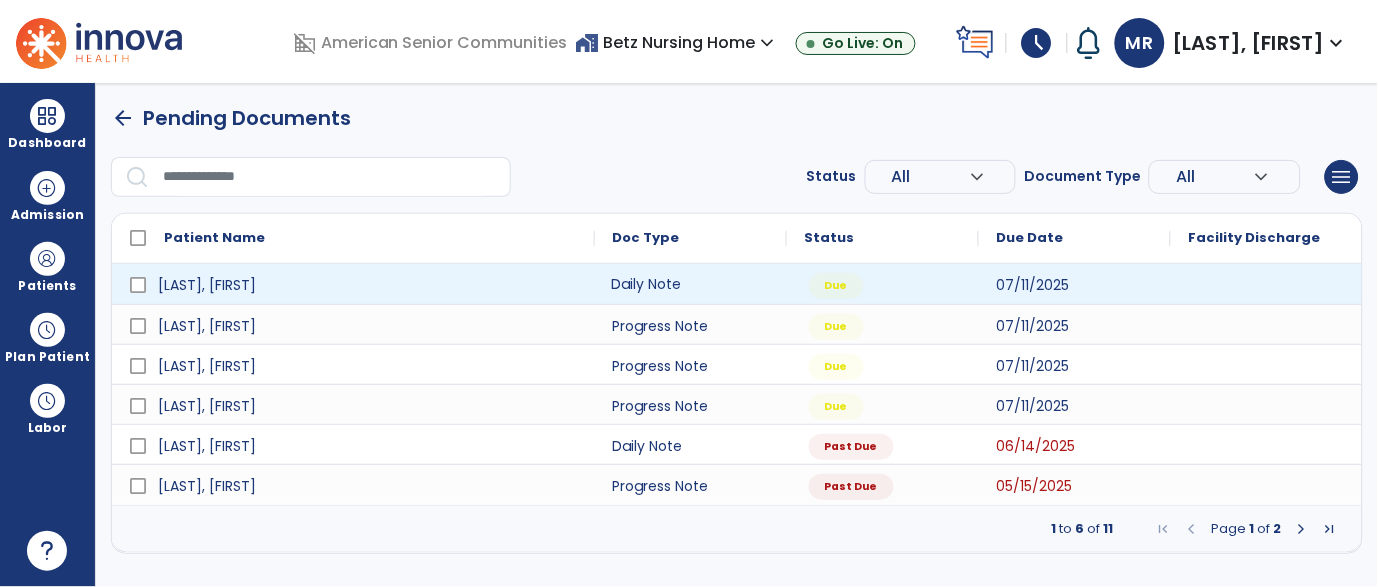 click on "Daily Note" at bounding box center [691, 284] 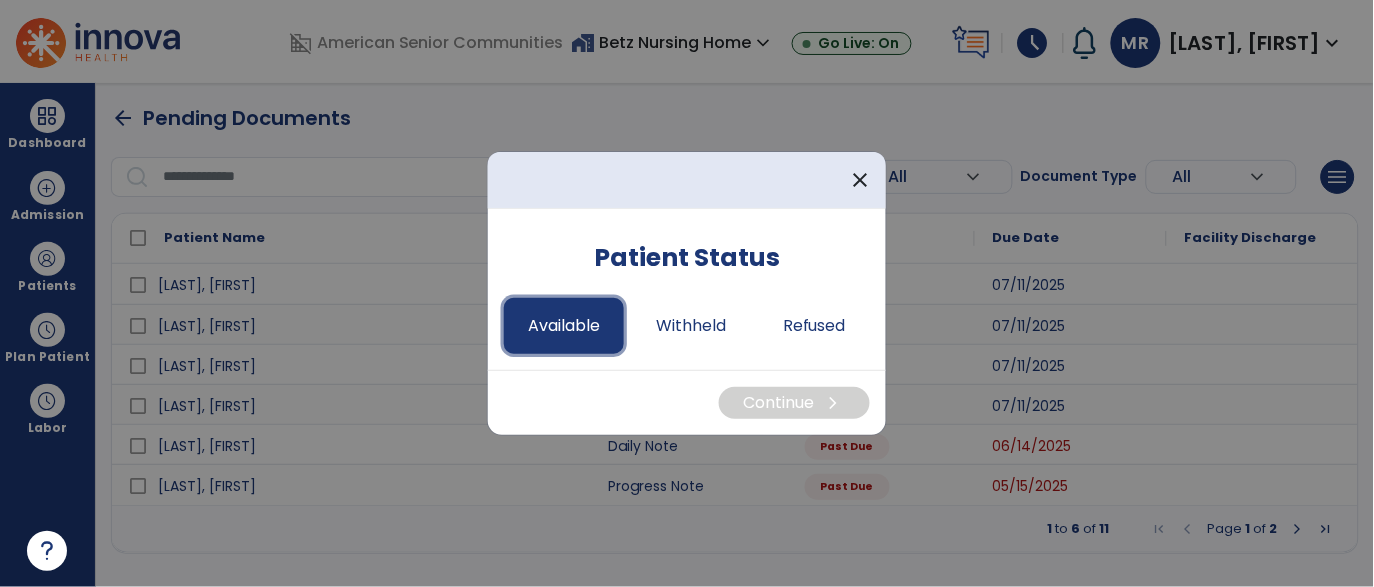 click on "Available" at bounding box center (564, 326) 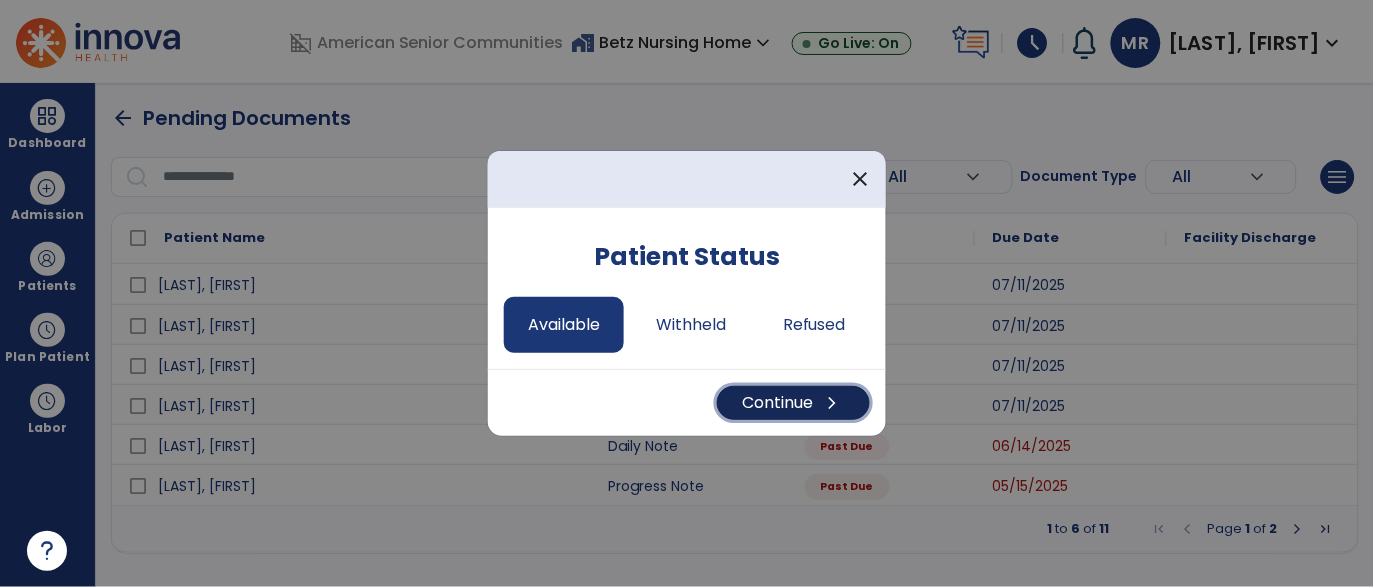 click on "Continue   chevron_right" at bounding box center [793, 403] 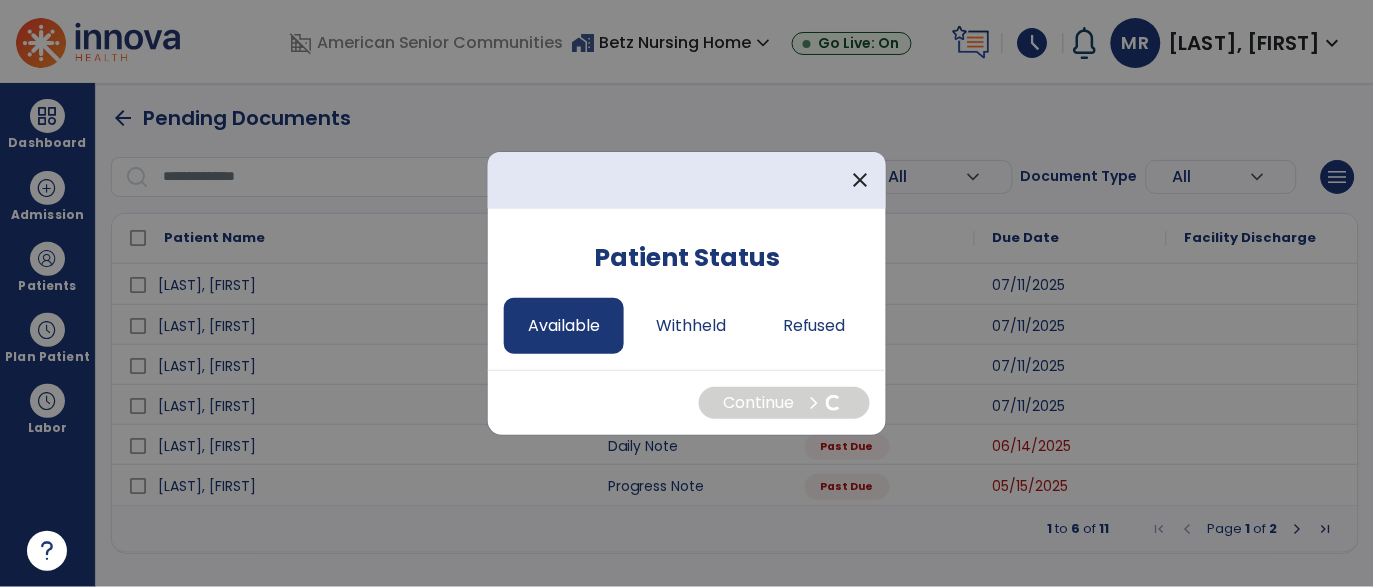 select on "*" 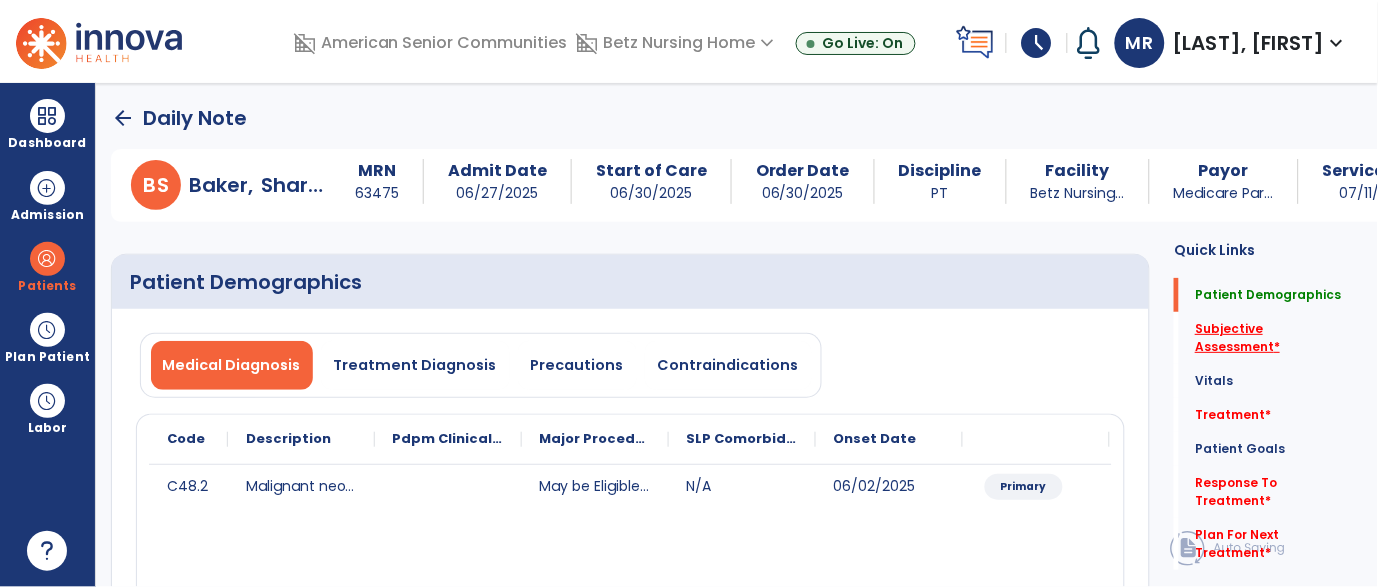 click on "Subjective Assessment   *" 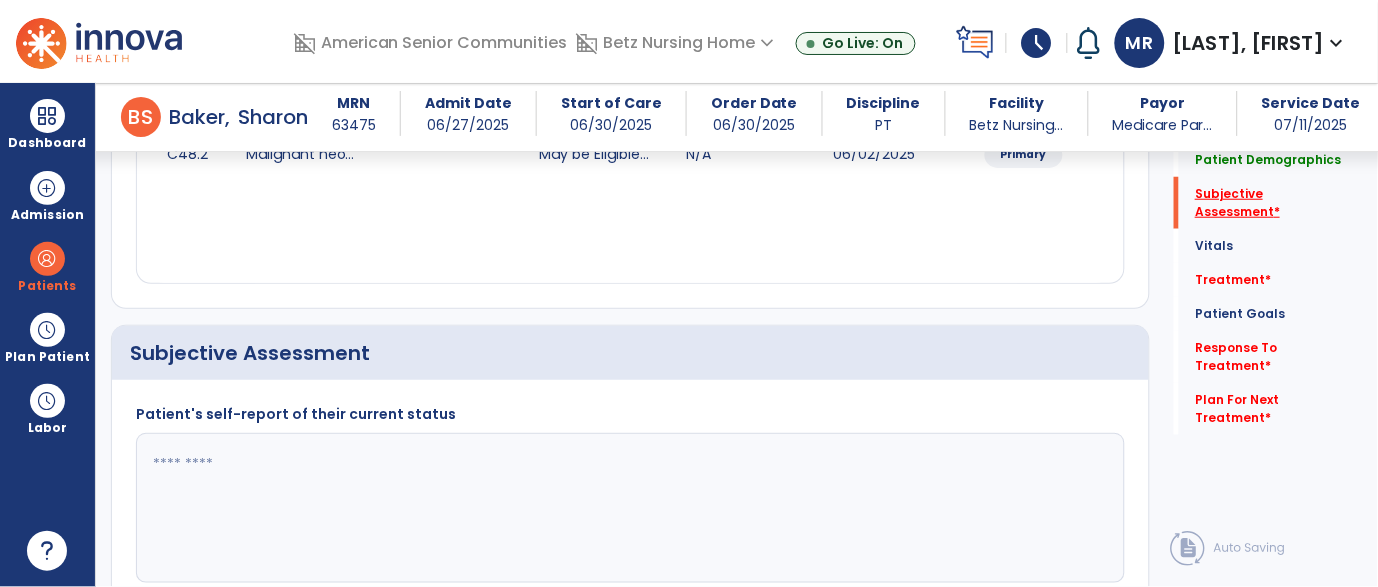 scroll, scrollTop: 463, scrollLeft: 0, axis: vertical 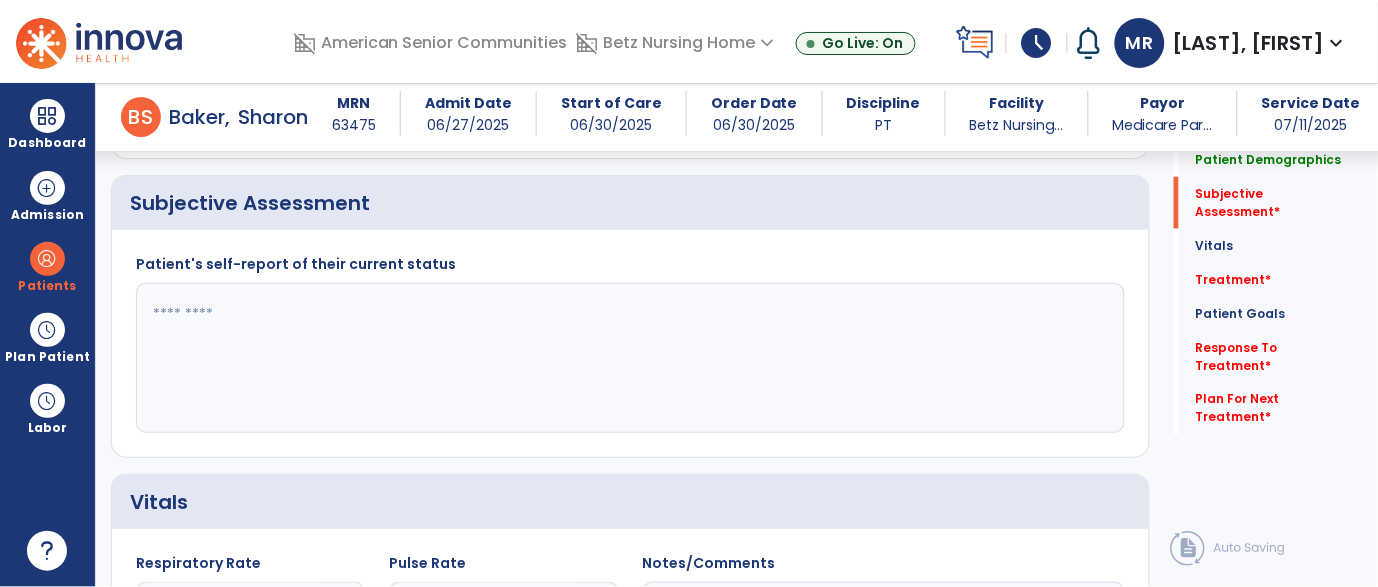 click 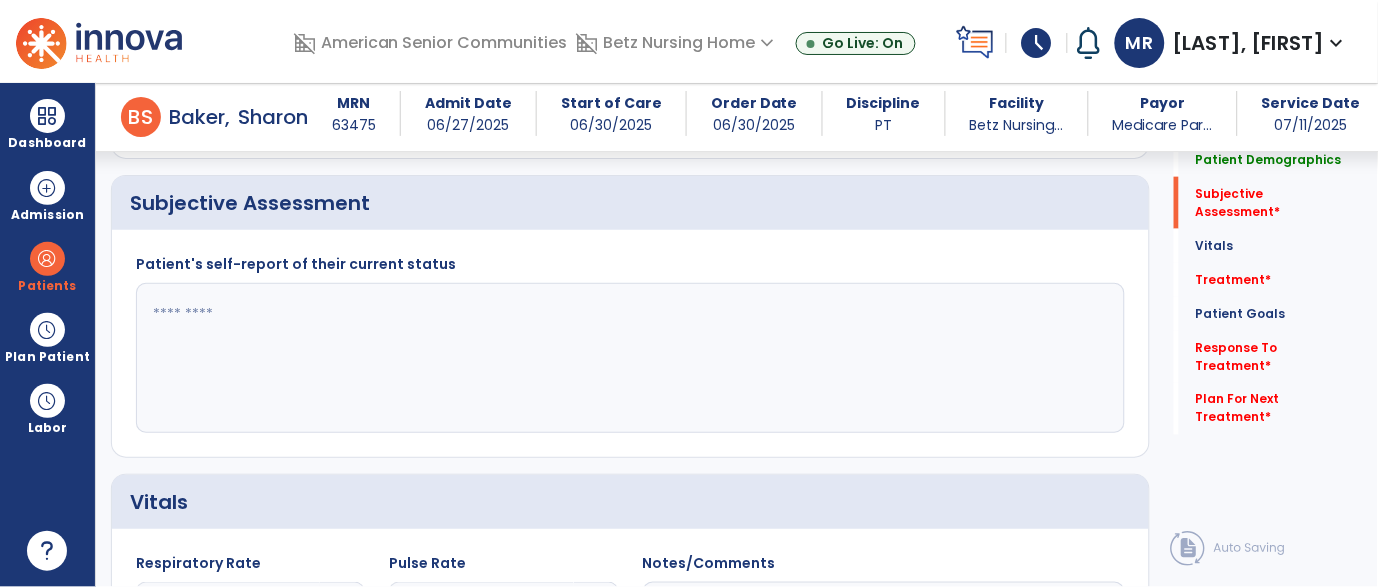 paste on "**********" 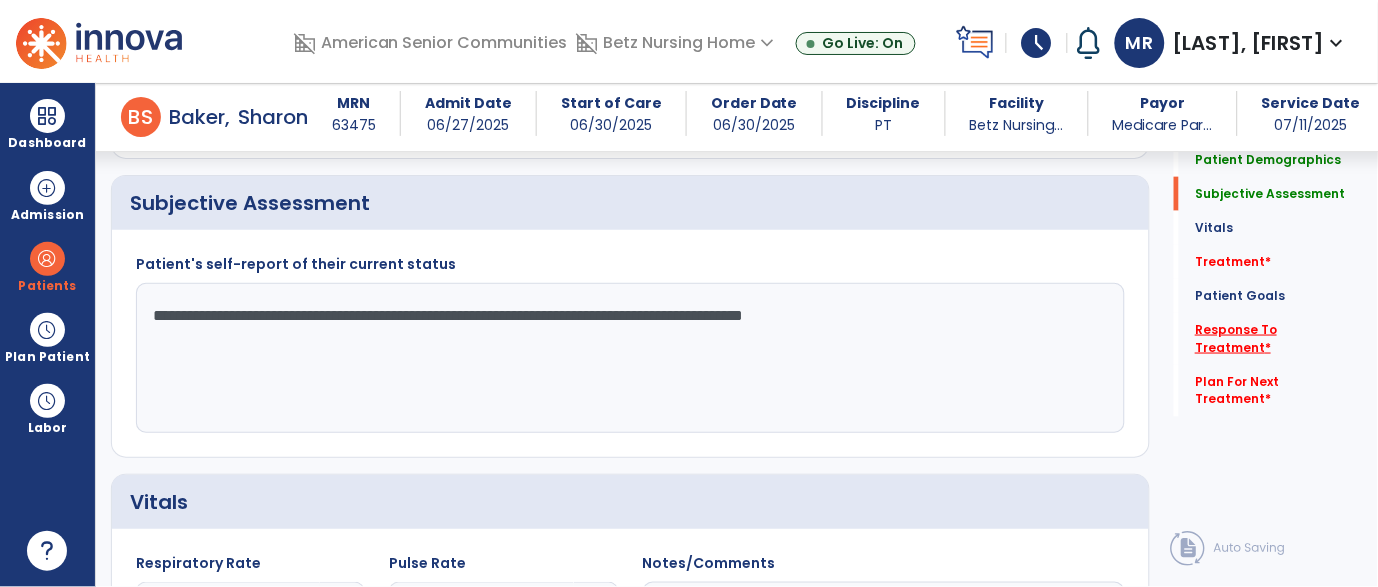 type on "**********" 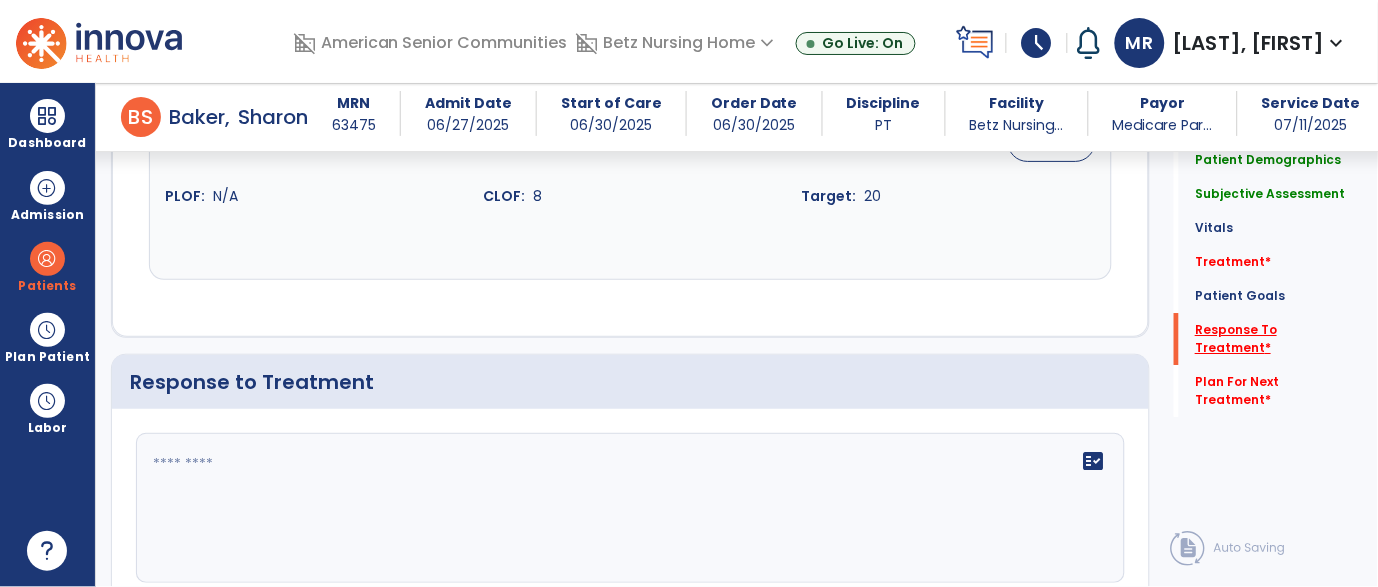 scroll, scrollTop: 2974, scrollLeft: 0, axis: vertical 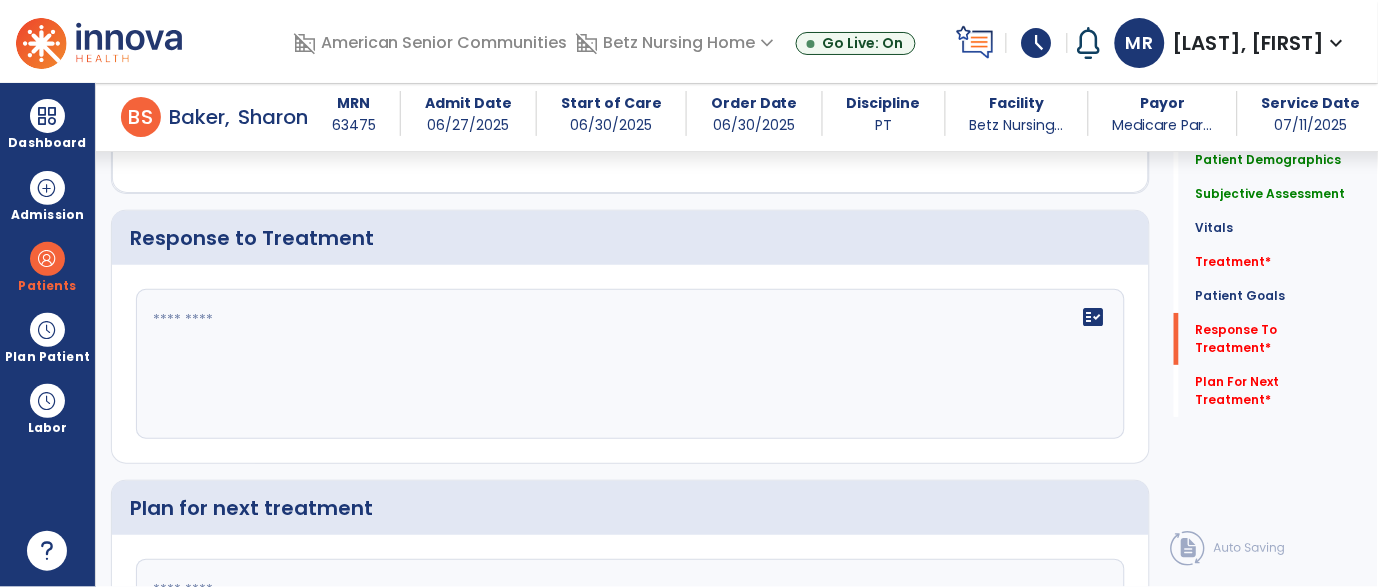 click on "fact_check" 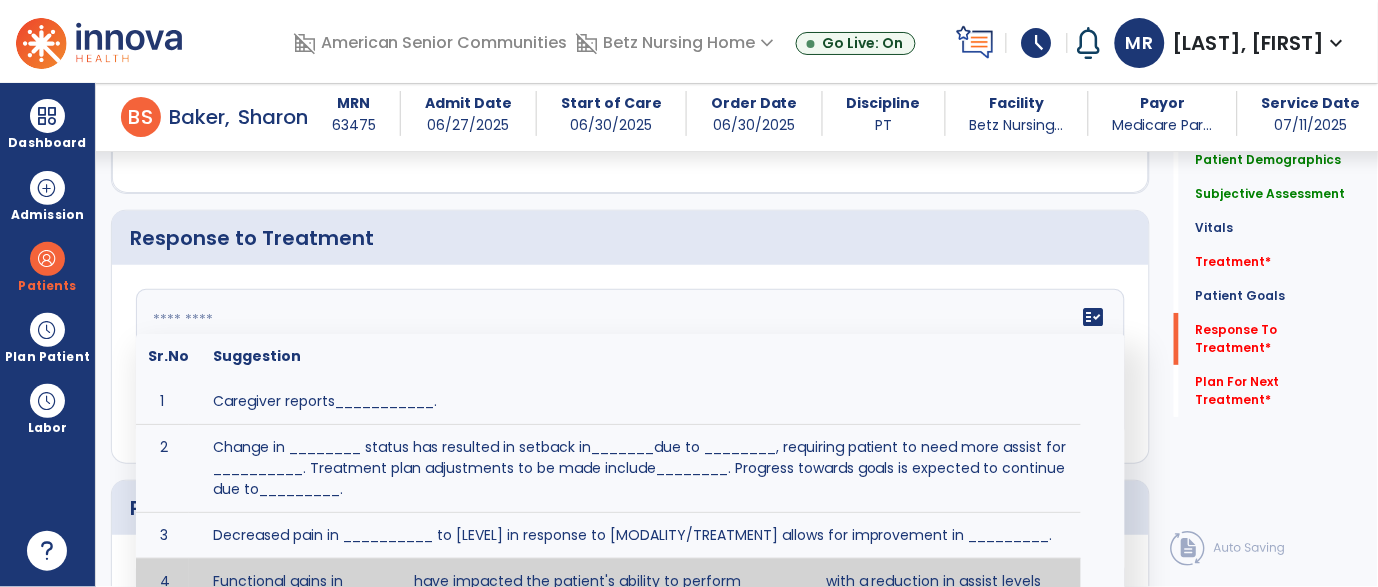 scroll, scrollTop: 3015, scrollLeft: 0, axis: vertical 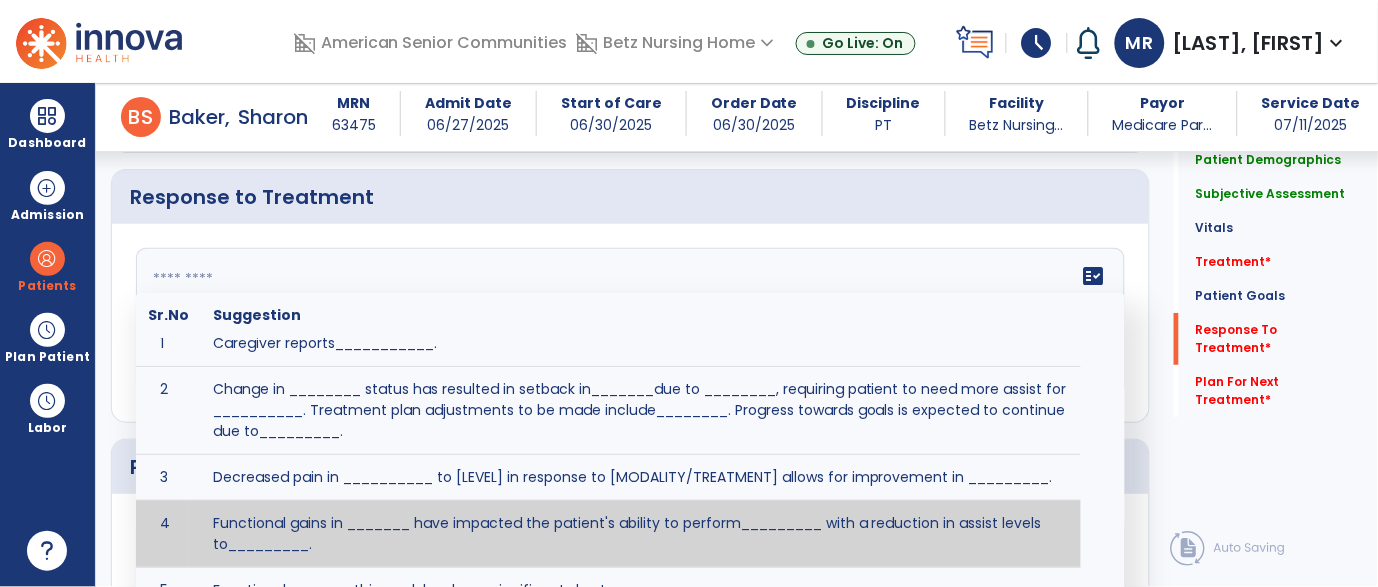 paste on "**********" 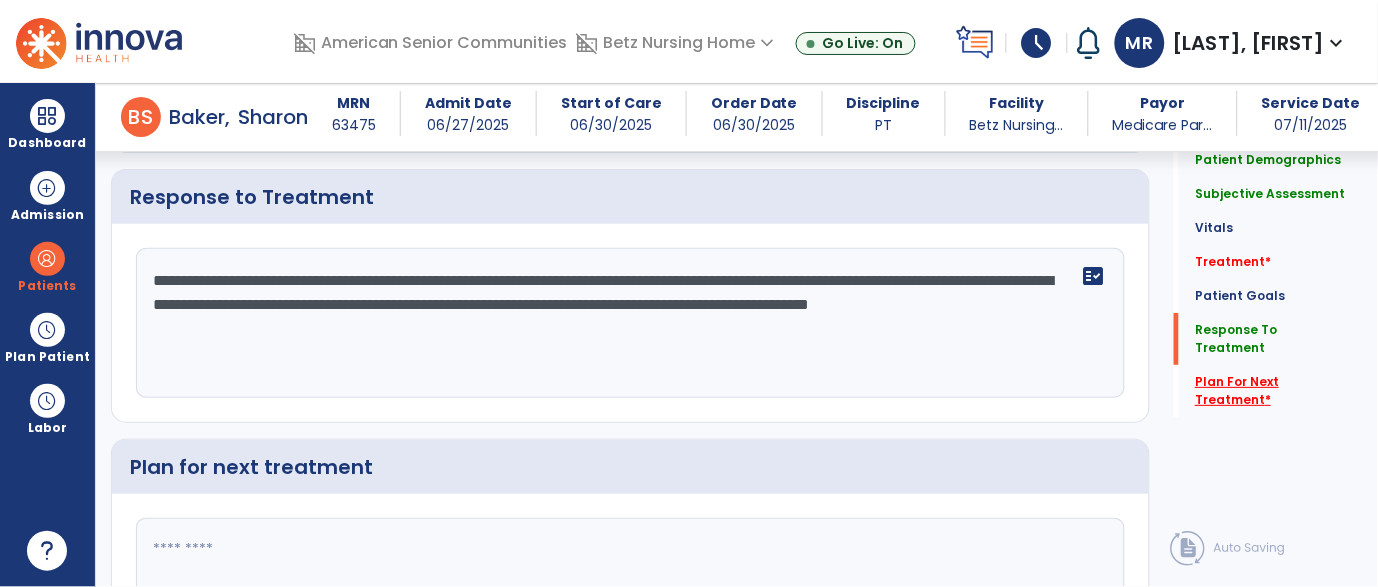 type on "**********" 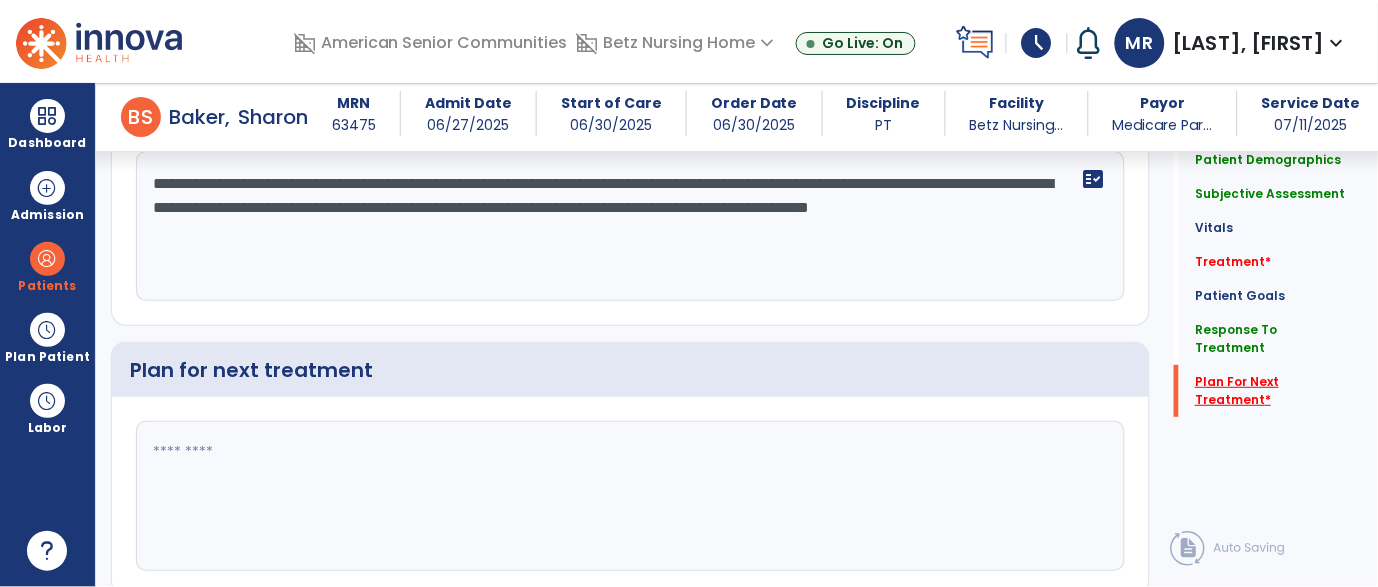 scroll, scrollTop: 3185, scrollLeft: 0, axis: vertical 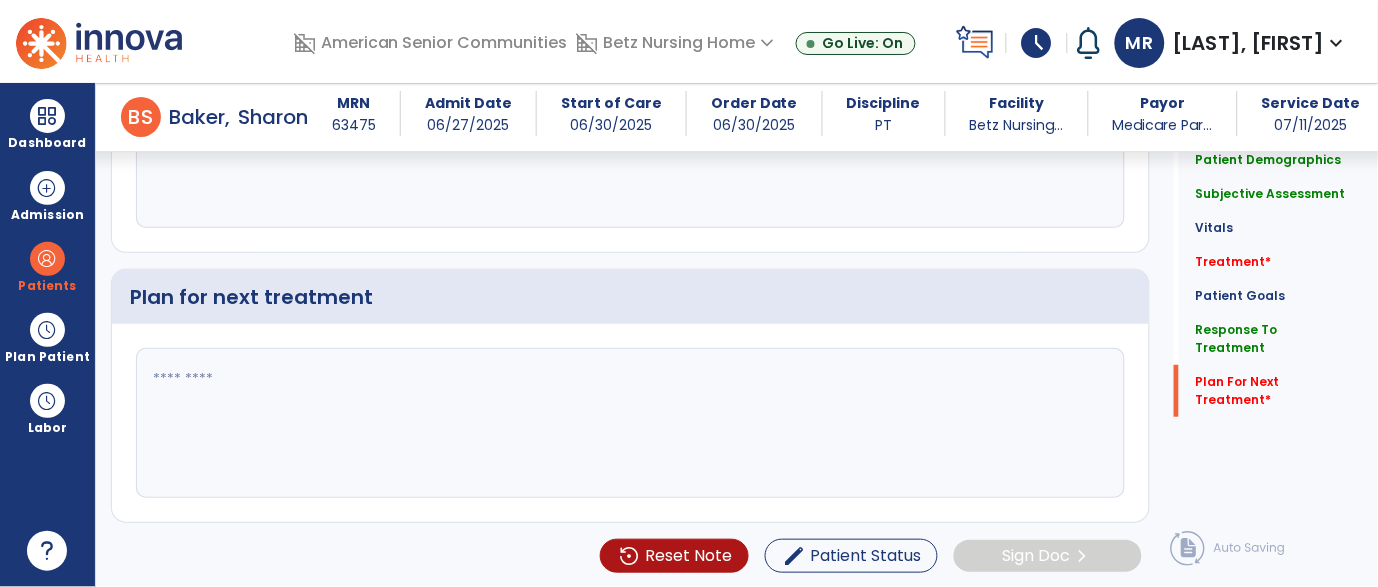 click 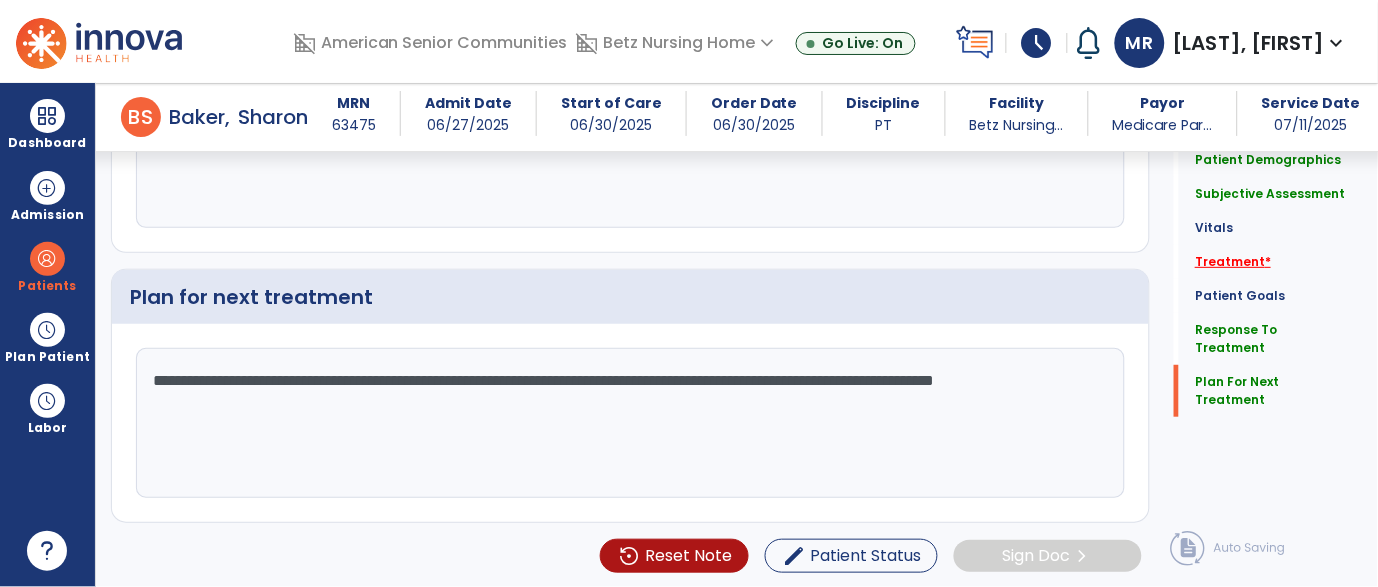 type on "**********" 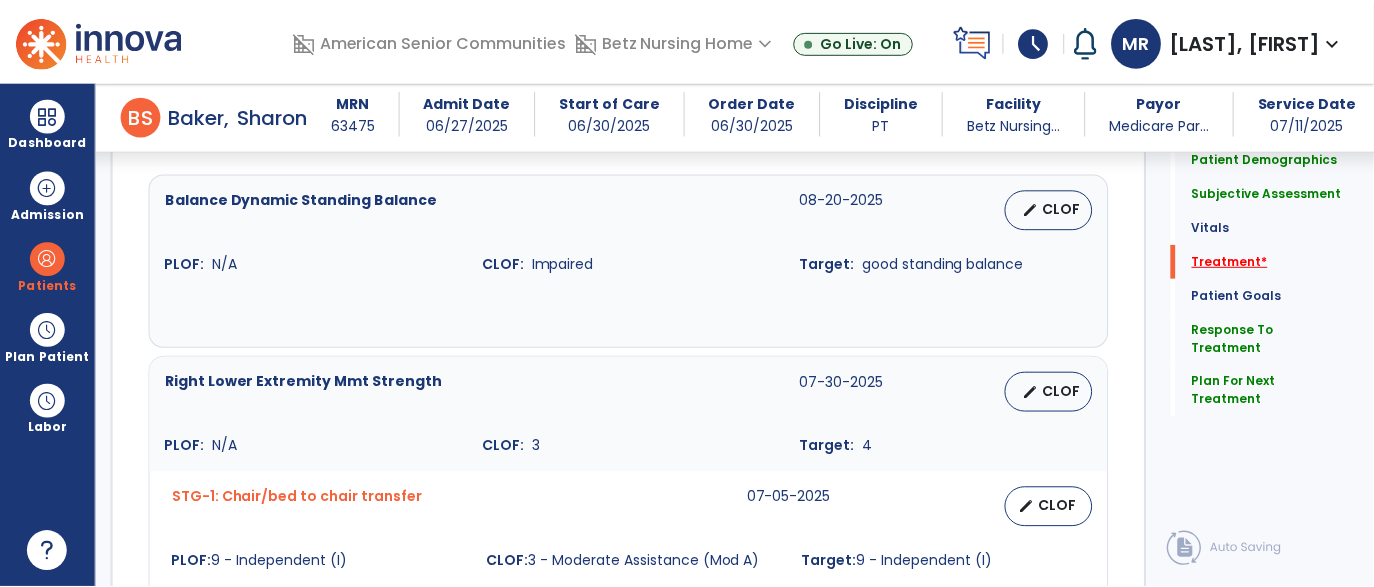 scroll, scrollTop: 1151, scrollLeft: 0, axis: vertical 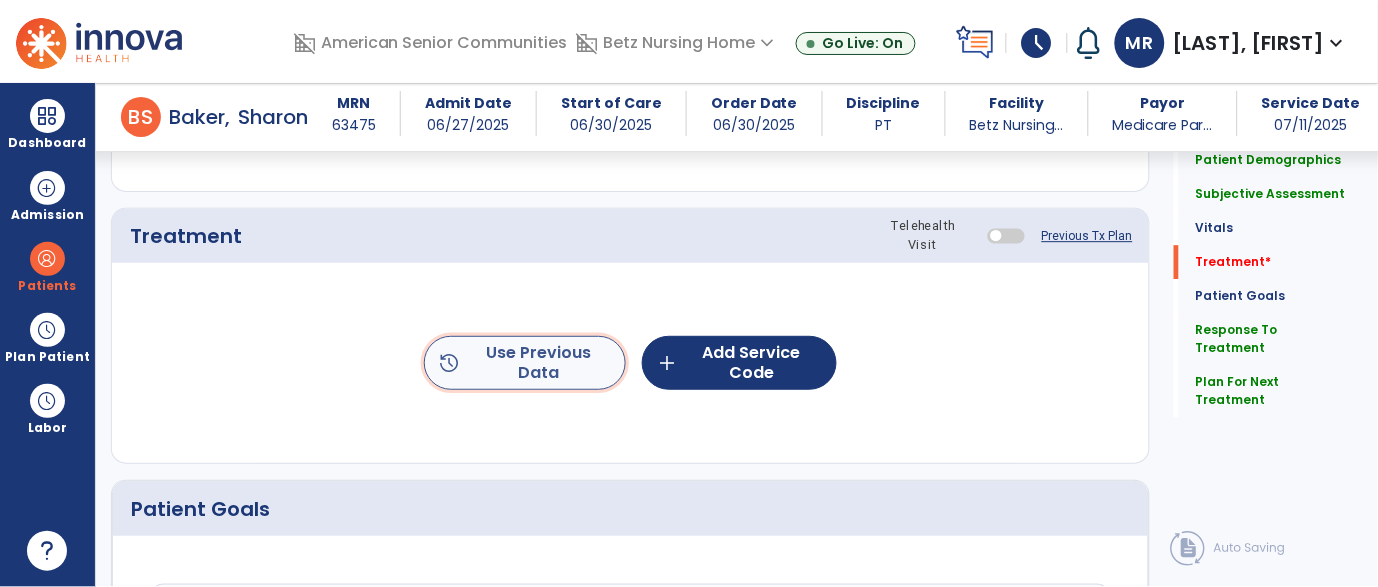 click on "history  Use Previous Data" 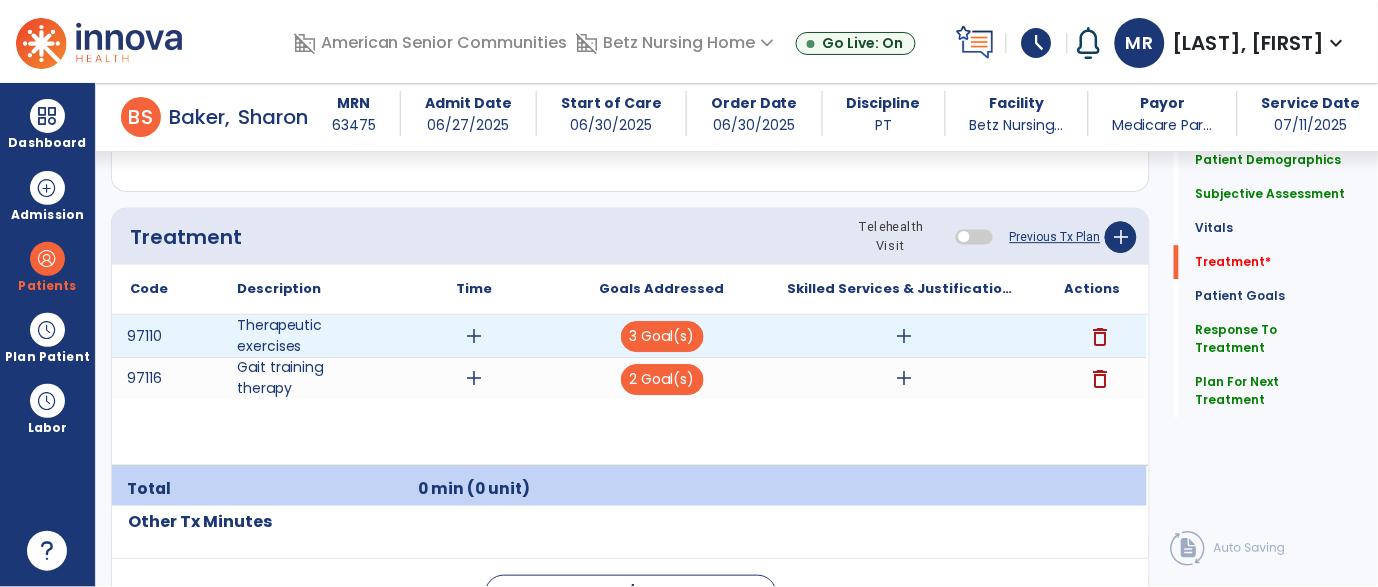 click on "add" at bounding box center (474, 336) 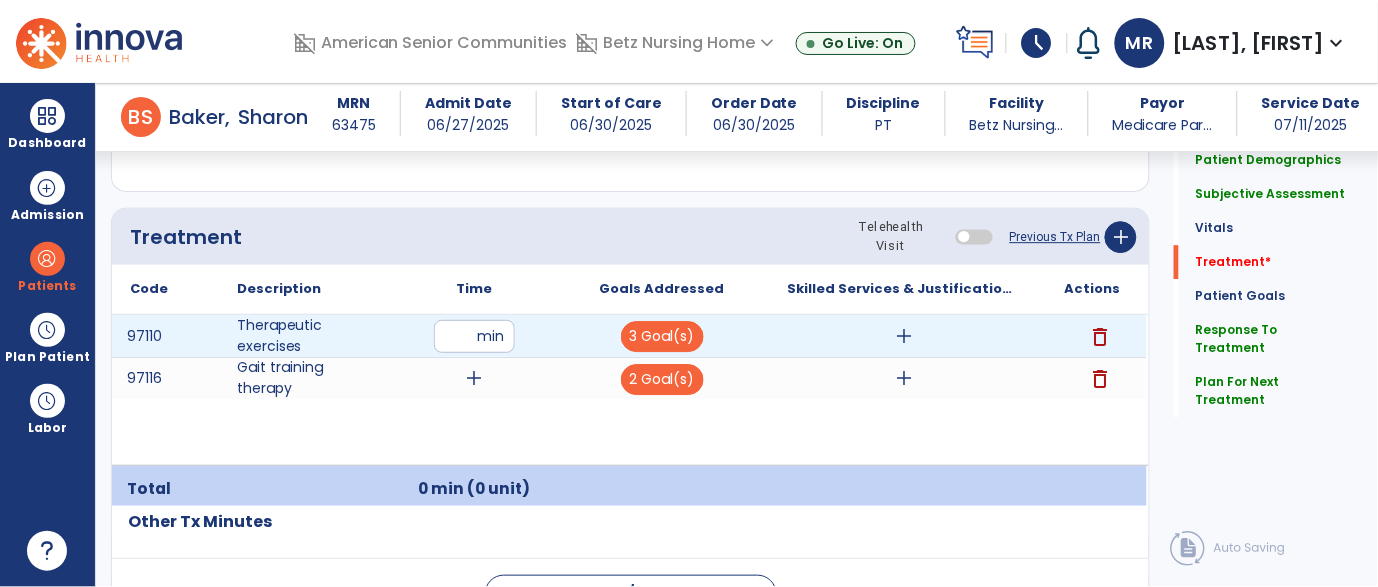 type on "**" 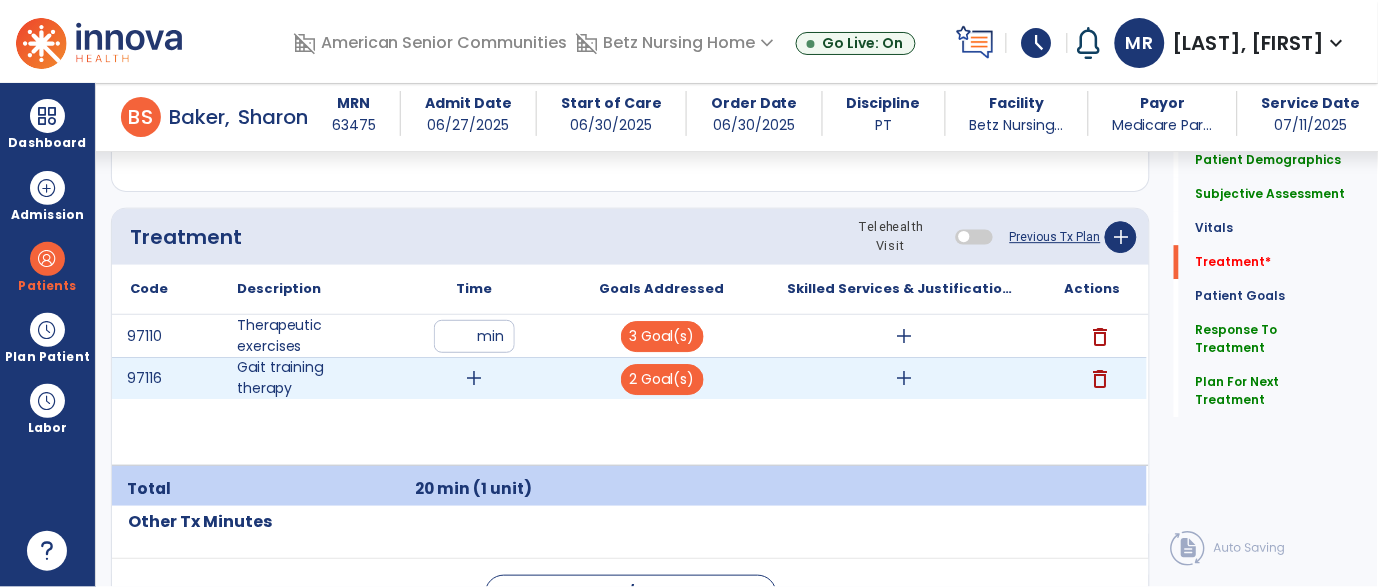 click on "add" at bounding box center [474, 378] 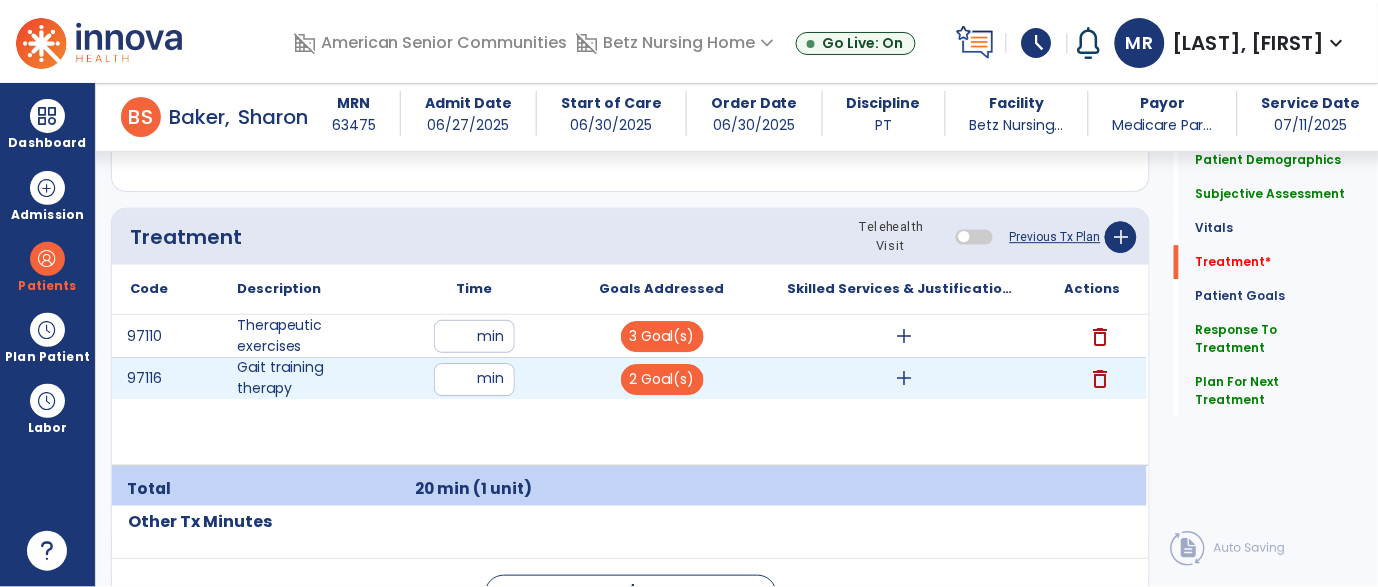 type on "**" 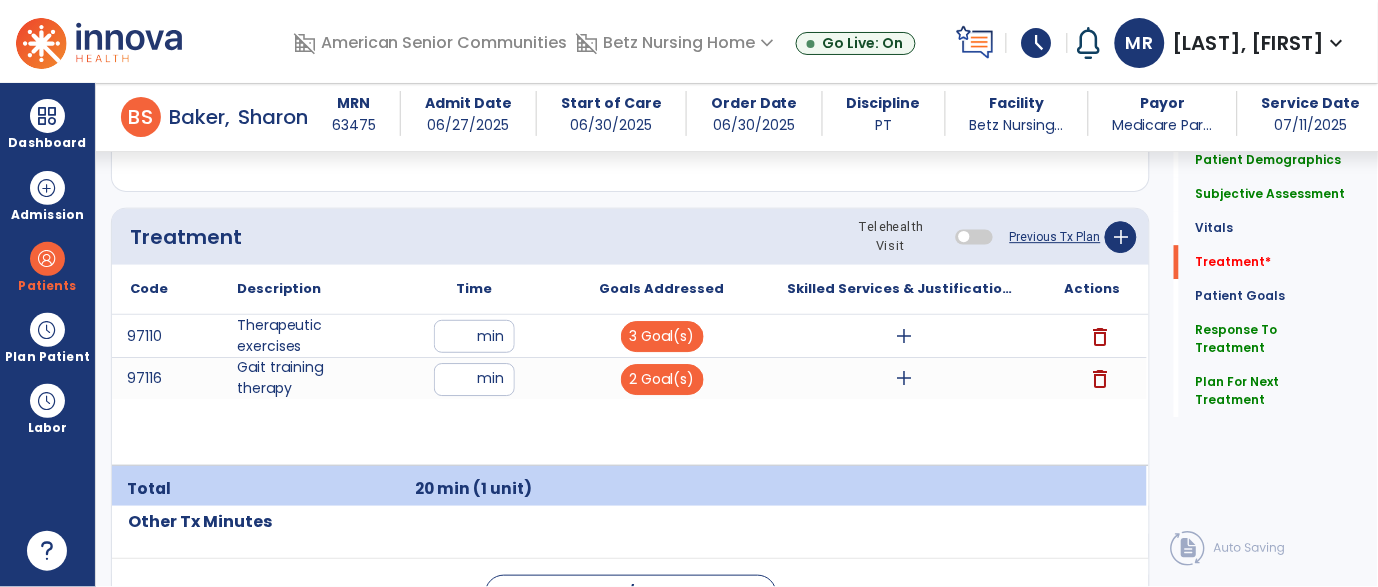 click on "97110  Therapeutic exercises  ** min  3 Goal(s) add delete 97116  Gait training therapy  ** min  2 Goal(s) add delete" at bounding box center [629, 390] 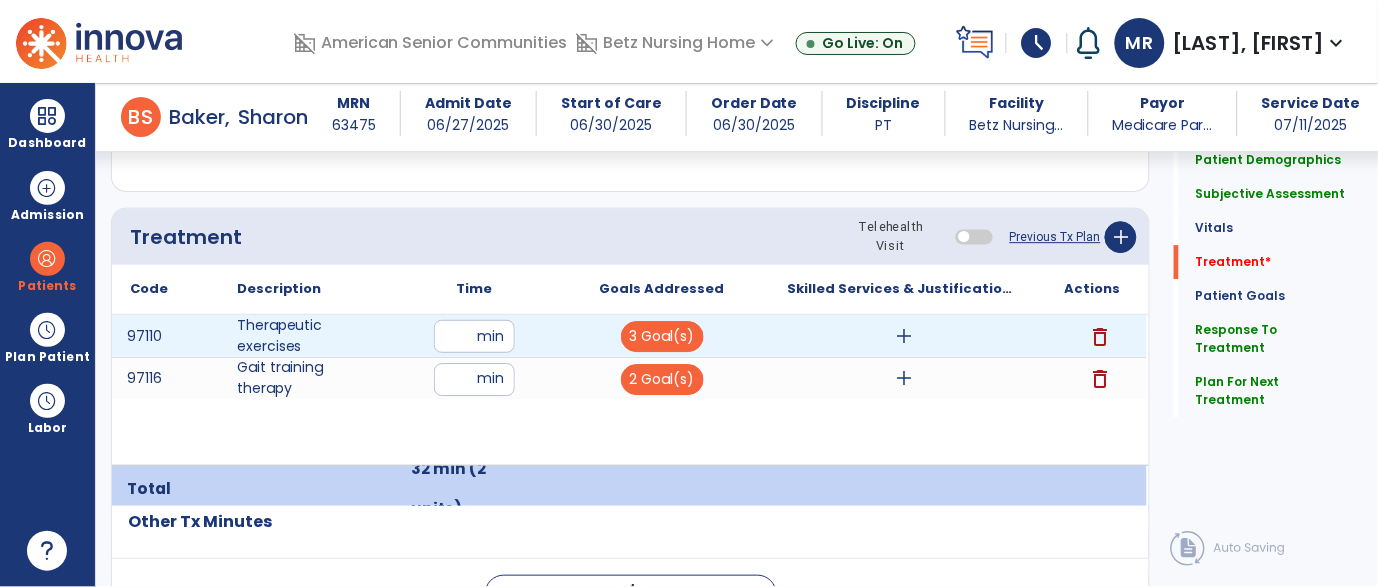 click on "add" at bounding box center [904, 336] 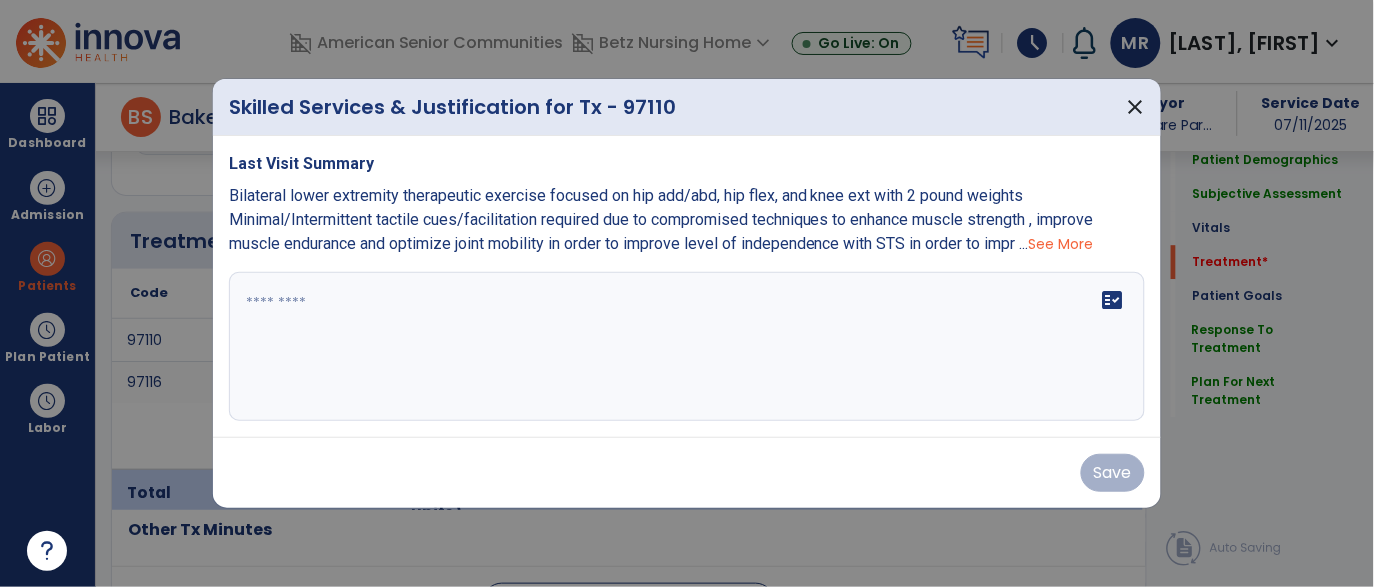 scroll, scrollTop: 1151, scrollLeft: 0, axis: vertical 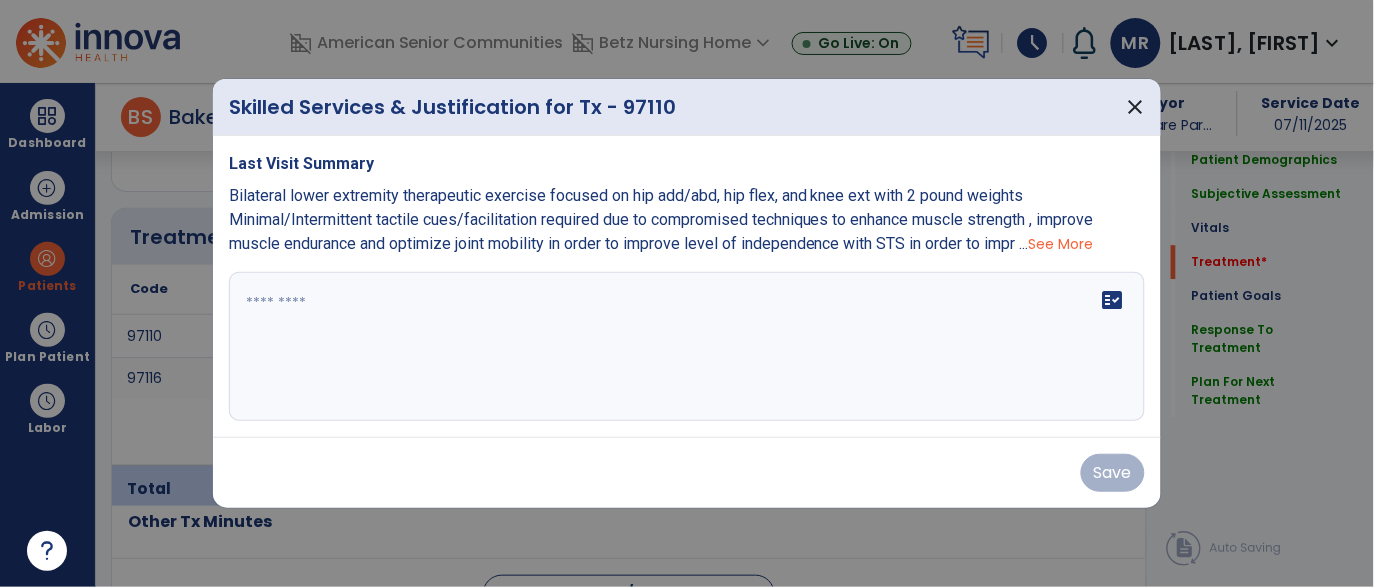 click at bounding box center [687, 347] 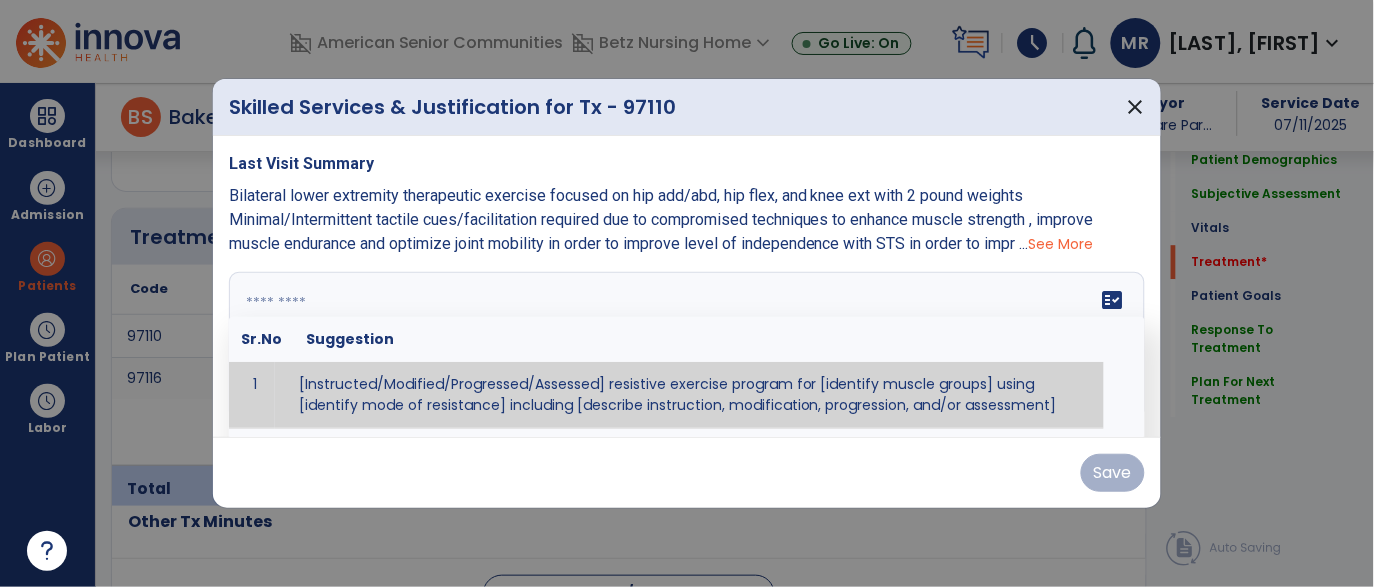 paste on "**********" 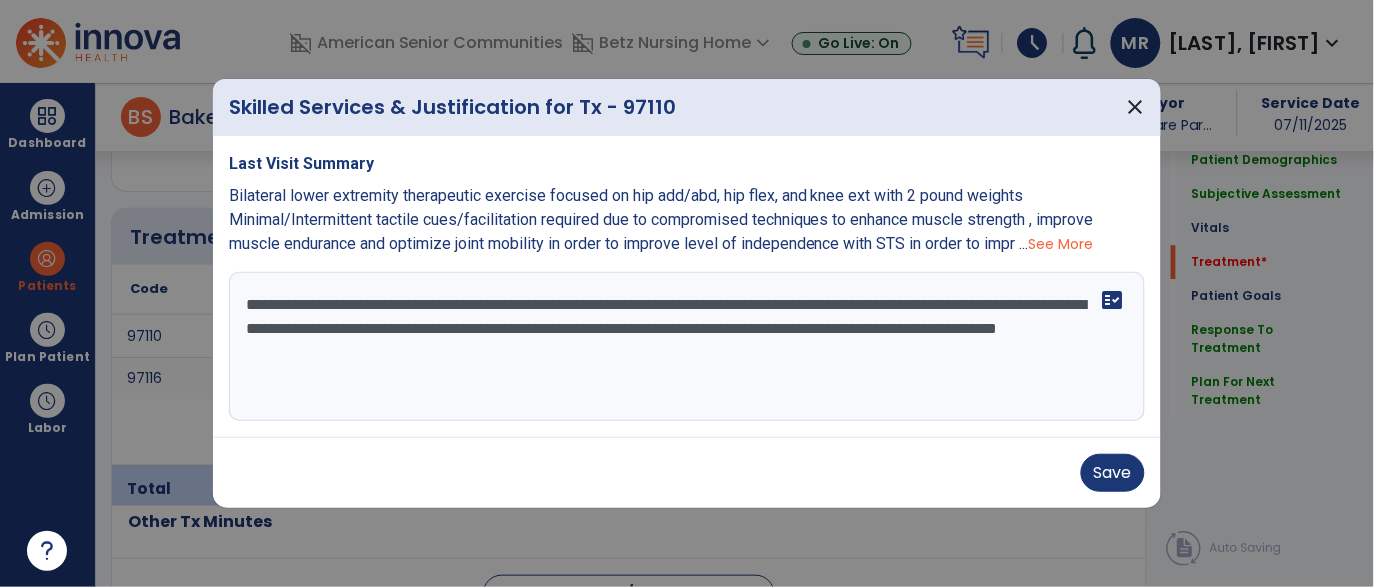 click on "**********" at bounding box center [687, 347] 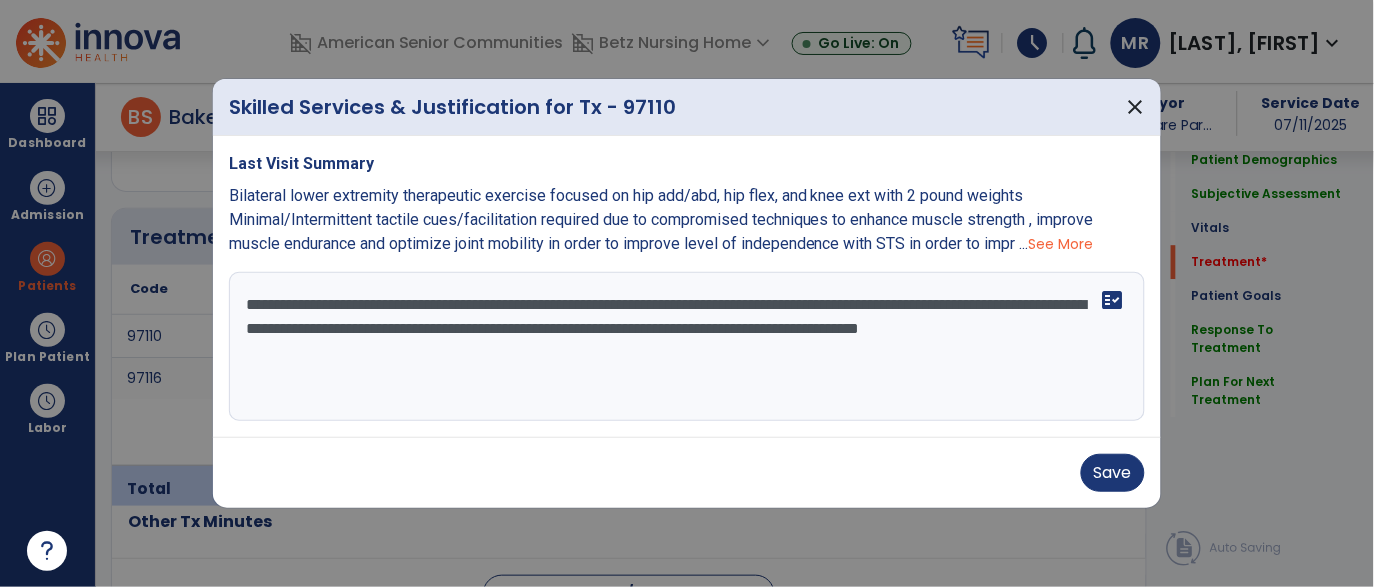 type on "**********" 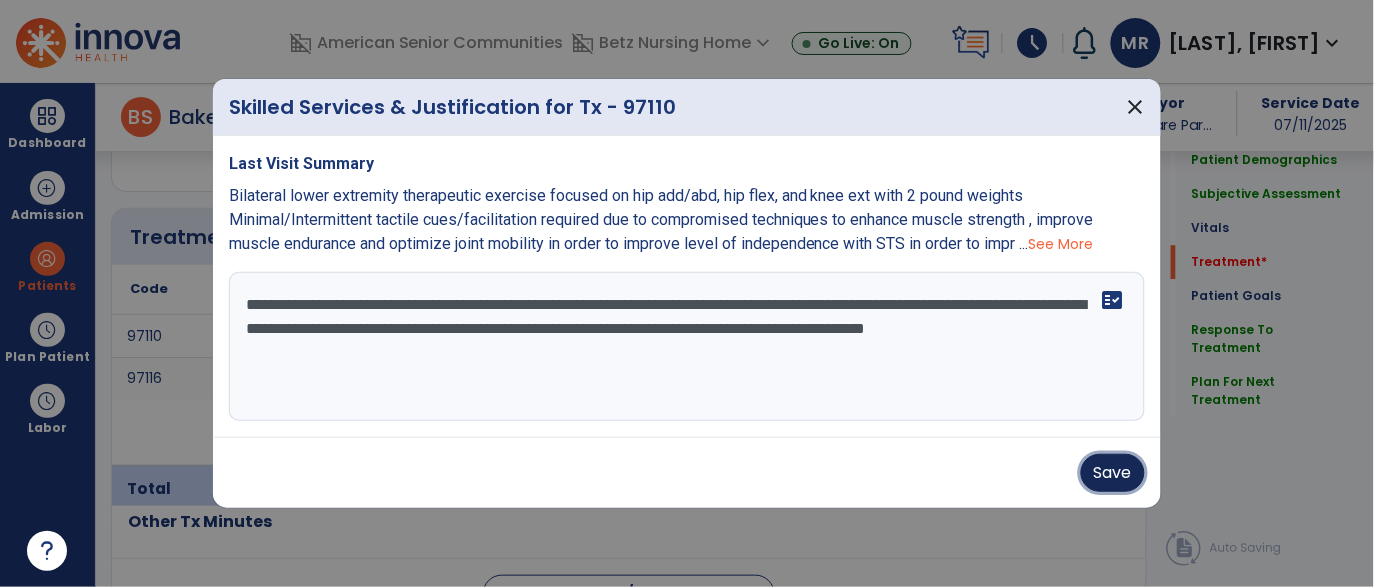 click on "Save" at bounding box center [1113, 473] 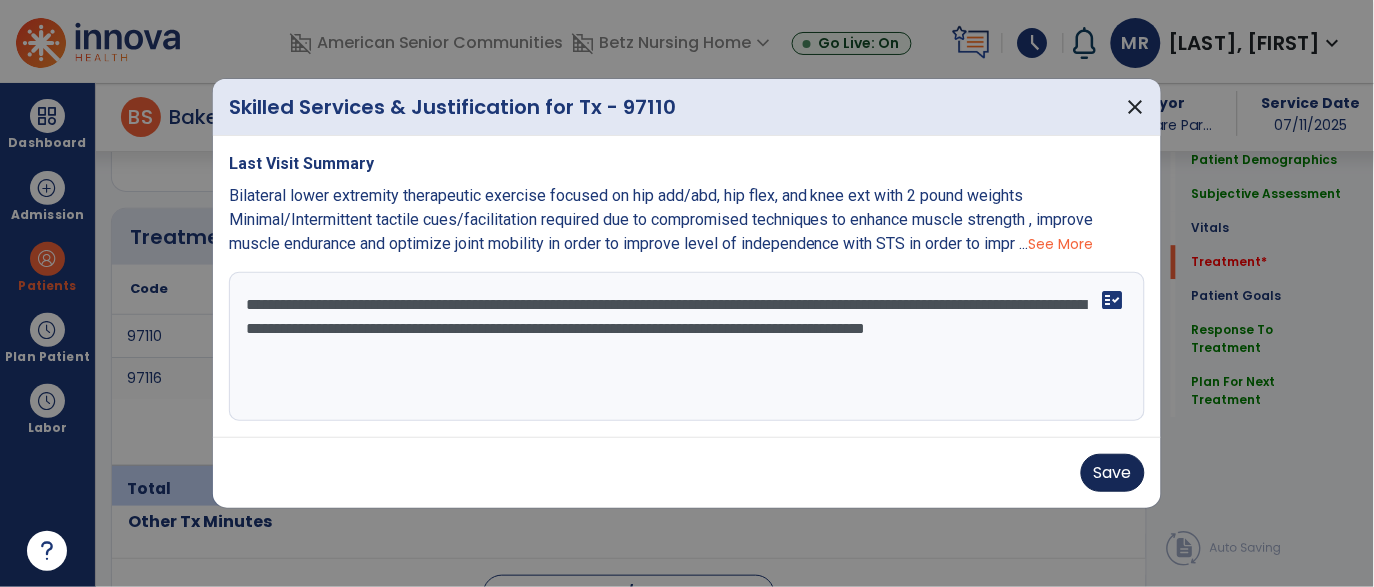 click on "Save" at bounding box center [687, 473] 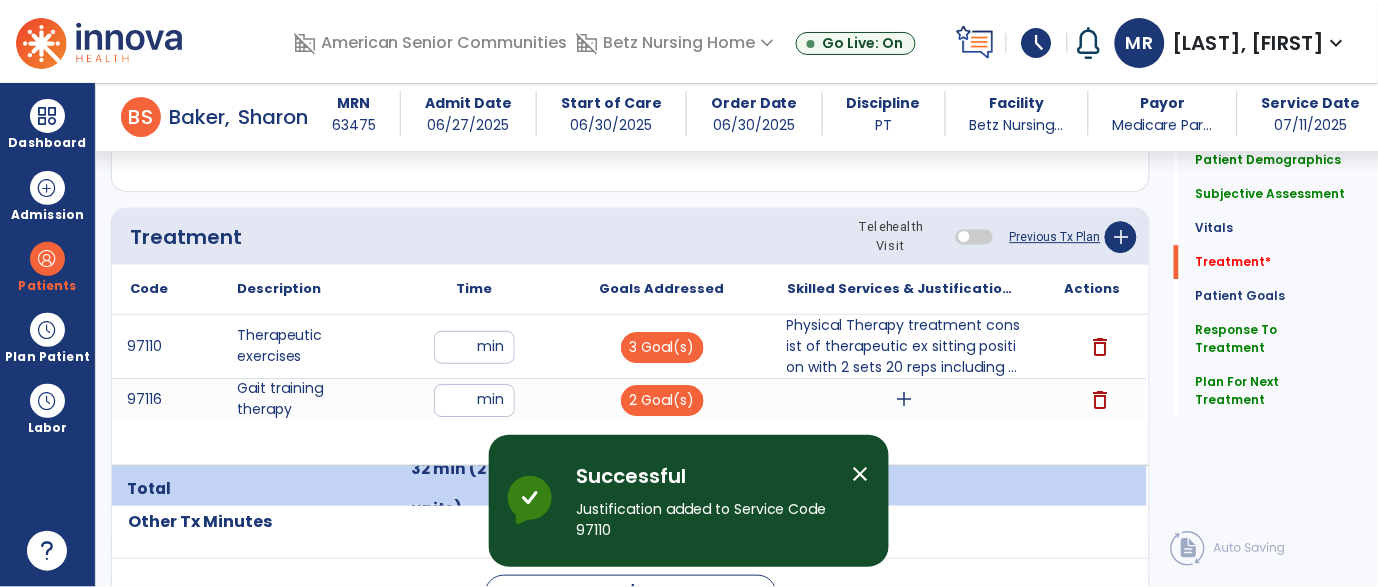 click on "close" at bounding box center [861, 474] 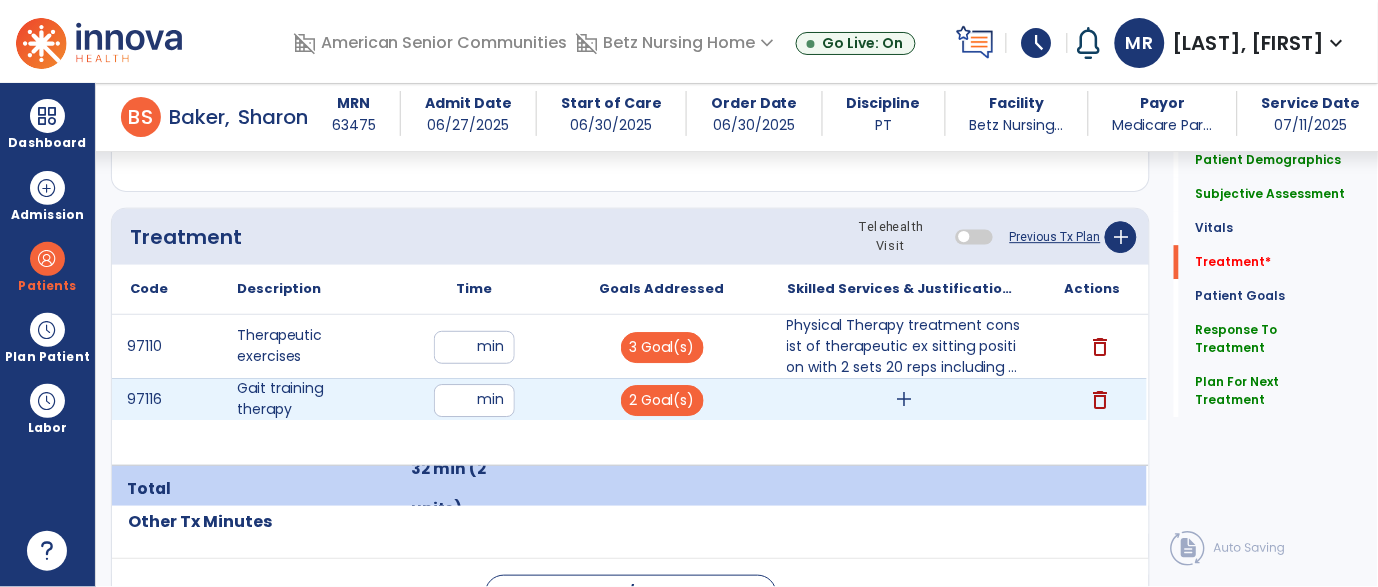 click on "add" at bounding box center (904, 399) 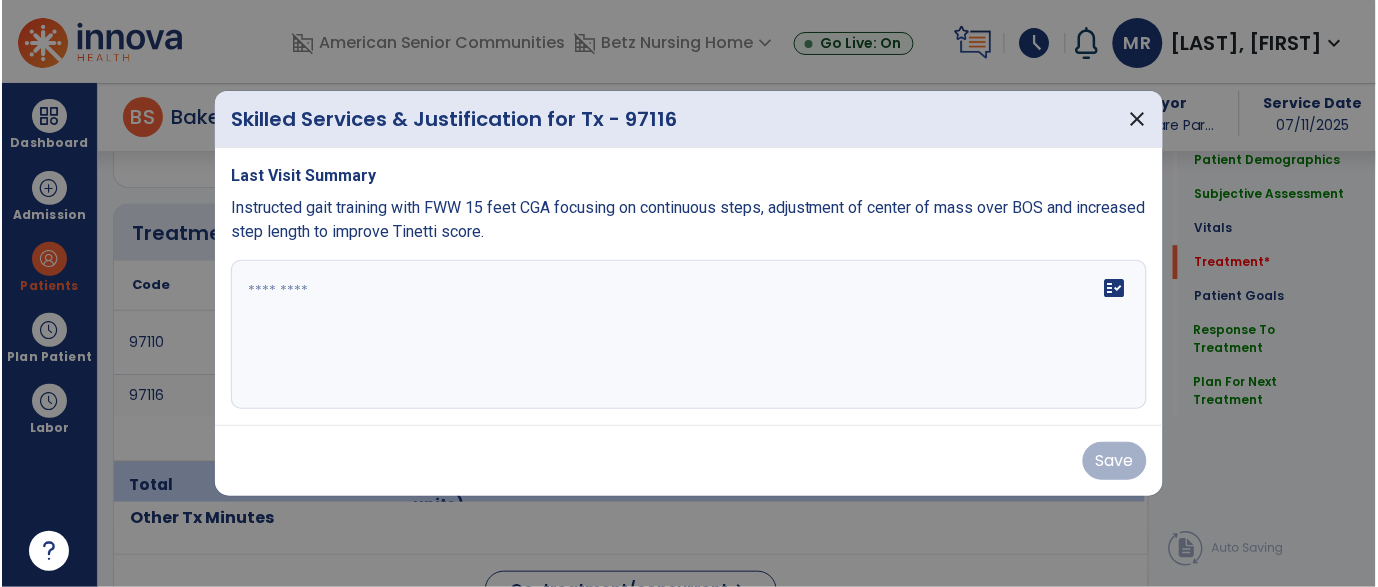 scroll, scrollTop: 1151, scrollLeft: 0, axis: vertical 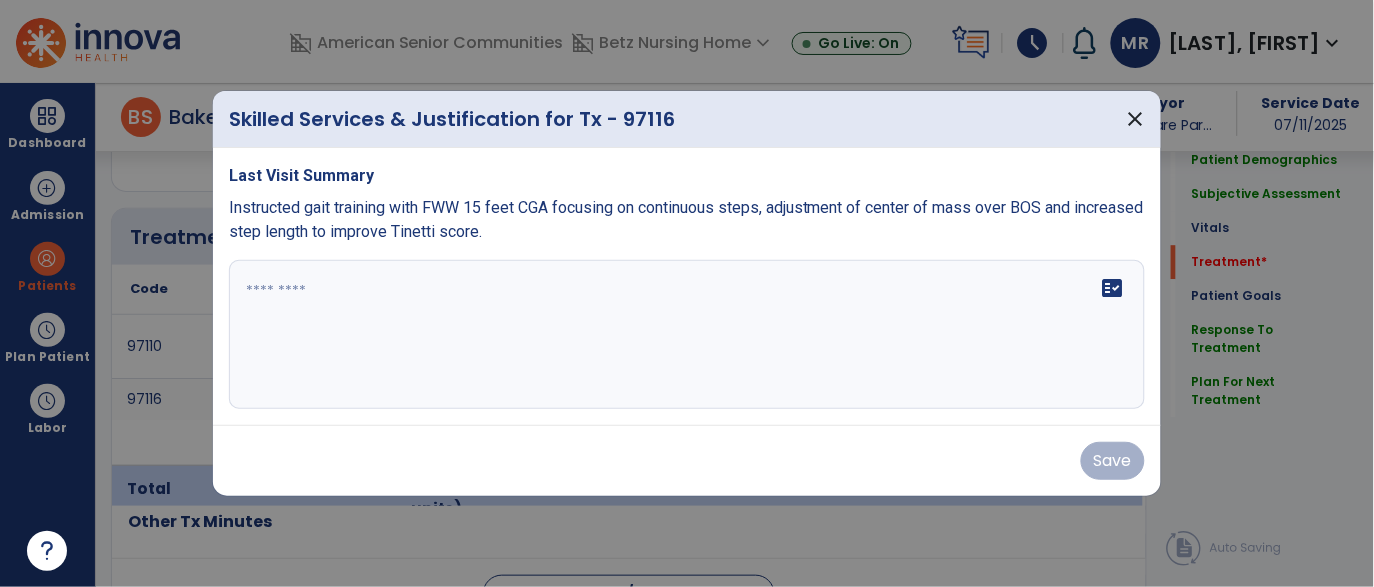 click at bounding box center [687, 335] 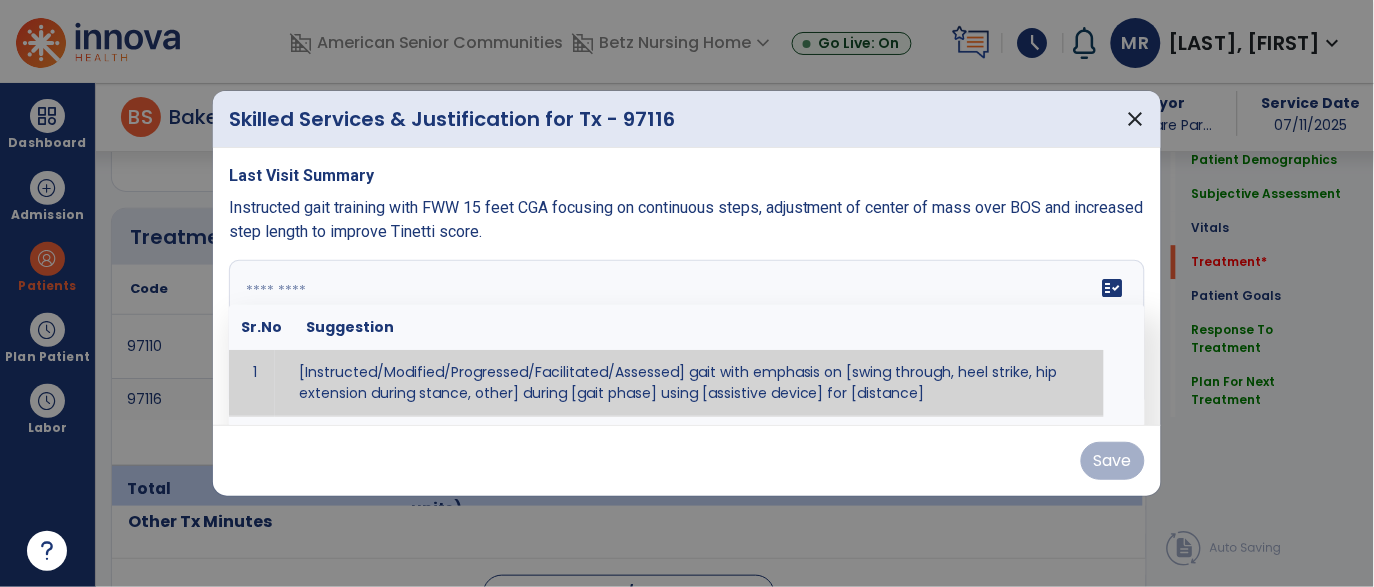 paste on "**********" 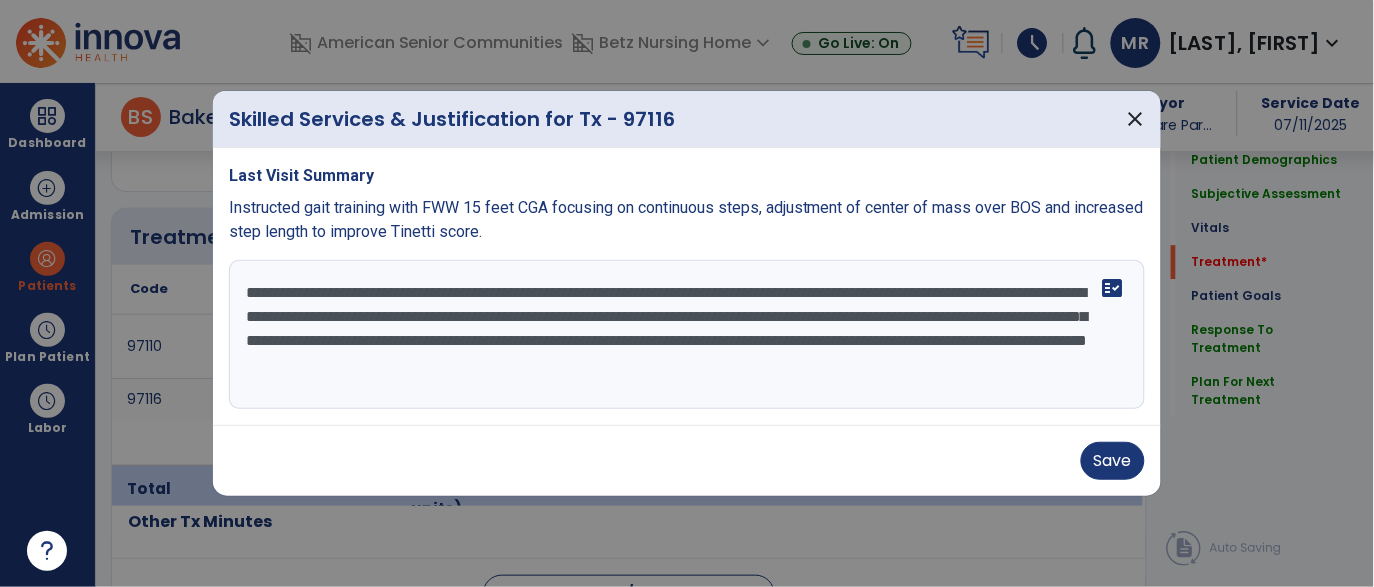 click on "**********" at bounding box center (687, 335) 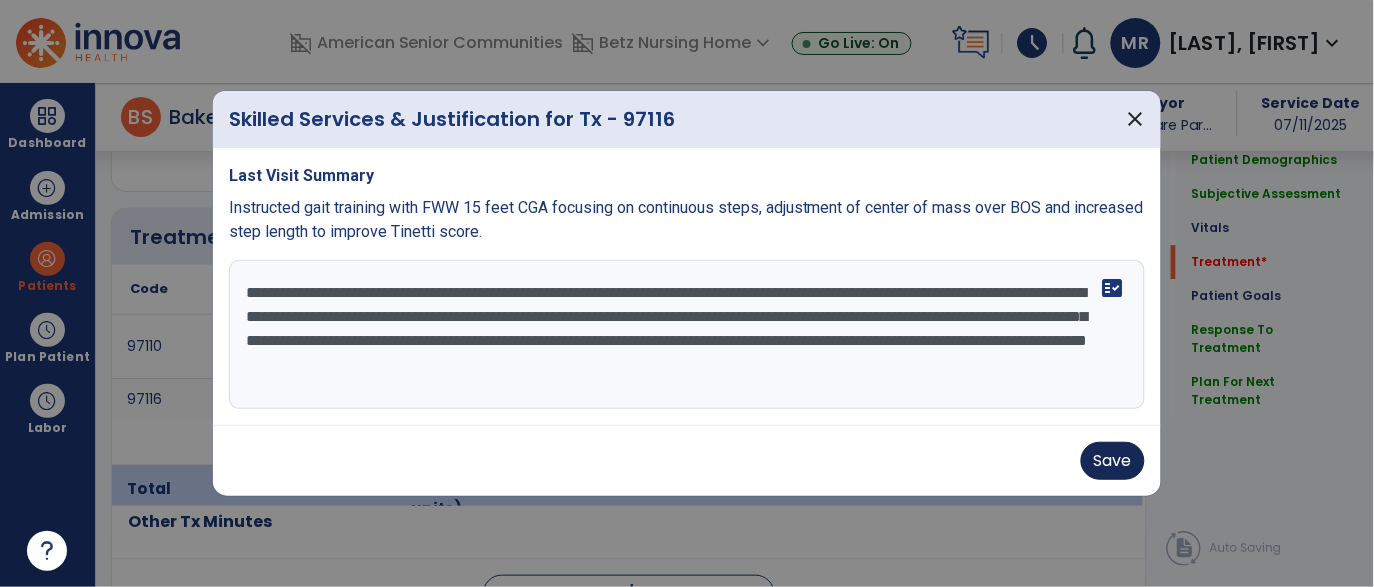 type on "**********" 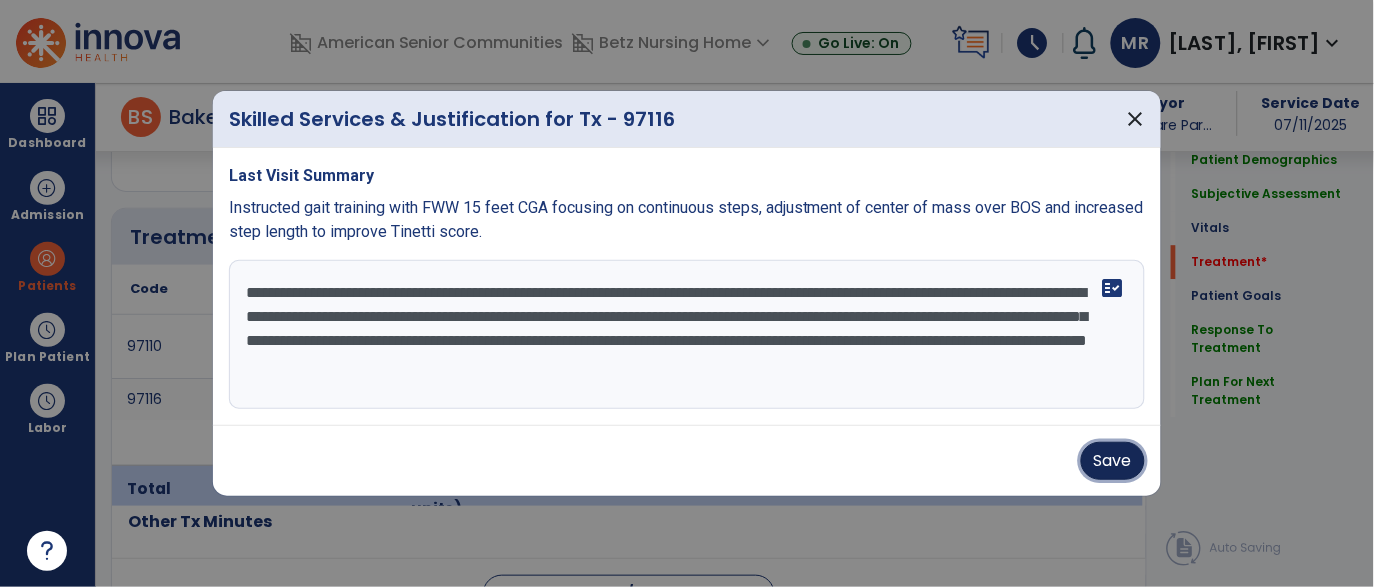 click on "Save" at bounding box center (1113, 461) 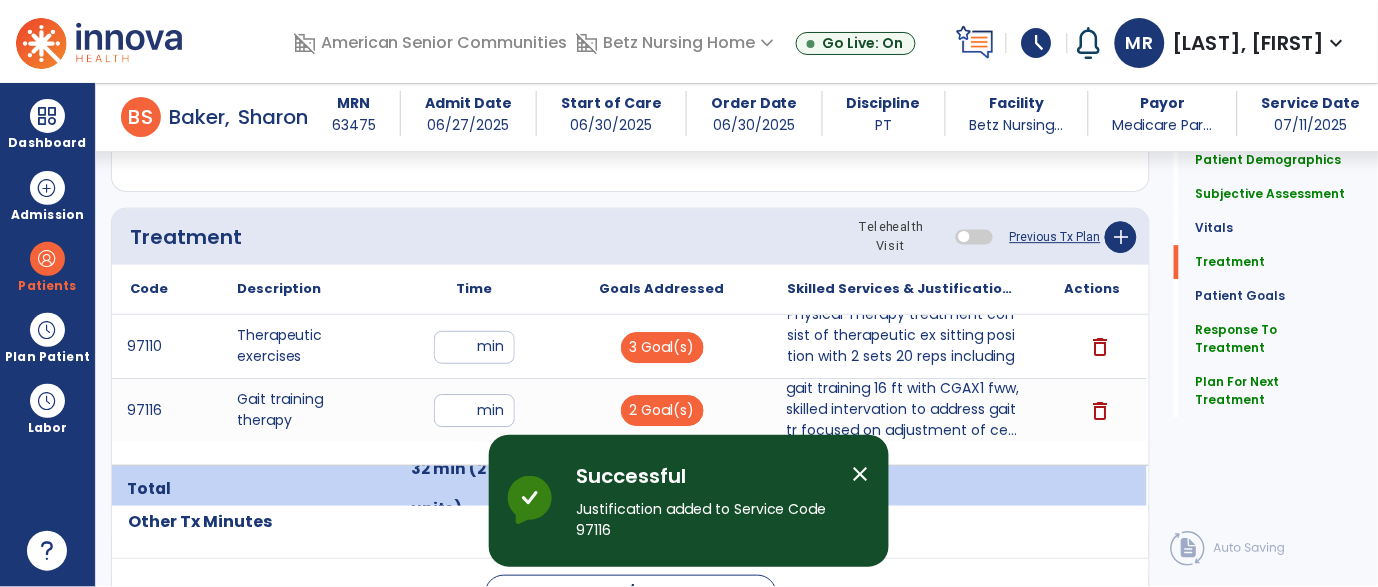 click on "close" at bounding box center [861, 474] 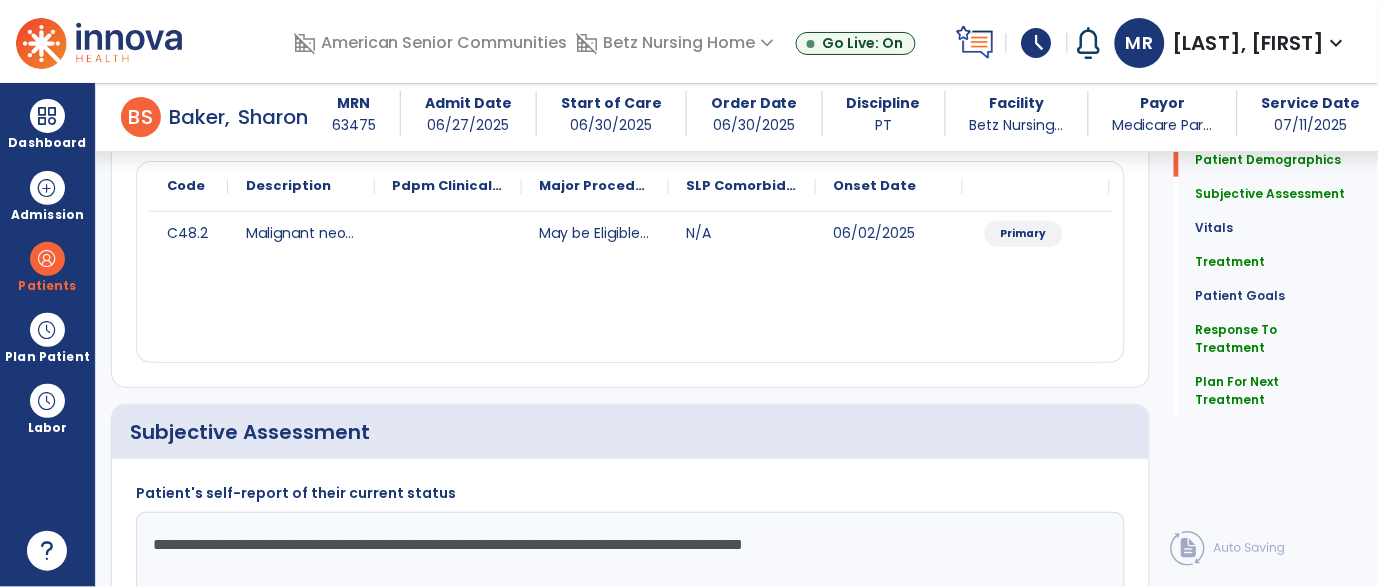 scroll, scrollTop: 198, scrollLeft: 0, axis: vertical 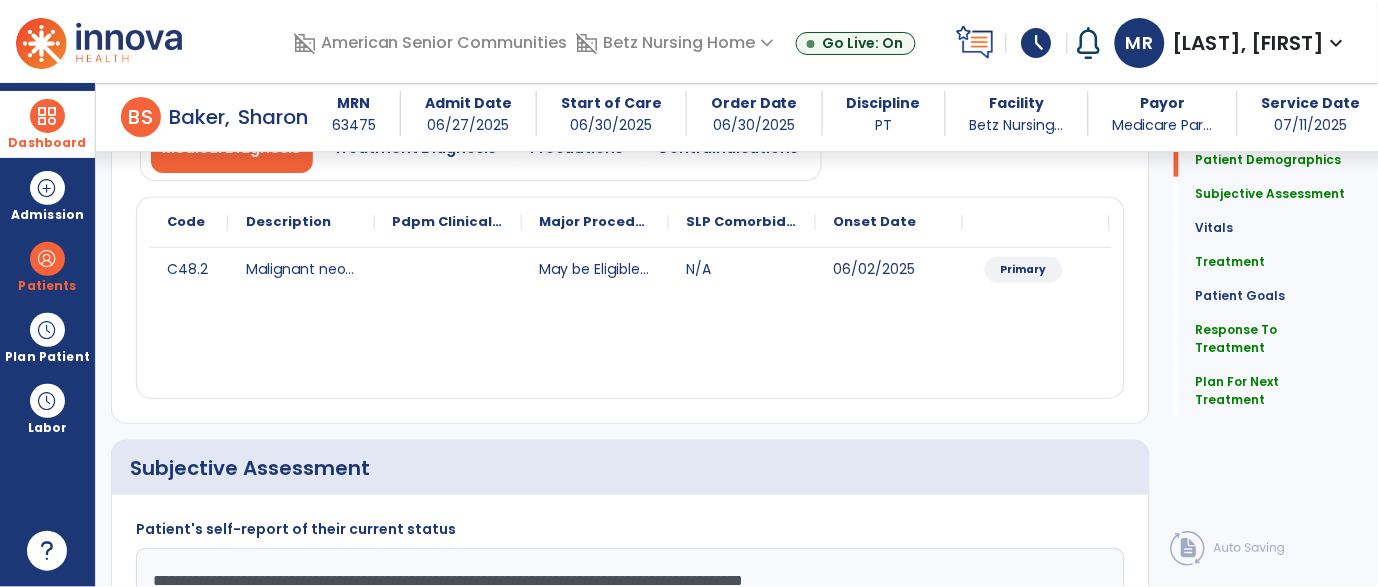 click at bounding box center [47, 116] 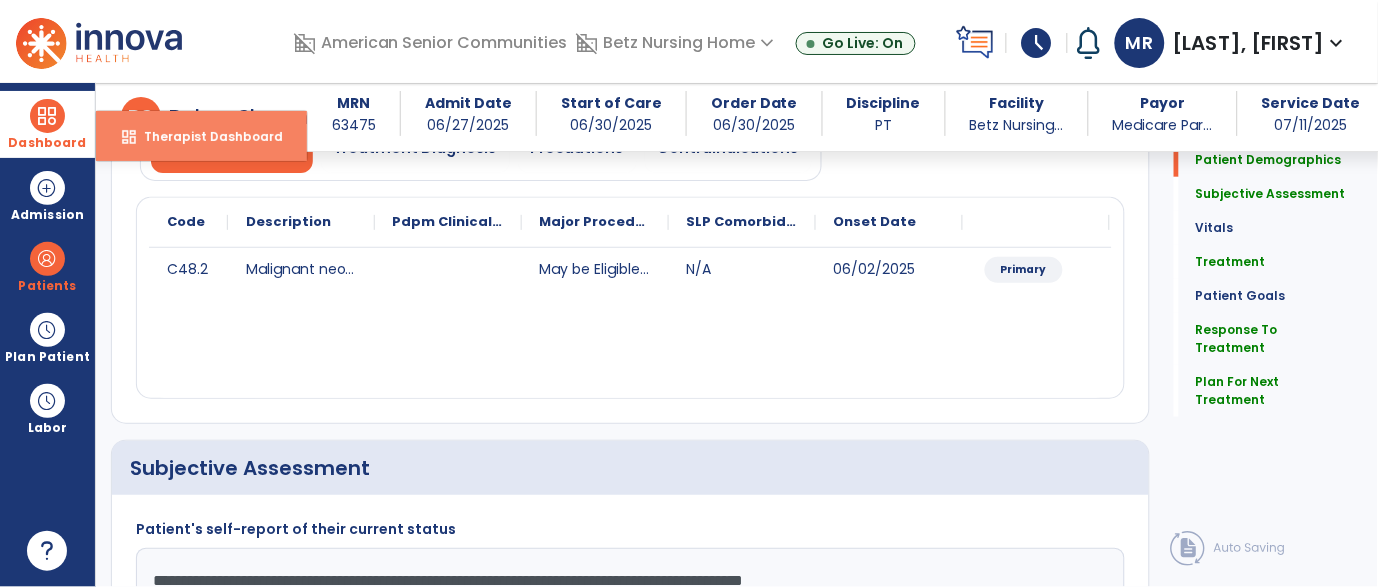 click on "Therapist Dashboard" at bounding box center [205, 136] 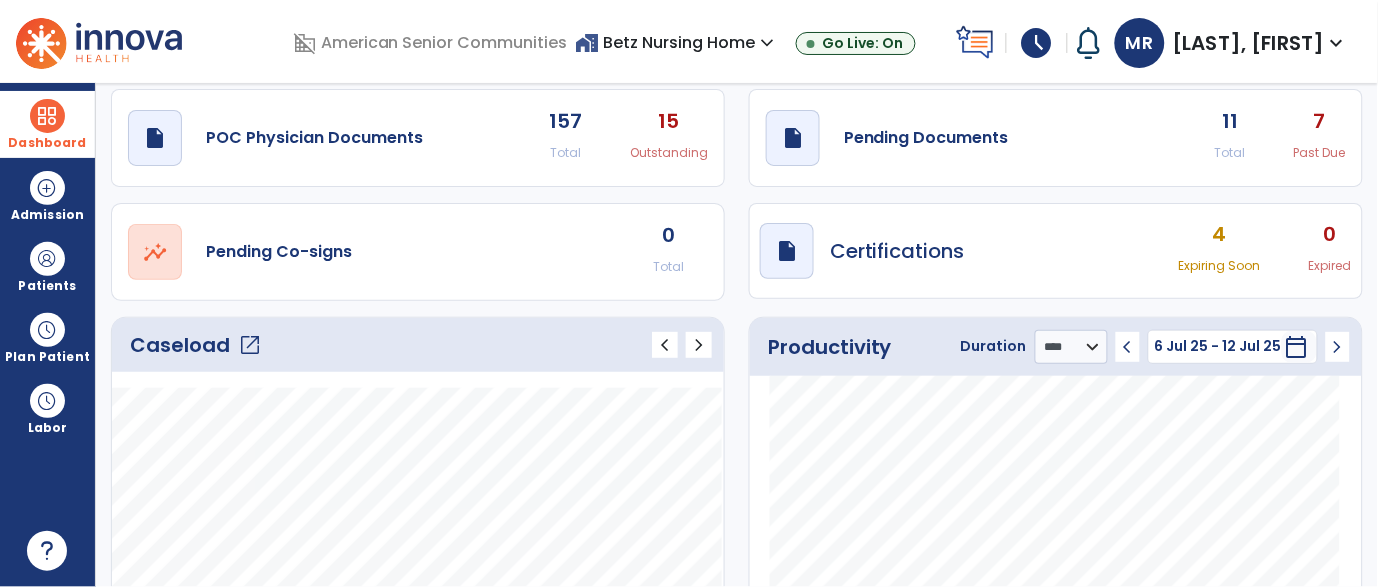 scroll, scrollTop: 0, scrollLeft: 0, axis: both 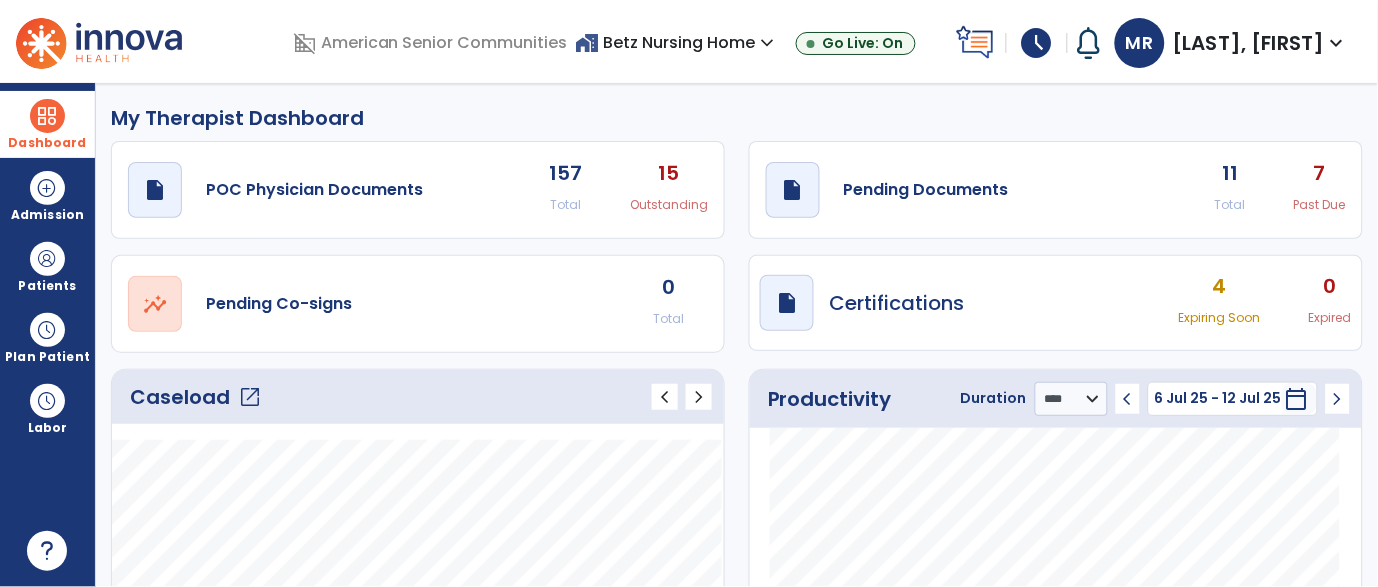click on "11" 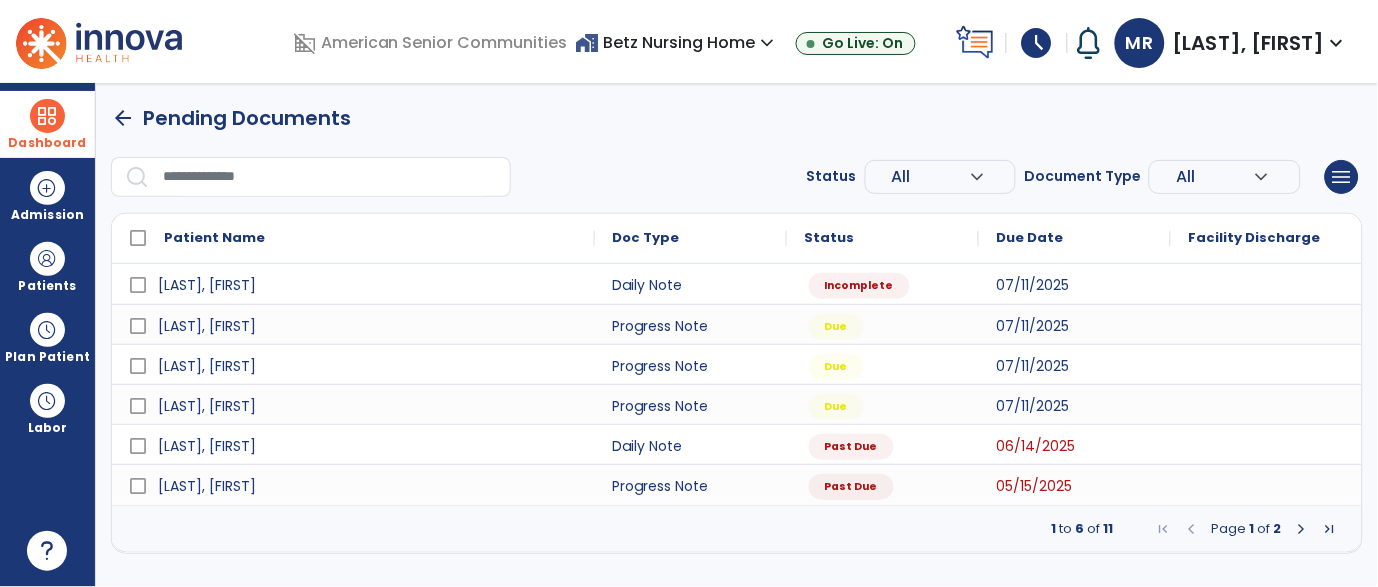 click on "expand_more" at bounding box center [768, 43] 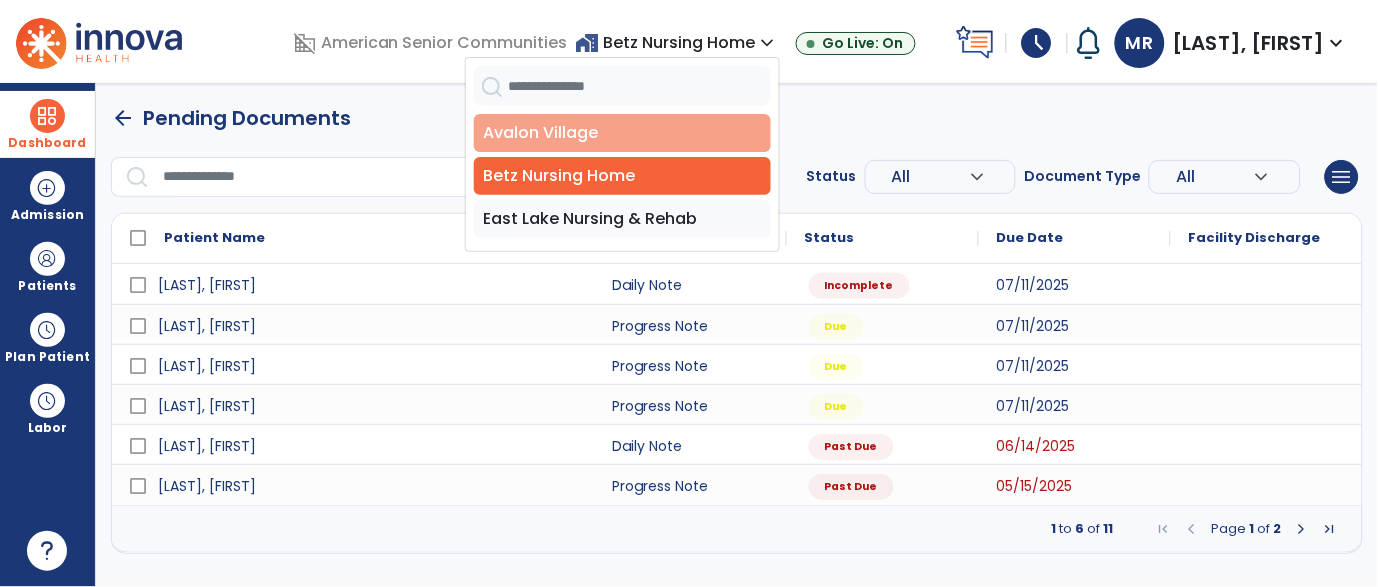 click on "Avalon Village" at bounding box center [622, 133] 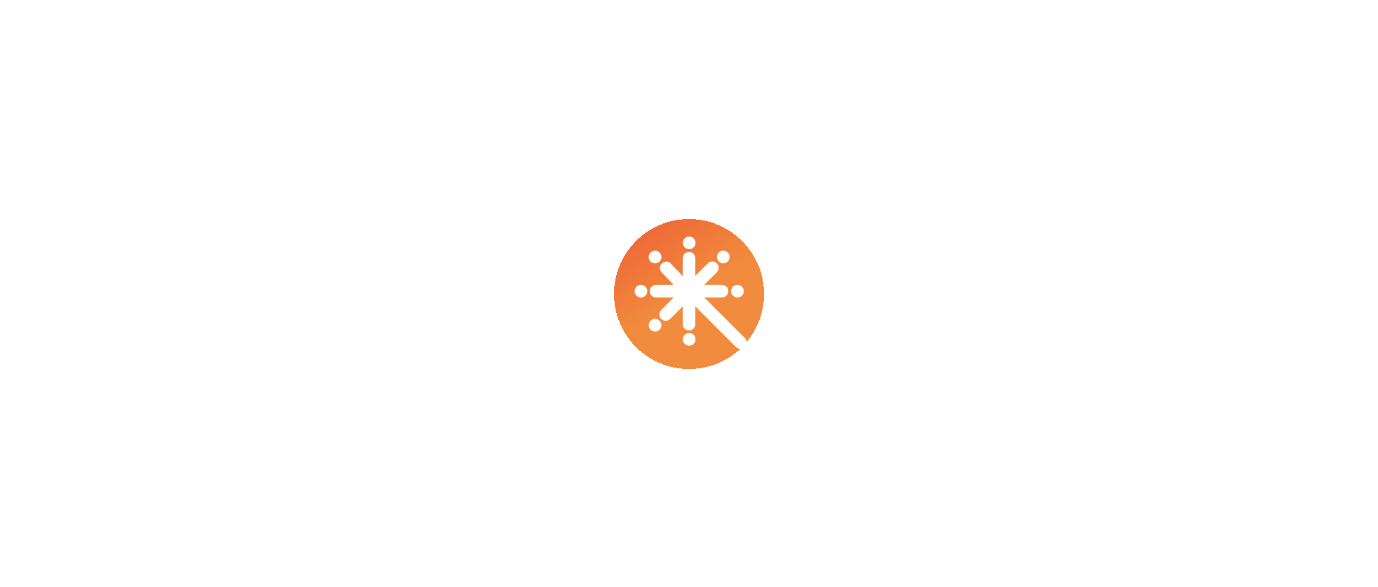 scroll, scrollTop: 0, scrollLeft: 0, axis: both 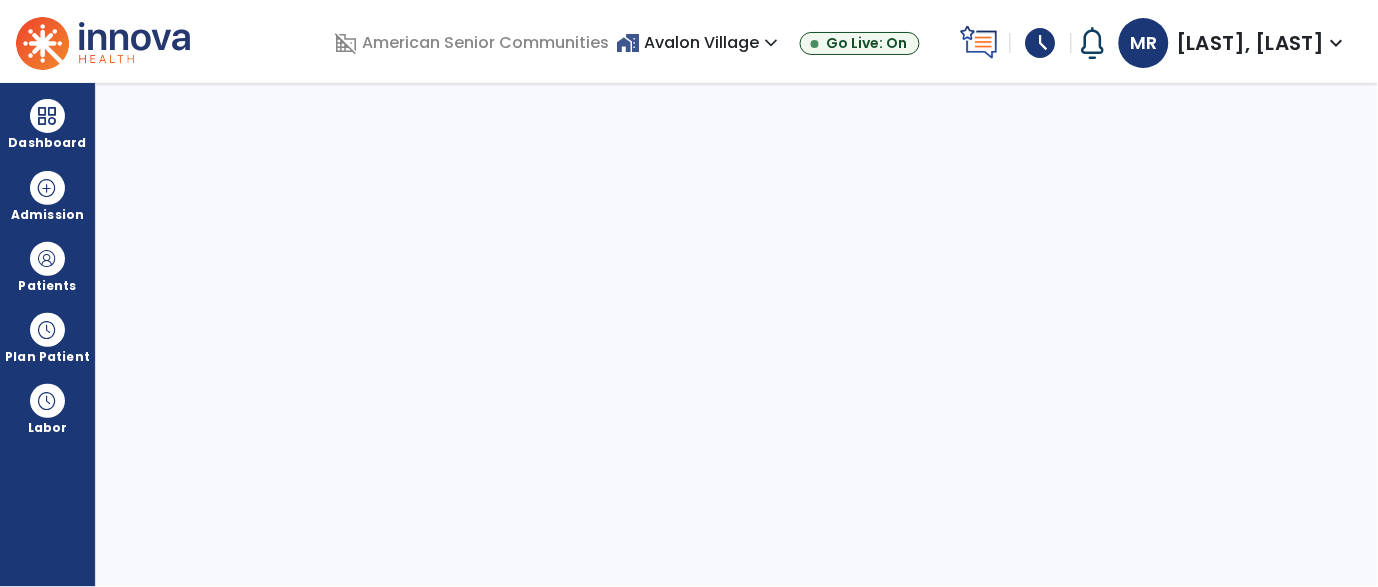 select on "****" 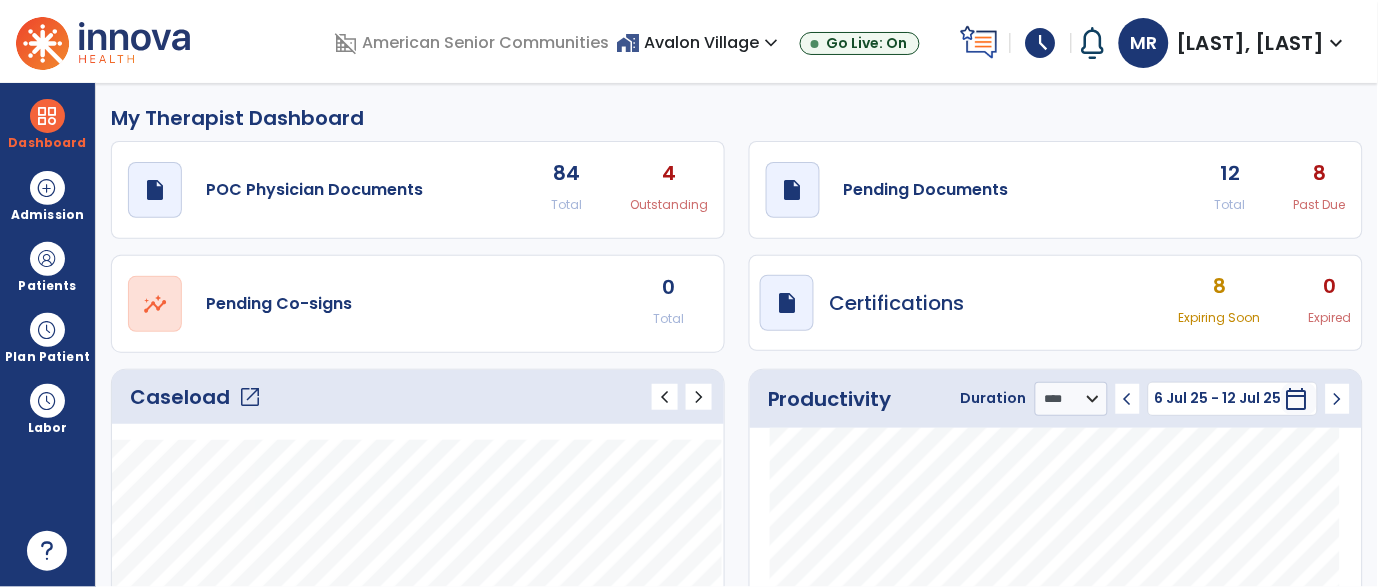 click on "12" 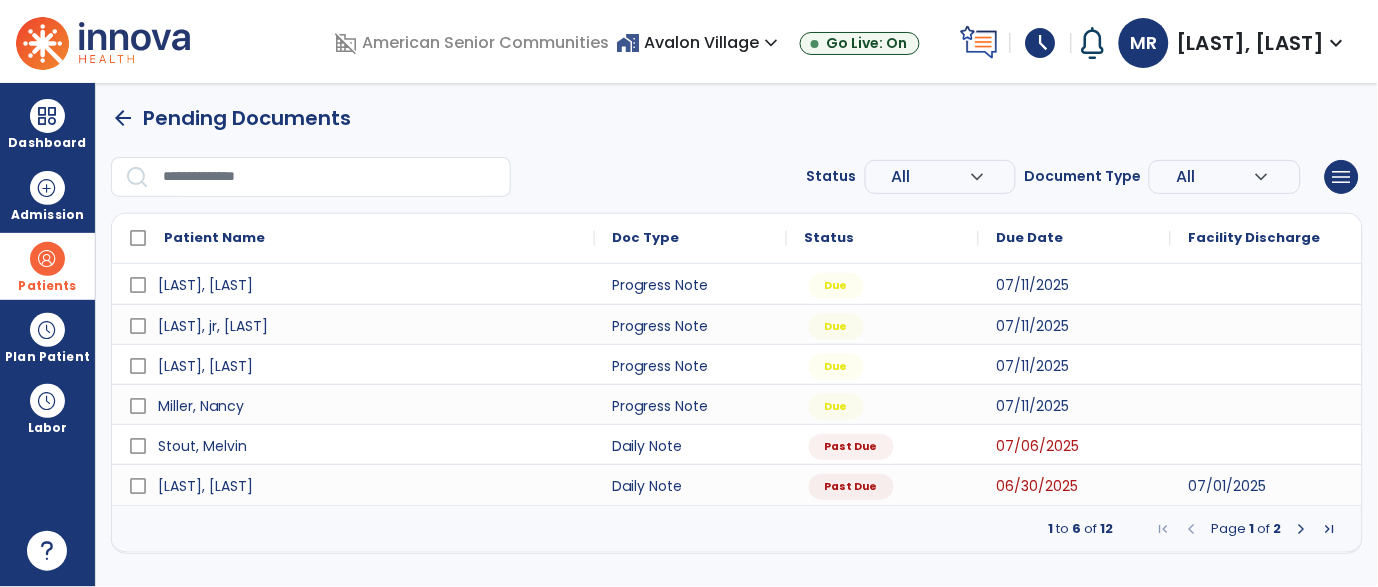 click at bounding box center [47, 259] 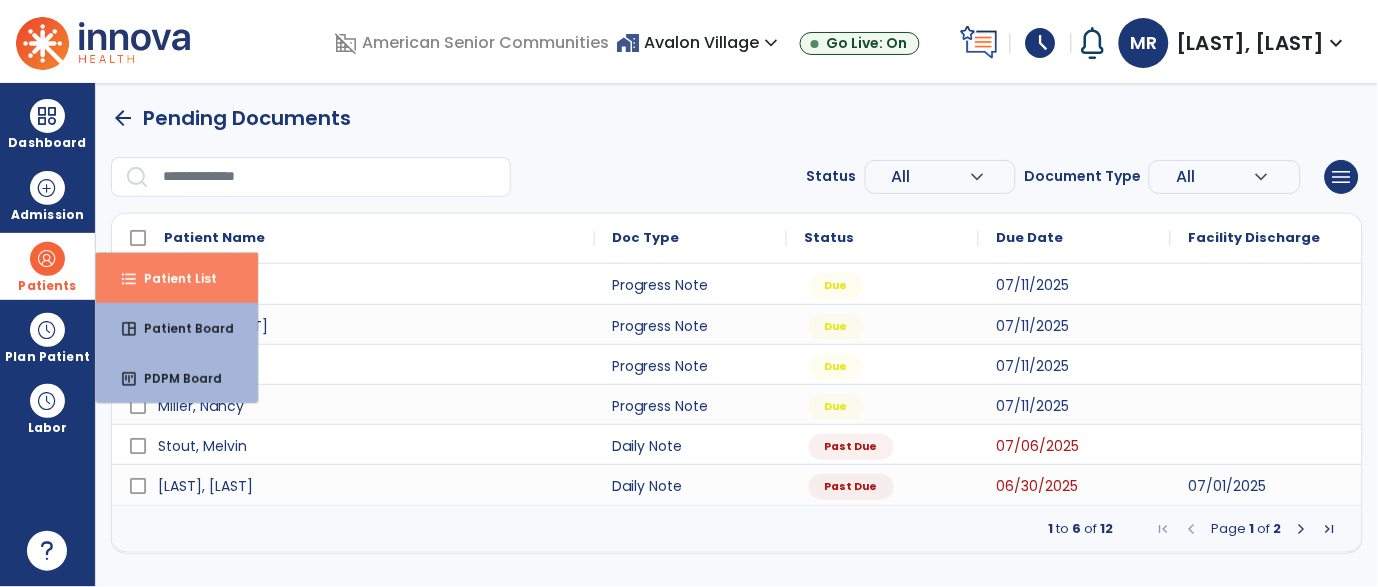 click on "Patient List" at bounding box center (172, 278) 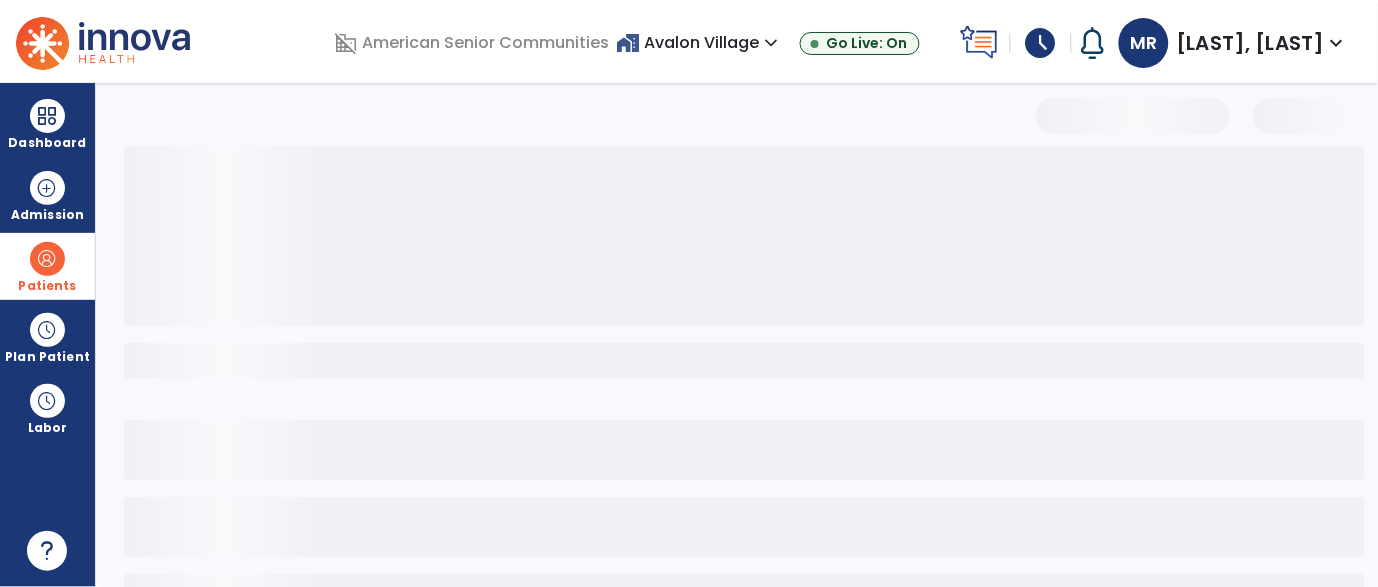 select on "***" 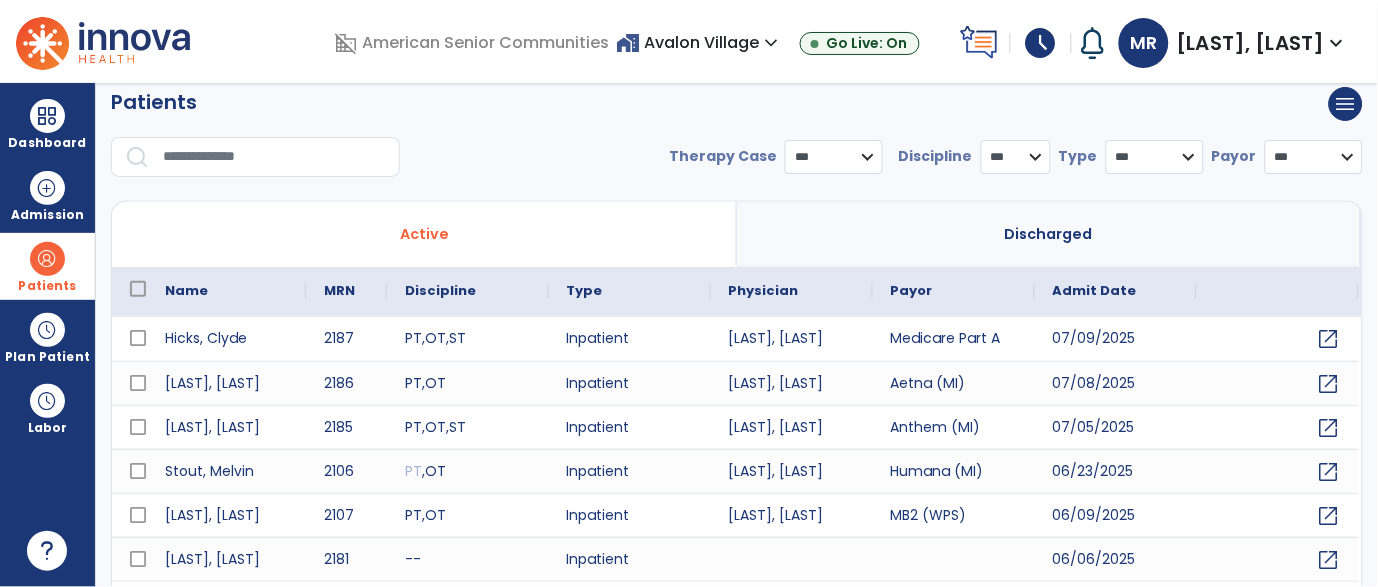 scroll, scrollTop: 0, scrollLeft: 0, axis: both 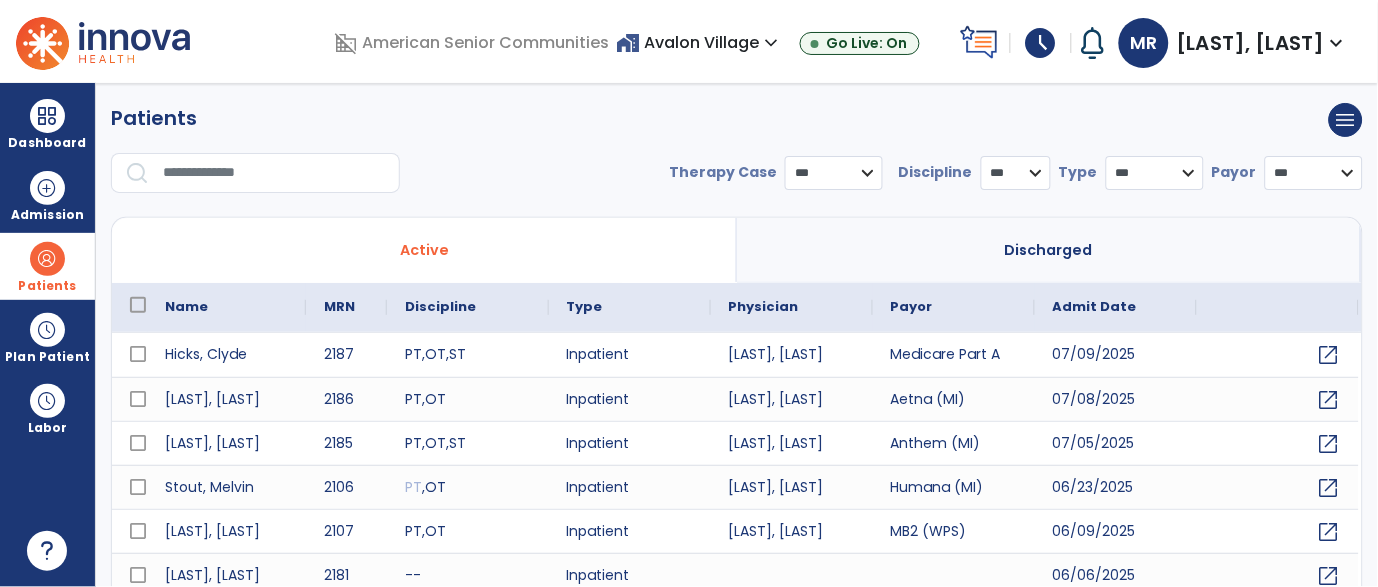 click at bounding box center [274, 173] 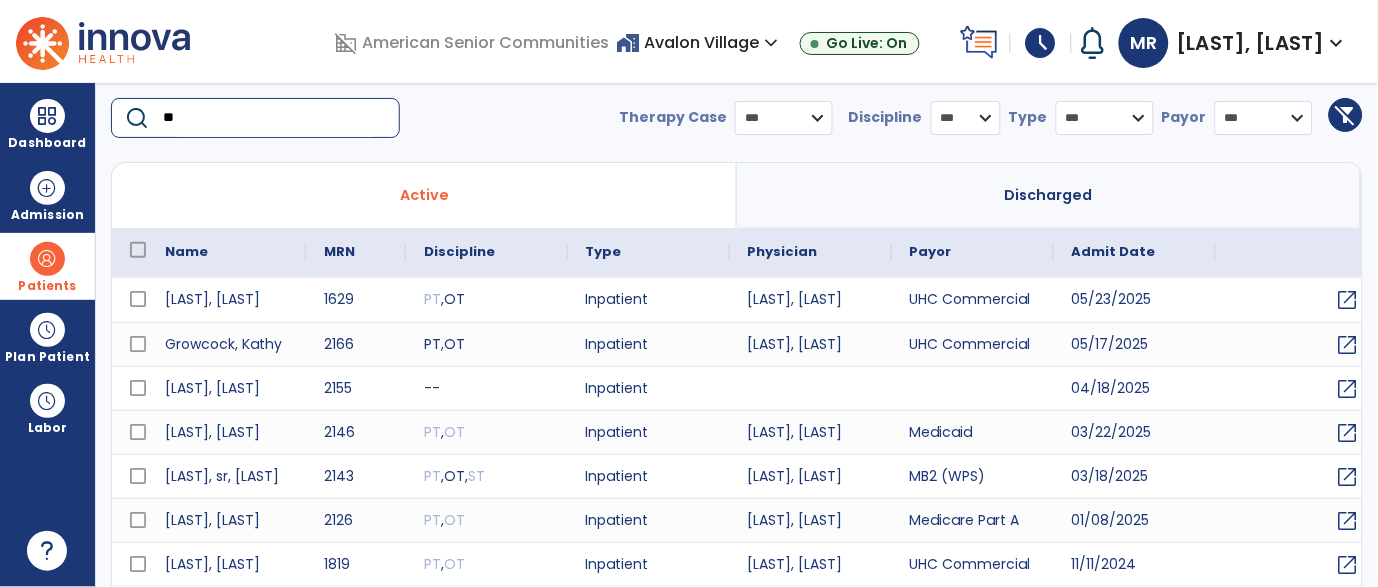 scroll, scrollTop: 61, scrollLeft: 0, axis: vertical 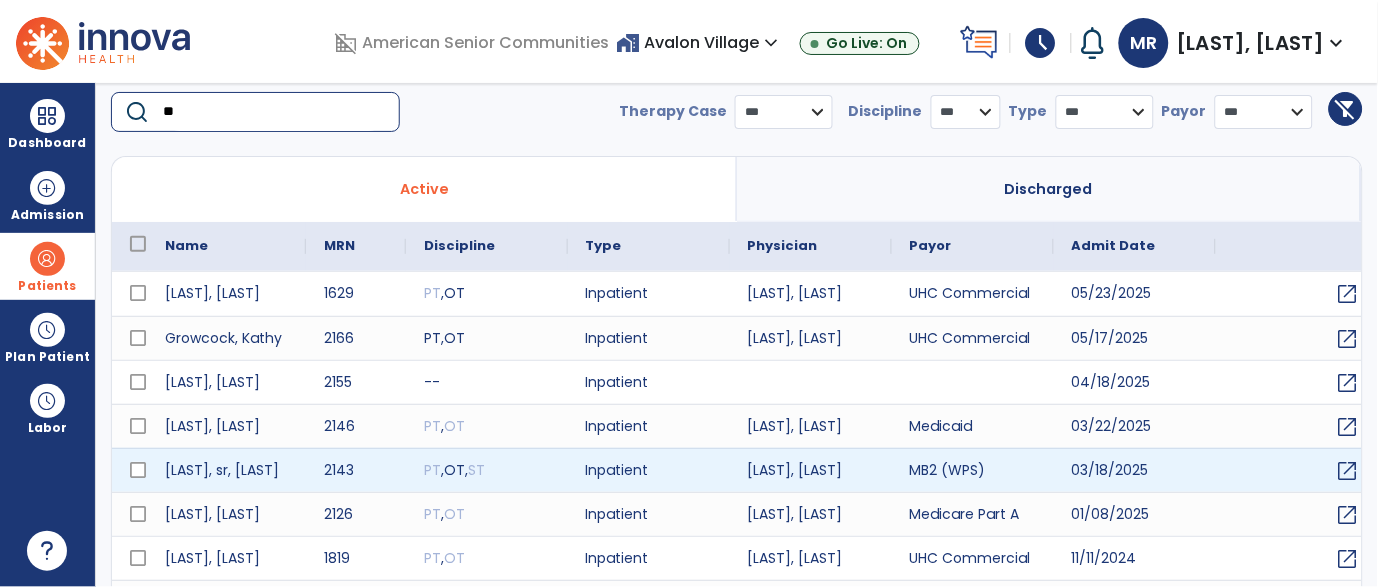 type on "**" 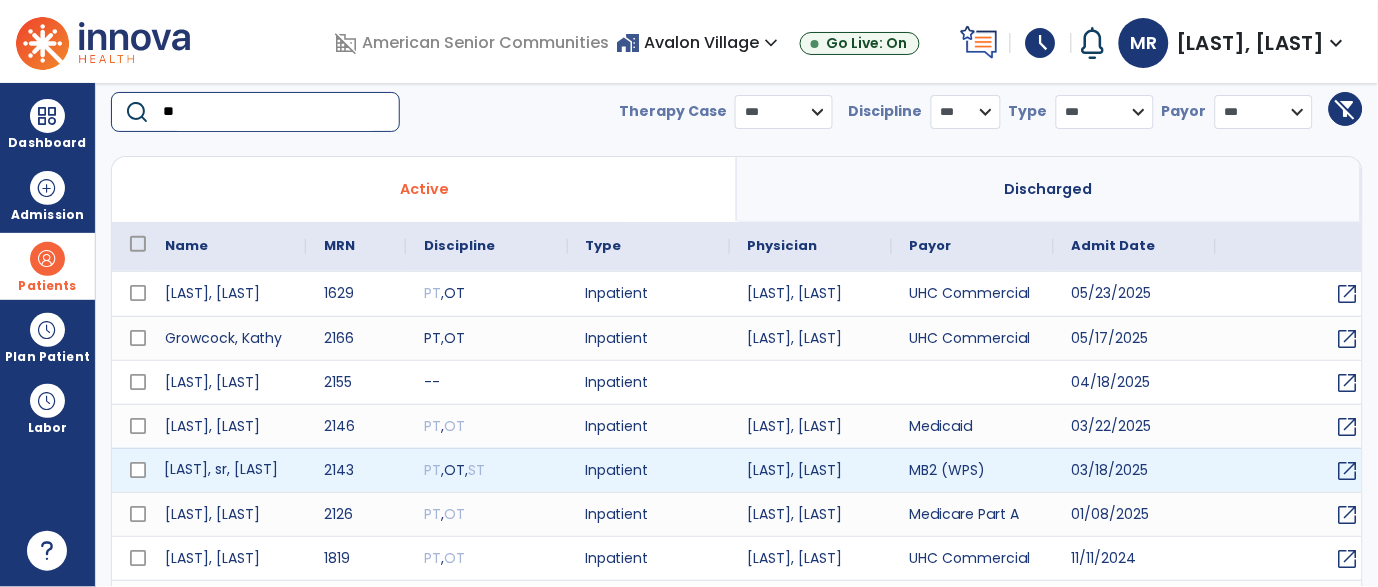 click on "[LAST], sr, [LAST]" at bounding box center (226, 470) 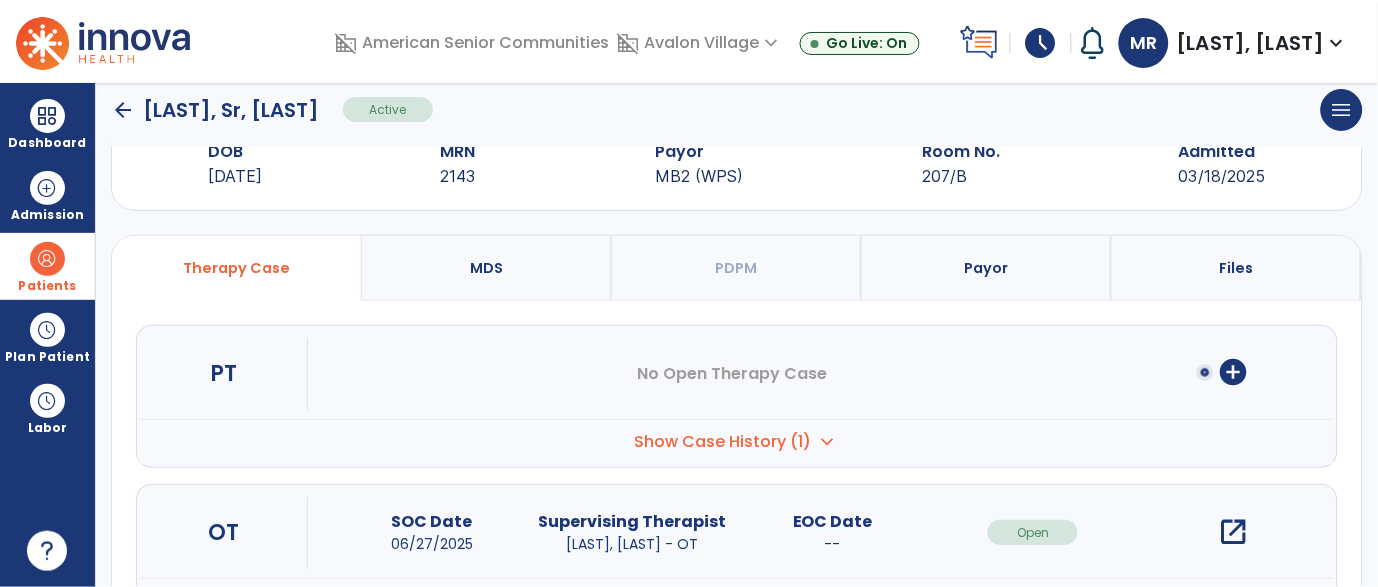 click on "add_circle" at bounding box center (1234, 372) 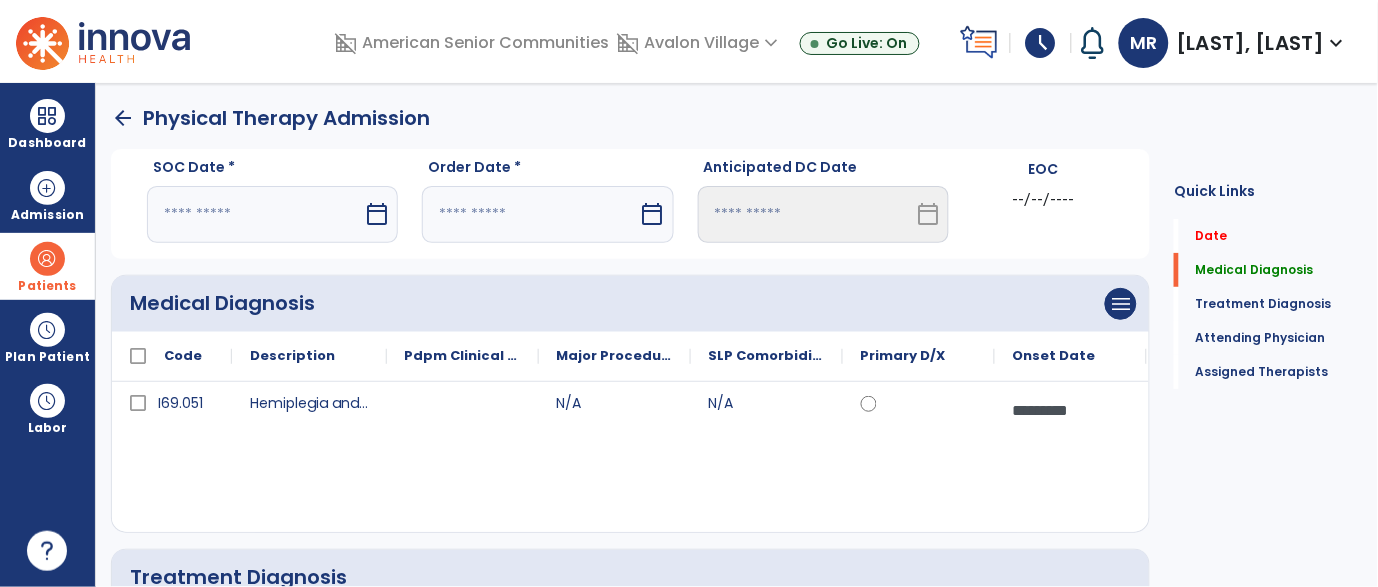 scroll, scrollTop: 1, scrollLeft: 0, axis: vertical 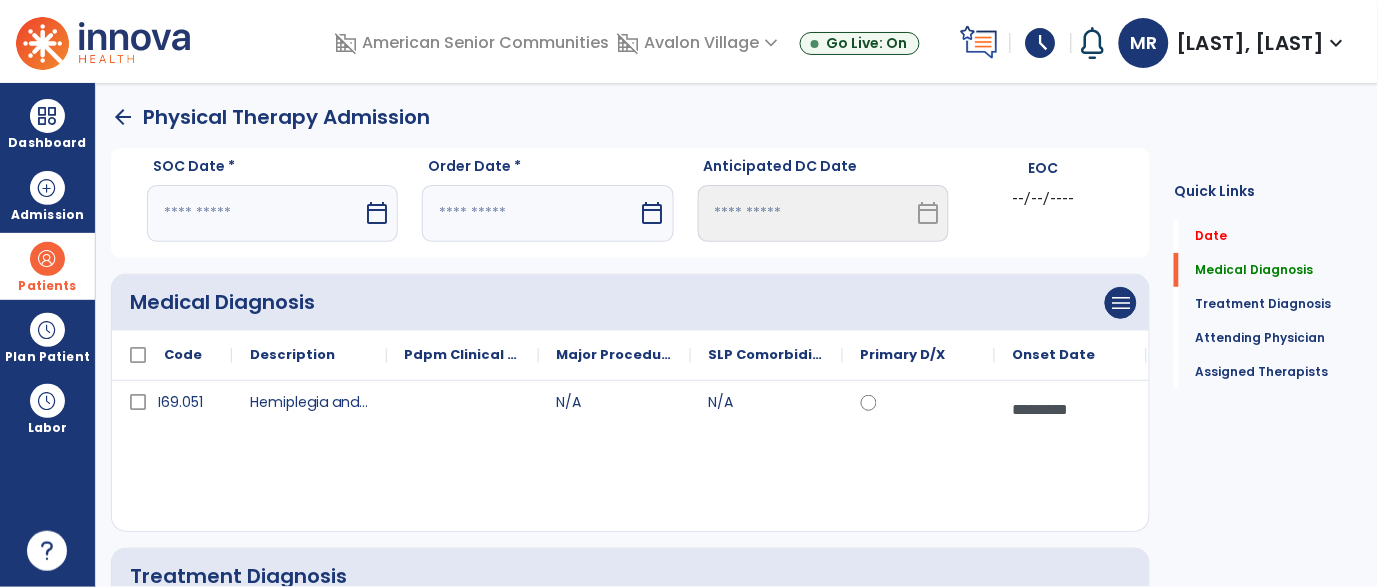 click on "calendar_today" at bounding box center (377, 213) 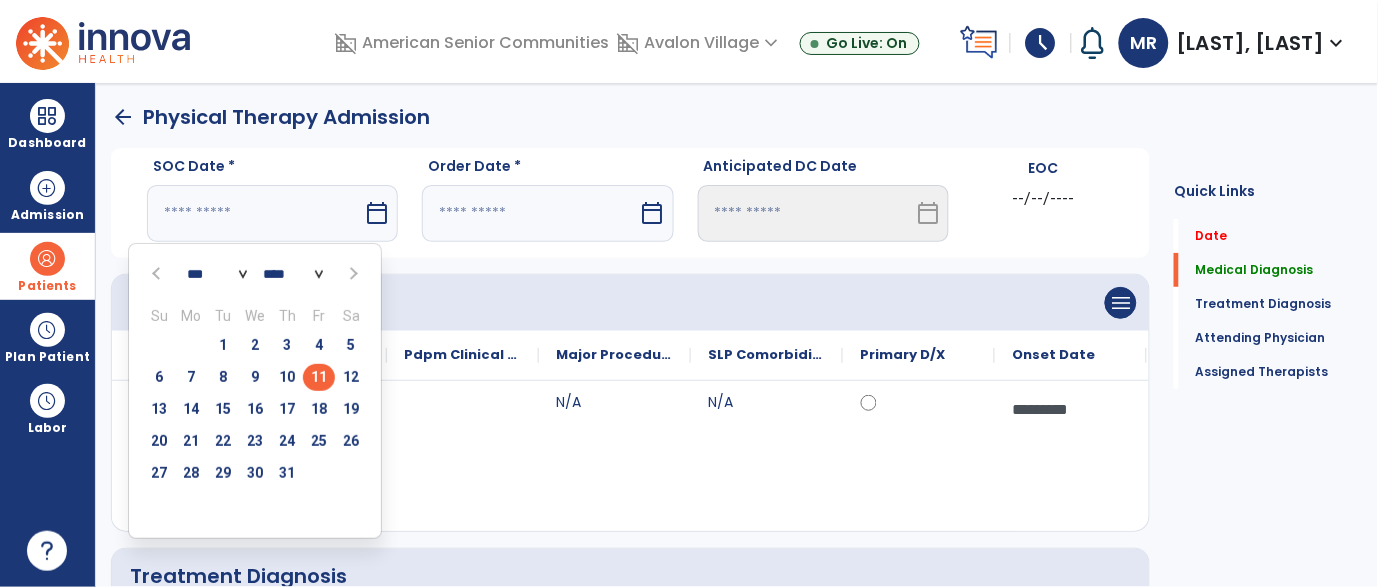 click on "11" at bounding box center [319, 377] 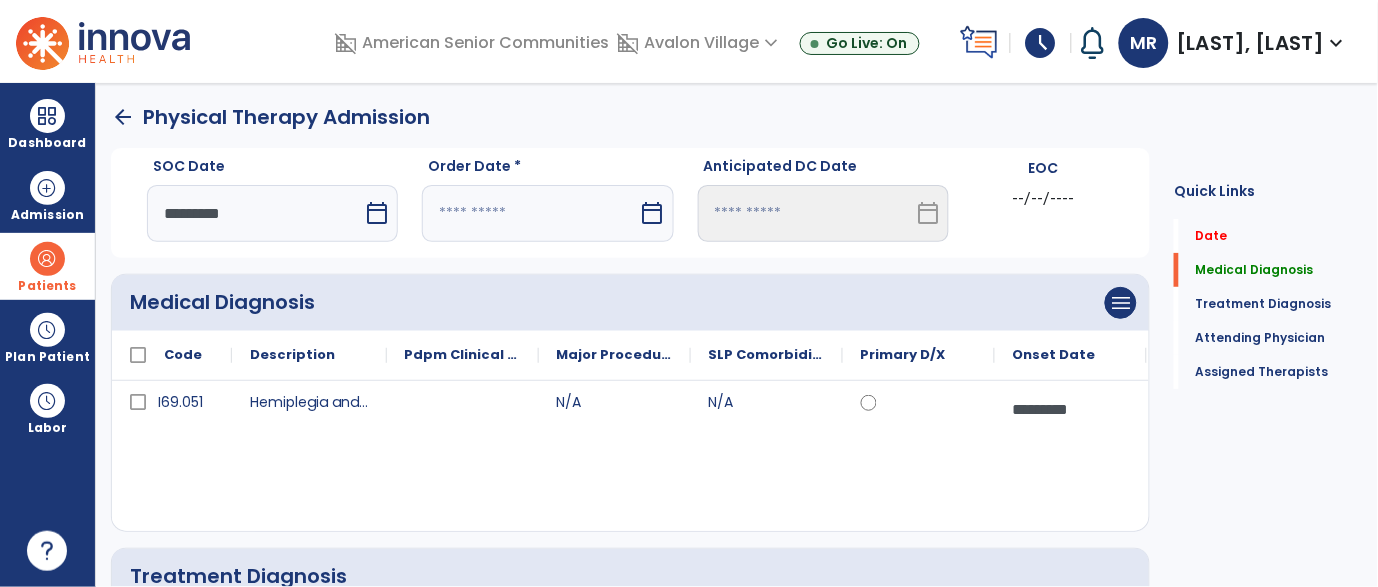 click on "calendar_today" at bounding box center [653, 213] 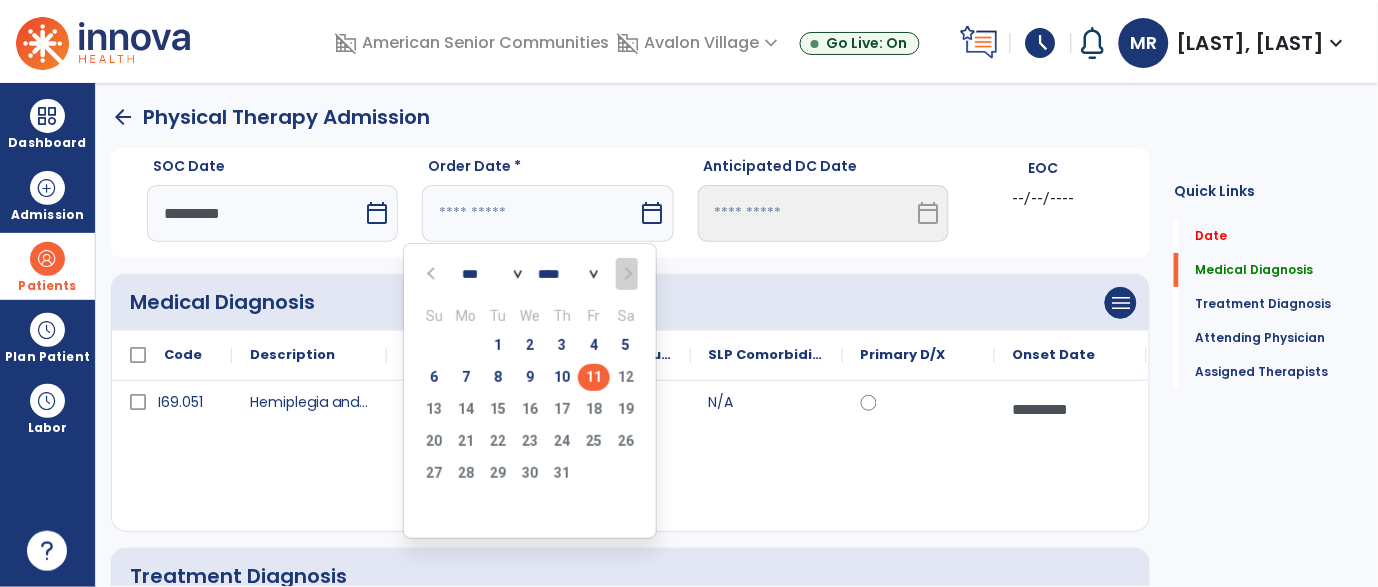 click on "11" at bounding box center (594, 377) 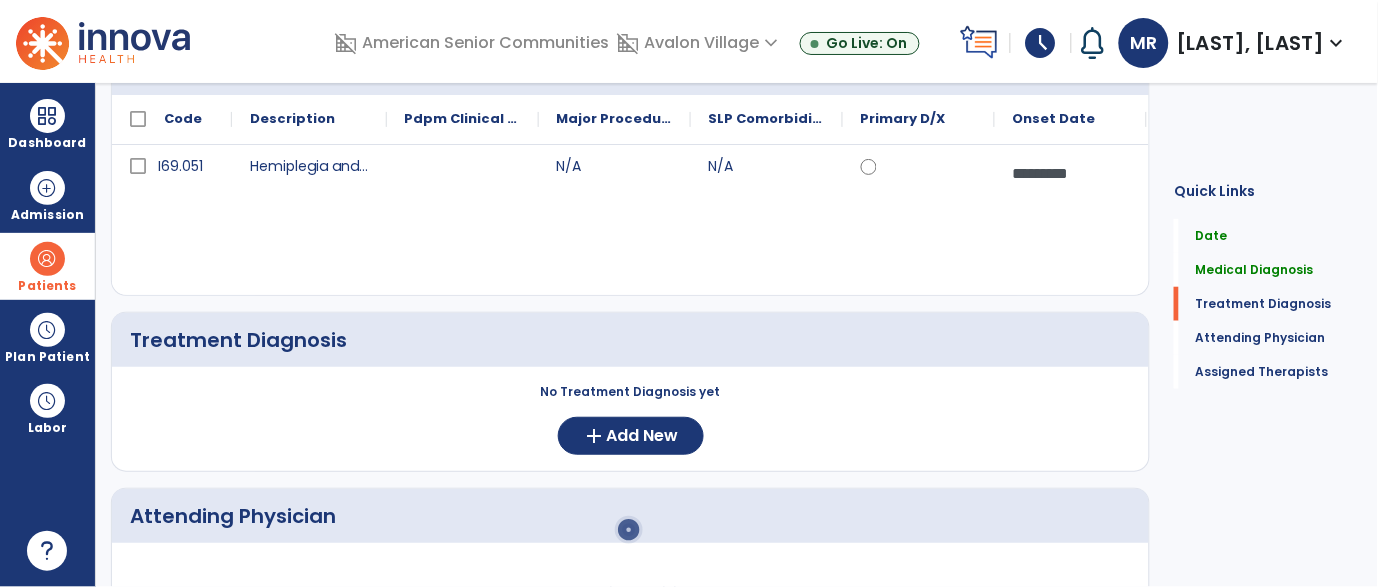scroll, scrollTop: 305, scrollLeft: 0, axis: vertical 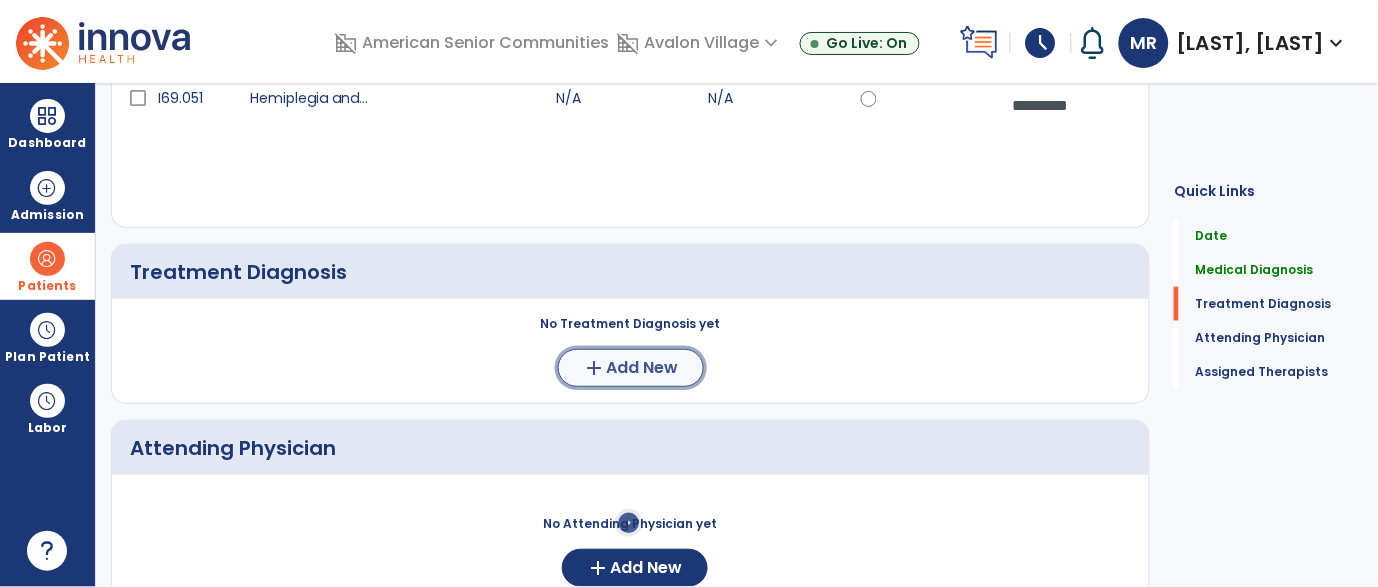 click on "Add New" 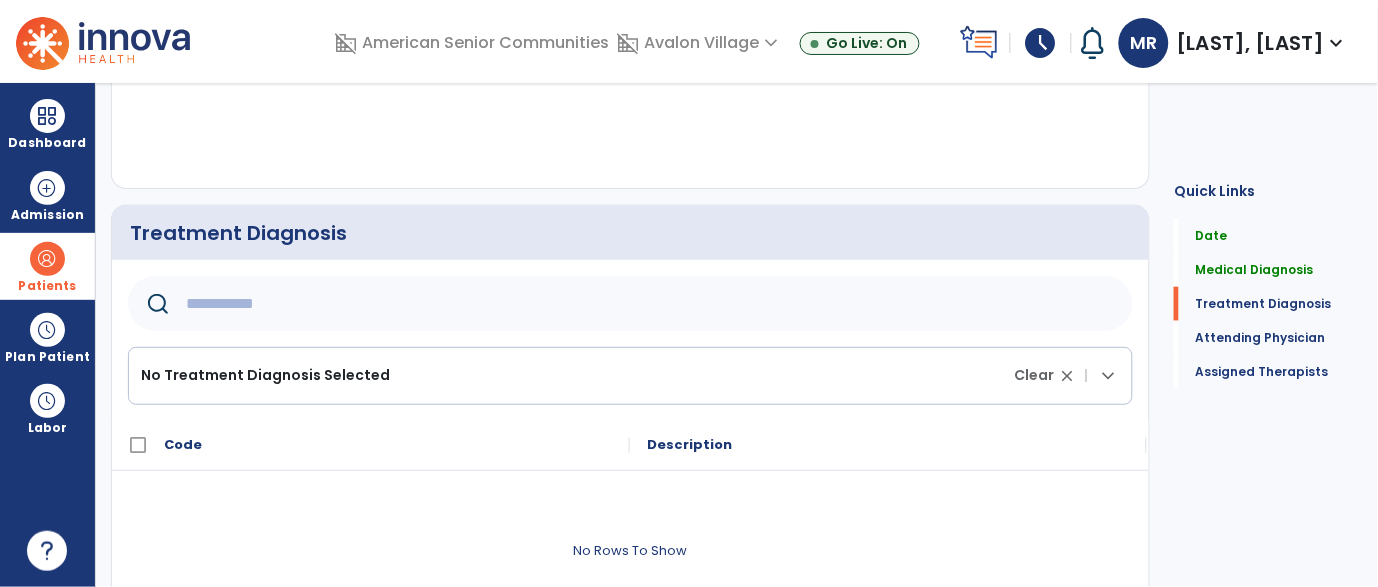 scroll, scrollTop: 342, scrollLeft: 0, axis: vertical 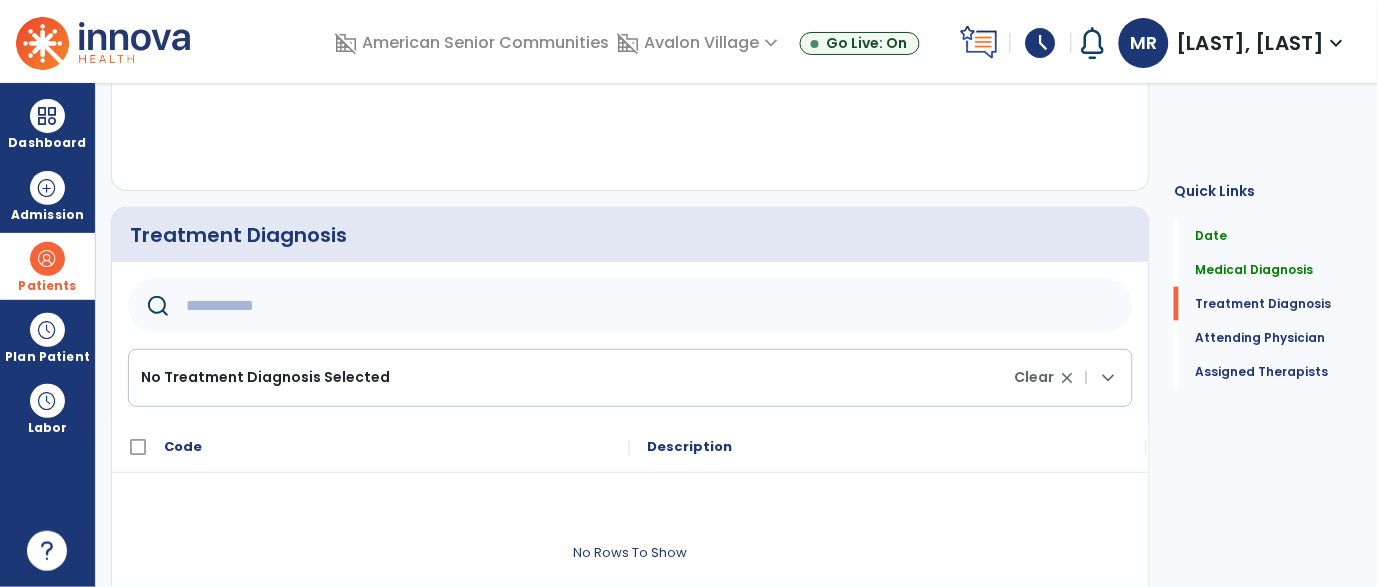 click 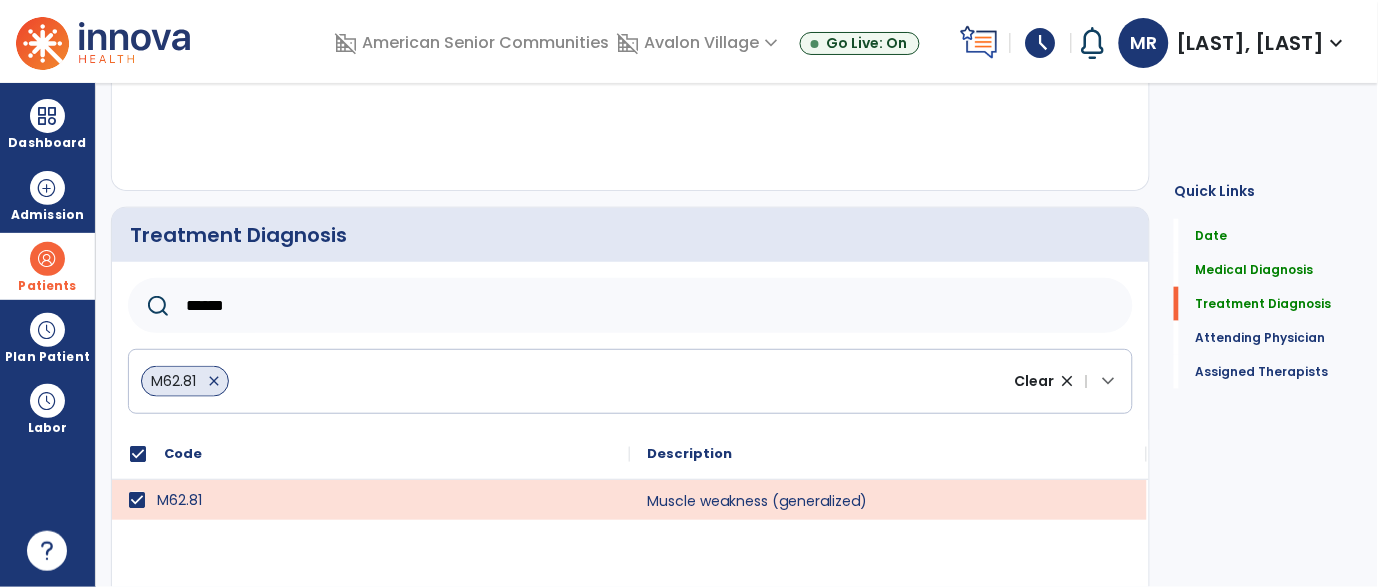 click on "******" 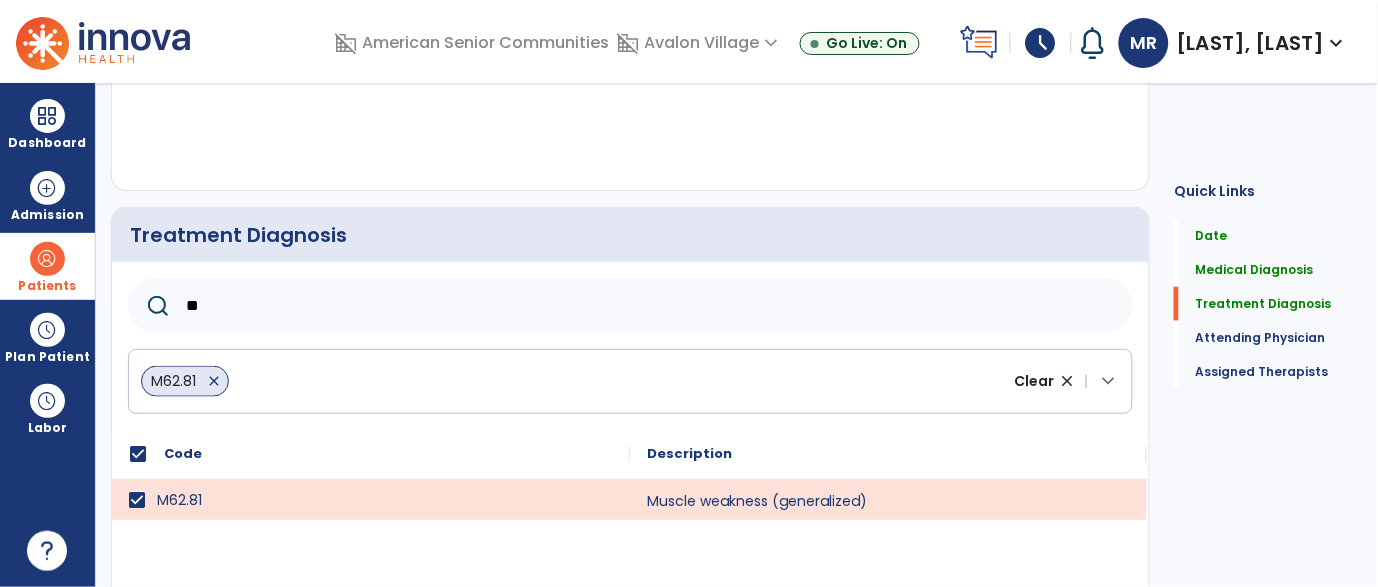 type on "*" 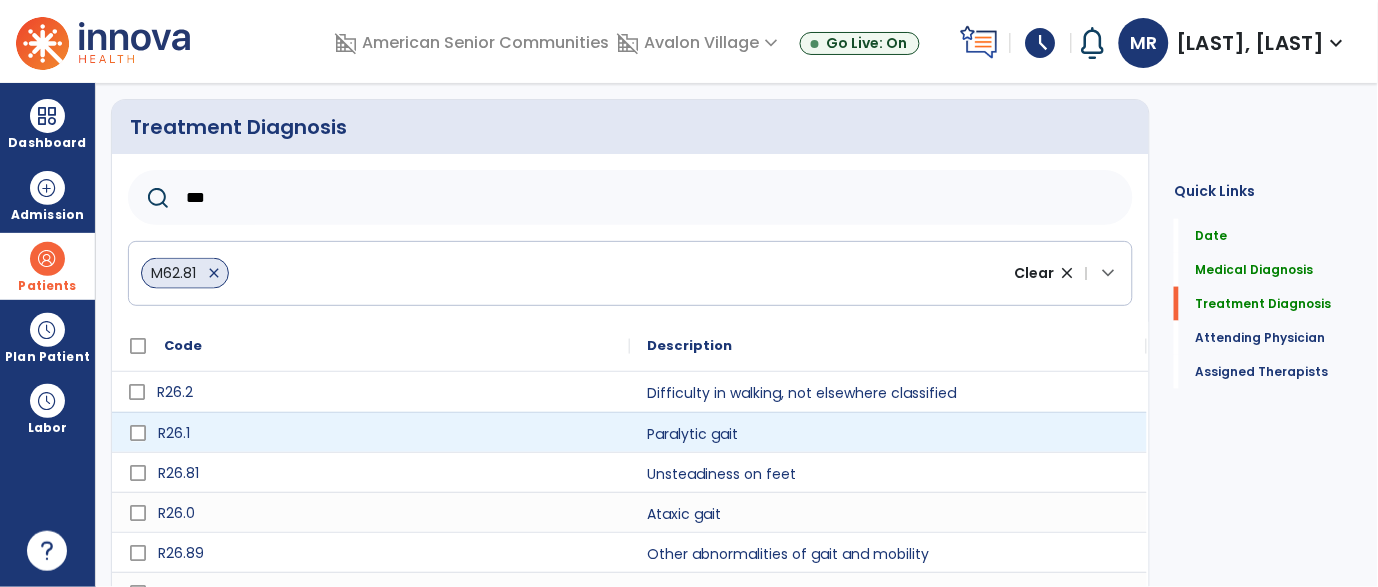 scroll, scrollTop: 451, scrollLeft: 0, axis: vertical 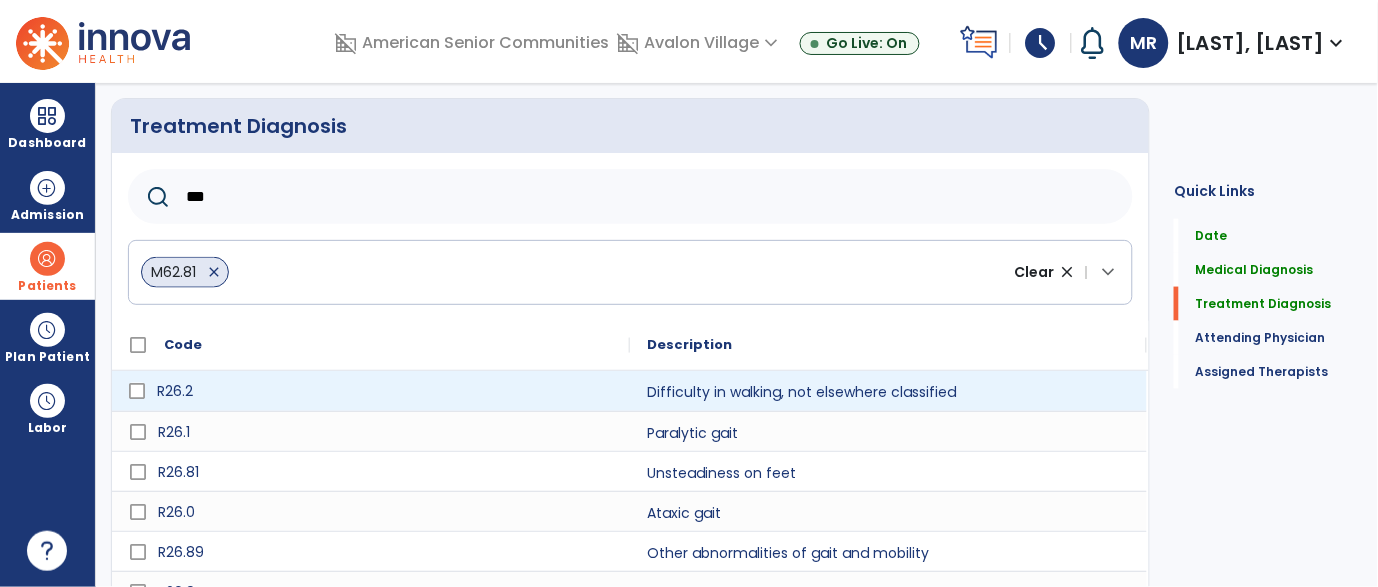 type on "***" 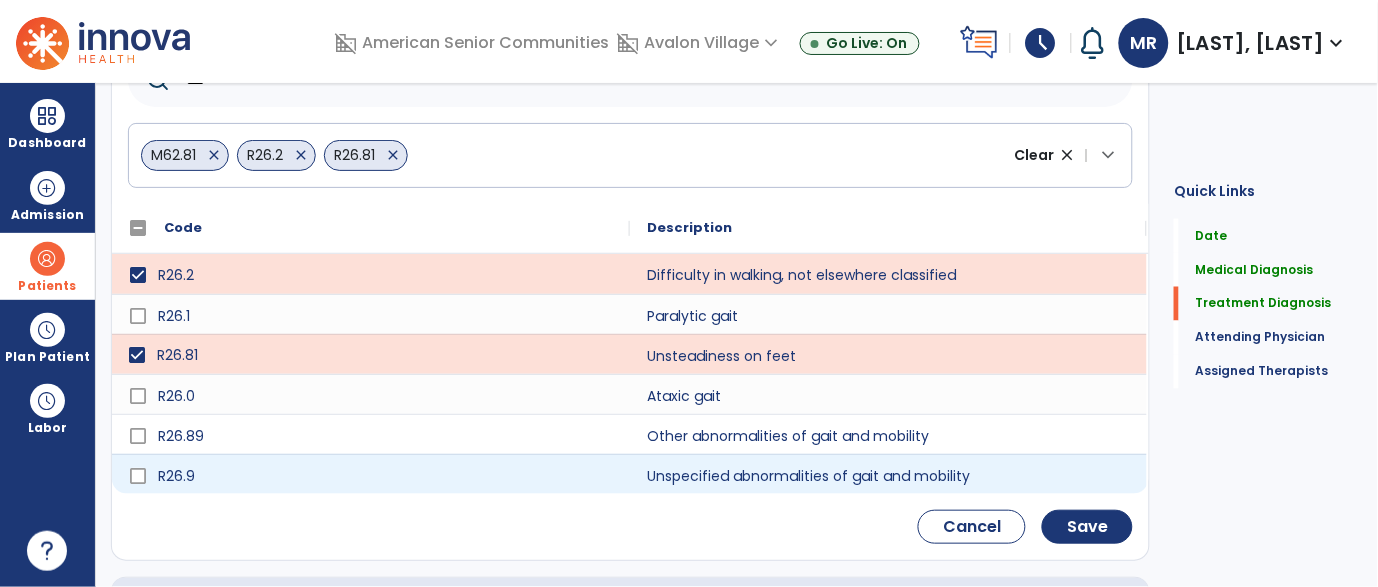 scroll, scrollTop: 573, scrollLeft: 0, axis: vertical 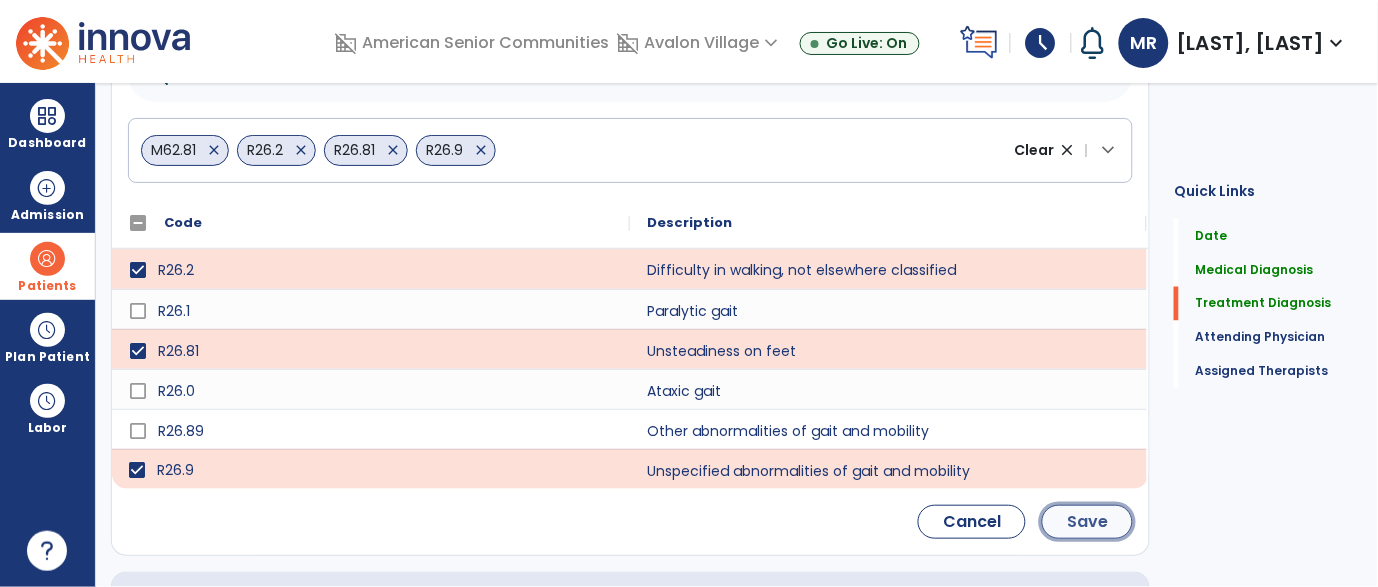 click on "Save" 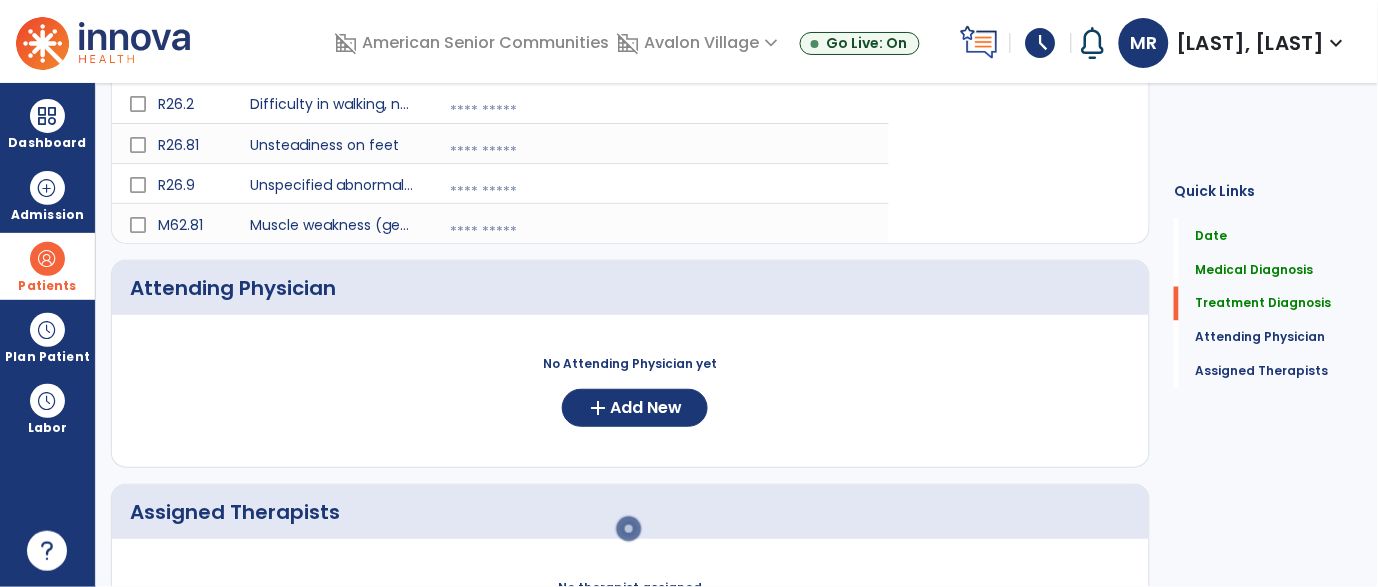scroll, scrollTop: 407, scrollLeft: 0, axis: vertical 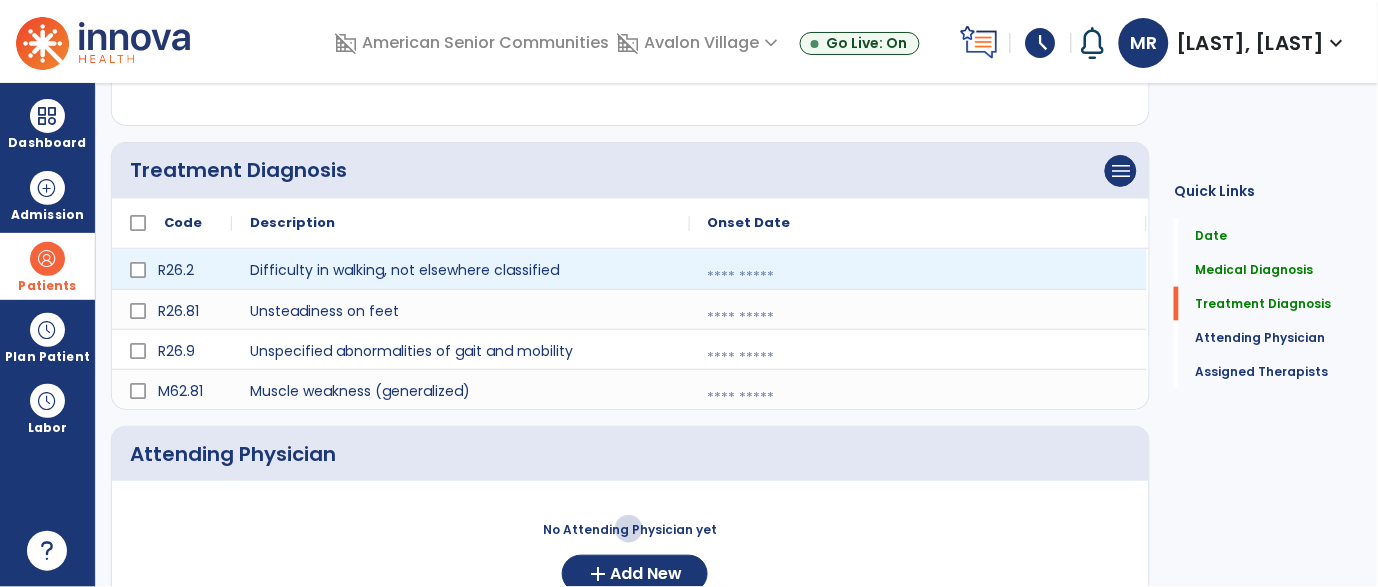 click at bounding box center [918, 277] 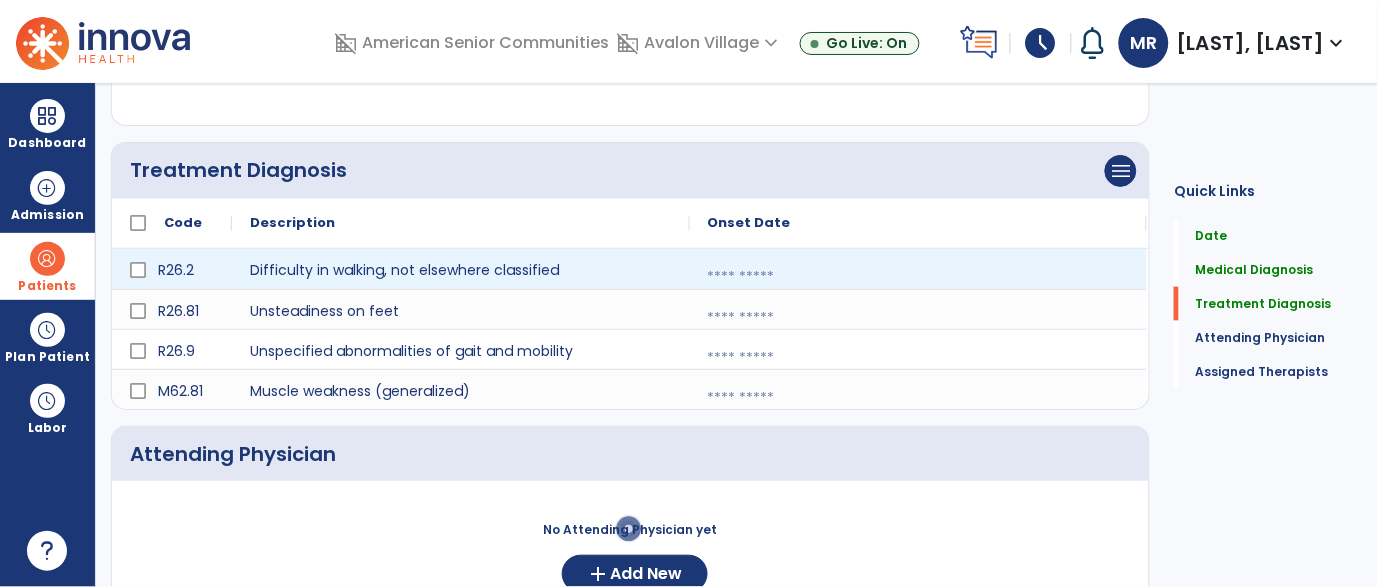 select on "*" 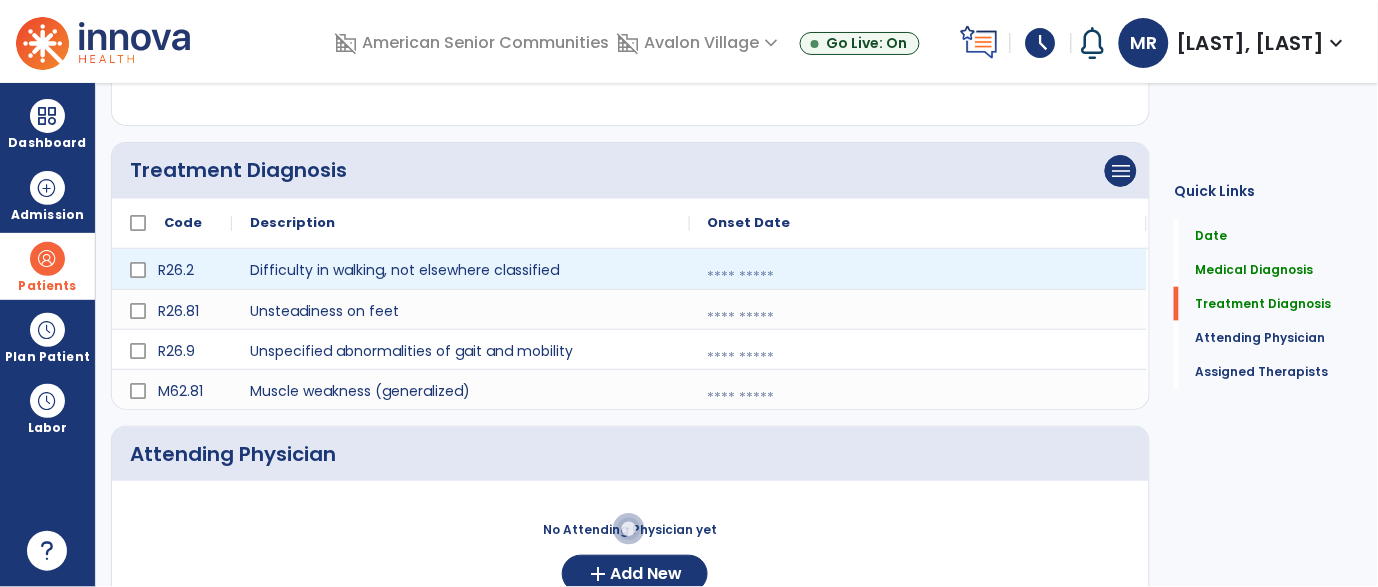 select on "****" 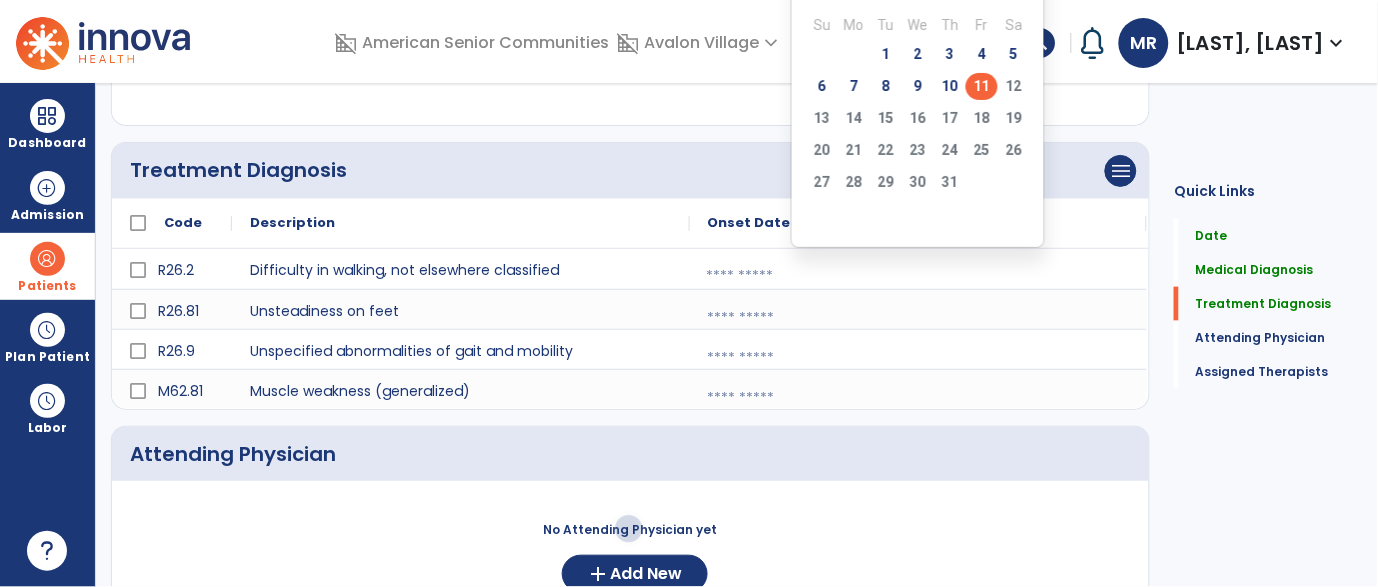 click on "11" 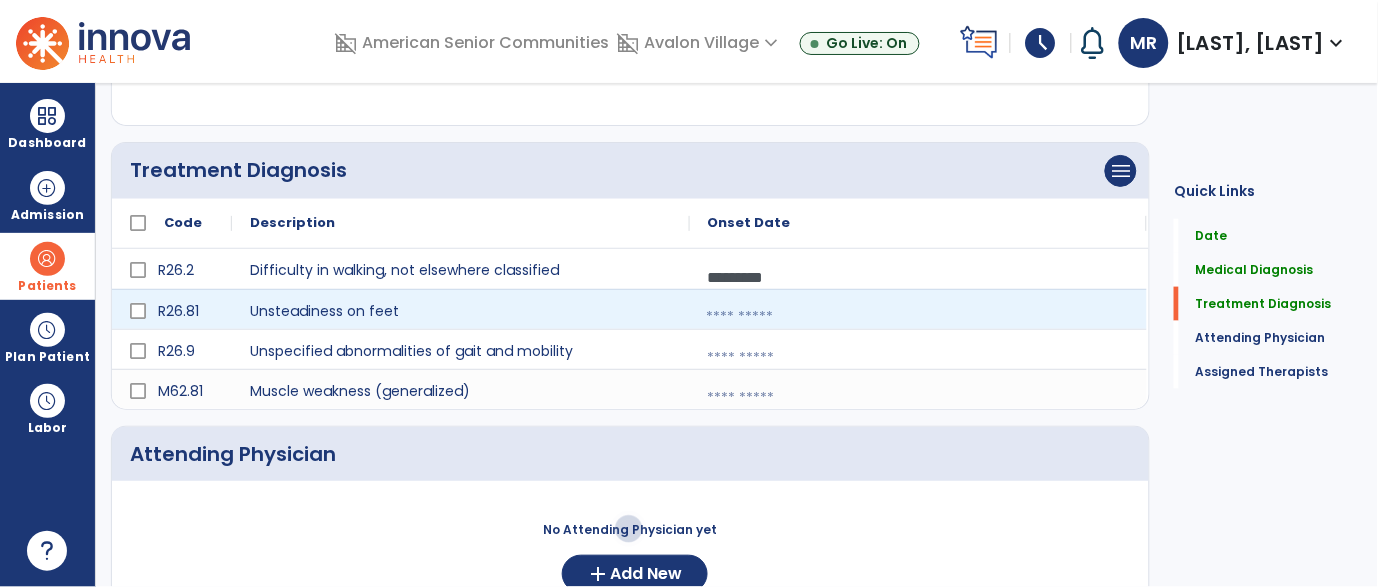 click at bounding box center (918, 317) 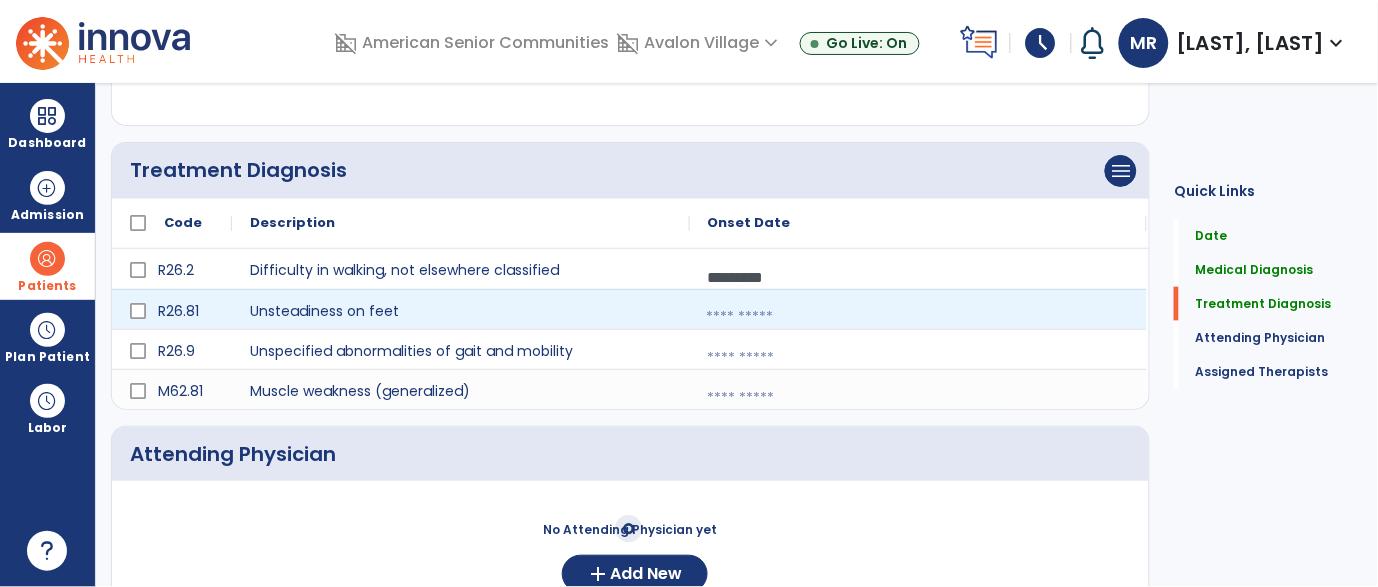 select on "*" 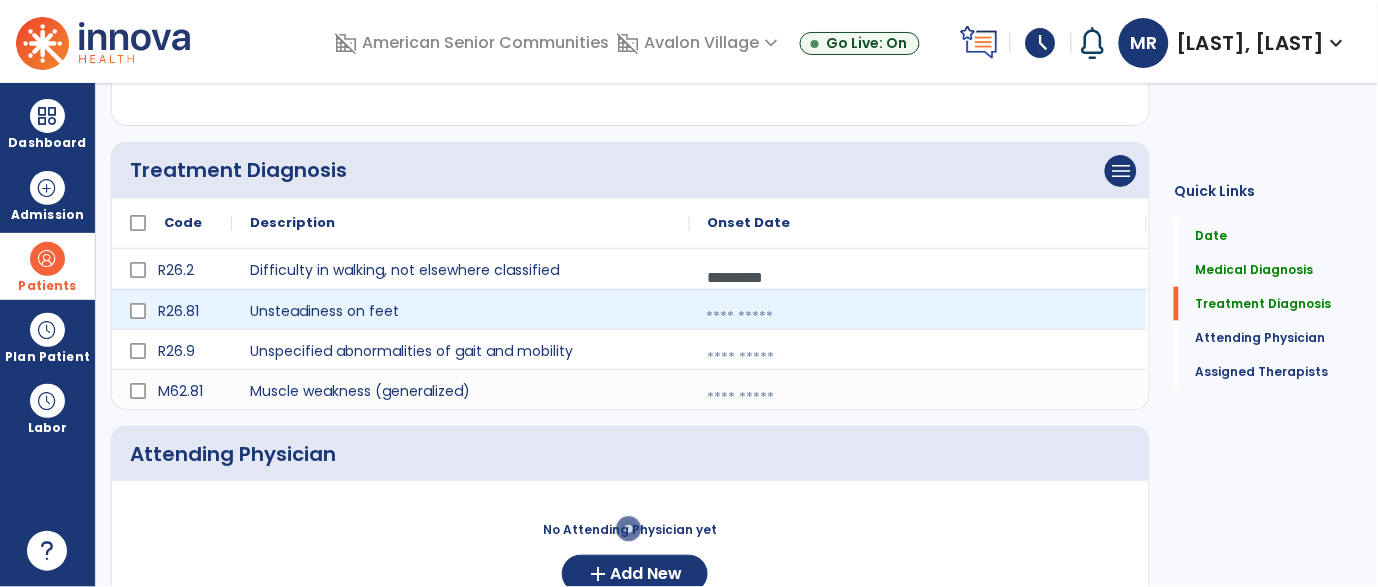 select on "****" 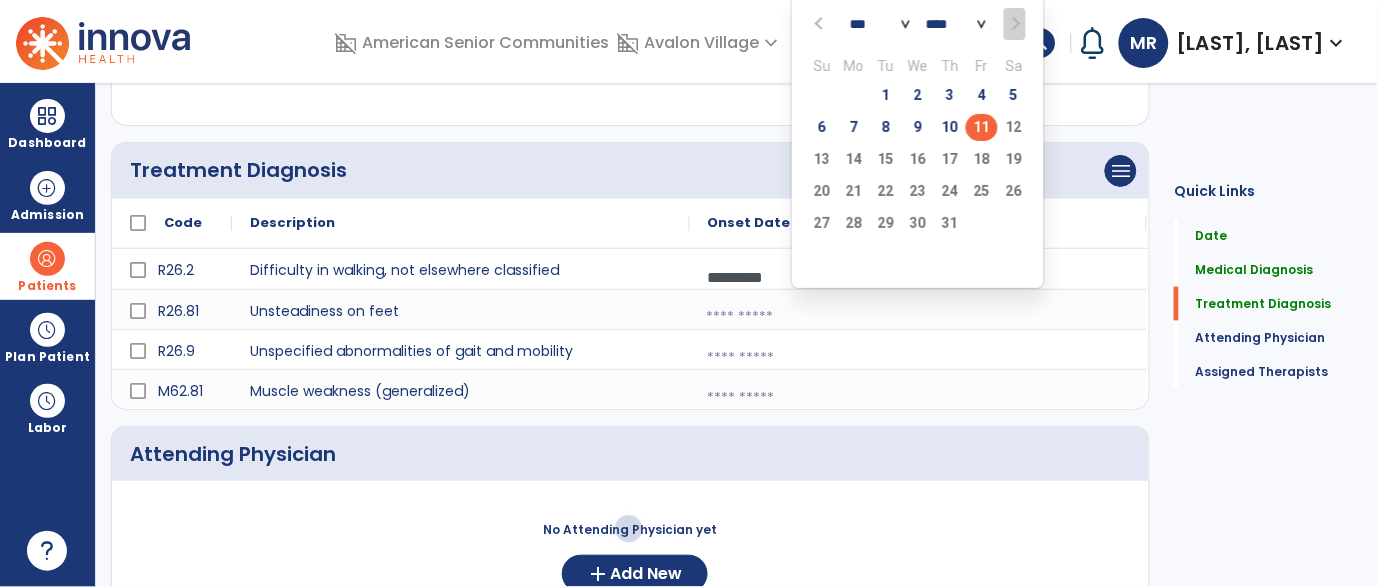 click on "11" 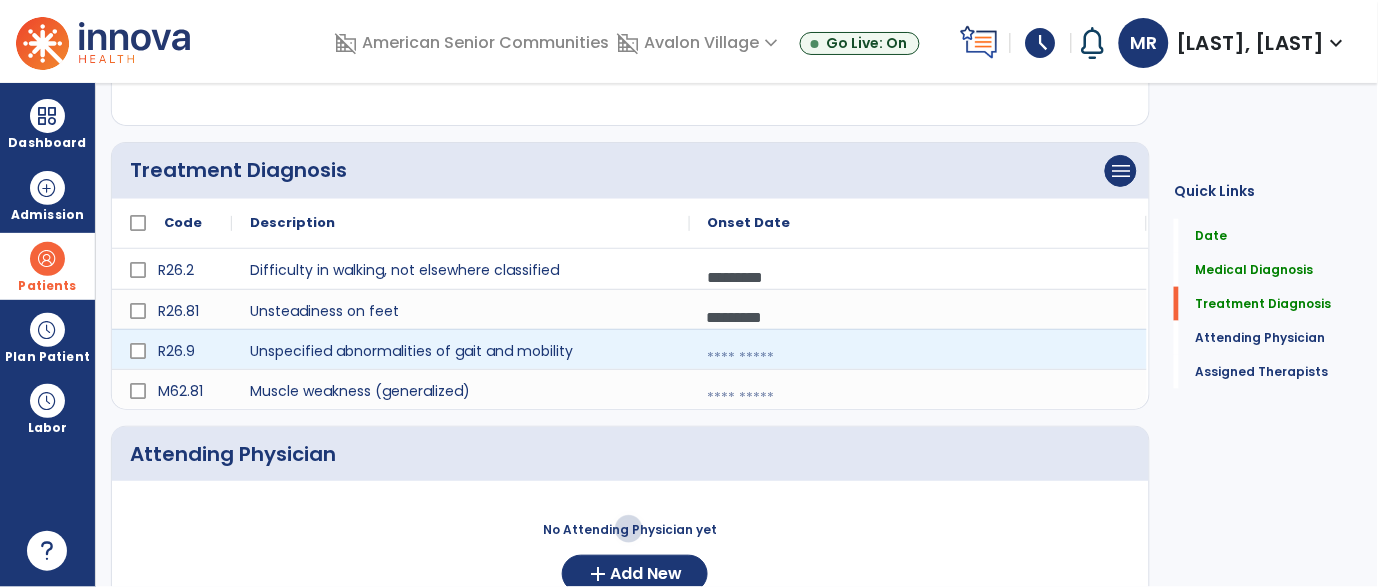 click at bounding box center [918, 358] 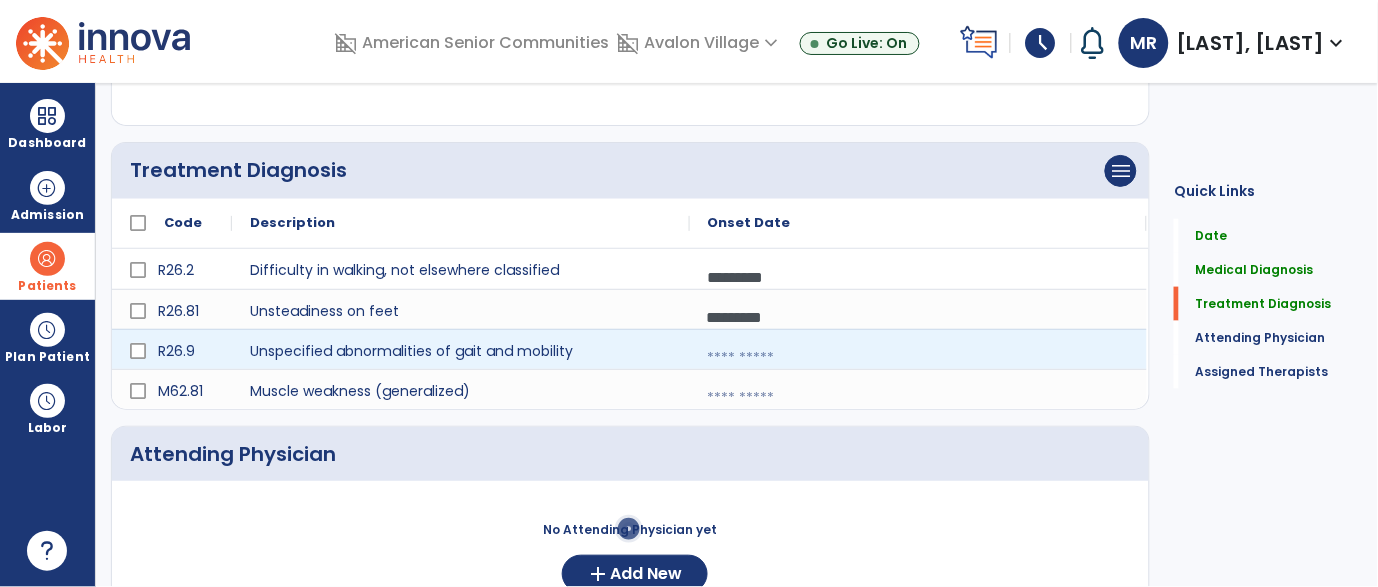 select on "*" 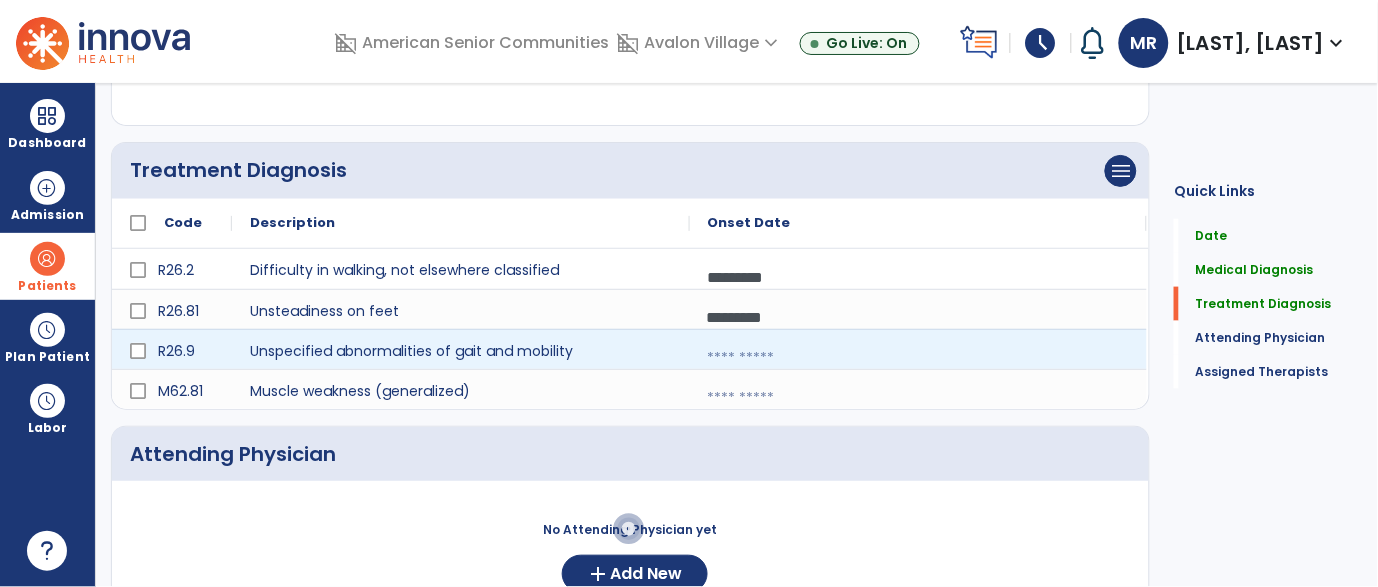 select on "****" 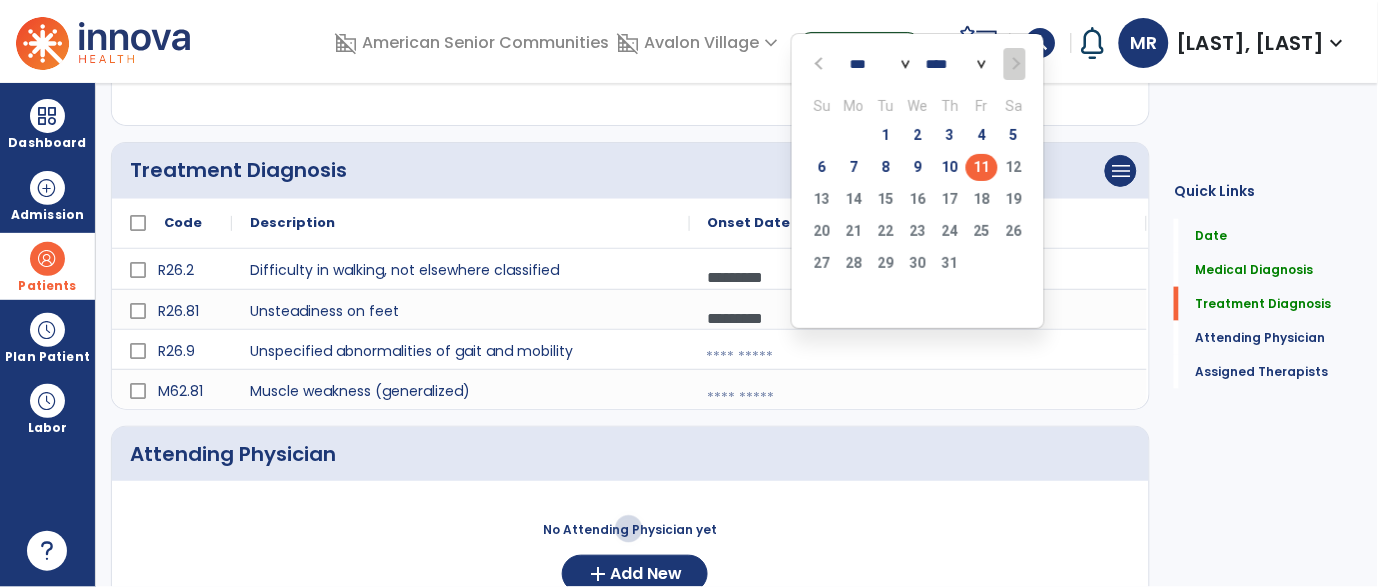 click on "11" 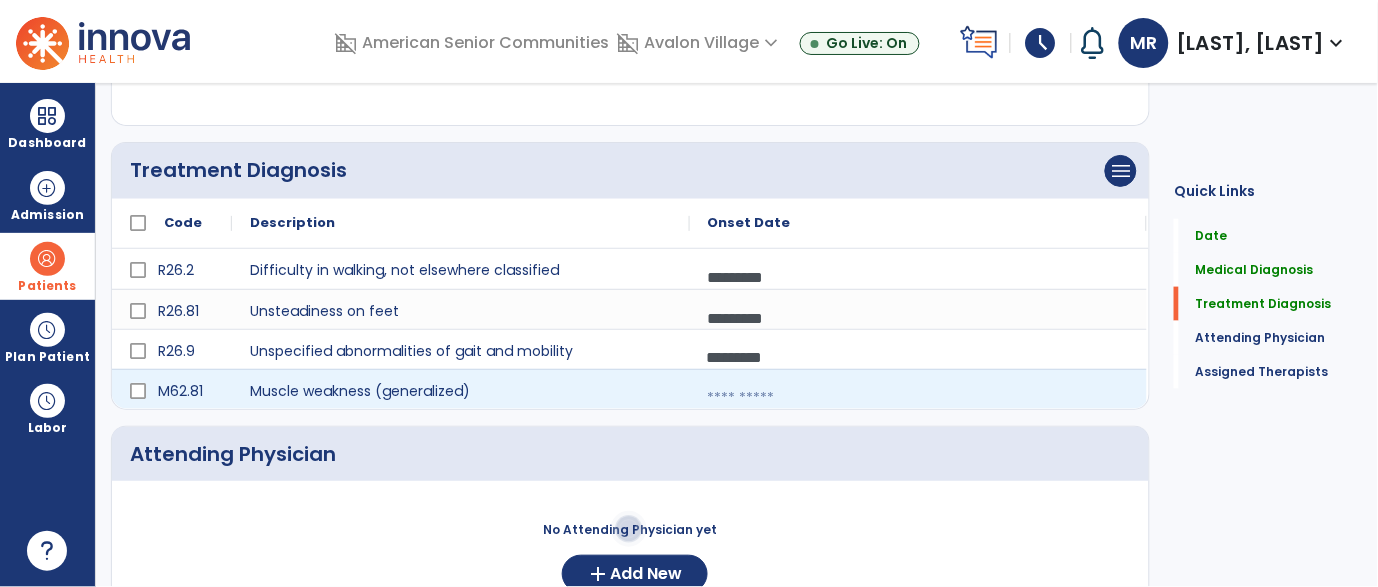 click at bounding box center (918, 398) 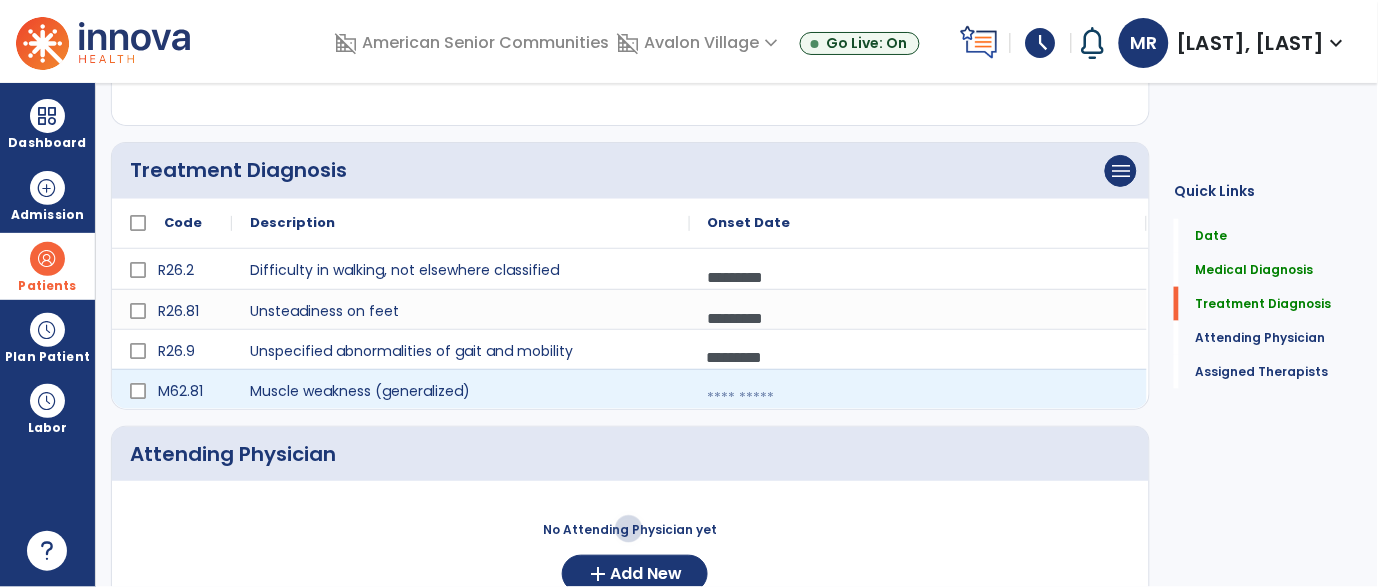 select on "*" 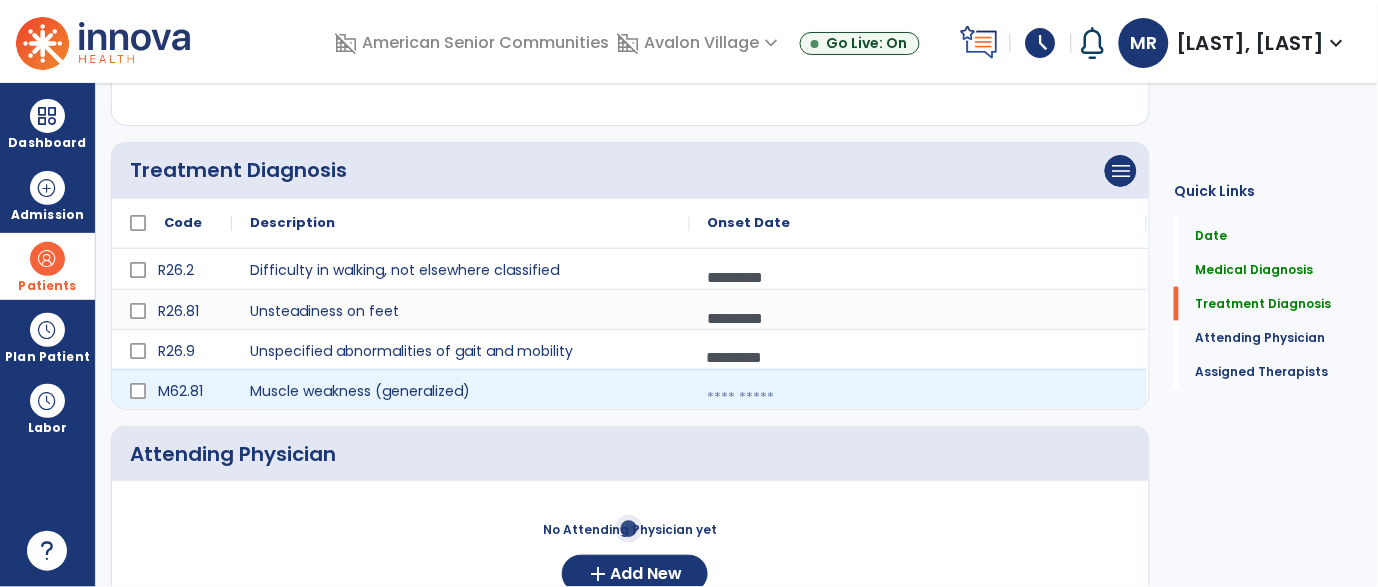 select on "****" 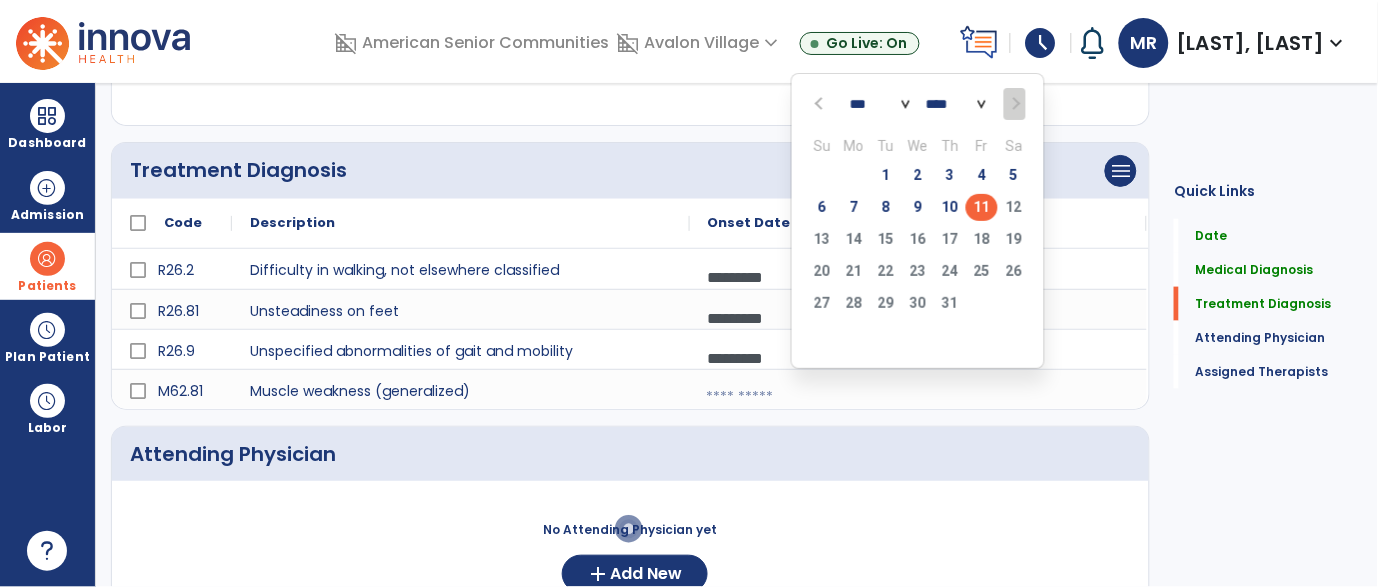 click on "11" 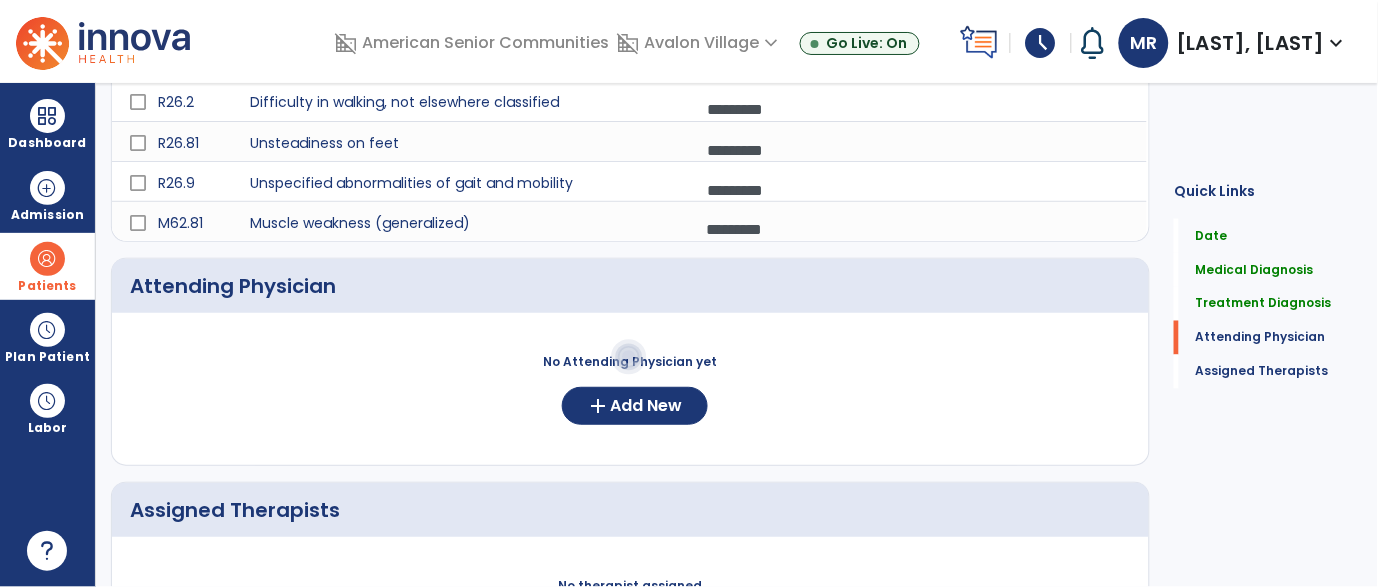 scroll, scrollTop: 580, scrollLeft: 0, axis: vertical 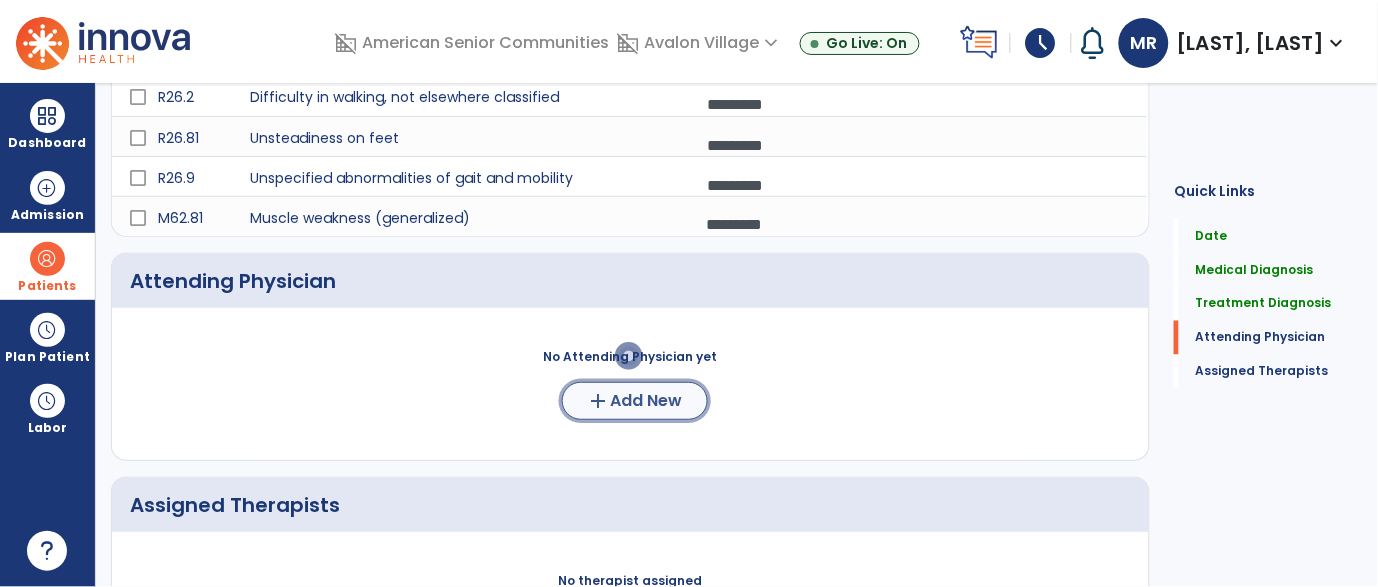 click on "Add New" 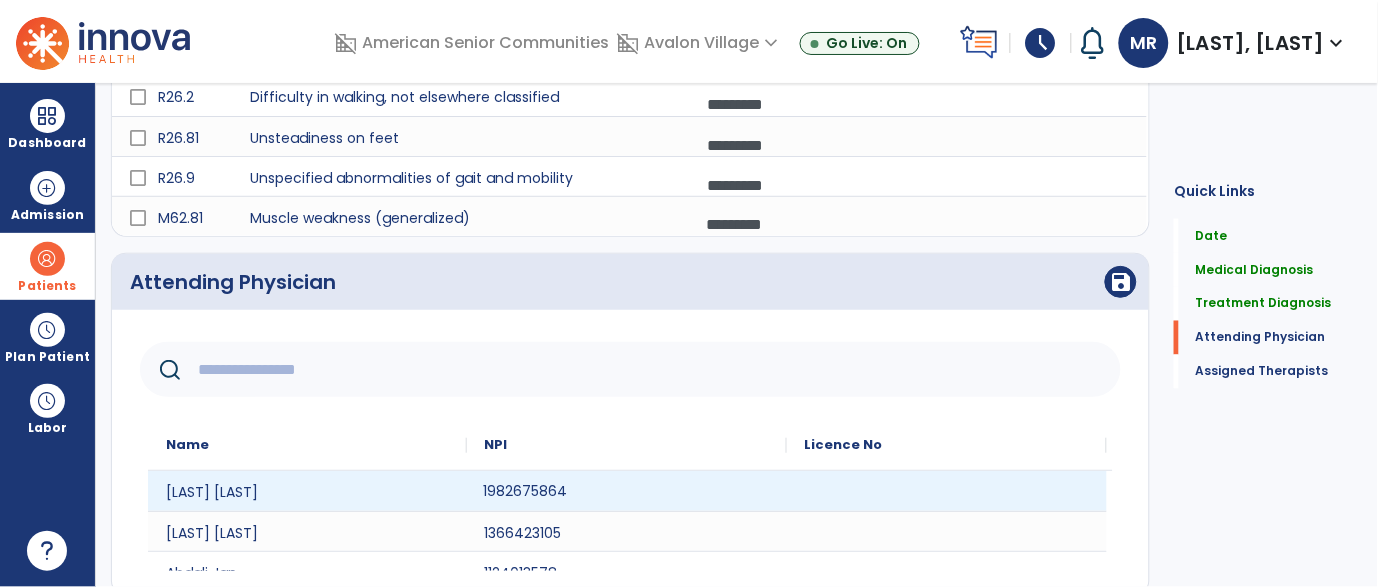 click on "1982675864" 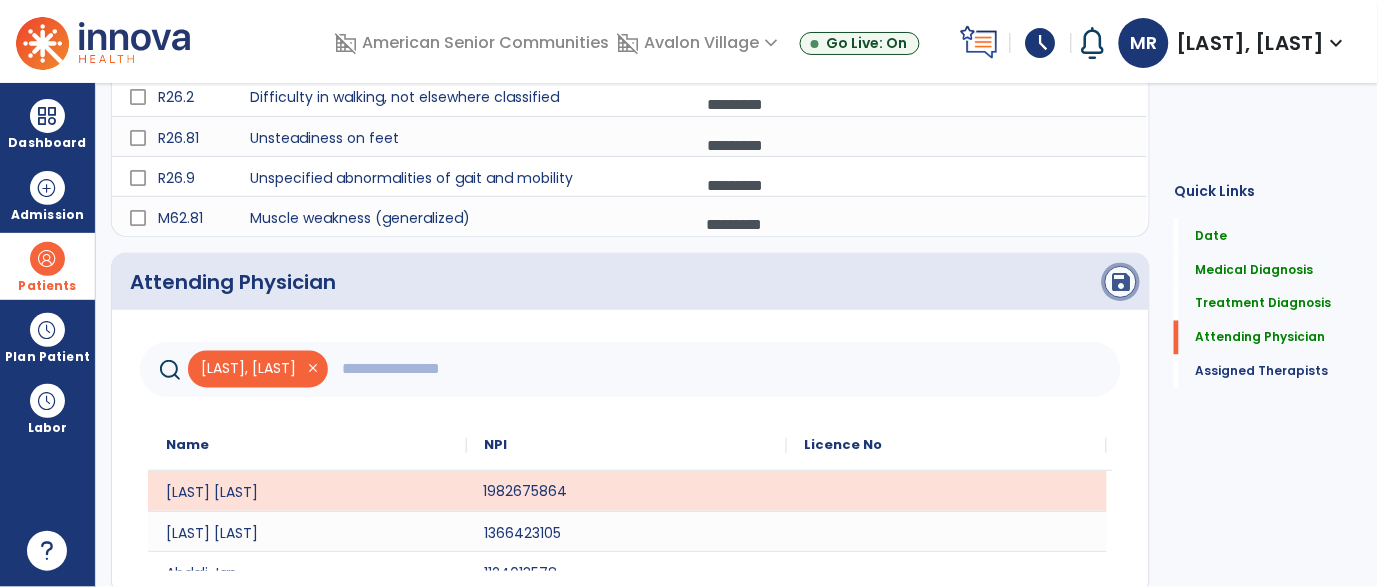 click on "save" 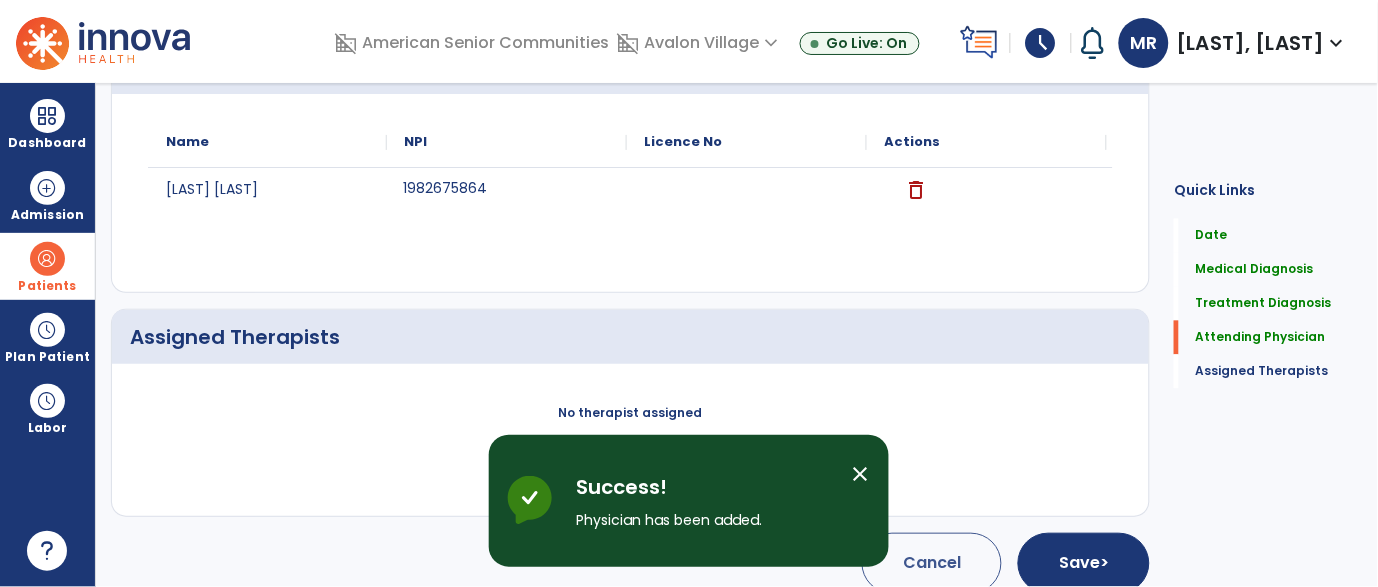 scroll, scrollTop: 817, scrollLeft: 0, axis: vertical 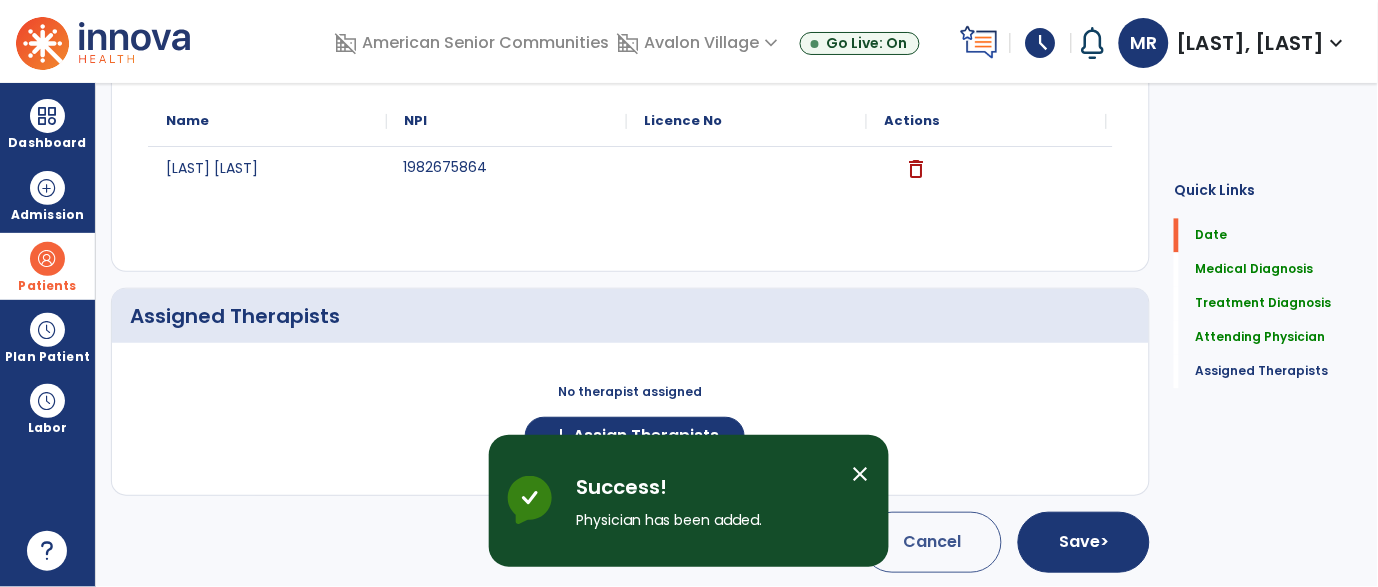 click on "close" at bounding box center [861, 474] 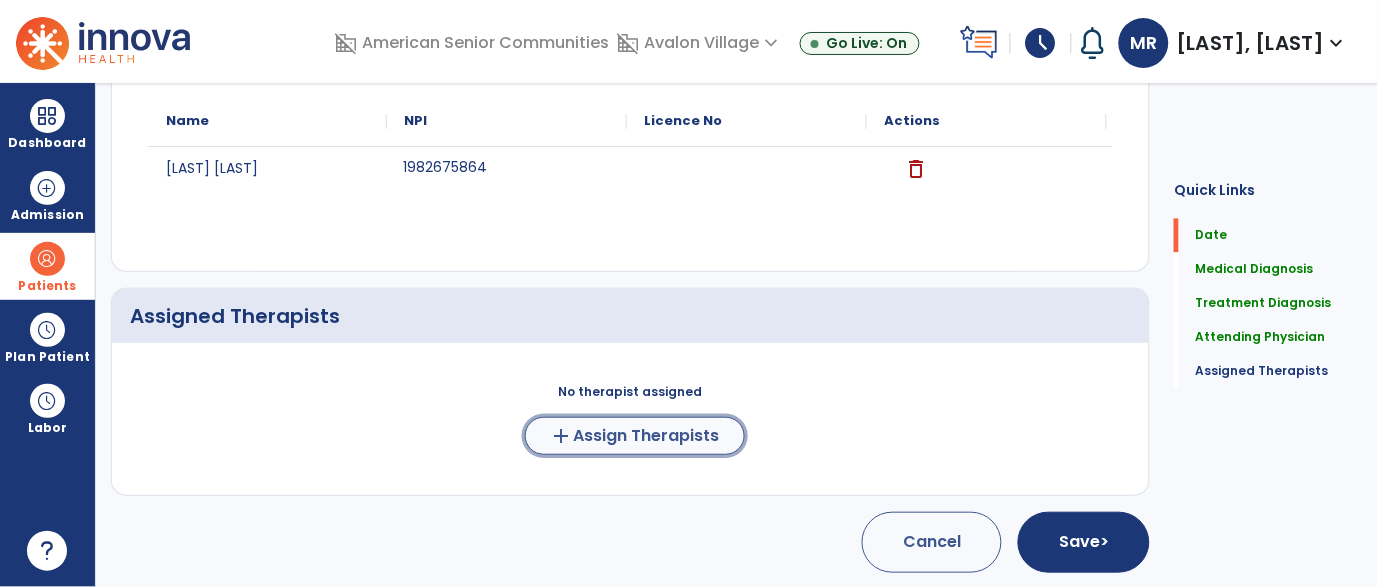 click on "Assign Therapists" 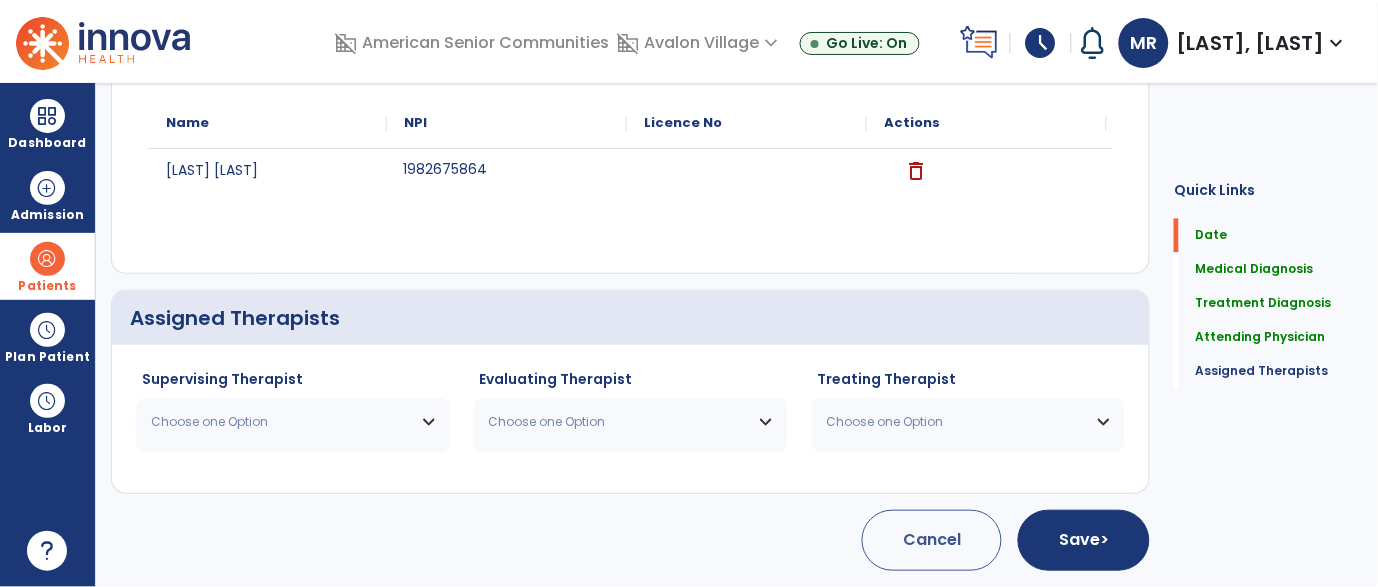 scroll, scrollTop: 813, scrollLeft: 0, axis: vertical 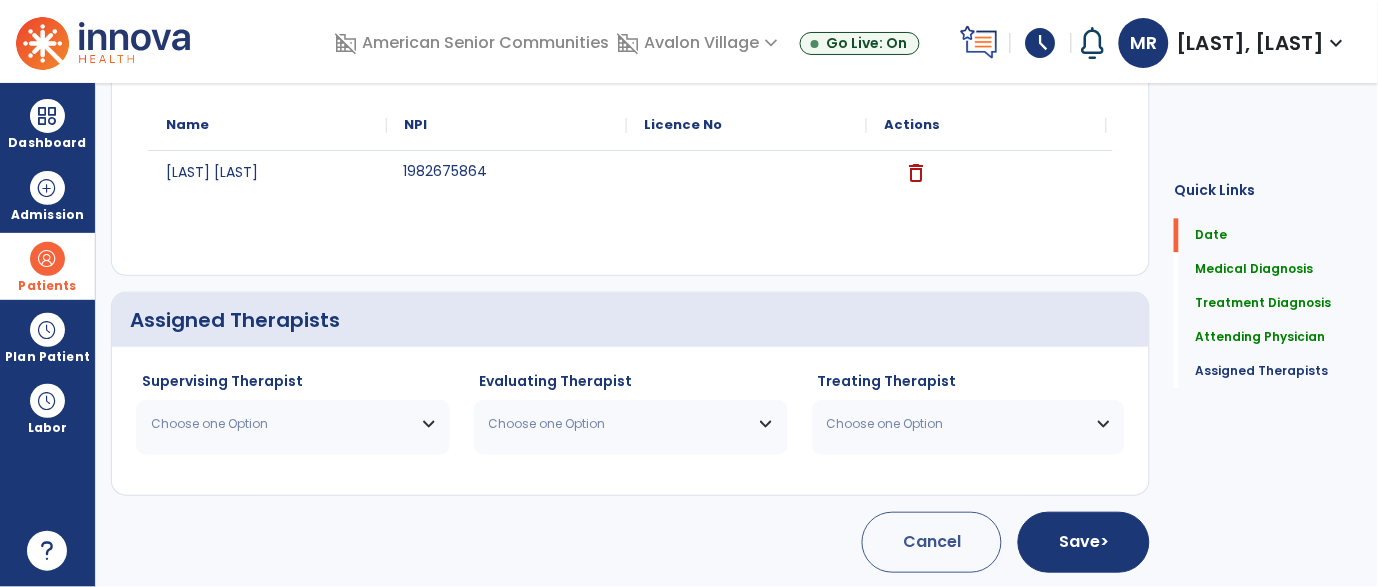 click on "Choose one Option" at bounding box center [293, 424] 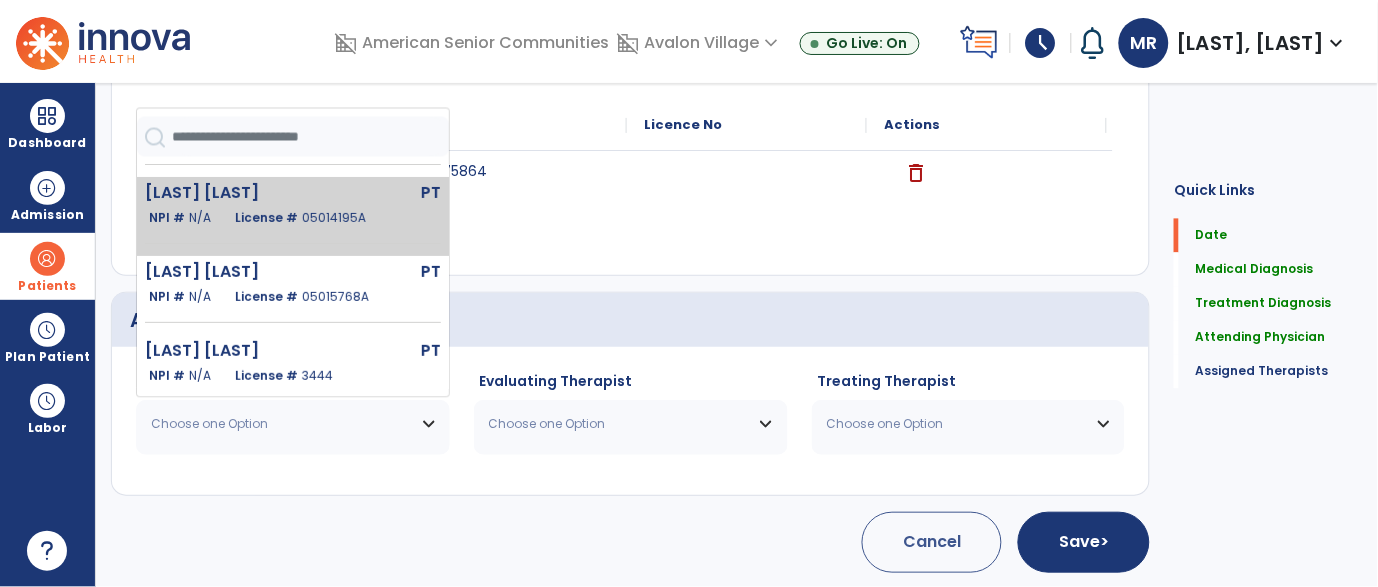 scroll, scrollTop: 91, scrollLeft: 0, axis: vertical 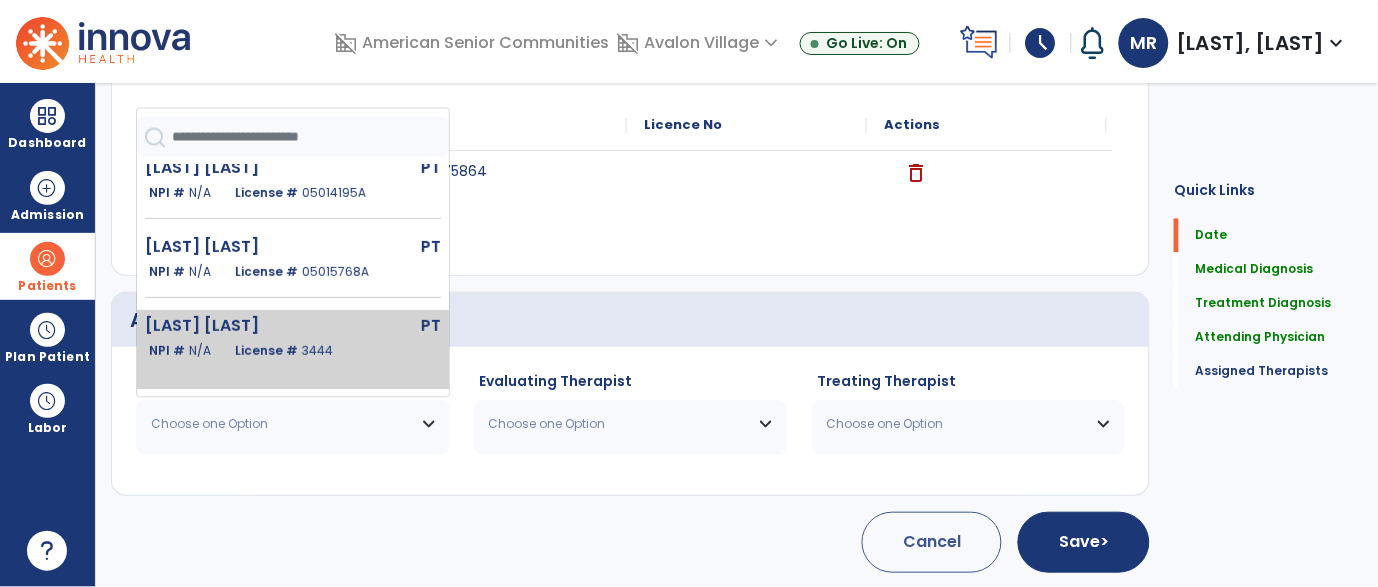 click on "[LAST] [LAST]" 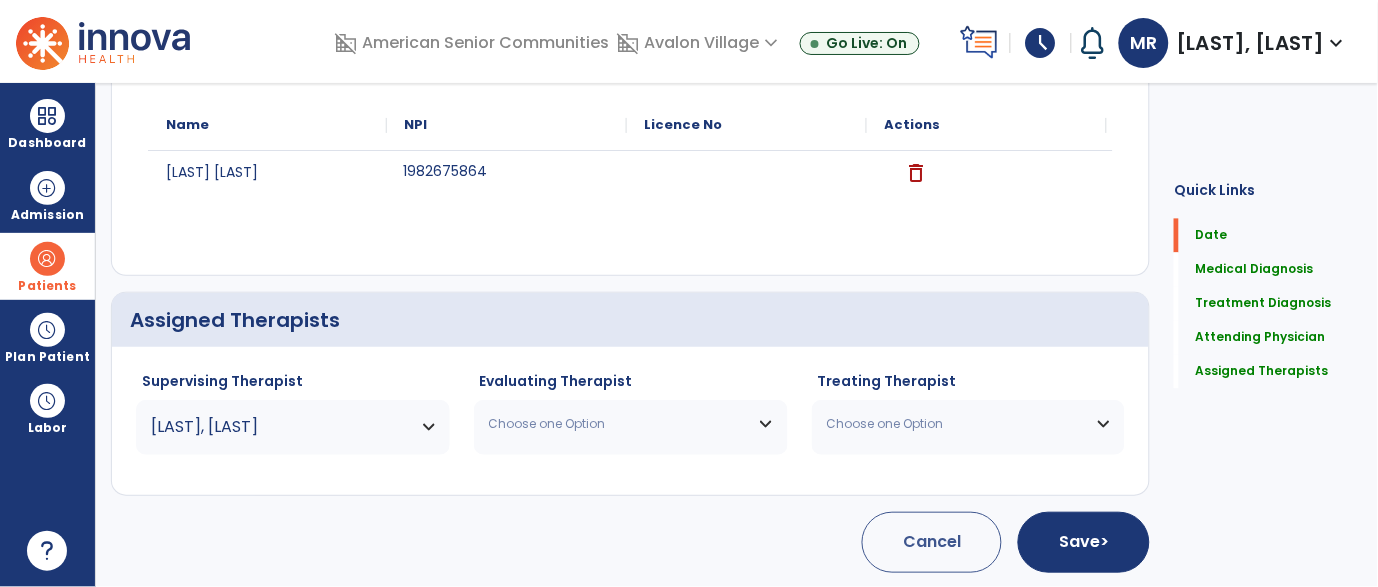 click on "Choose one Option" at bounding box center [631, 424] 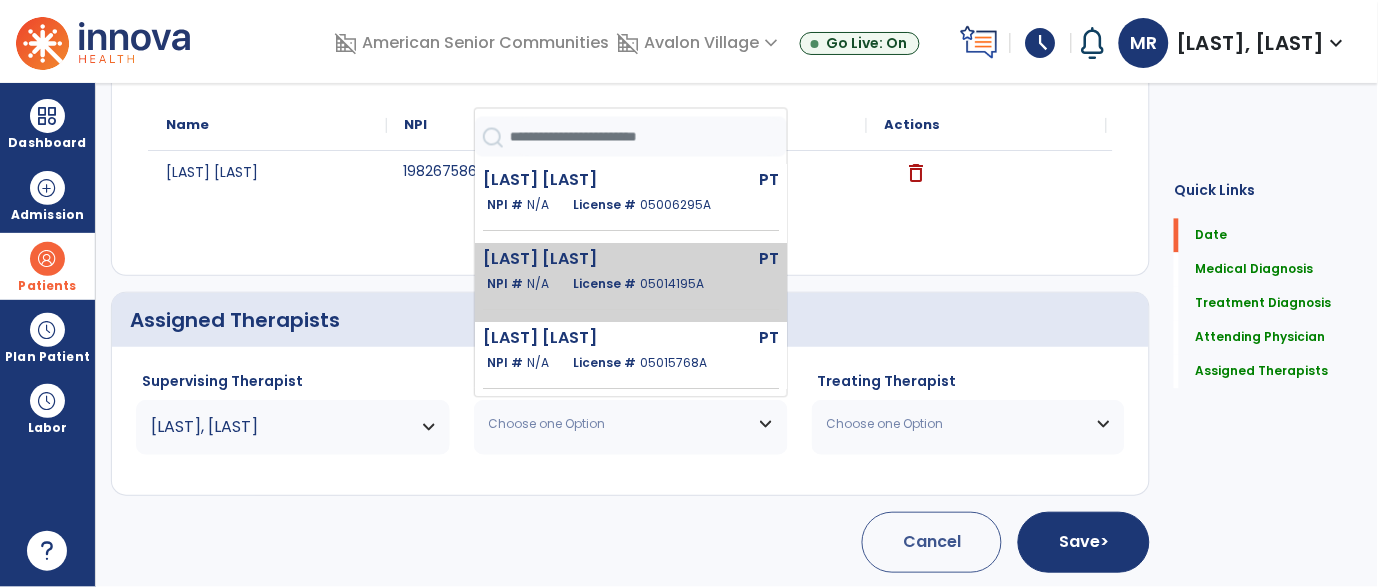 scroll, scrollTop: 91, scrollLeft: 0, axis: vertical 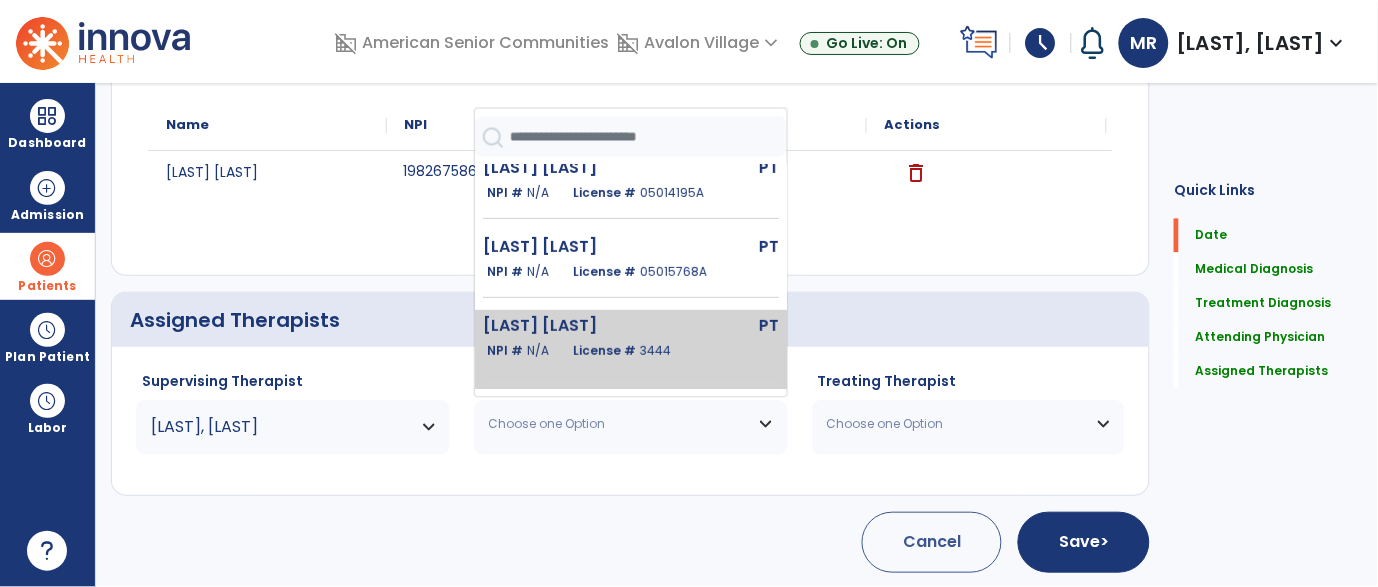 click on "[LAST] [LAST]" 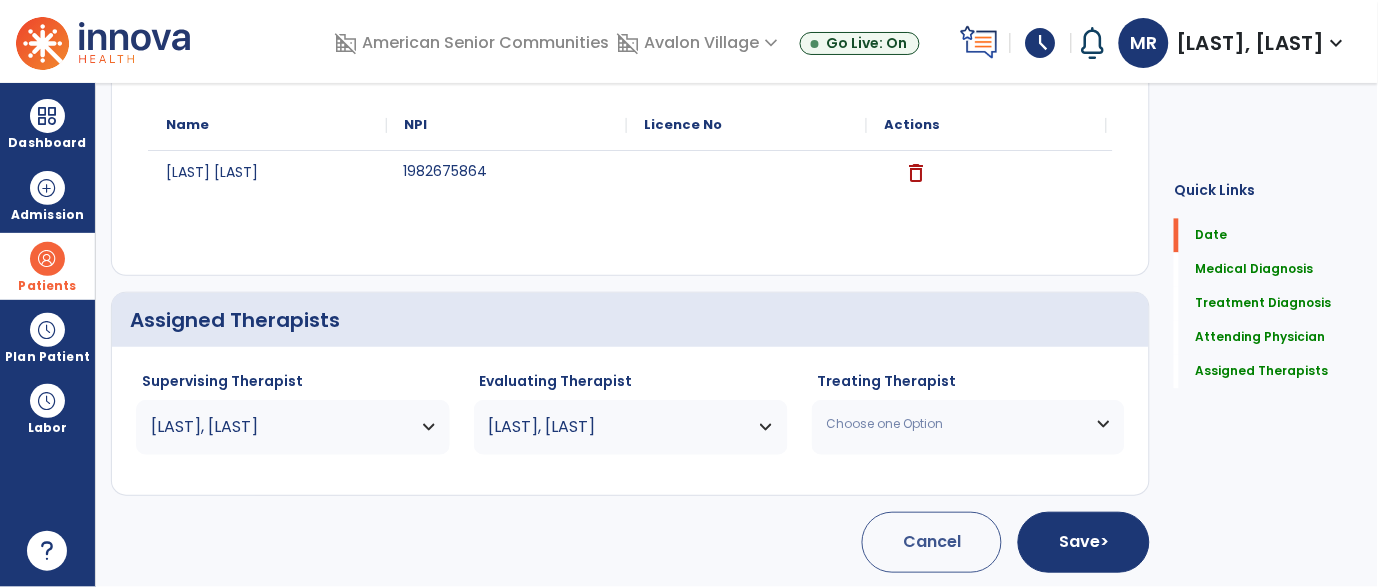 click on "Choose one Option" at bounding box center [969, 424] 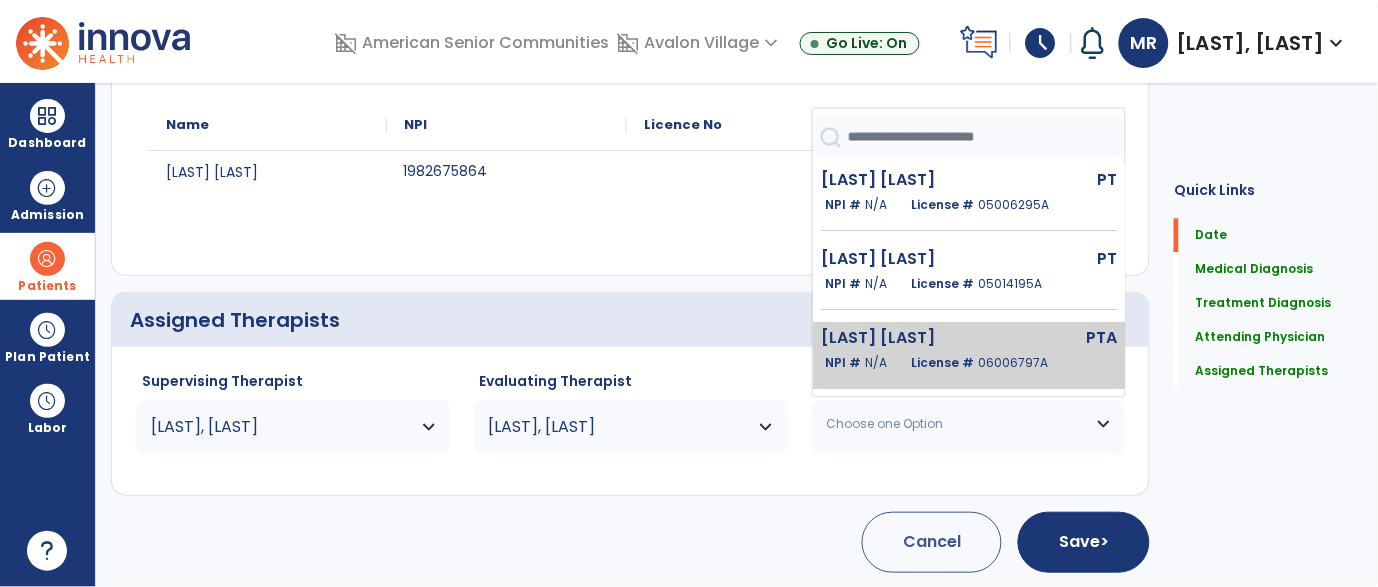 click on "[LAST] [LAST]" 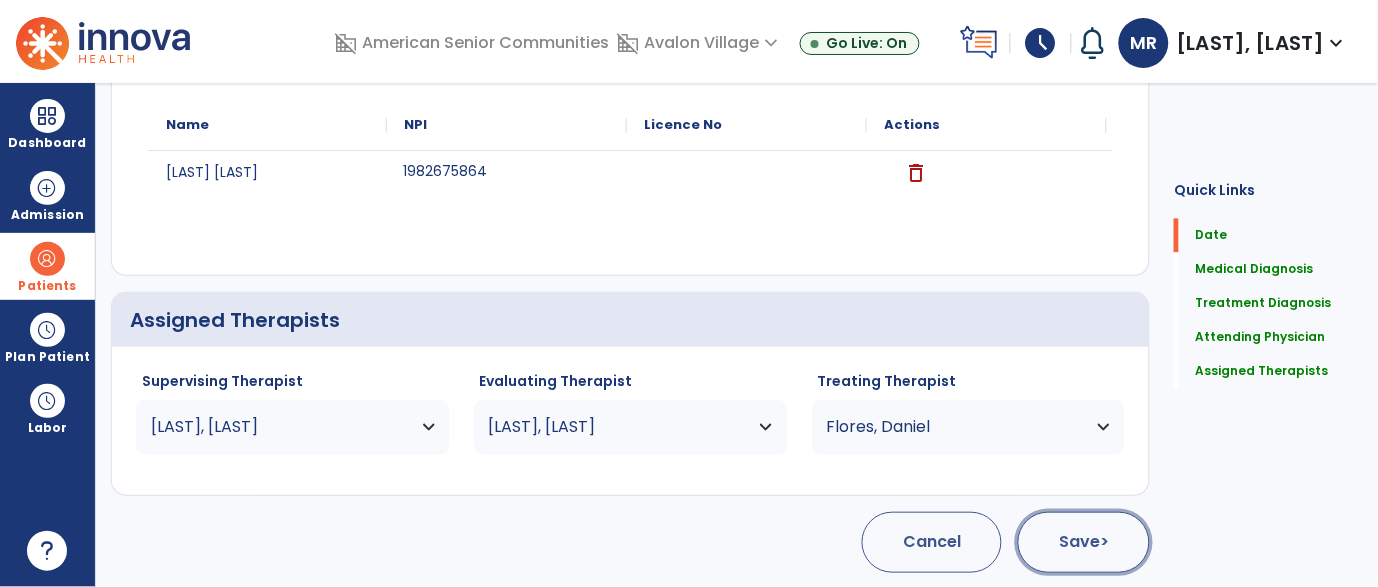 click on "Save  >" 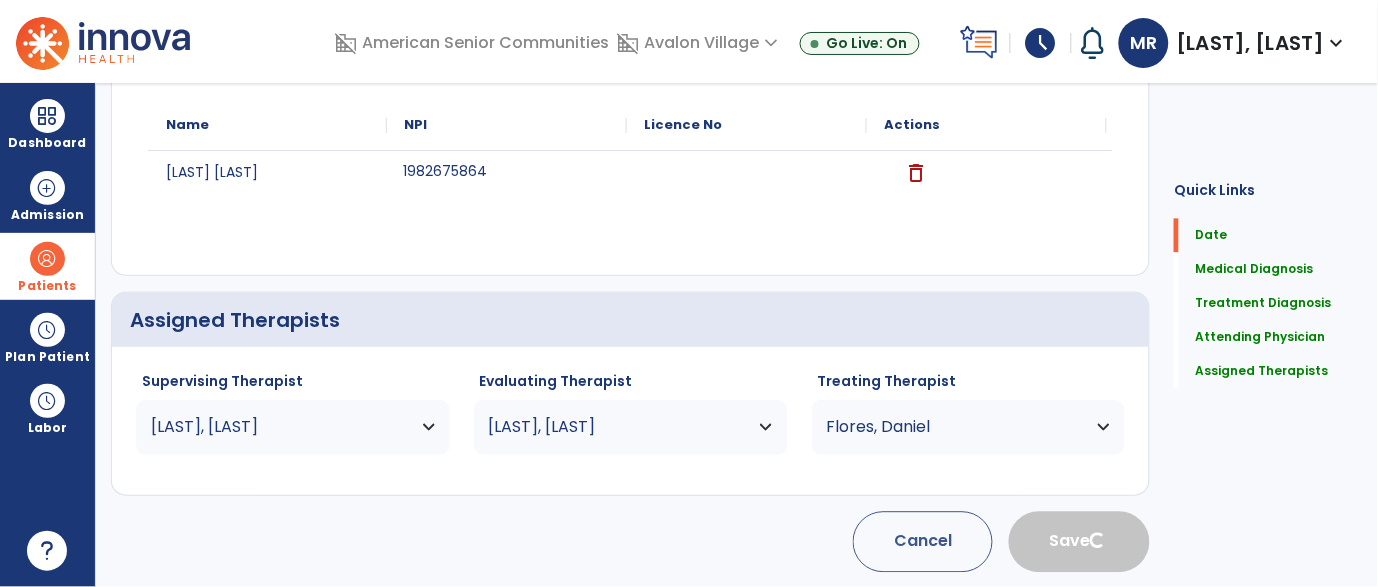 type 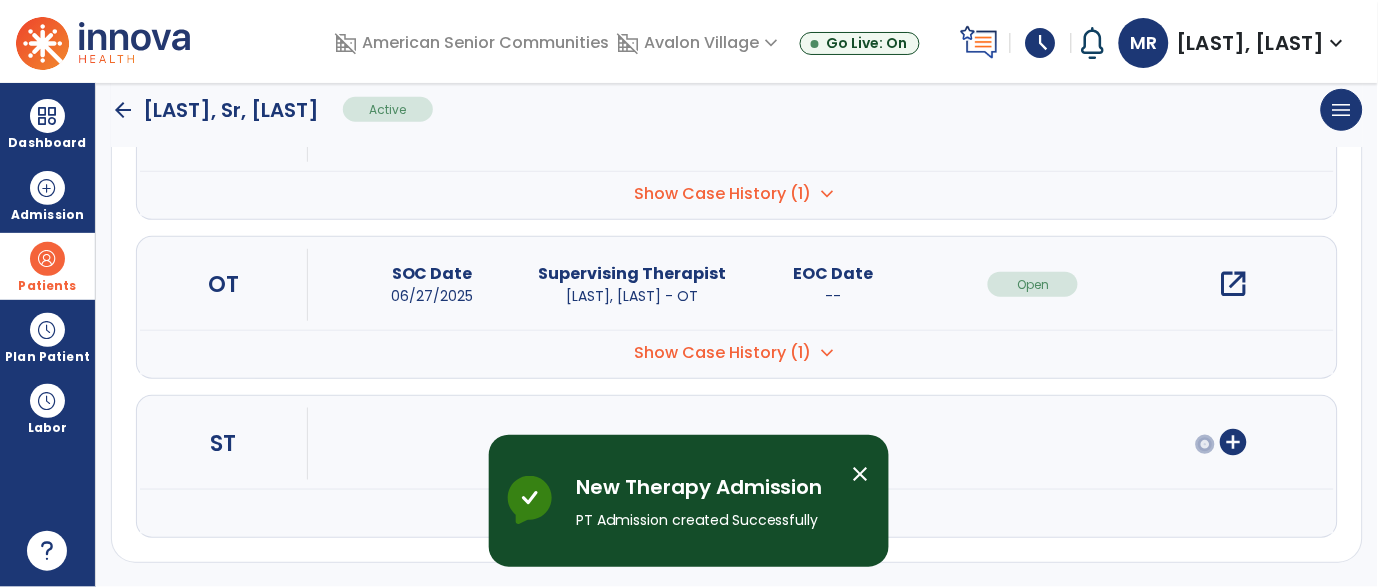 scroll, scrollTop: 307, scrollLeft: 0, axis: vertical 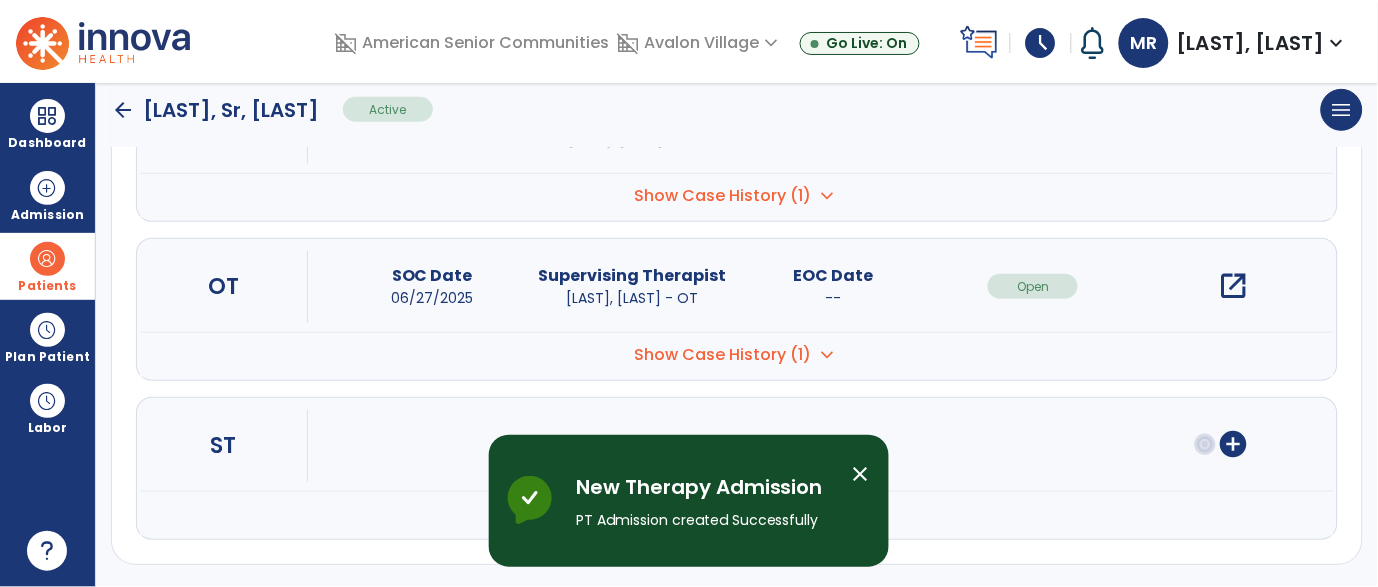 click on "close" at bounding box center [861, 474] 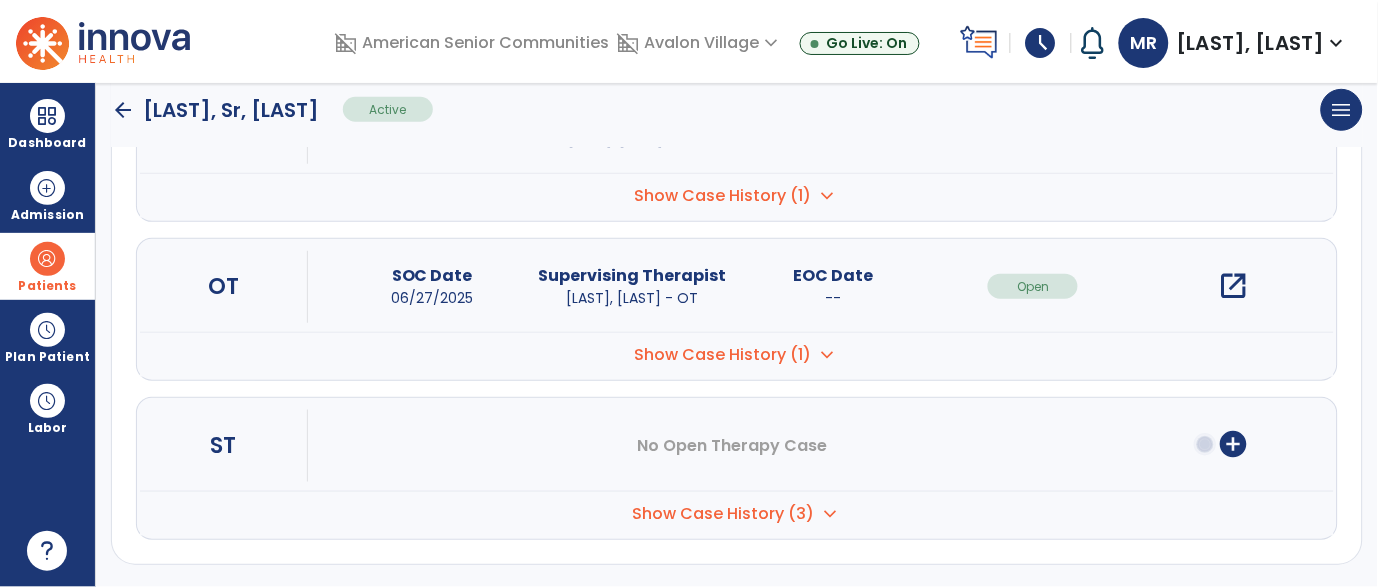click on "open_in_new" at bounding box center [1234, 286] 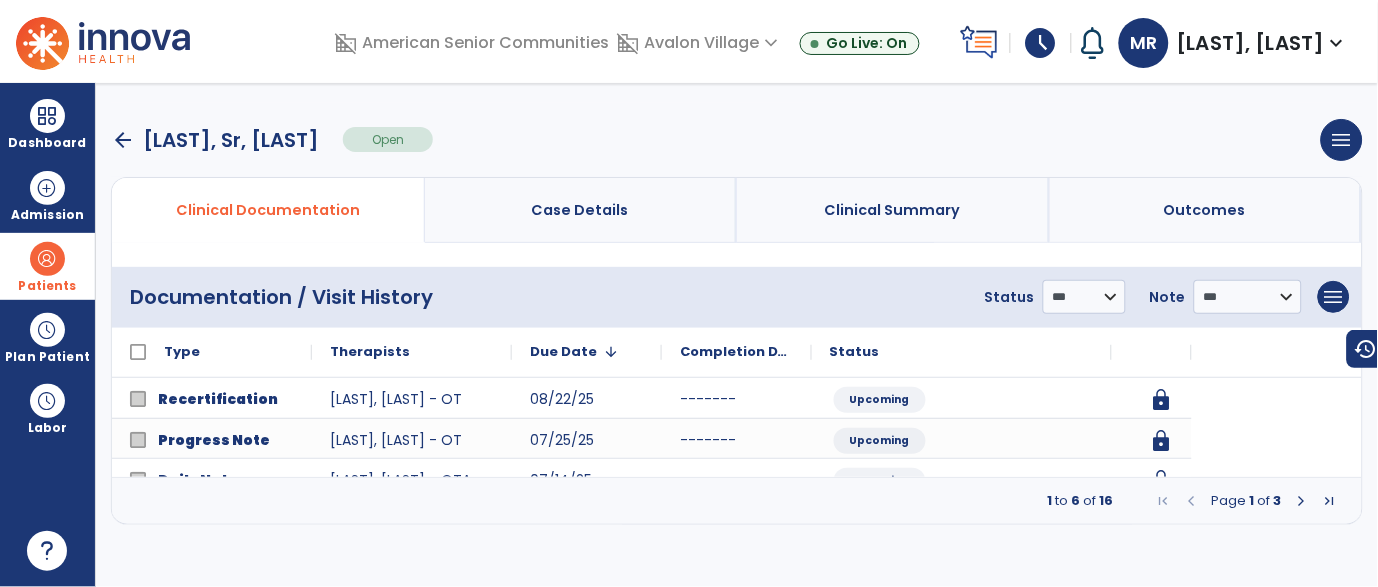 scroll, scrollTop: 0, scrollLeft: 0, axis: both 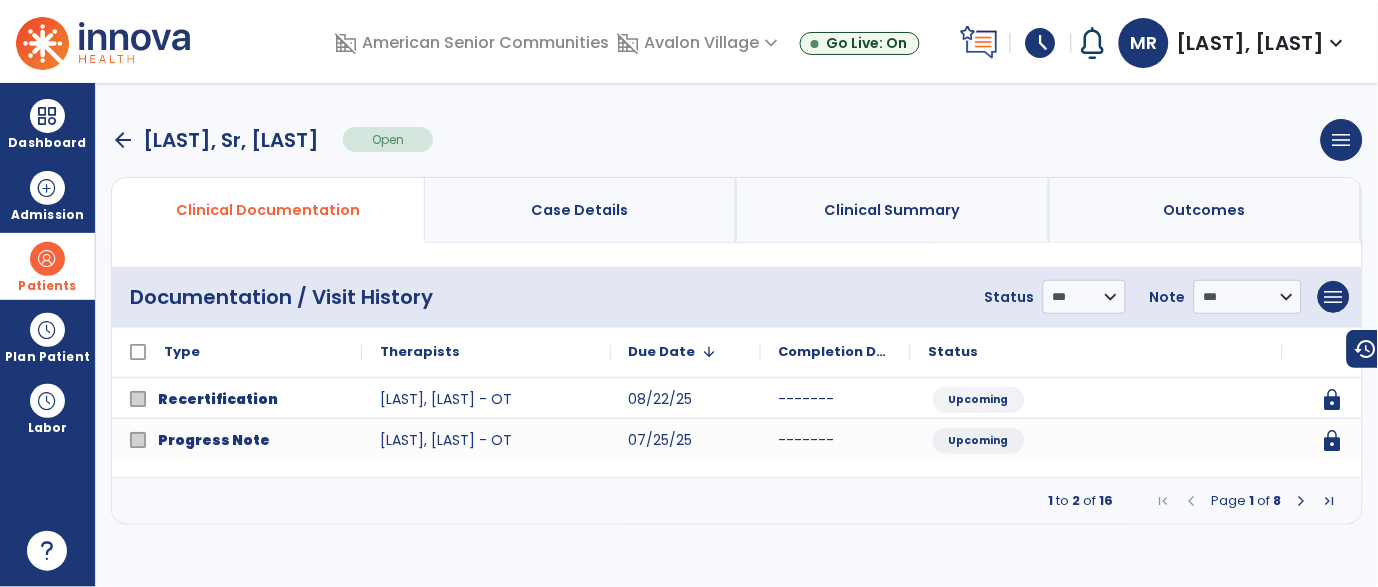 click on "arrow_back" at bounding box center [123, 140] 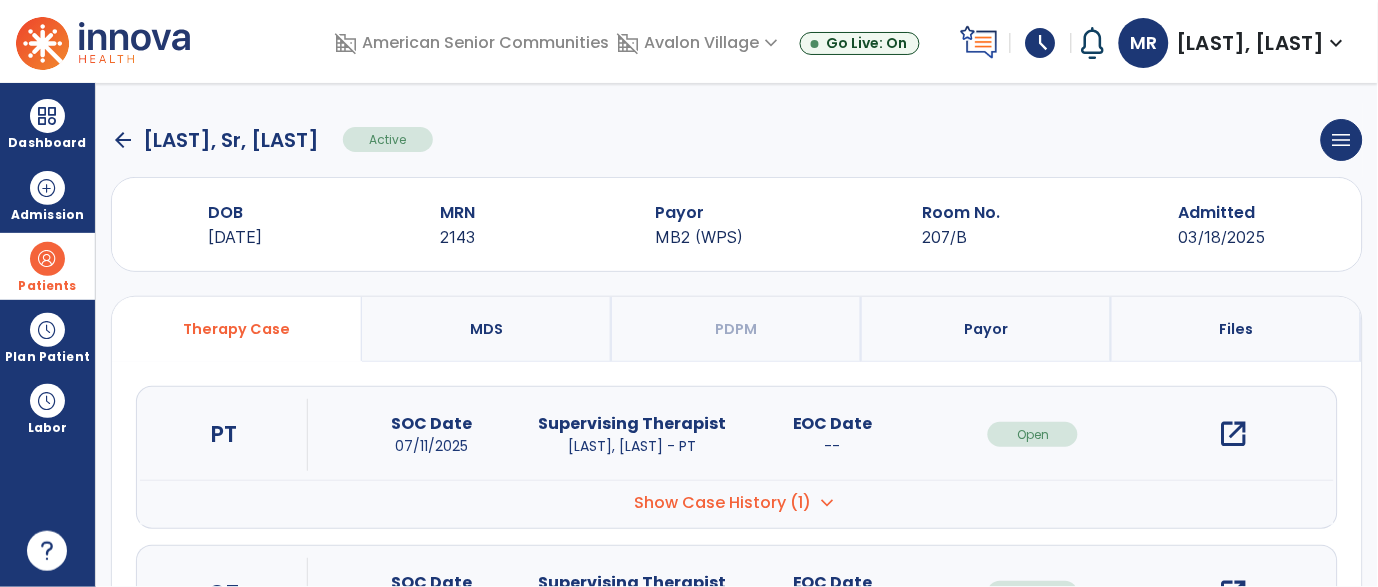 click on "open_in_new" at bounding box center [1234, 434] 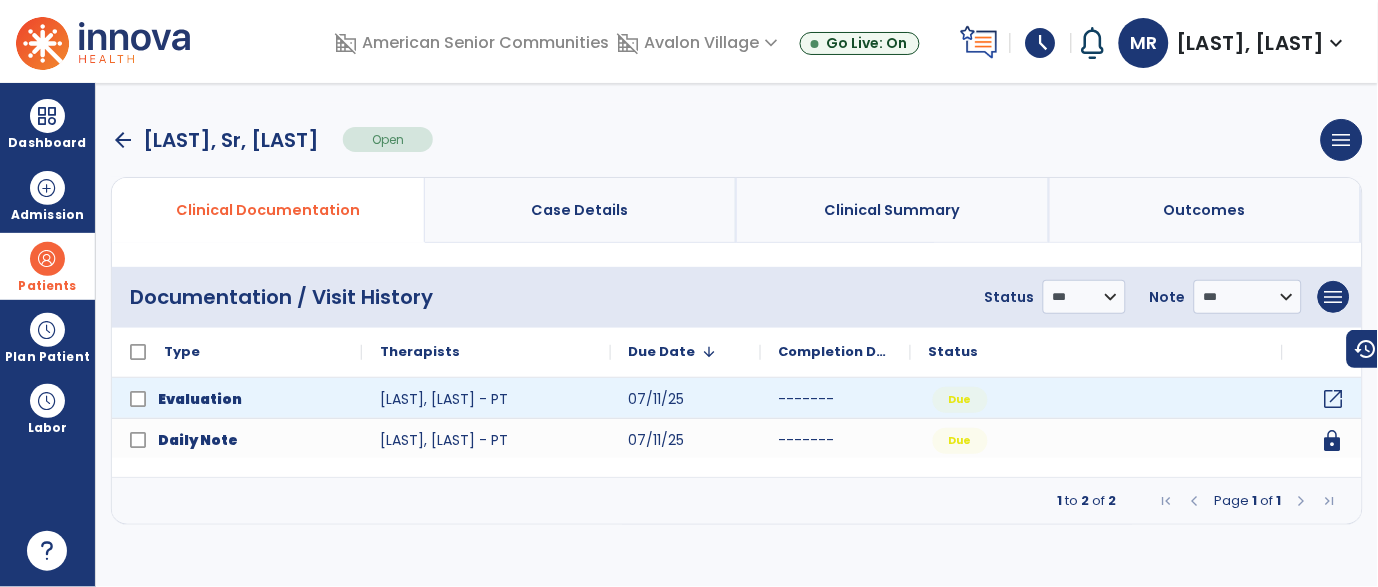 click on "open_in_new" 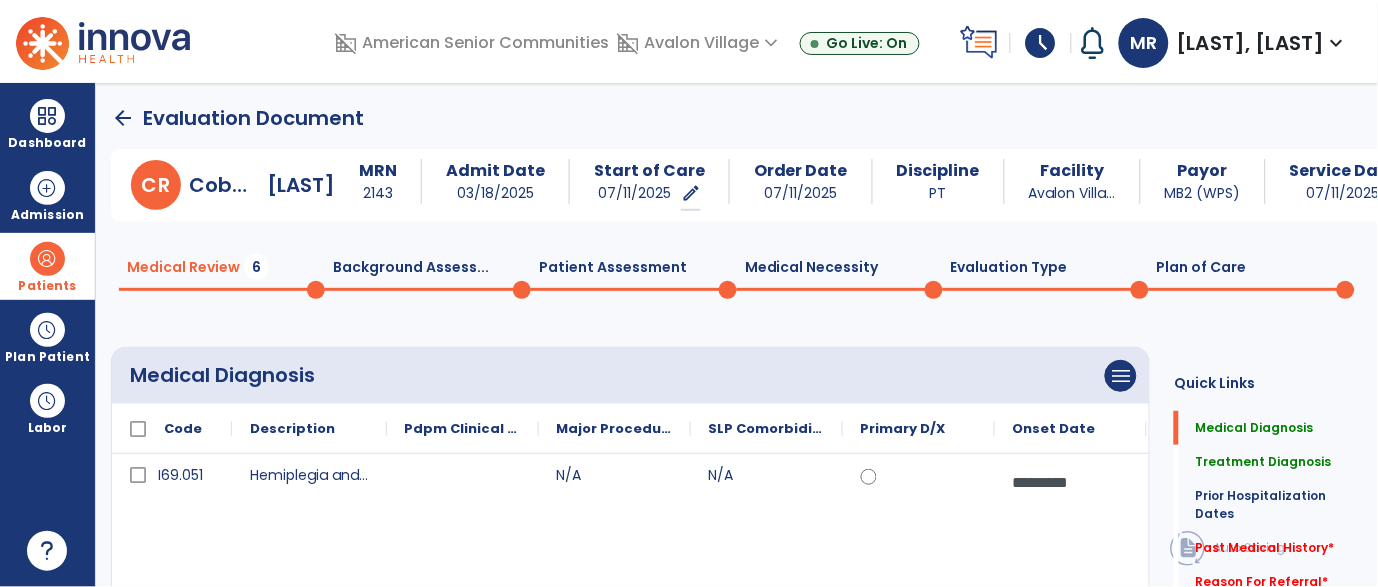 scroll, scrollTop: 120, scrollLeft: 0, axis: vertical 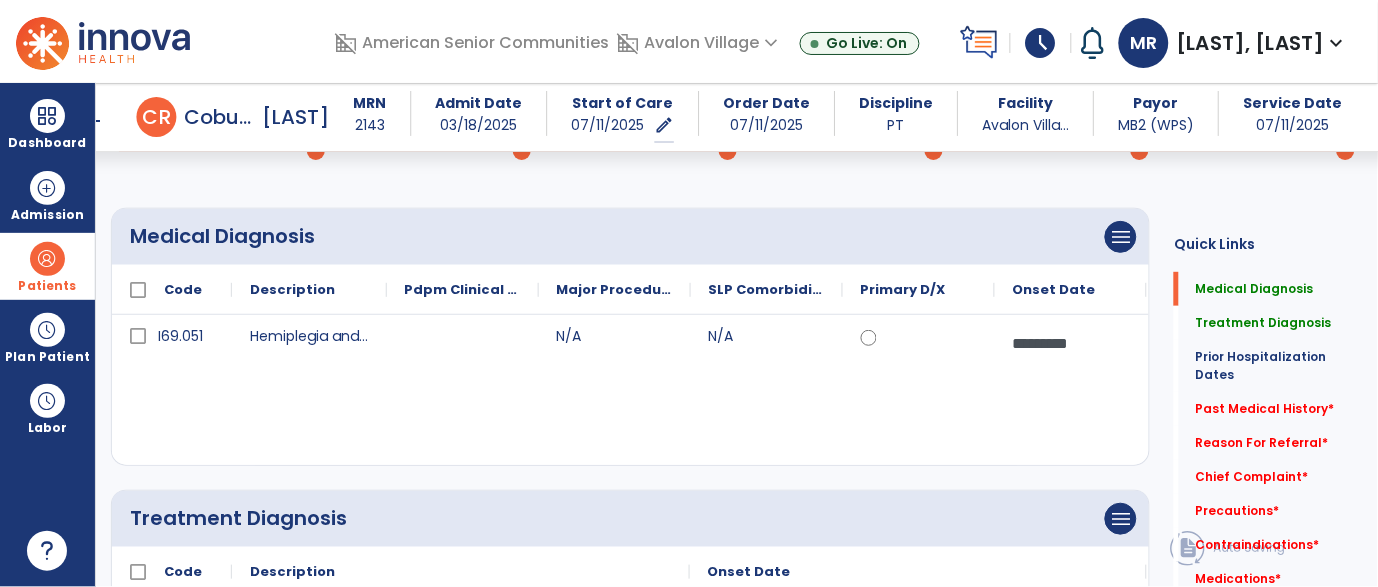 click on "Past Medical History   *  Past Medical History   *" 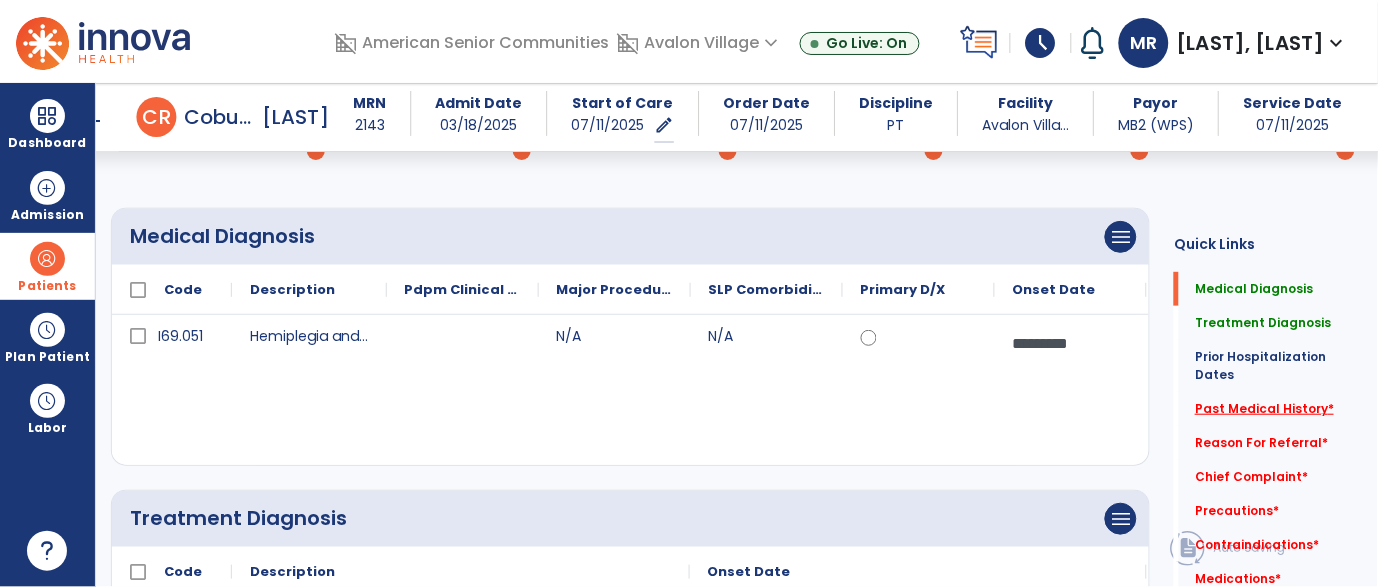 click on "Past Medical History   *" 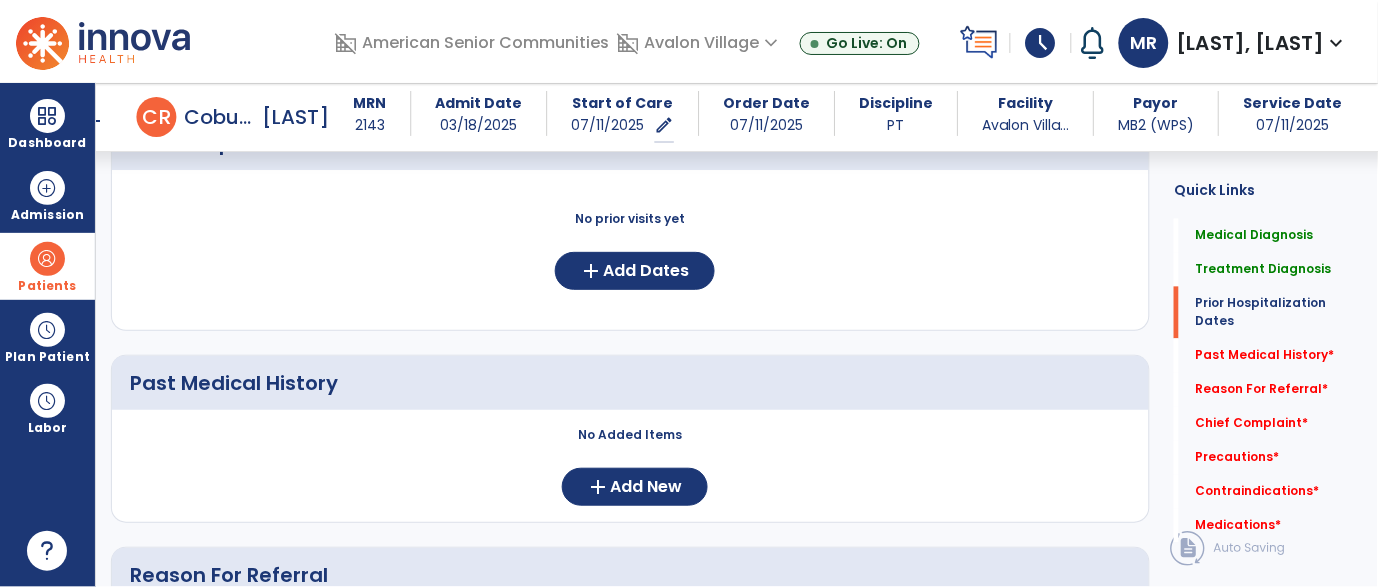 scroll, scrollTop: 801, scrollLeft: 0, axis: vertical 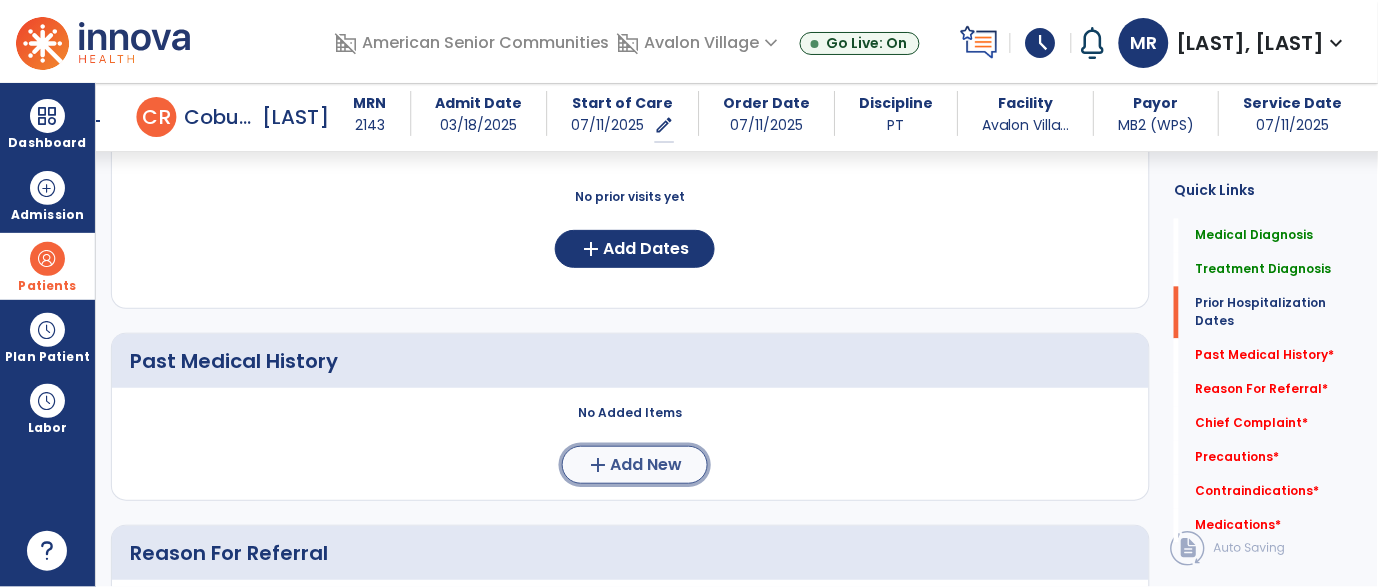 click on "Add New" 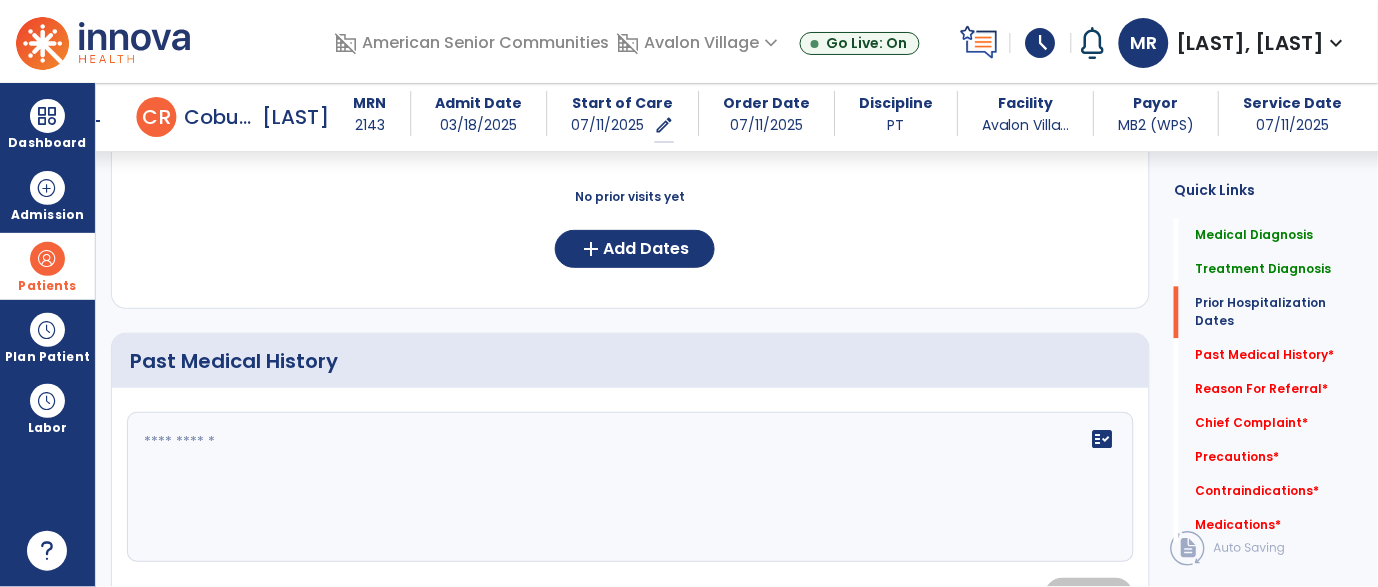 click 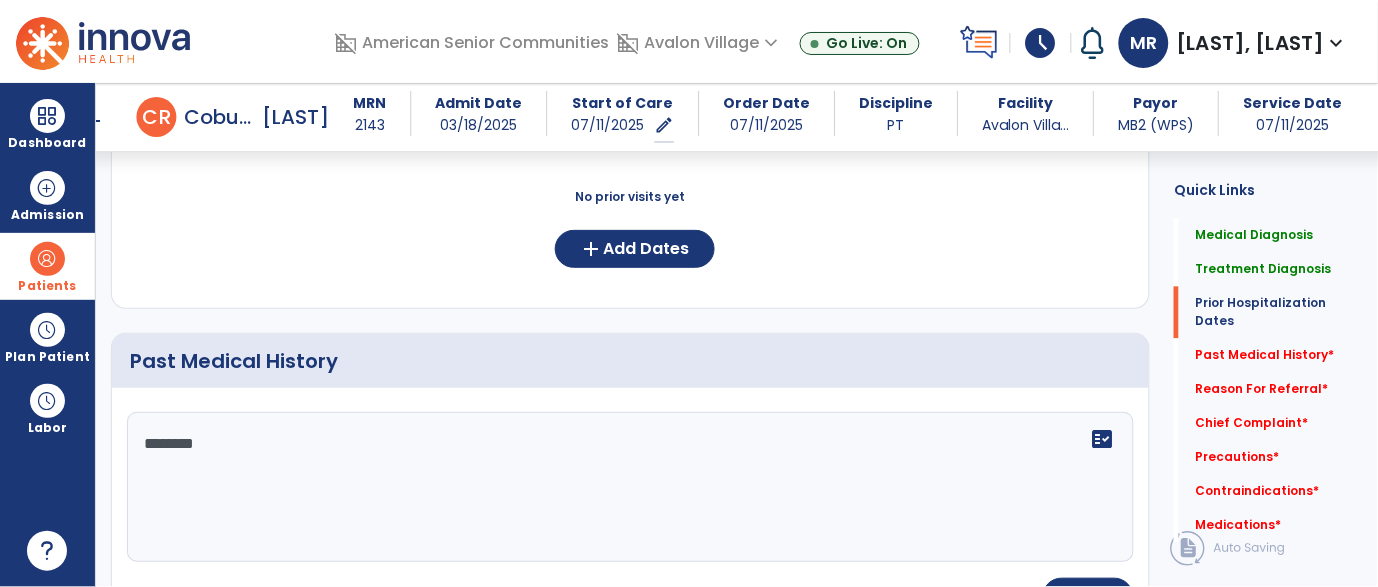 type on "*********" 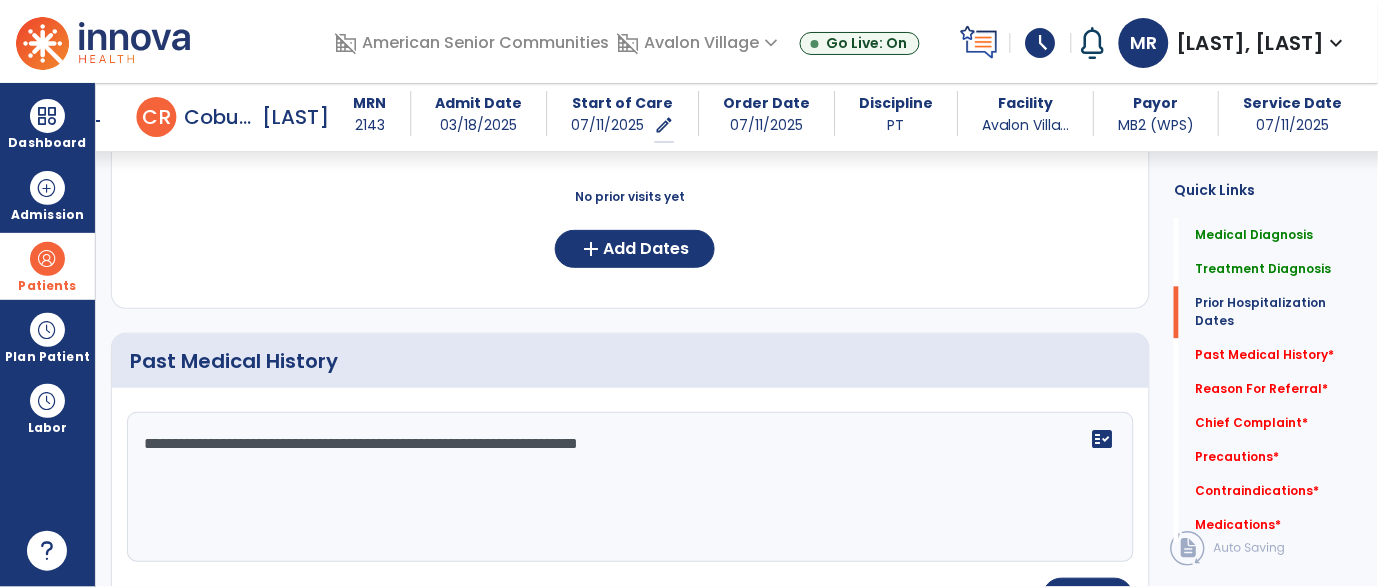 type on "**********" 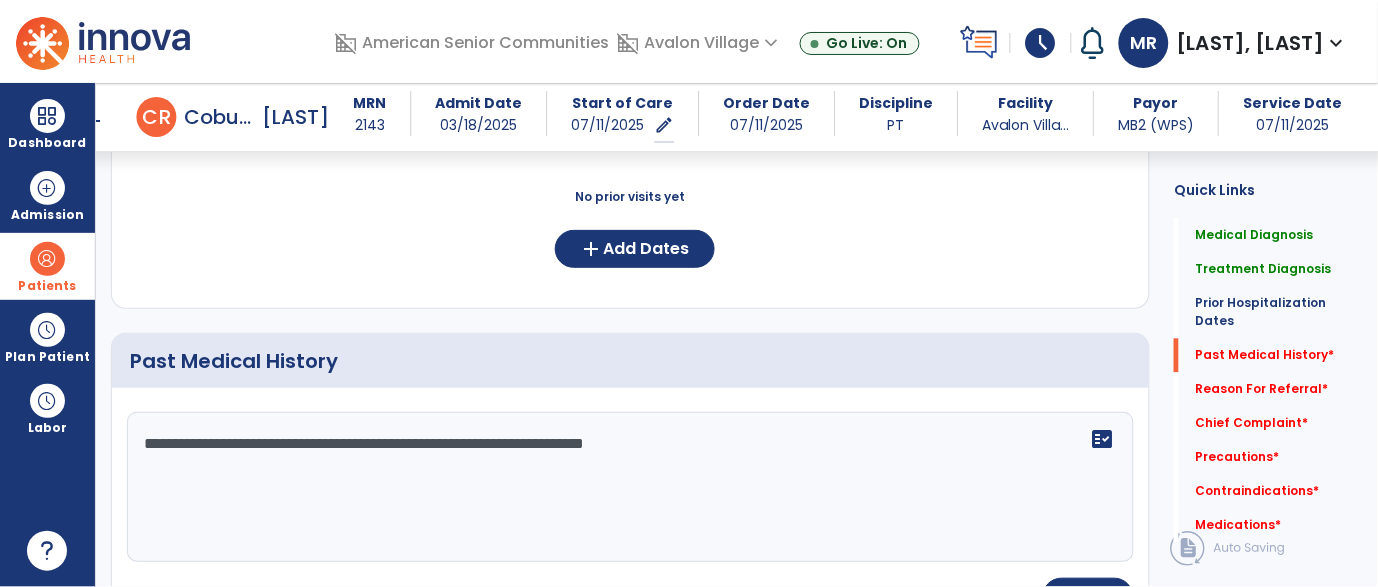 scroll, scrollTop: 921, scrollLeft: 0, axis: vertical 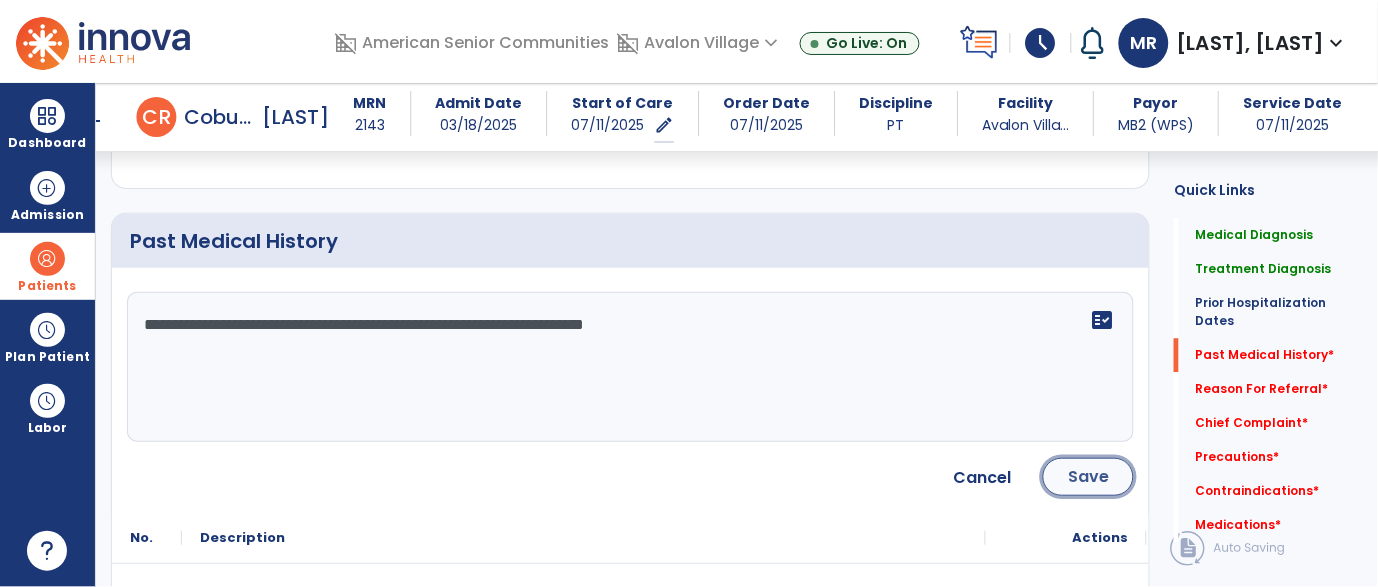 click on "Save" 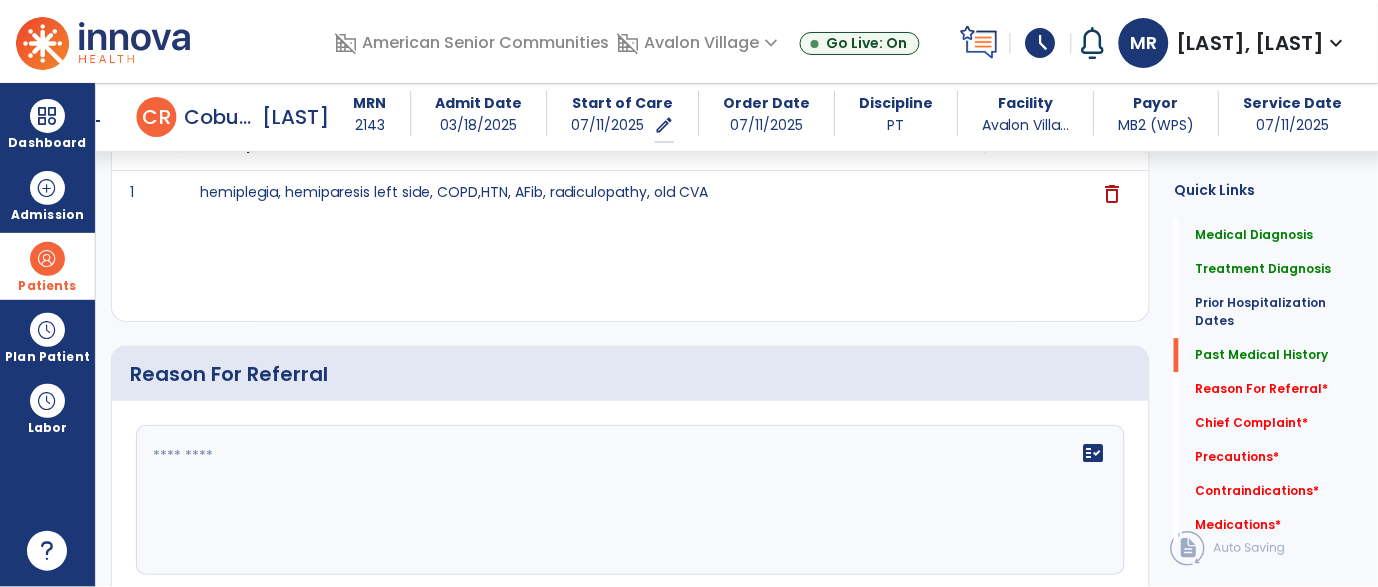 scroll, scrollTop: 1110, scrollLeft: 0, axis: vertical 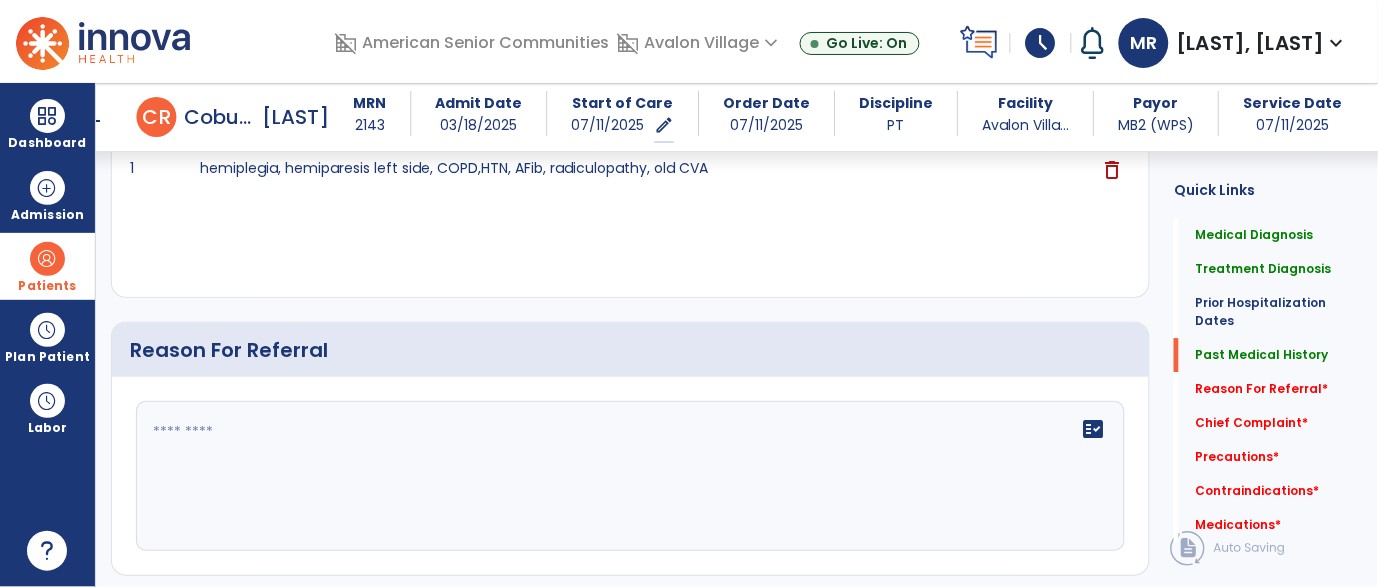 click on "fact_check" 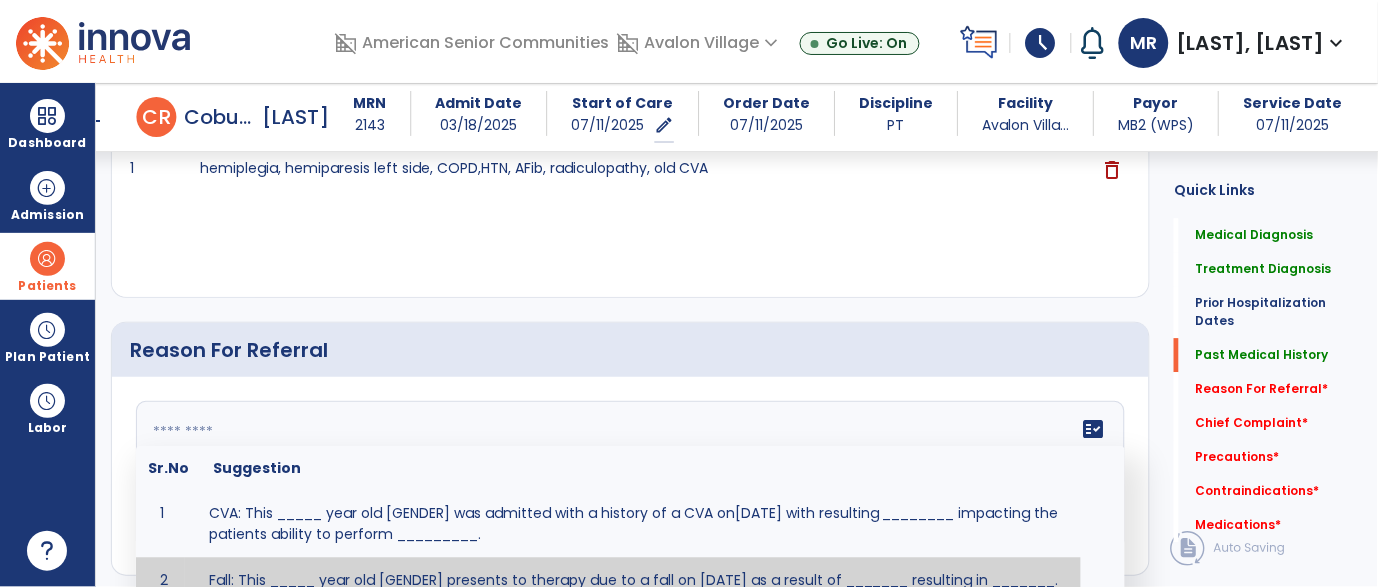 scroll, scrollTop: 1146, scrollLeft: 0, axis: vertical 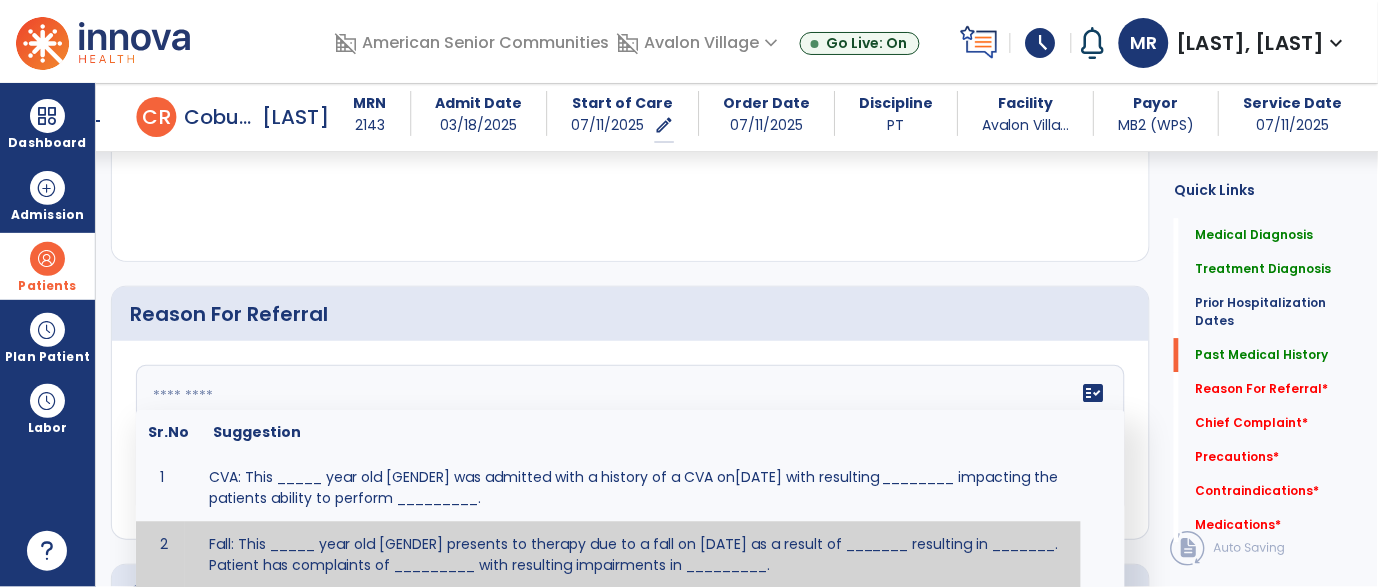 paste on "**********" 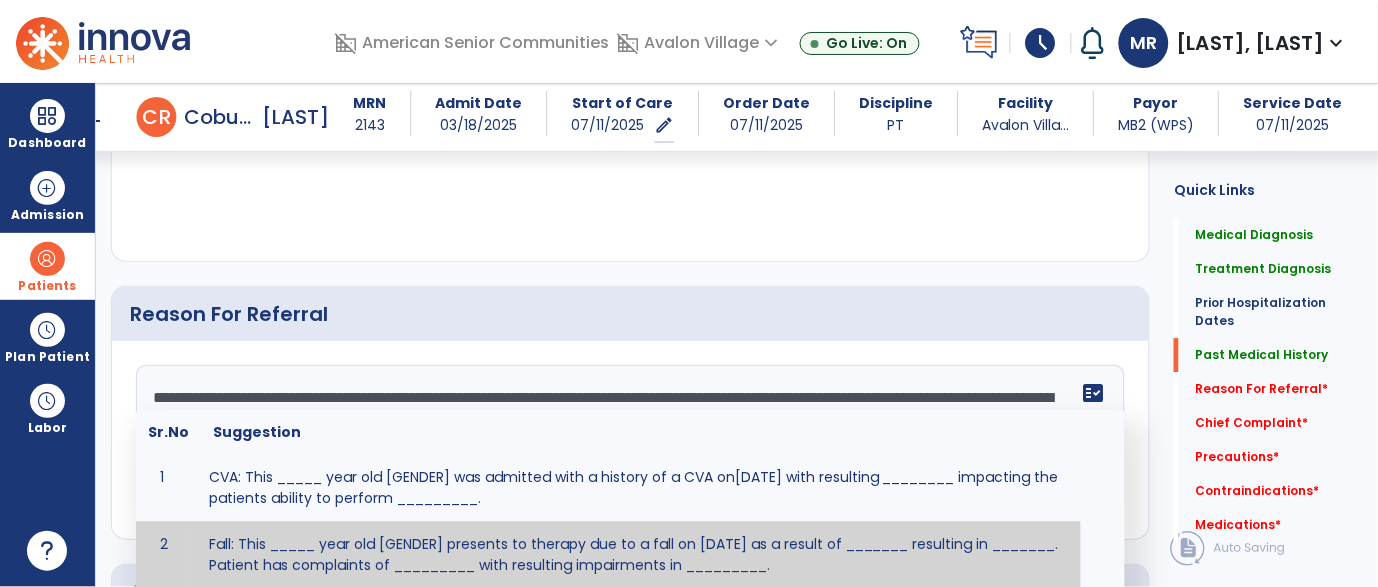 scroll, scrollTop: 86, scrollLeft: 0, axis: vertical 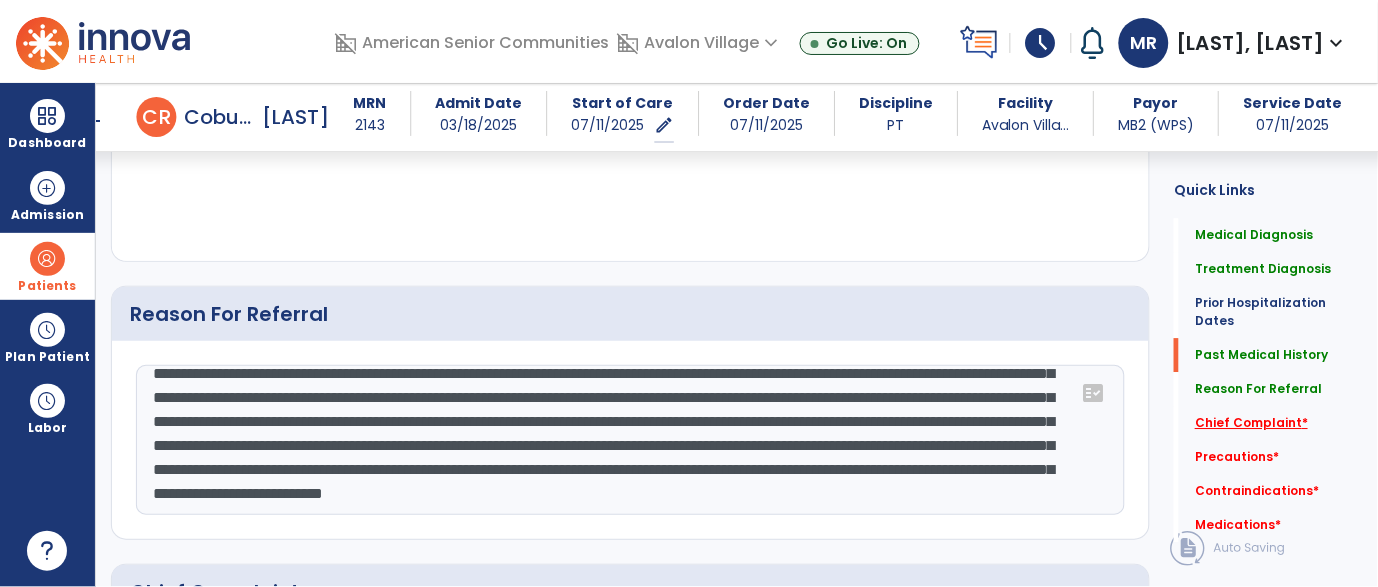 type on "**********" 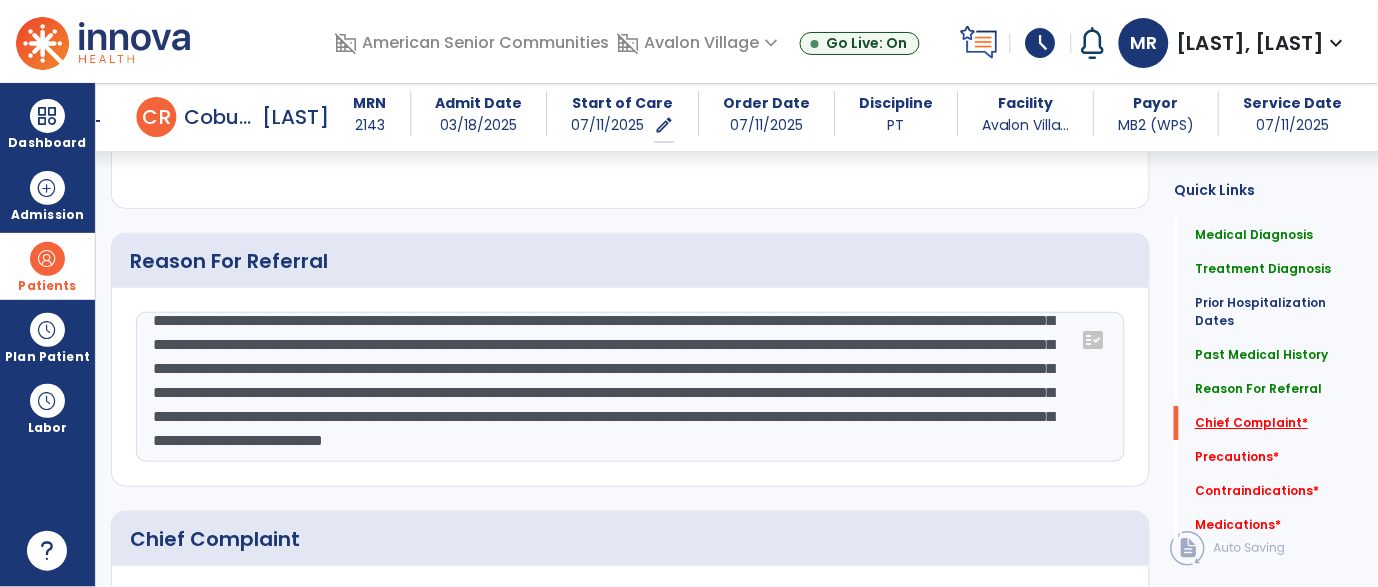 scroll, scrollTop: 1502, scrollLeft: 0, axis: vertical 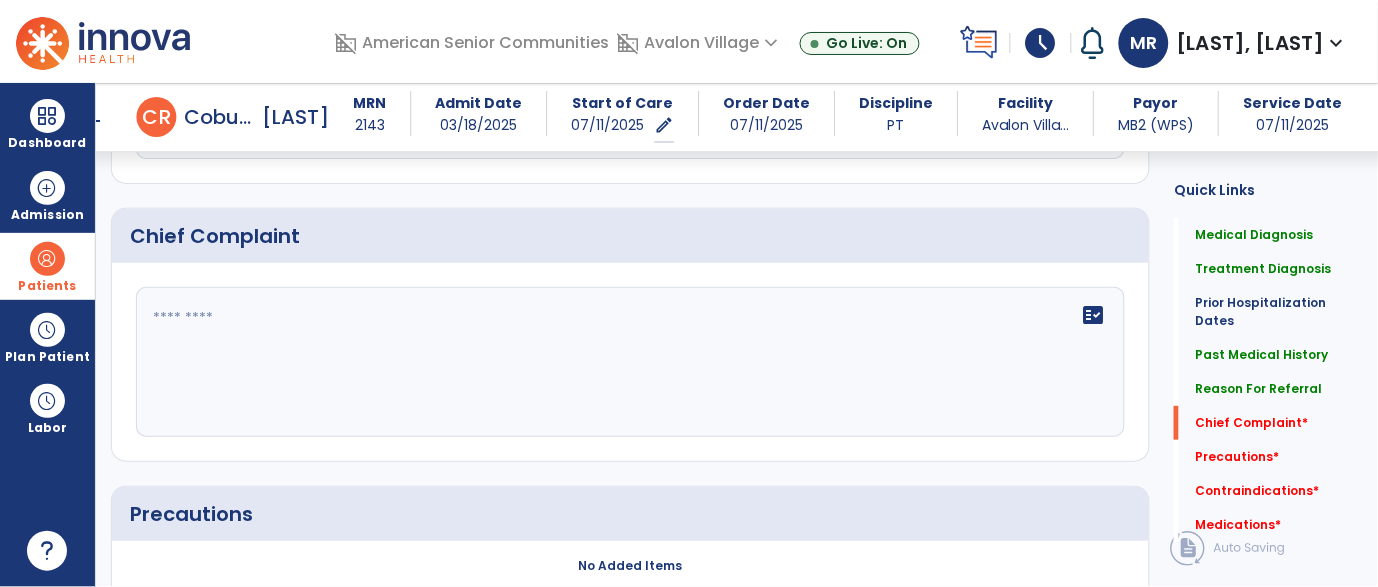 click on "fact_check" 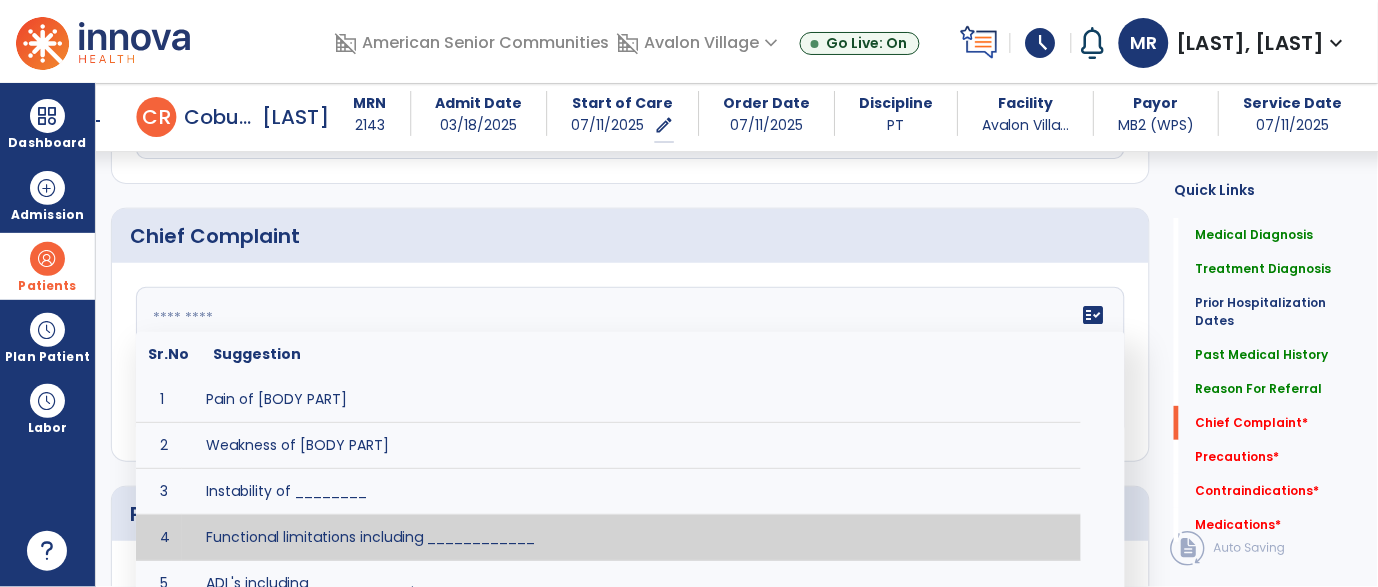paste on "**********" 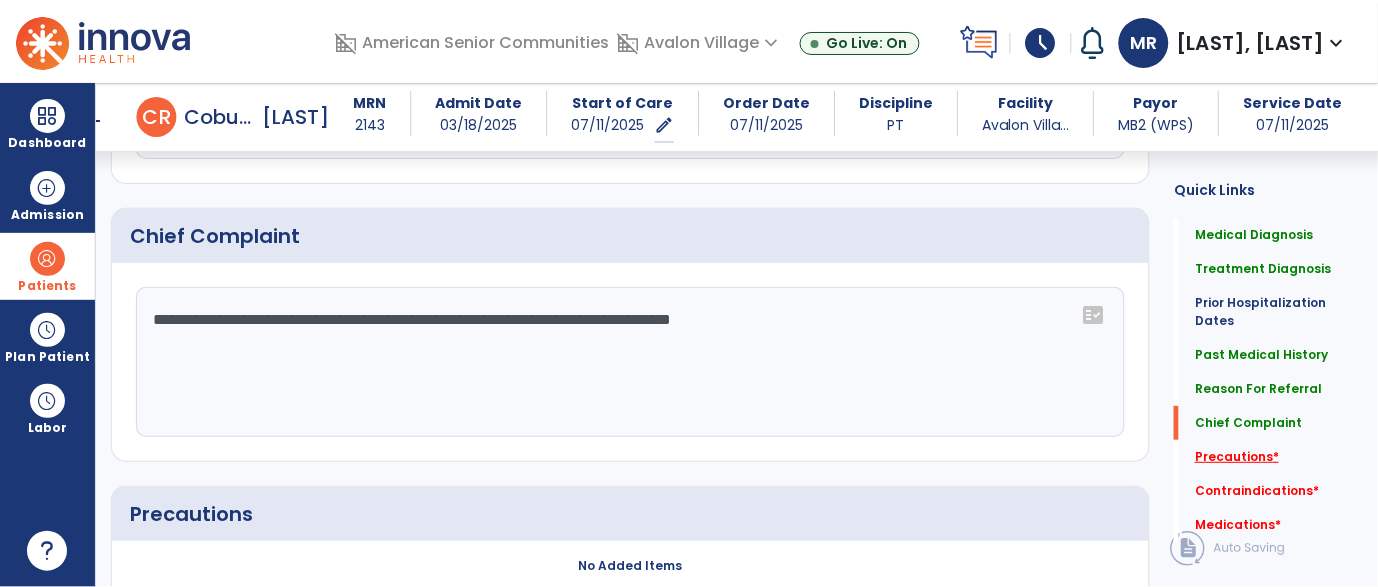type on "**********" 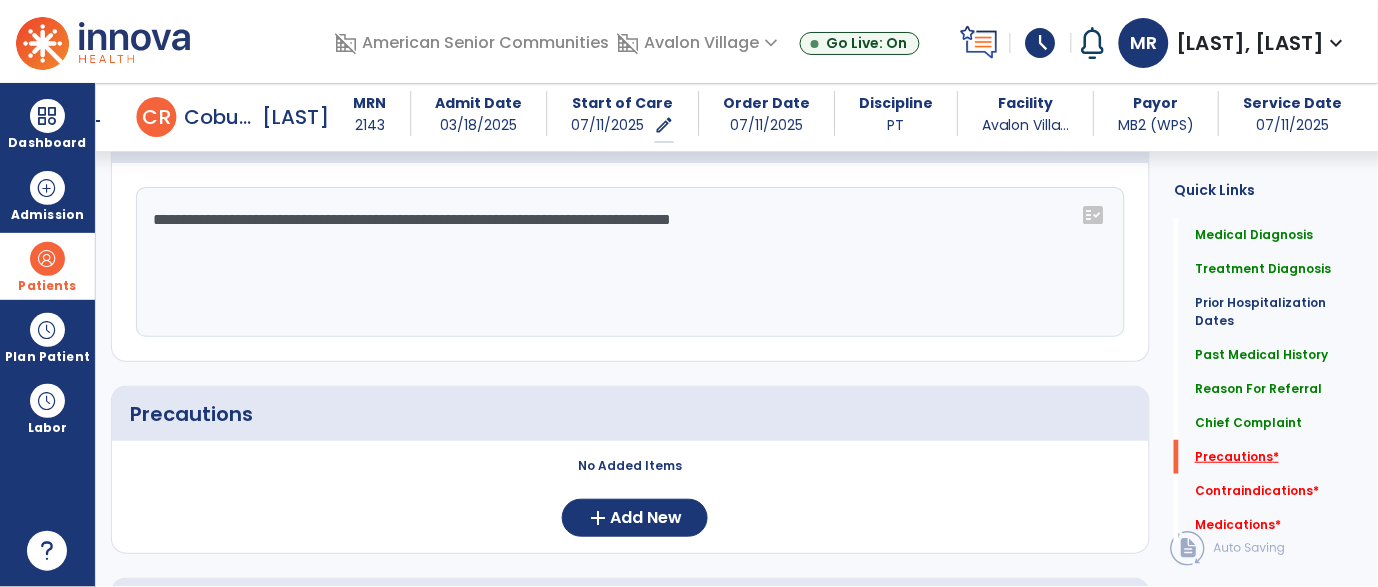 scroll, scrollTop: 1737, scrollLeft: 0, axis: vertical 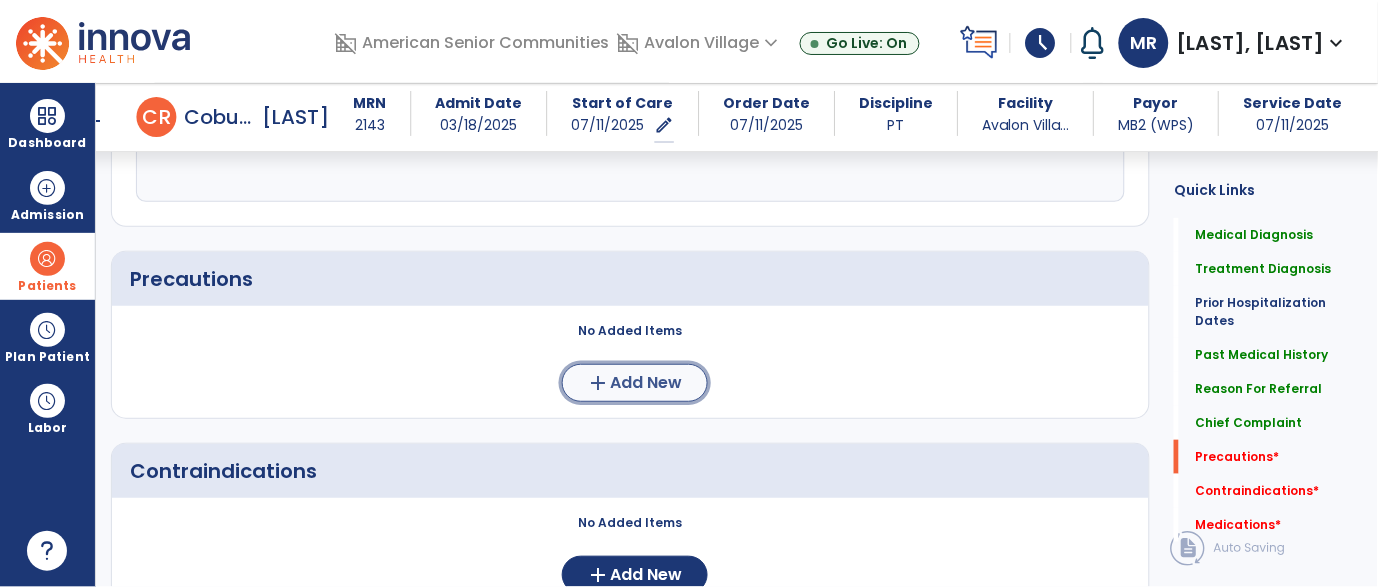 click on "Add New" 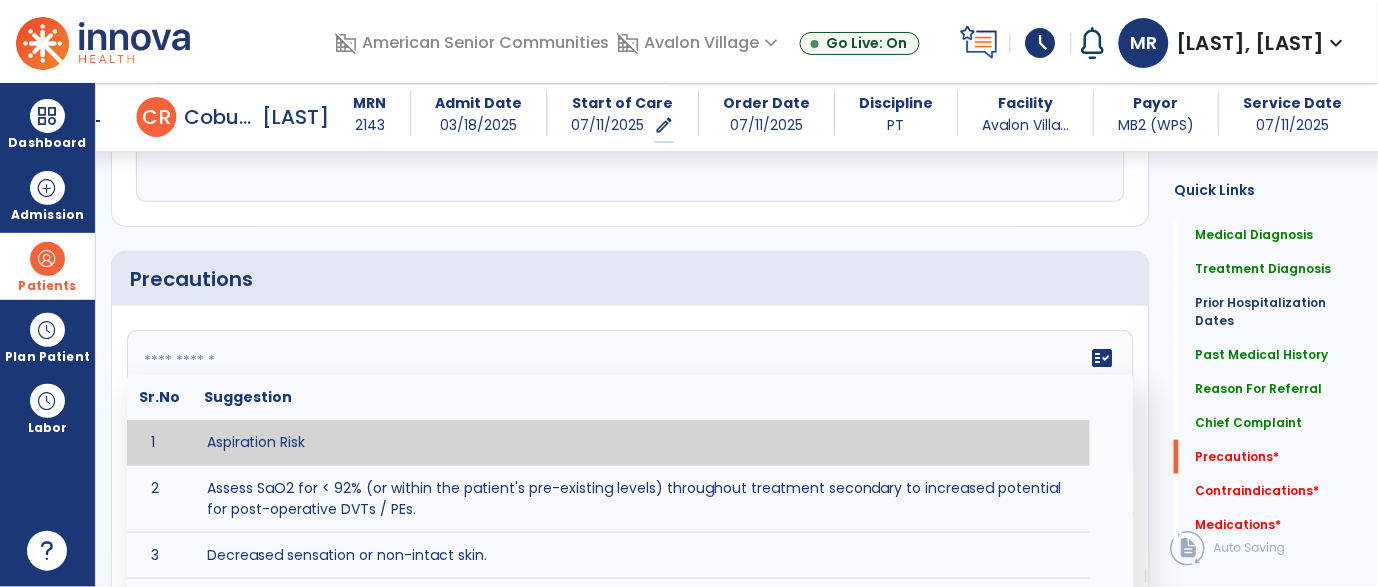 click 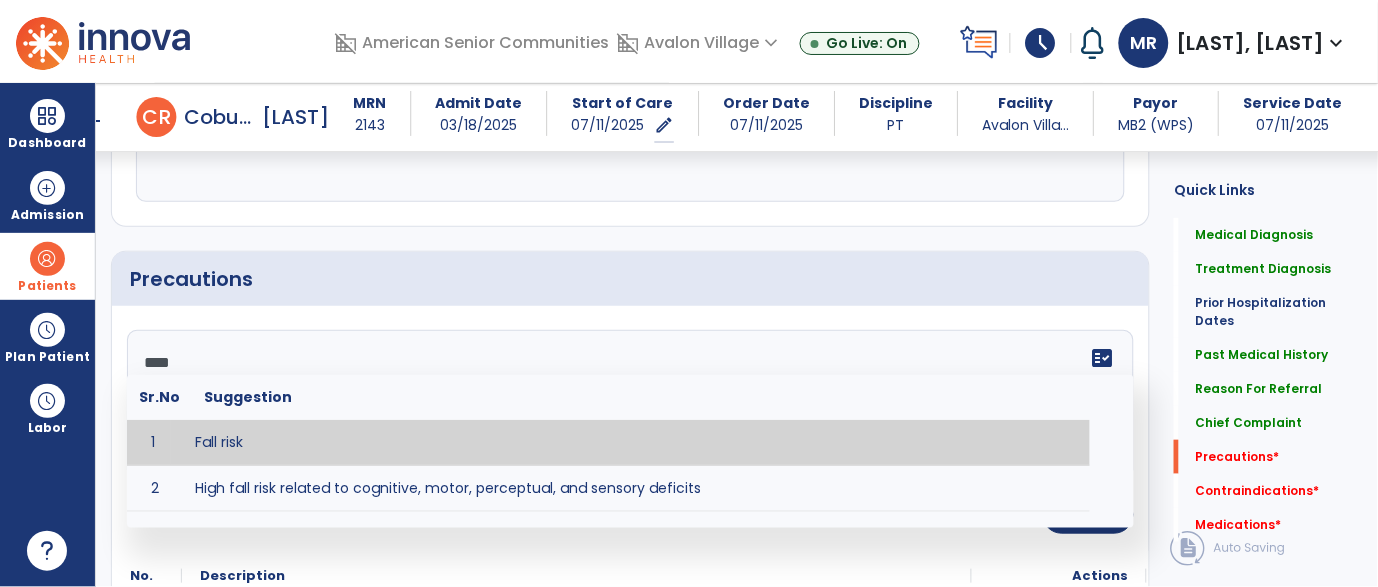 type on "*********" 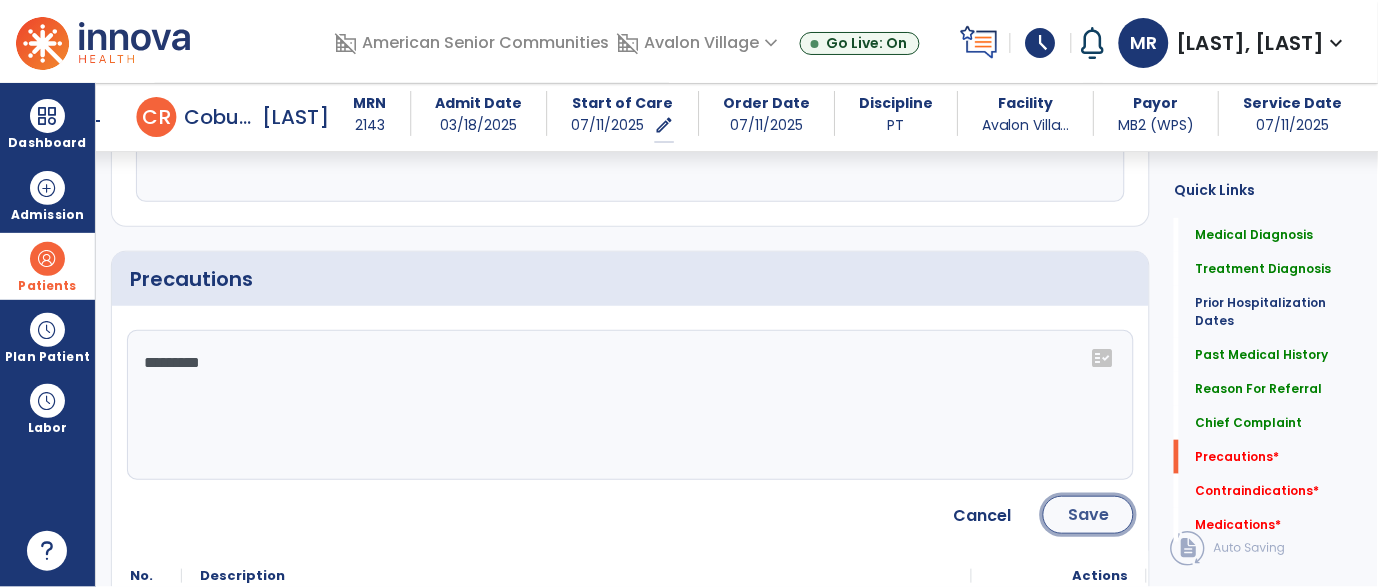 click on "Save" 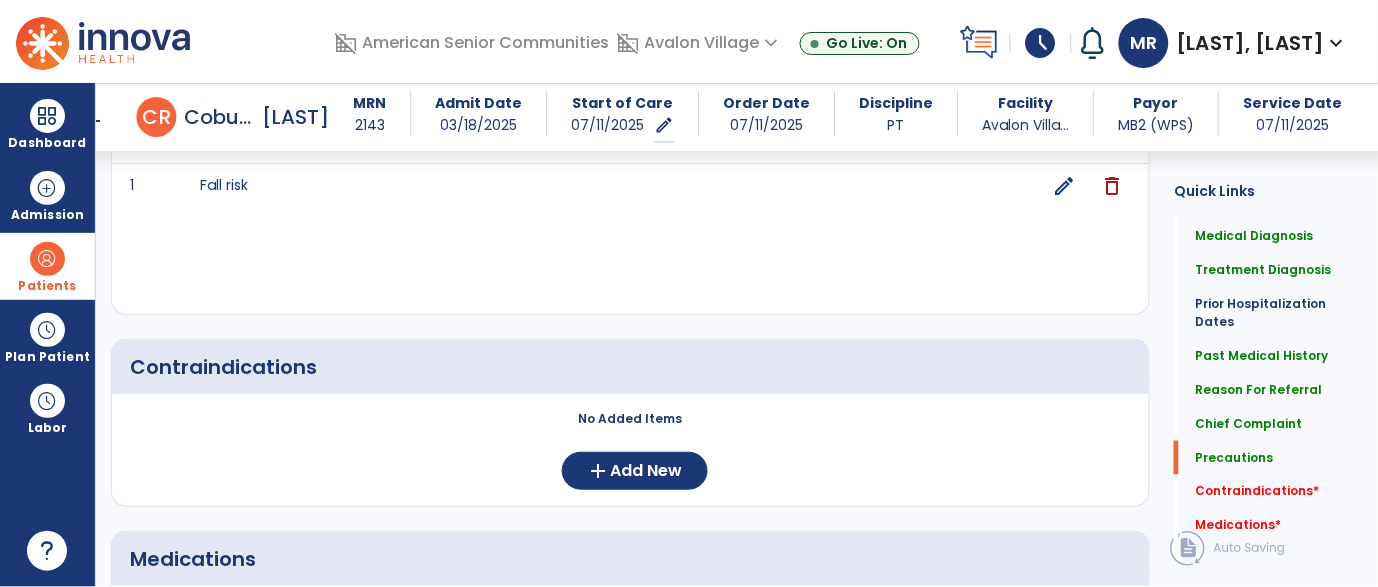 scroll, scrollTop: 1952, scrollLeft: 0, axis: vertical 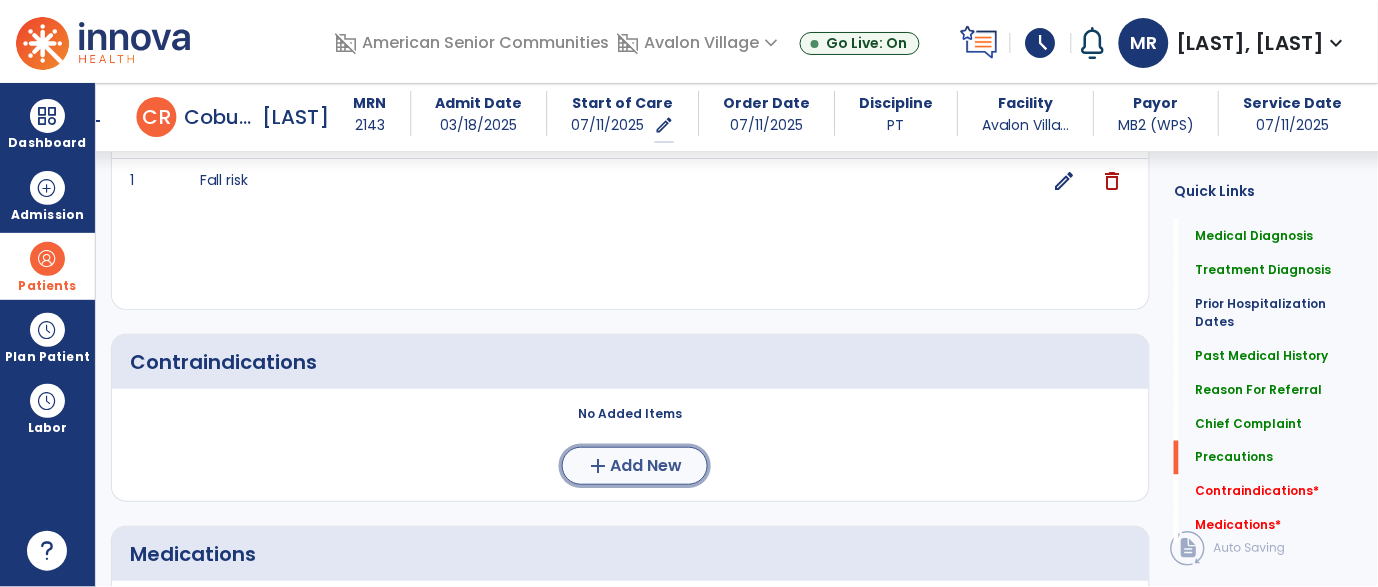 click on "Add New" 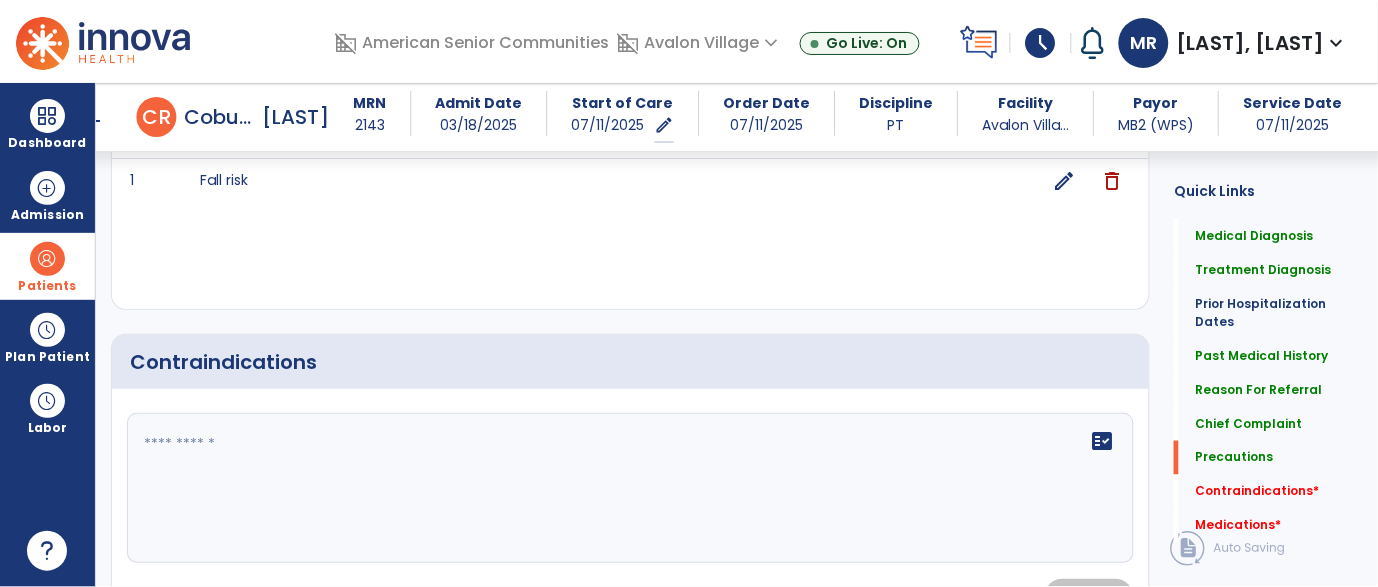 scroll, scrollTop: 1951, scrollLeft: 0, axis: vertical 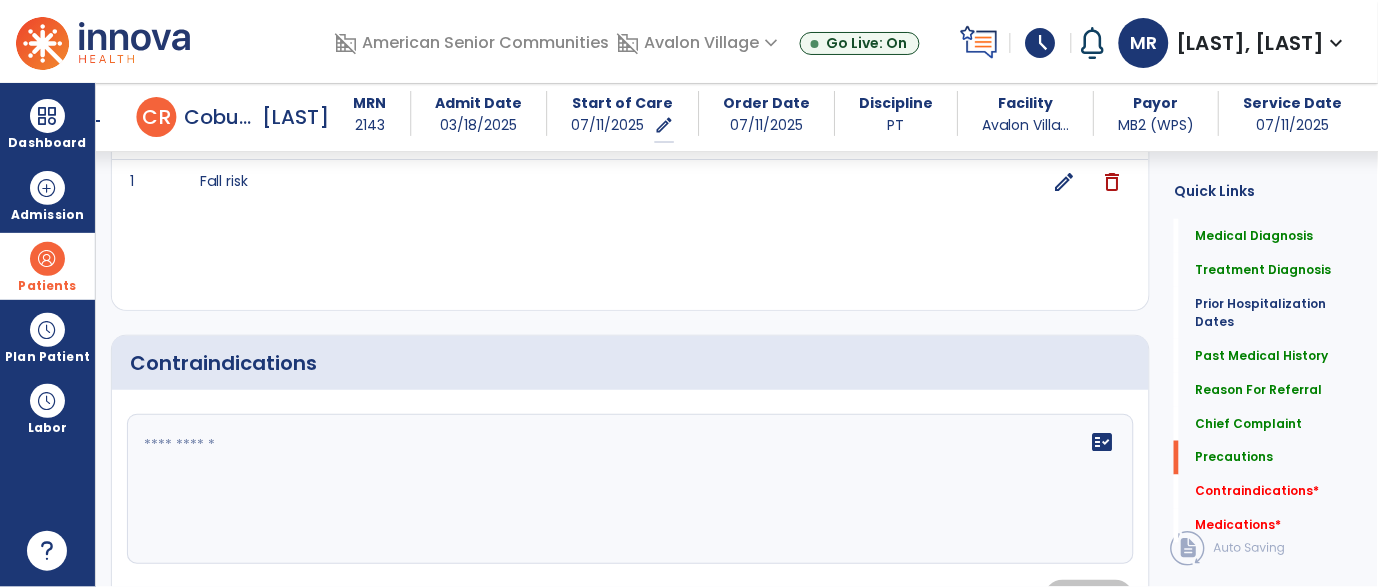 click 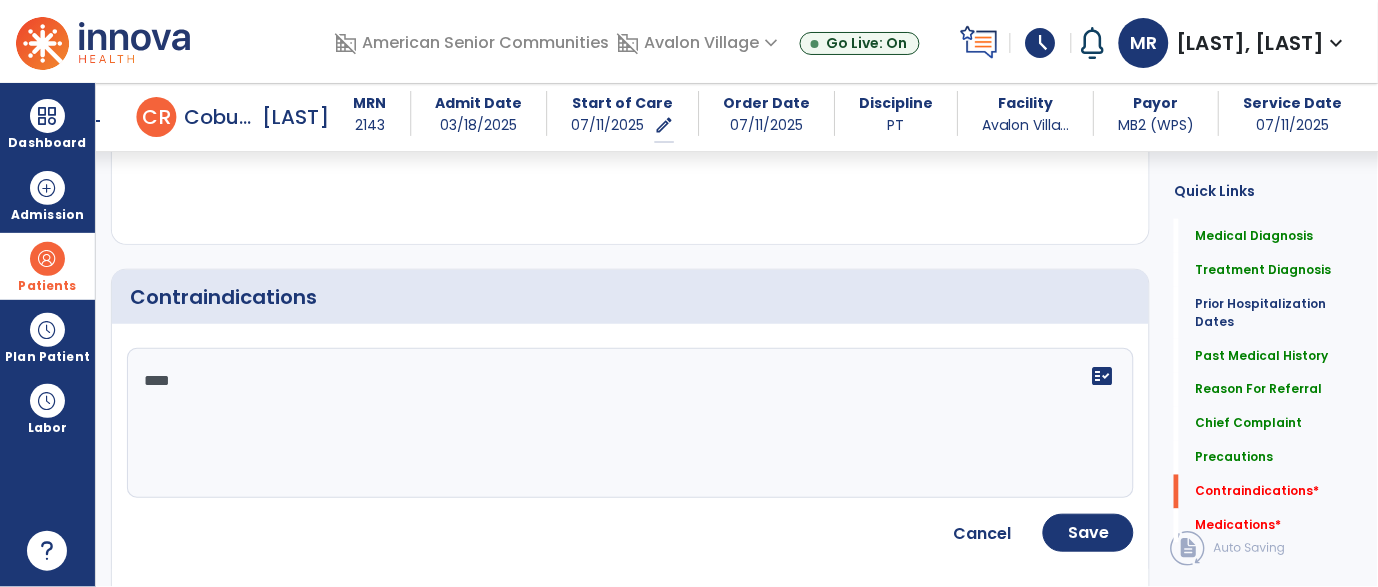 scroll, scrollTop: 2018, scrollLeft: 0, axis: vertical 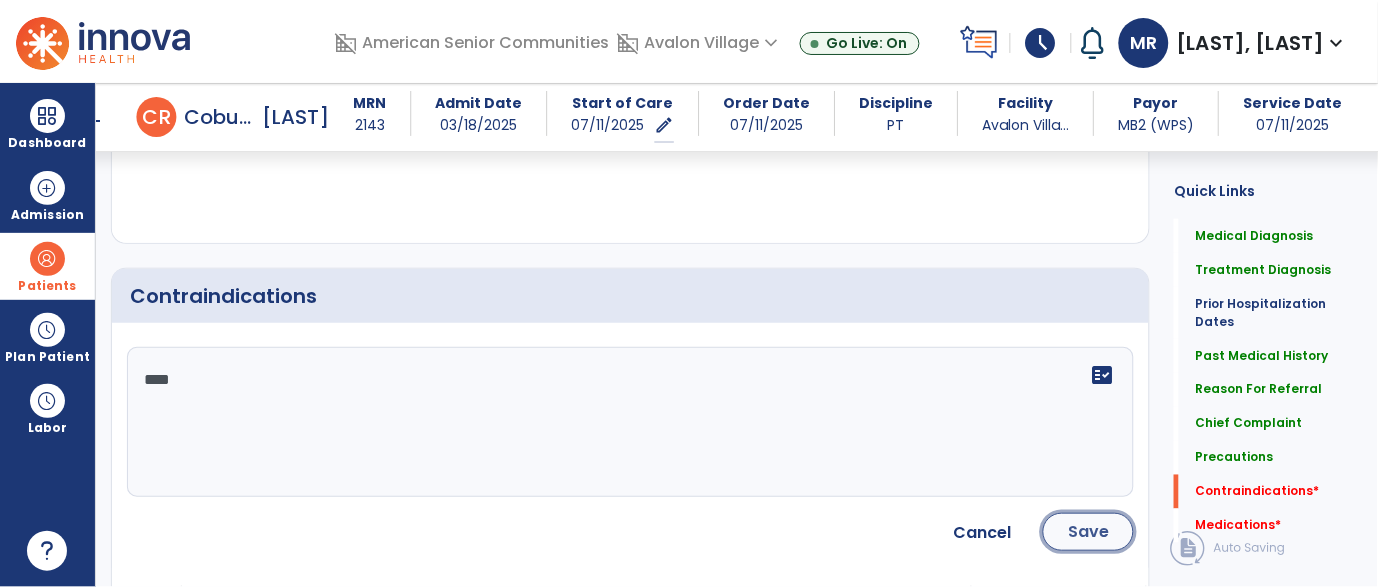 click on "Save" 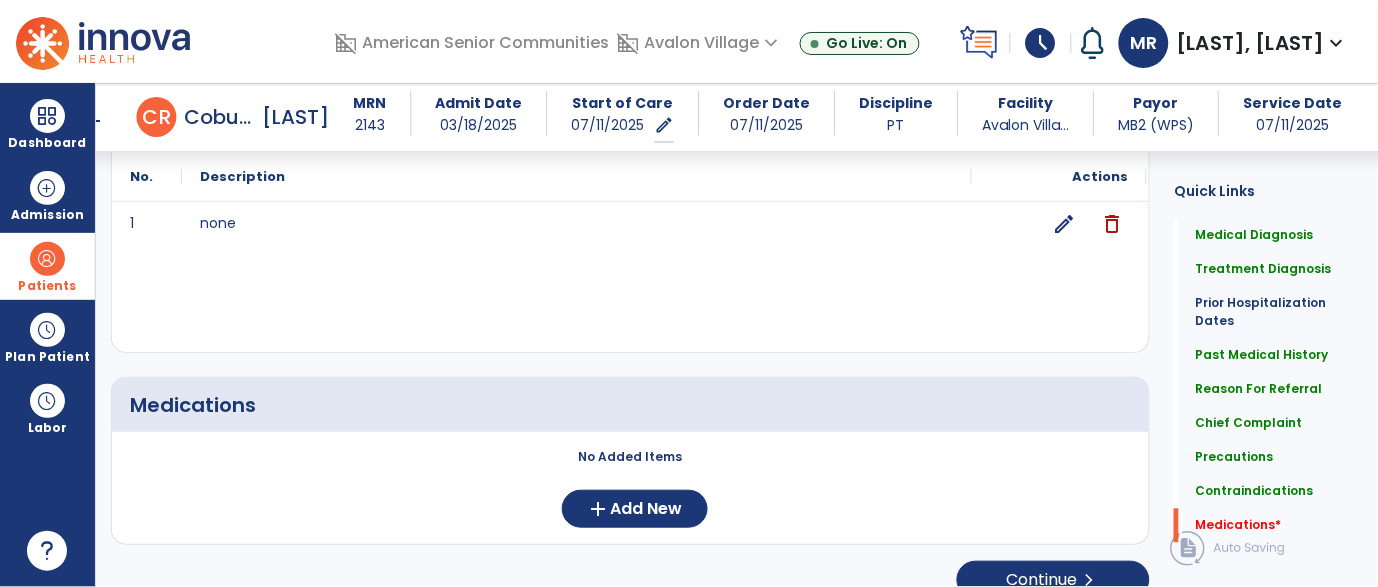 scroll, scrollTop: 2234, scrollLeft: 0, axis: vertical 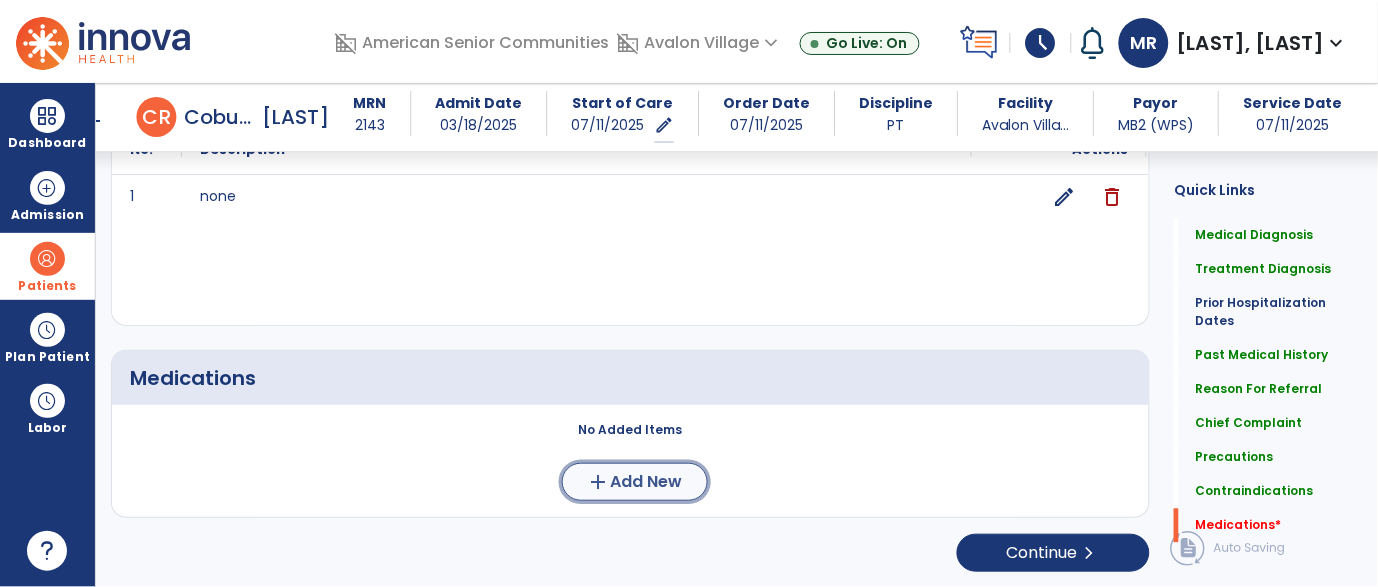 click on "Add New" 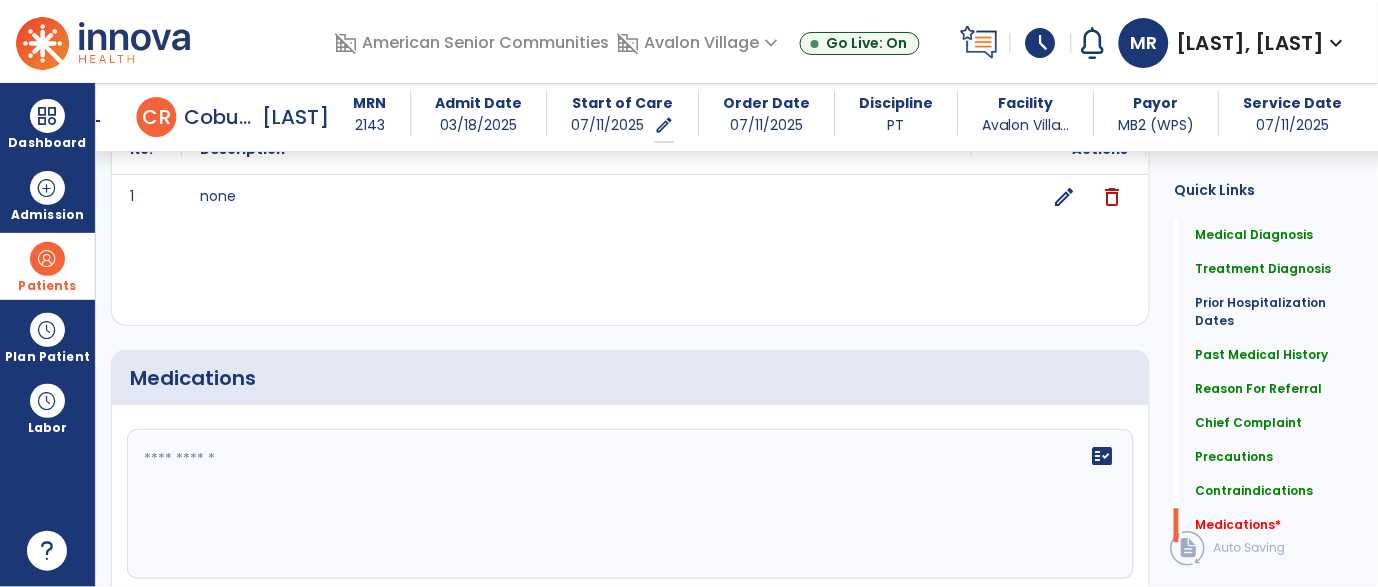 click on "fact_check" 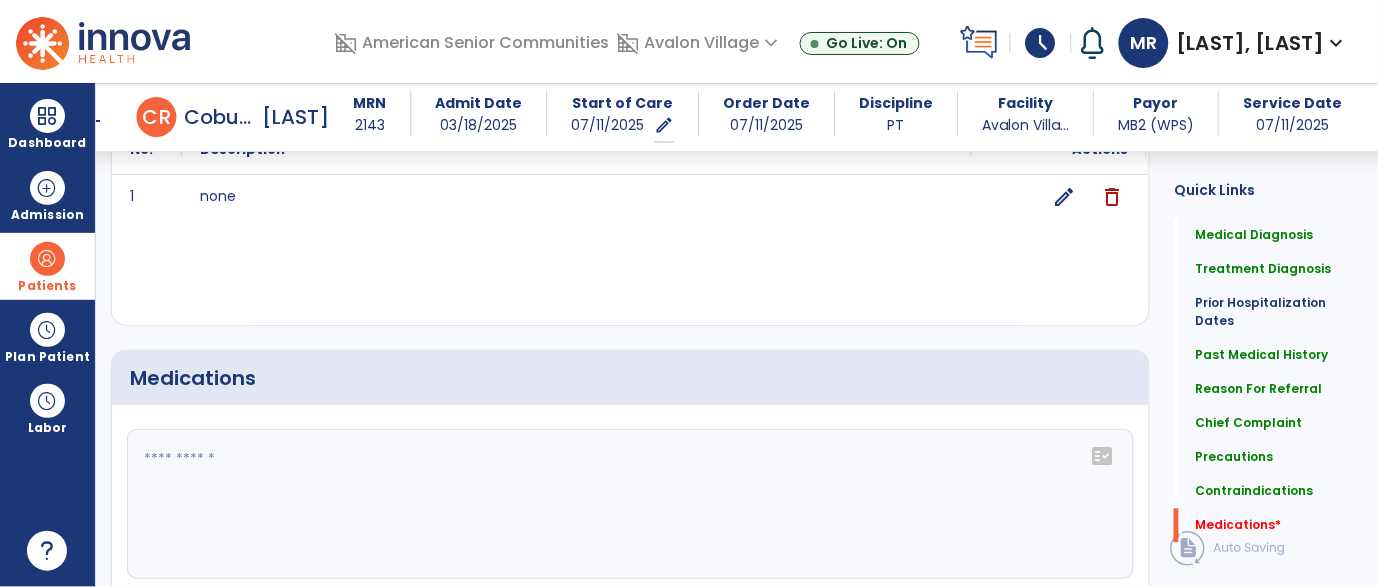 click on "fact_check" 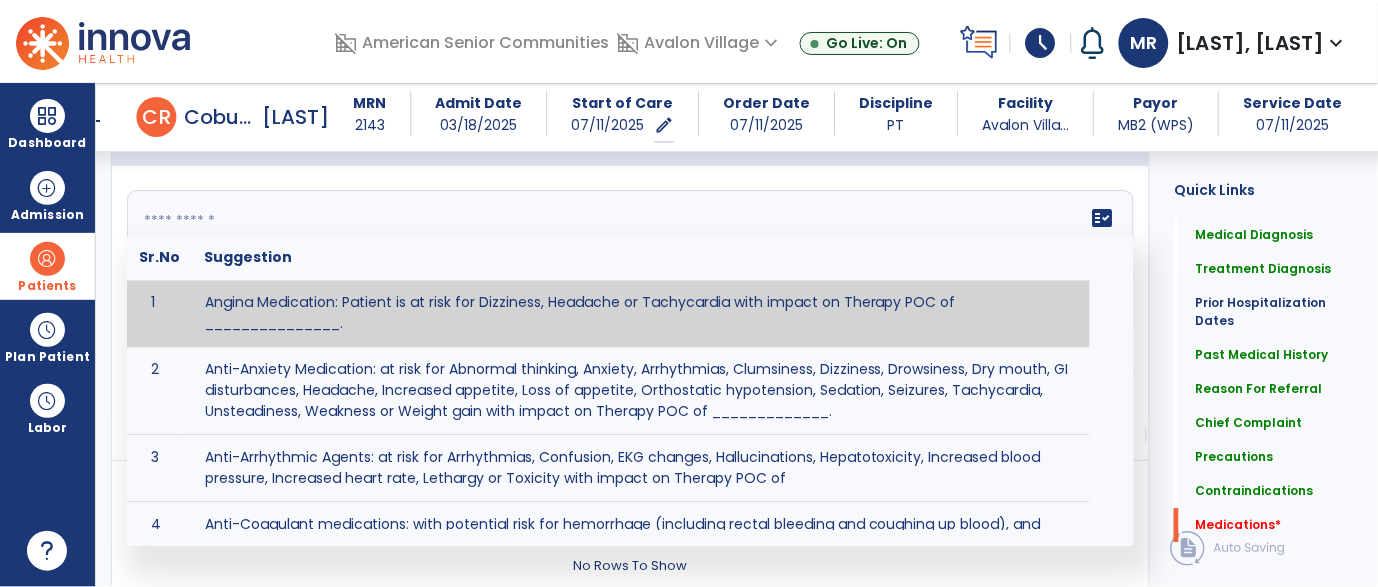 scroll, scrollTop: 2519, scrollLeft: 0, axis: vertical 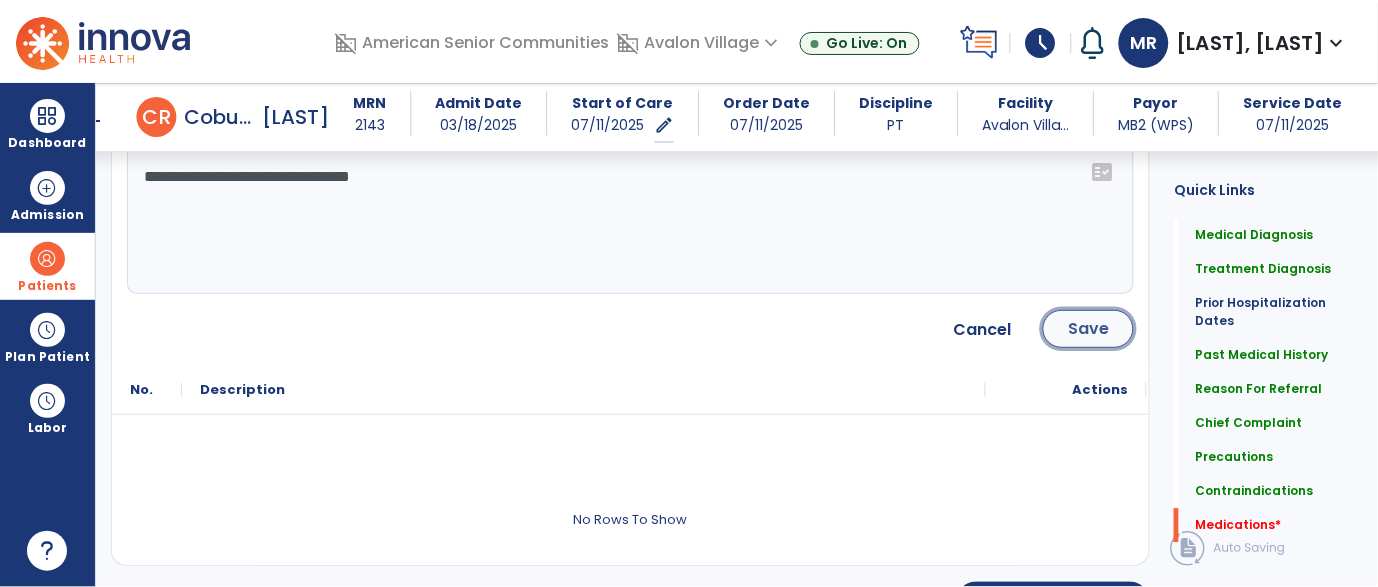 click on "Save" 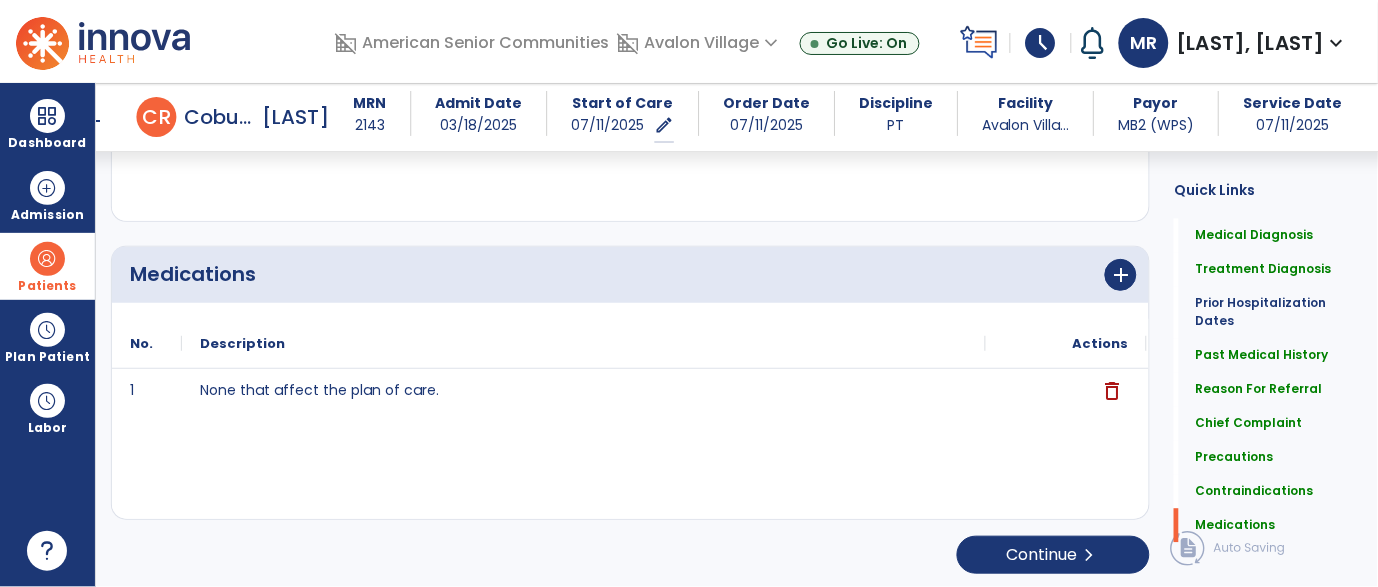 scroll, scrollTop: 2340, scrollLeft: 0, axis: vertical 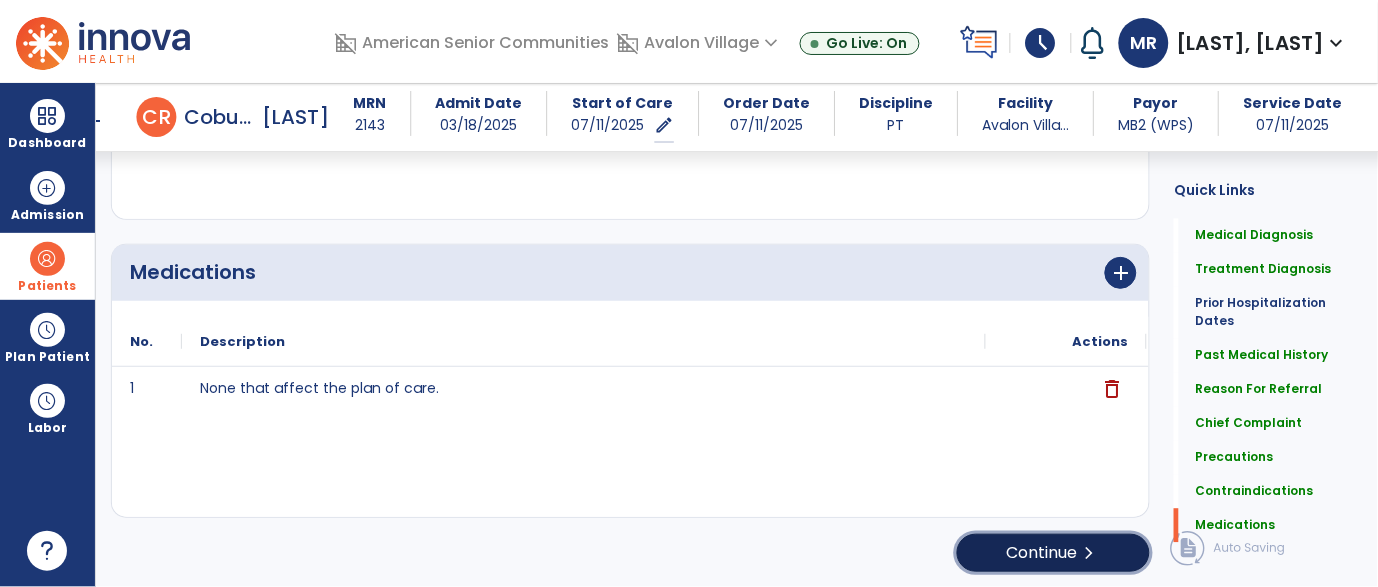 click on "Continue  chevron_right" 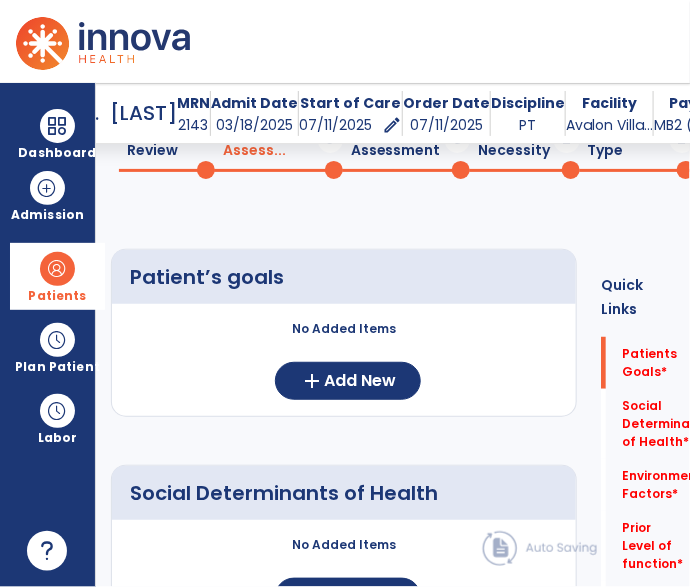 scroll, scrollTop: 153, scrollLeft: 0, axis: vertical 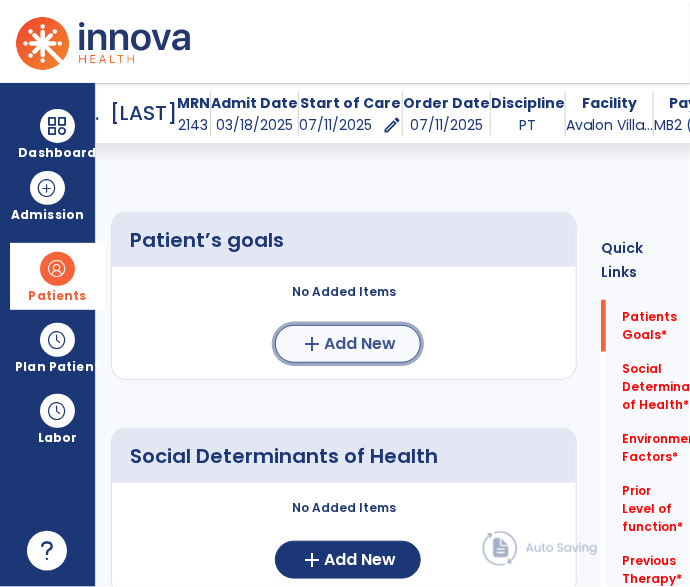 click on "add" 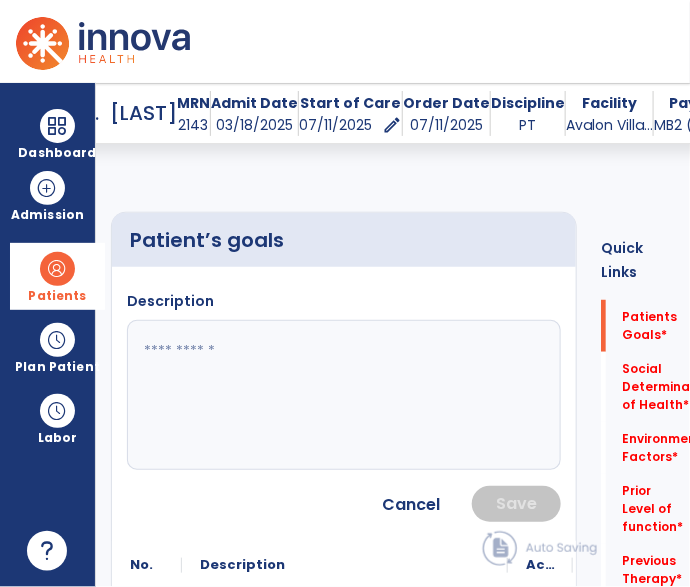 click 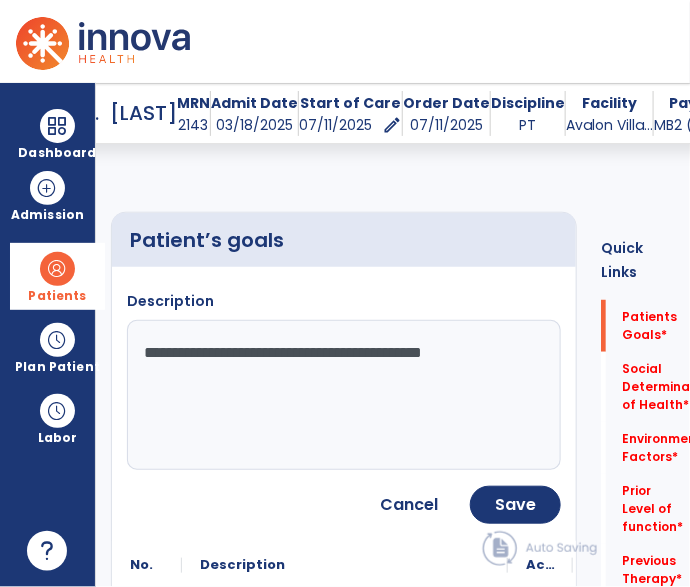 type on "**********" 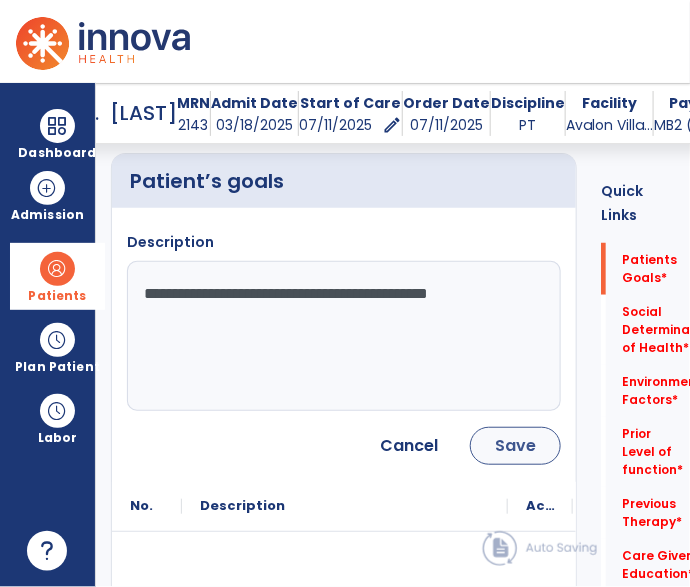 scroll, scrollTop: 214, scrollLeft: 0, axis: vertical 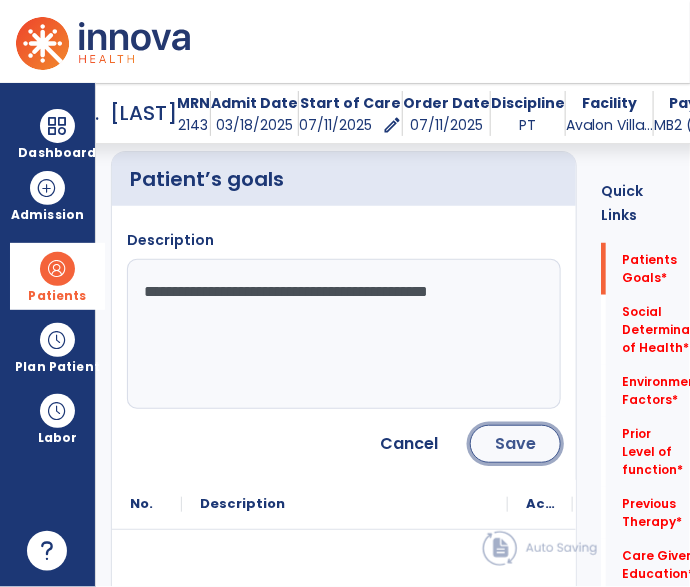 click on "Save" 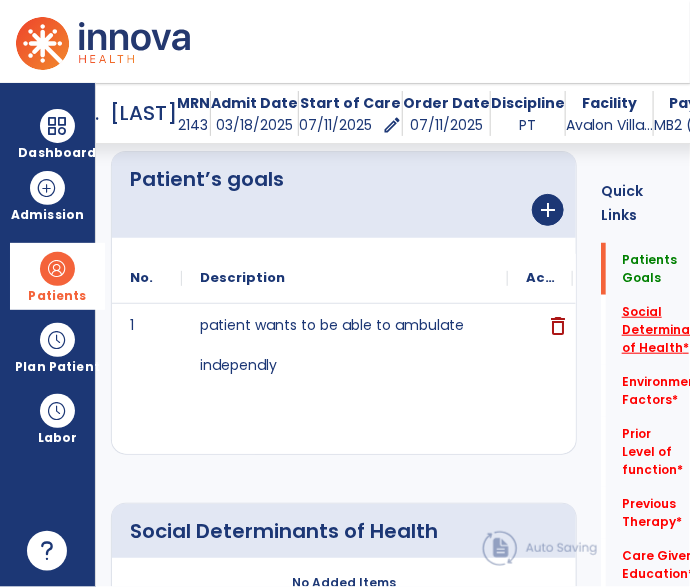 click on "Social Determinants of Health   *" 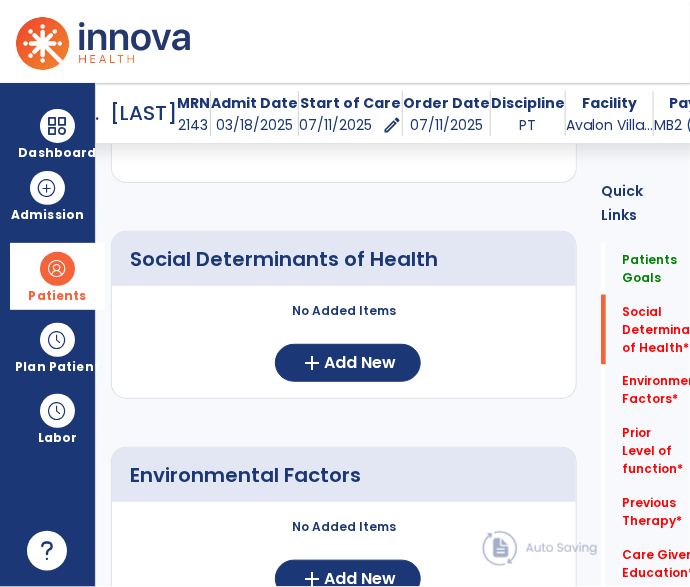 scroll, scrollTop: 488, scrollLeft: 0, axis: vertical 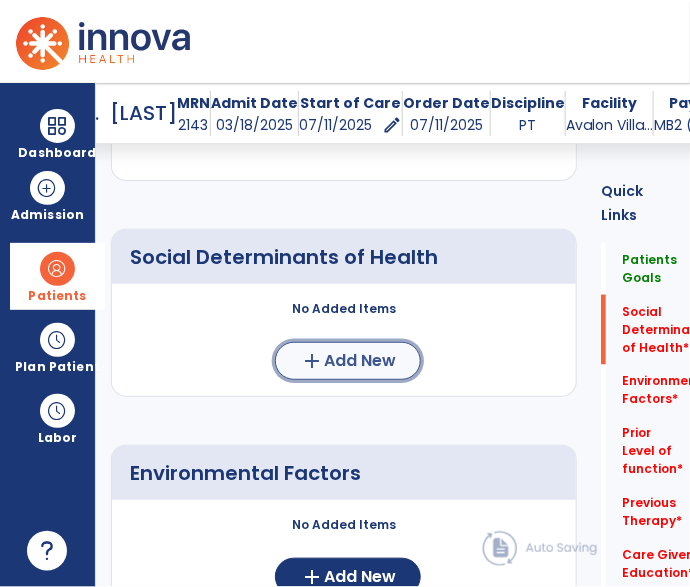 click on "Add New" 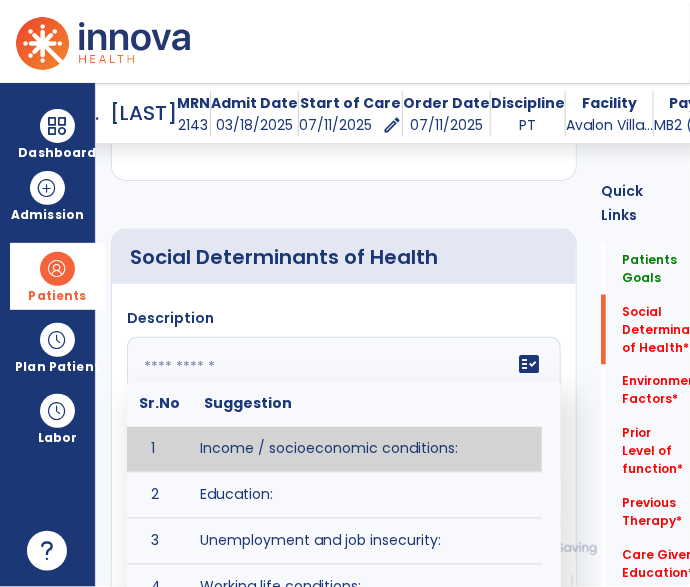 click 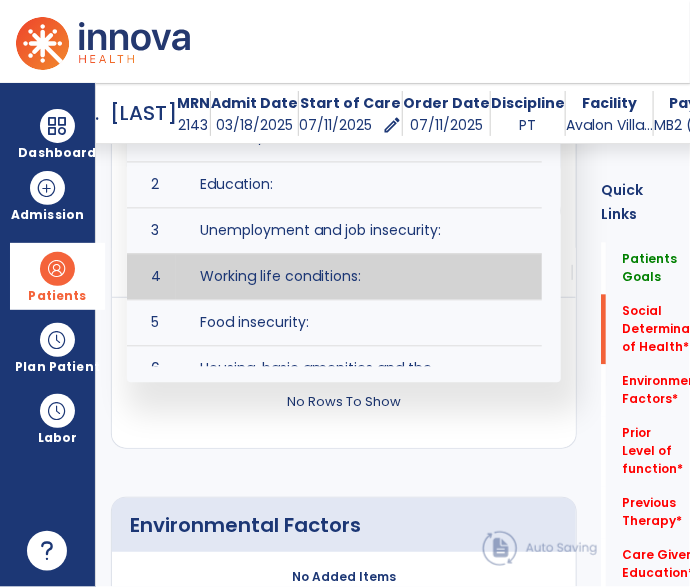 scroll, scrollTop: 802, scrollLeft: 0, axis: vertical 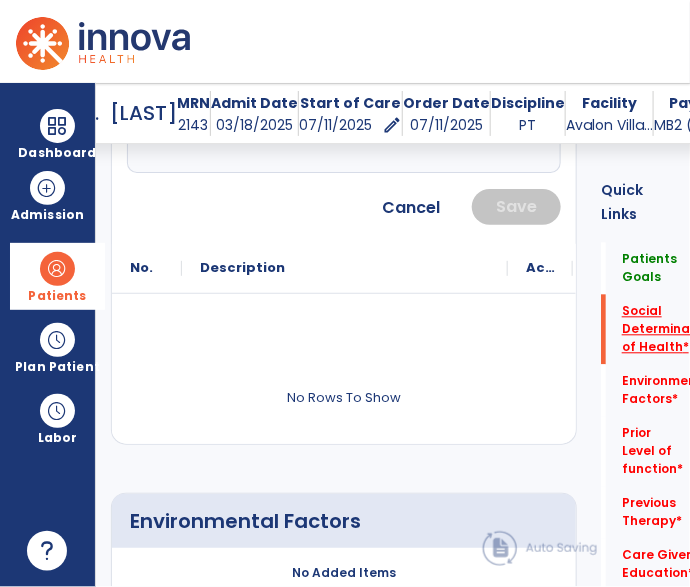 click on "Social Determinants of Health   *" 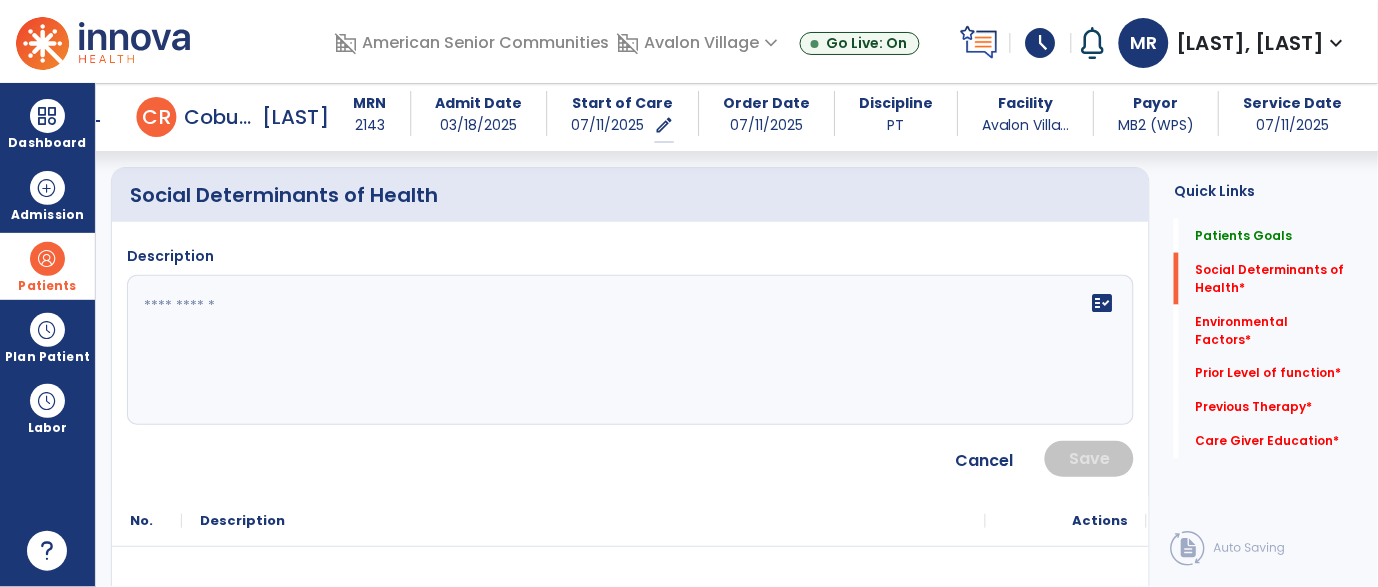 scroll, scrollTop: 480, scrollLeft: 0, axis: vertical 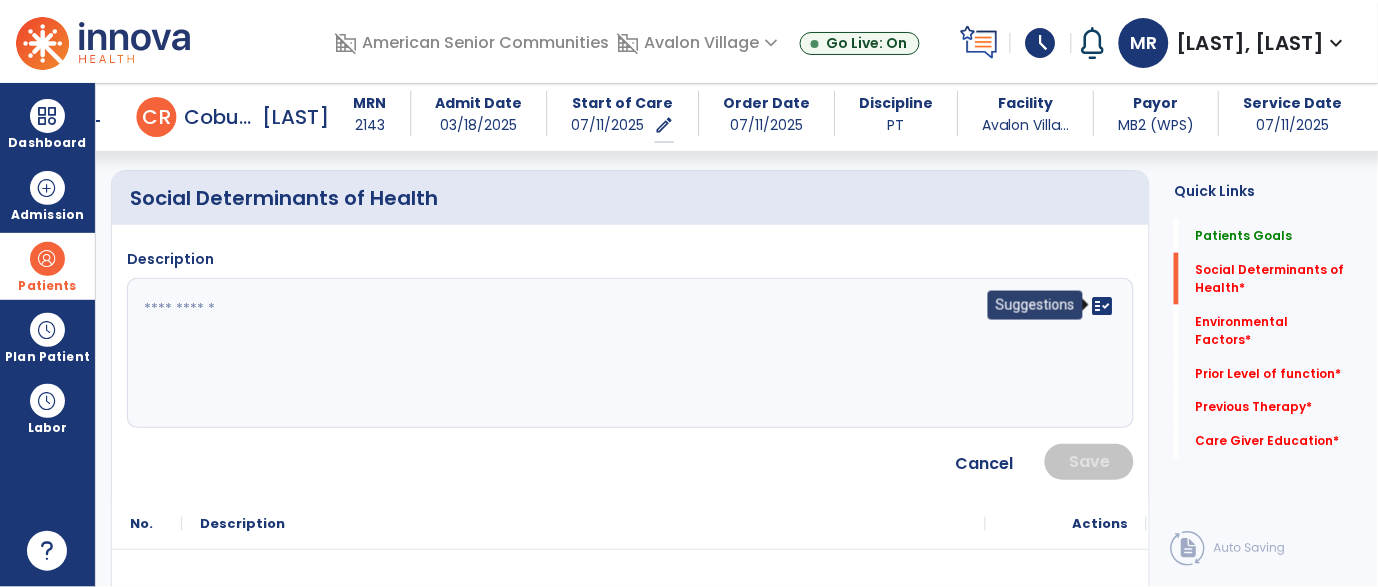 click on "fact_check" 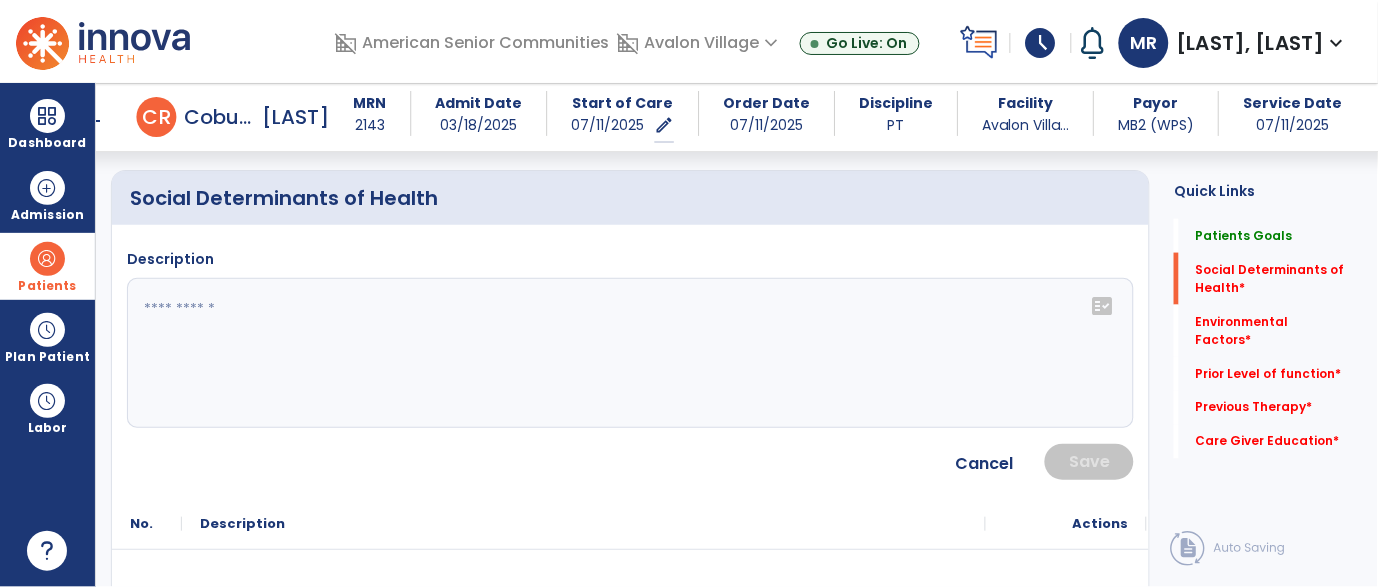 click on "fact_check" 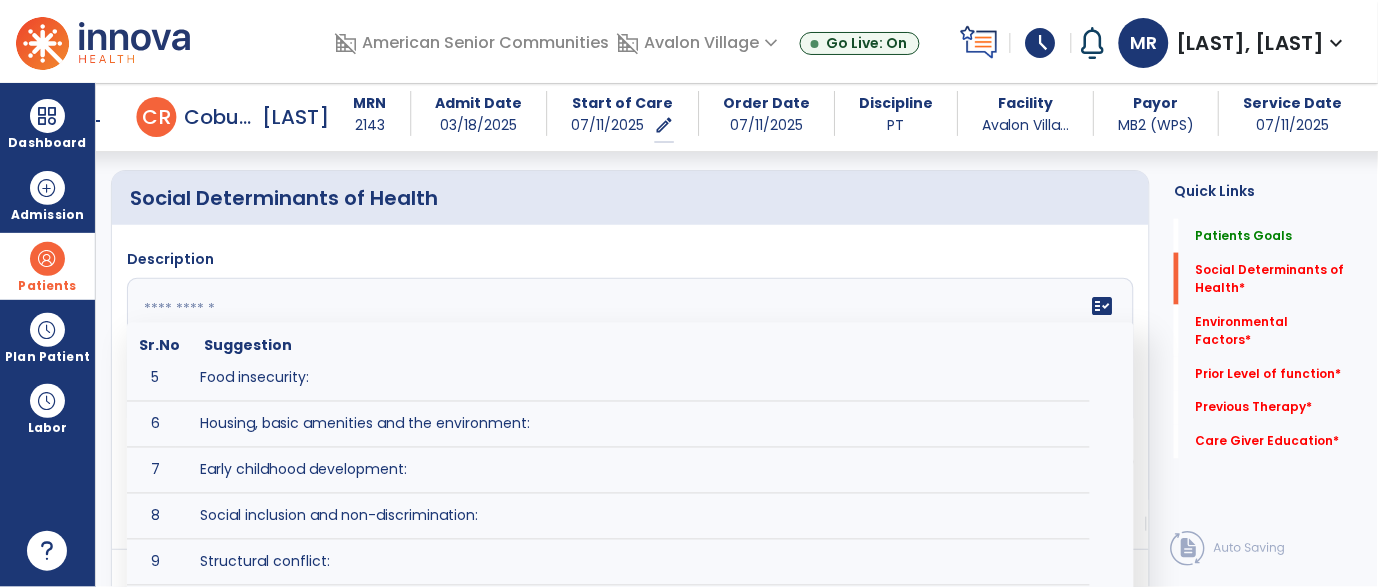 scroll, scrollTop: 208, scrollLeft: 0, axis: vertical 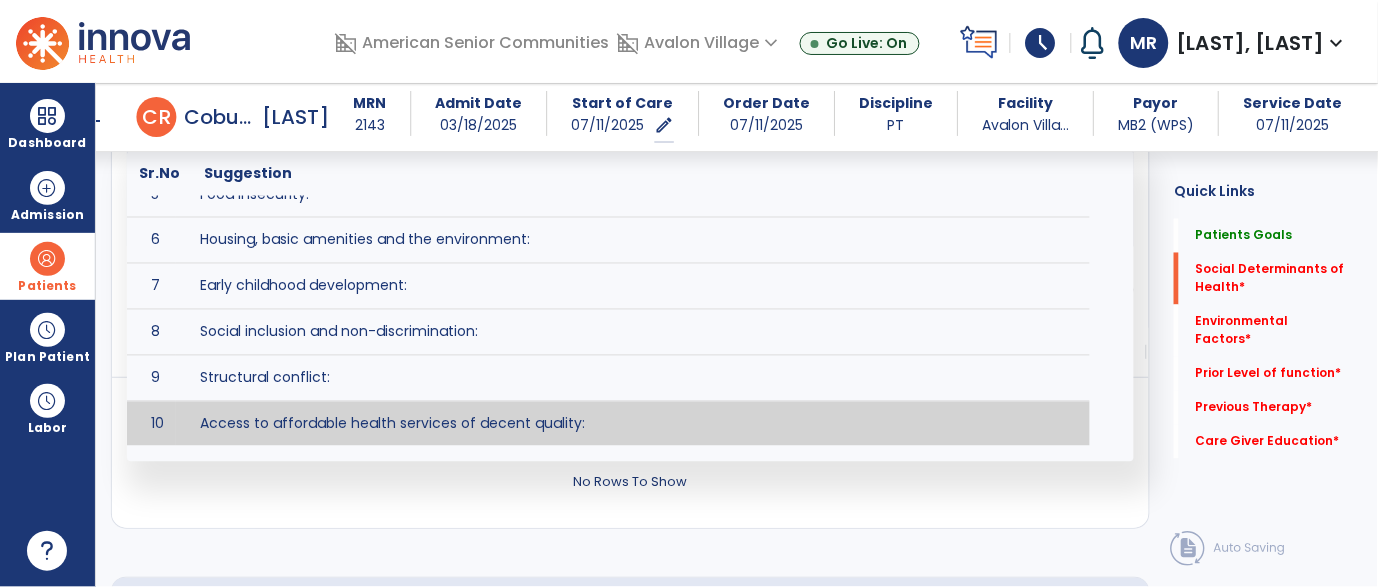 type on "**********" 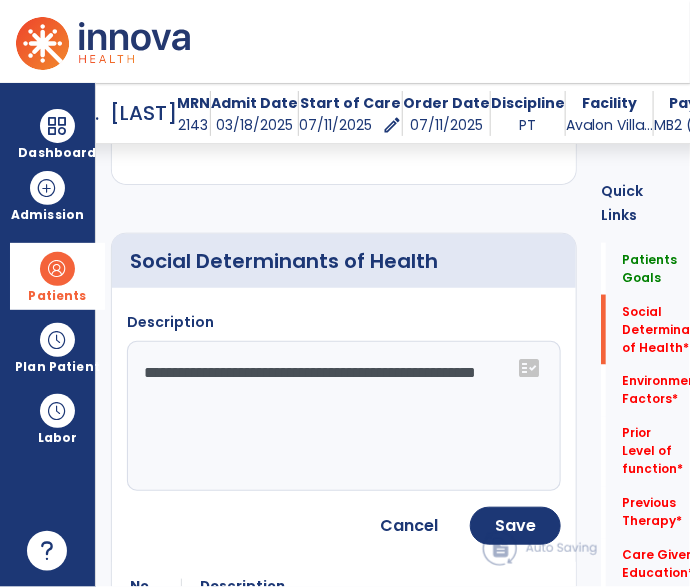 scroll, scrollTop: 555, scrollLeft: 0, axis: vertical 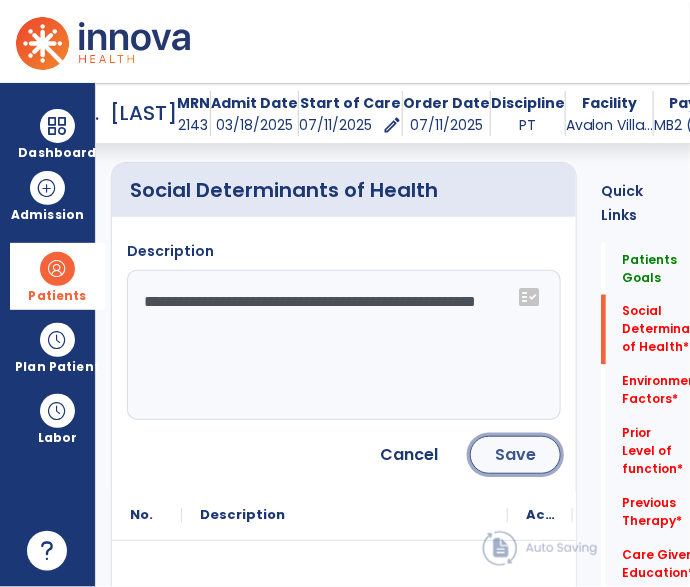 click on "Save" 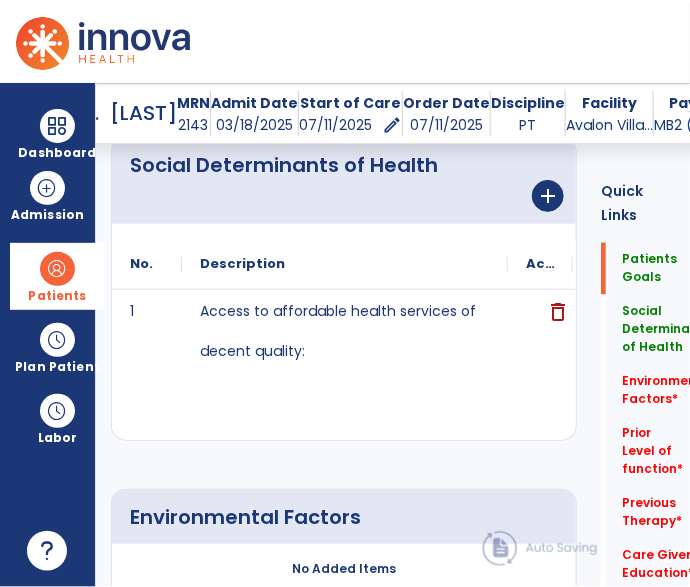 scroll, scrollTop: 531, scrollLeft: 0, axis: vertical 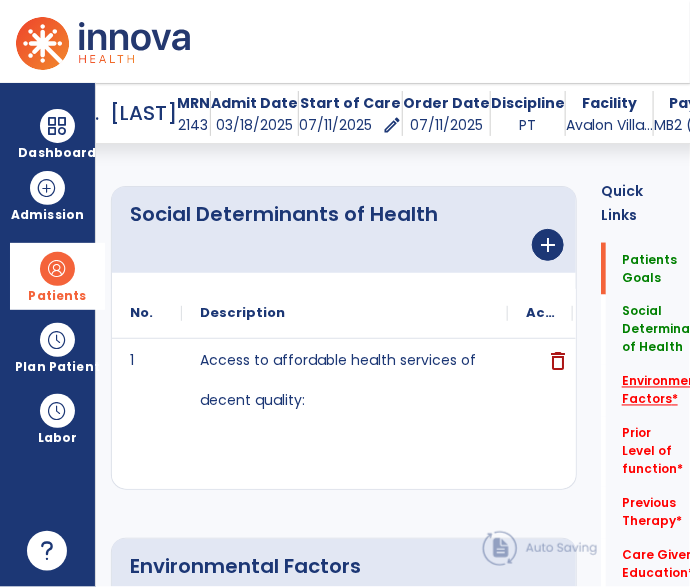click on "Environmental Factors   *" 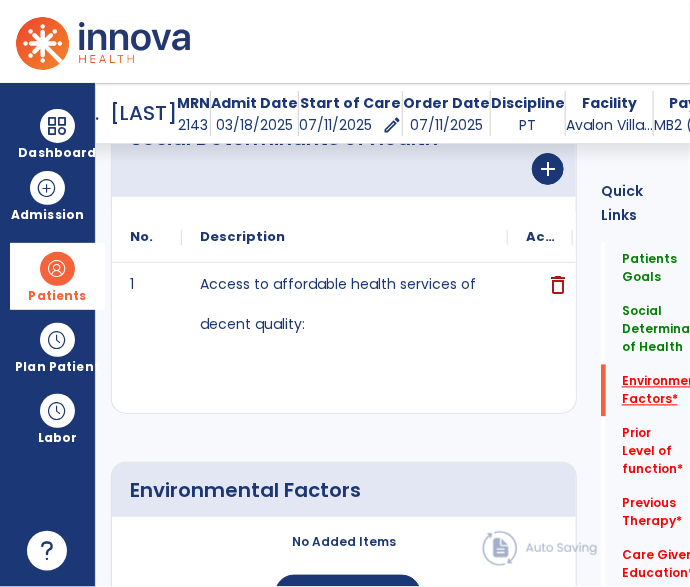 scroll, scrollTop: 793, scrollLeft: 0, axis: vertical 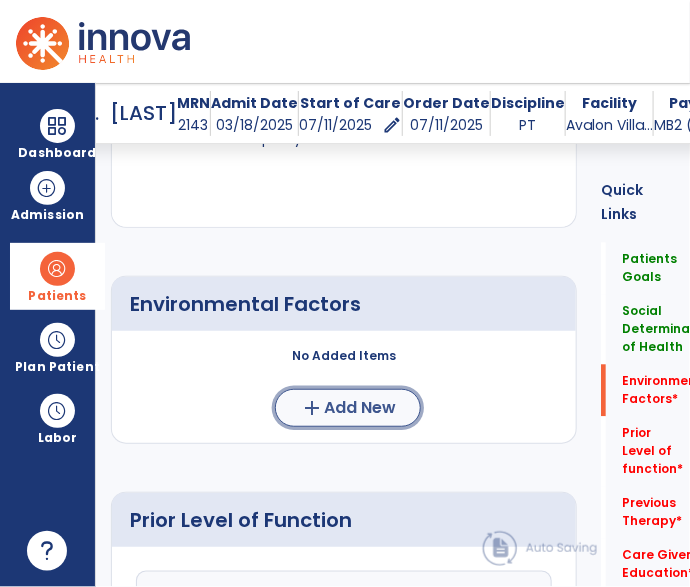click on "Add New" 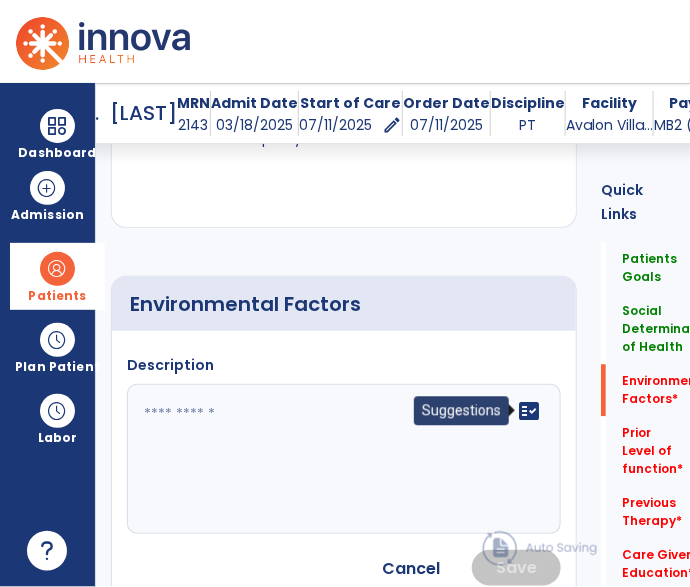 click on "fact_check" 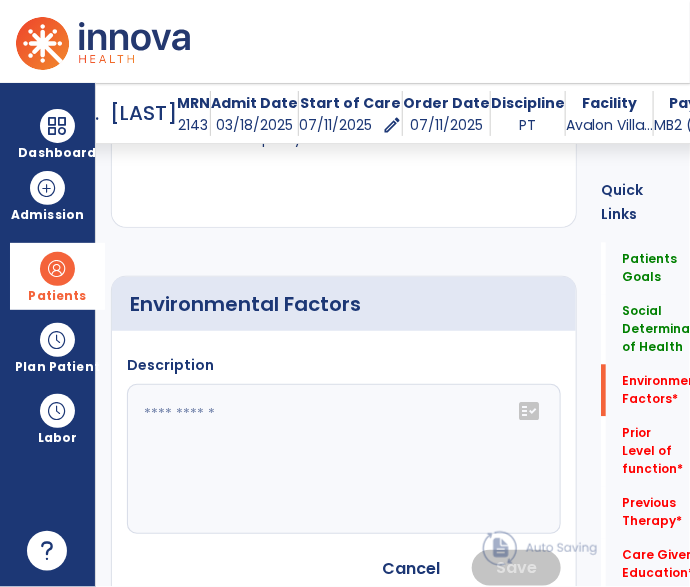 click on "fact_check" 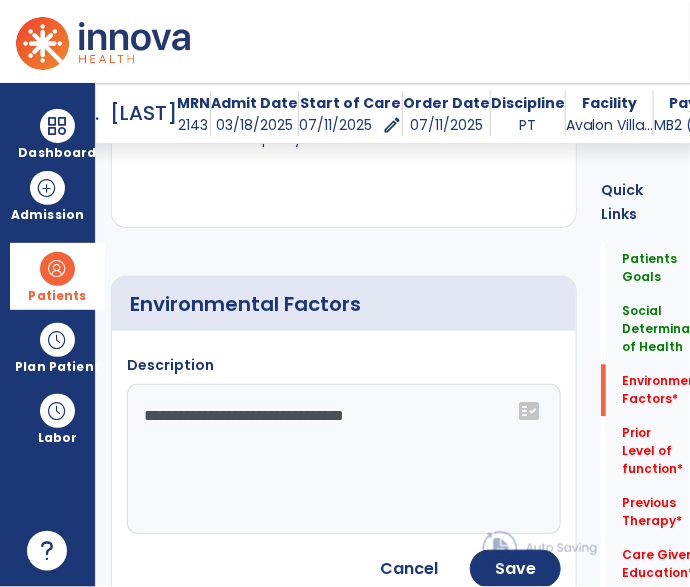 click on "**********" 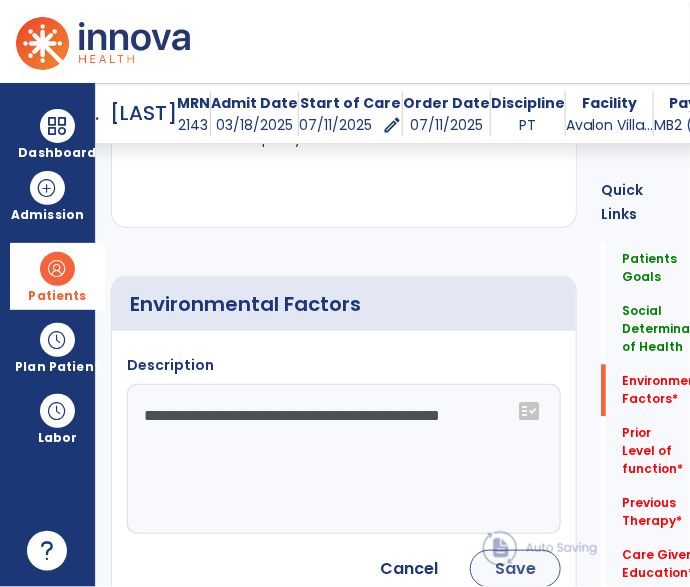 type on "**********" 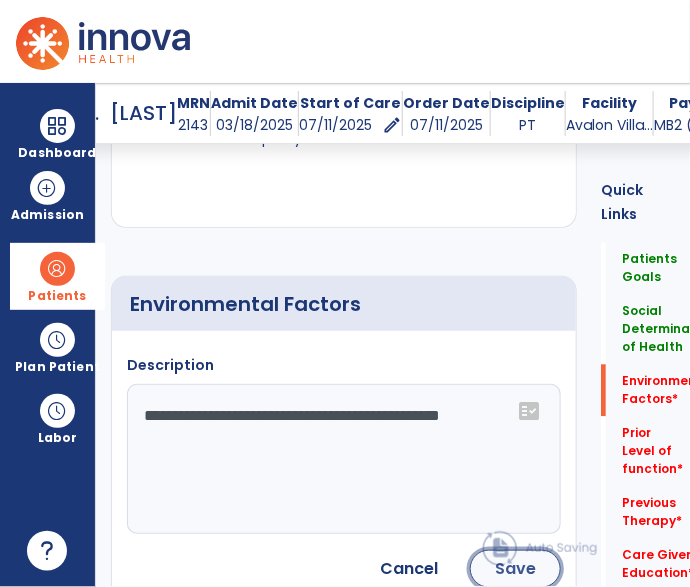 click on "Save" 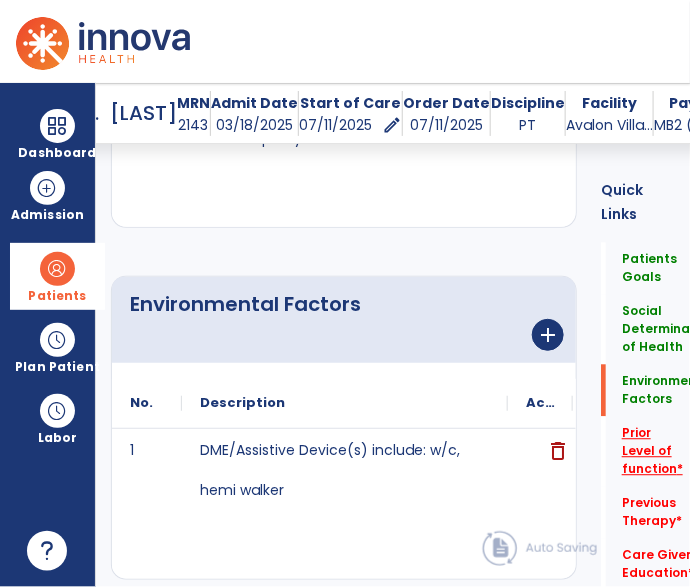 click on "Prior Level of function   *" 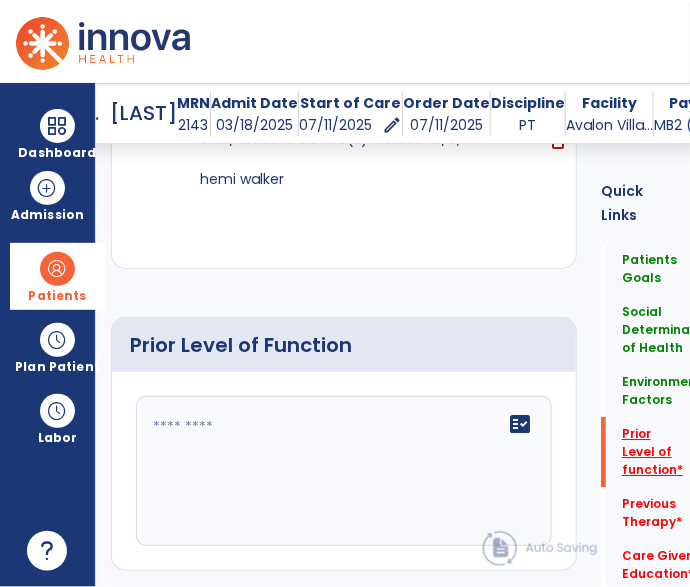 scroll, scrollTop: 1239, scrollLeft: 0, axis: vertical 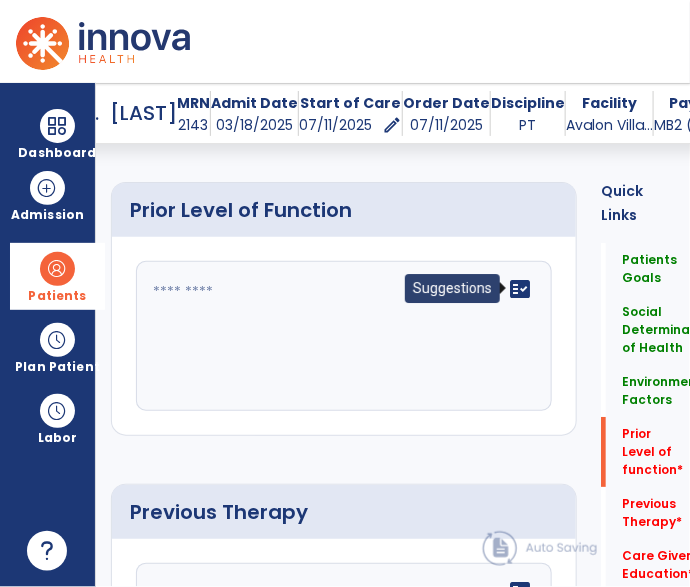 click on "fact_check" 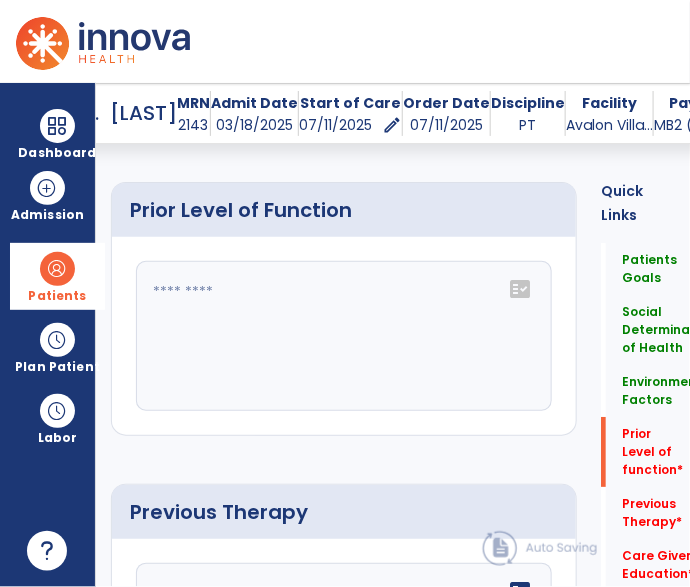 click on "fact_check" 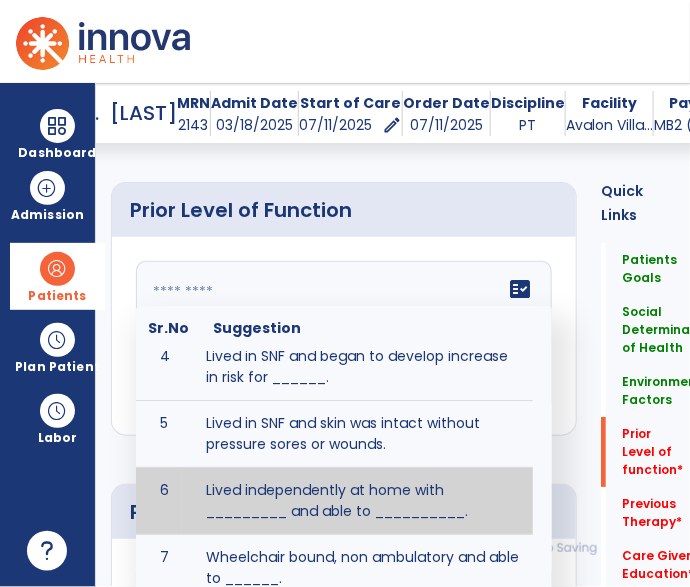 scroll, scrollTop: 285, scrollLeft: 0, axis: vertical 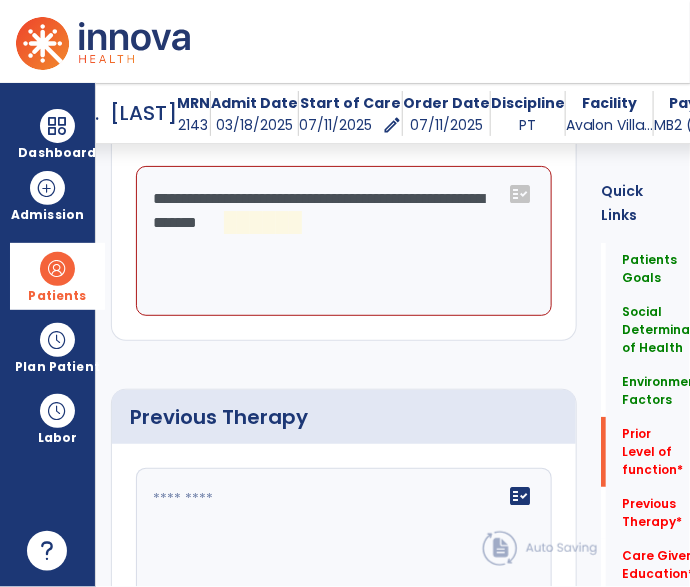 click on "**********" 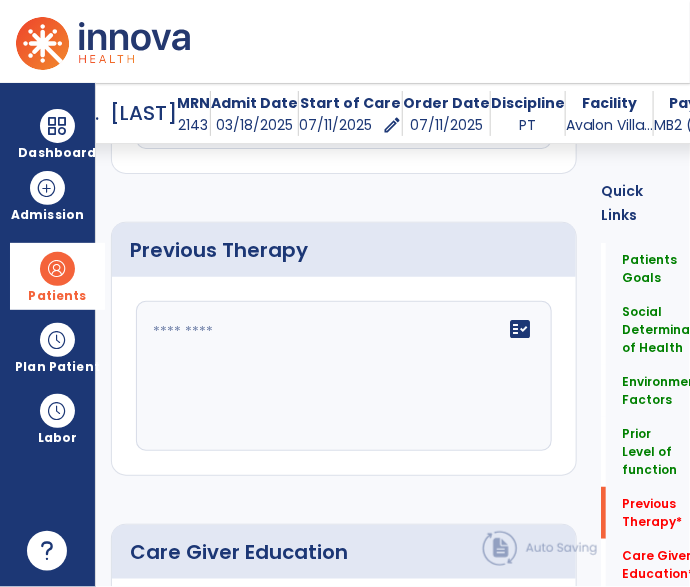 scroll, scrollTop: 1510, scrollLeft: 0, axis: vertical 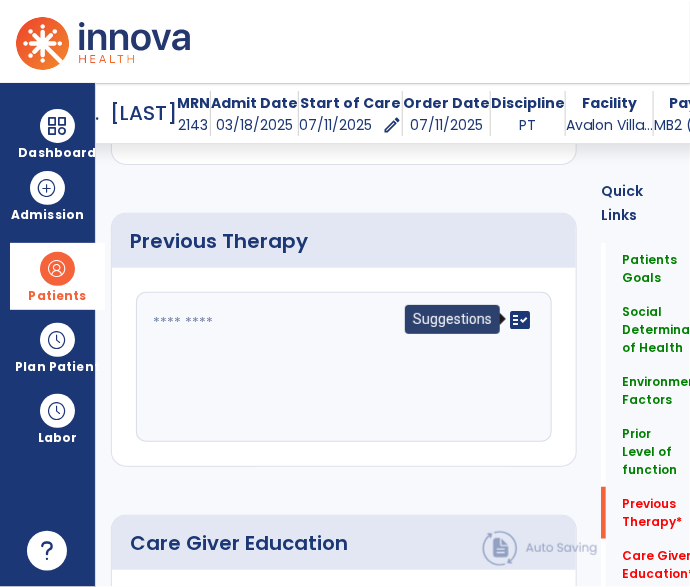 type on "**********" 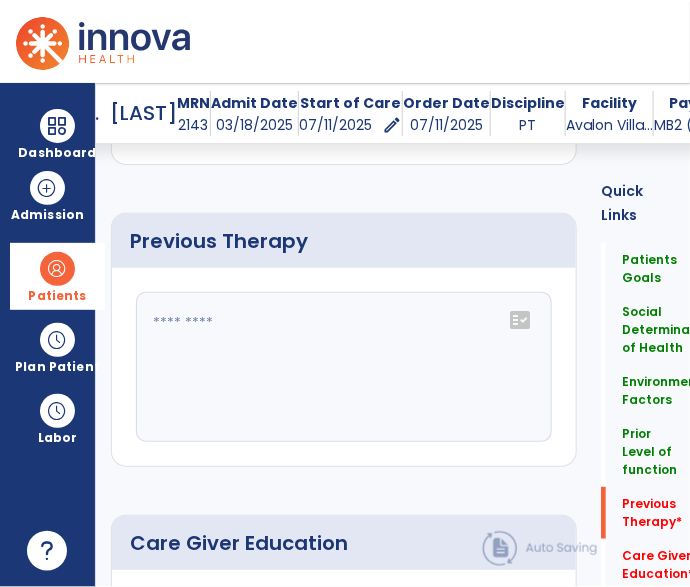 click on "fact_check" 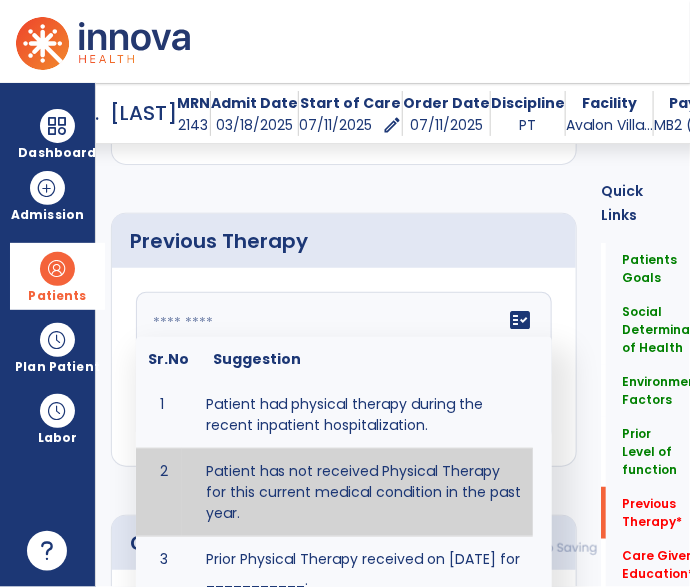 type on "**********" 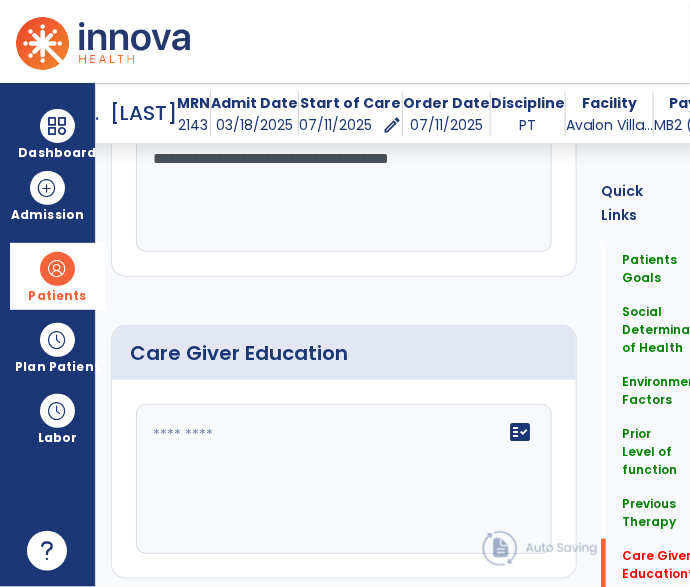 scroll, scrollTop: 1760, scrollLeft: 0, axis: vertical 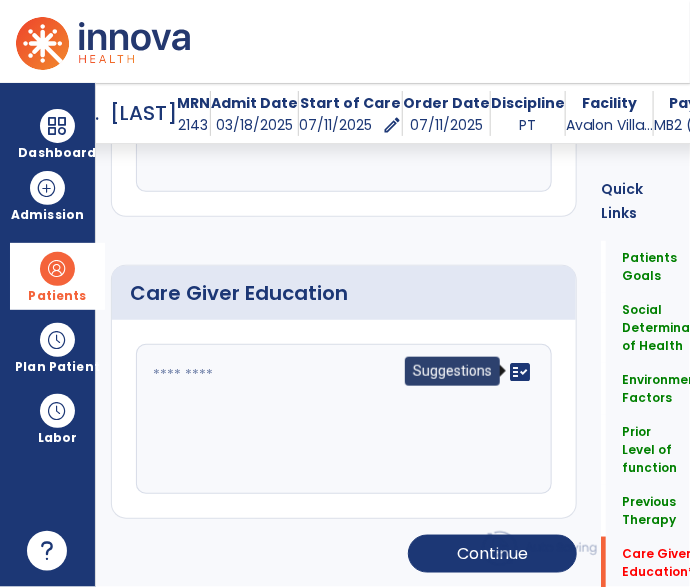 click on "fact_check" 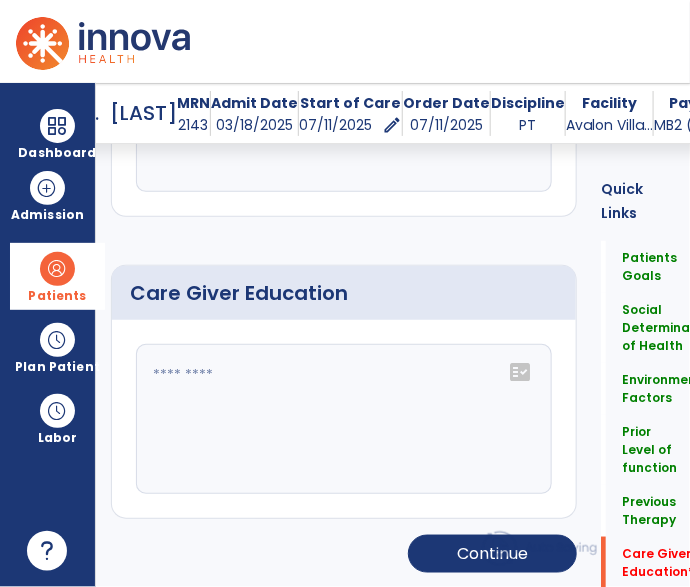 click on "fact_check" 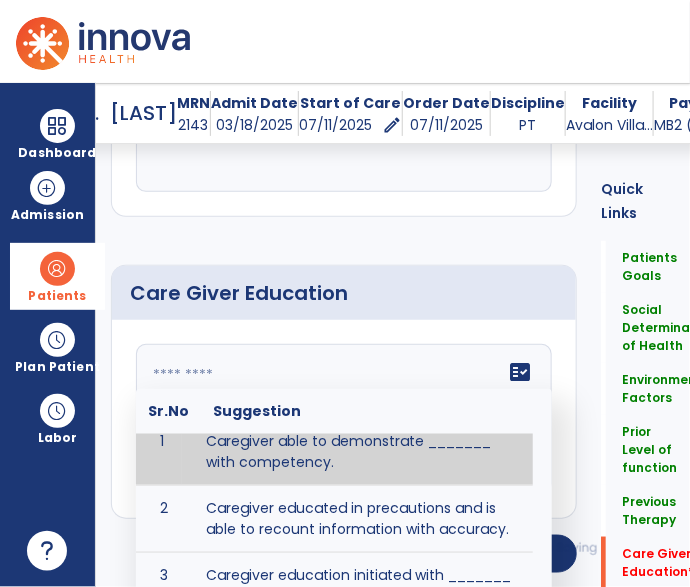 scroll, scrollTop: 16, scrollLeft: 0, axis: vertical 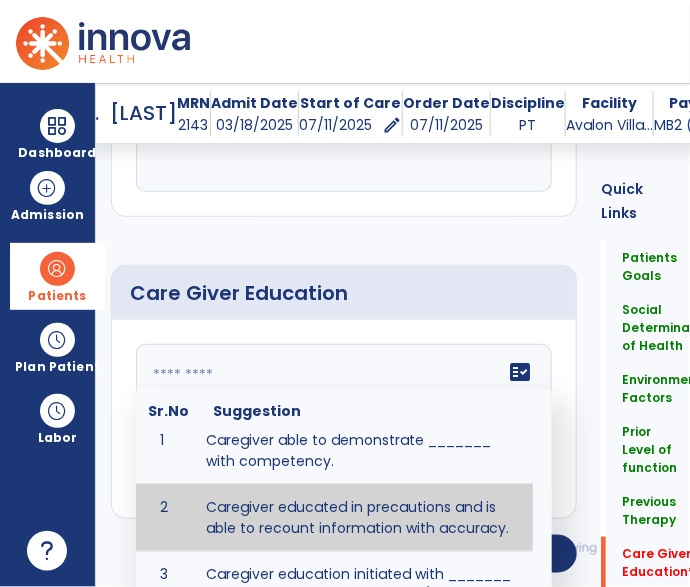 type on "**********" 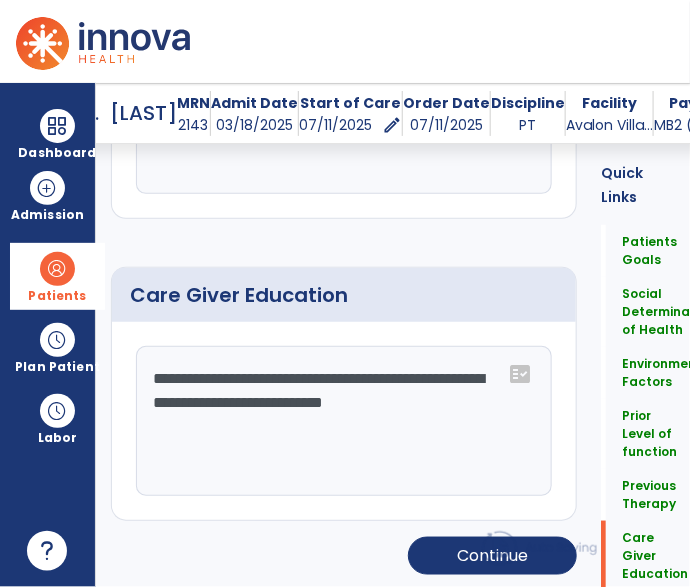 scroll, scrollTop: 1760, scrollLeft: 0, axis: vertical 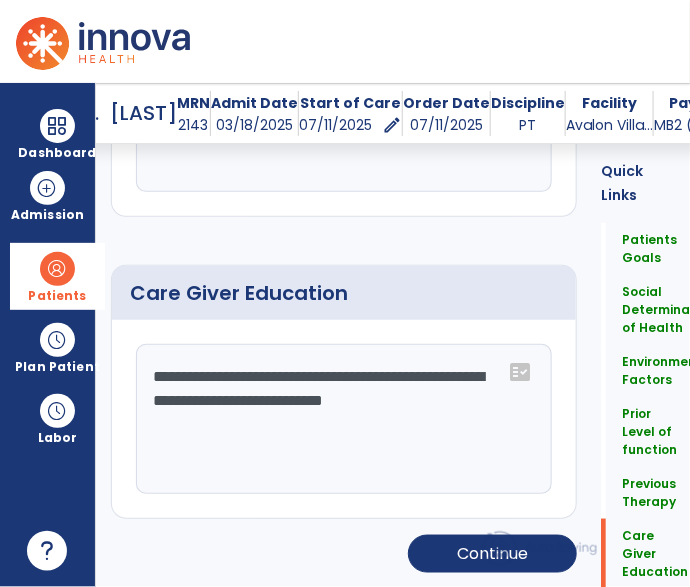 click 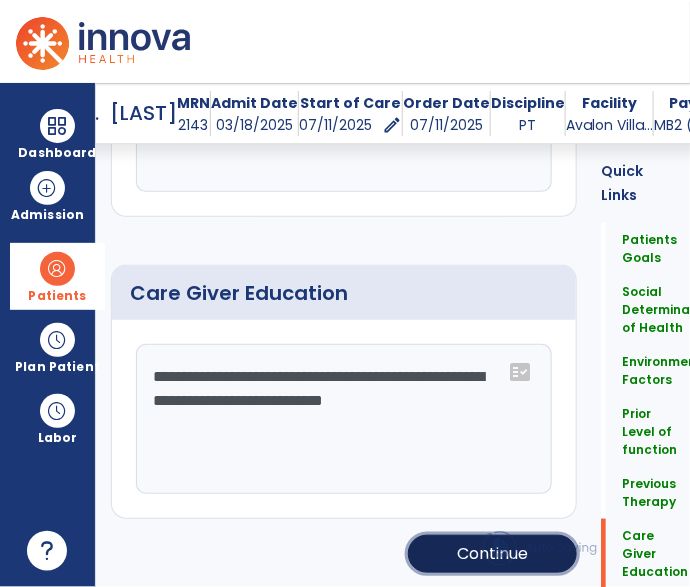 click on "Continue" 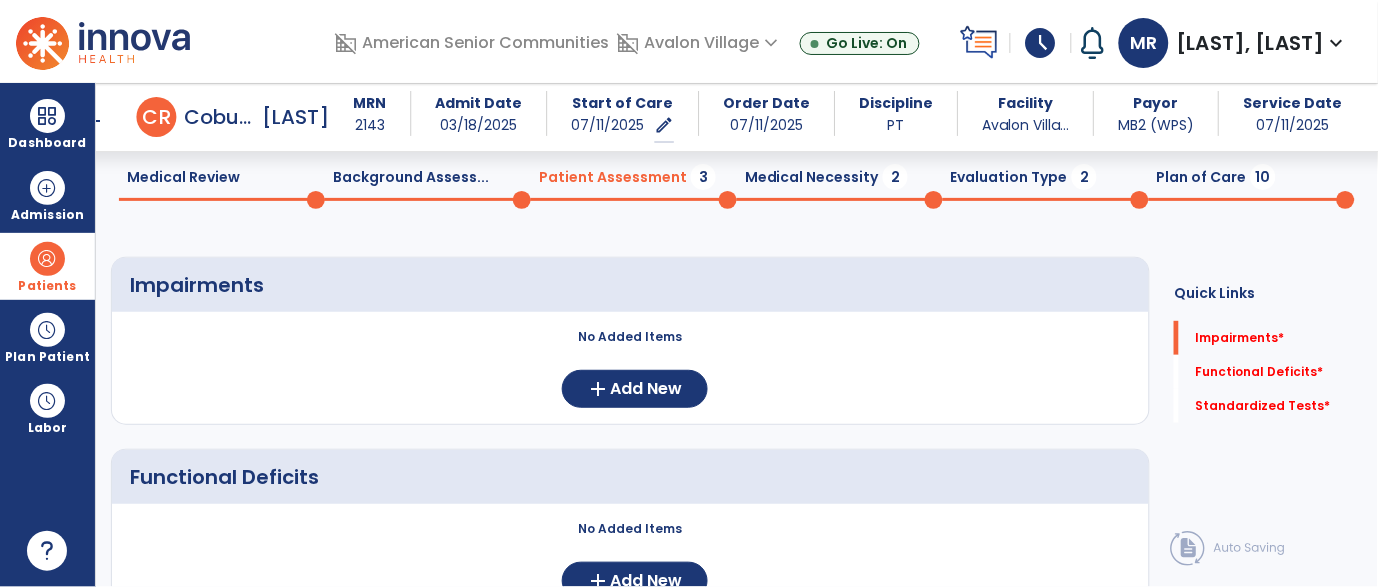 scroll, scrollTop: 73, scrollLeft: 0, axis: vertical 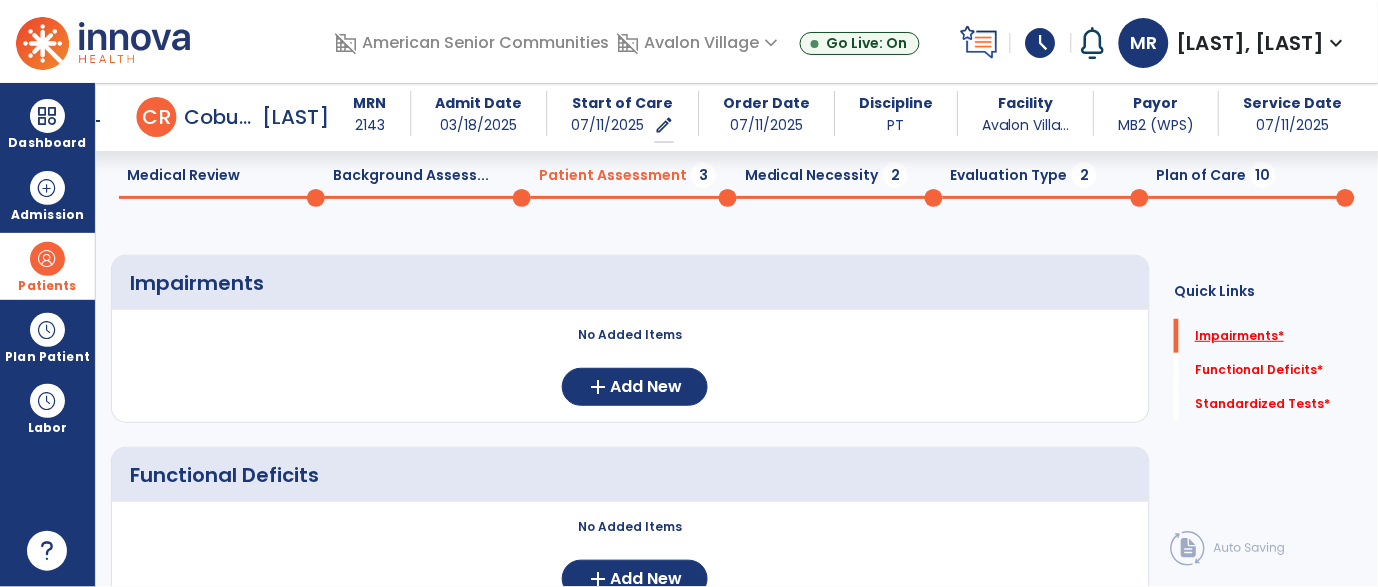 click on "Impairments   *" 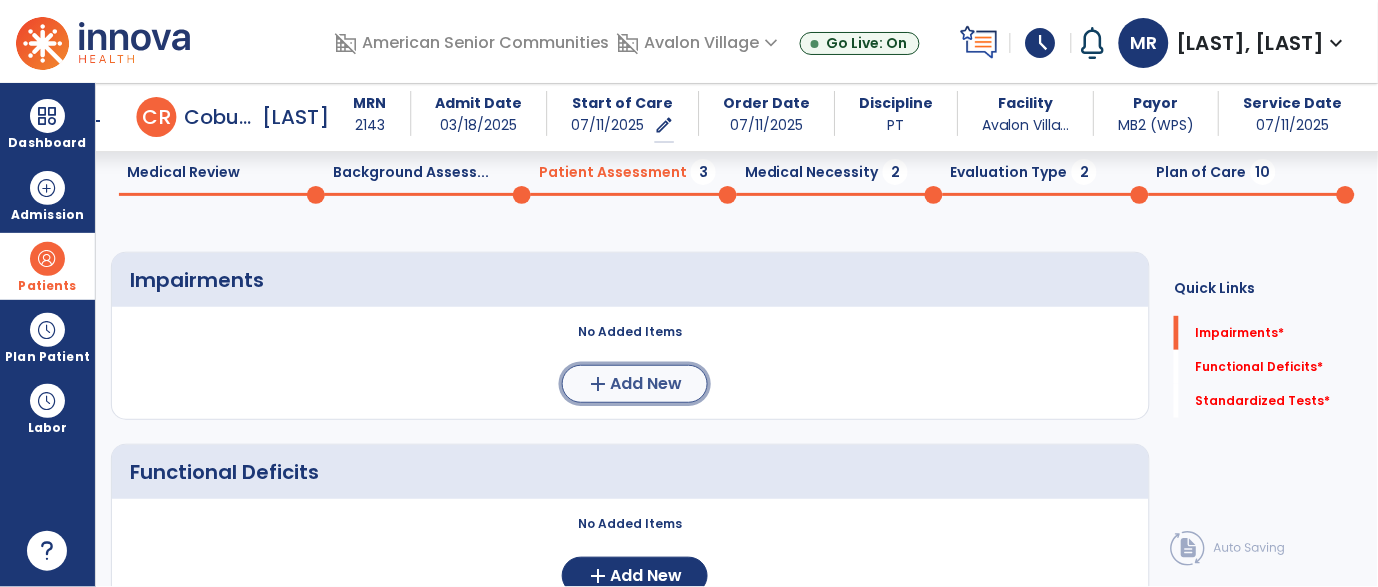 click on "Add New" 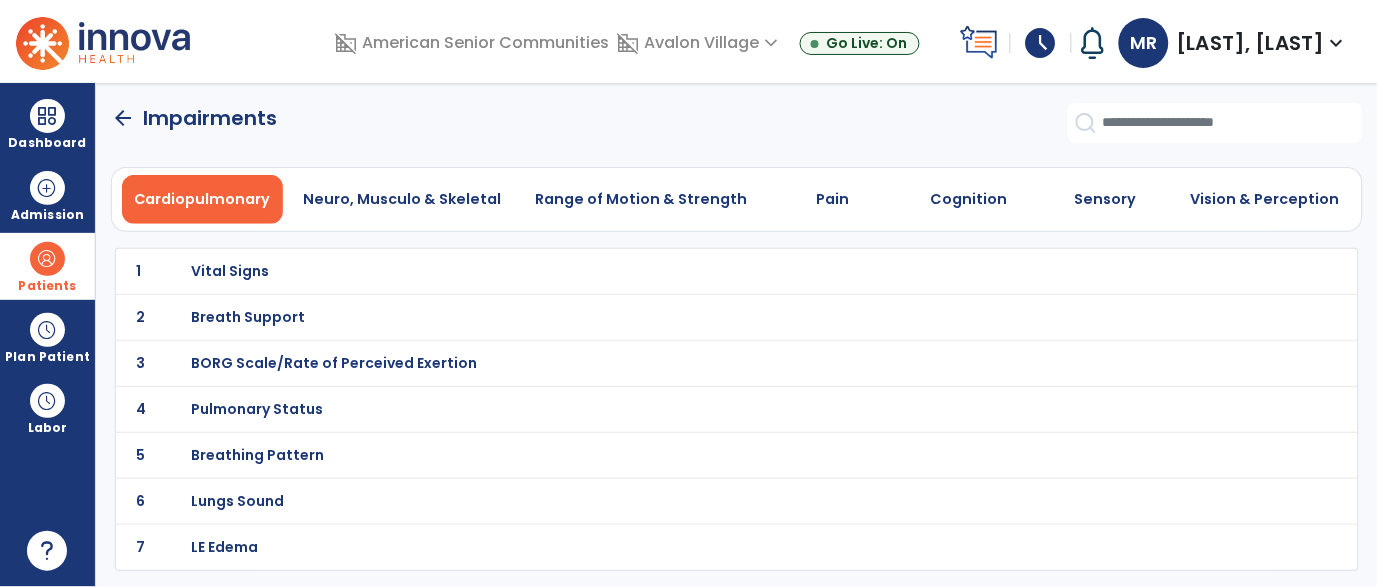 scroll, scrollTop: 0, scrollLeft: 0, axis: both 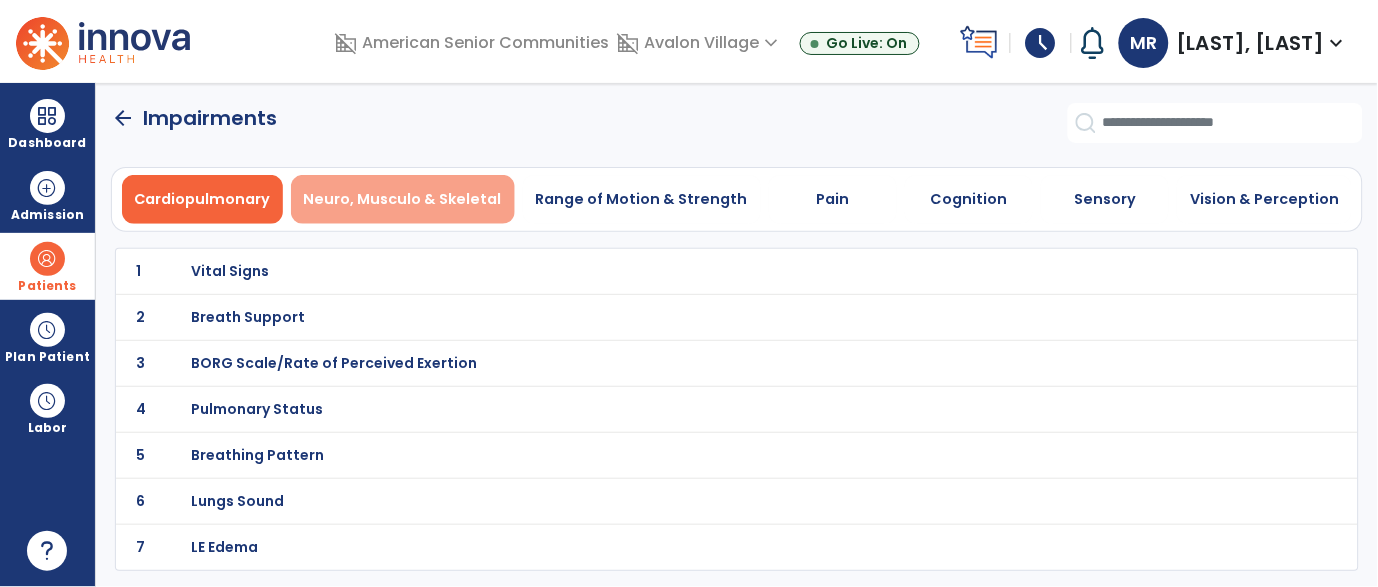 click on "Neuro, Musculo & Skeletal" at bounding box center [403, 199] 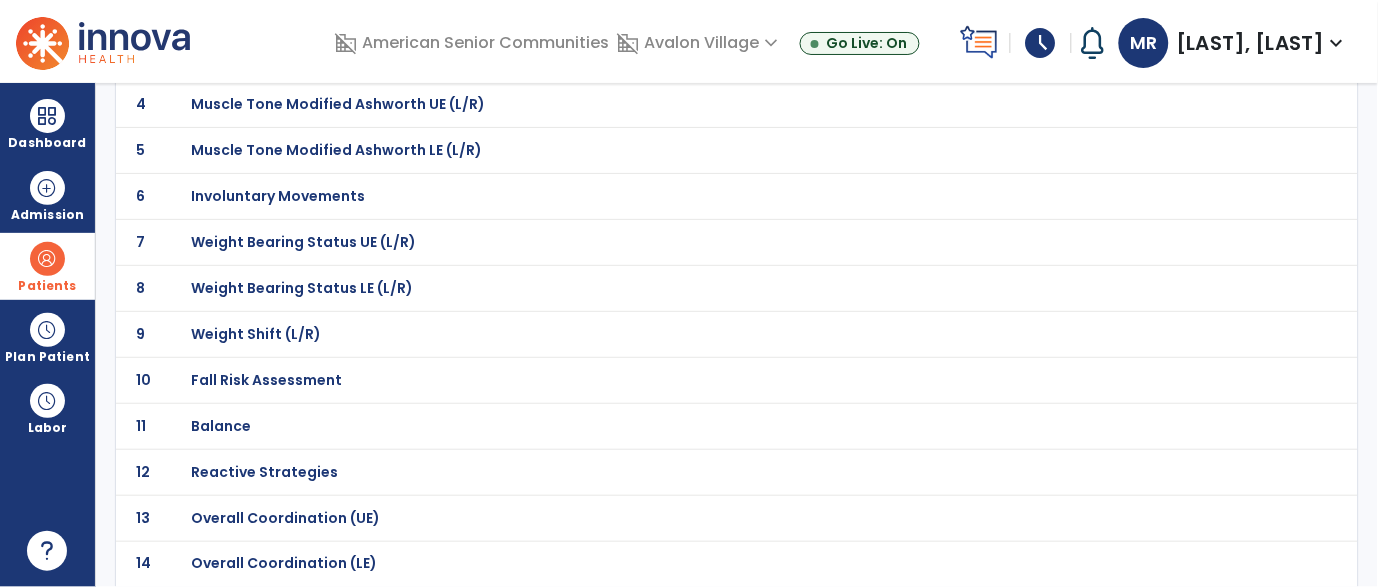 scroll, scrollTop: 308, scrollLeft: 0, axis: vertical 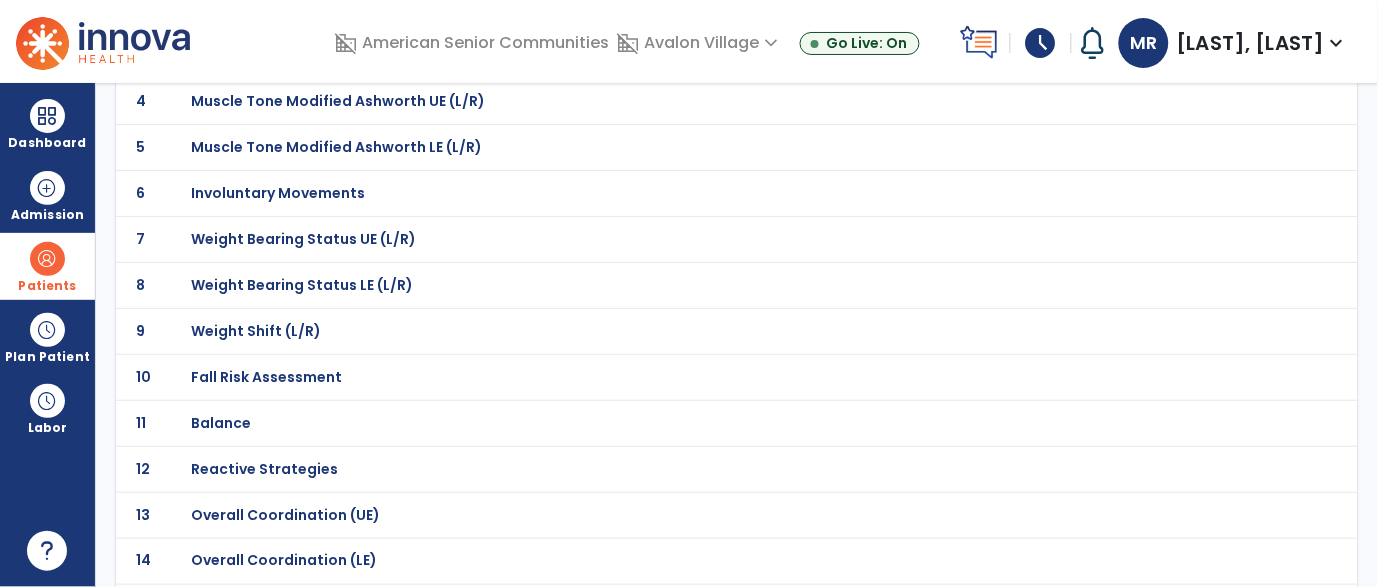 click on "Balance" at bounding box center (262, -37) 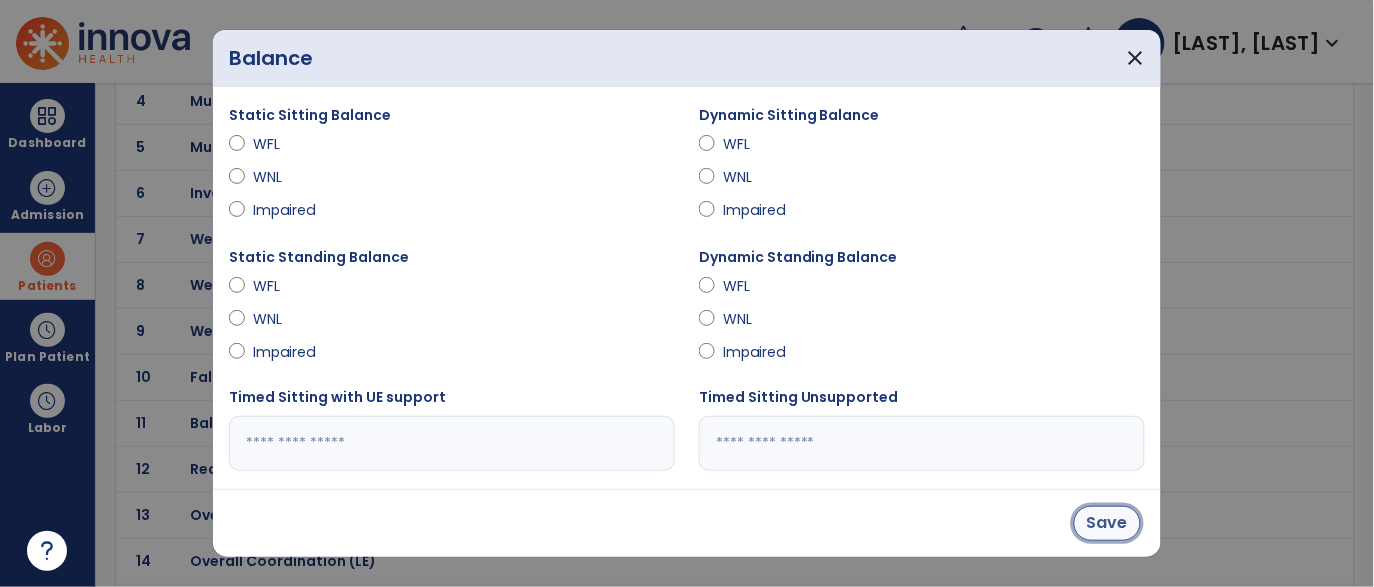 click on "Save" at bounding box center (1107, 523) 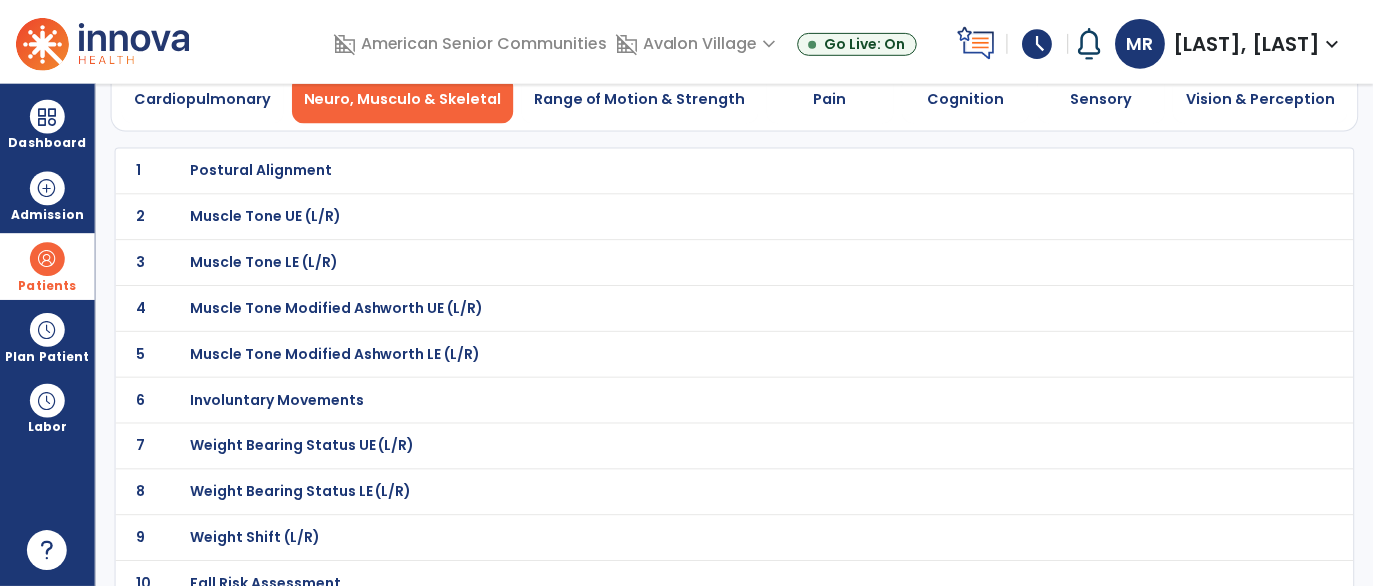 scroll, scrollTop: 0, scrollLeft: 0, axis: both 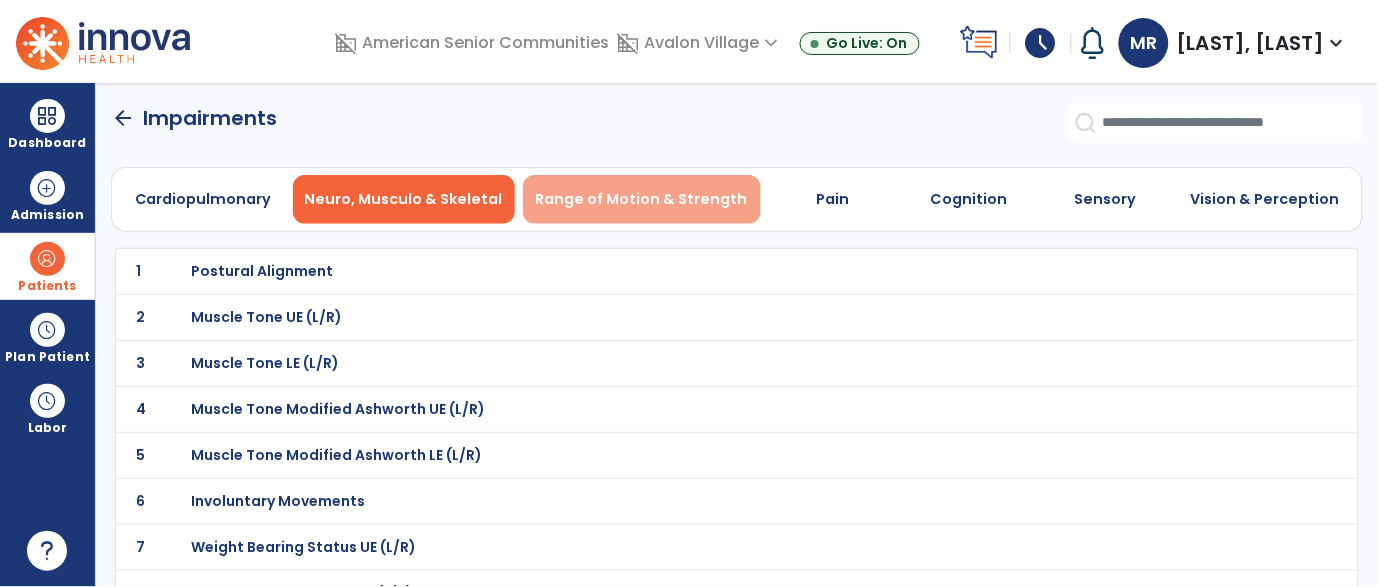 click on "Range of Motion & Strength" at bounding box center (642, 199) 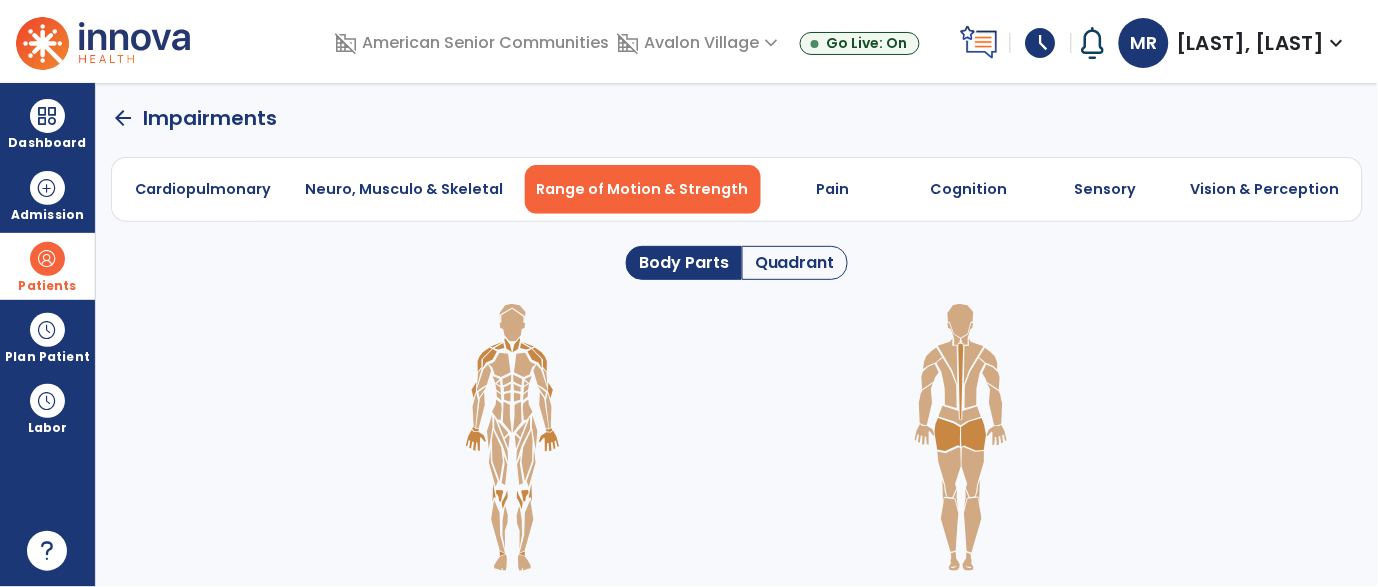 click on "Quadrant" 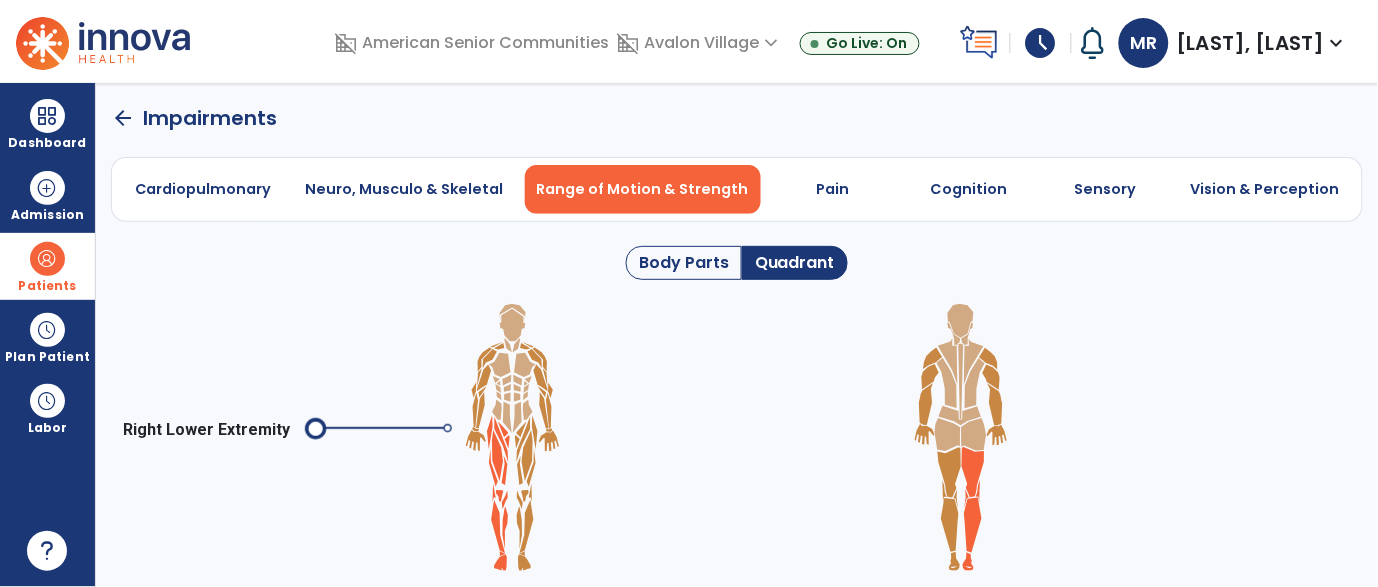click 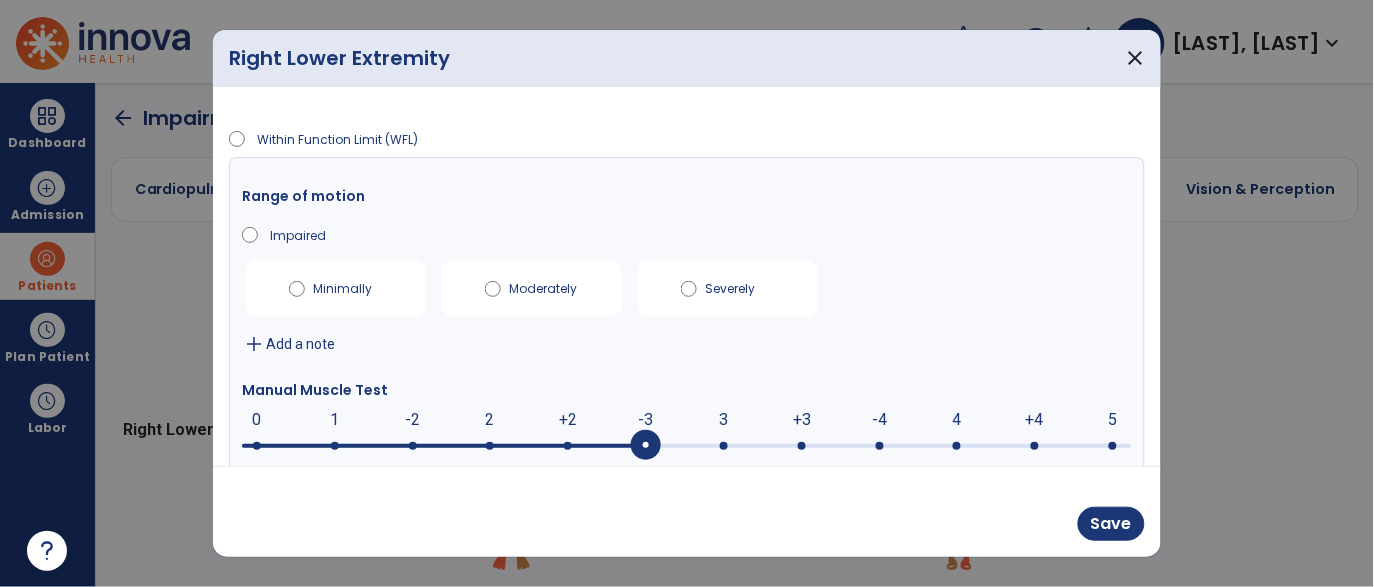 click at bounding box center [646, 446] 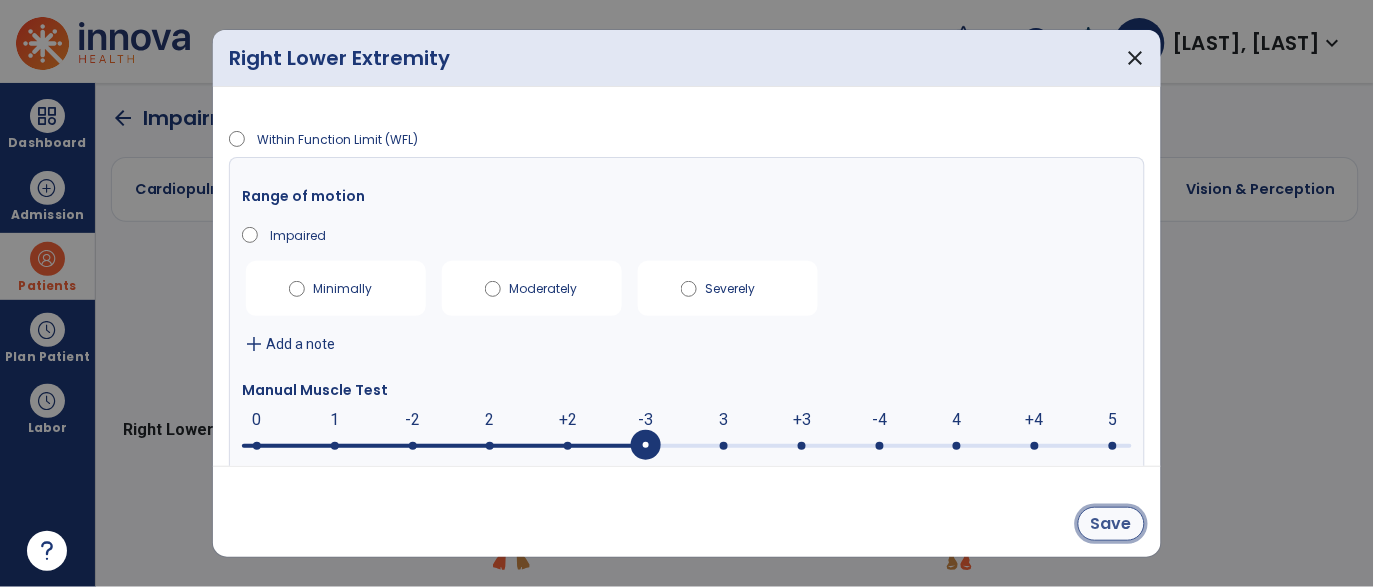 click on "Save" at bounding box center [1111, 524] 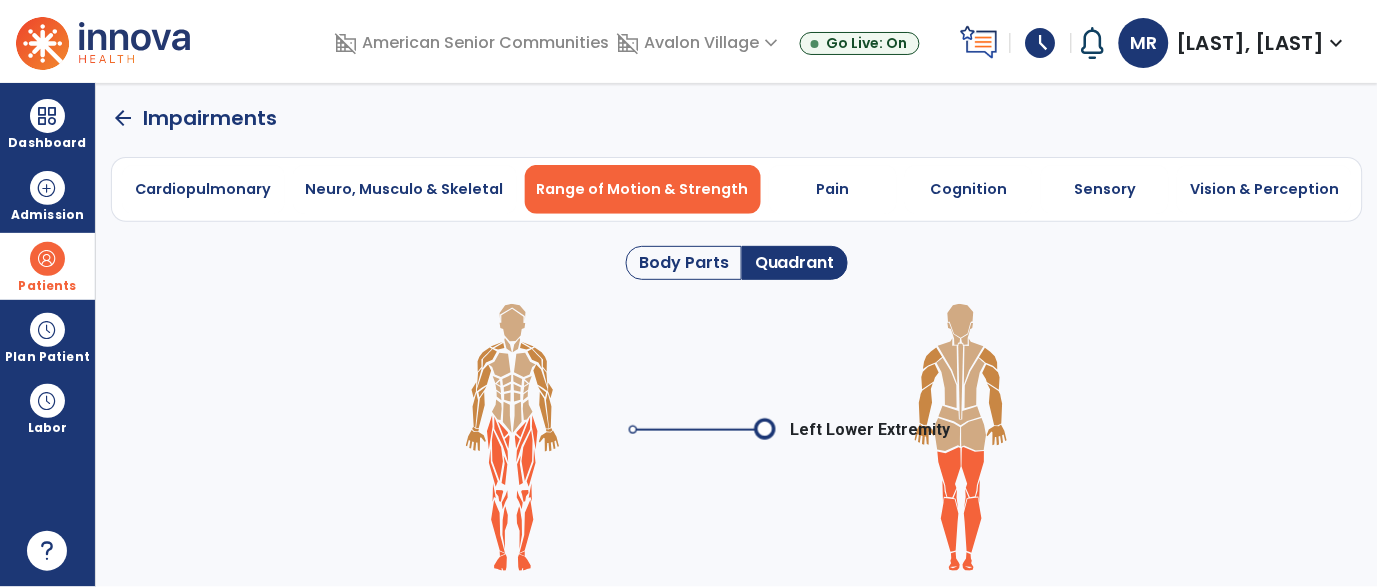 click 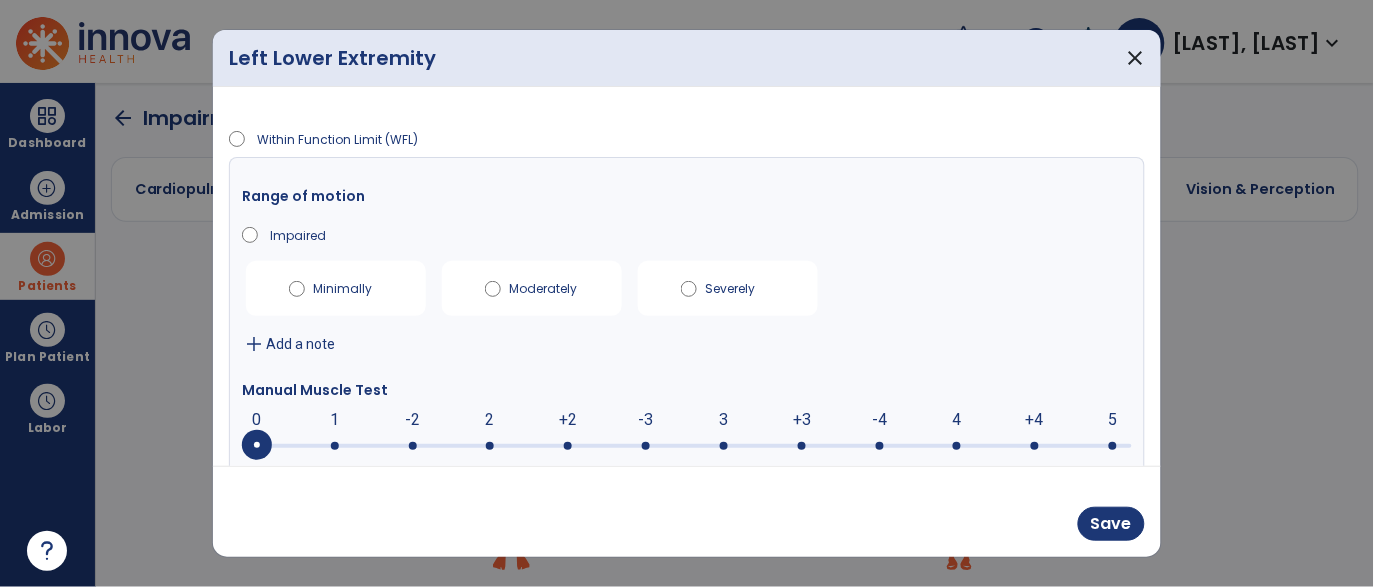click at bounding box center [724, 446] 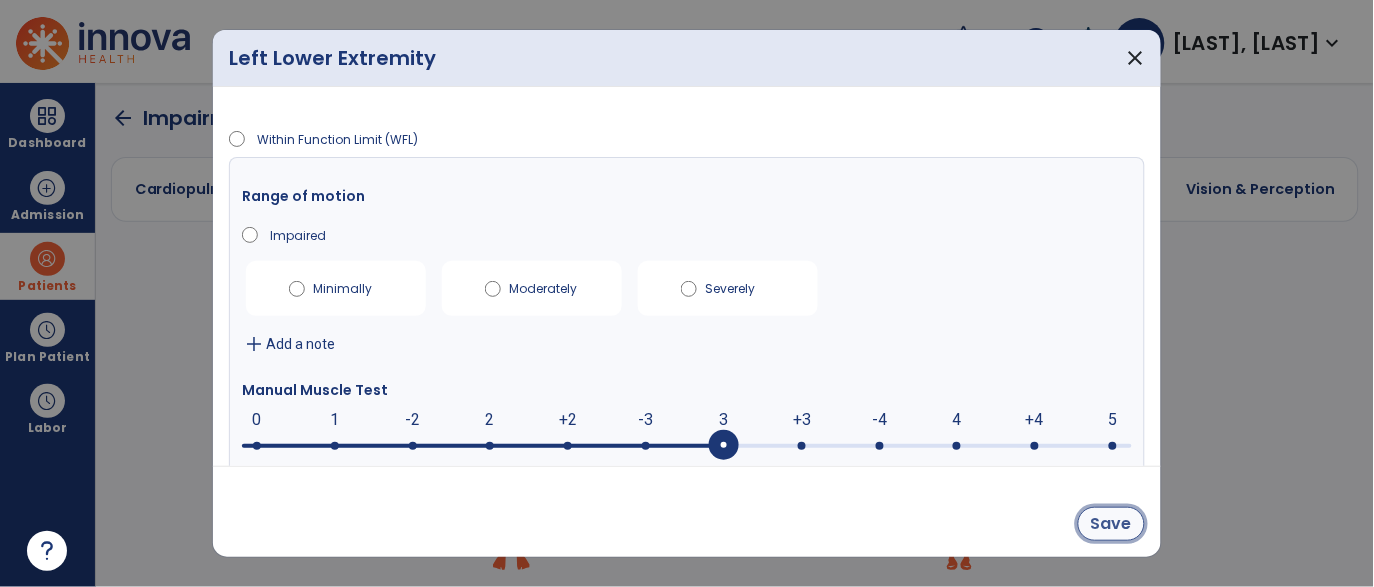click on "Save" at bounding box center [1111, 524] 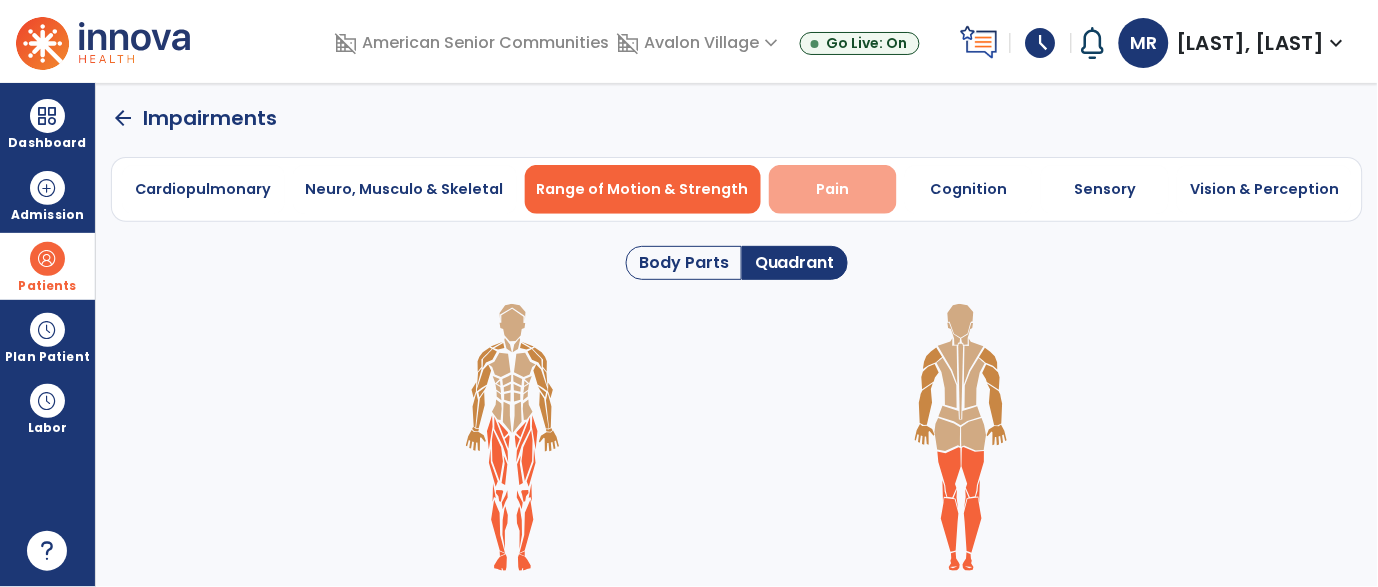 click on "Pain" at bounding box center (832, 189) 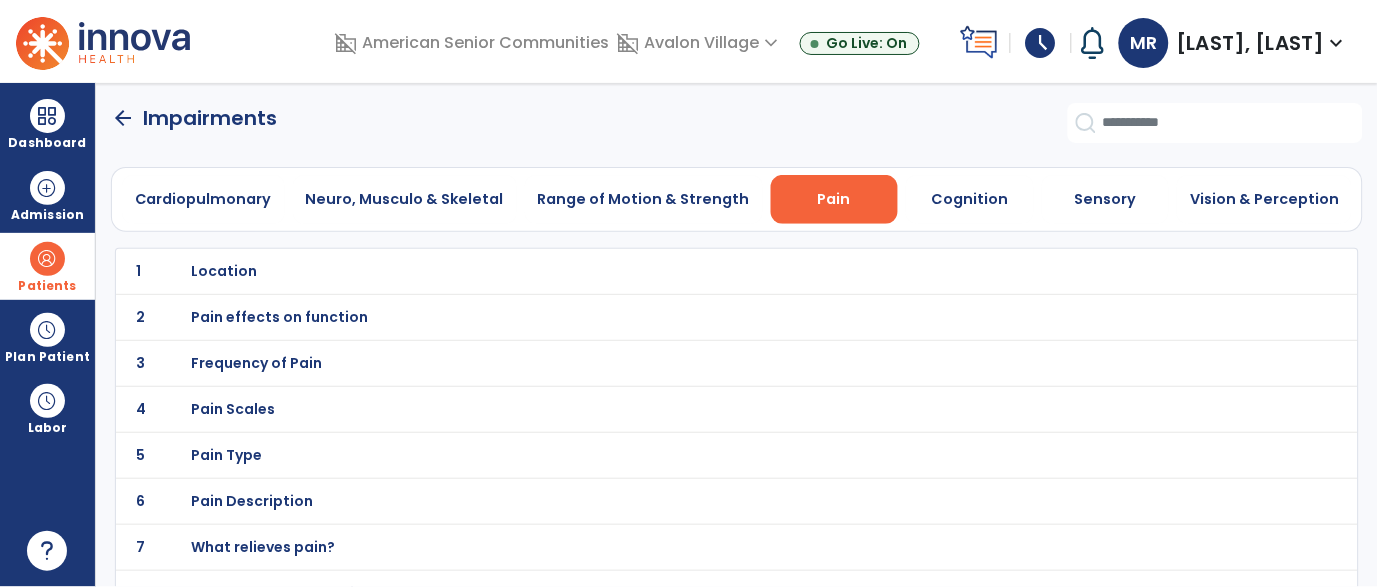 click on "Frequency of Pain" at bounding box center [224, 271] 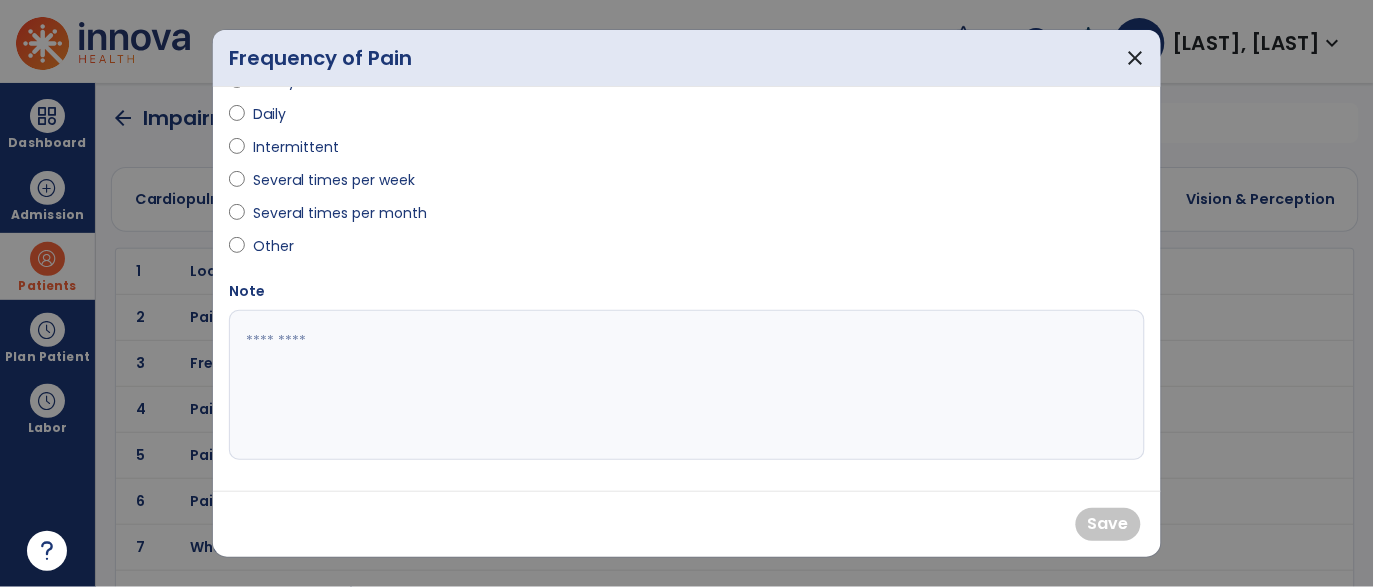 scroll, scrollTop: 0, scrollLeft: 0, axis: both 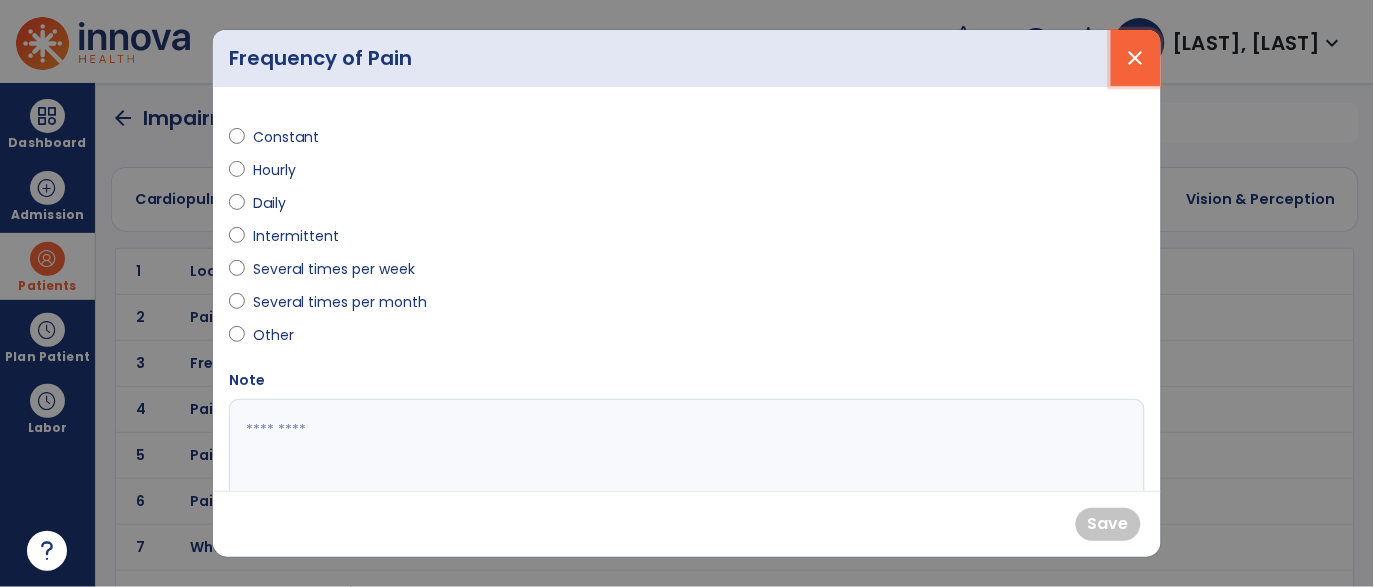 click on "close" at bounding box center (1136, 58) 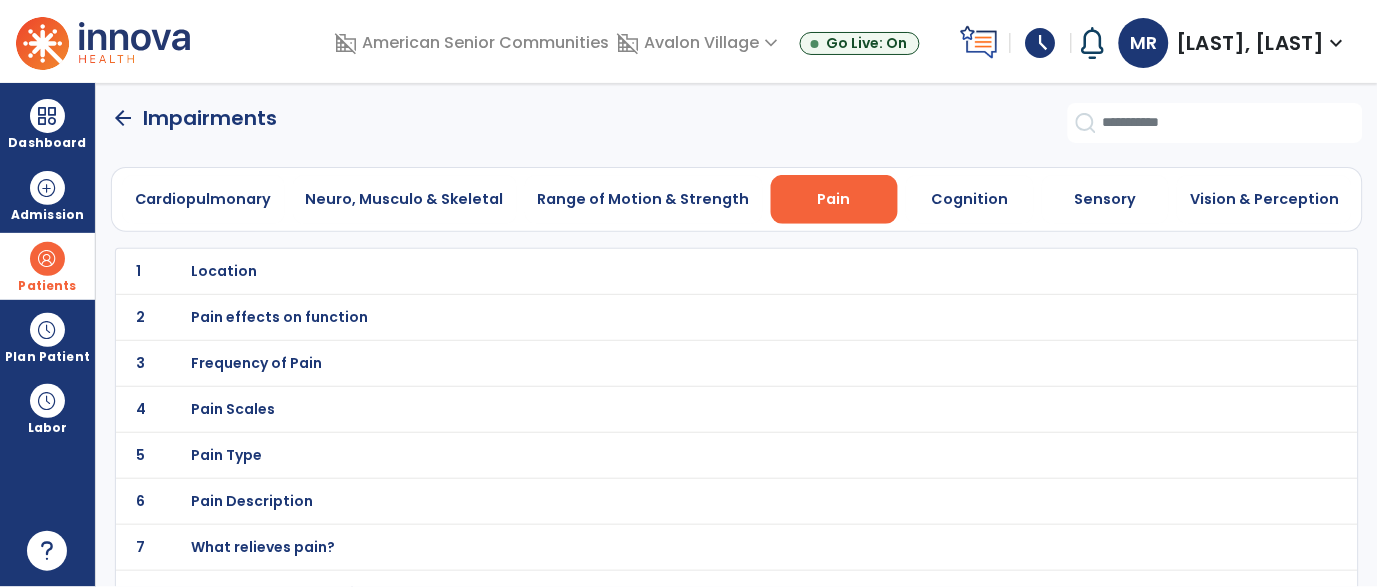 click on "Pain Scales" at bounding box center [224, 271] 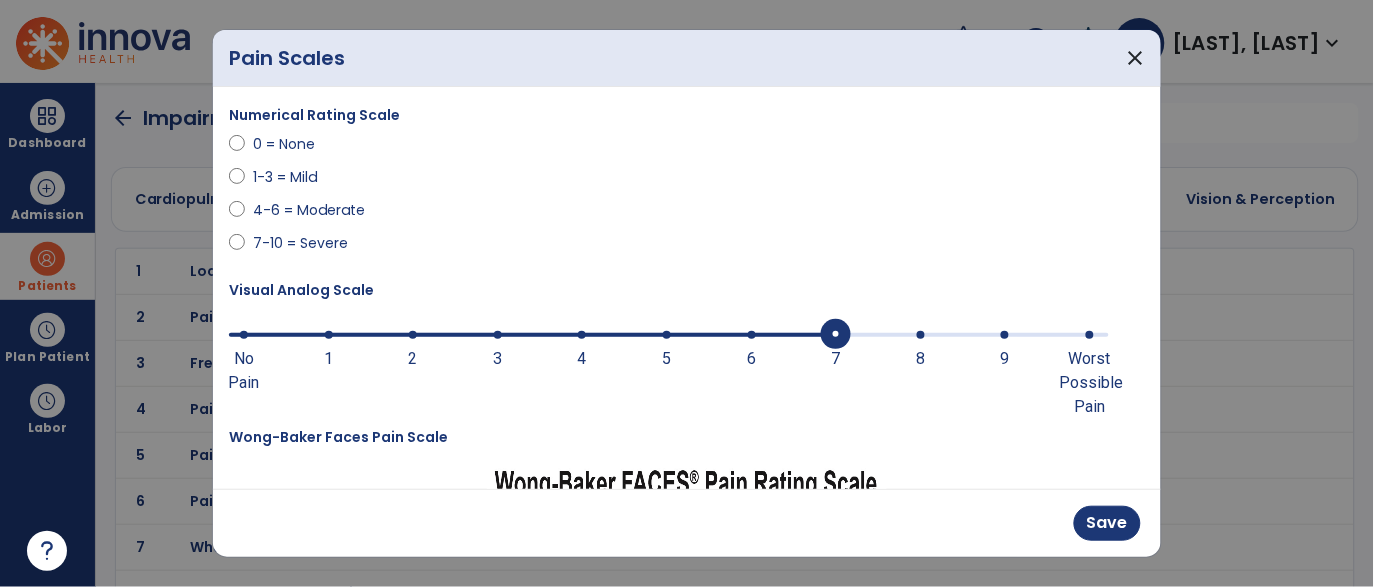 click at bounding box center (836, 335) 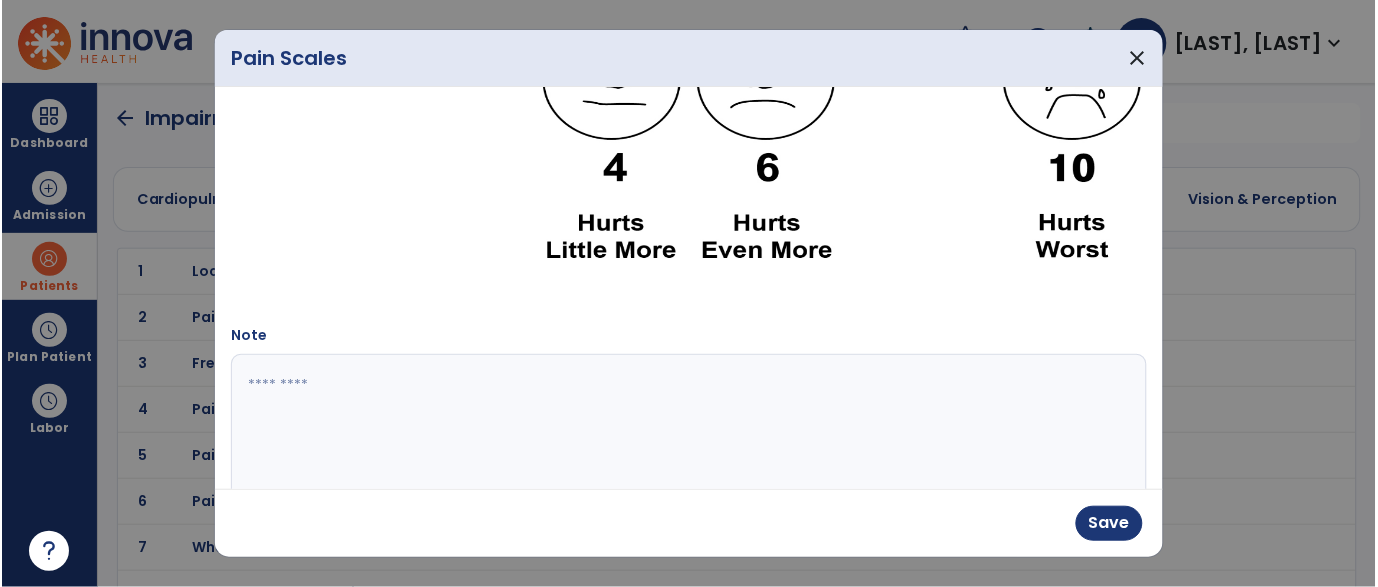 scroll, scrollTop: 542, scrollLeft: 0, axis: vertical 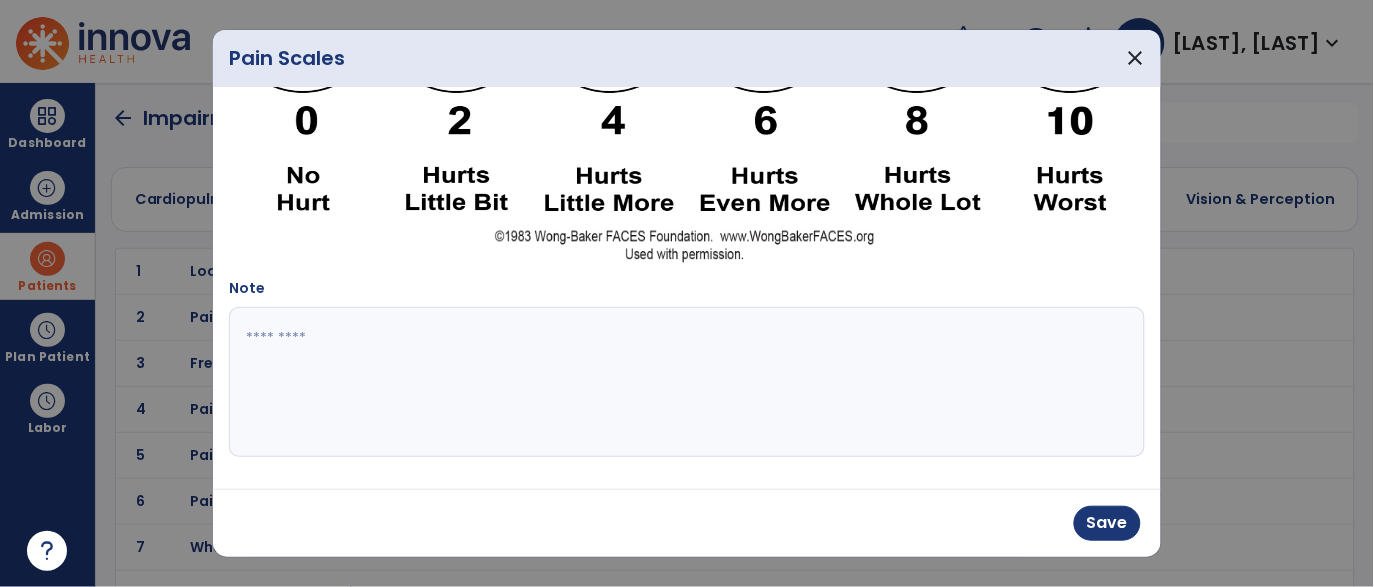 click at bounding box center [685, 382] 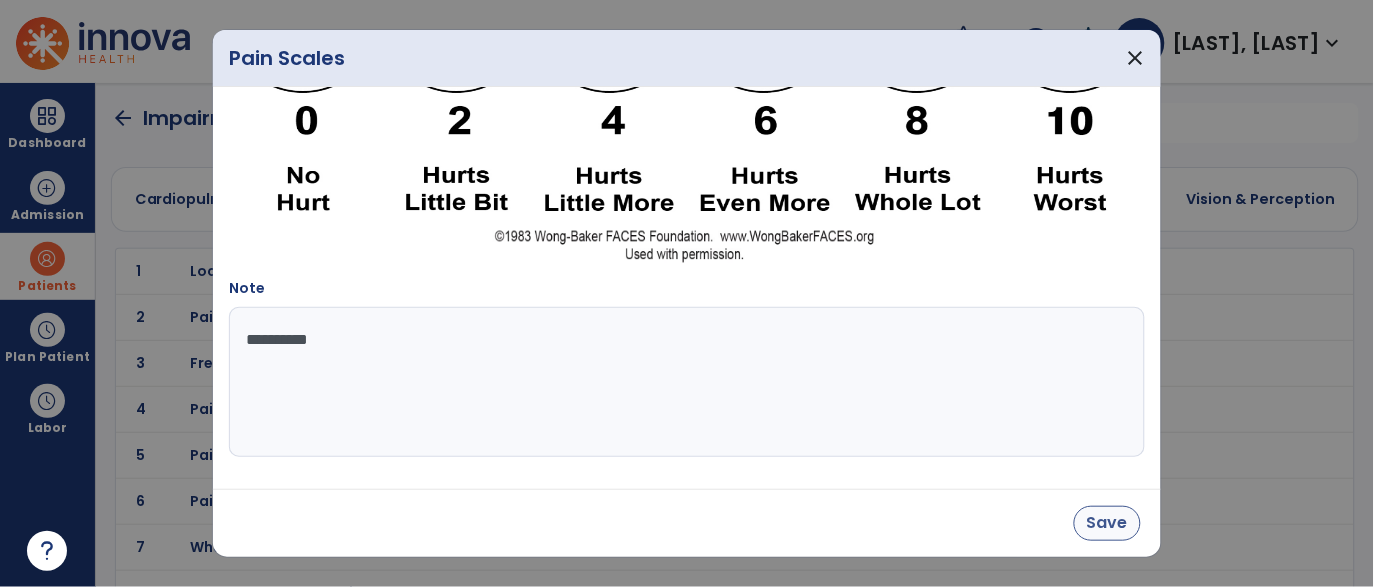 type on "**********" 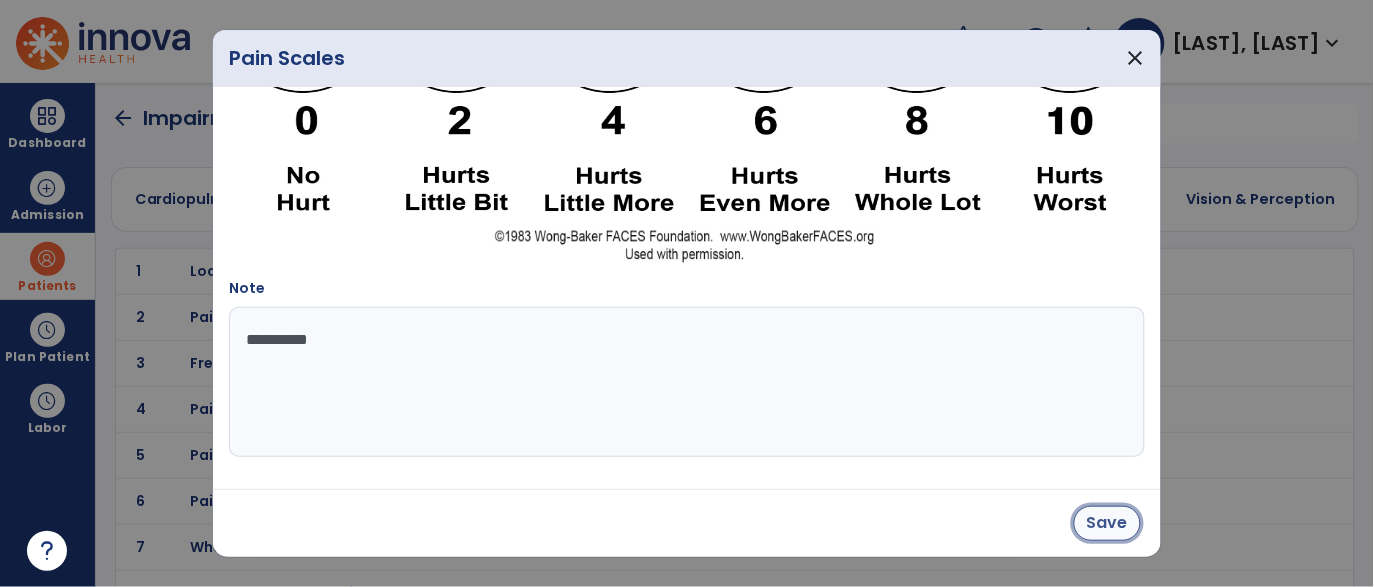 click on "Save" at bounding box center (1107, 523) 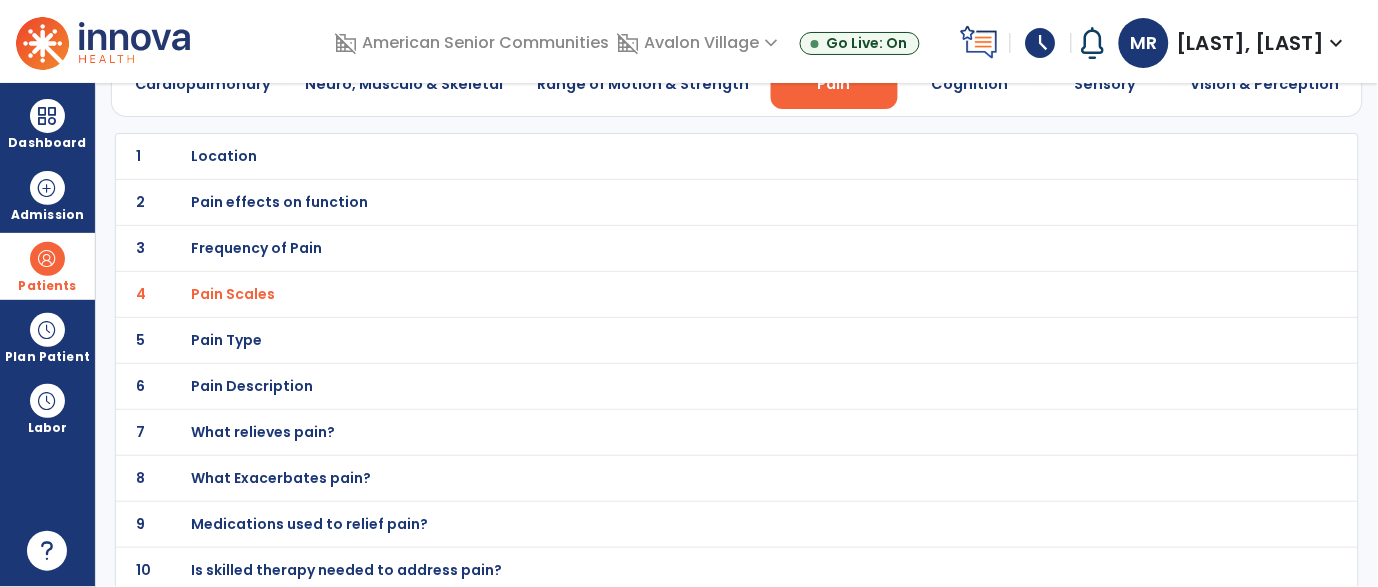 scroll, scrollTop: 0, scrollLeft: 0, axis: both 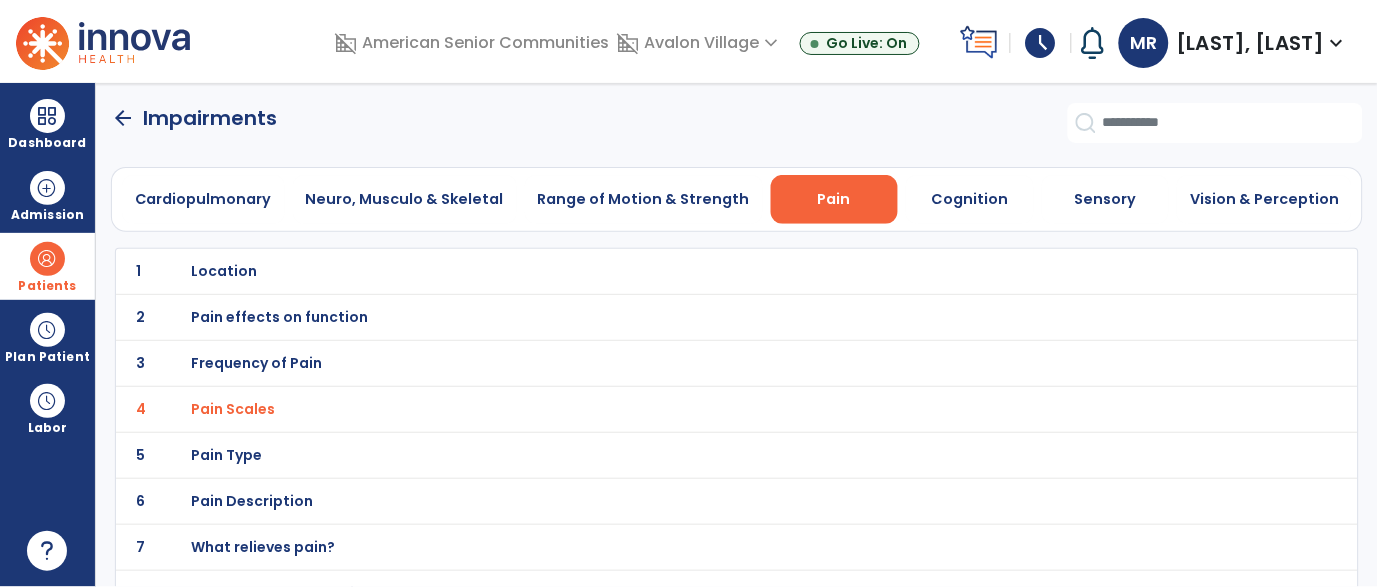 click on "arrow_back" 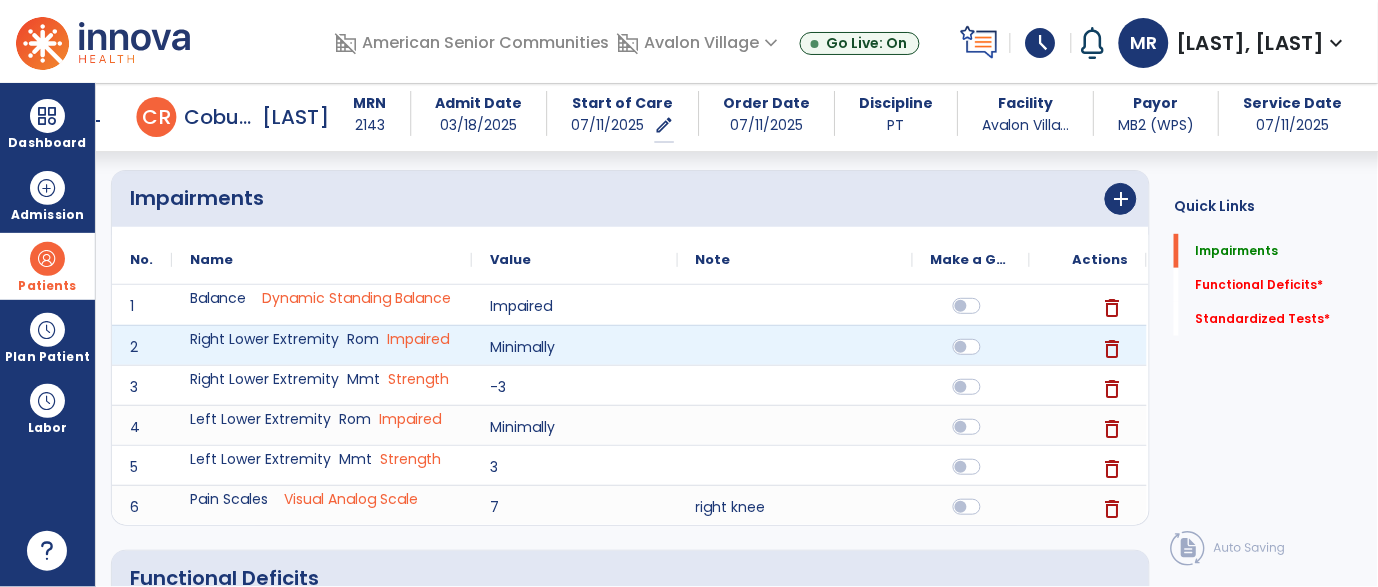 scroll, scrollTop: 177, scrollLeft: 0, axis: vertical 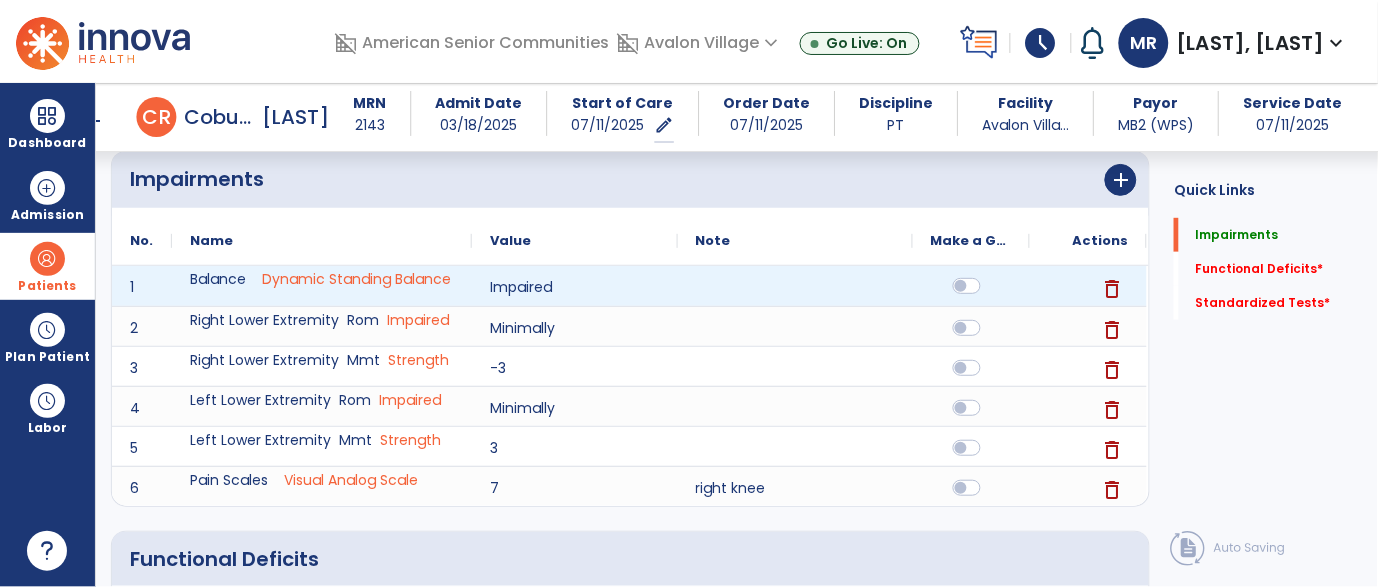 click 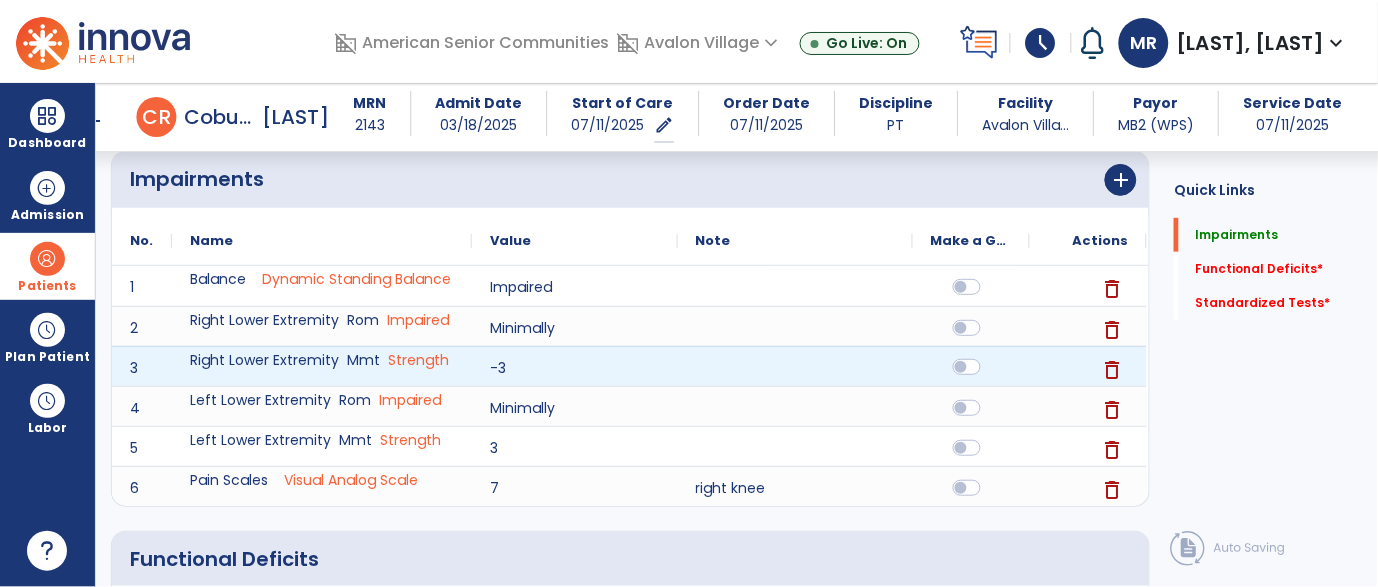 click 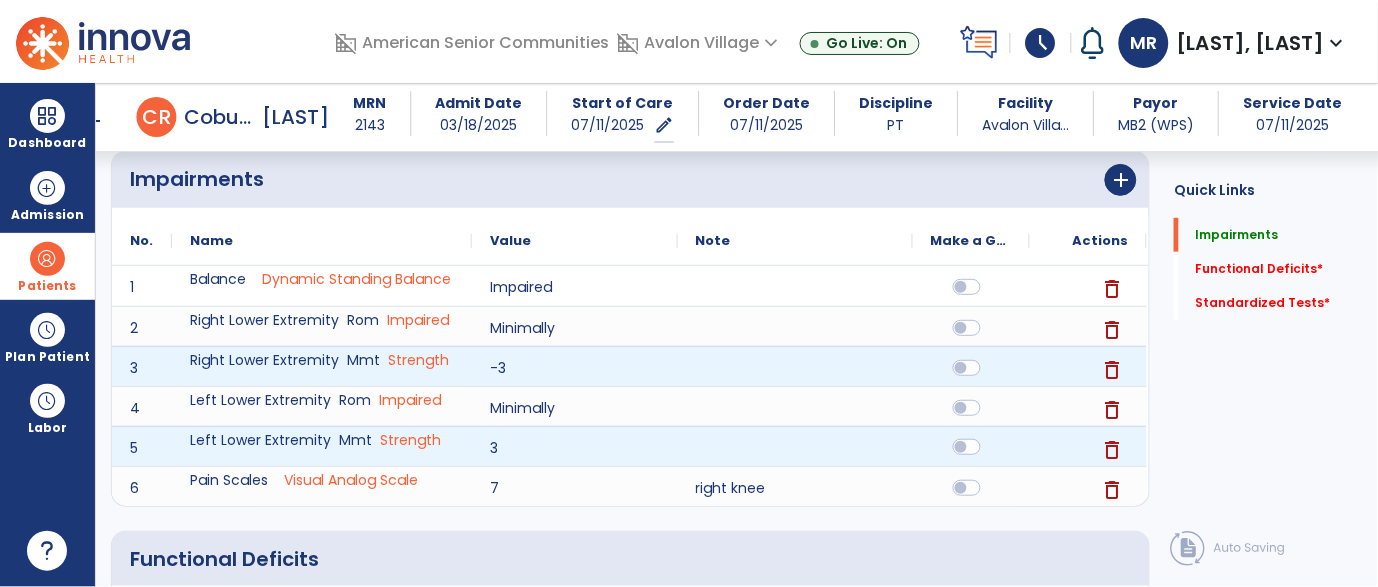 click 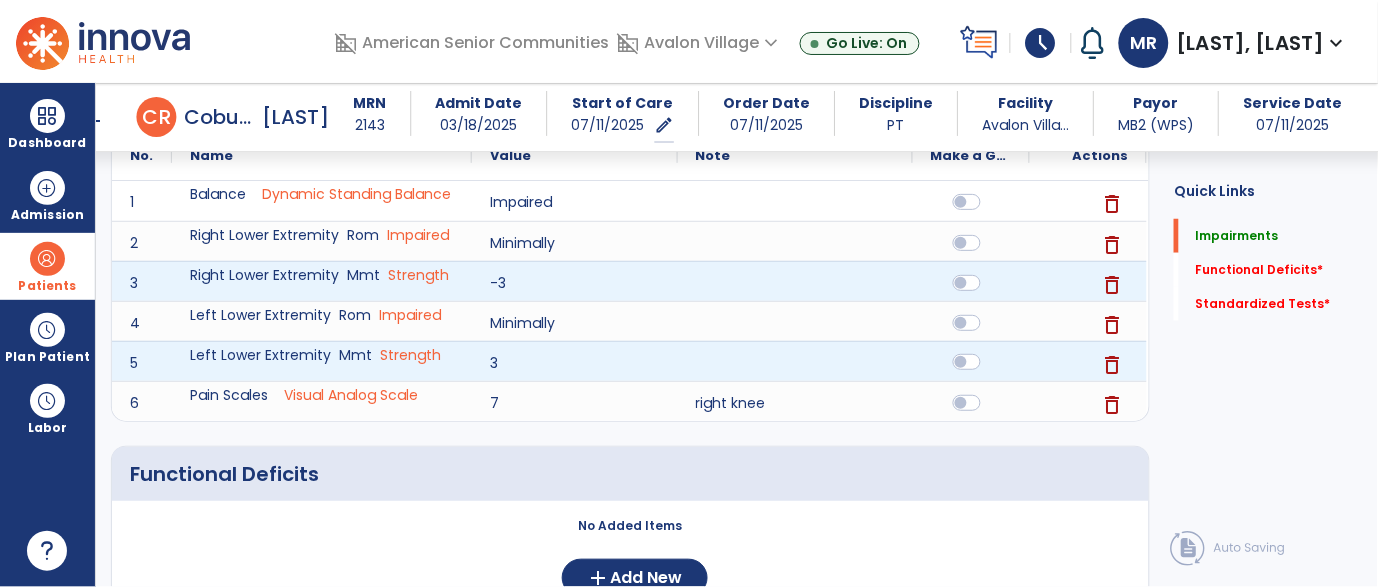 scroll, scrollTop: 264, scrollLeft: 0, axis: vertical 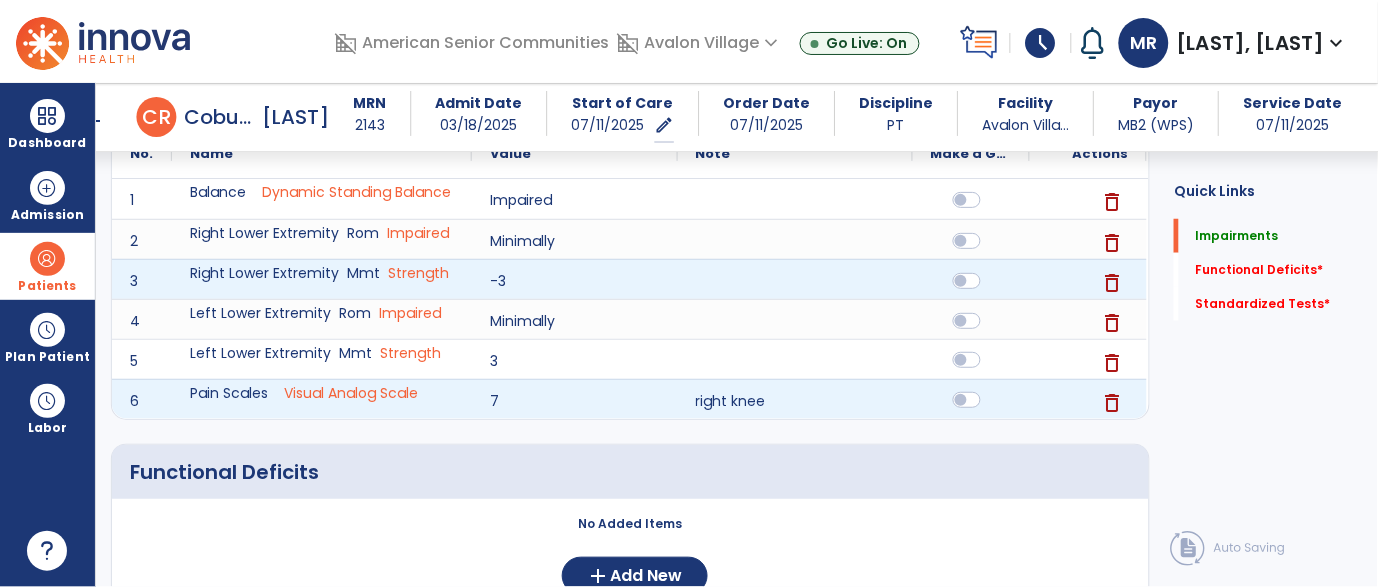 click 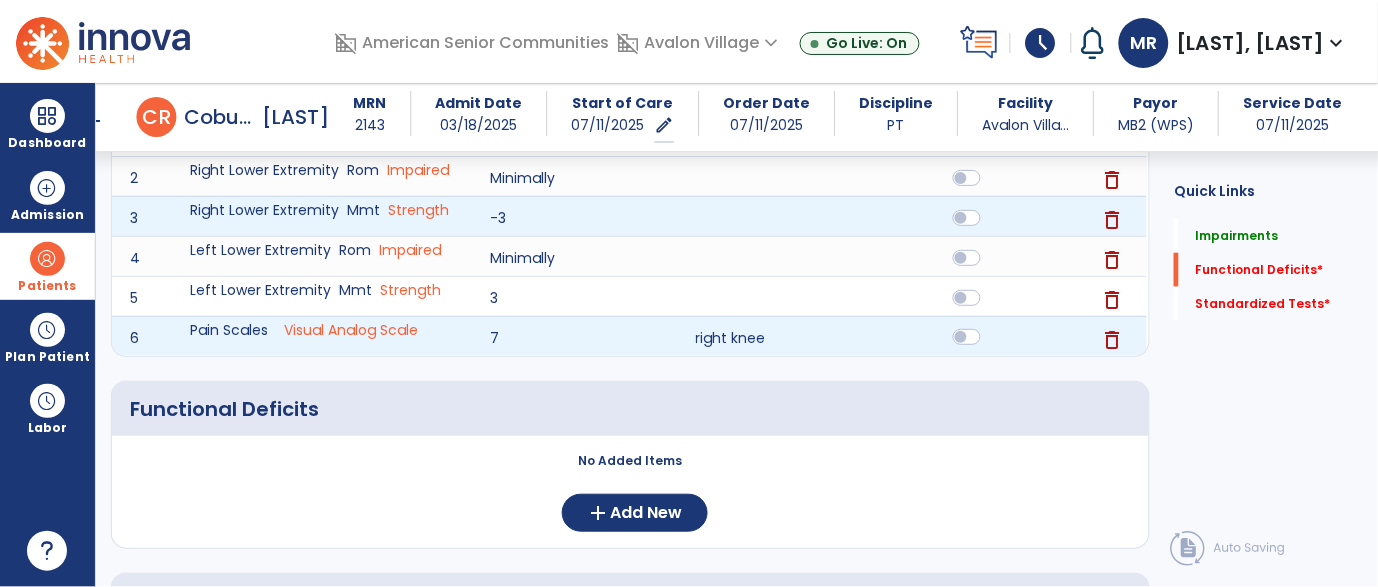 scroll, scrollTop: 426, scrollLeft: 0, axis: vertical 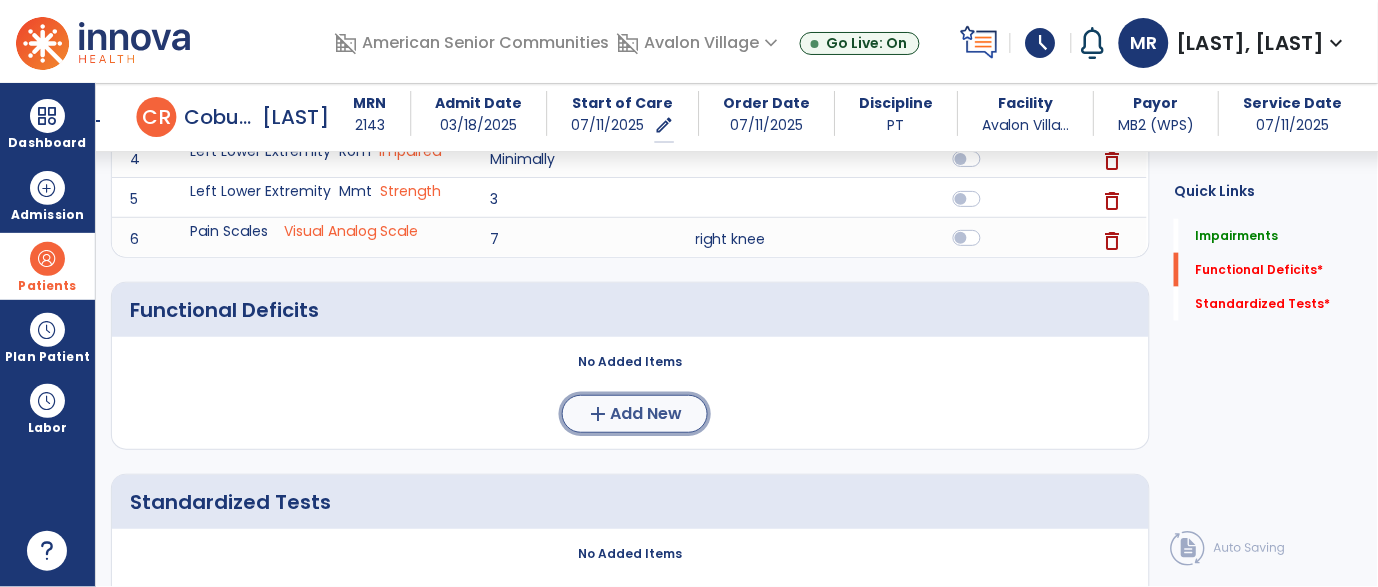 click on "Add New" 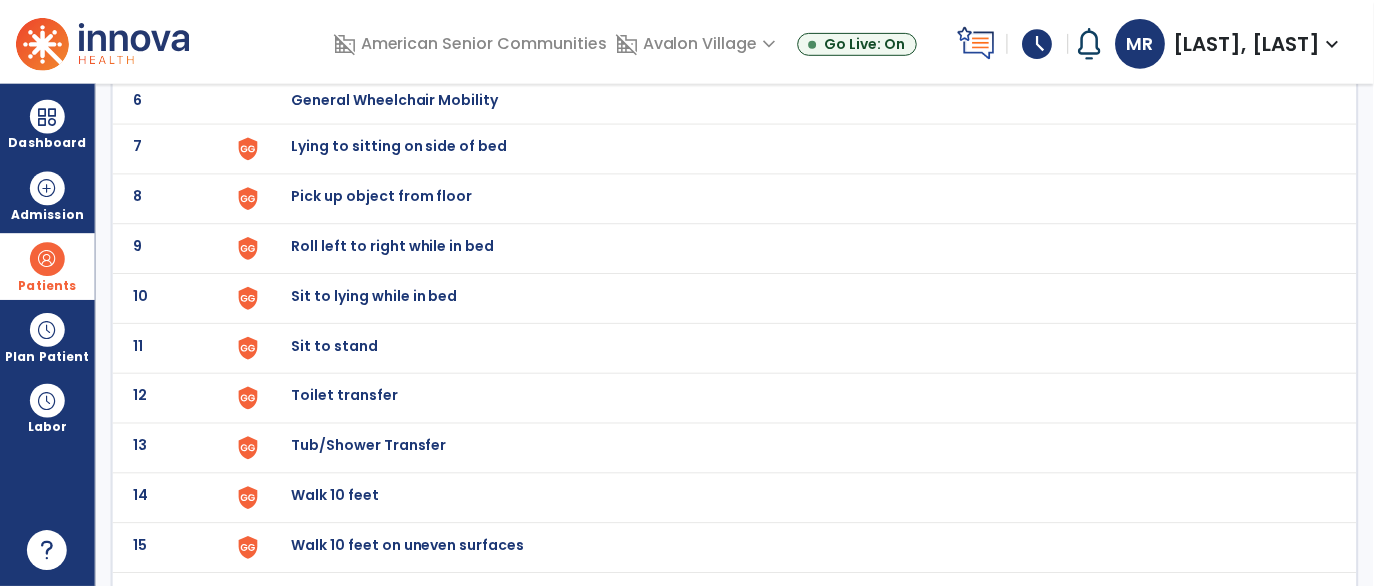 scroll, scrollTop: 415, scrollLeft: 0, axis: vertical 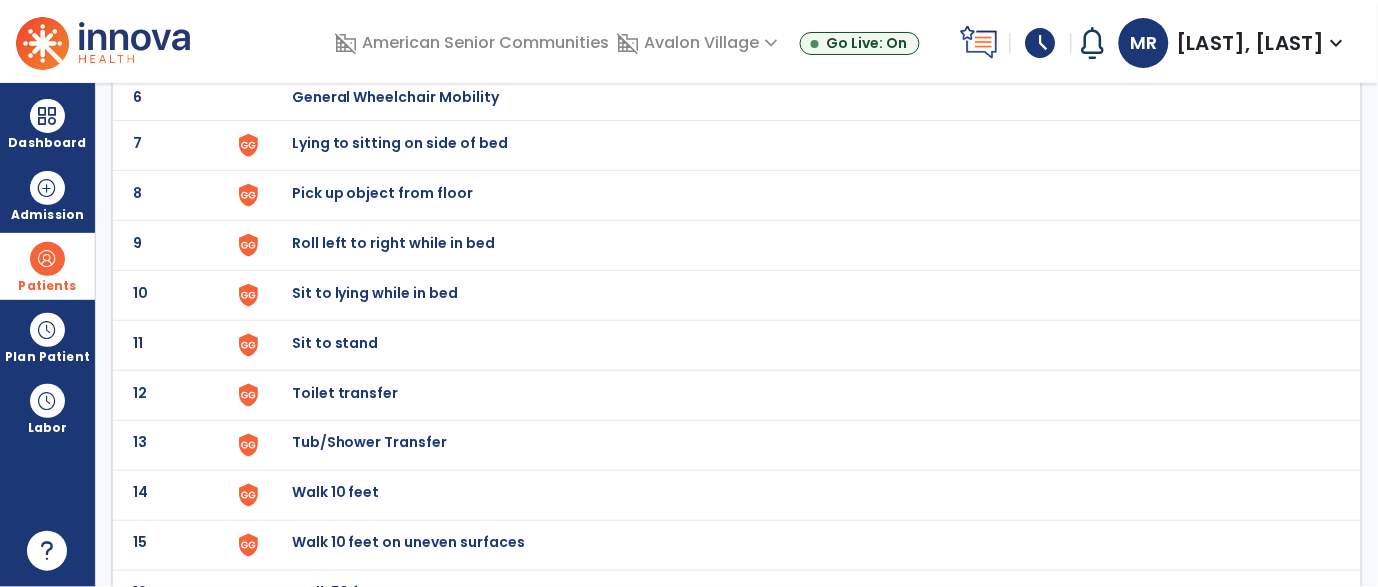 click on "Pick up object from floor" at bounding box center (338, -153) 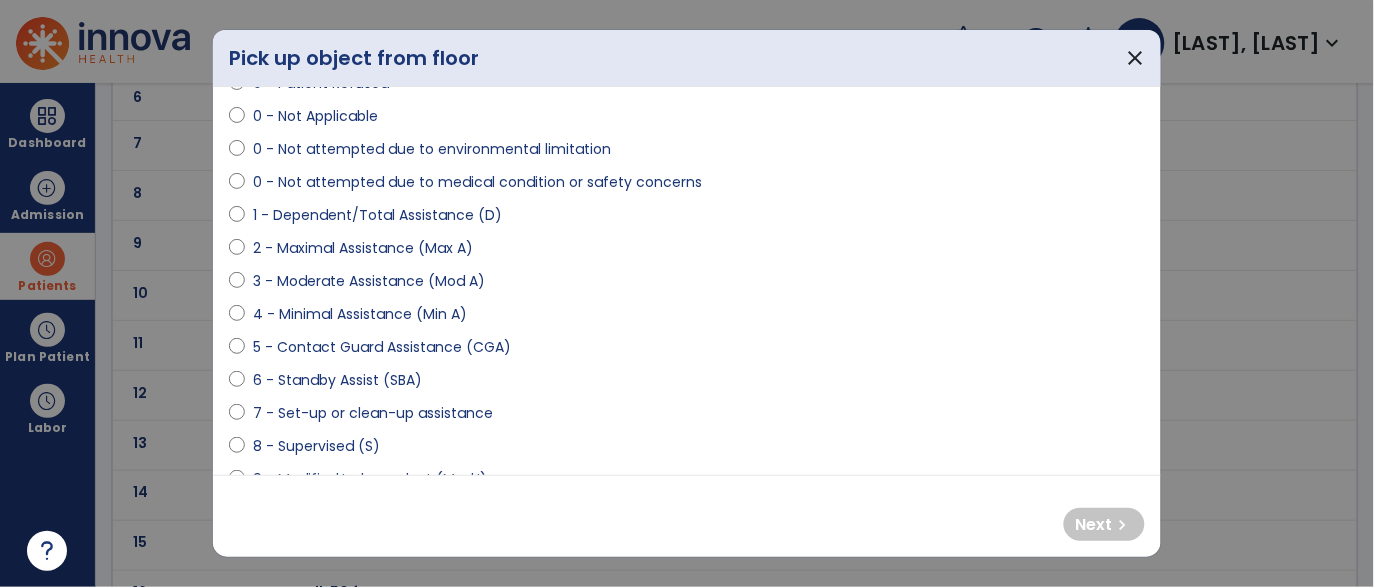 scroll, scrollTop: 140, scrollLeft: 0, axis: vertical 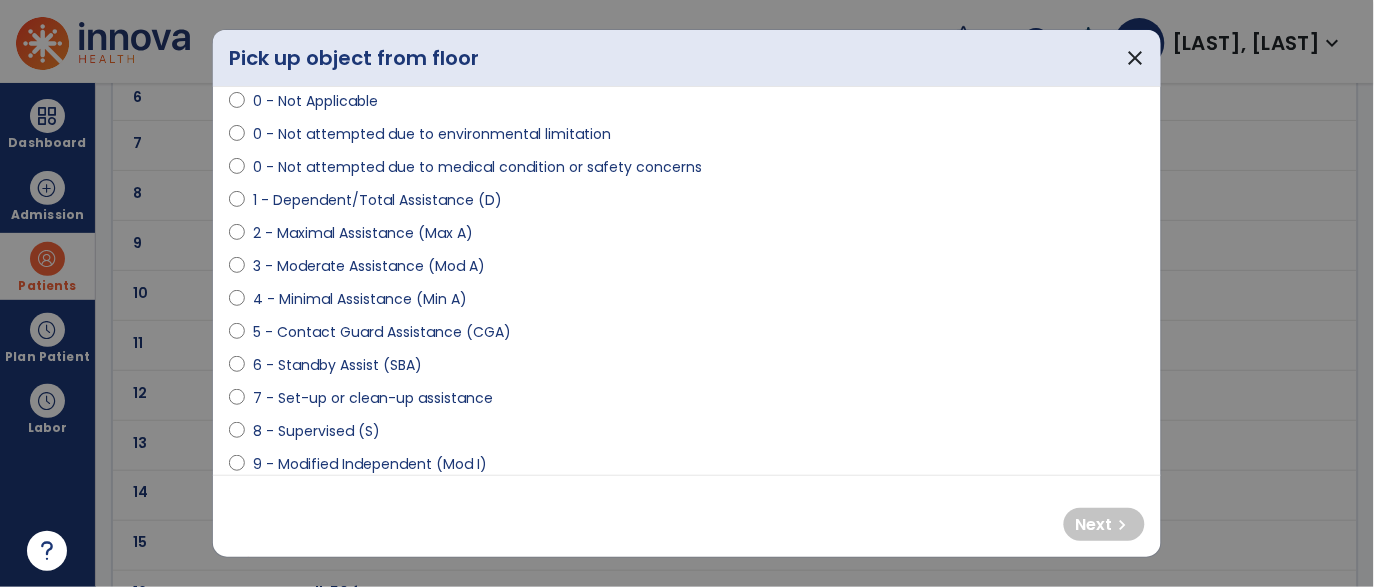 select on "**********" 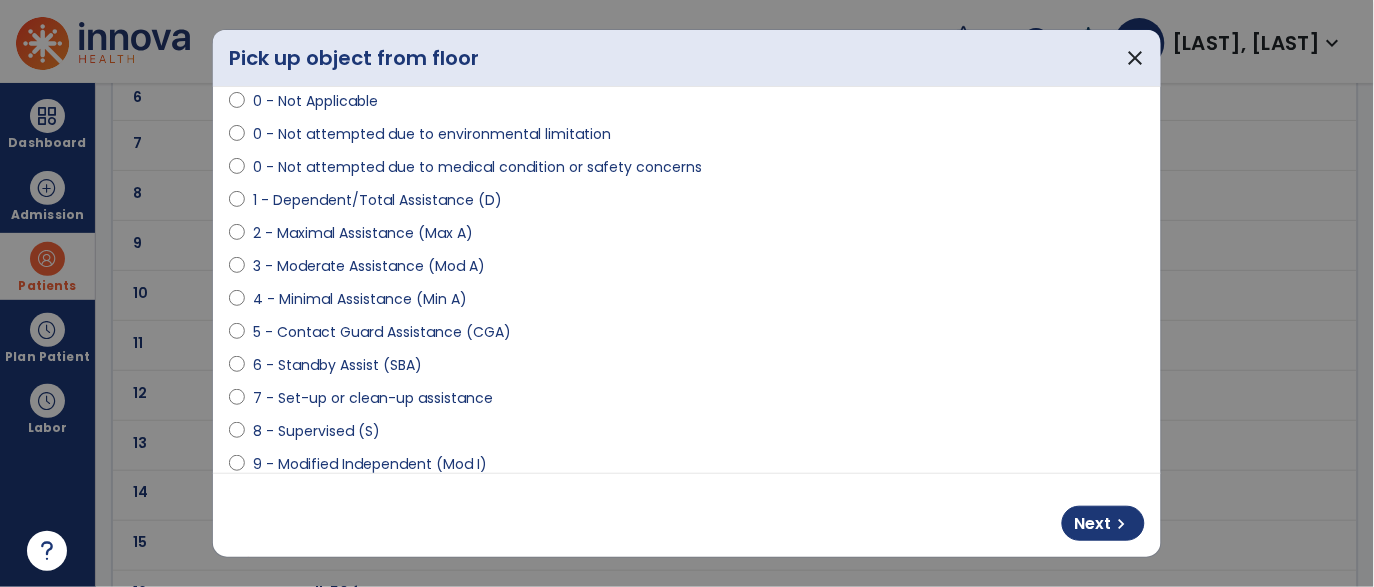 scroll, scrollTop: 129, scrollLeft: 0, axis: vertical 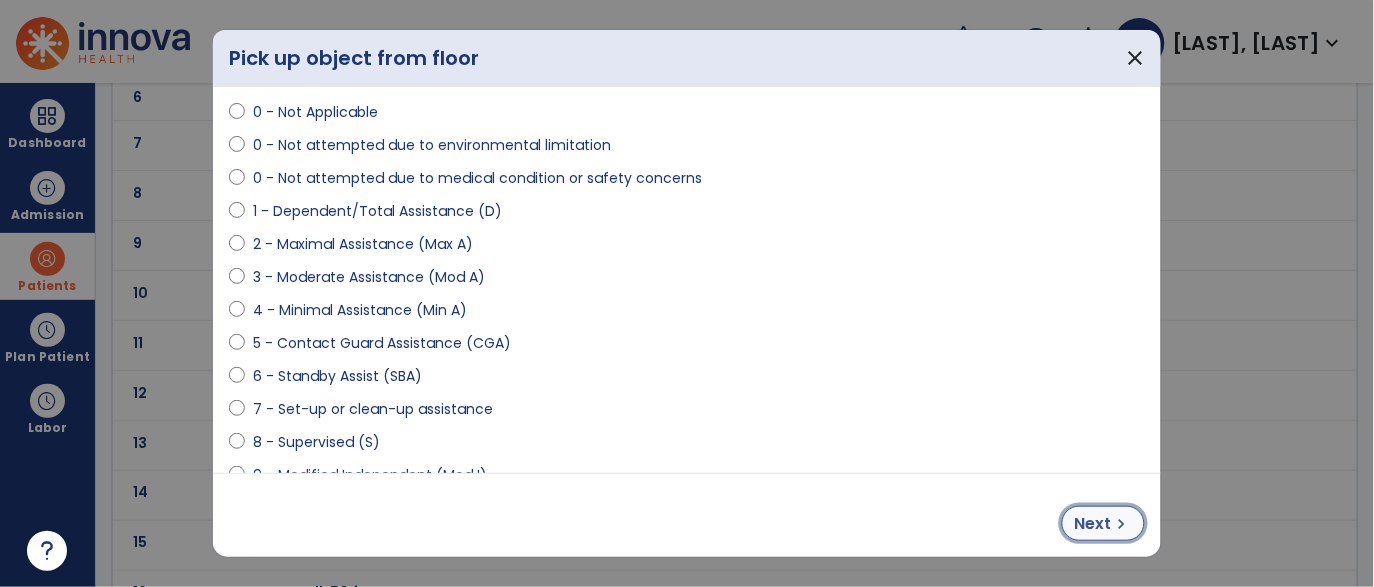 click on "Next" at bounding box center [1093, 524] 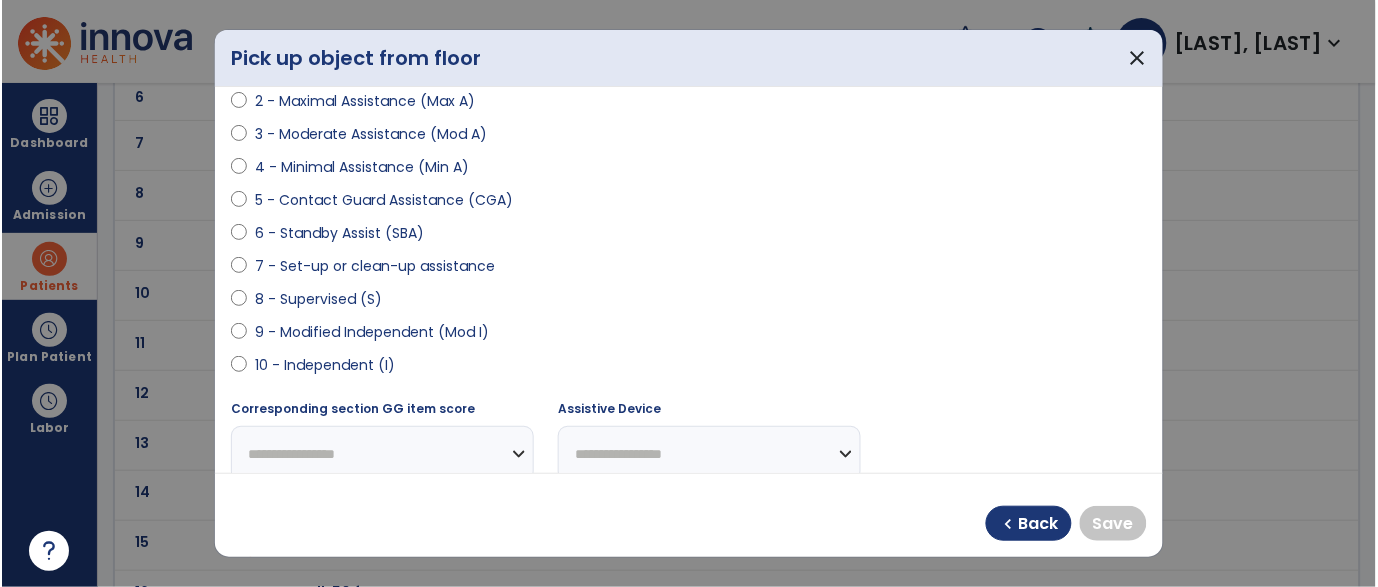 scroll, scrollTop: 275, scrollLeft: 0, axis: vertical 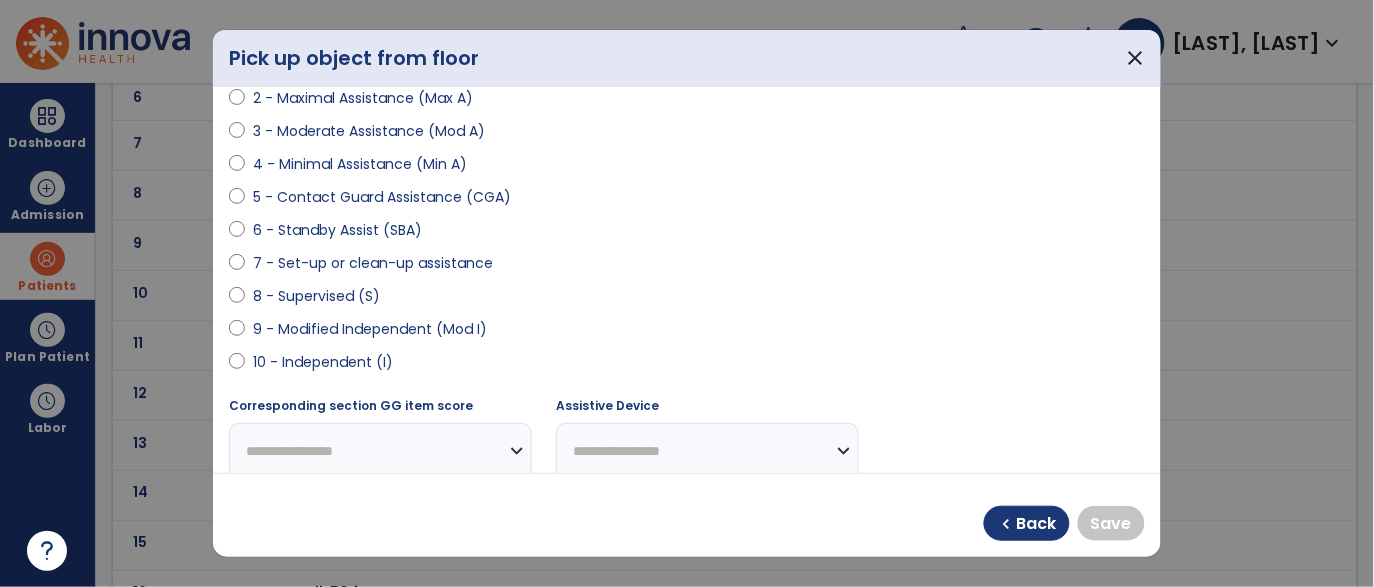 select on "**********" 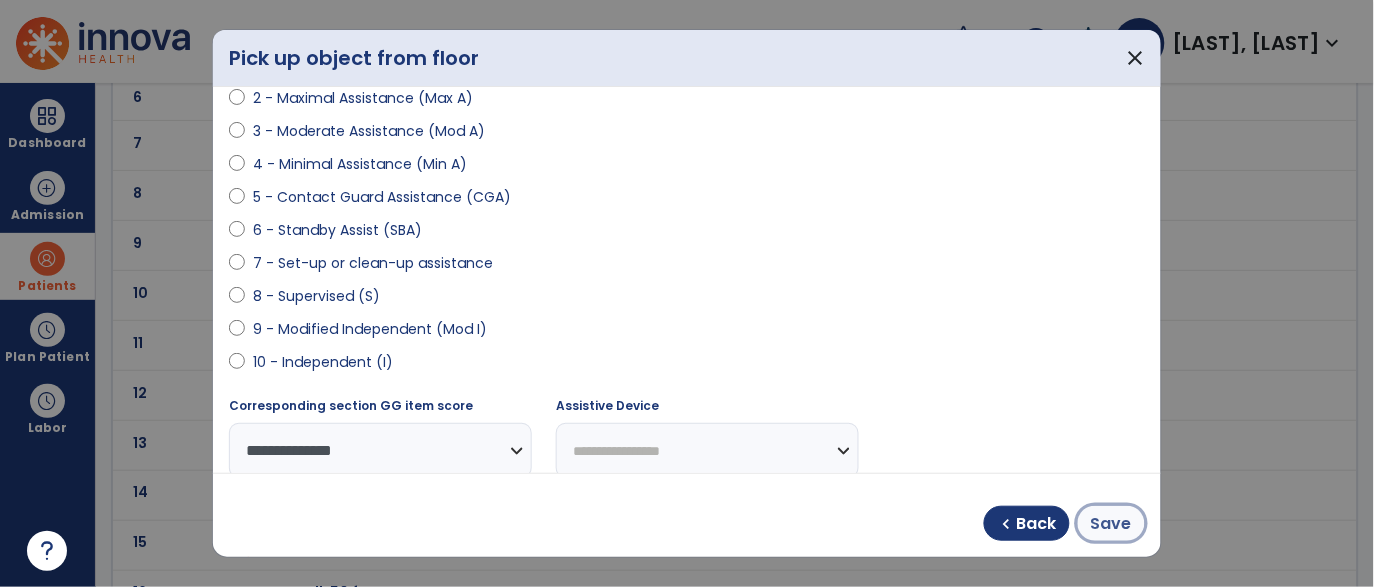 click on "Save" at bounding box center [1111, 523] 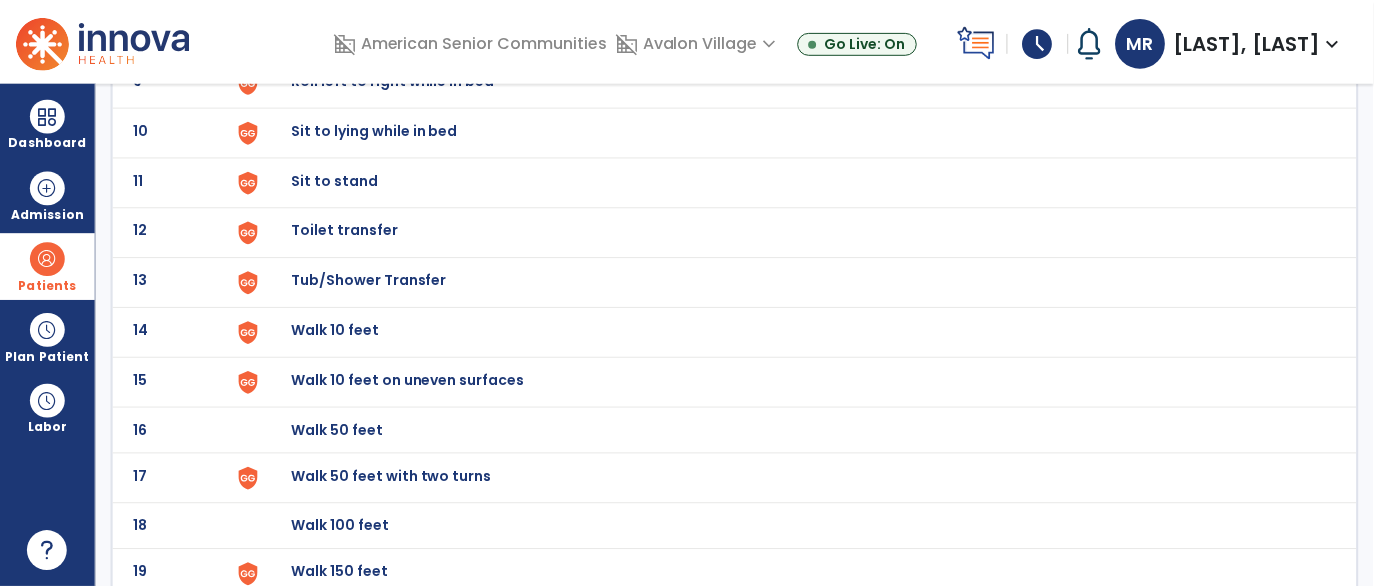scroll, scrollTop: 580, scrollLeft: 0, axis: vertical 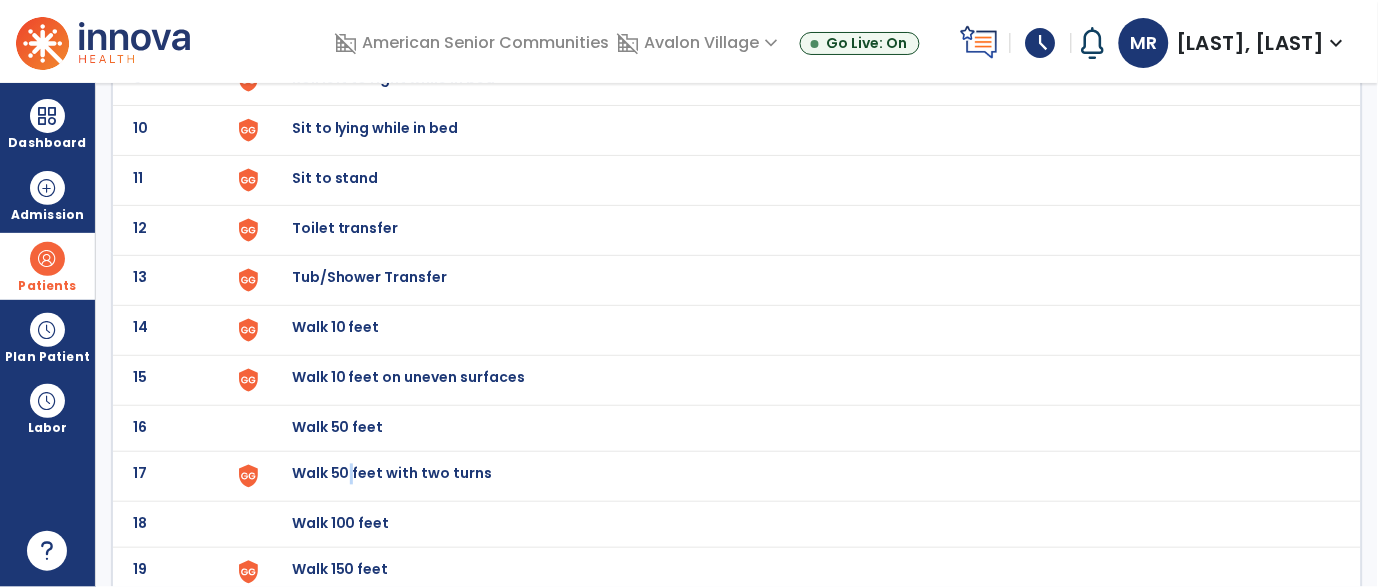 click on "1 1 step (curb) 2 4 steps (stairs) 3 12 steps (stairs) 4 Car transfer 5 Chair/bed to chair transfer 6 General Wheelchair Mobility 7 Lying to sitting on side of bed 8 Pick up object from floor 9 Roll left to right while in bed 10 Sit to lying while in bed 11 Sit to stand 12 Toilet transfer 13 Tub/Shower Transfer 14 Walk 10 feet 15 Walk 10 feet on uneven surfaces 16 Walk 50 feet 17 Walk 50 feet with two turns 18 Walk 100 feet 19 Walk 150 feet 20 Wheel 50 feet with two turns 21 Wheel 150 feet 22 Wheel long ramp (if using wheelchair) 23 Wheel short ramp (if using wheelchair)" 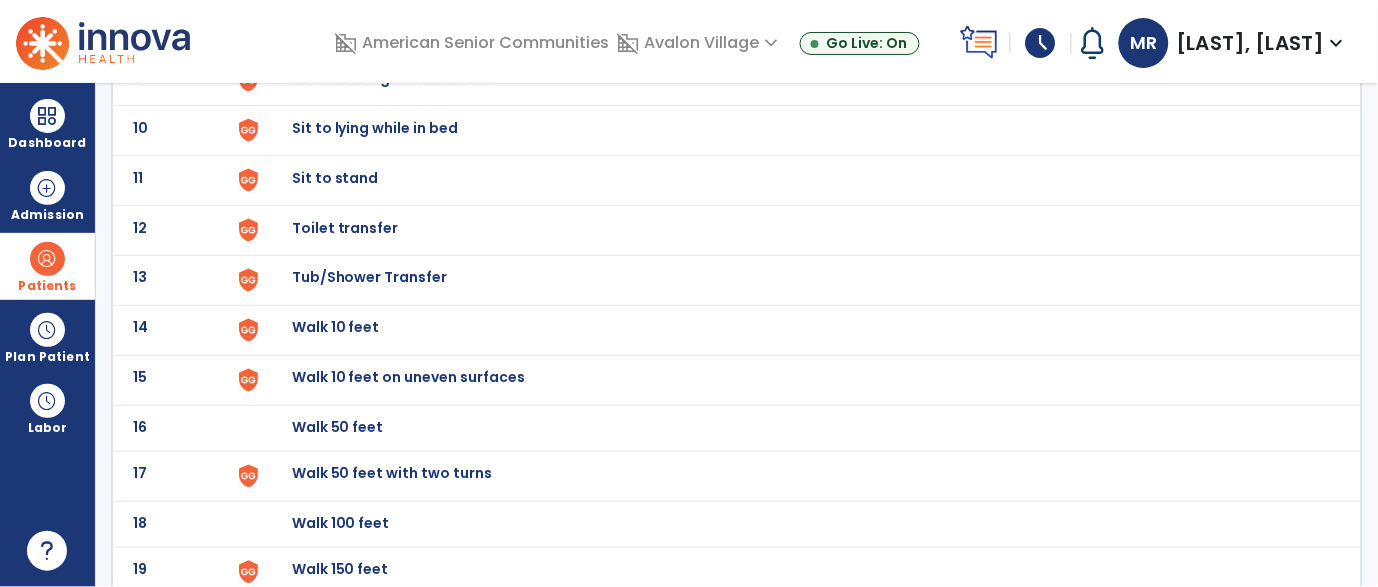 click on "Walk 10 feet on uneven surfaces" at bounding box center [338, -318] 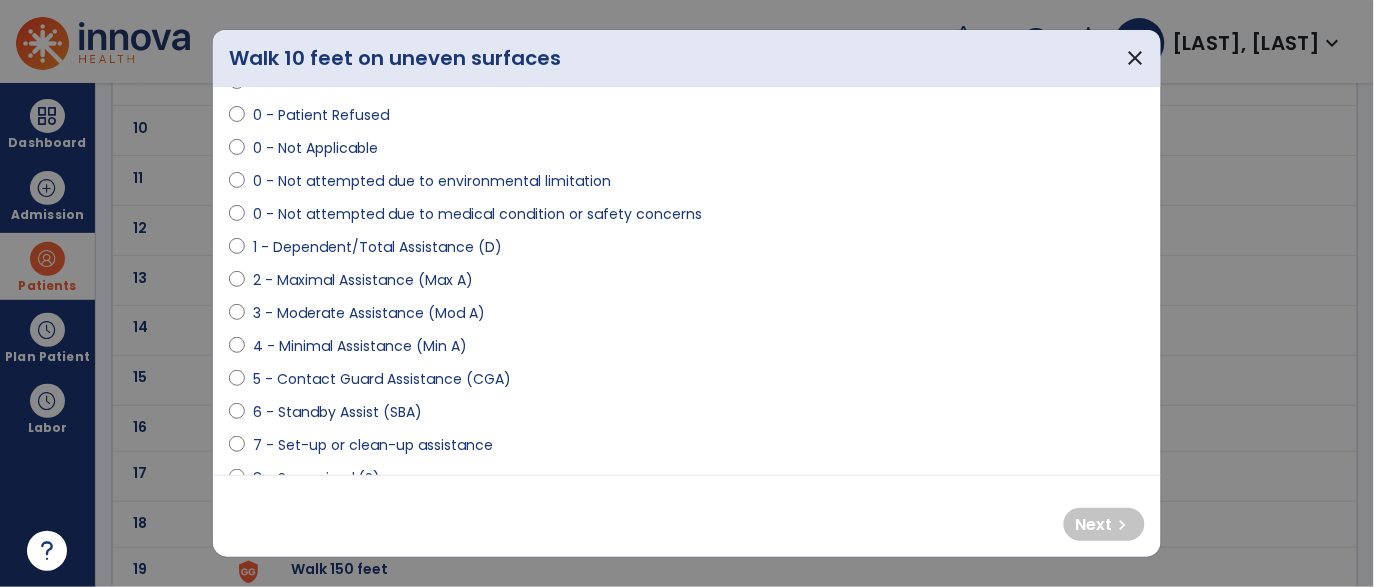 scroll, scrollTop: 95, scrollLeft: 0, axis: vertical 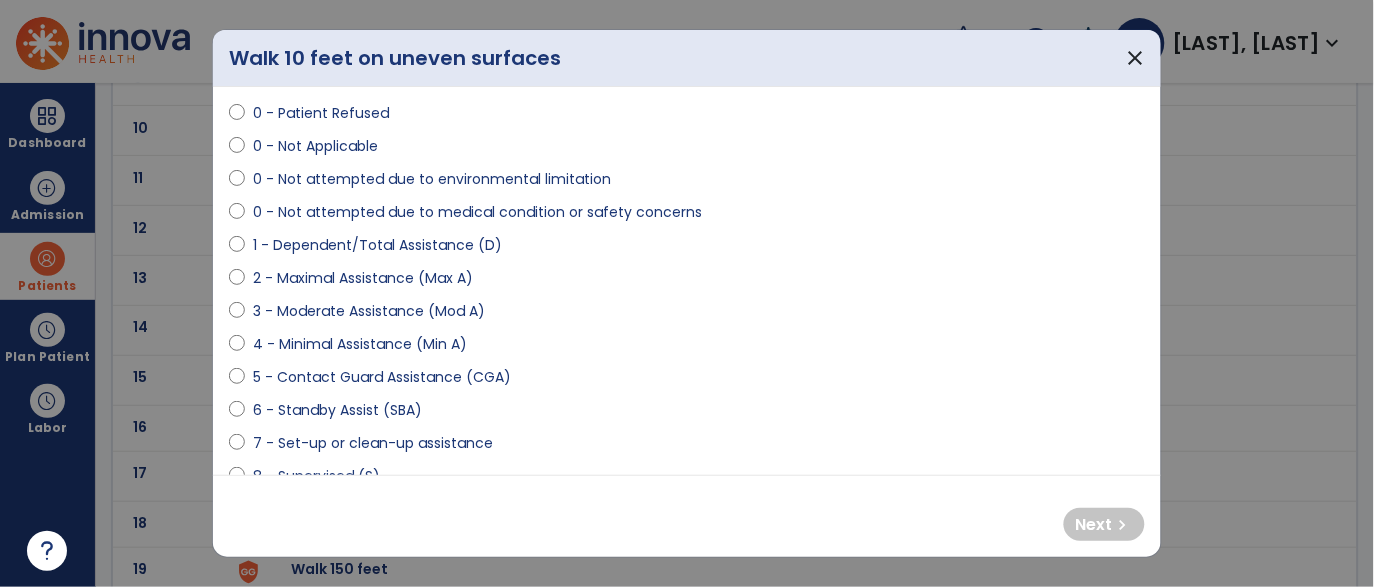 select on "**********" 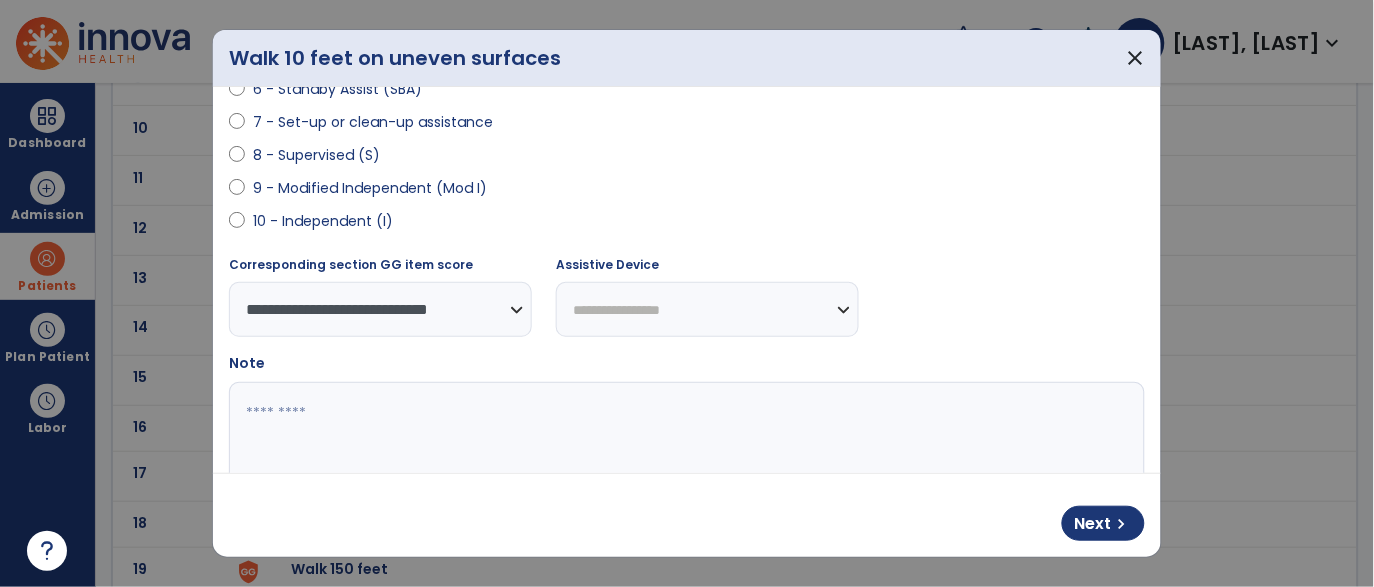 scroll, scrollTop: 424, scrollLeft: 0, axis: vertical 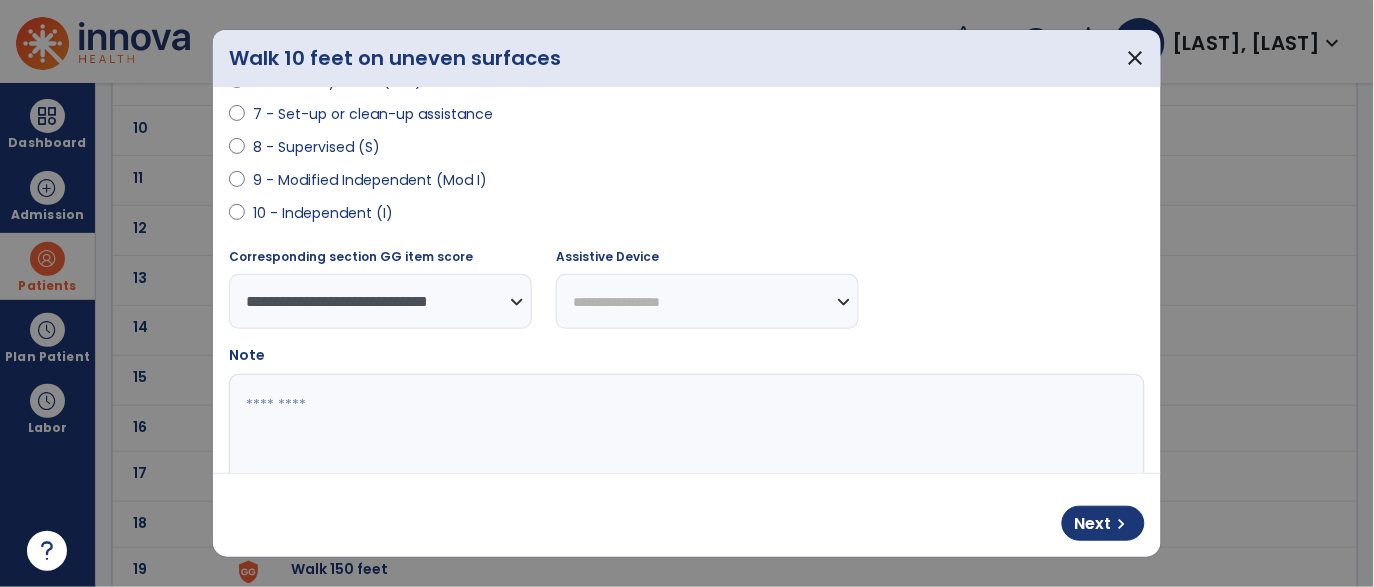 click on "**********" at bounding box center (707, 301) 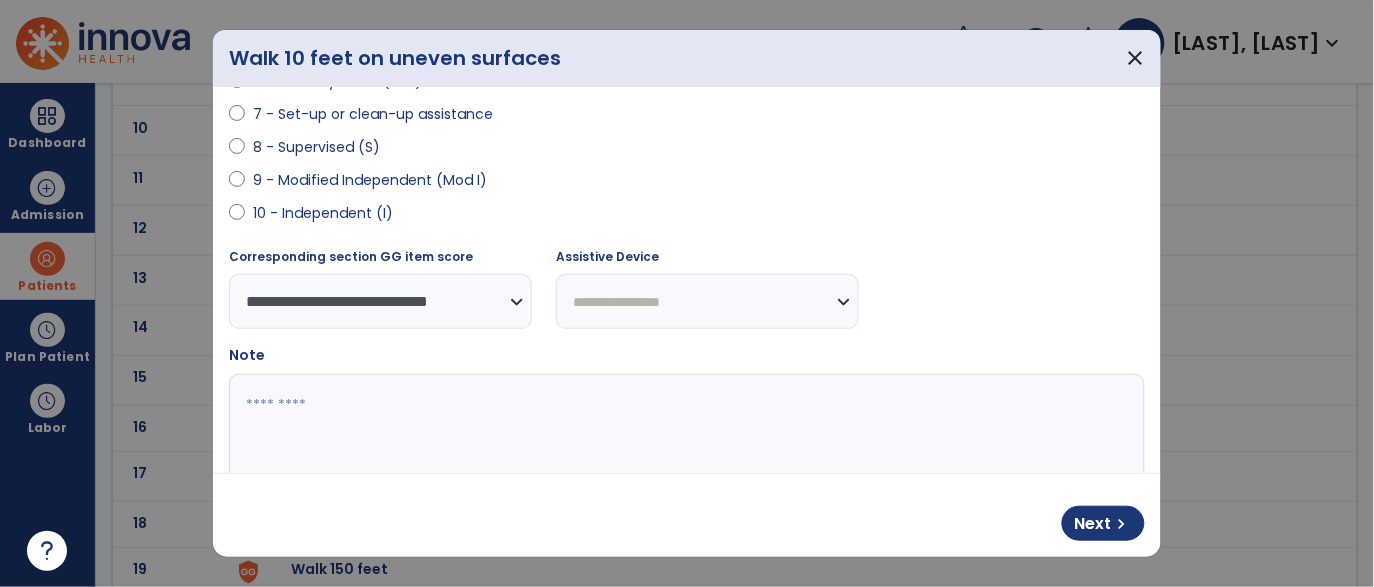 select on "**********" 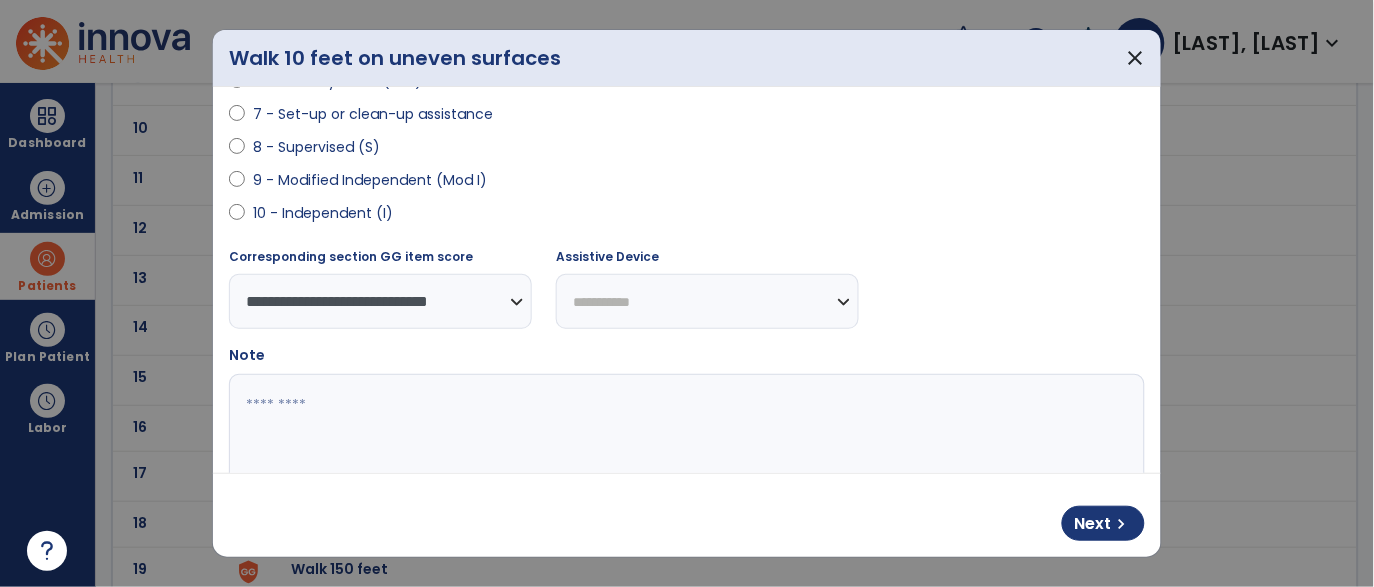 click on "**********" at bounding box center (707, 301) 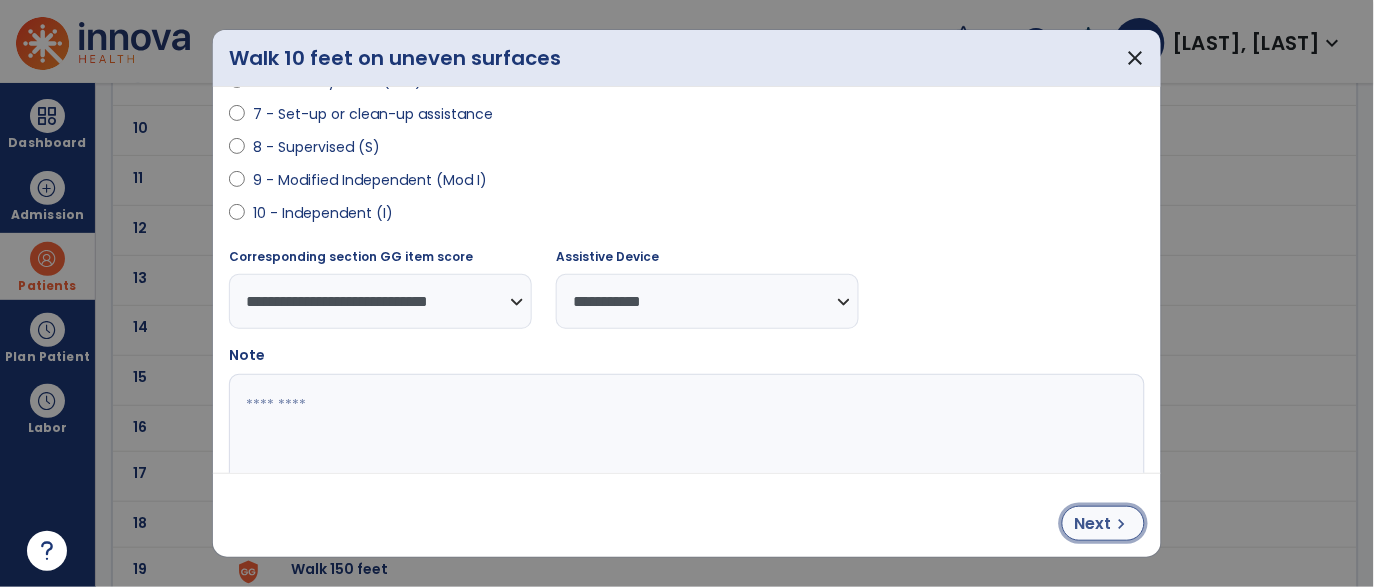 click on "Next" at bounding box center (1093, 524) 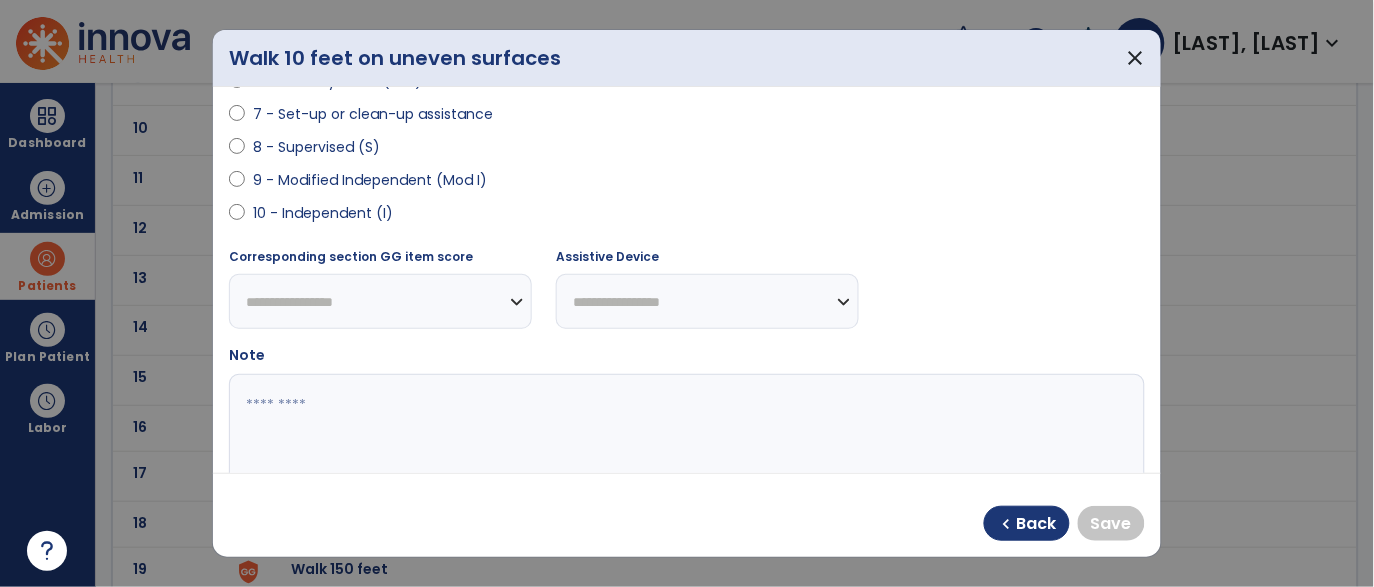 select on "**********" 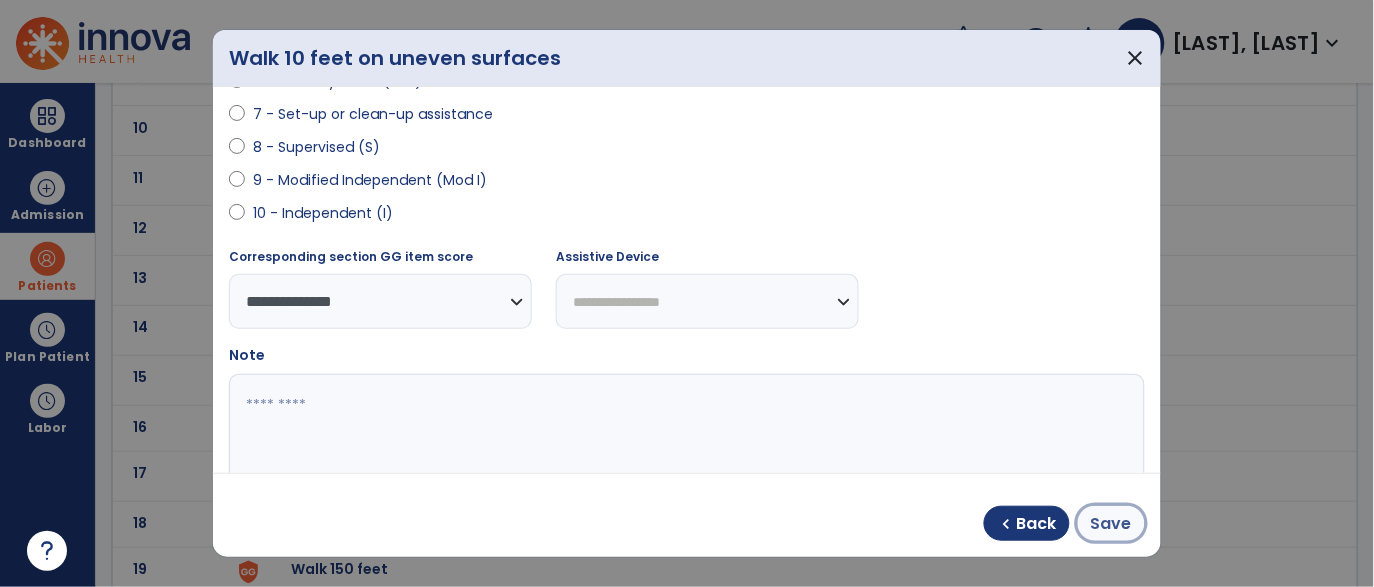click on "Save" at bounding box center (1111, 524) 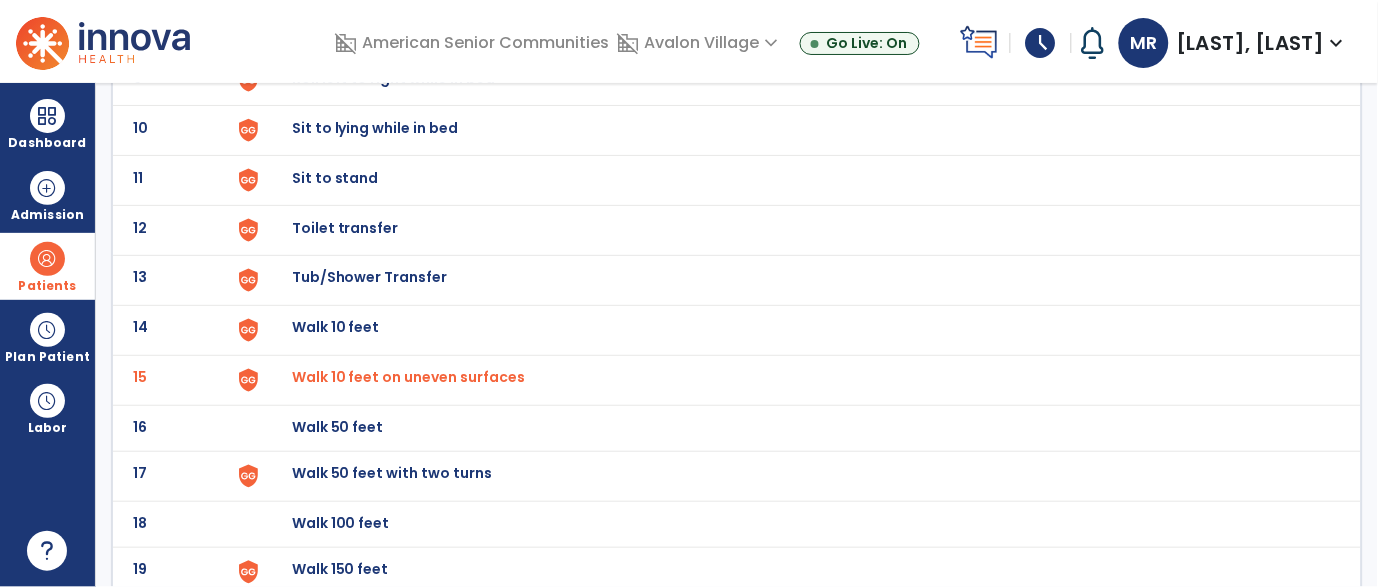 click on "Walk 50 feet with two turns" at bounding box center [338, -318] 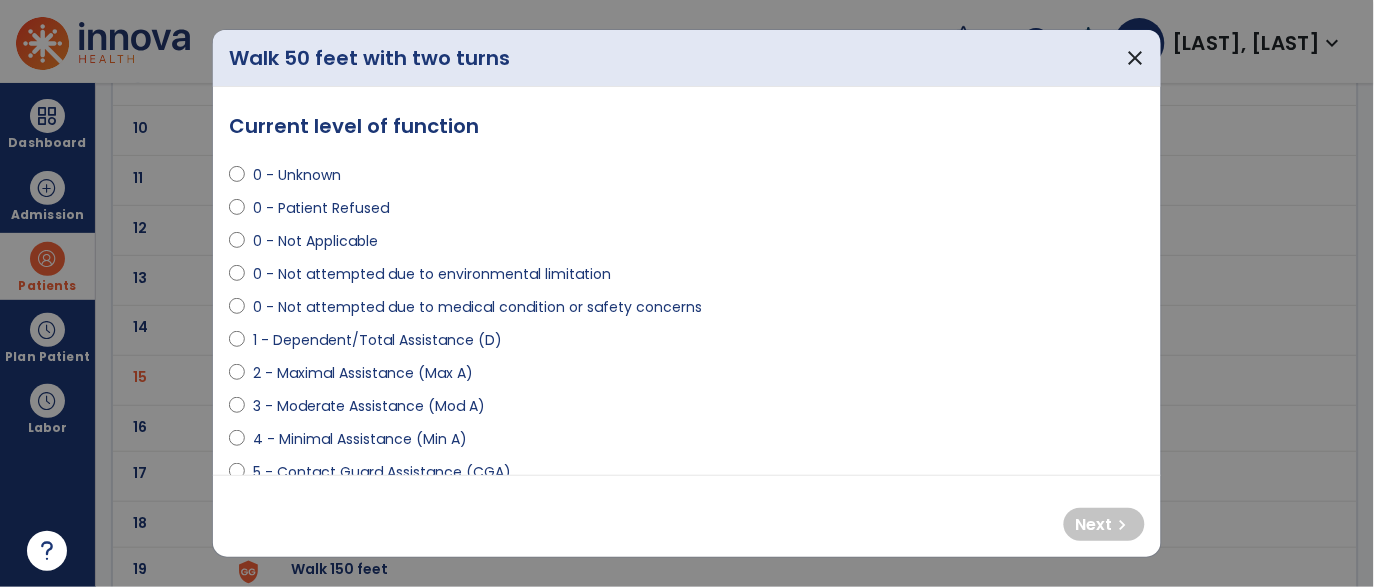 select on "**********" 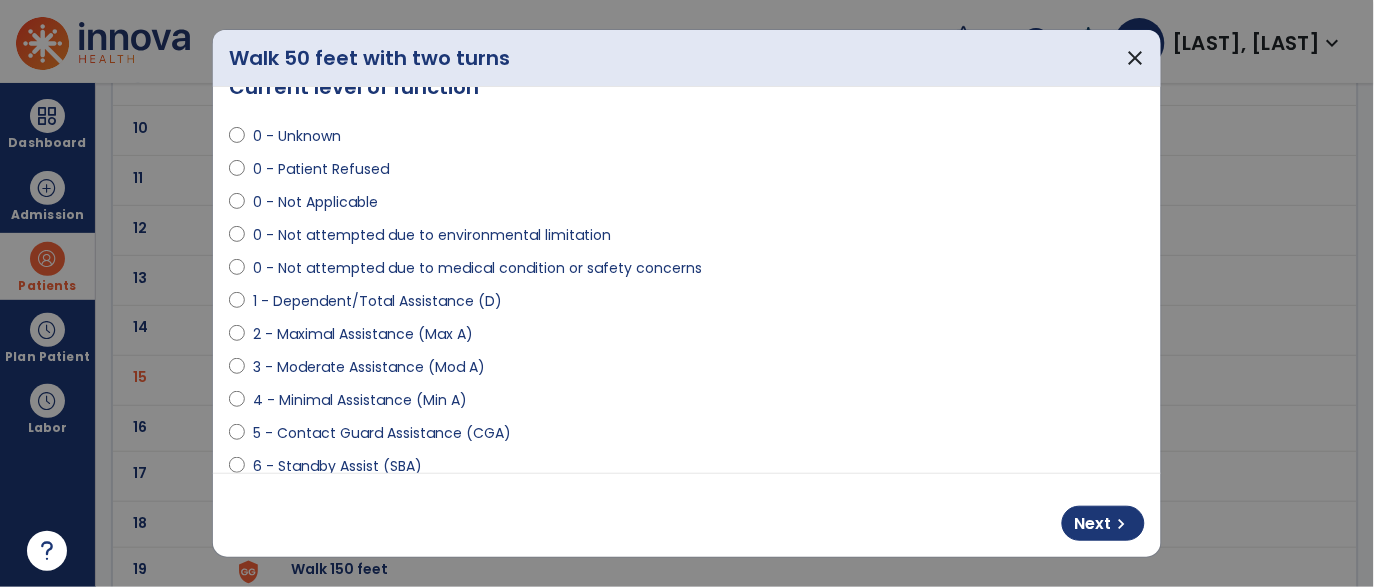 scroll, scrollTop: 48, scrollLeft: 0, axis: vertical 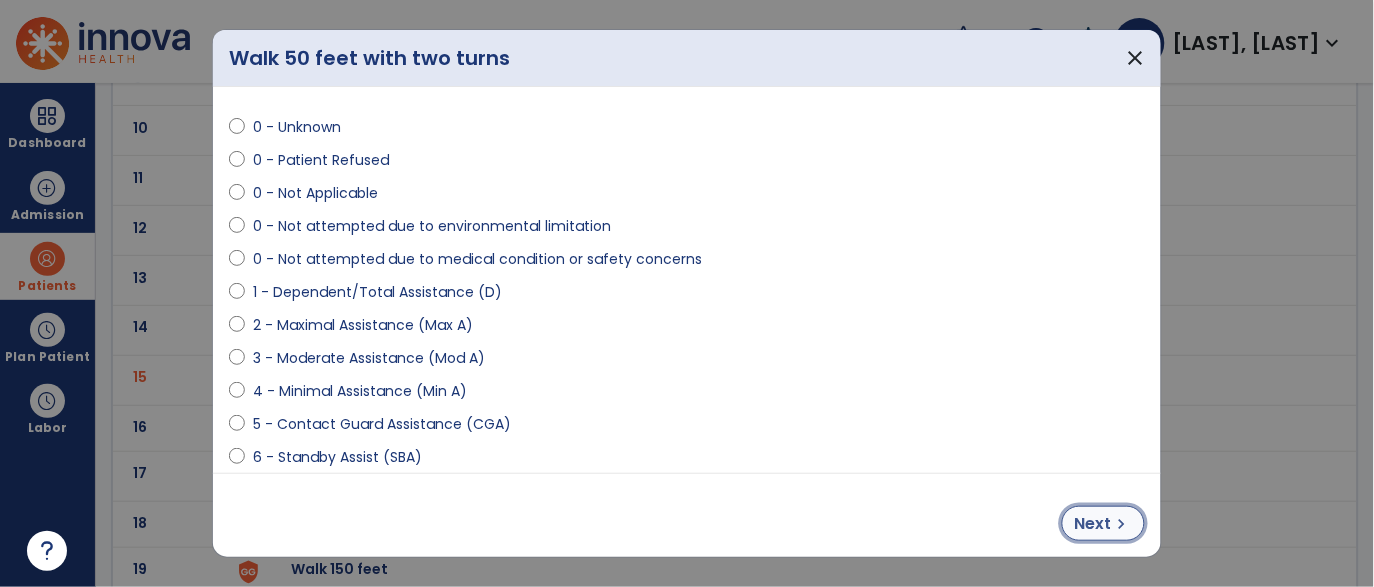 click on "Next" at bounding box center (1093, 524) 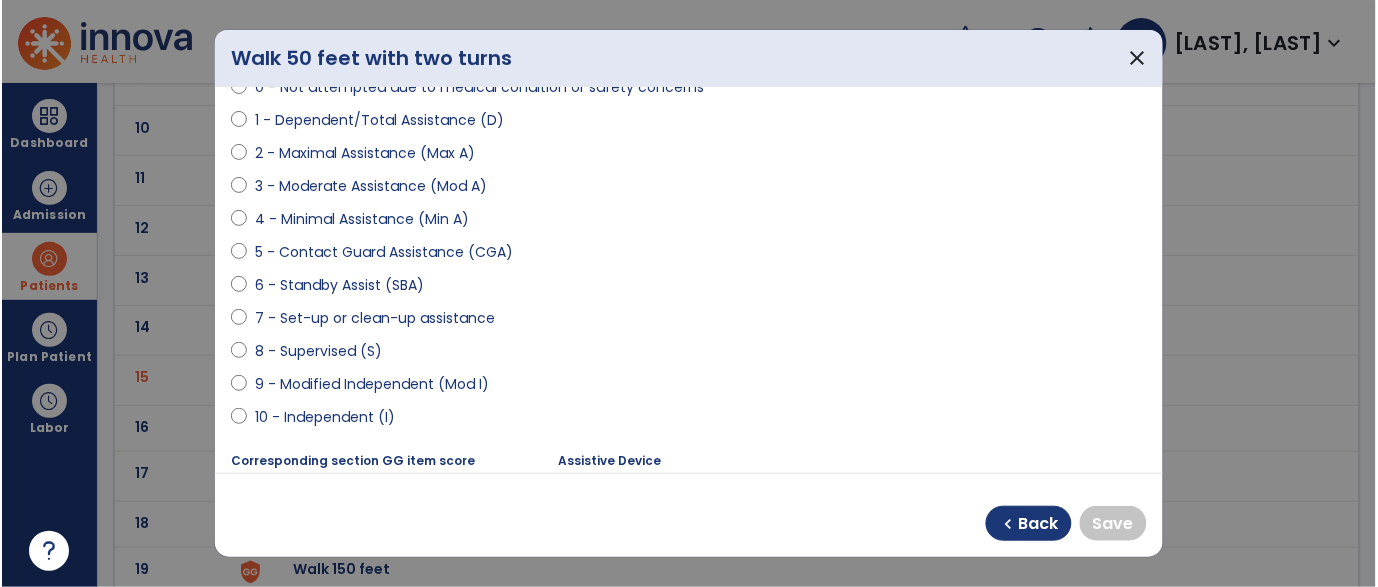 scroll, scrollTop: 229, scrollLeft: 0, axis: vertical 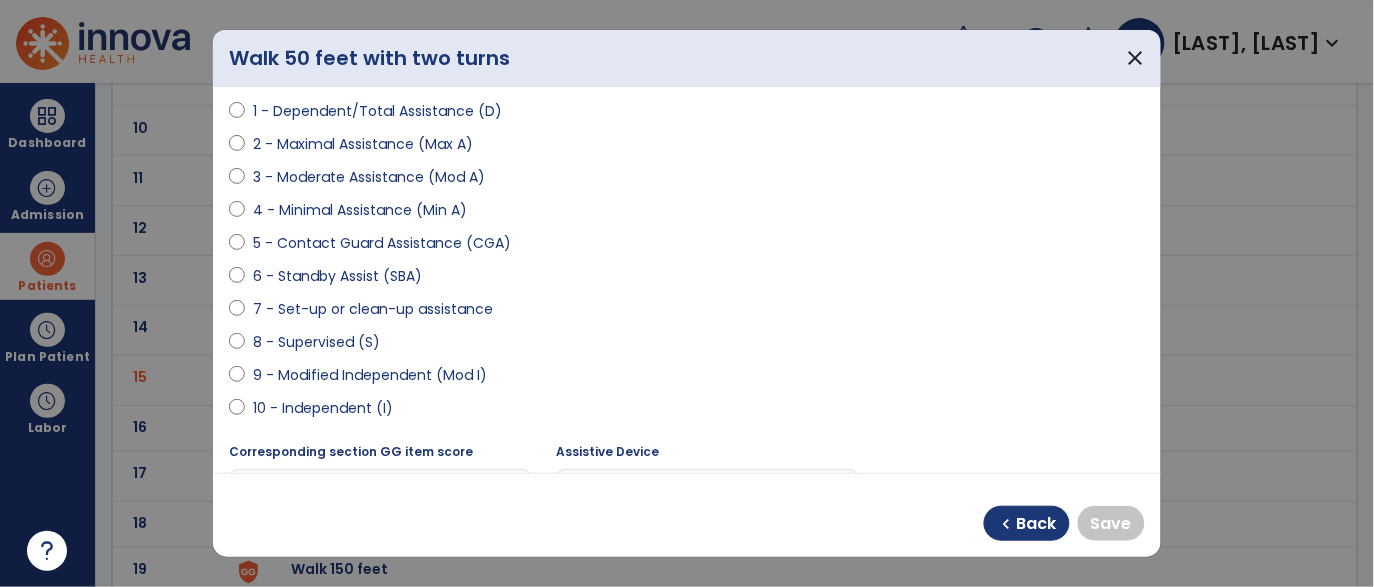 select on "**********" 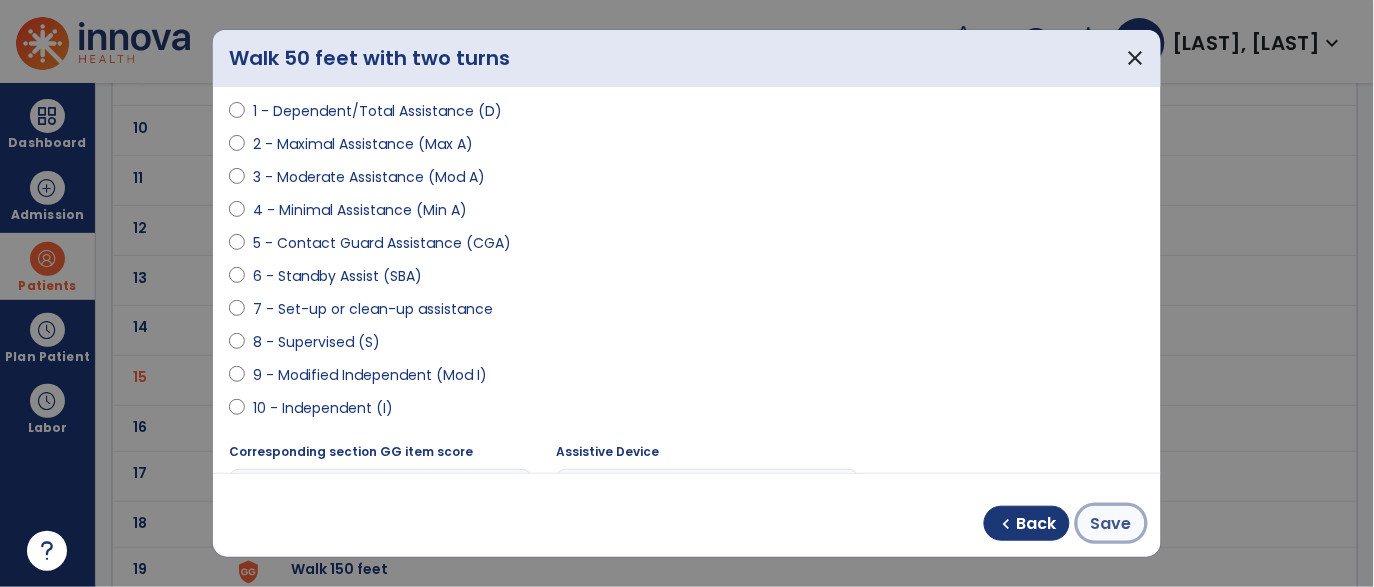 click on "Save" at bounding box center (1111, 524) 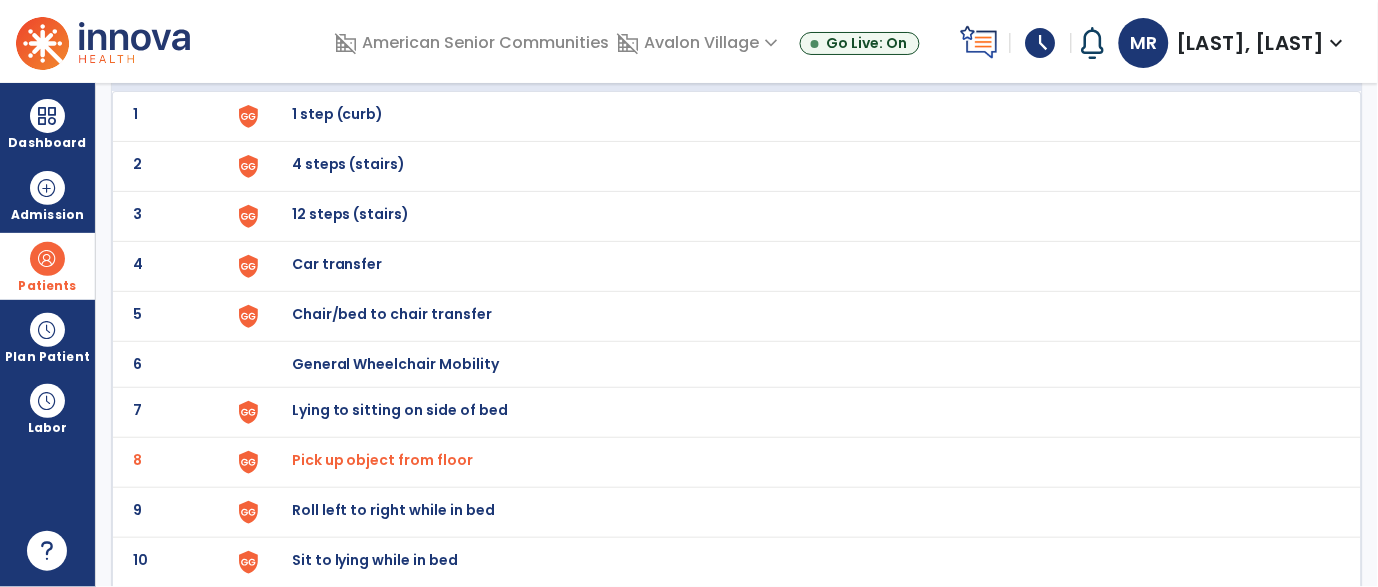 scroll, scrollTop: 0, scrollLeft: 0, axis: both 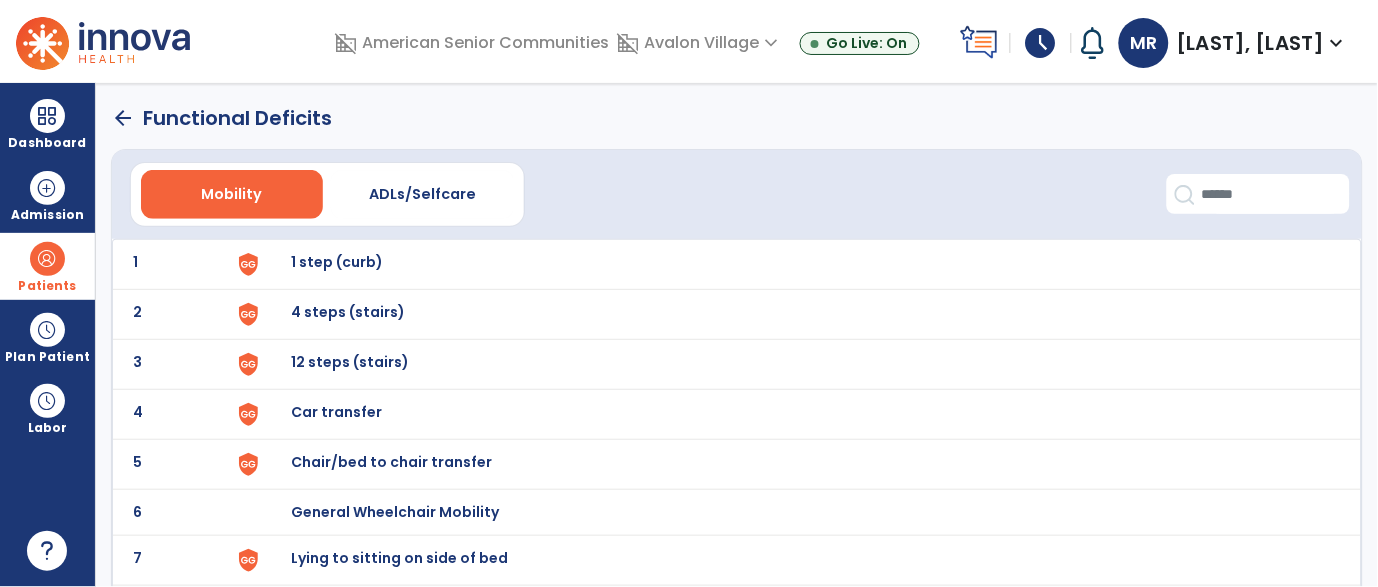 click on "arrow_back" 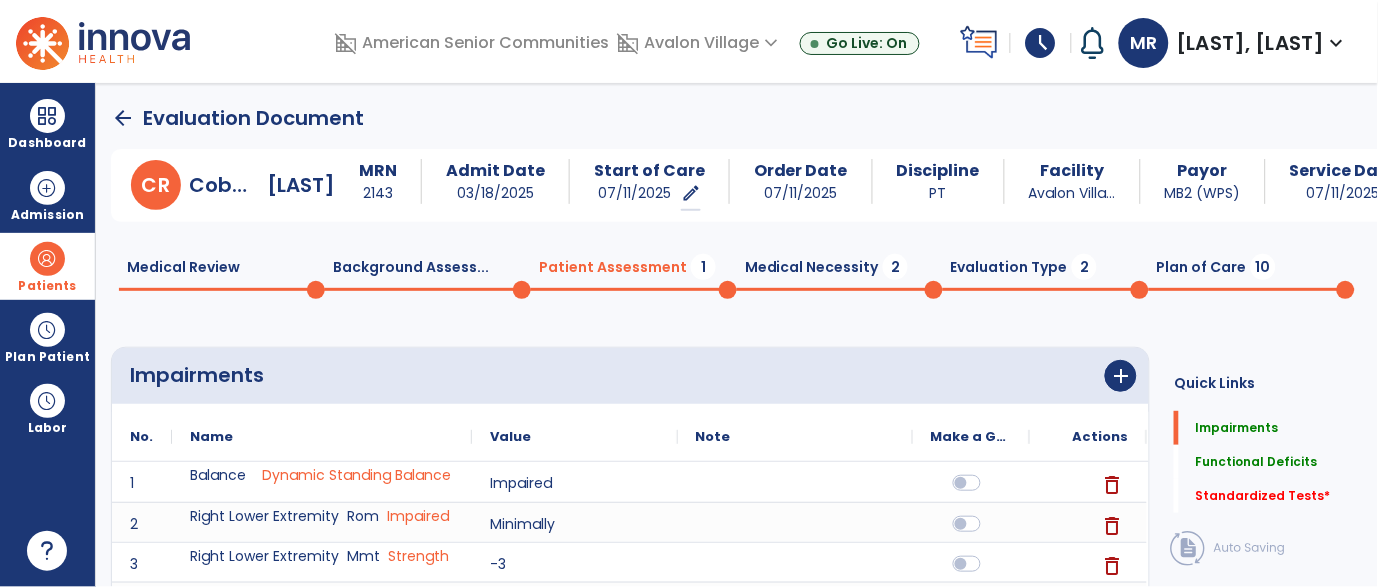 scroll, scrollTop: 20, scrollLeft: 0, axis: vertical 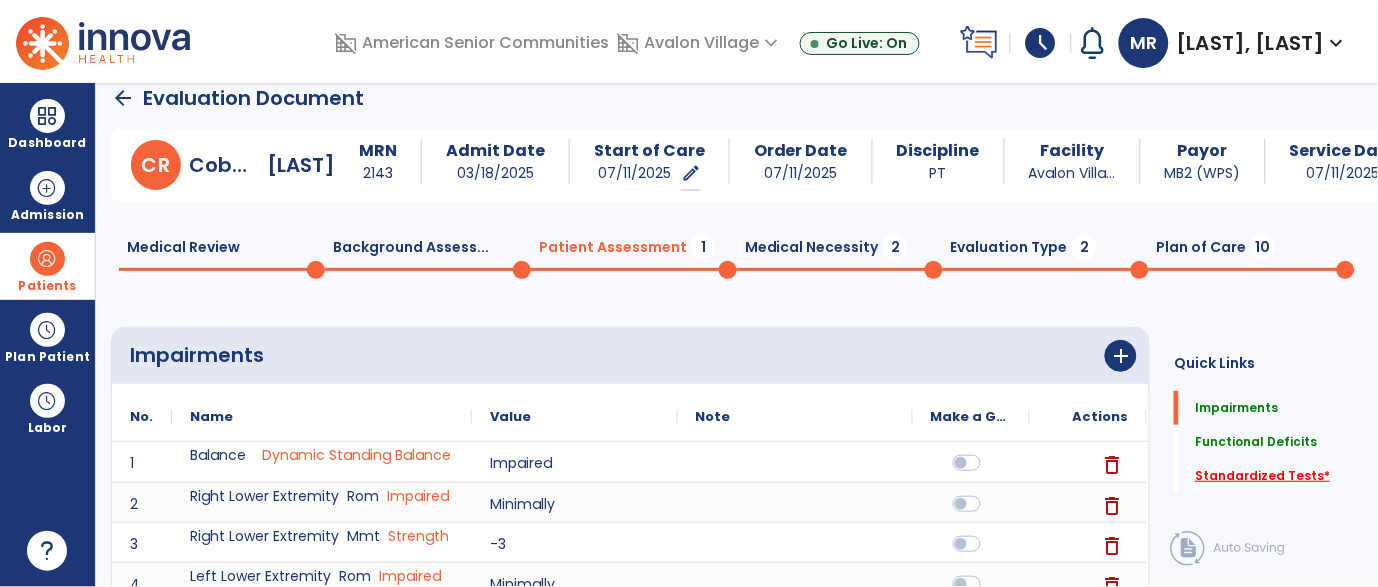 click on "Standardized Tests   *" 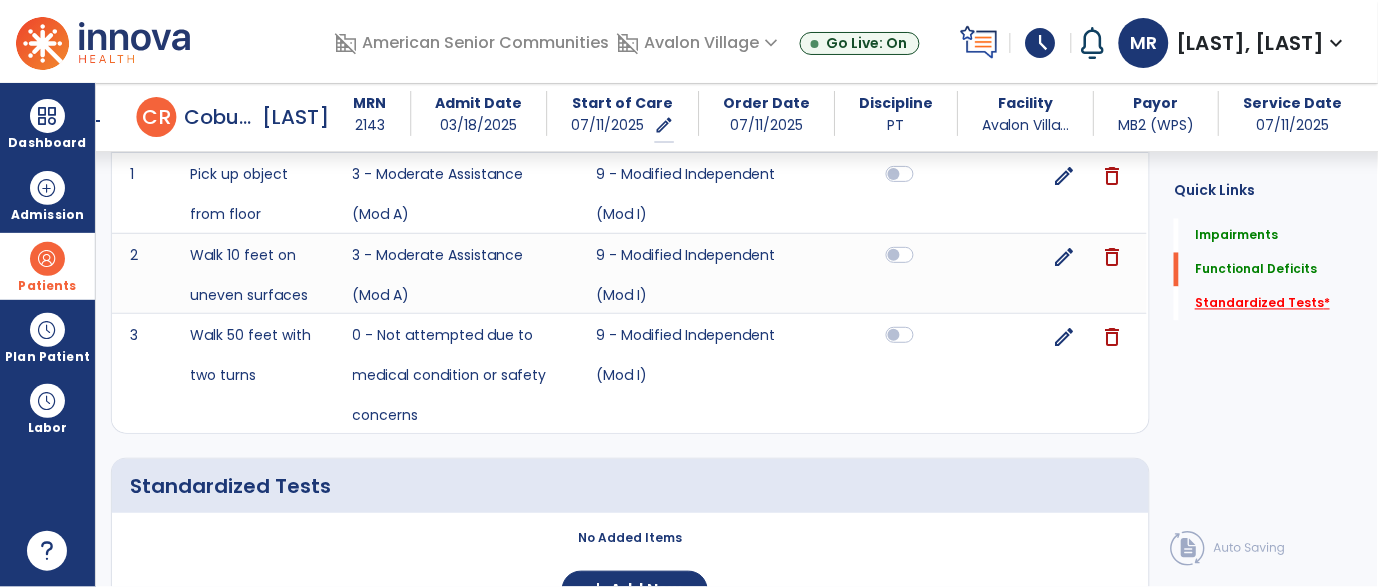 scroll, scrollTop: 778, scrollLeft: 0, axis: vertical 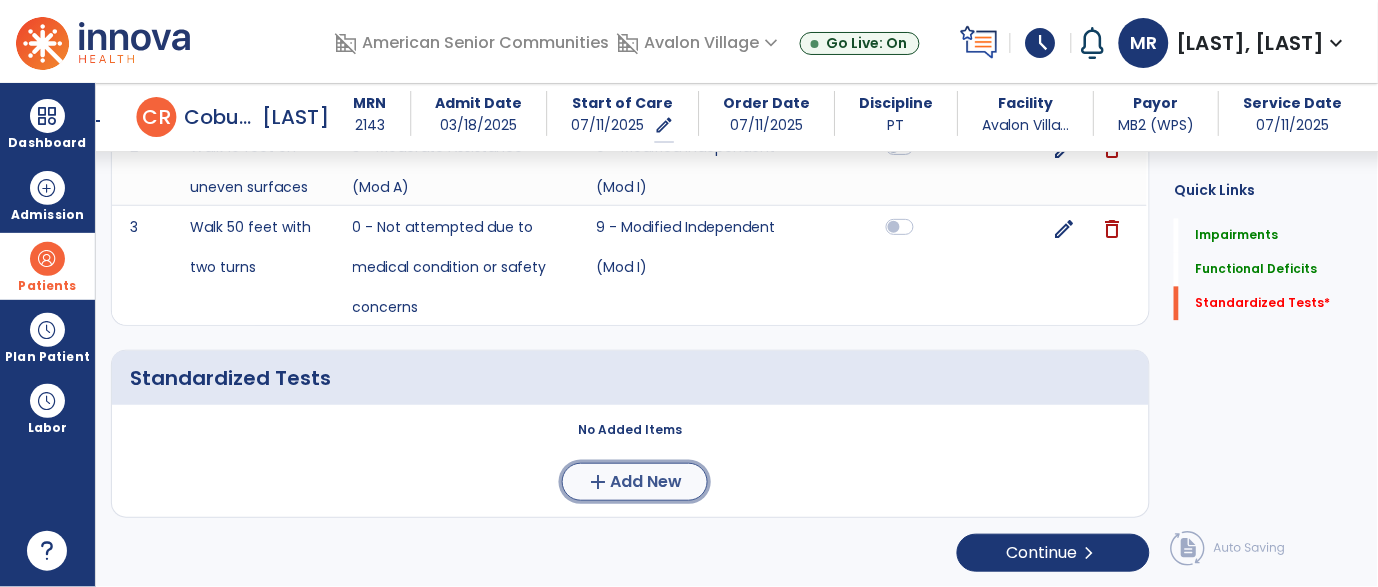 click on "add" 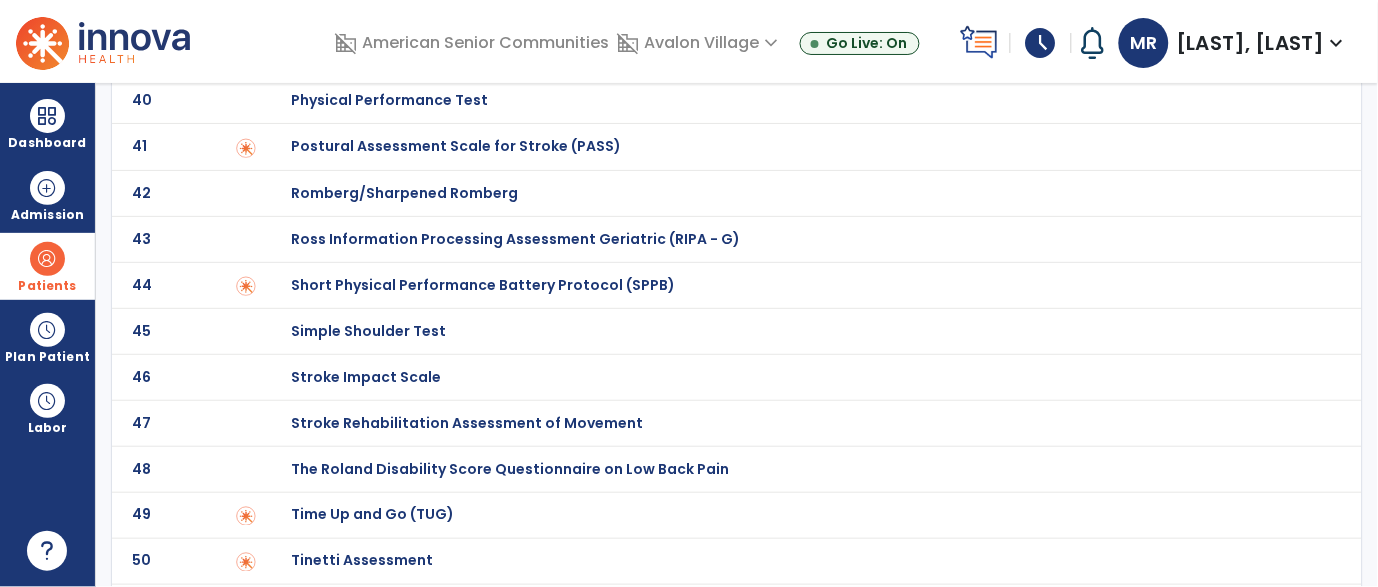 scroll, scrollTop: 1937, scrollLeft: 0, axis: vertical 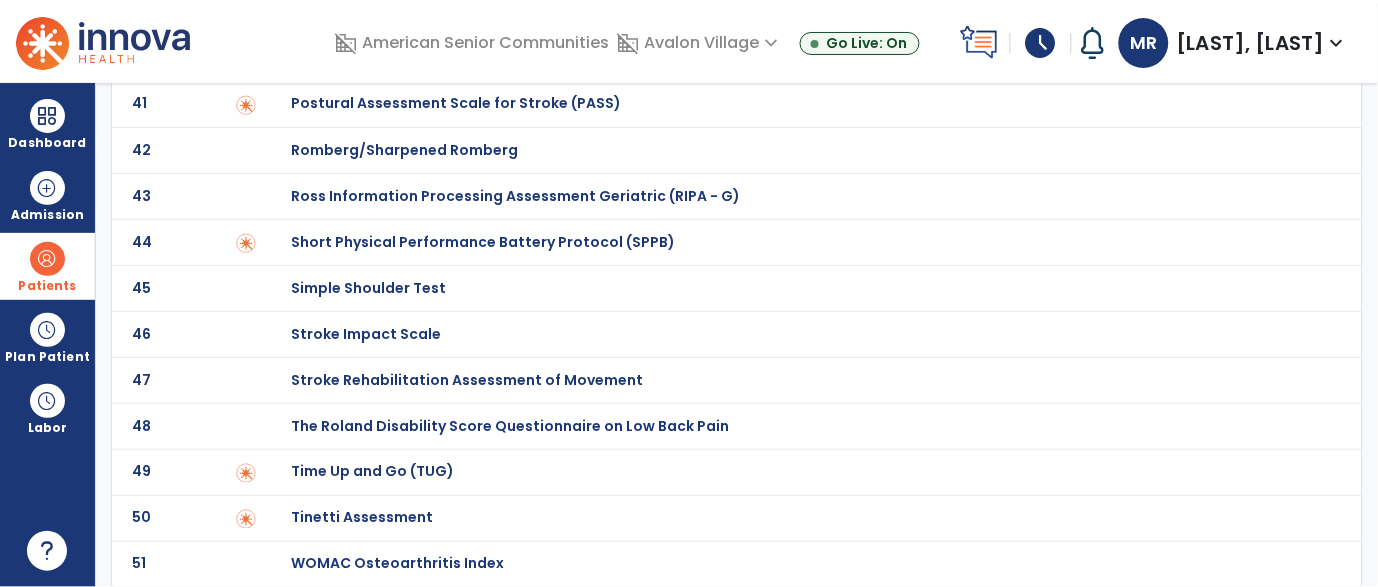 click on "Time Up and Go (TUG)" at bounding box center (362, -1737) 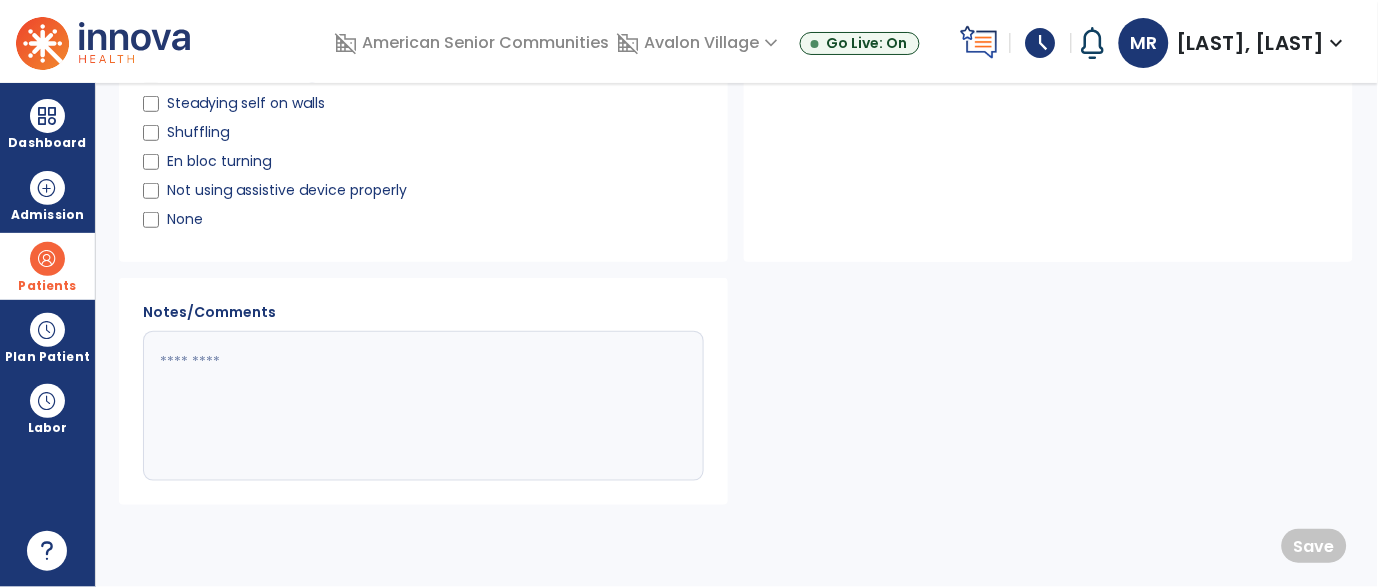 scroll, scrollTop: 0, scrollLeft: 0, axis: both 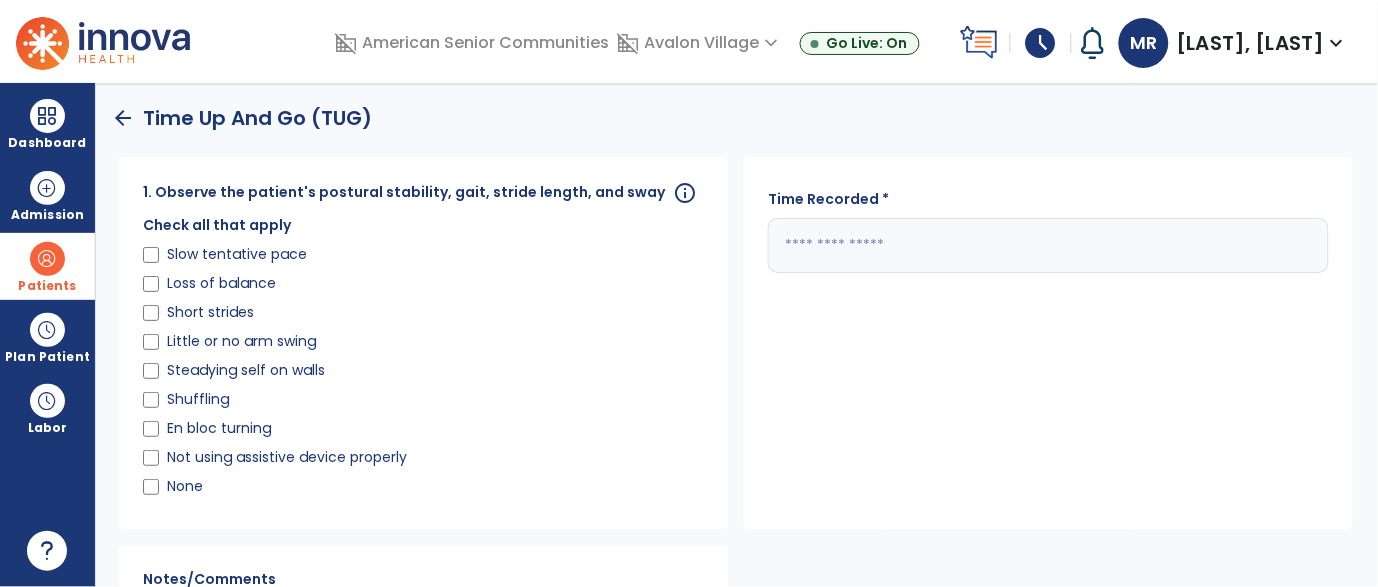 click 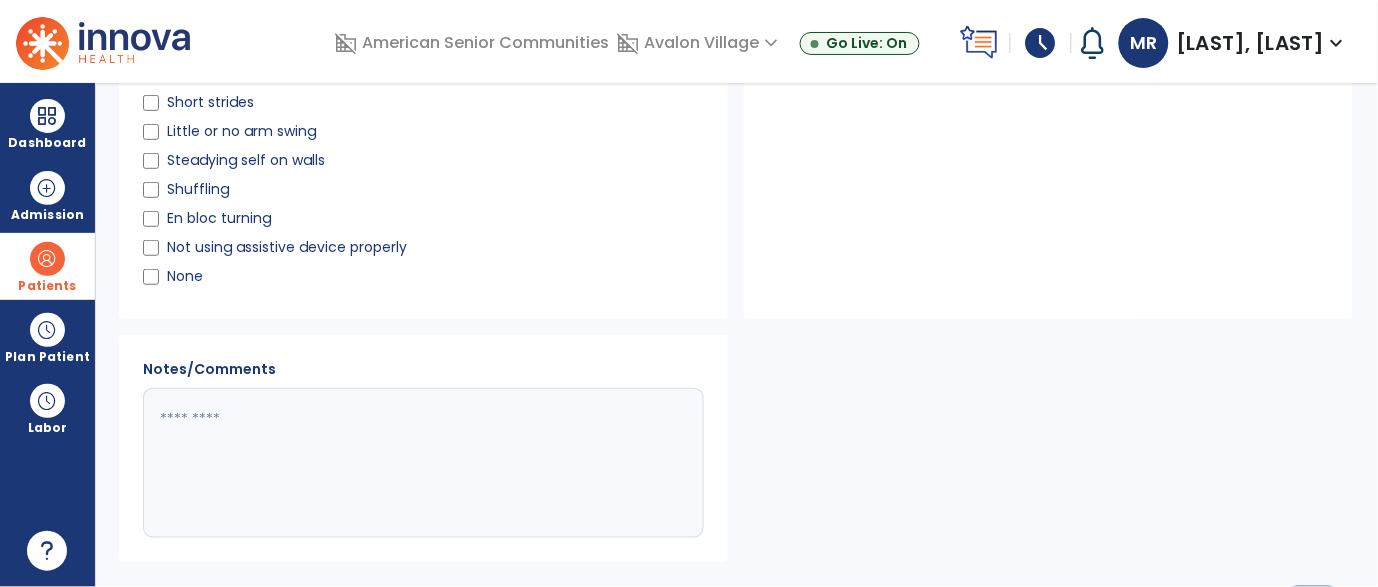 scroll, scrollTop: 229, scrollLeft: 0, axis: vertical 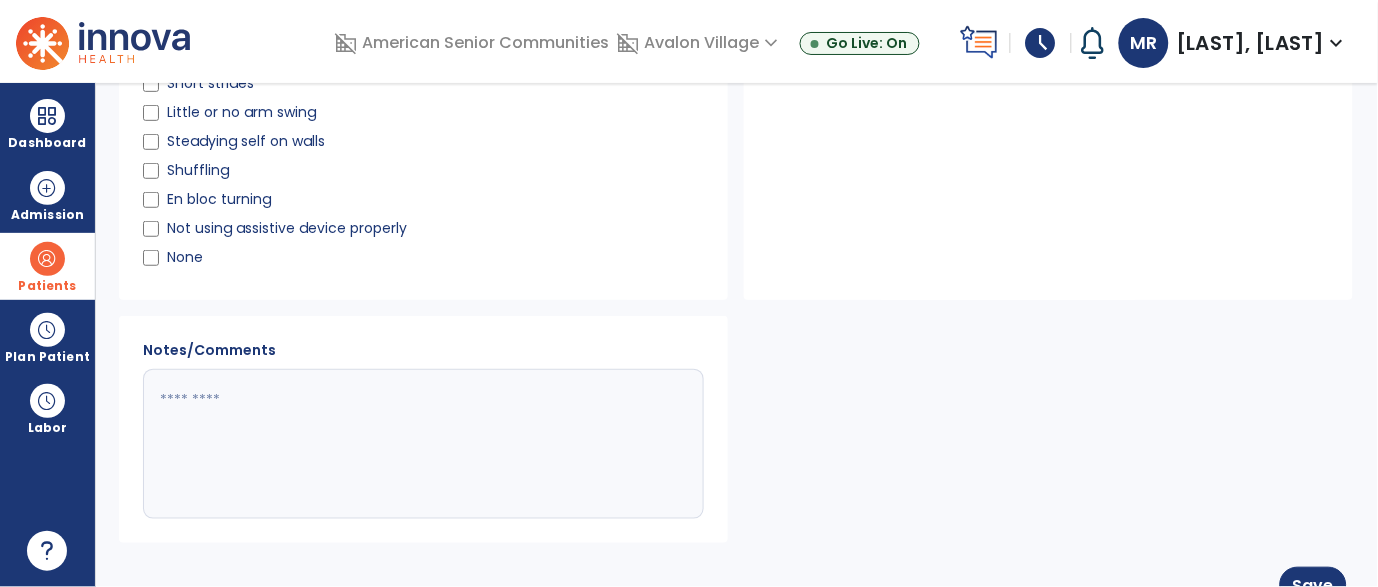 type on "**" 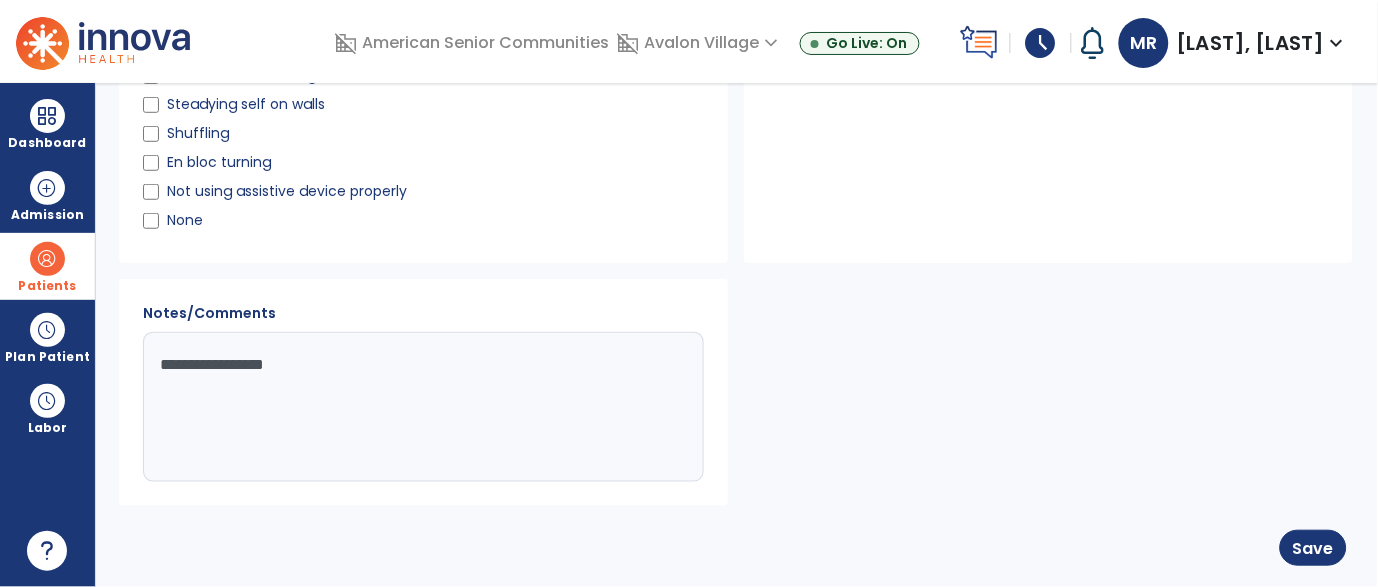scroll, scrollTop: 268, scrollLeft: 0, axis: vertical 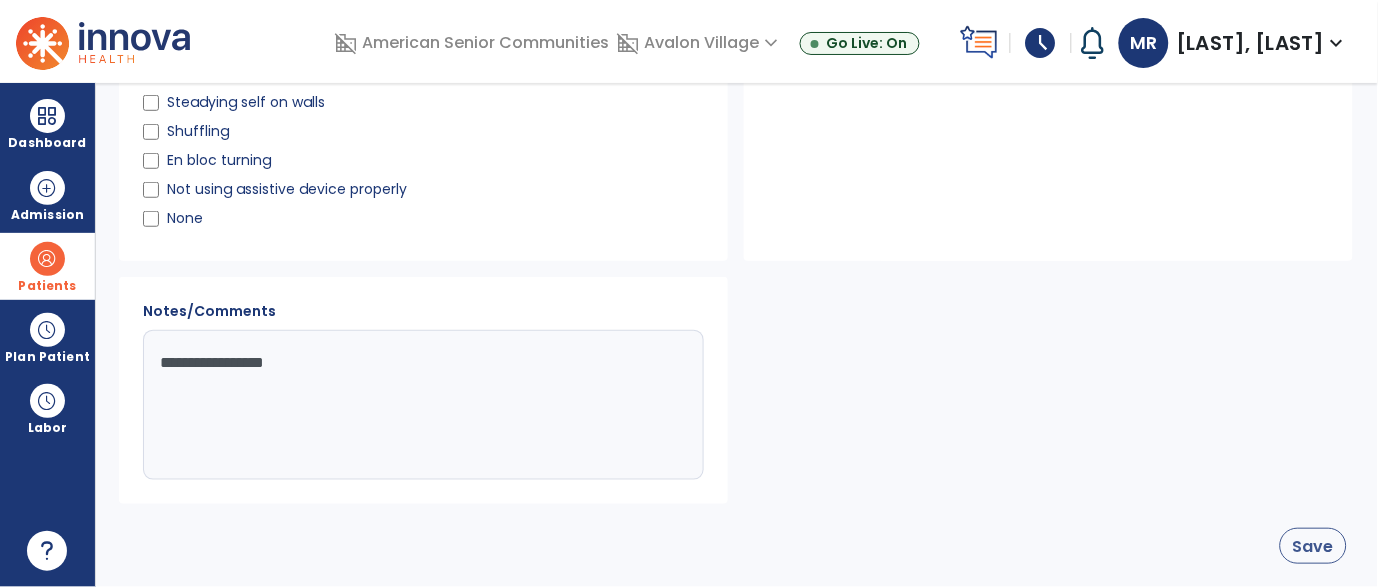 type on "**********" 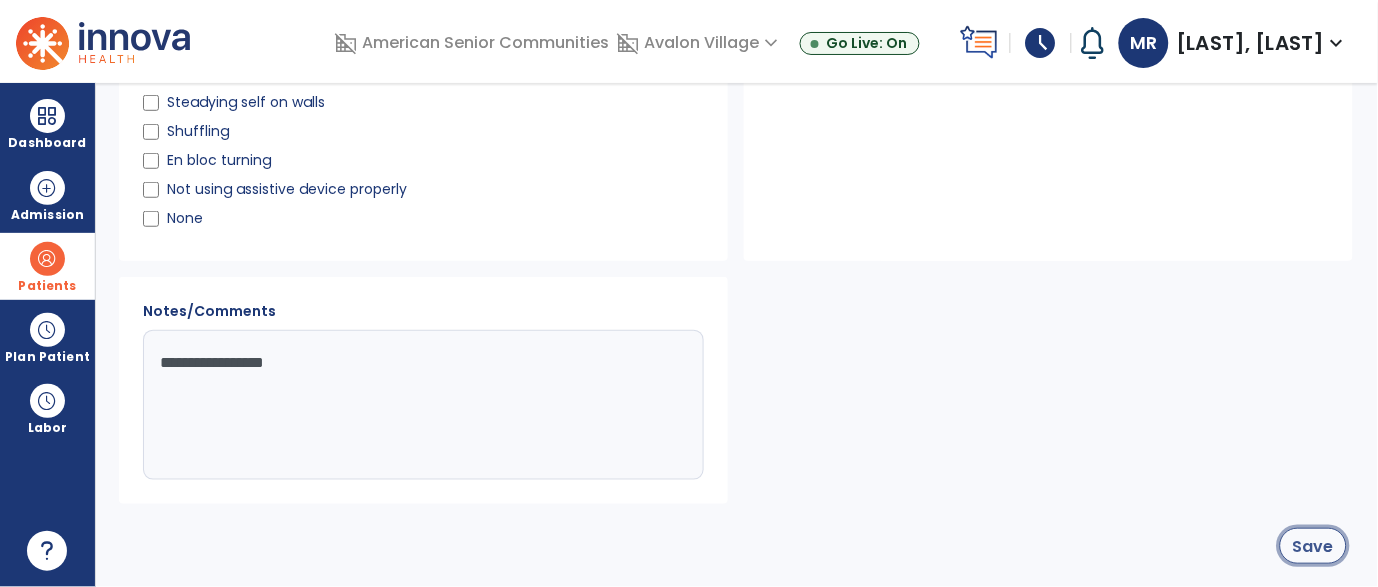 click on "Save" 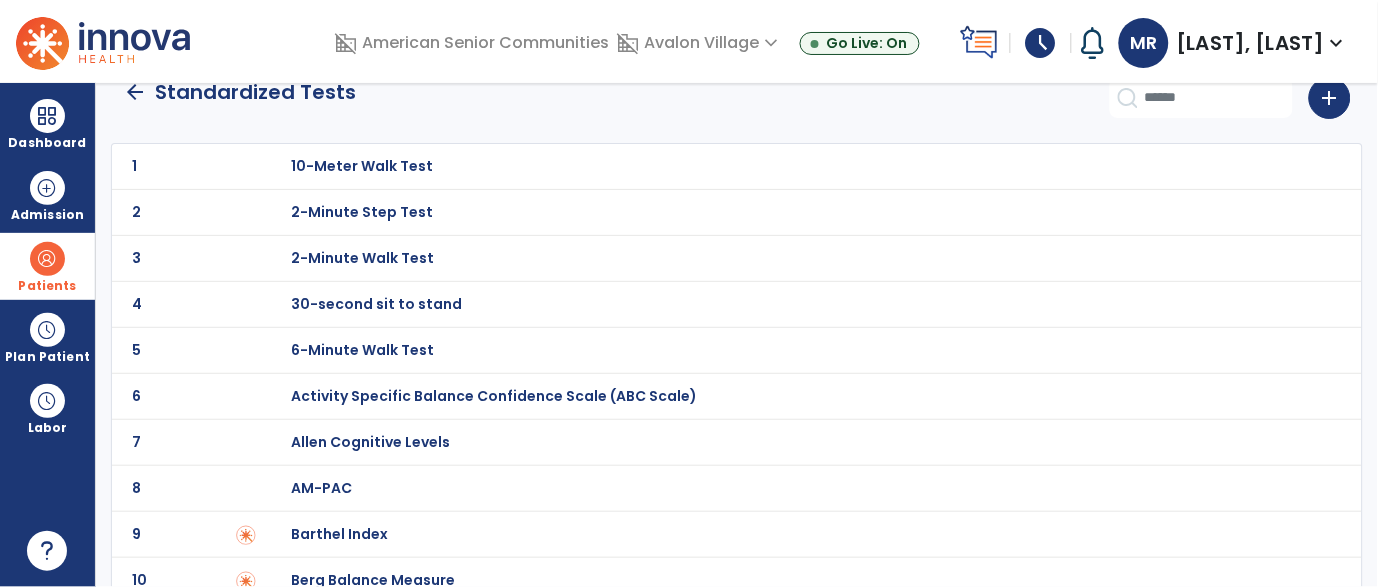 scroll, scrollTop: 0, scrollLeft: 0, axis: both 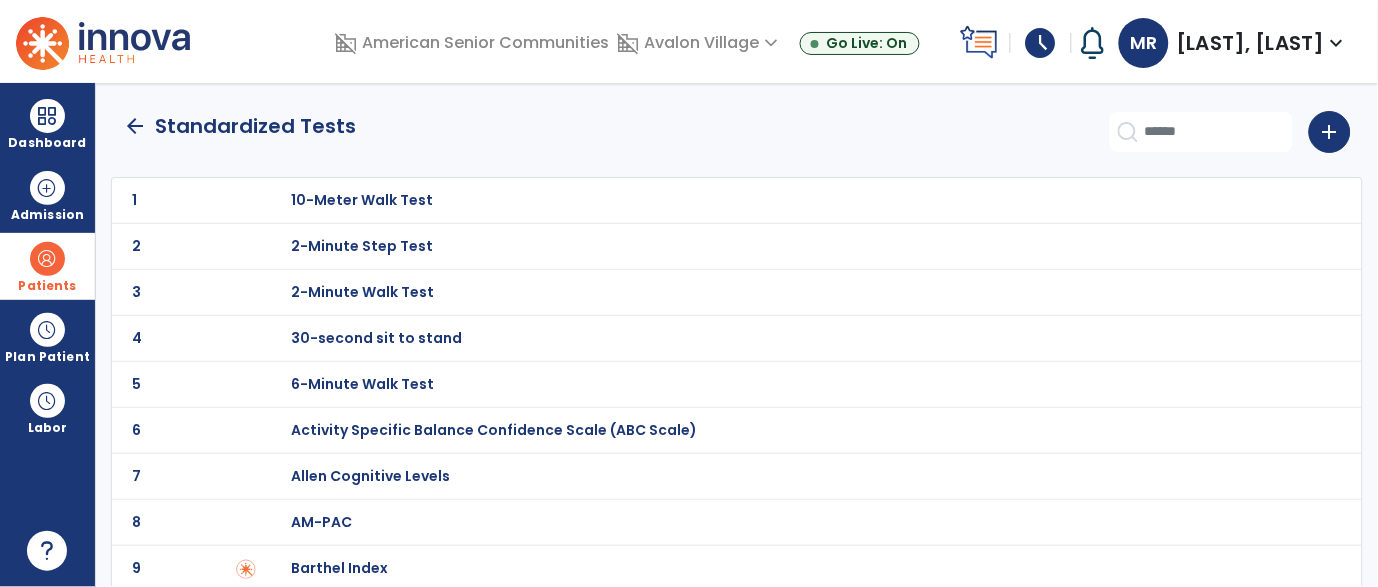 click on "arrow_back" 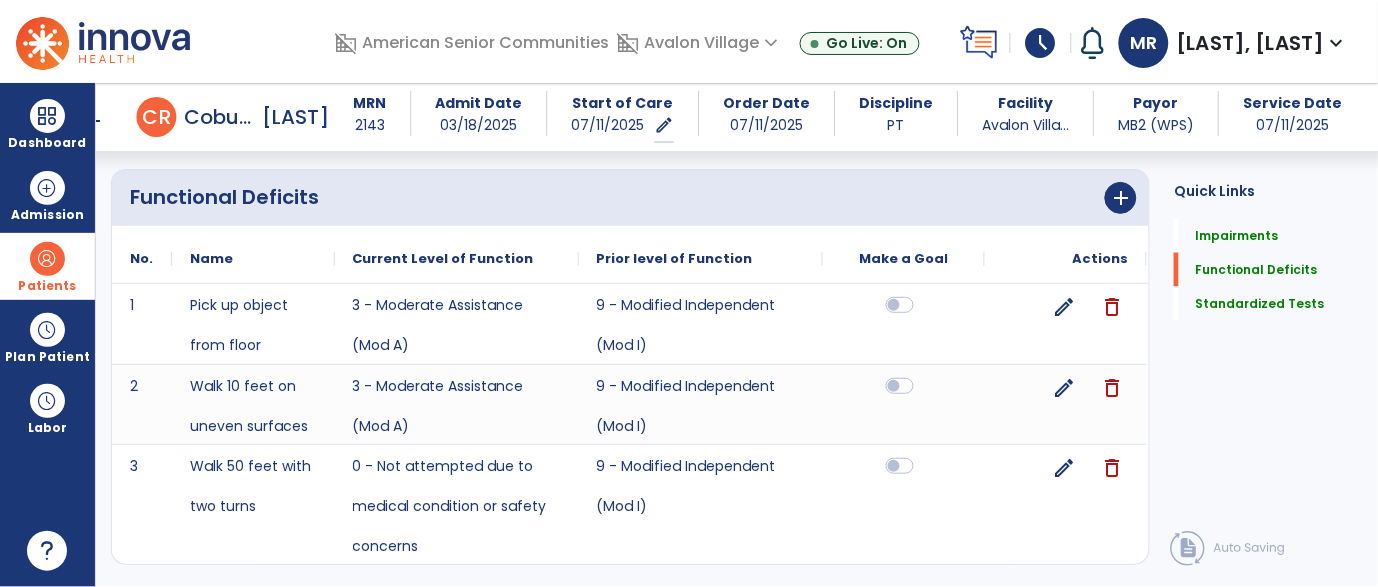 scroll, scrollTop: 540, scrollLeft: 0, axis: vertical 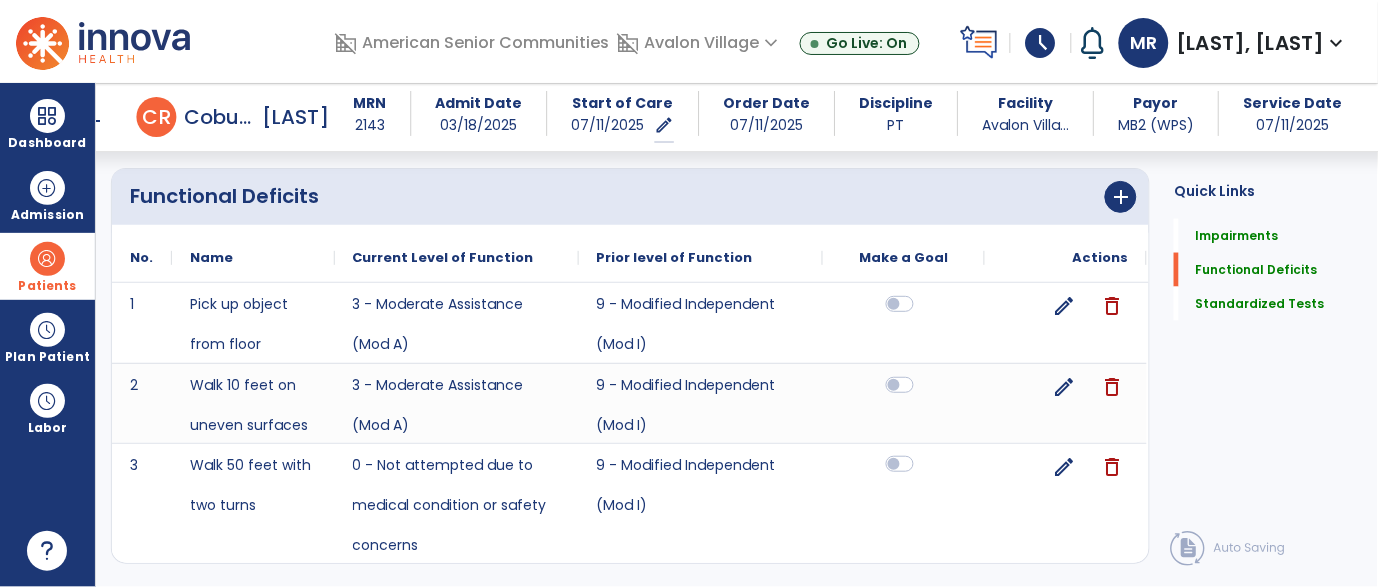 click 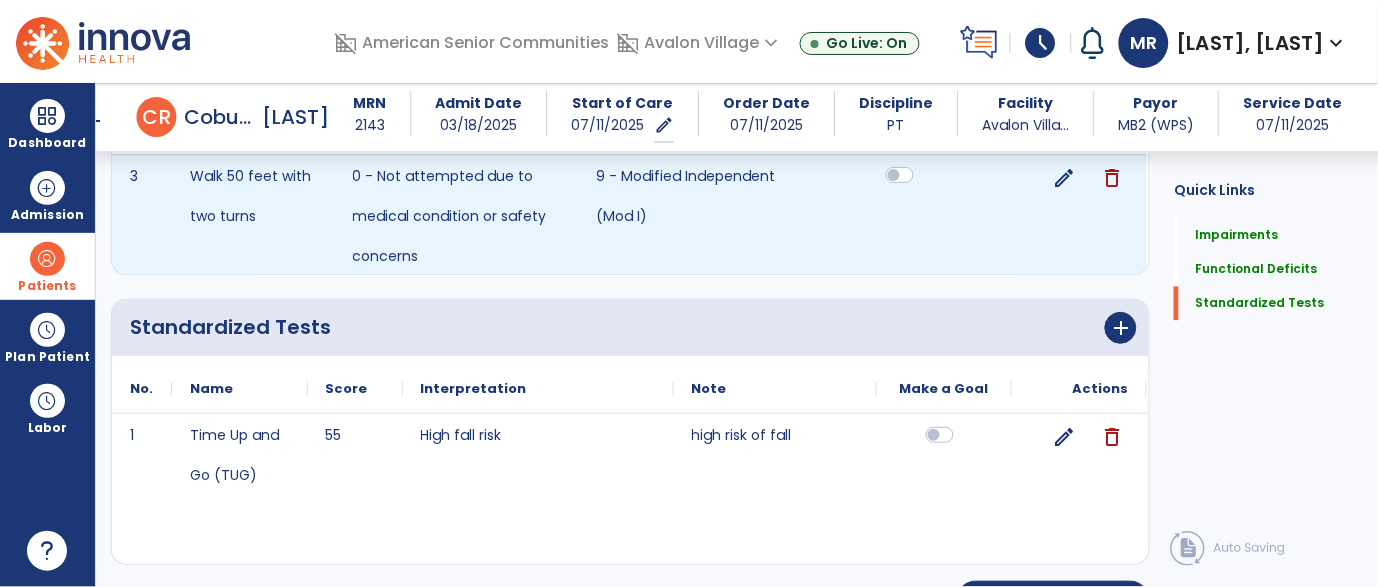 scroll, scrollTop: 877, scrollLeft: 0, axis: vertical 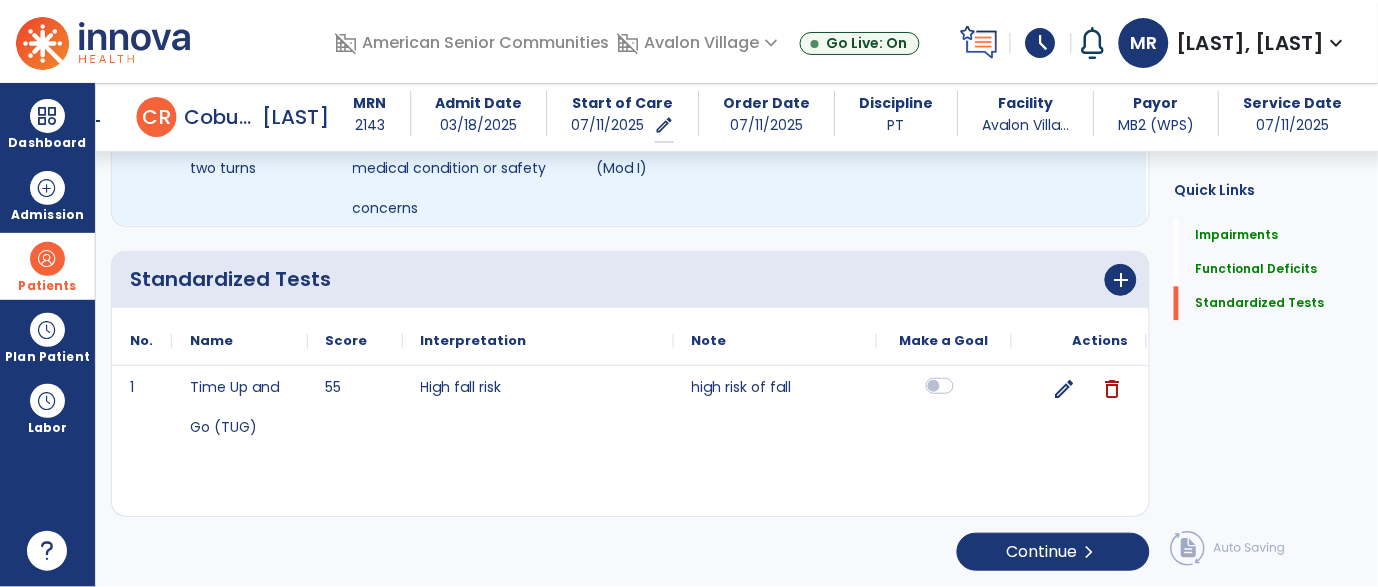 click 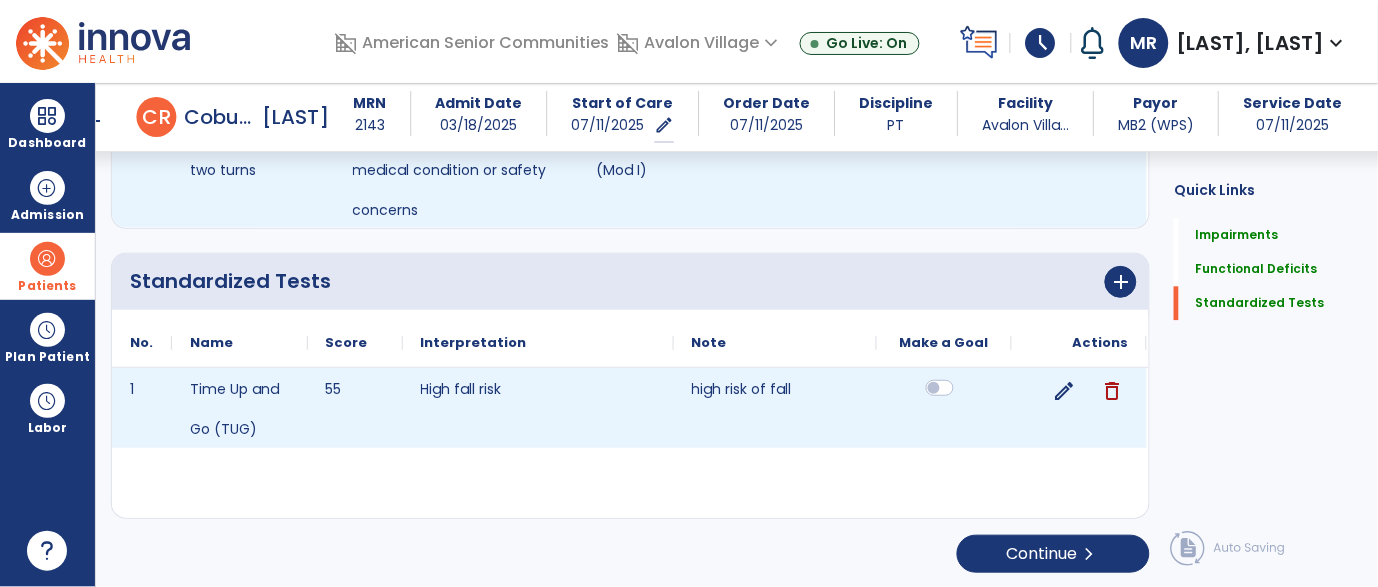 scroll, scrollTop: 877, scrollLeft: 0, axis: vertical 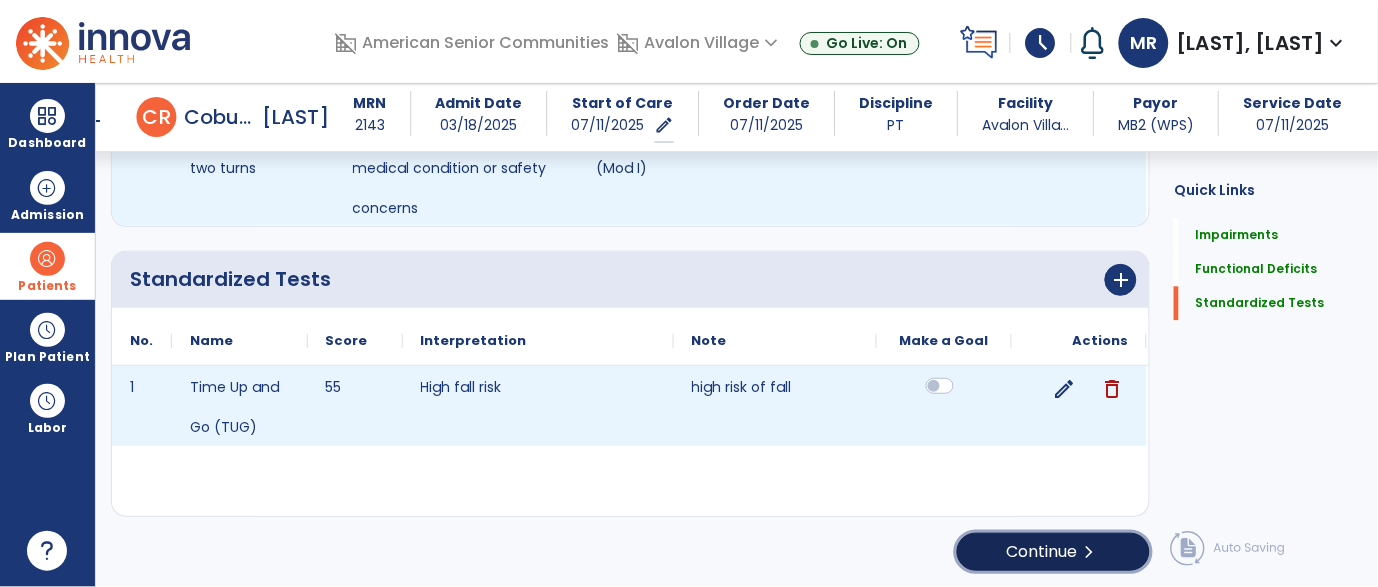 click on "chevron_right" 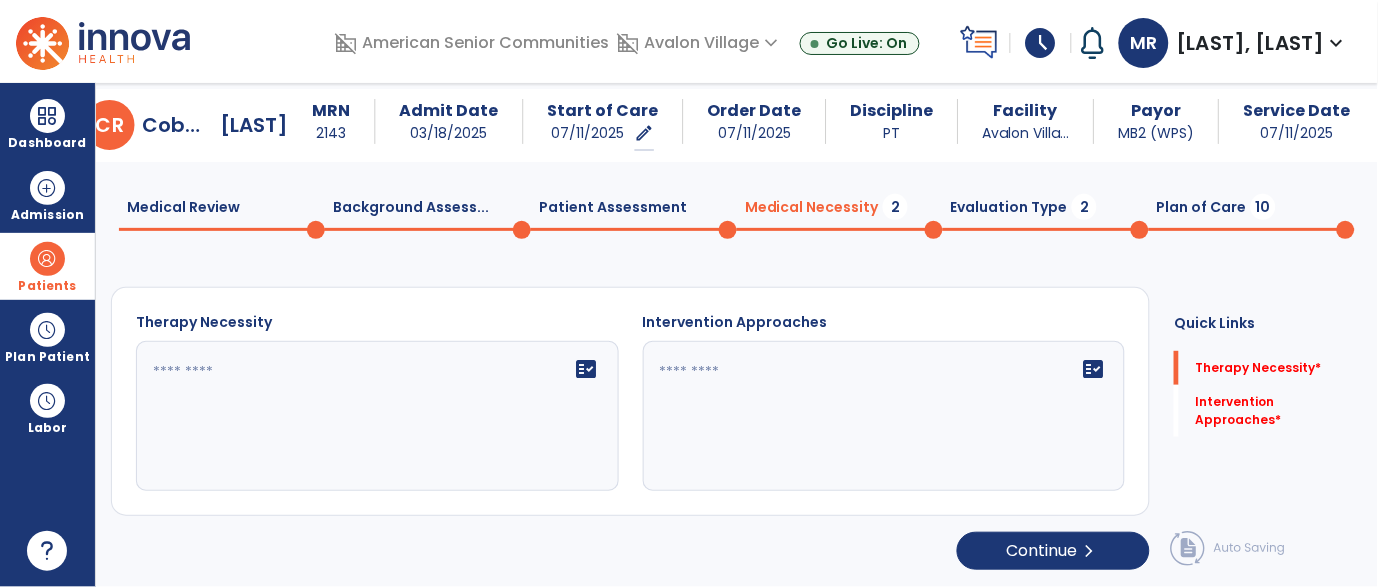 scroll, scrollTop: 39, scrollLeft: 0, axis: vertical 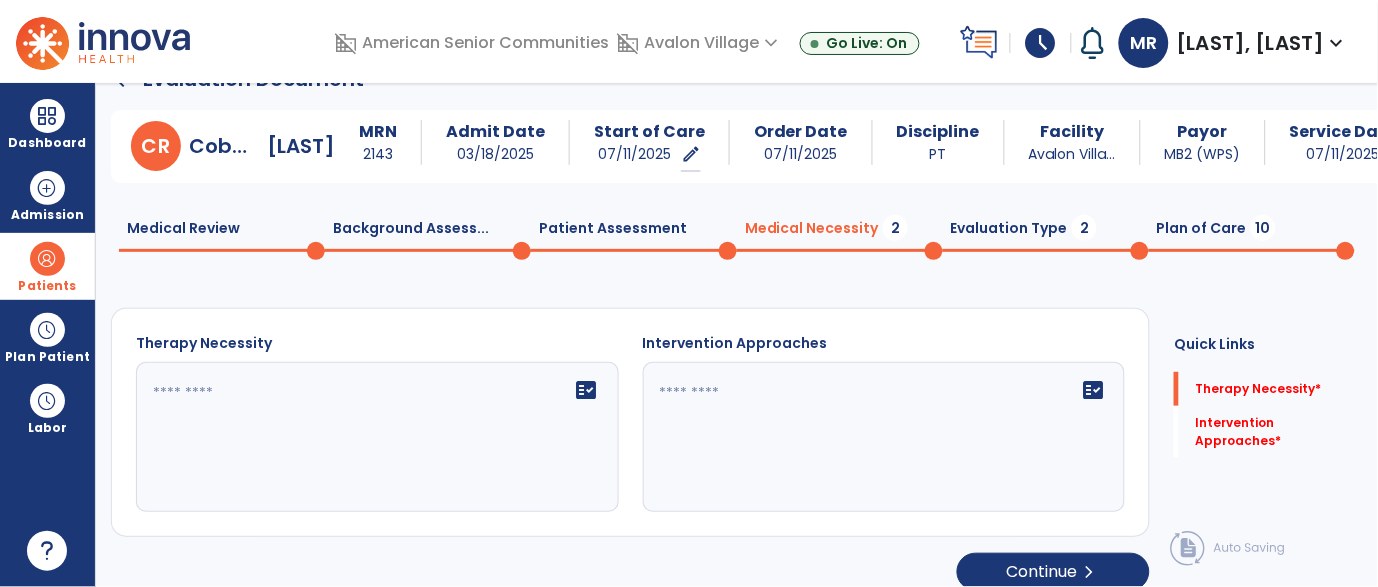 click on "fact_check" 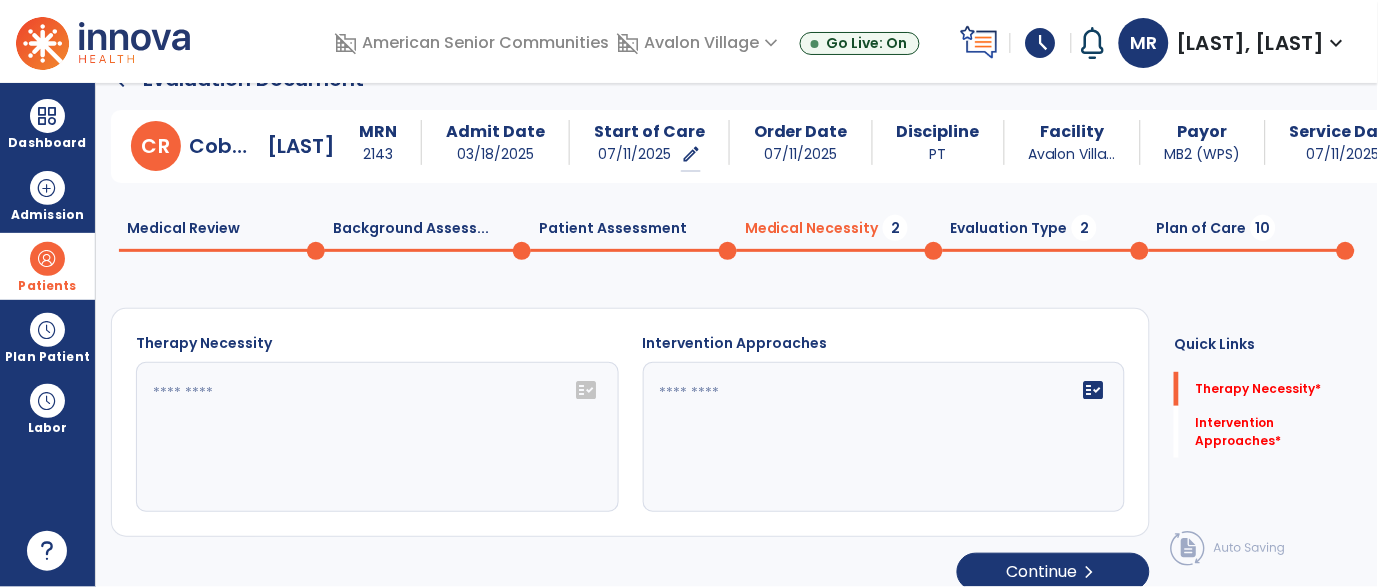 click on "fact_check" 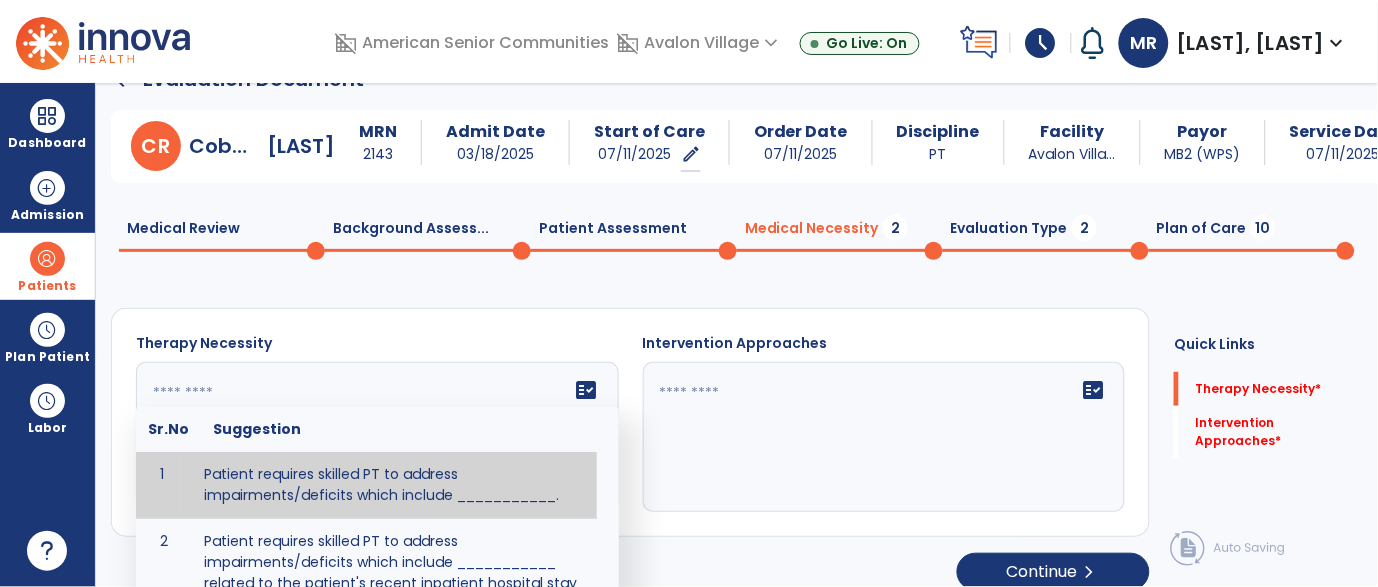 paste on "**********" 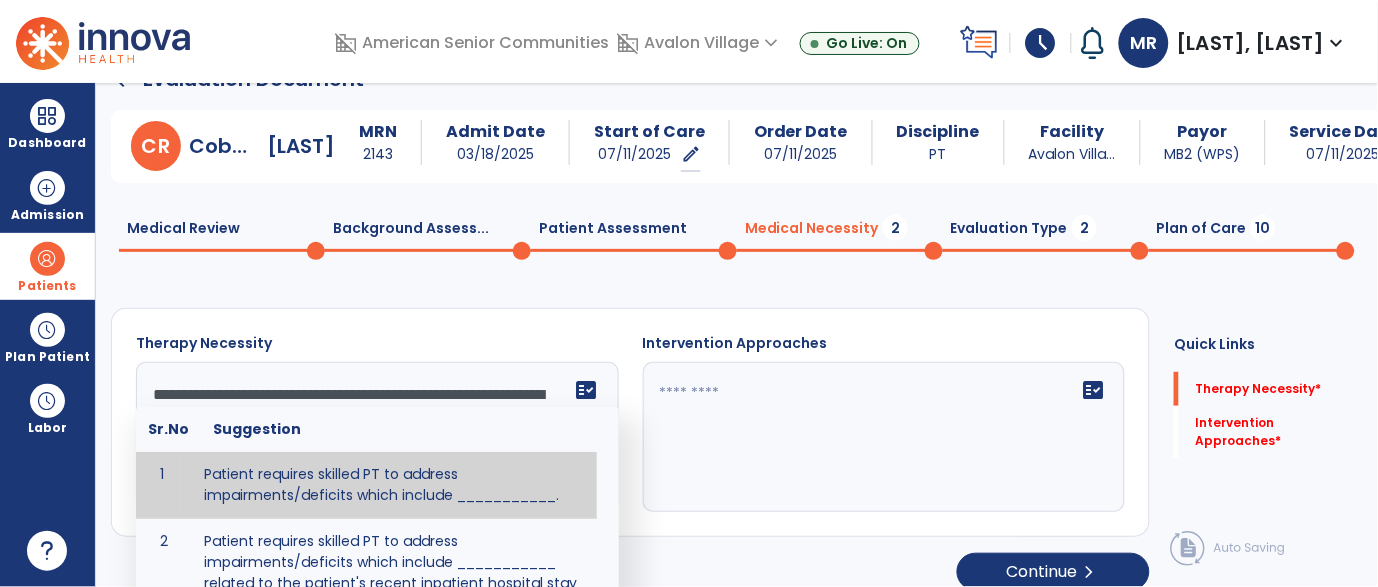 scroll, scrollTop: 16, scrollLeft: 0, axis: vertical 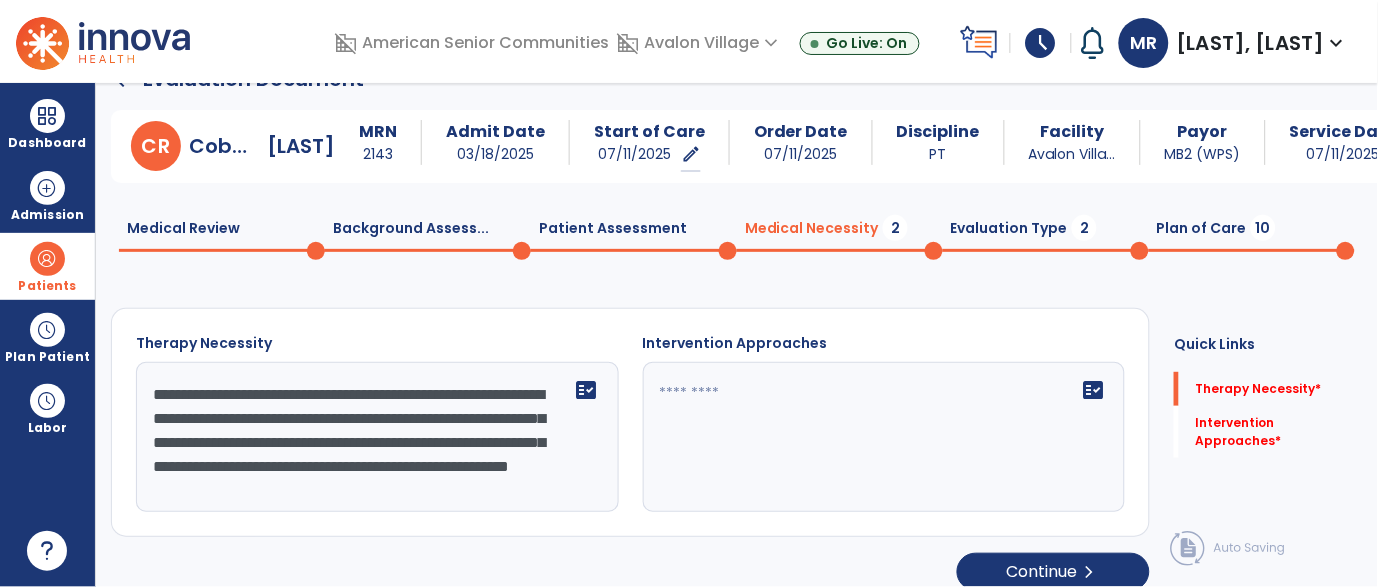 type on "**********" 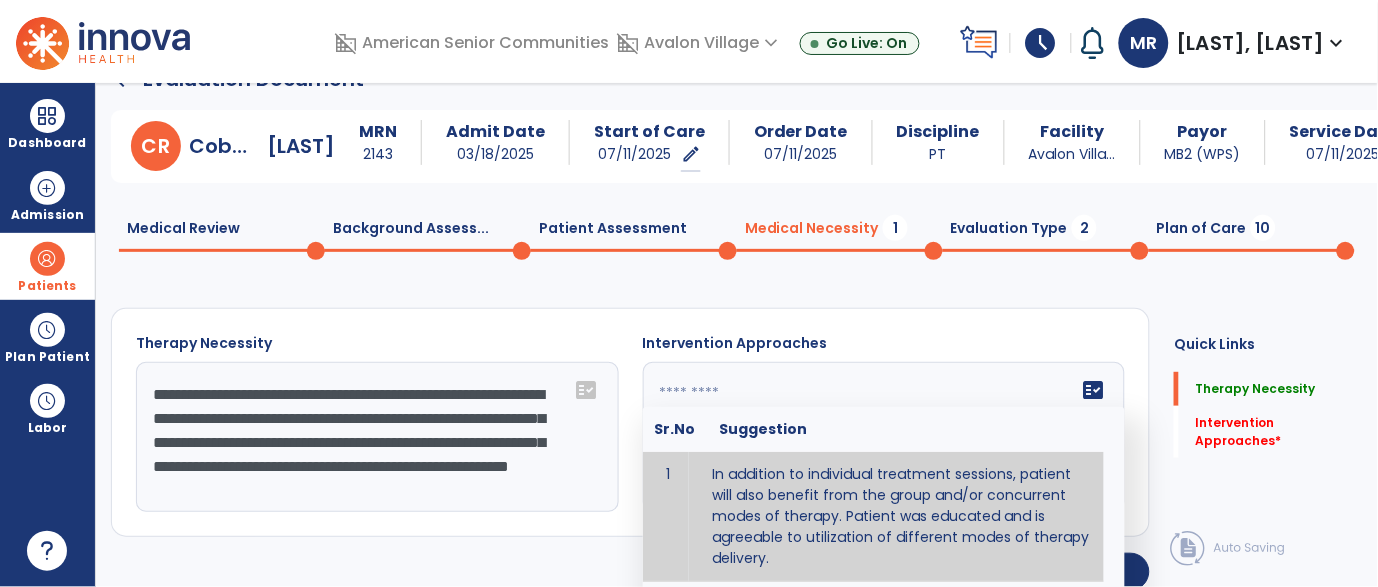 type on "**********" 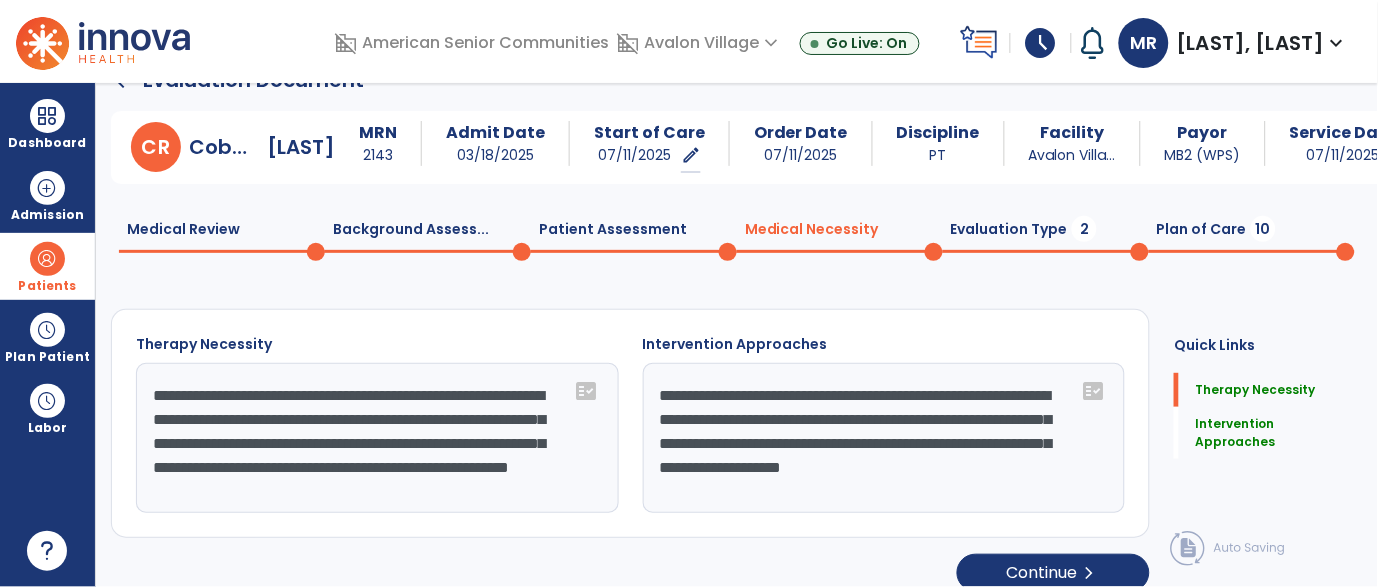 scroll, scrollTop: 39, scrollLeft: 0, axis: vertical 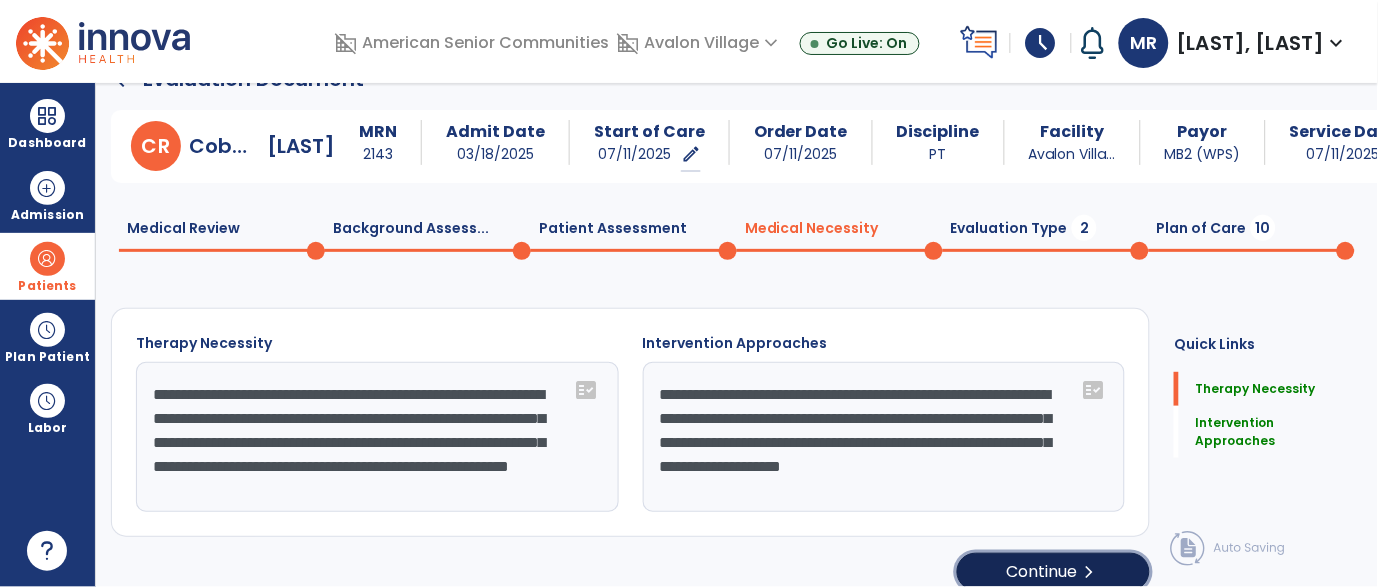 click on "Continue  chevron_right" 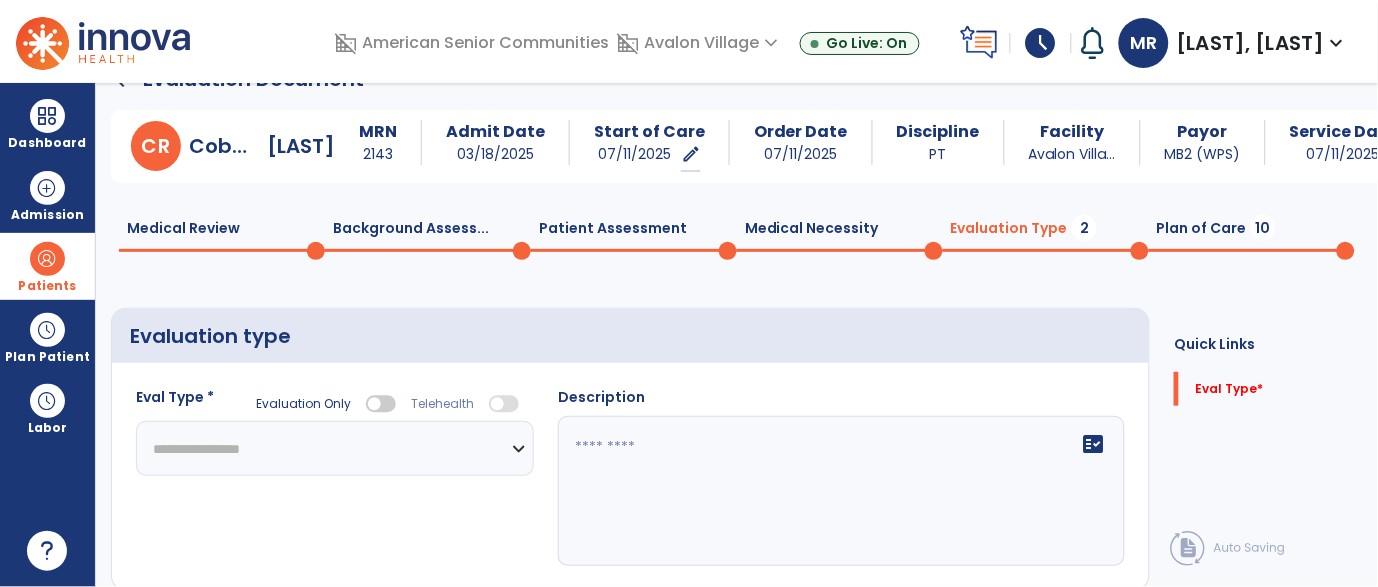 click on "**********" 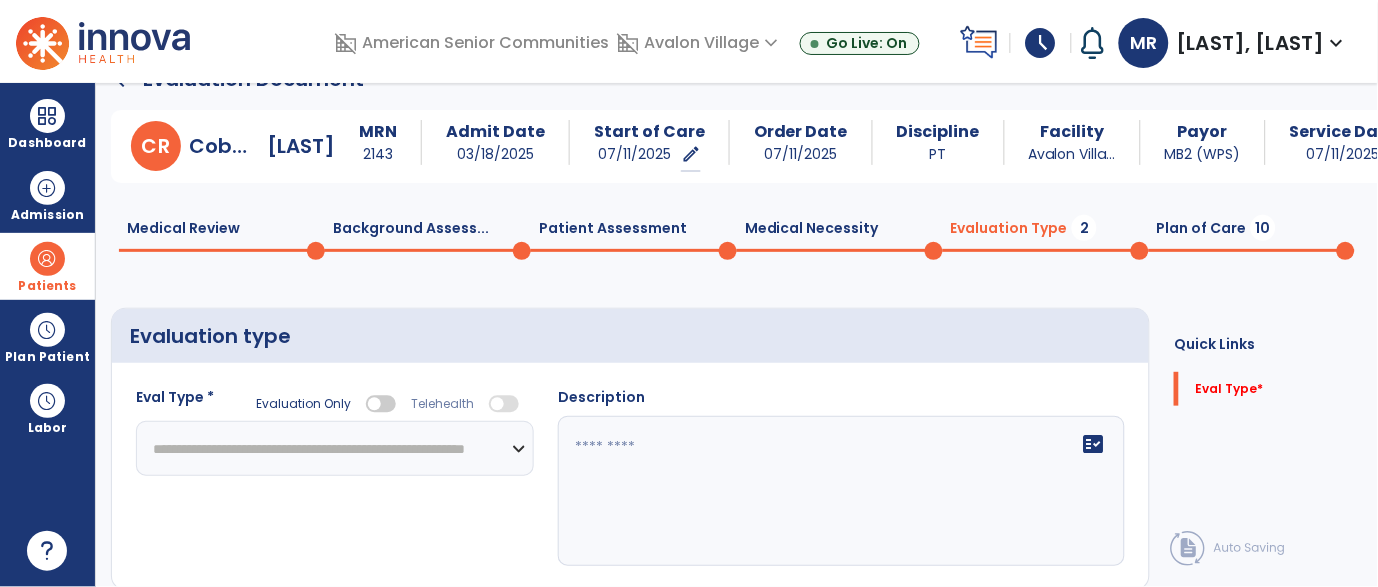 click on "**********" 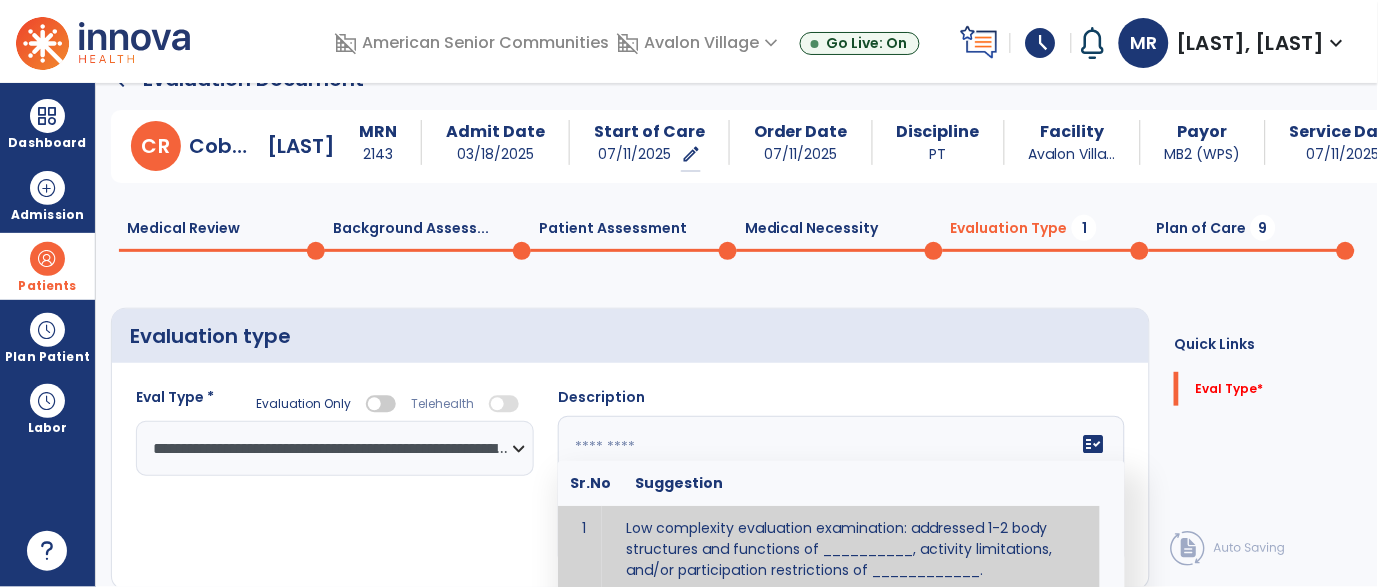 click 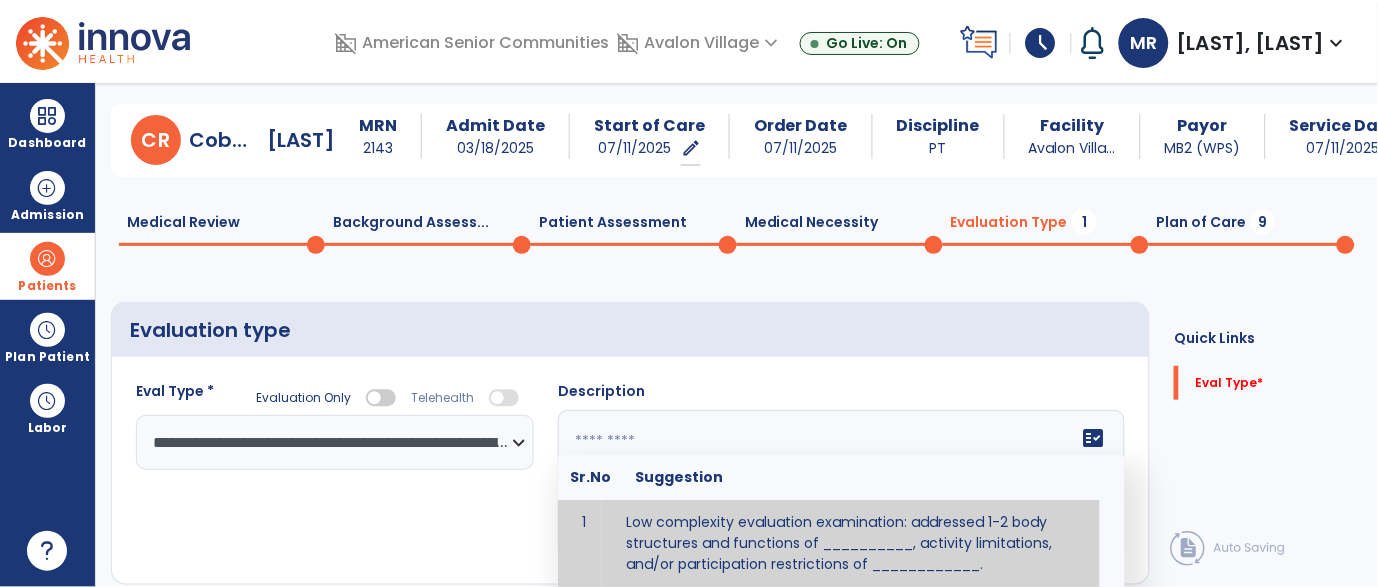 paste on "**********" 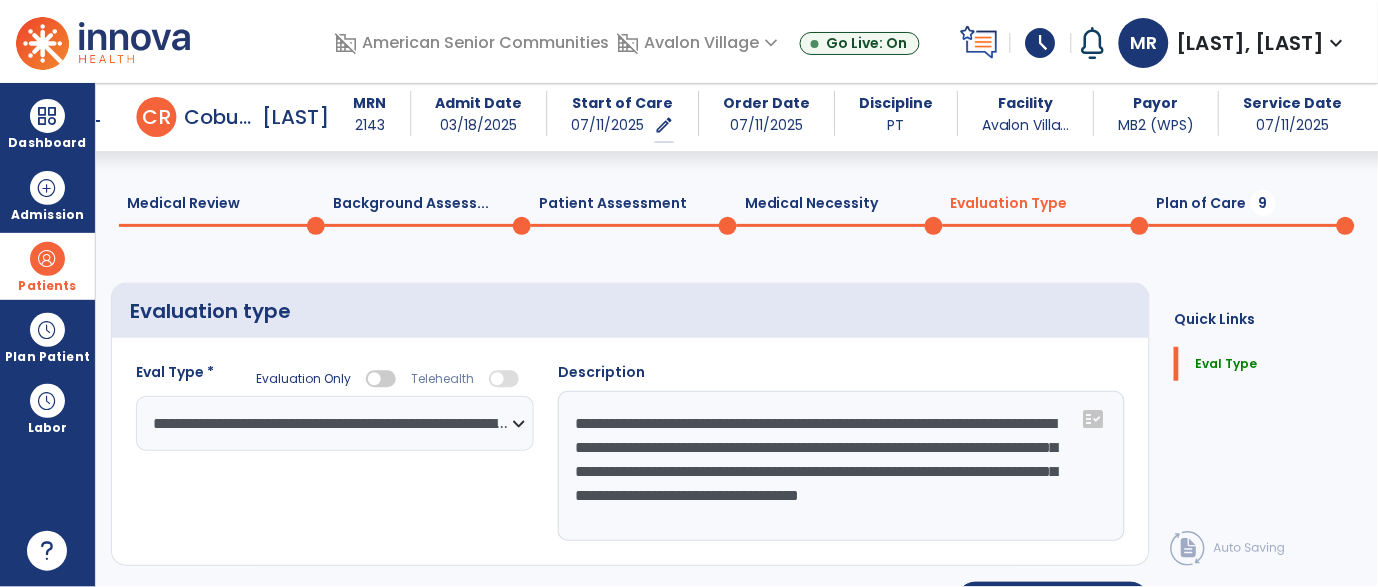 scroll, scrollTop: 93, scrollLeft: 0, axis: vertical 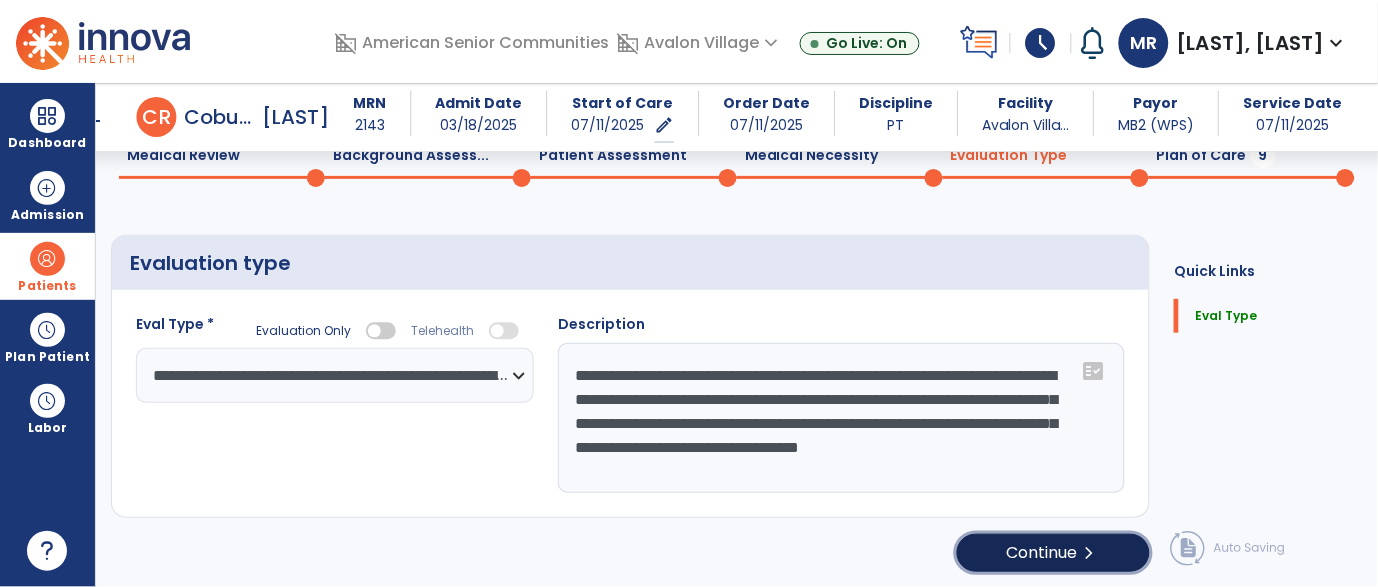 click on "chevron_right" 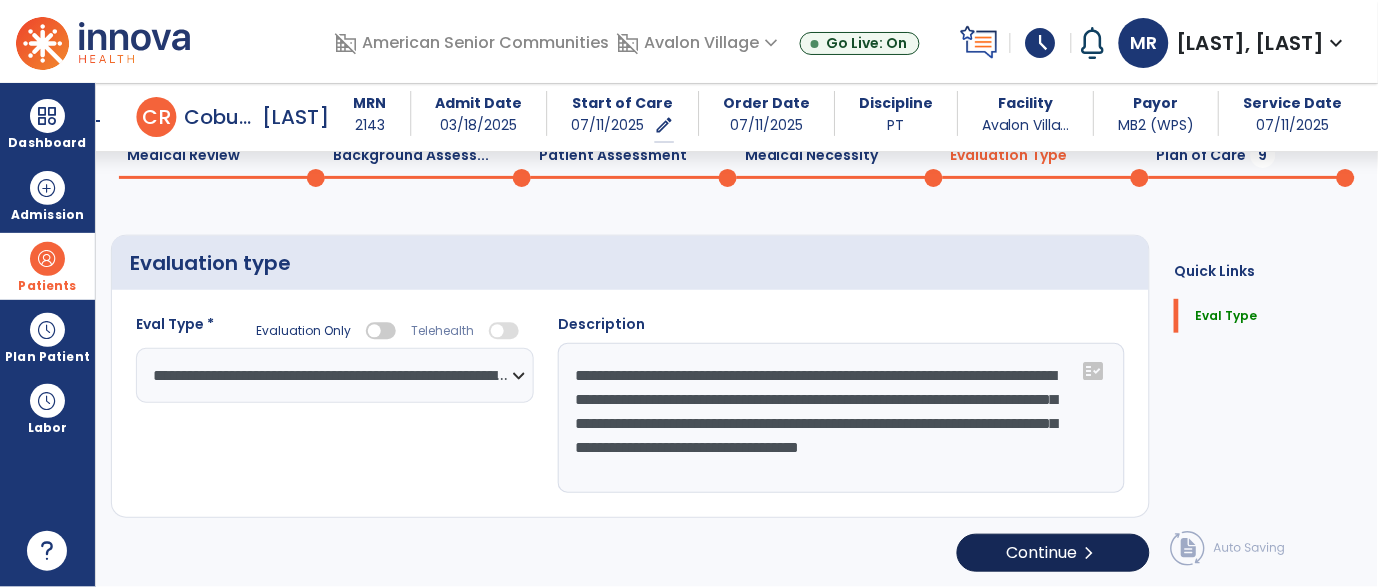 select on "*****" 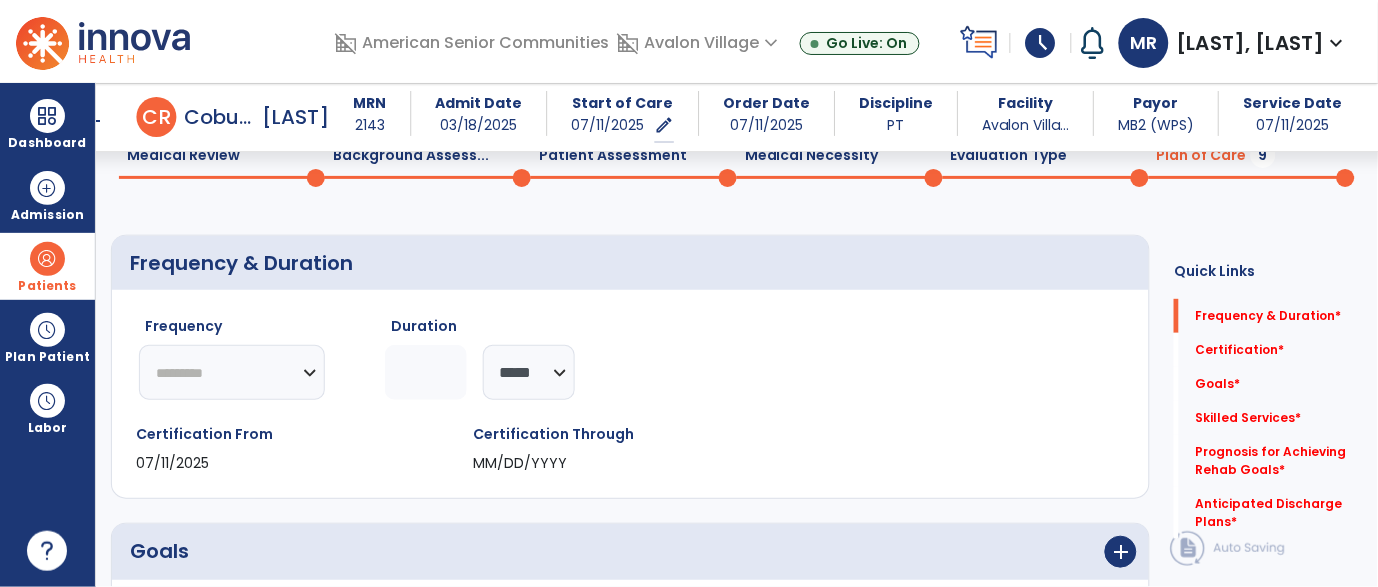 click on "********* ** ** ** ** ** ** **" 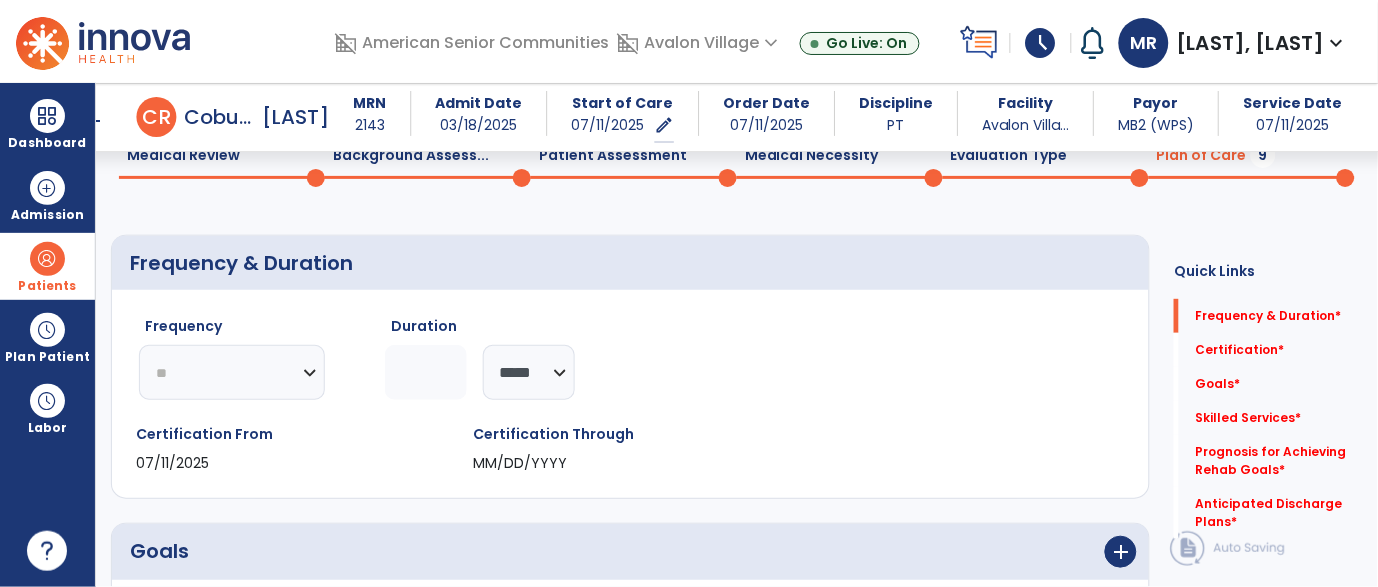 click on "********* ** ** ** ** ** ** **" 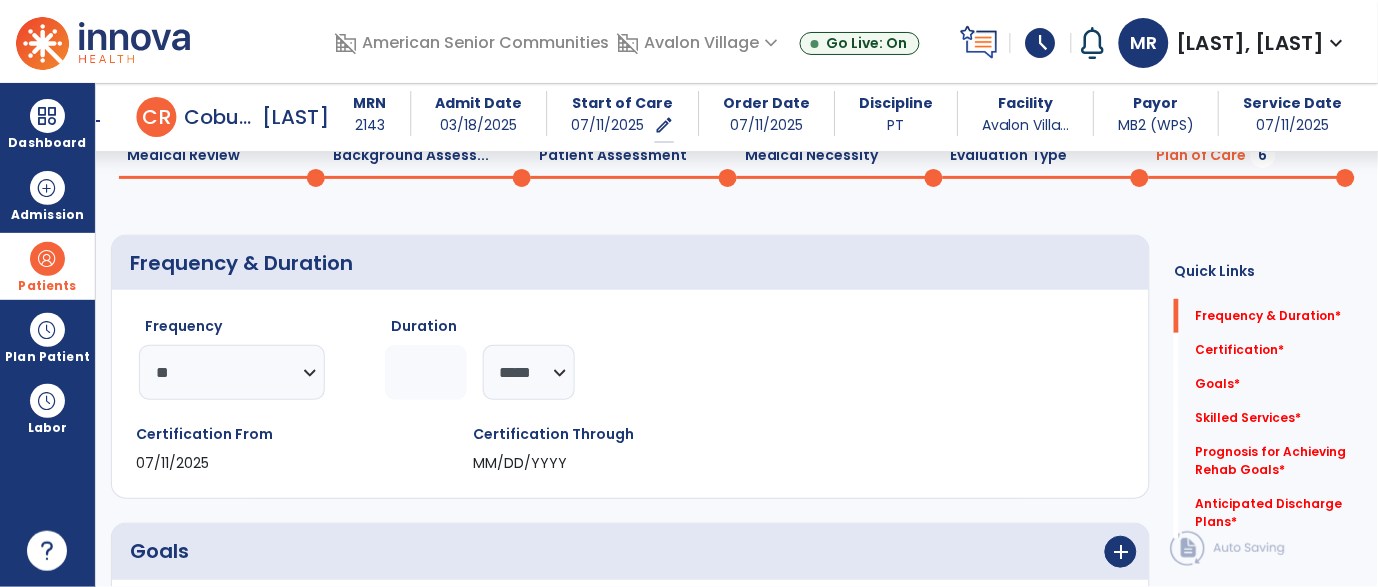 click 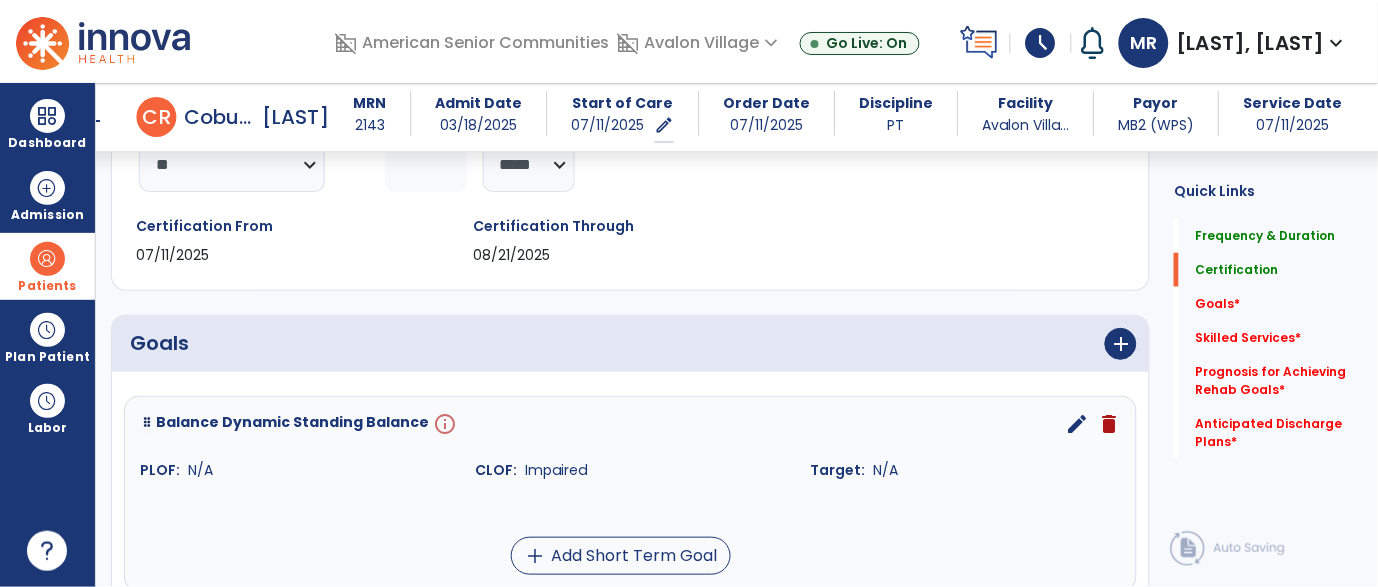 scroll, scrollTop: 302, scrollLeft: 0, axis: vertical 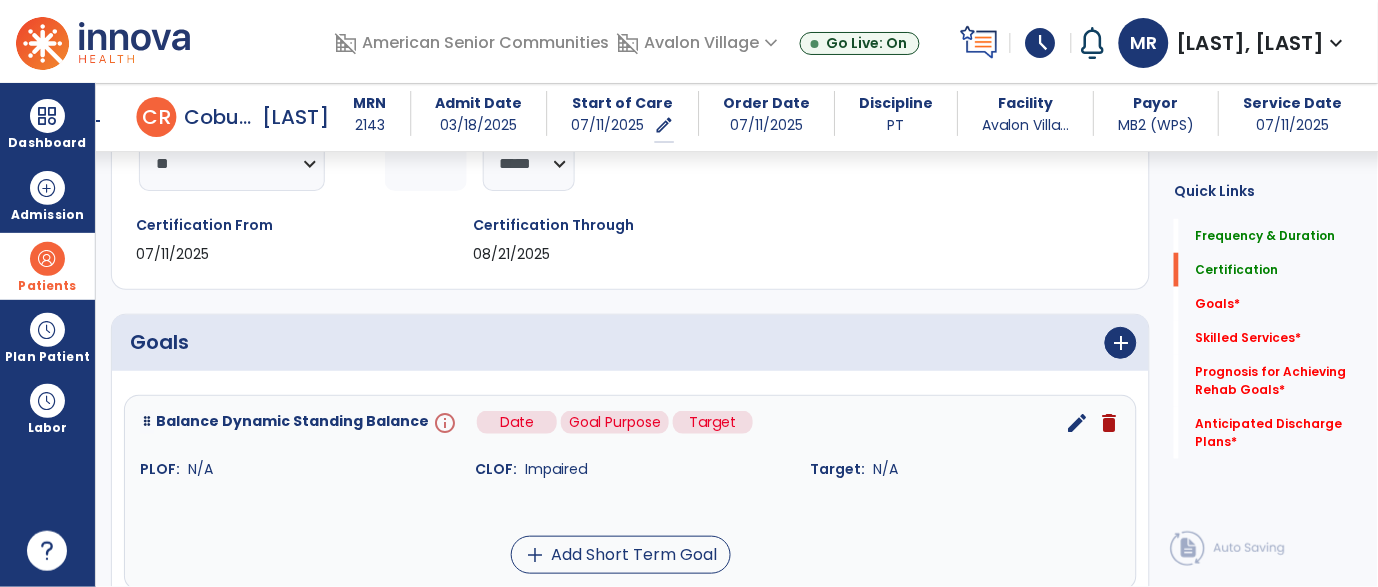 type on "*" 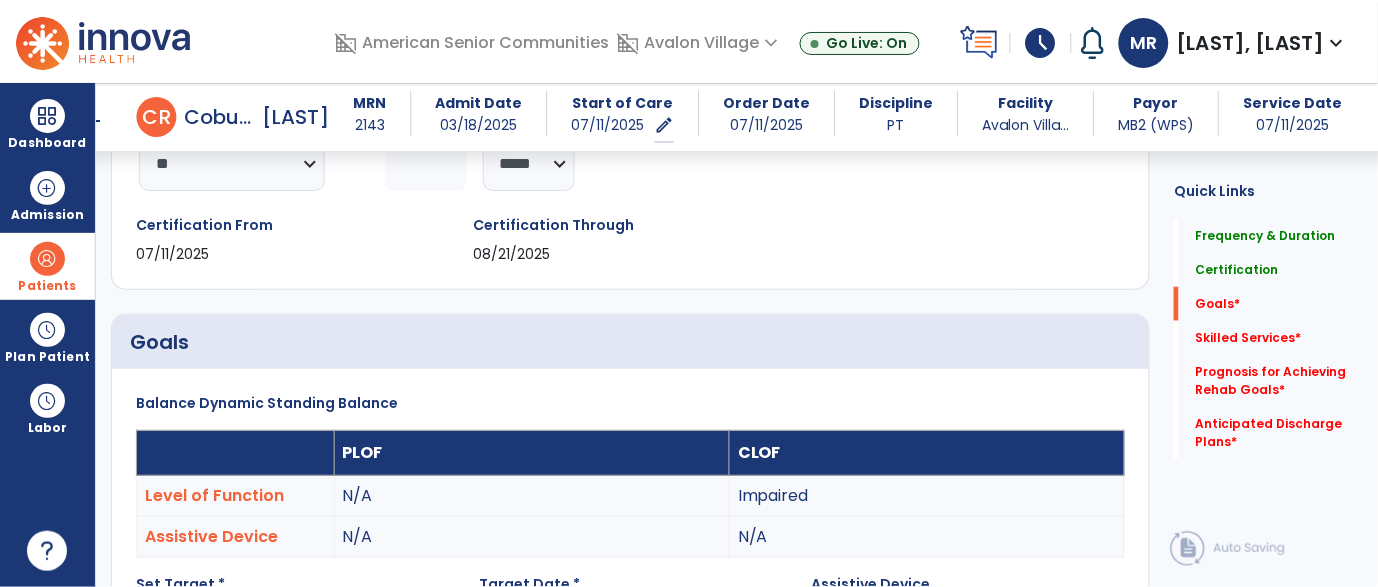 scroll, scrollTop: 532, scrollLeft: 0, axis: vertical 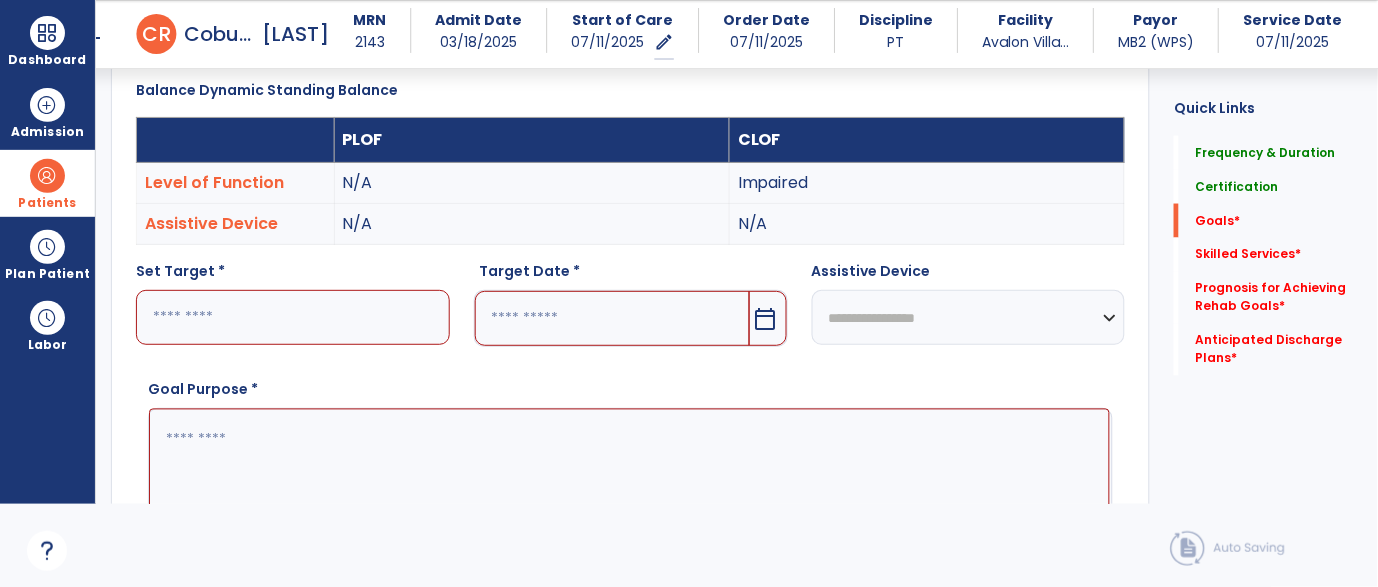 click at bounding box center (293, 317) 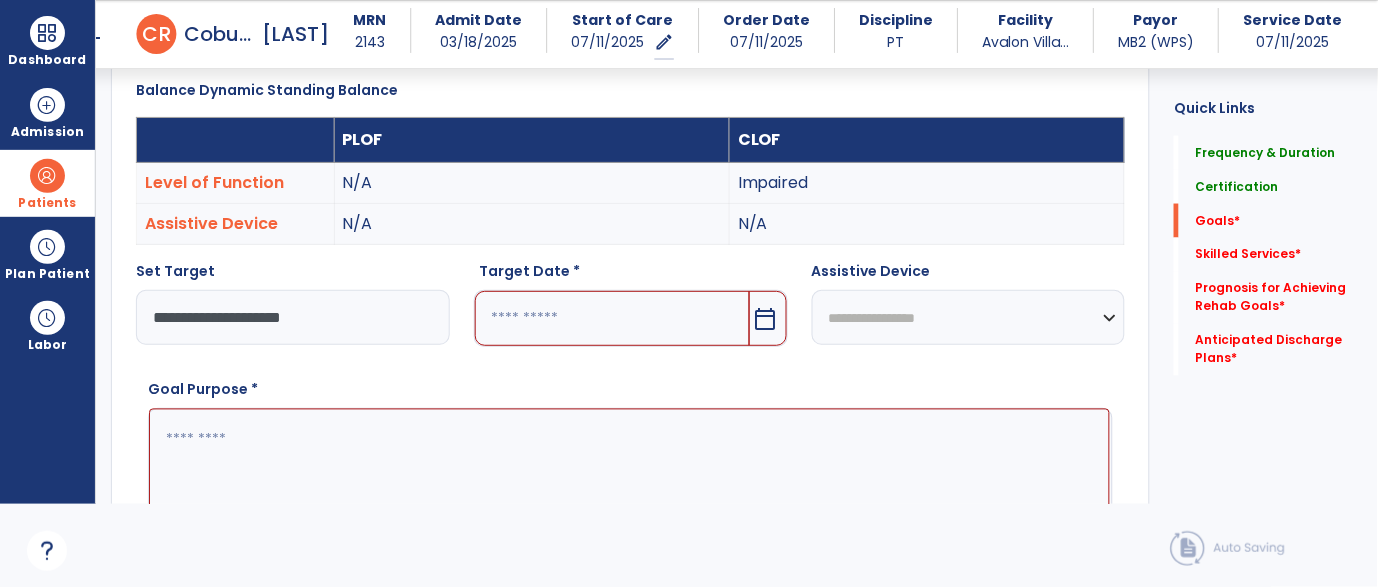 type on "**********" 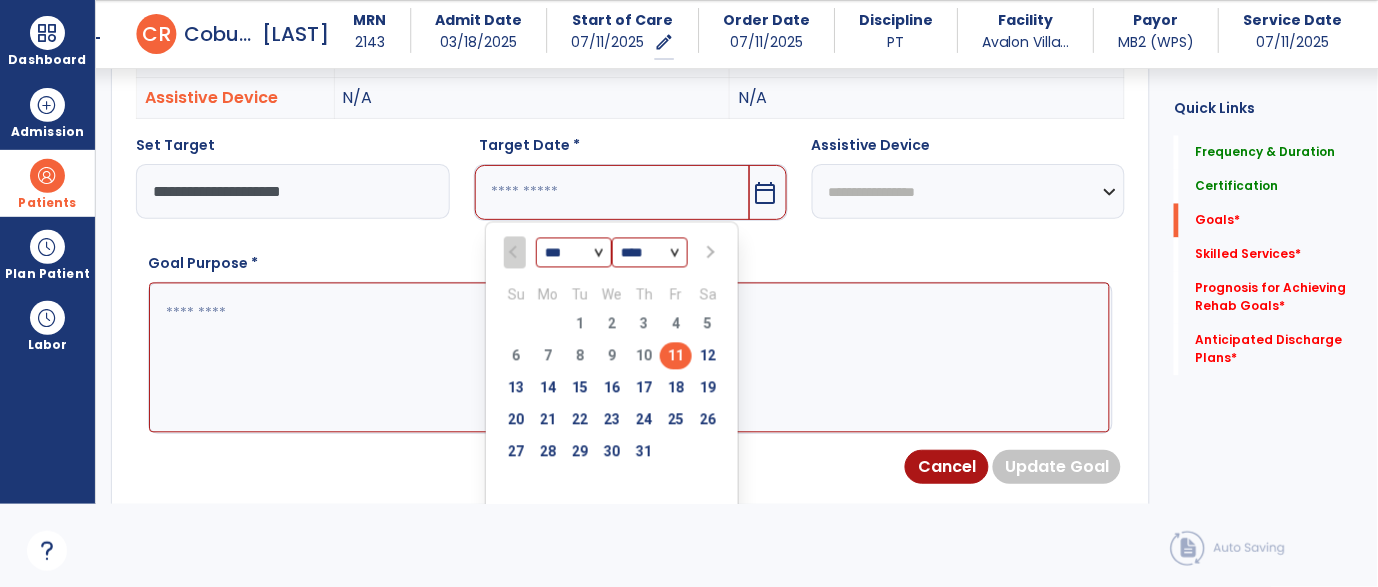 scroll, scrollTop: 659, scrollLeft: 0, axis: vertical 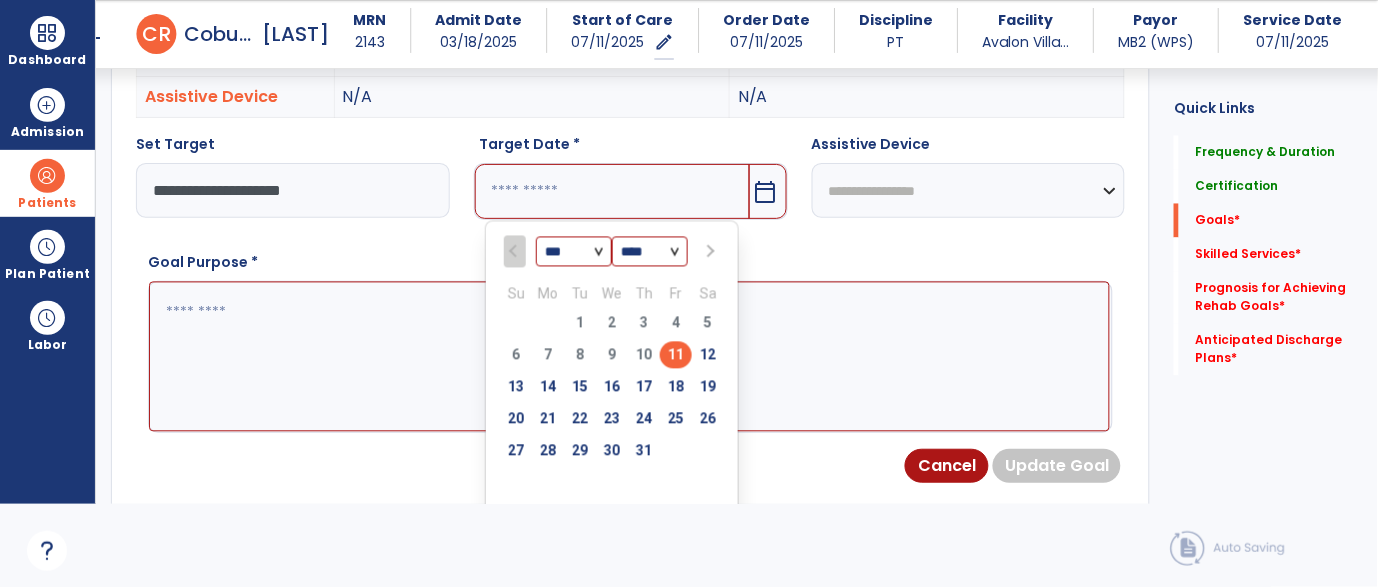 click at bounding box center [708, 252] 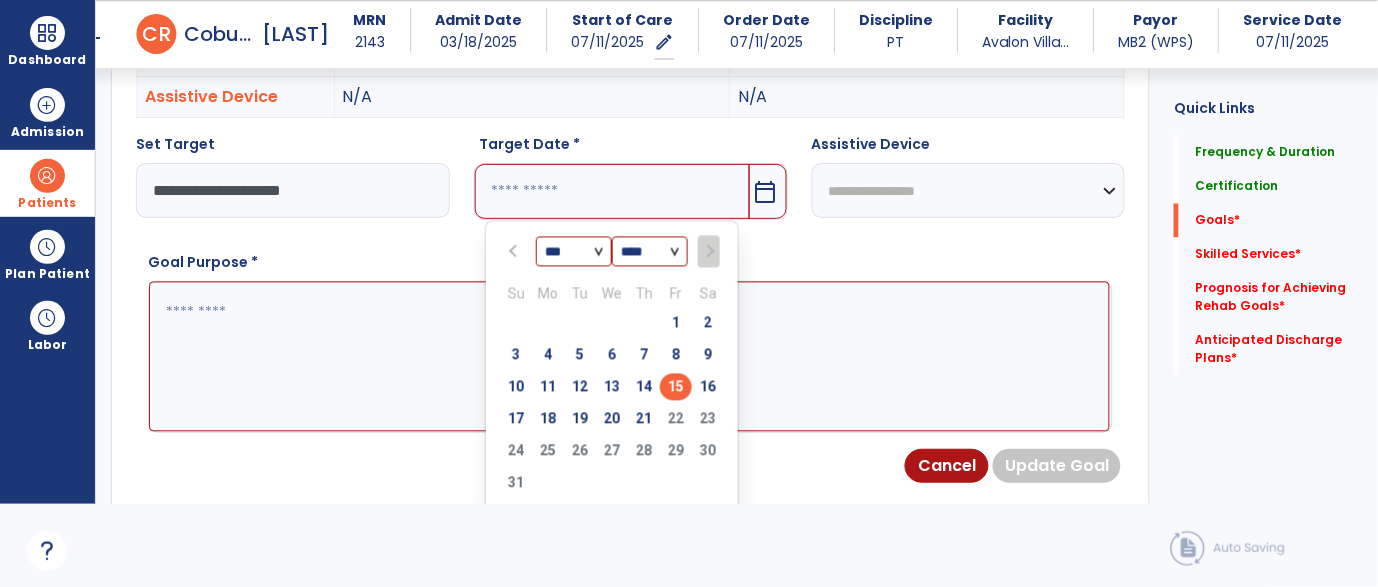 click on "15" at bounding box center (676, 387) 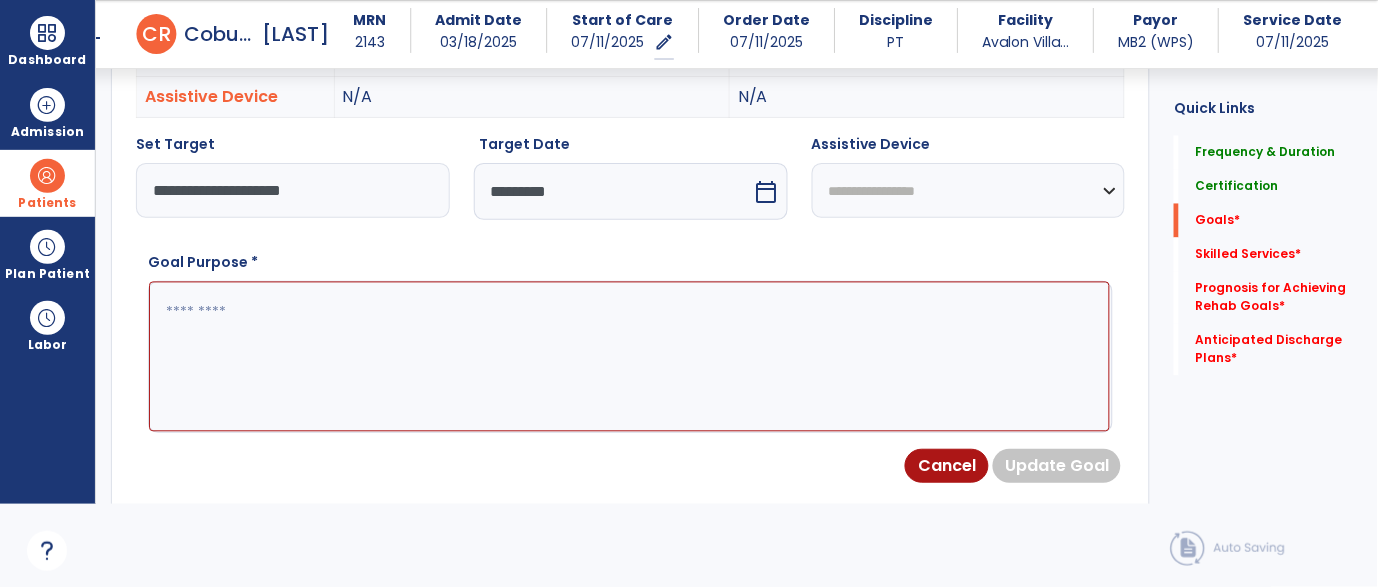 click at bounding box center (629, 357) 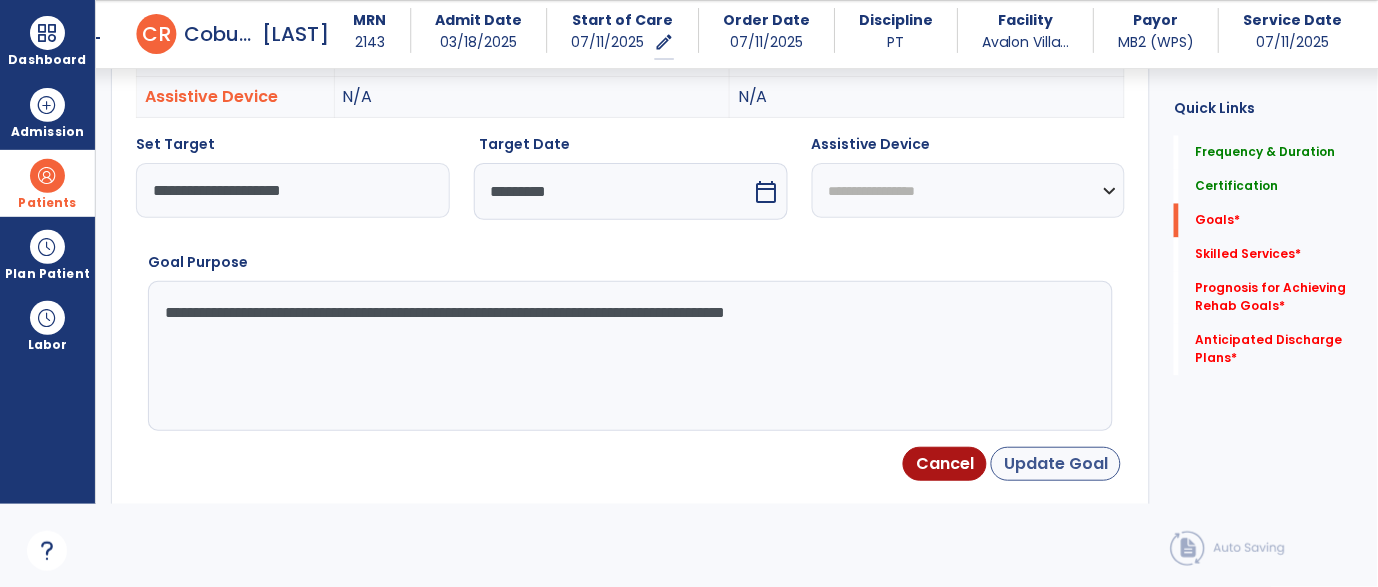 type on "**********" 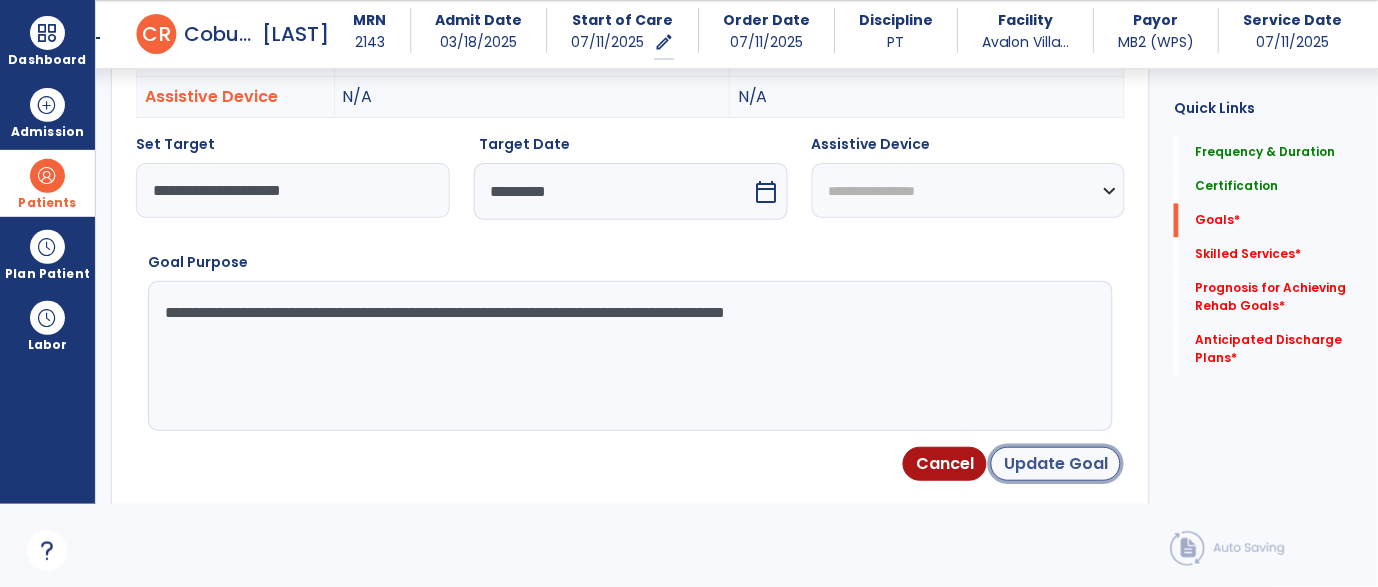 click on "Update Goal" at bounding box center (1056, 464) 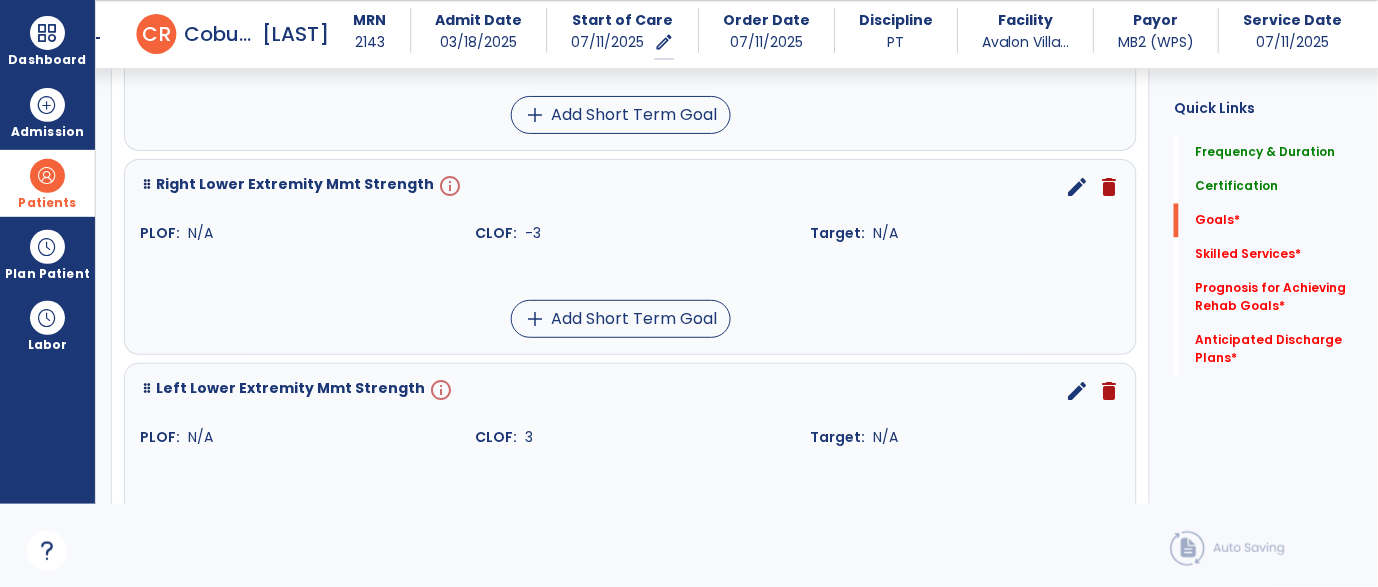 scroll, scrollTop: 661, scrollLeft: 0, axis: vertical 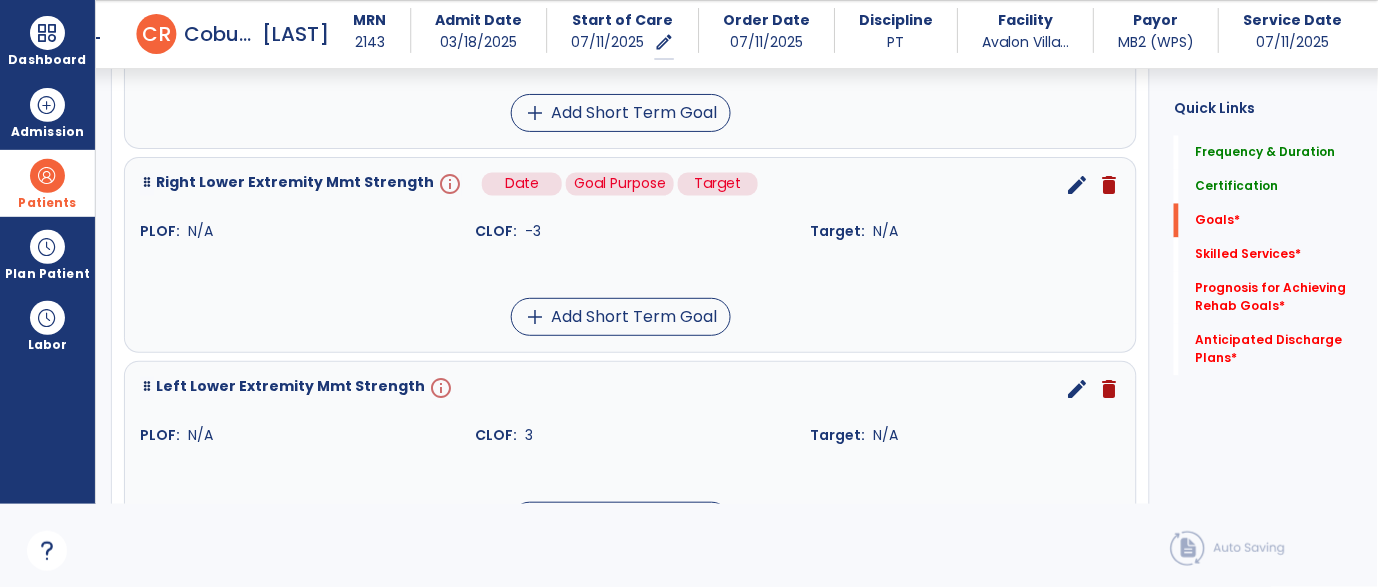 click on "info" at bounding box center [448, 185] 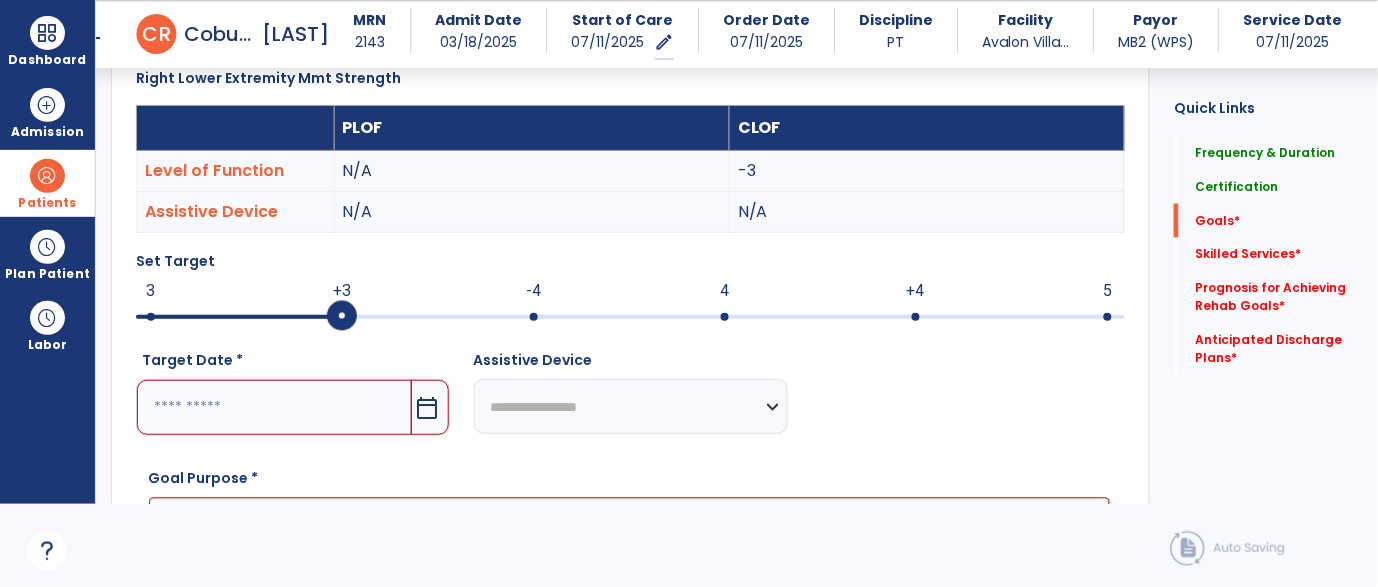 scroll, scrollTop: 532, scrollLeft: 0, axis: vertical 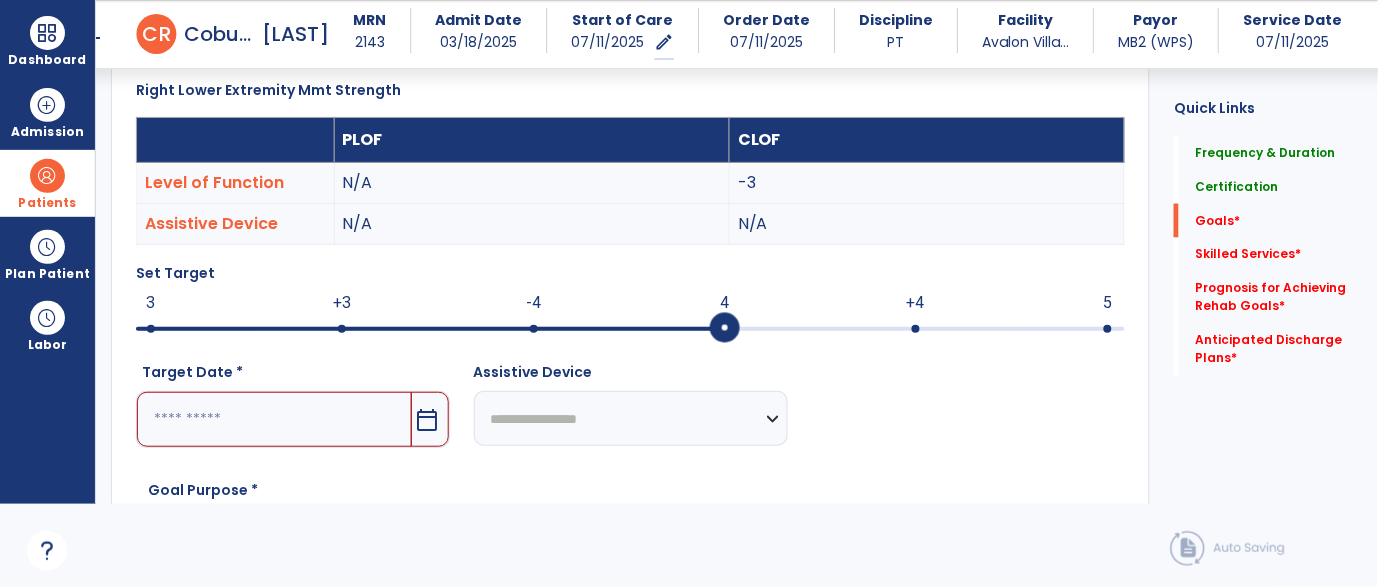 click at bounding box center (725, 329) 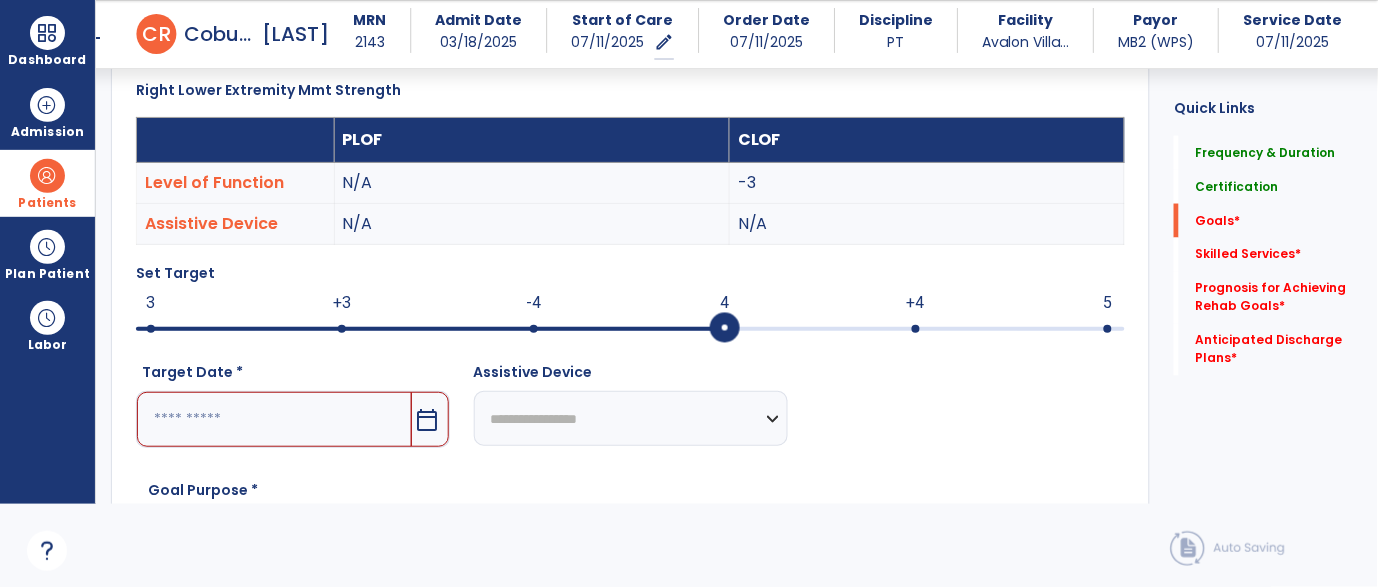 click on "calendar_today" at bounding box center (428, 420) 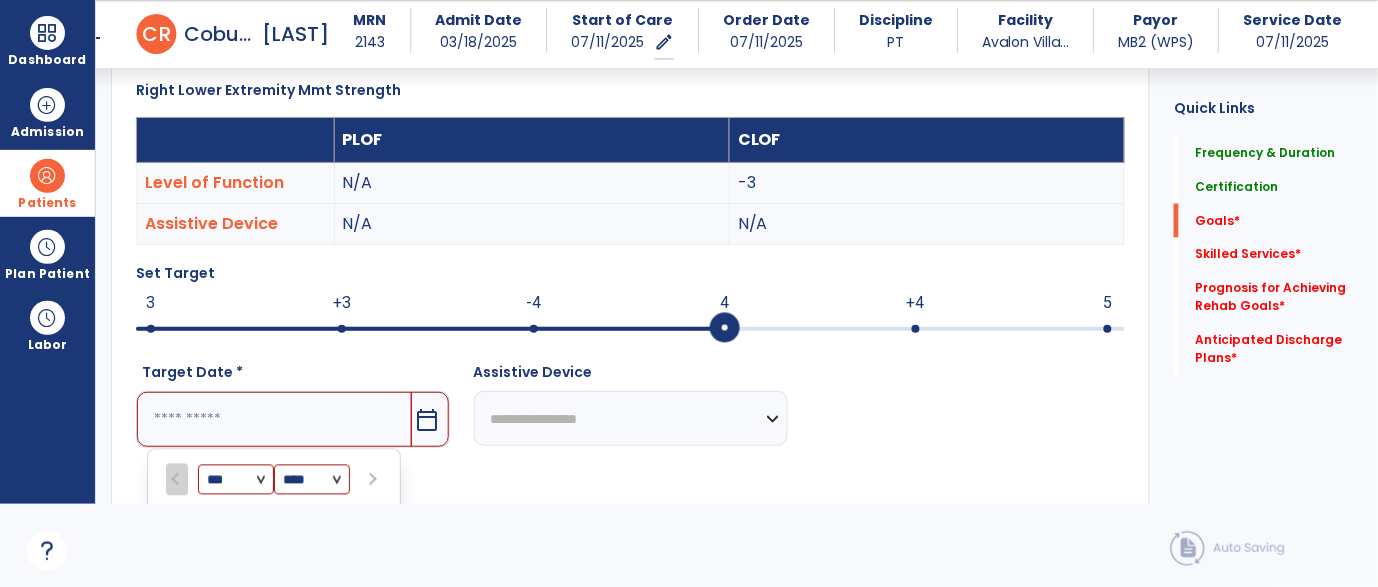 scroll, scrollTop: 866, scrollLeft: 0, axis: vertical 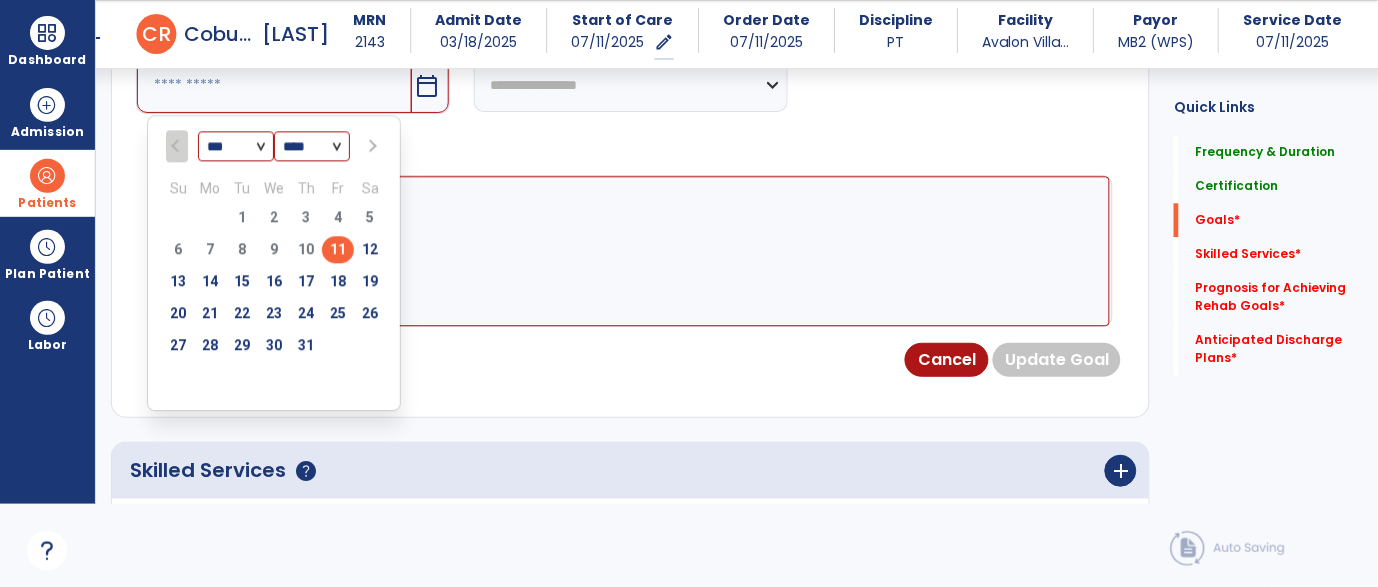click at bounding box center (371, 146) 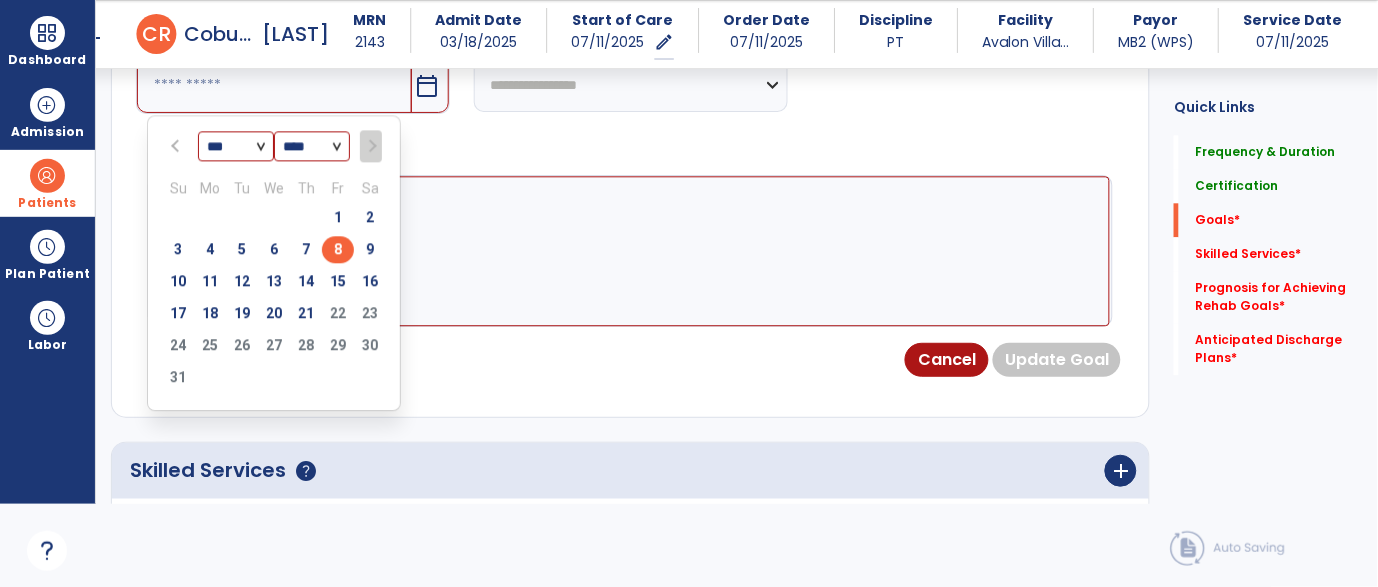 click on "8" at bounding box center (338, 249) 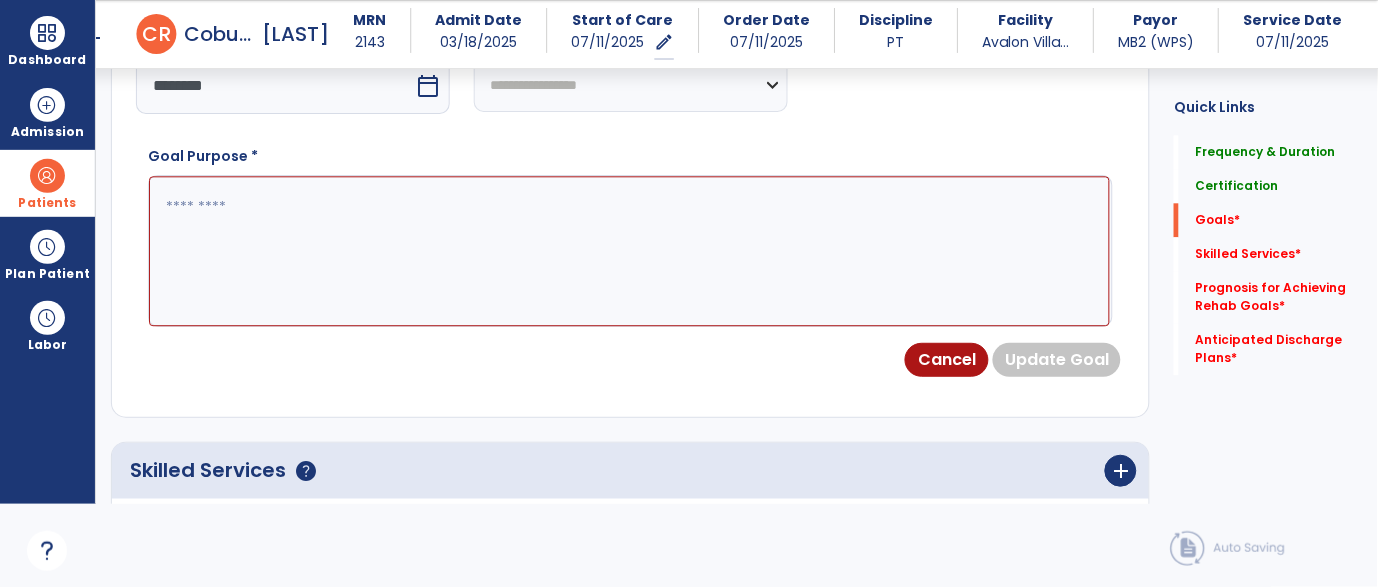 click at bounding box center [629, 251] 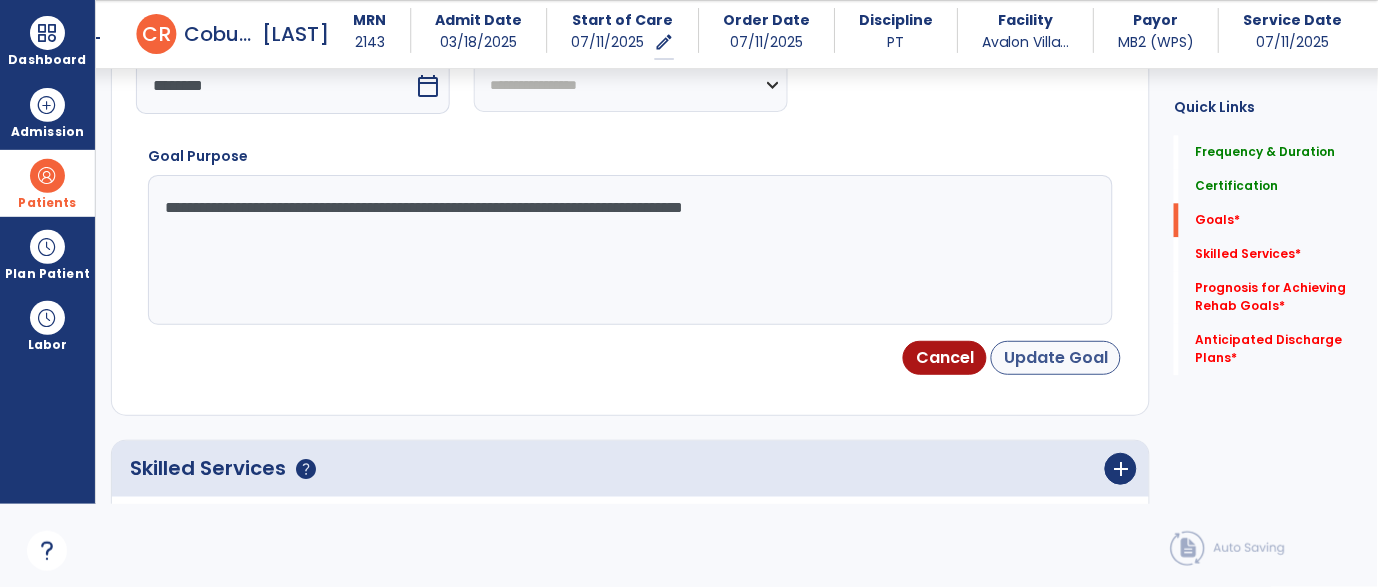 type on "**********" 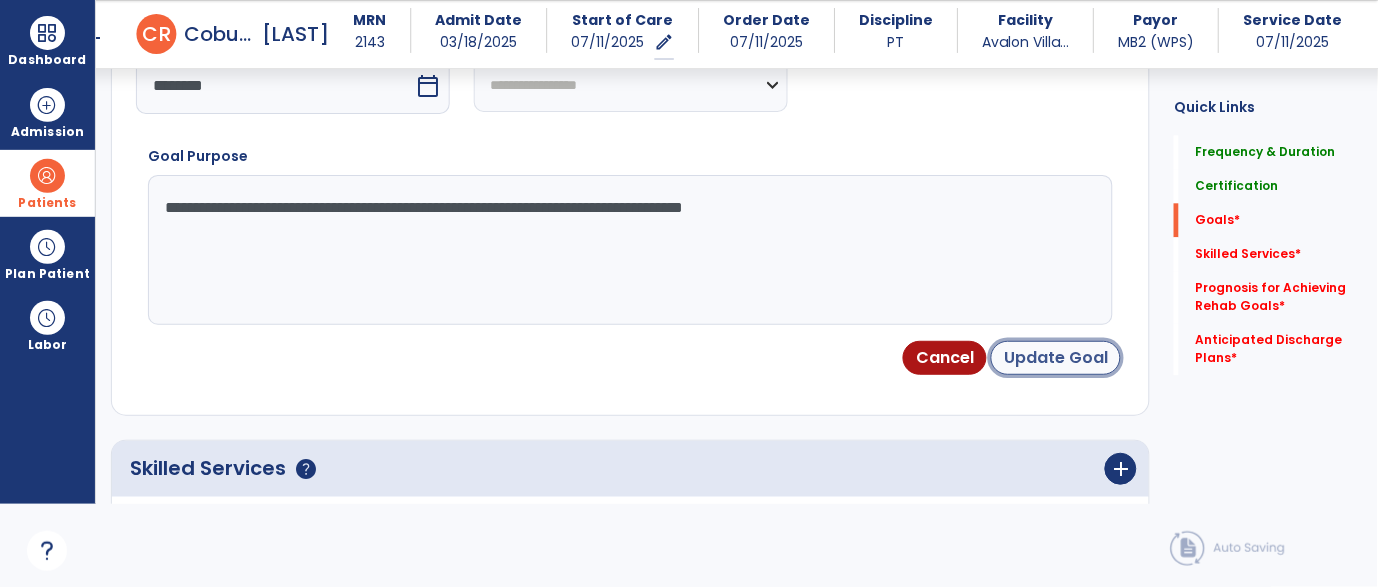 click on "Update Goal" at bounding box center (1056, 358) 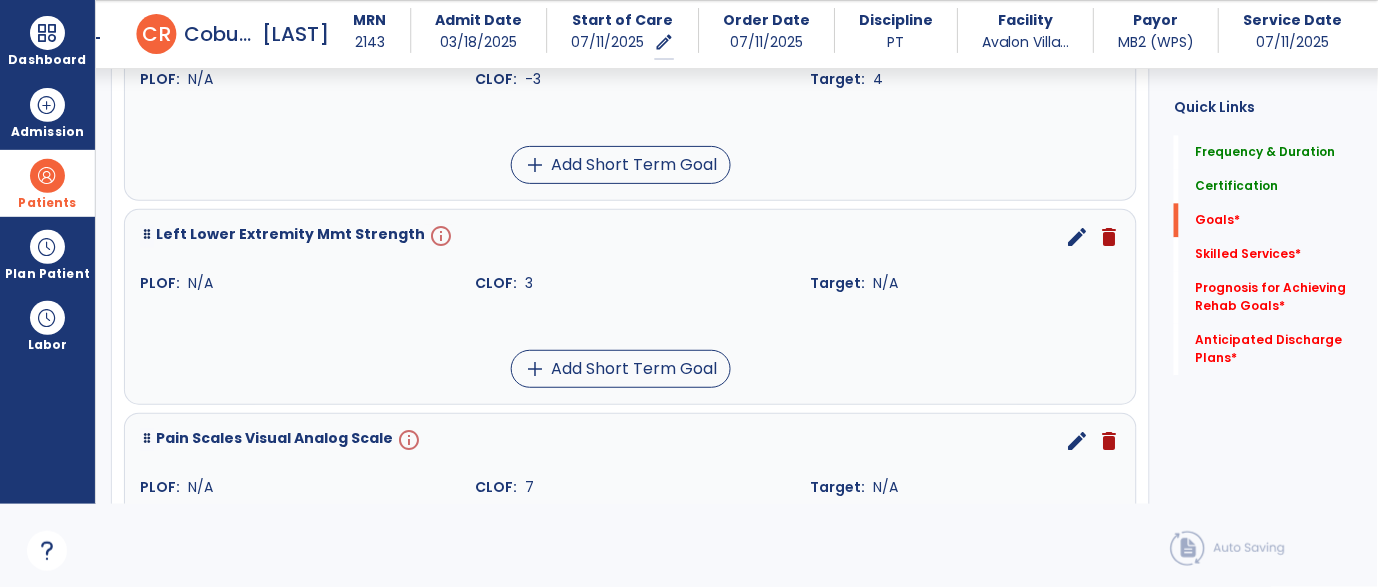 scroll, scrollTop: 704, scrollLeft: 0, axis: vertical 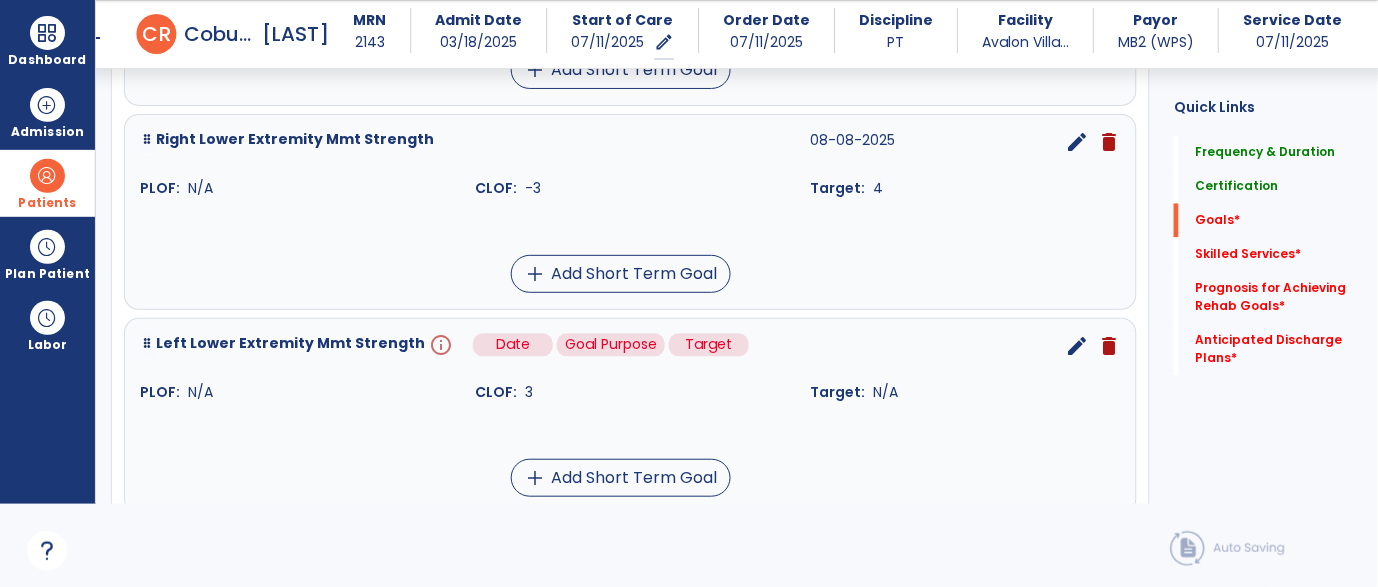 click on "info" at bounding box center [439, 346] 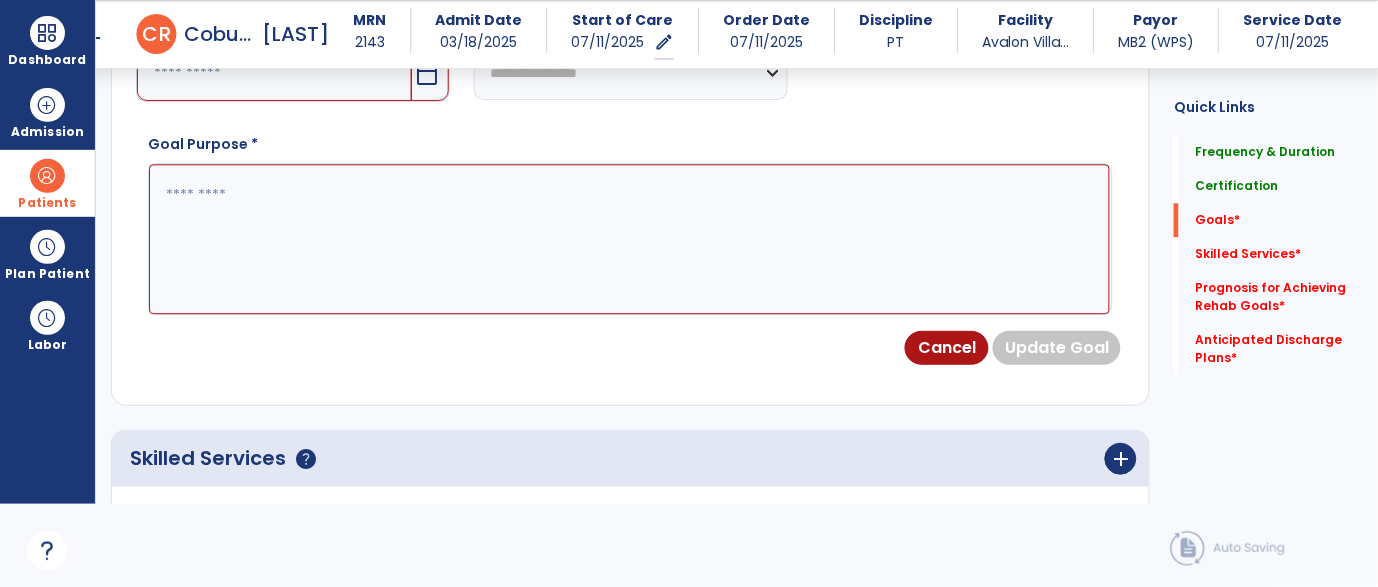 scroll, scrollTop: 532, scrollLeft: 0, axis: vertical 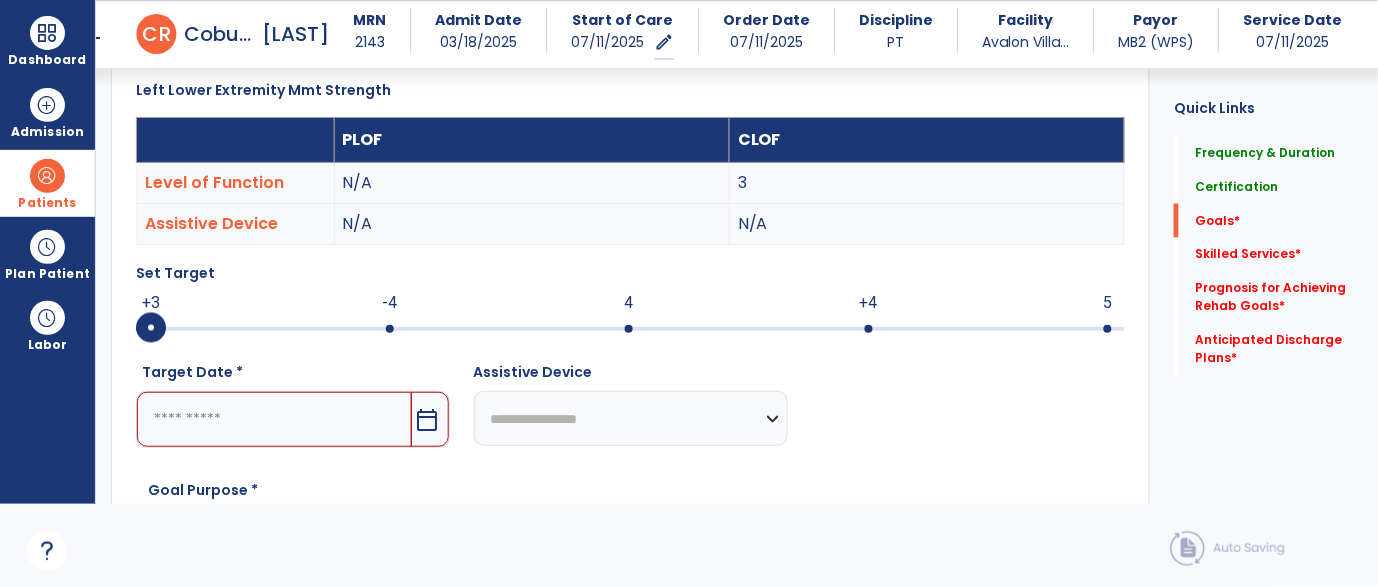 click at bounding box center [630, 327] 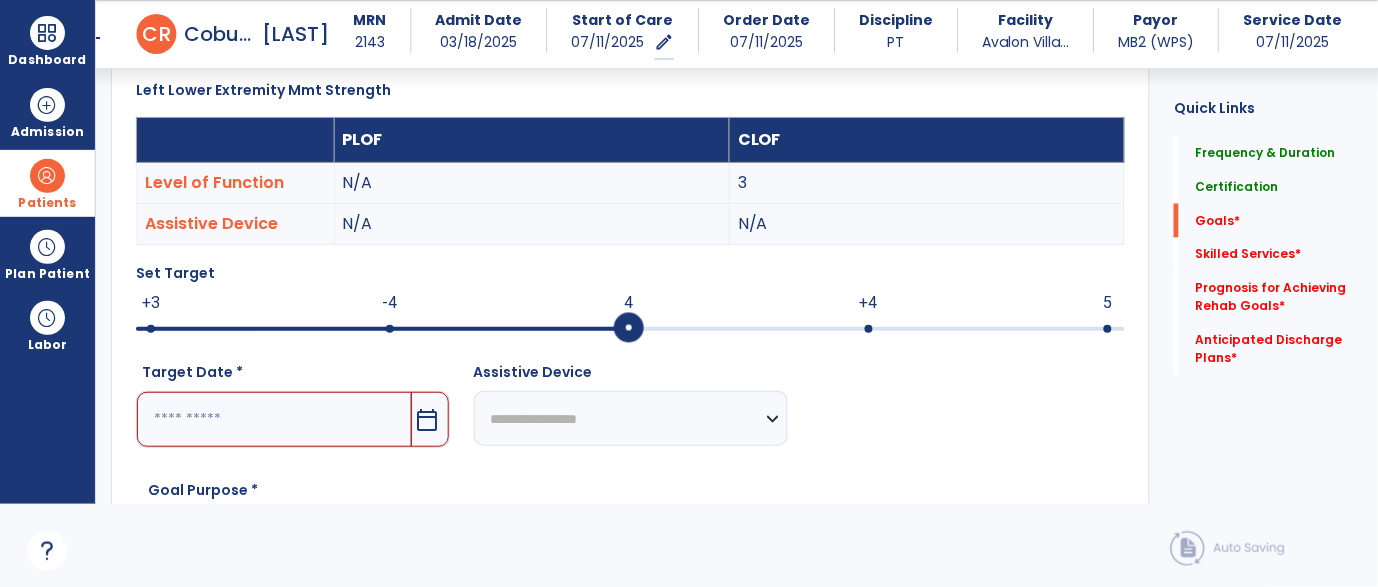 click on "calendar_today" at bounding box center (428, 420) 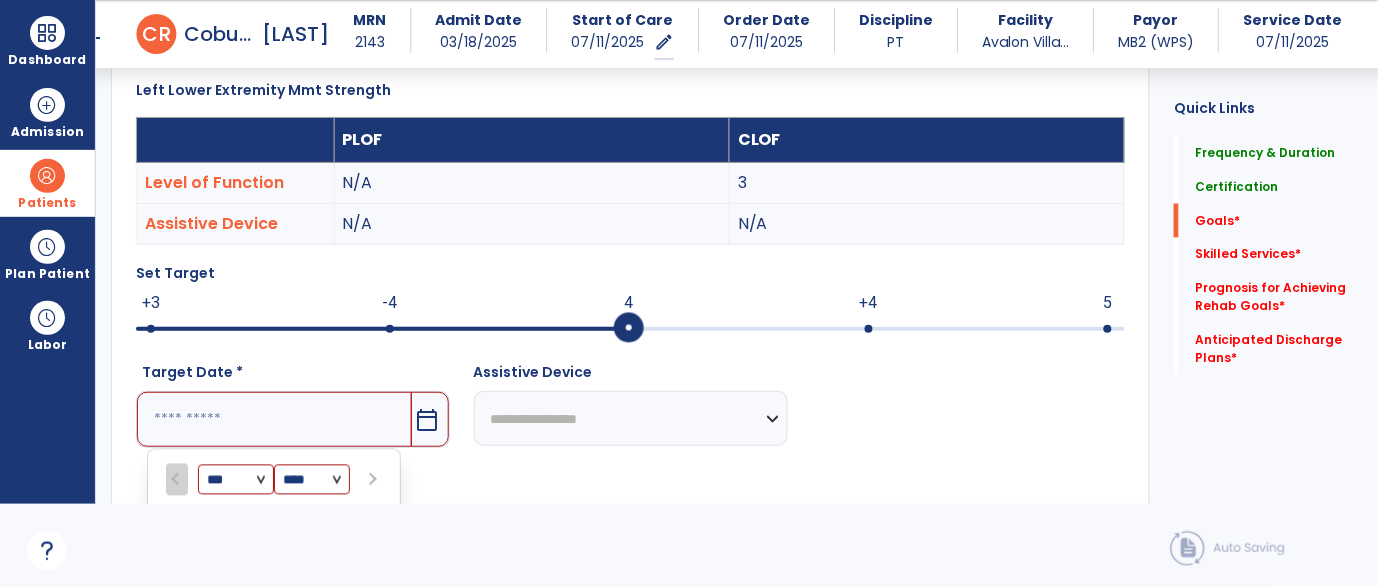 scroll, scrollTop: 866, scrollLeft: 0, axis: vertical 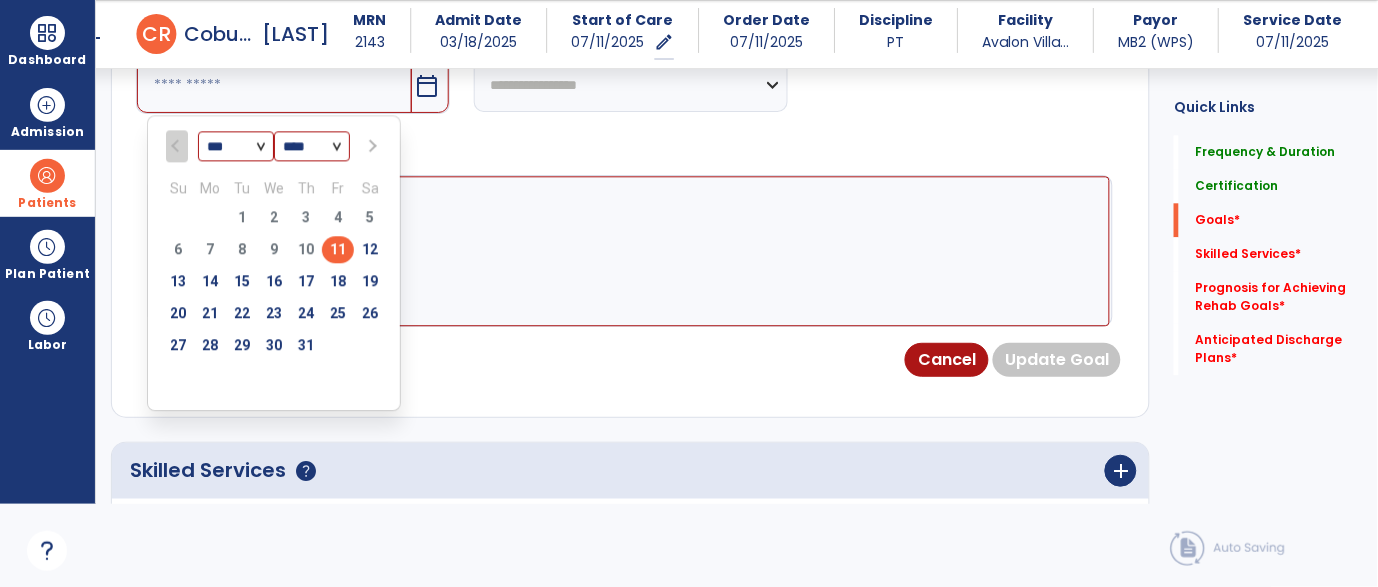 click at bounding box center (370, 146) 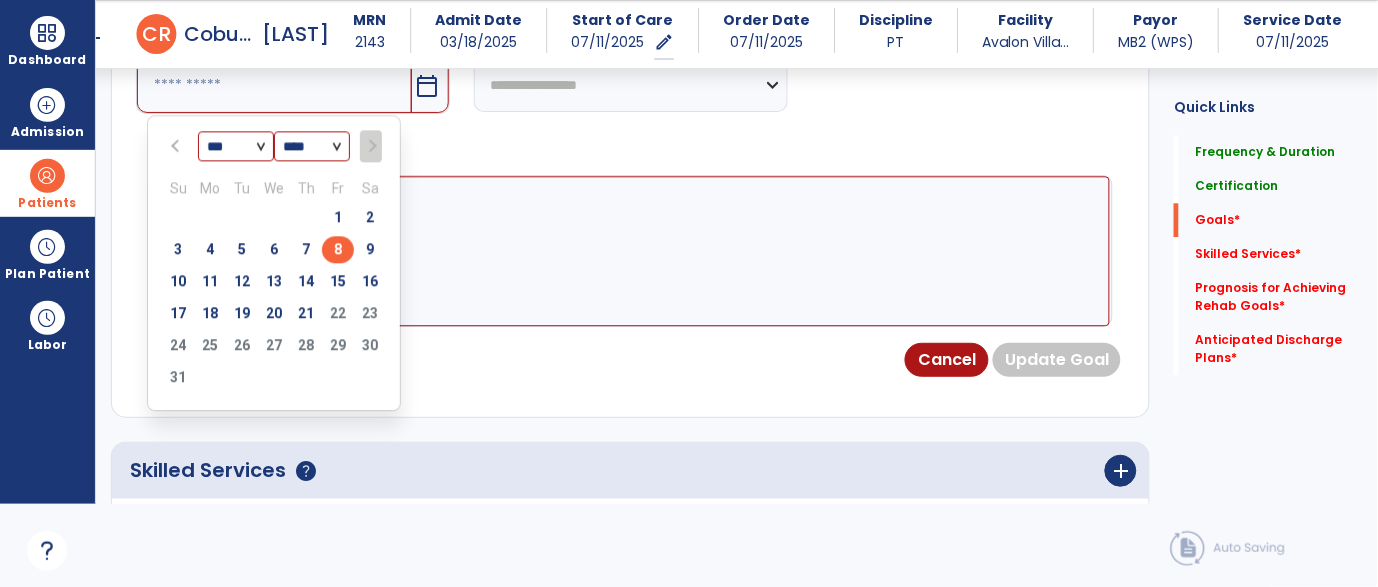 click on "8" at bounding box center (338, 249) 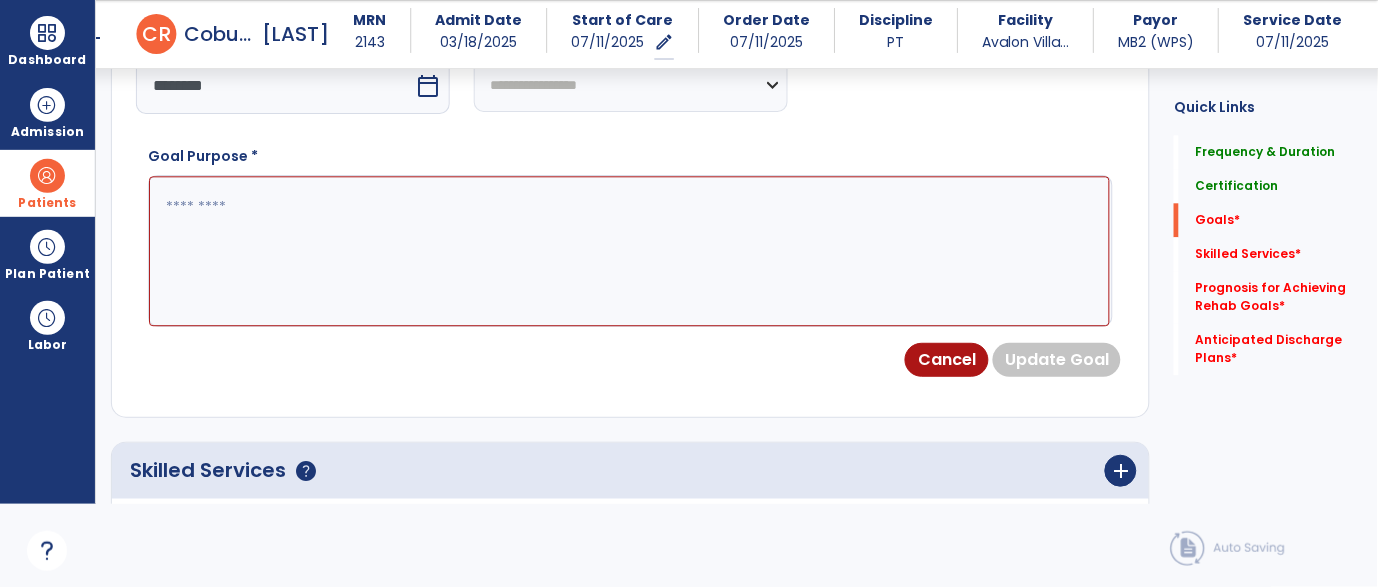 click at bounding box center [629, 251] 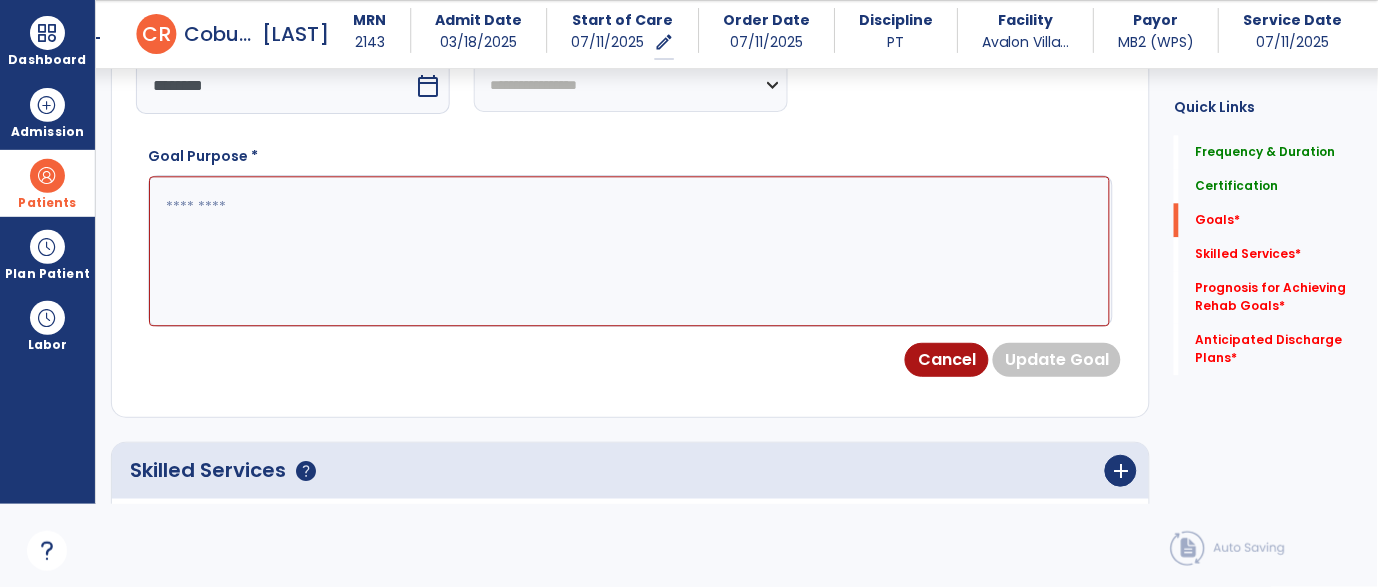 paste on "**********" 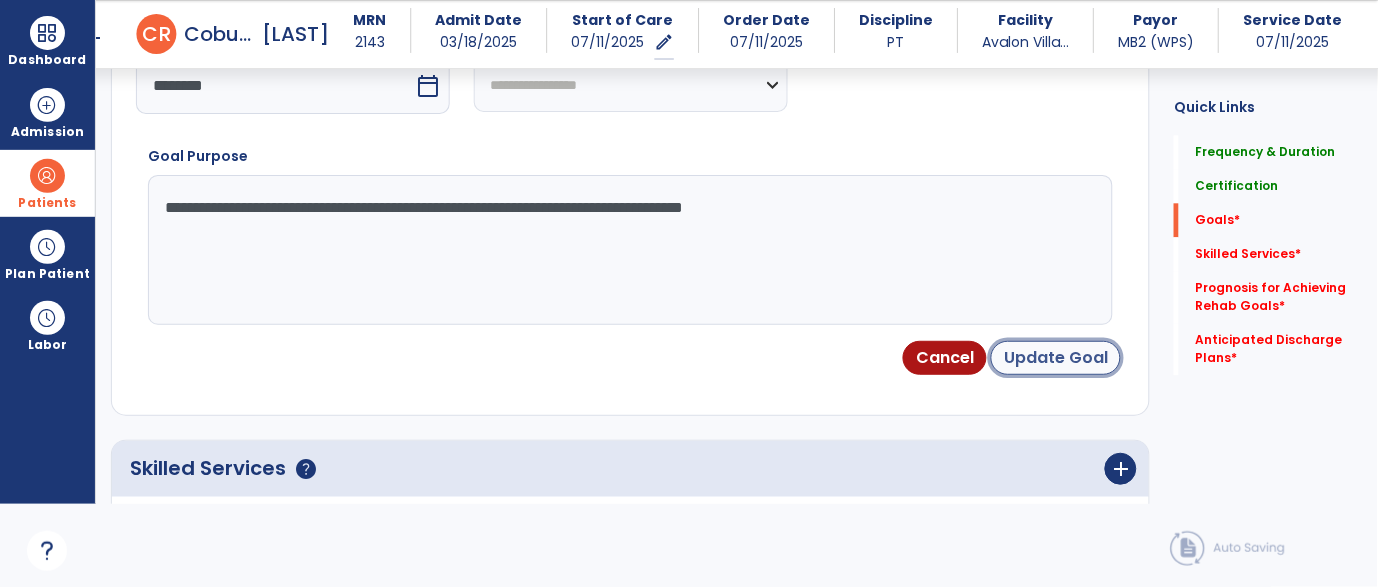 click on "Update Goal" at bounding box center [1056, 358] 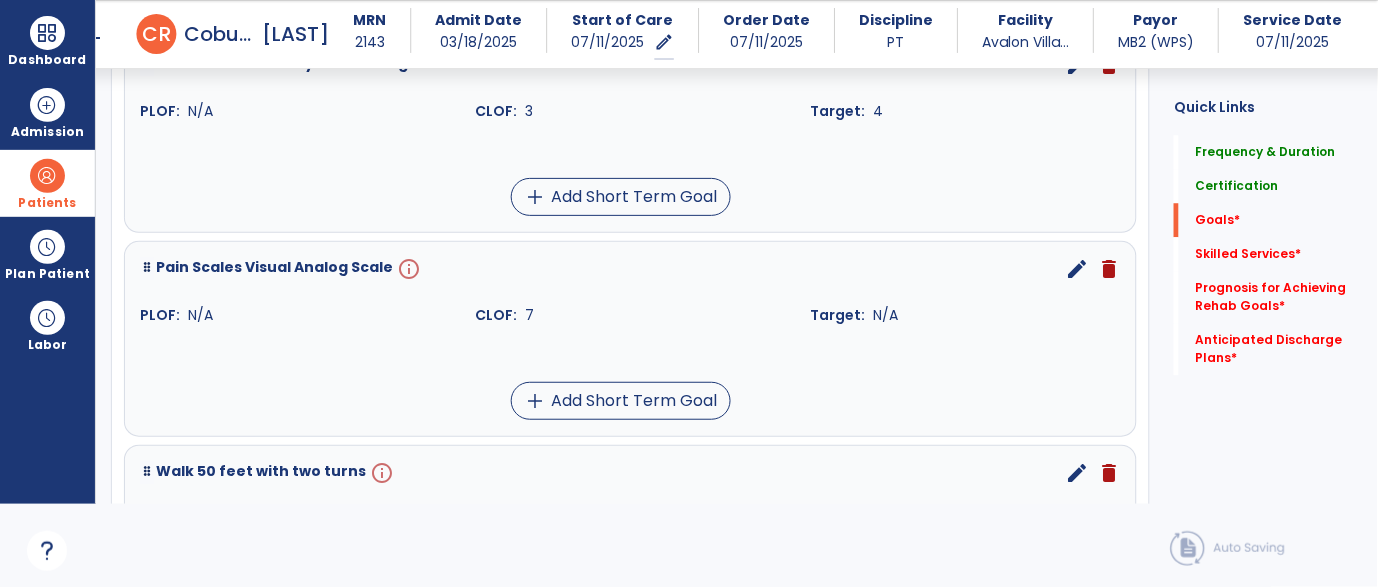 scroll, scrollTop: 986, scrollLeft: 0, axis: vertical 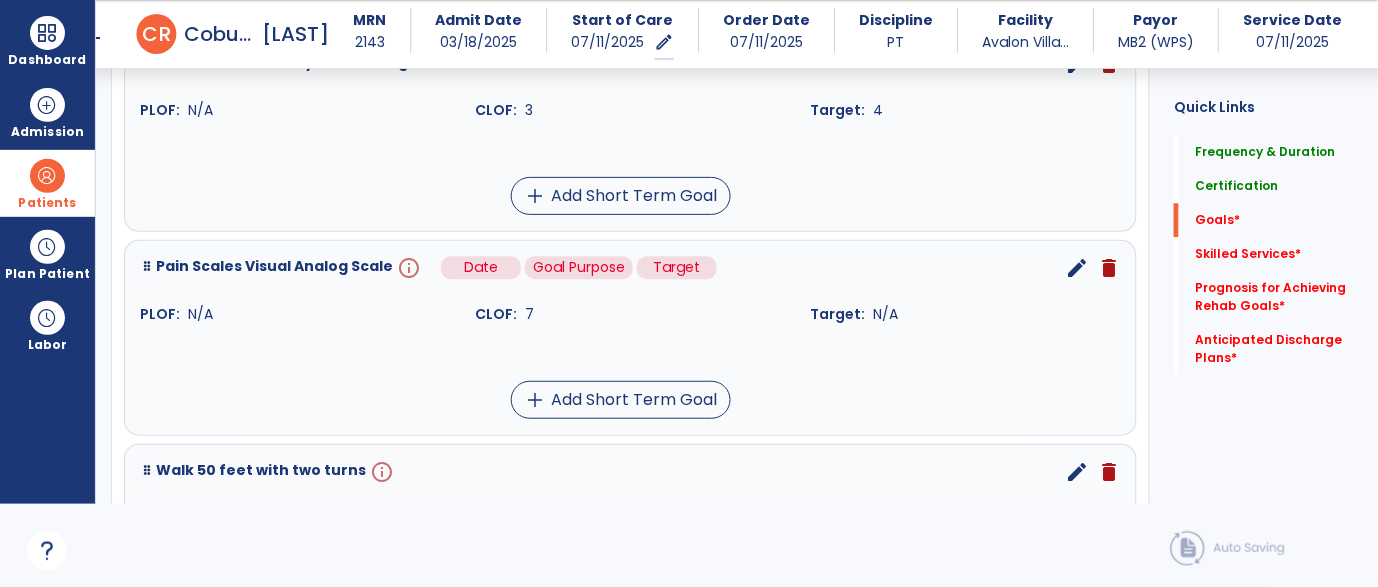 click on "info" at bounding box center [407, 268] 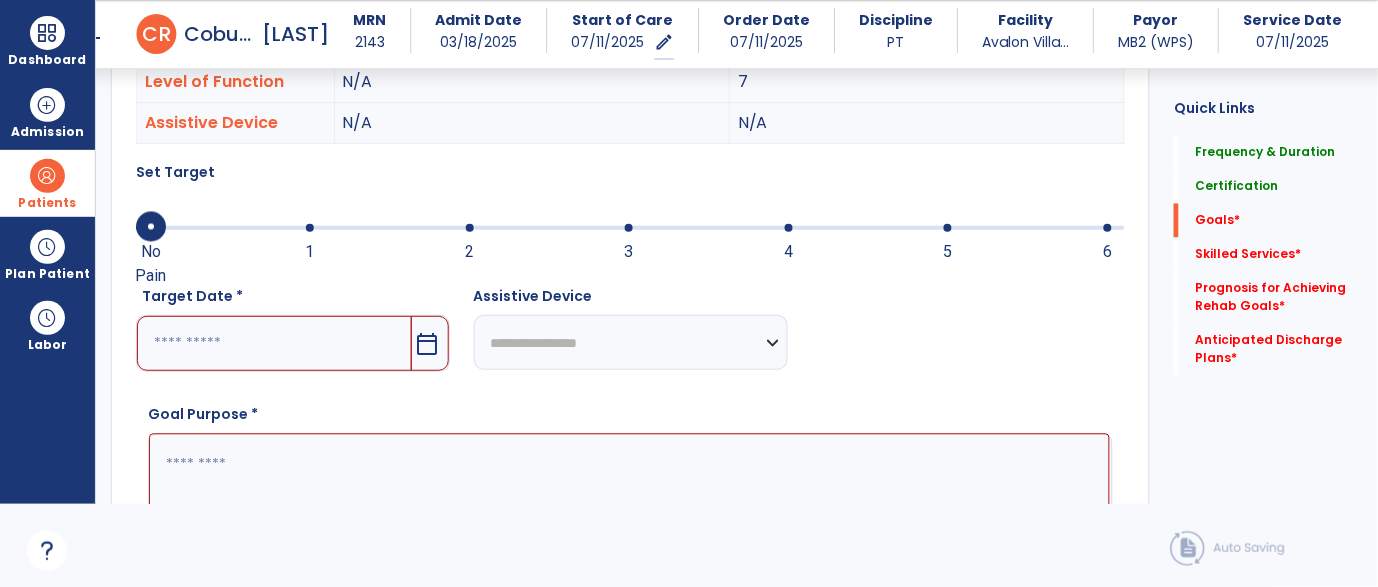 scroll, scrollTop: 532, scrollLeft: 0, axis: vertical 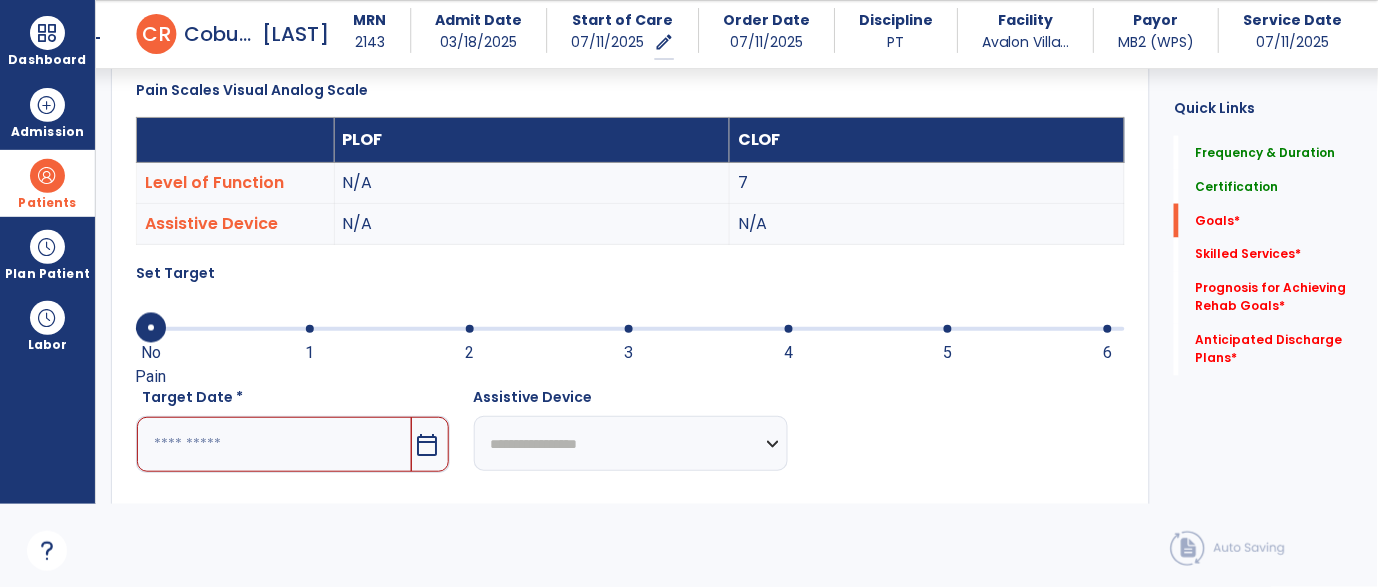 click at bounding box center (470, 329) 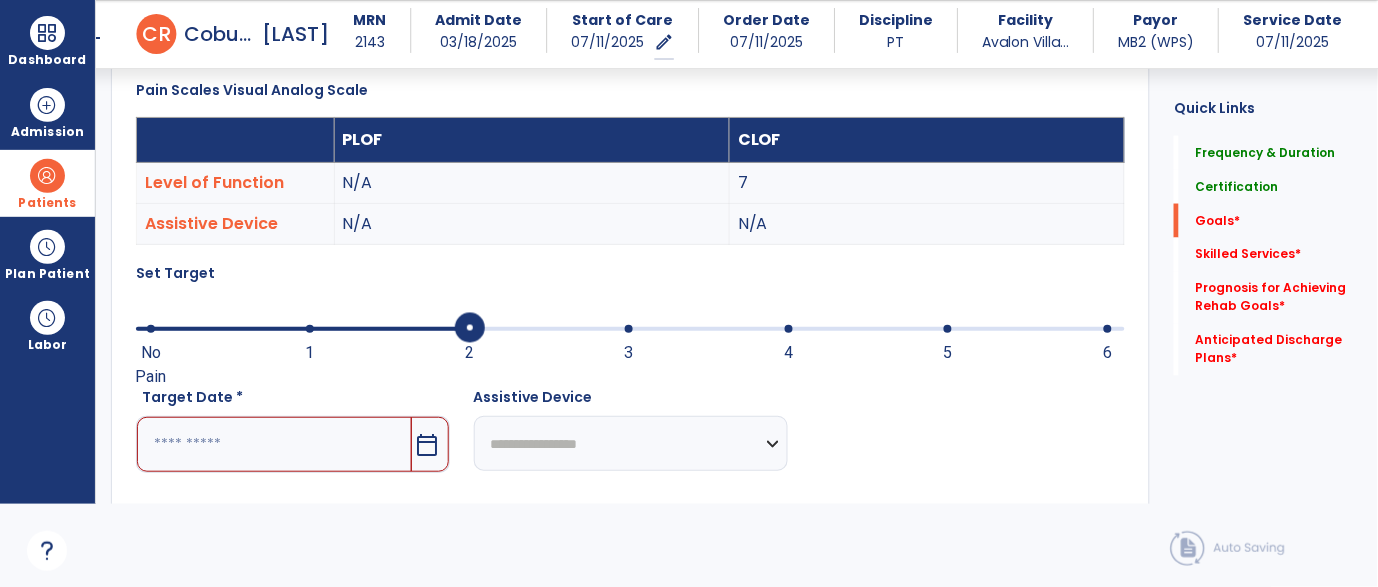 click on "calendar_today" at bounding box center [428, 445] 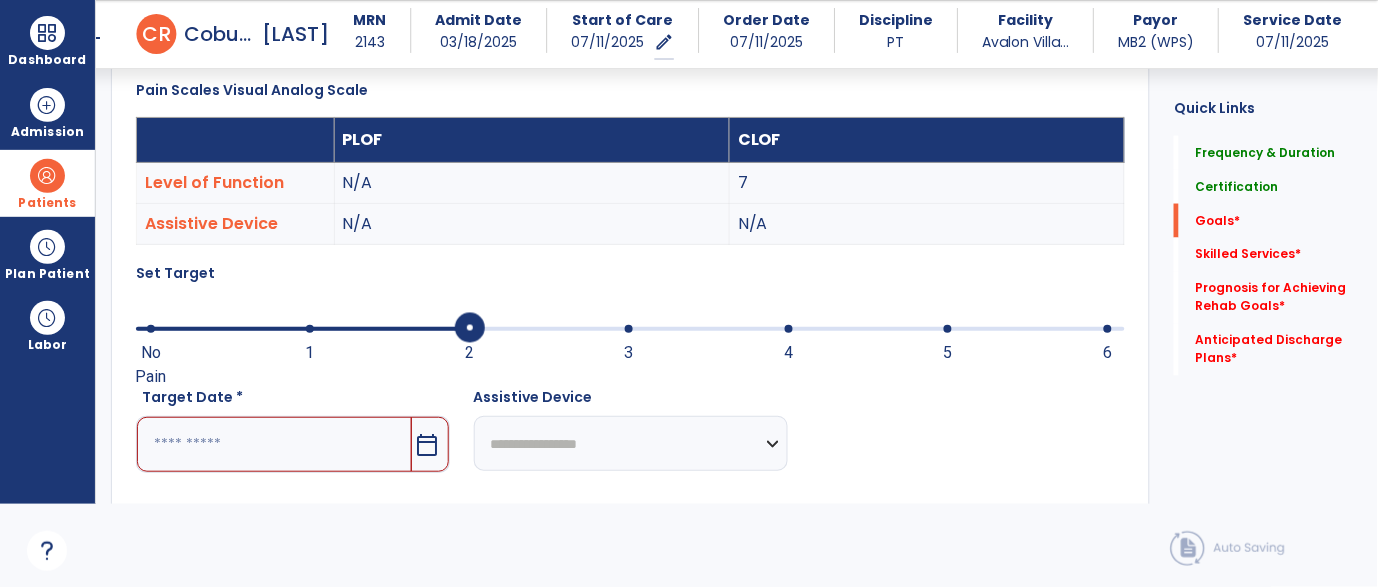 scroll, scrollTop: 891, scrollLeft: 0, axis: vertical 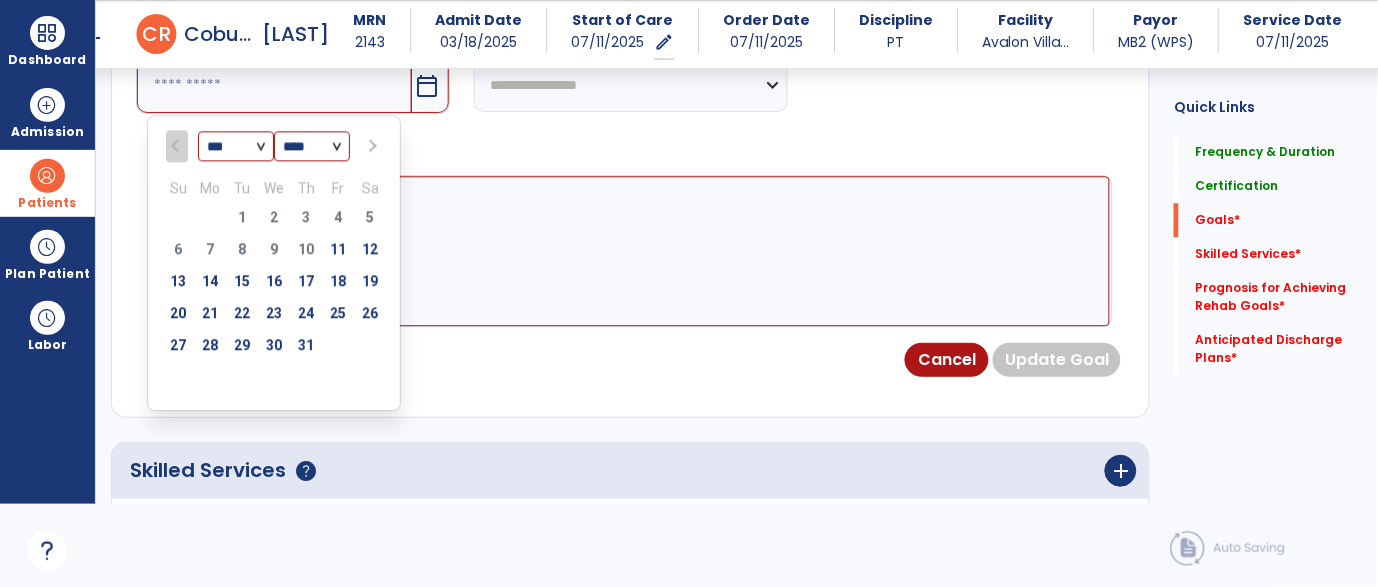 click at bounding box center (370, 146) 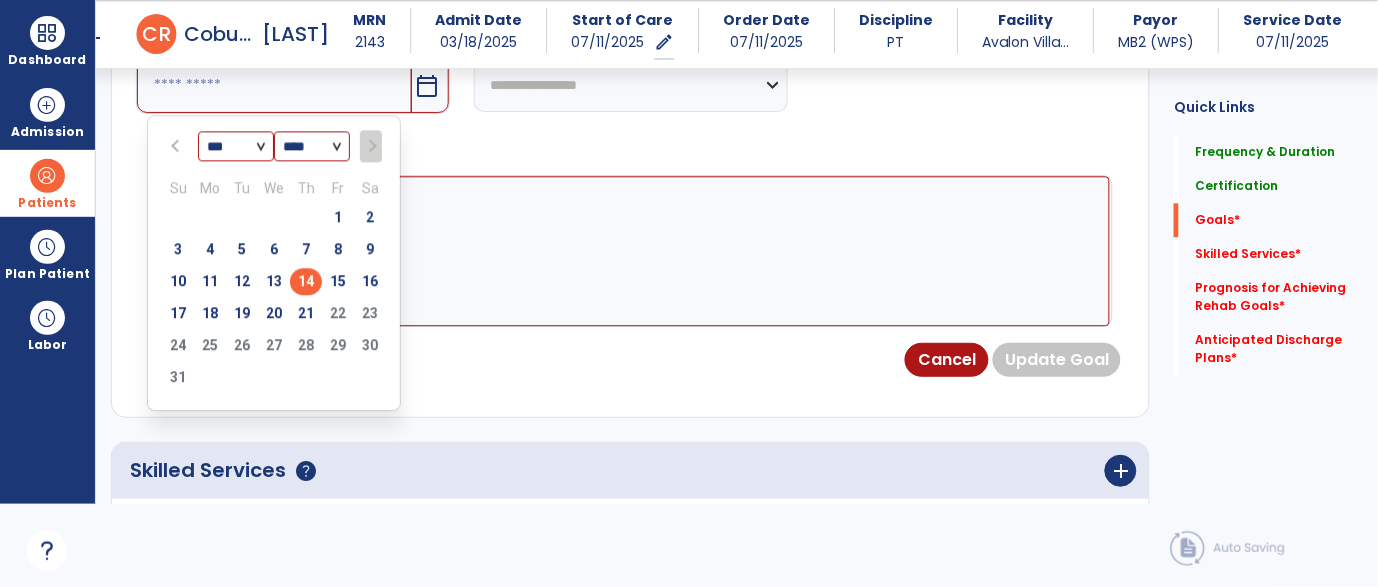 click on "14" at bounding box center [306, 281] 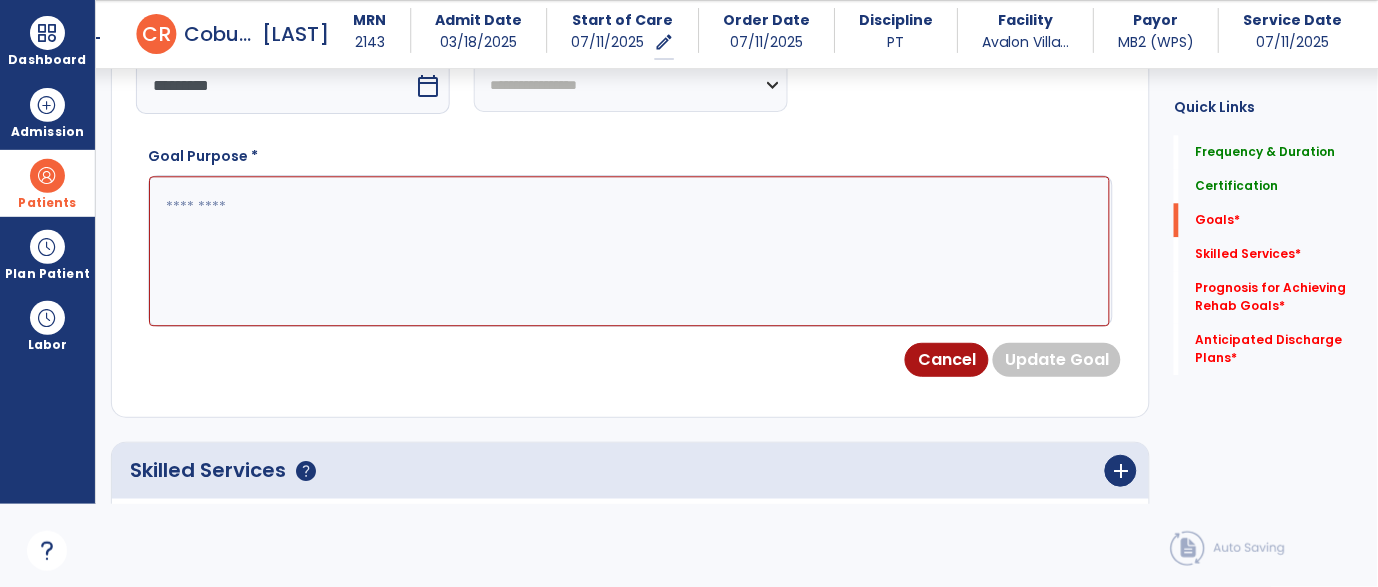 click at bounding box center [629, 251] 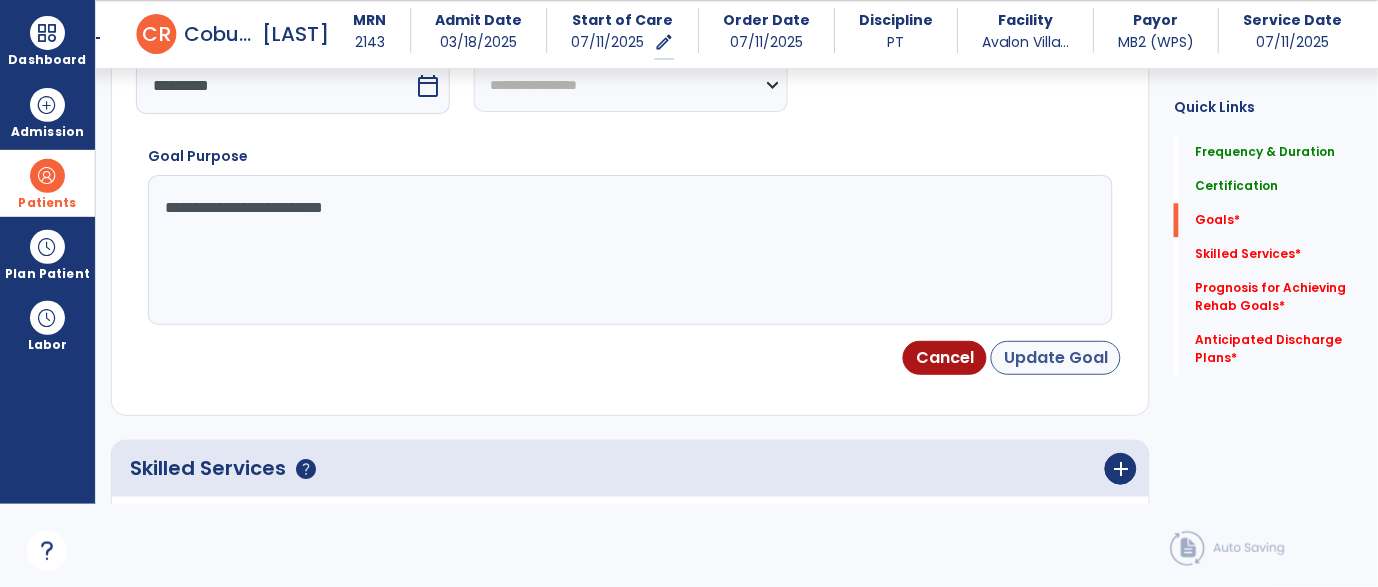 type on "**********" 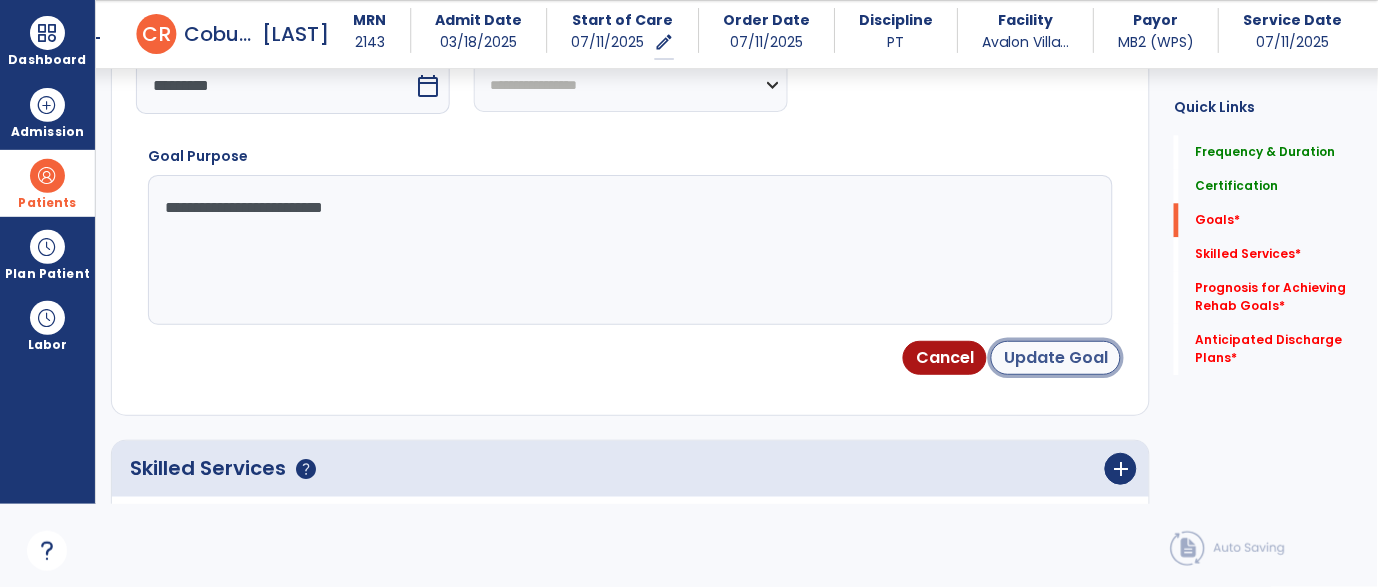 click on "Update Goal" at bounding box center (1056, 358) 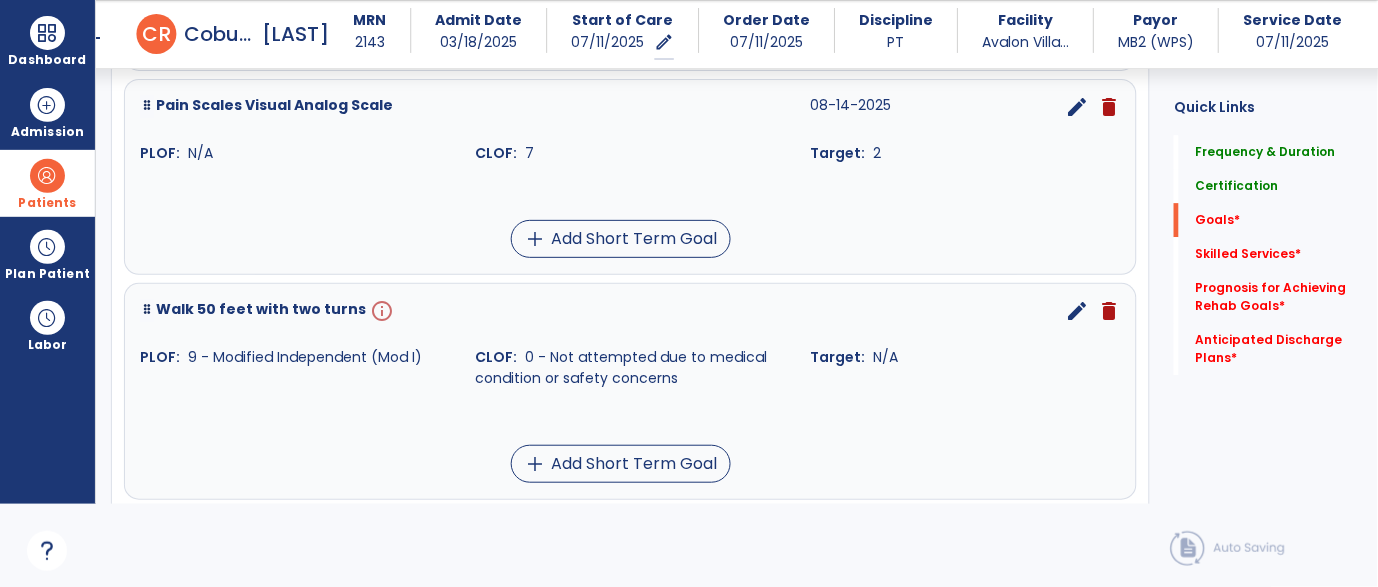scroll, scrollTop: 1143, scrollLeft: 0, axis: vertical 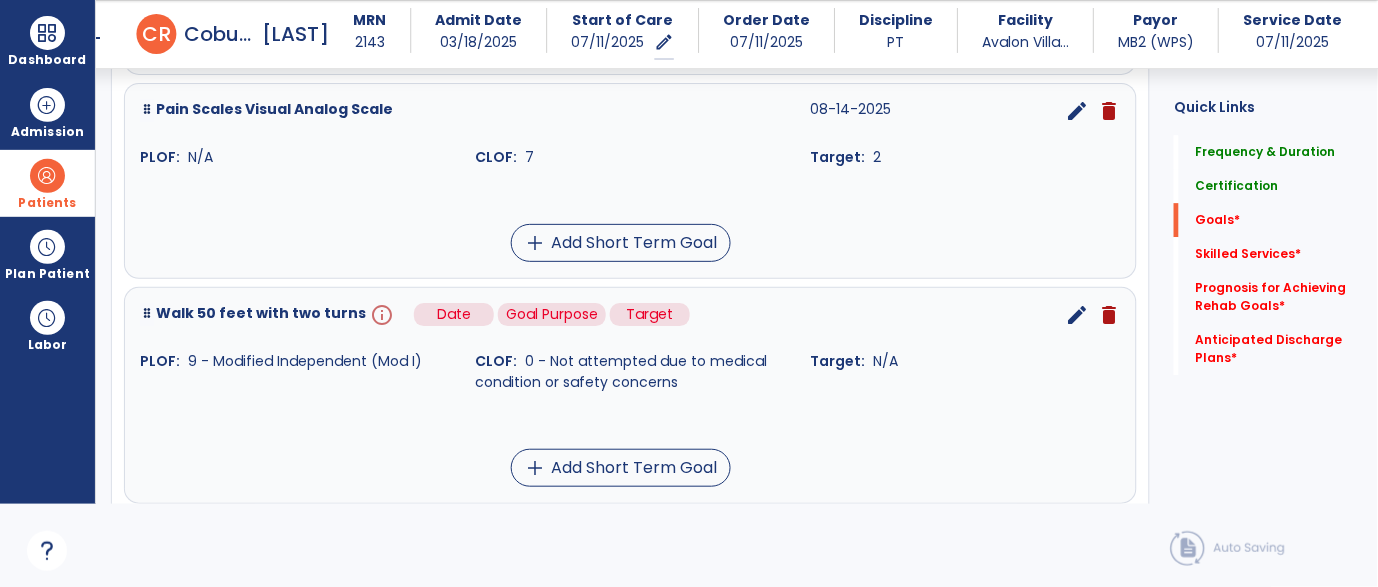 click on "info" at bounding box center (380, 315) 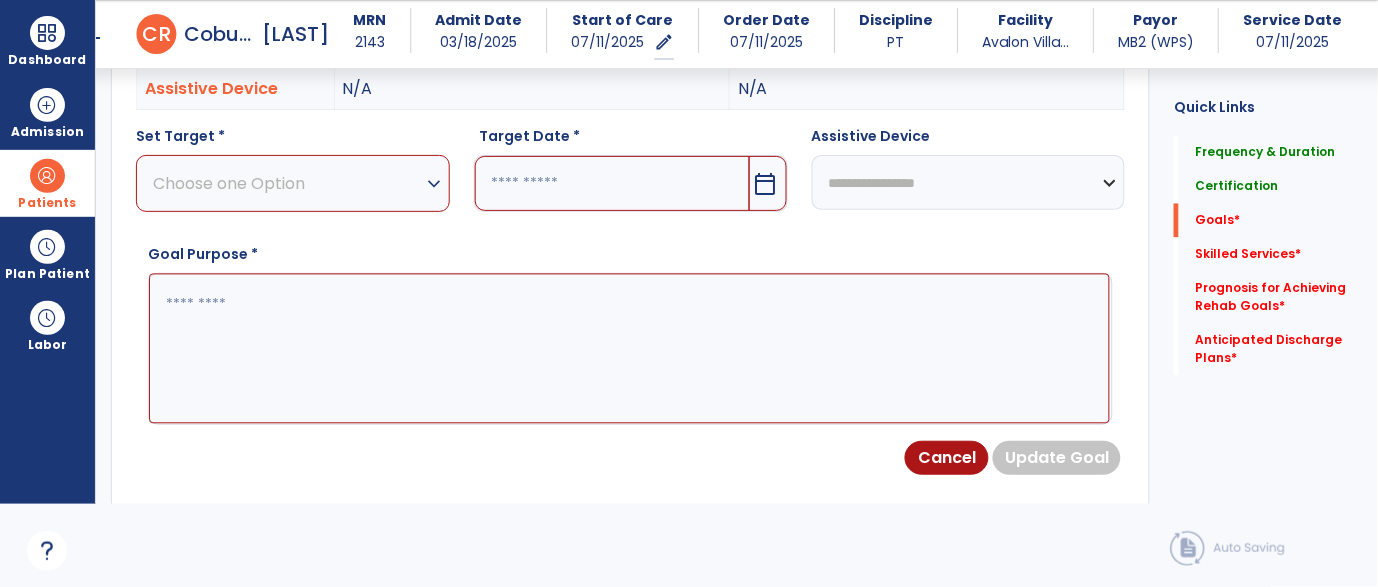 scroll, scrollTop: 532, scrollLeft: 0, axis: vertical 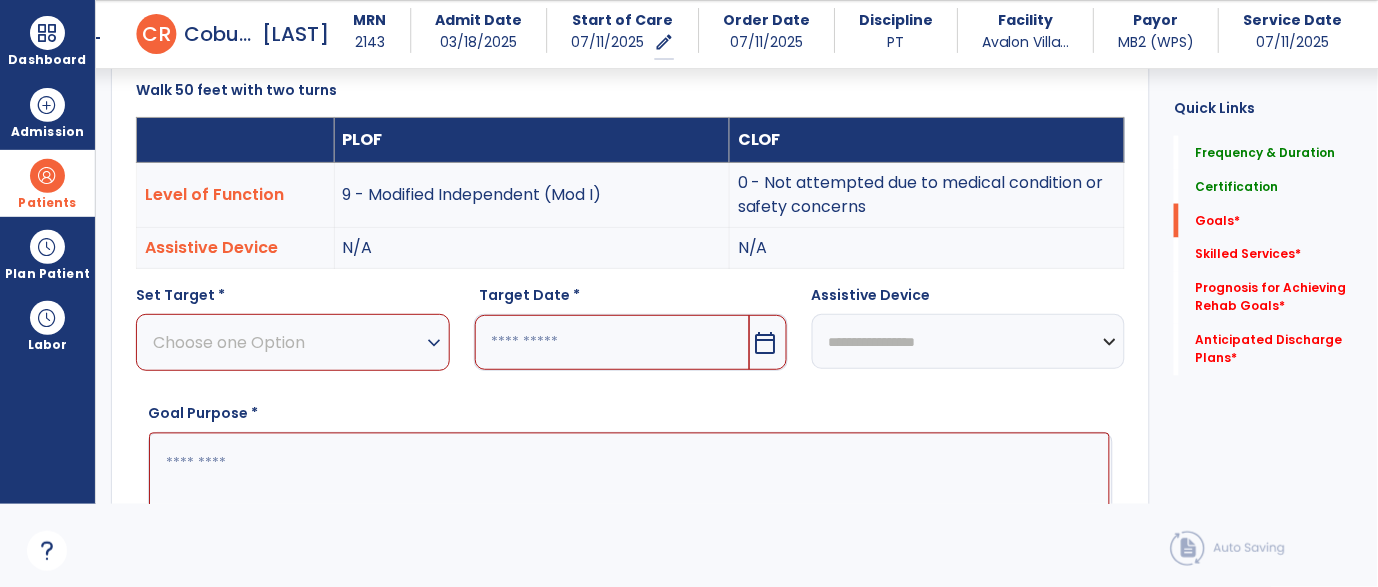 click on "expand_more" at bounding box center [435, 343] 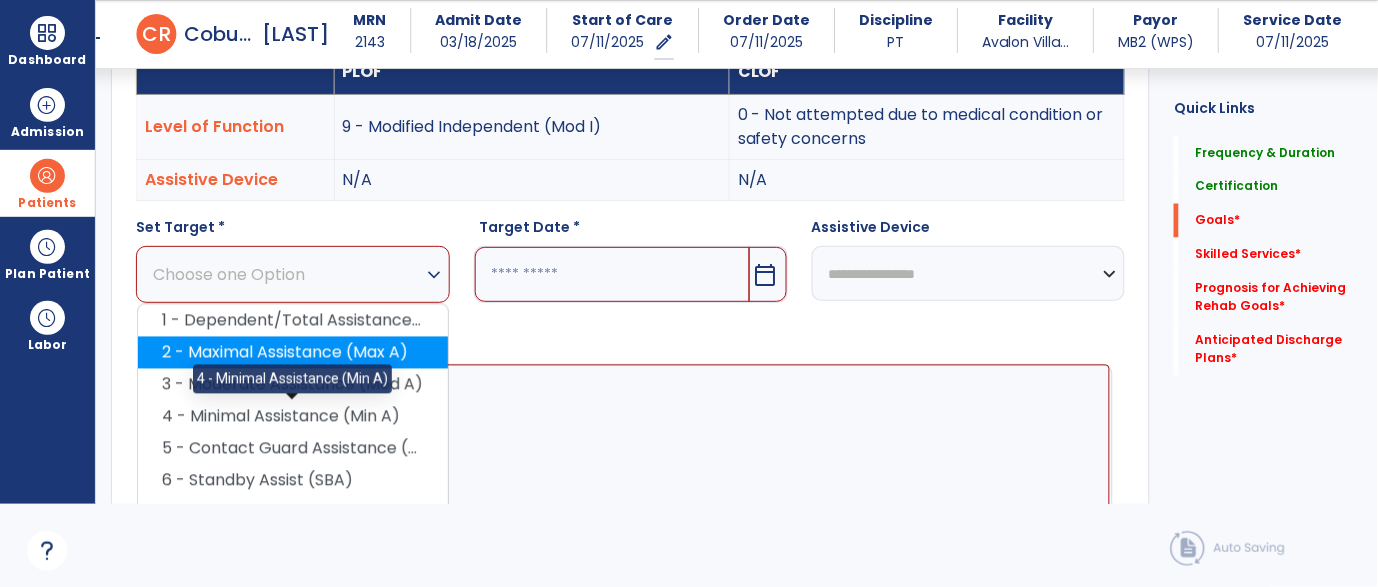 scroll, scrollTop: 605, scrollLeft: 0, axis: vertical 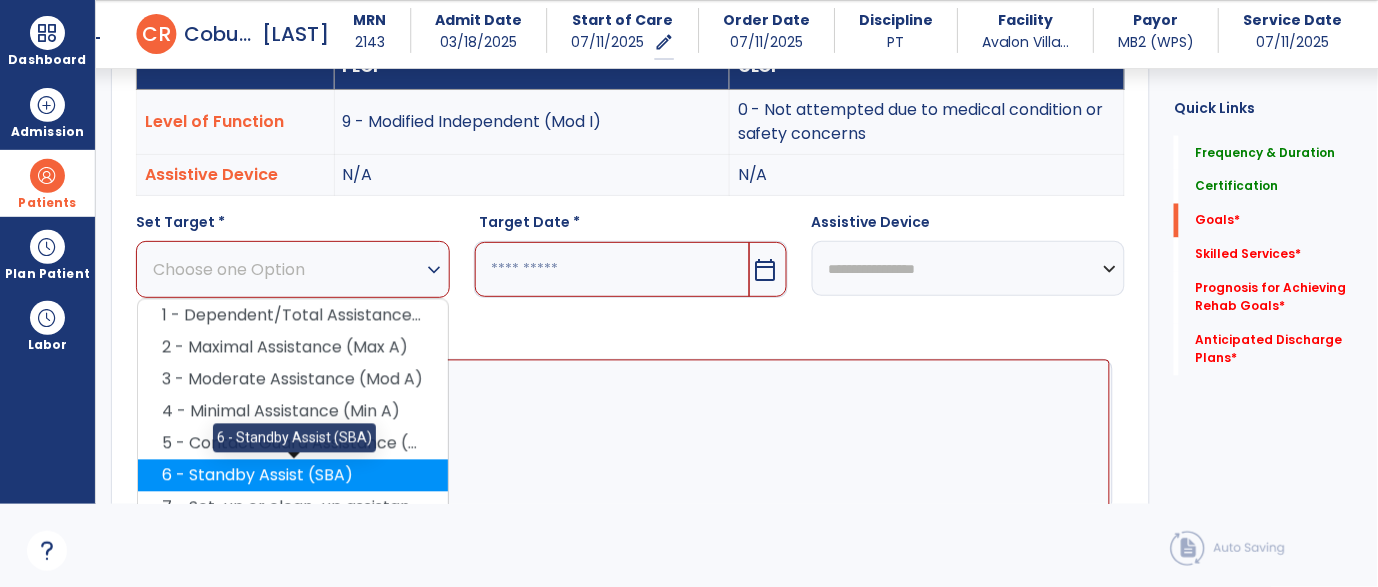 click on "6 - Standby Assist (SBA)" at bounding box center [293, 476] 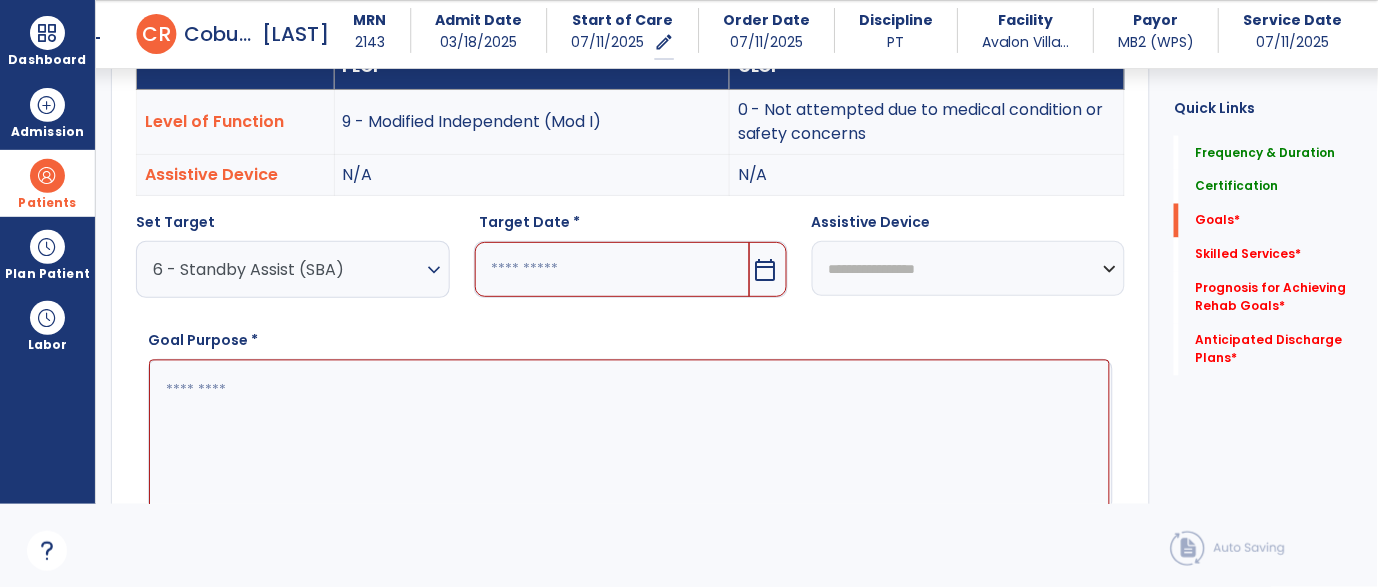 click on "calendar_today" at bounding box center [766, 270] 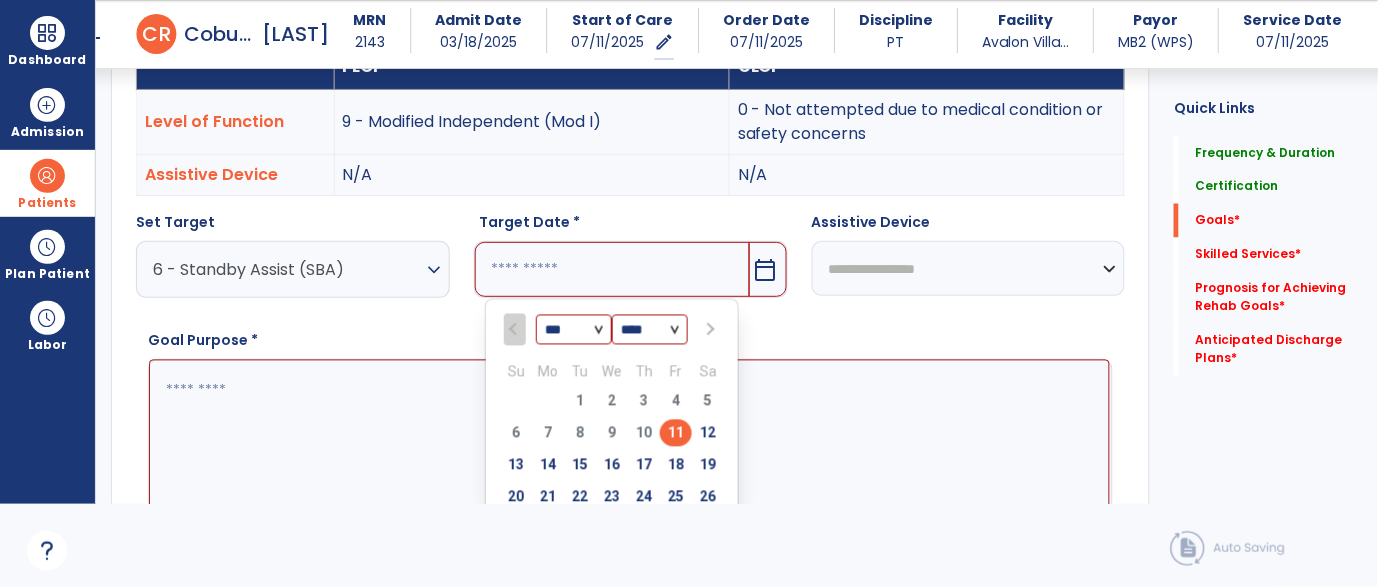 click at bounding box center (708, 330) 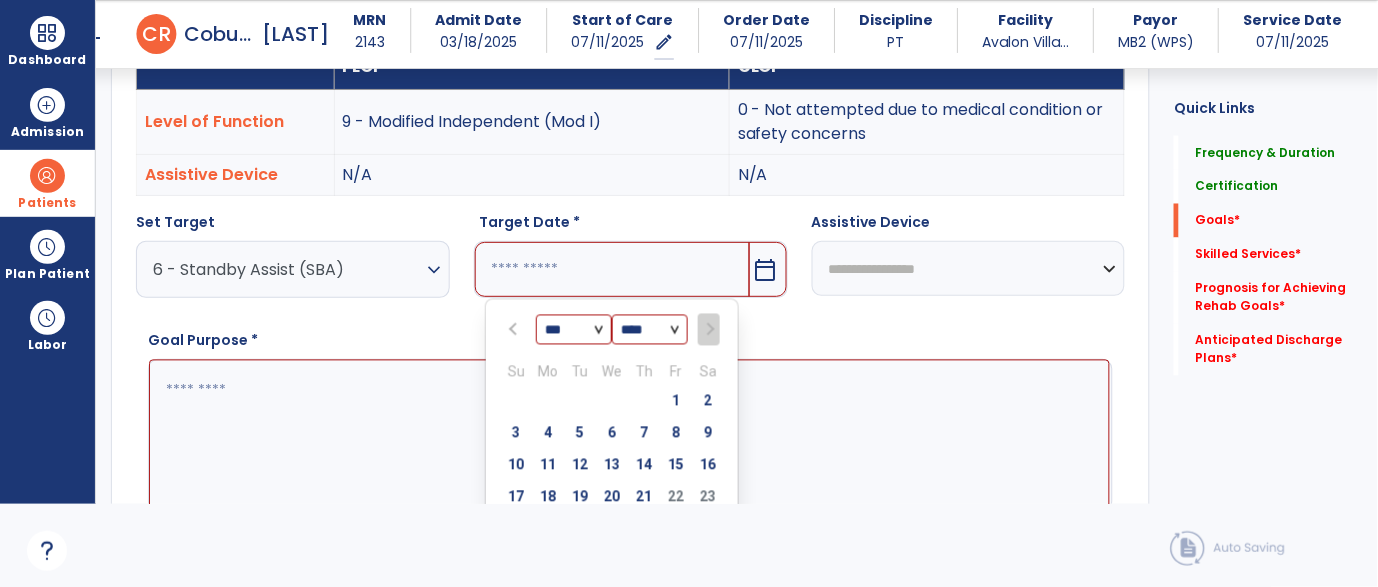 click on "19" at bounding box center (580, 500) 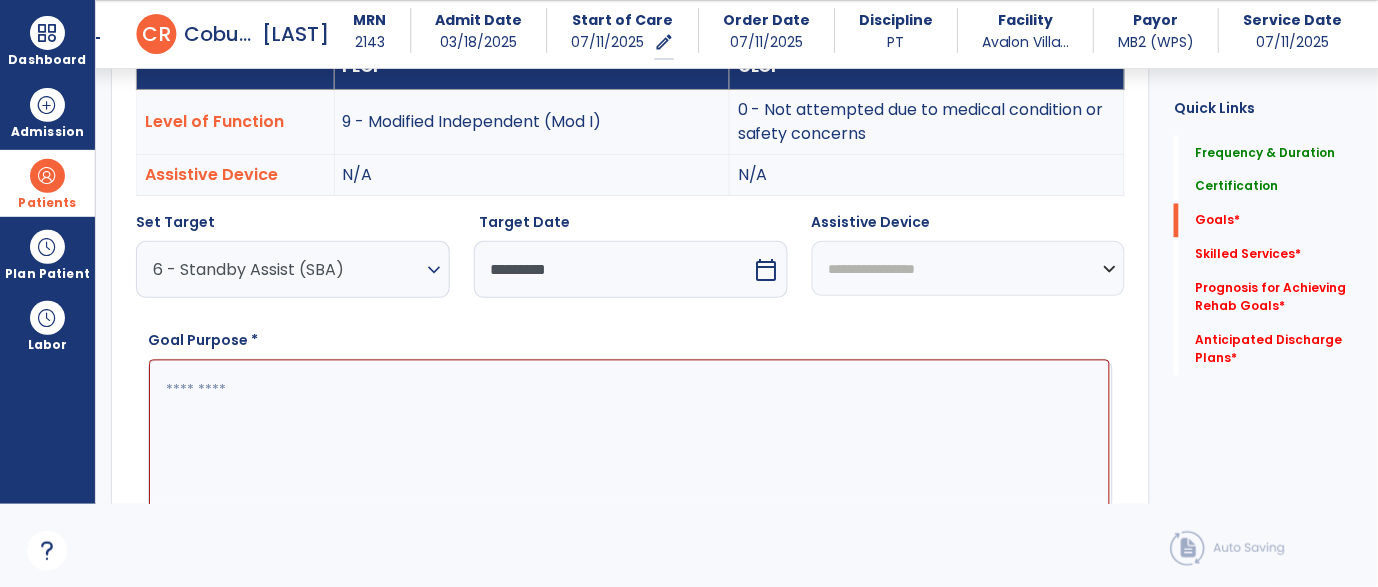 click on "**********" at bounding box center (969, 268) 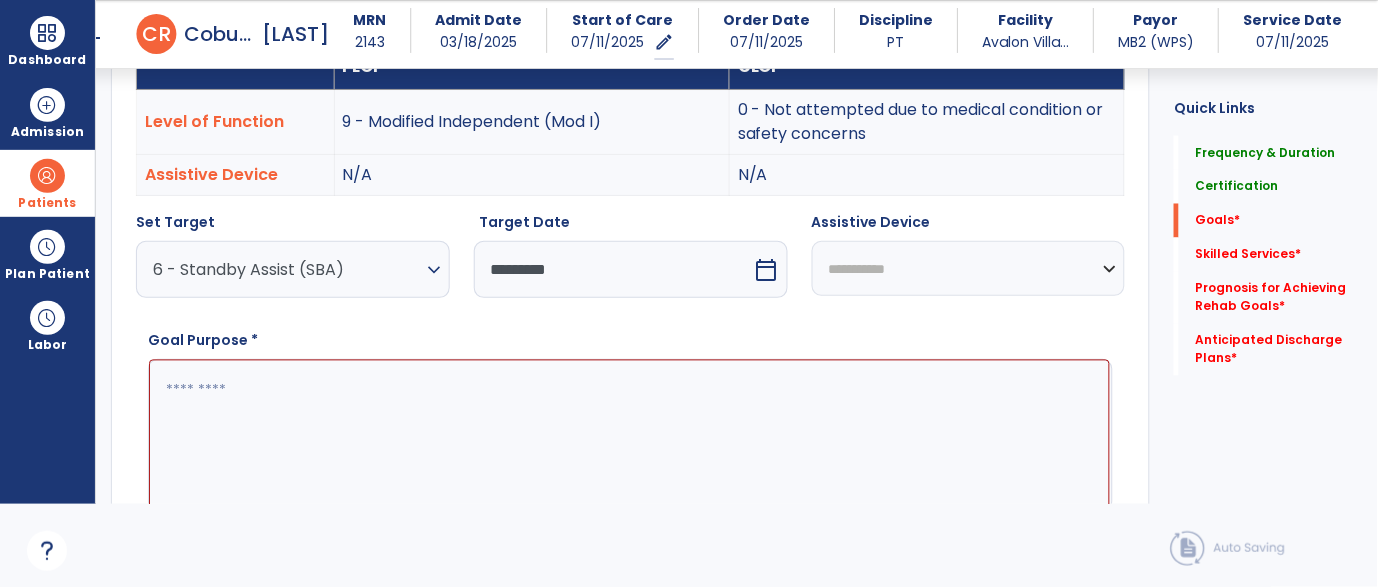 click on "**********" at bounding box center [969, 268] 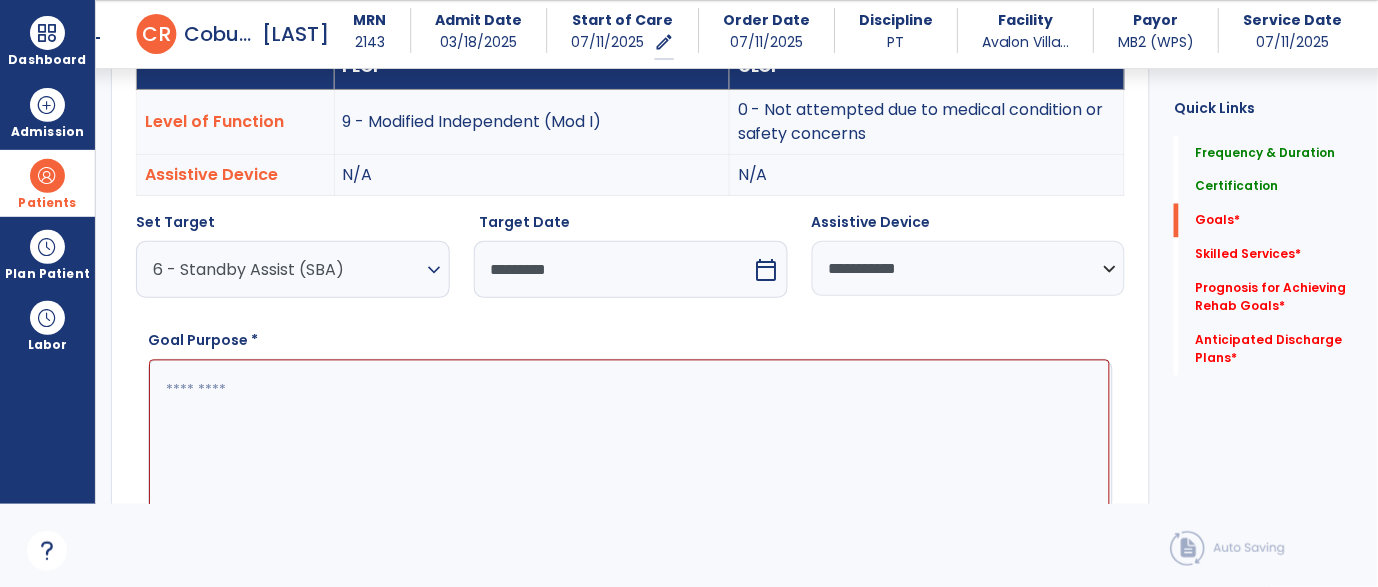 click at bounding box center (629, 435) 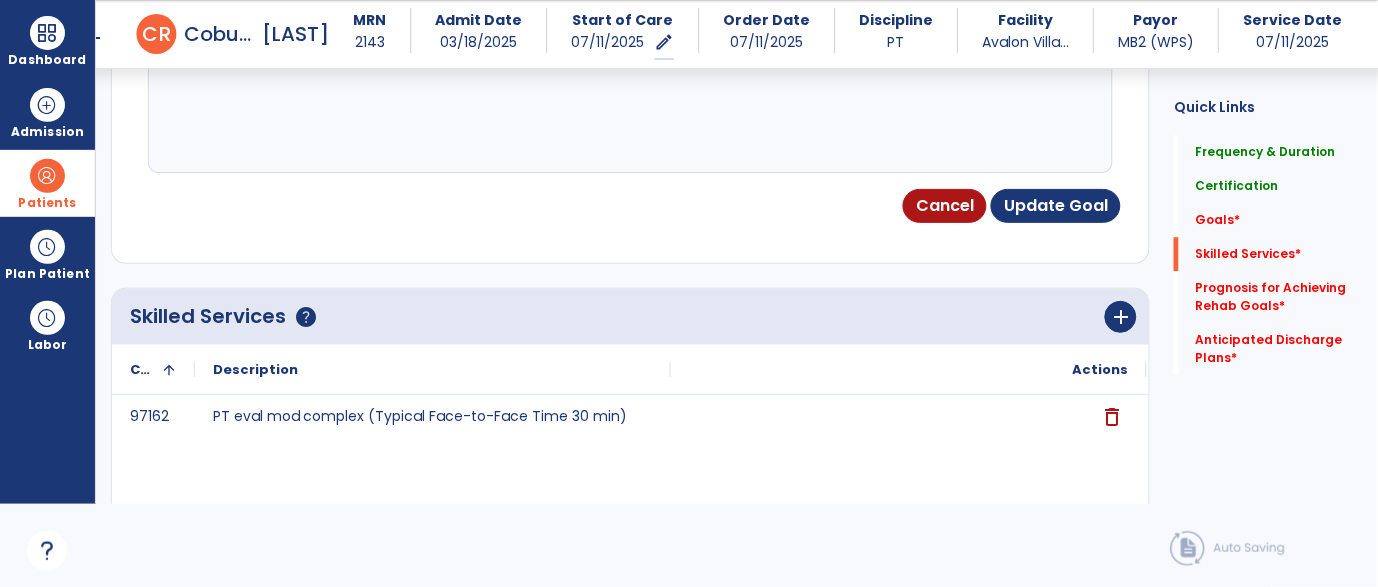 scroll, scrollTop: 987, scrollLeft: 0, axis: vertical 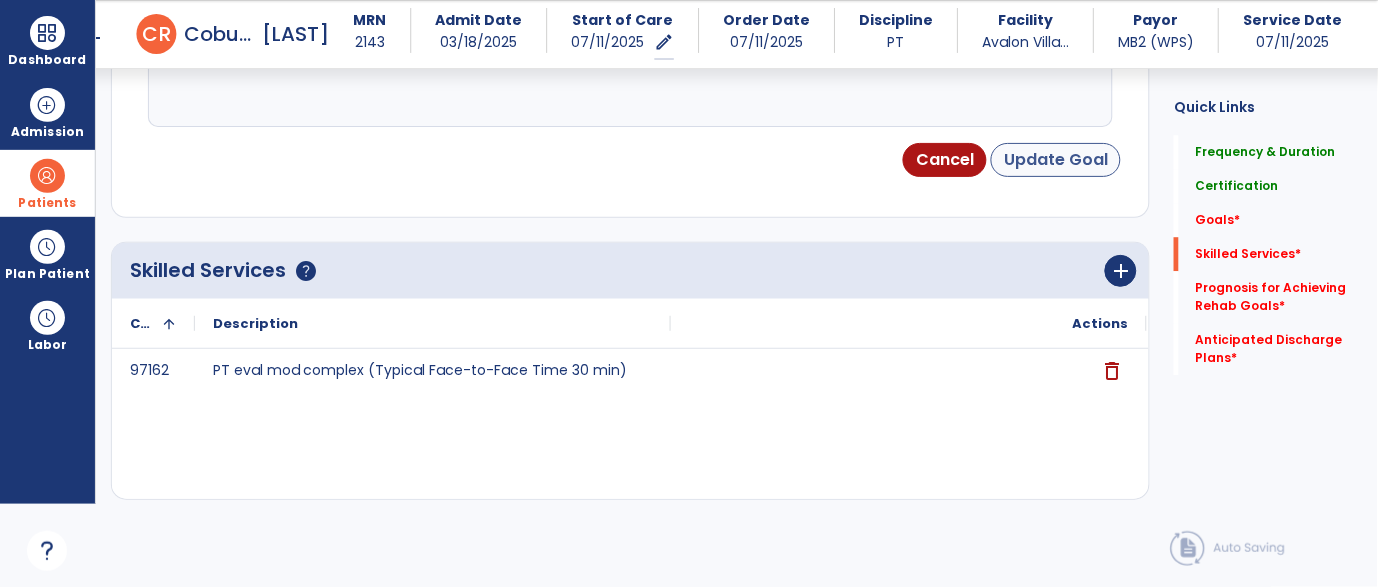 type on "**********" 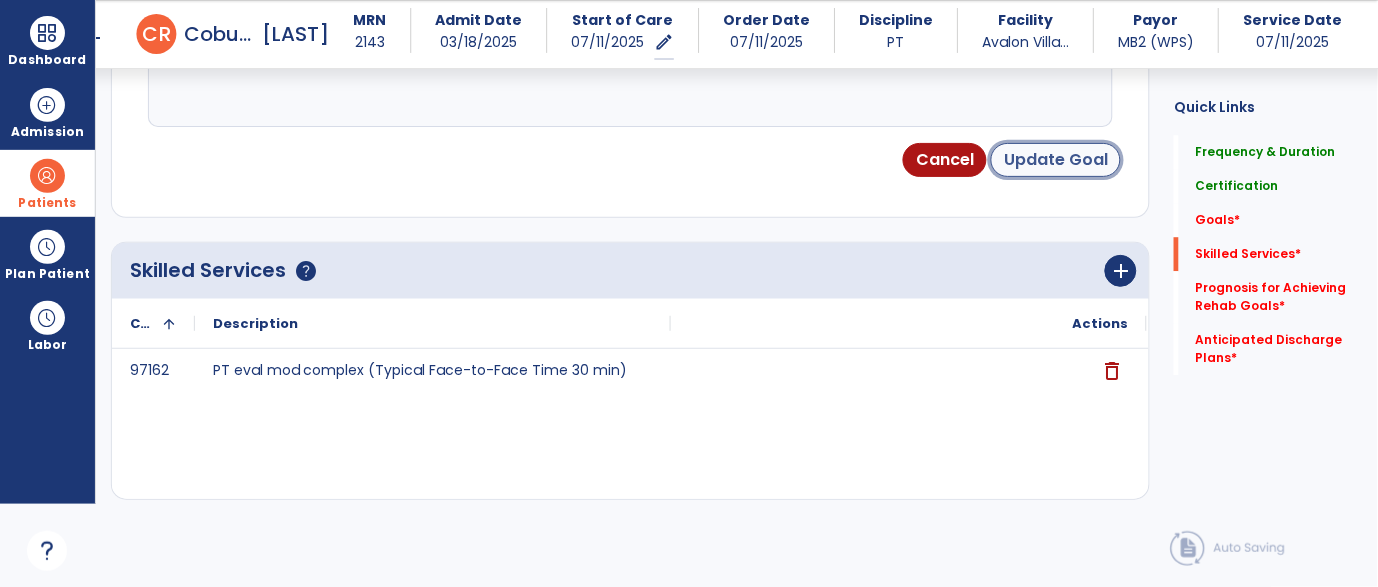 click on "Update Goal" at bounding box center (1056, 160) 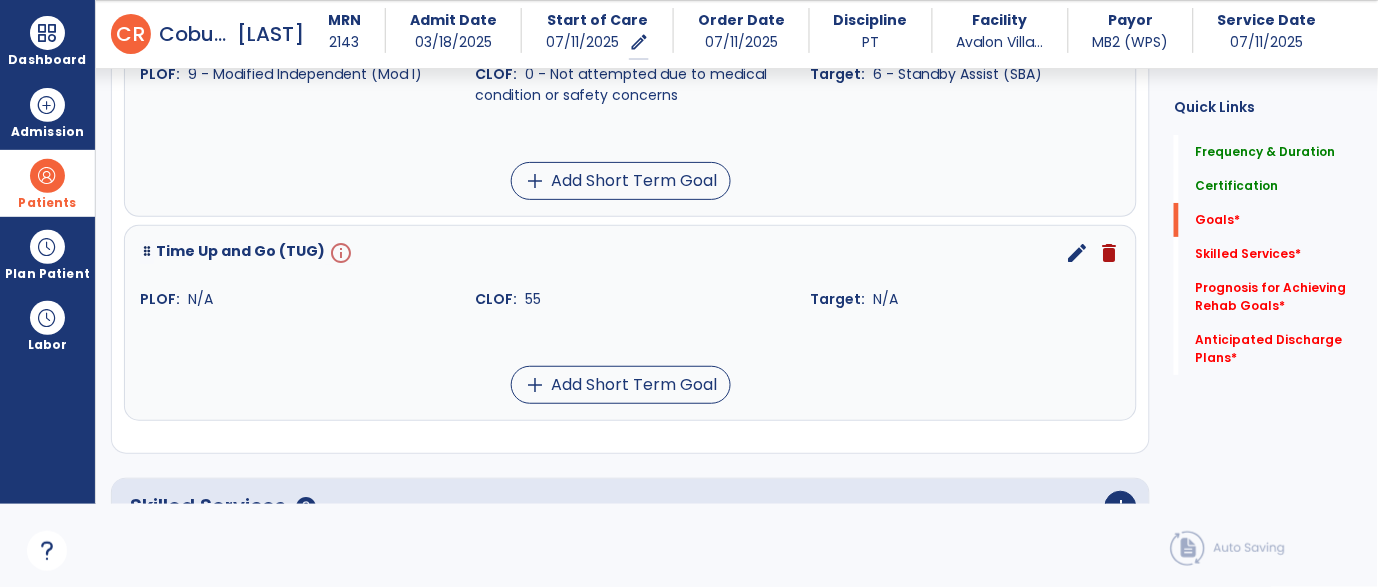 scroll, scrollTop: 1436, scrollLeft: 0, axis: vertical 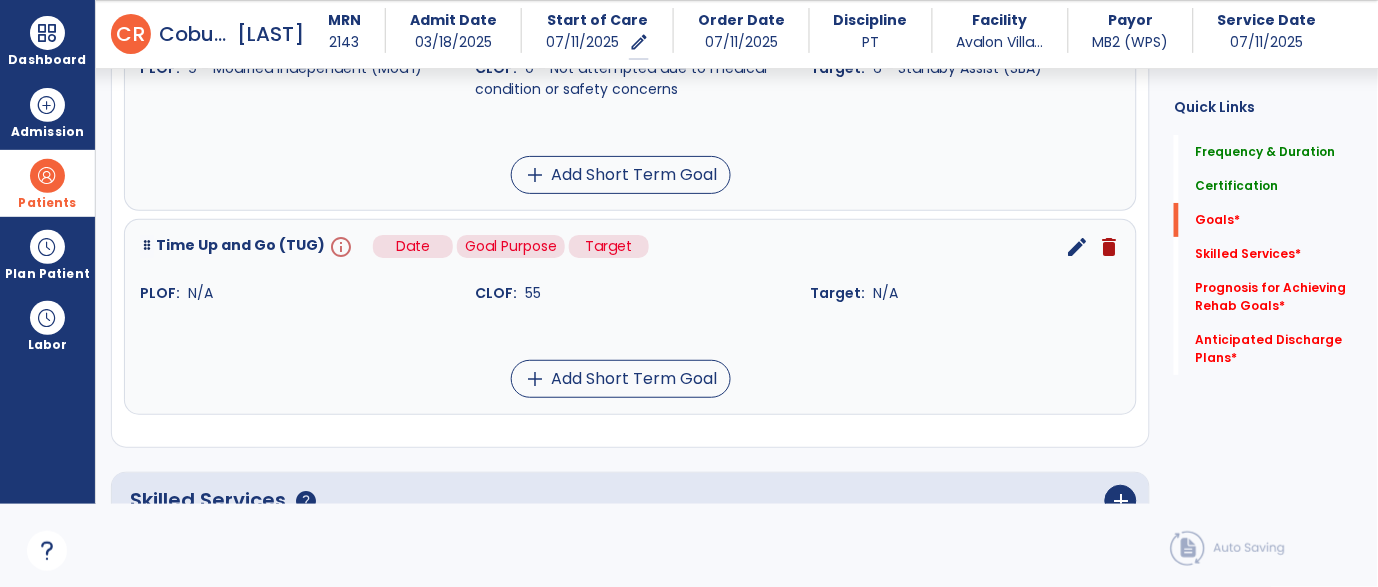 click on "info" at bounding box center [339, 247] 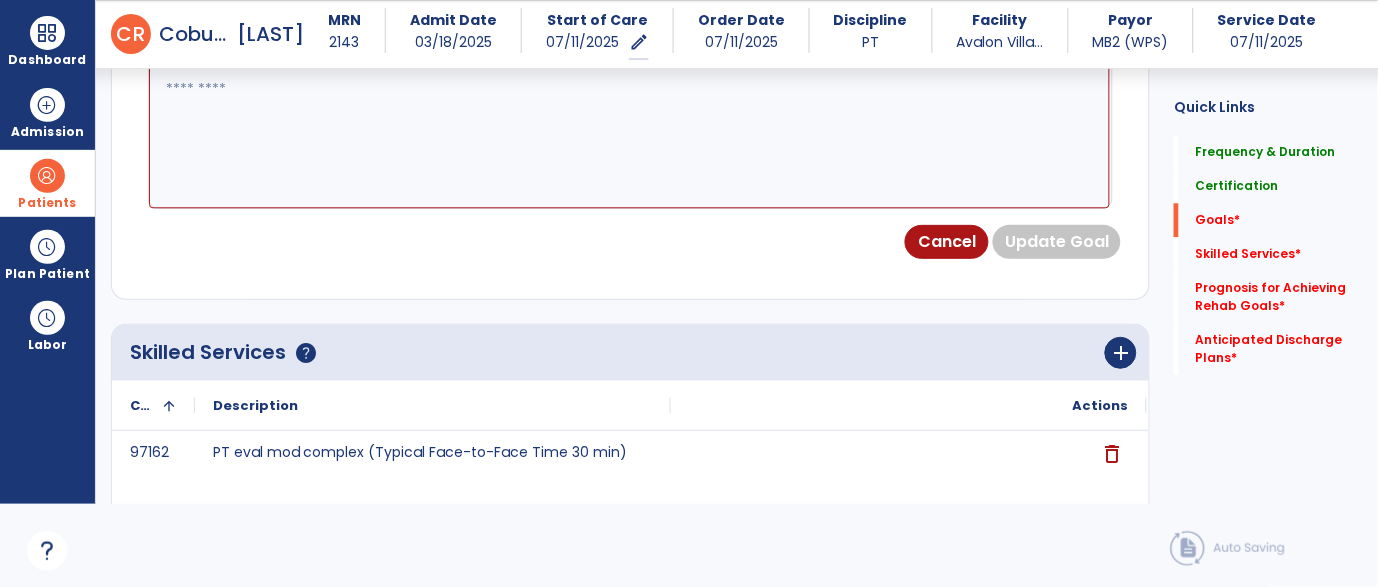 scroll, scrollTop: 532, scrollLeft: 0, axis: vertical 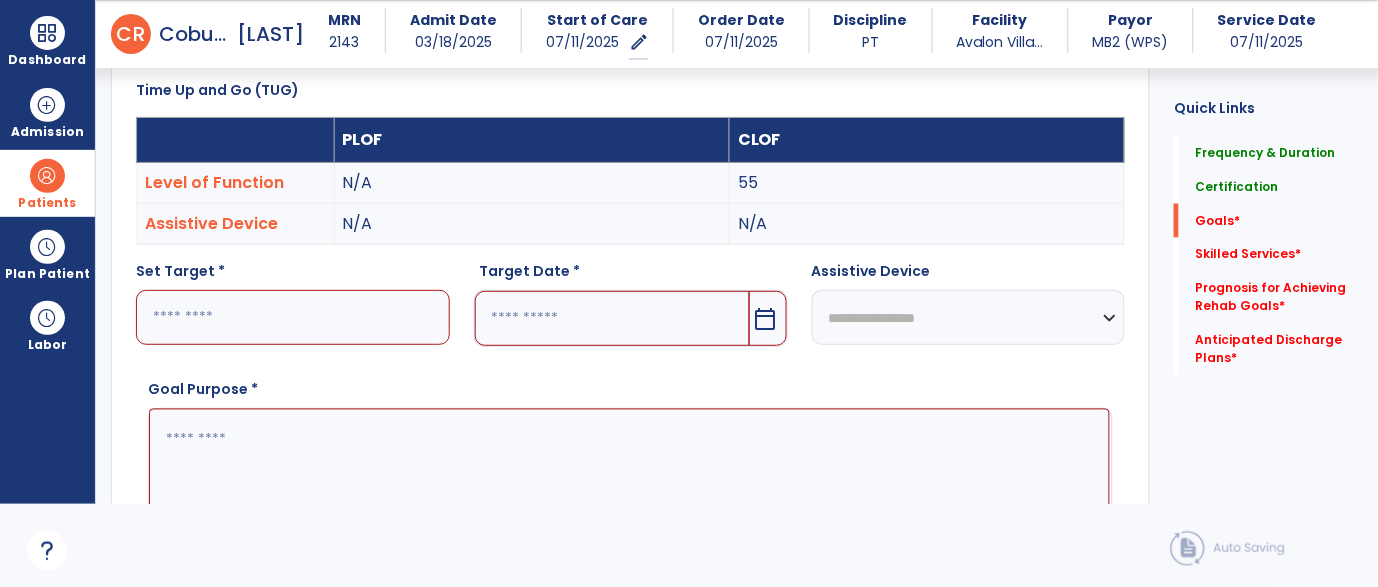 click at bounding box center (293, 317) 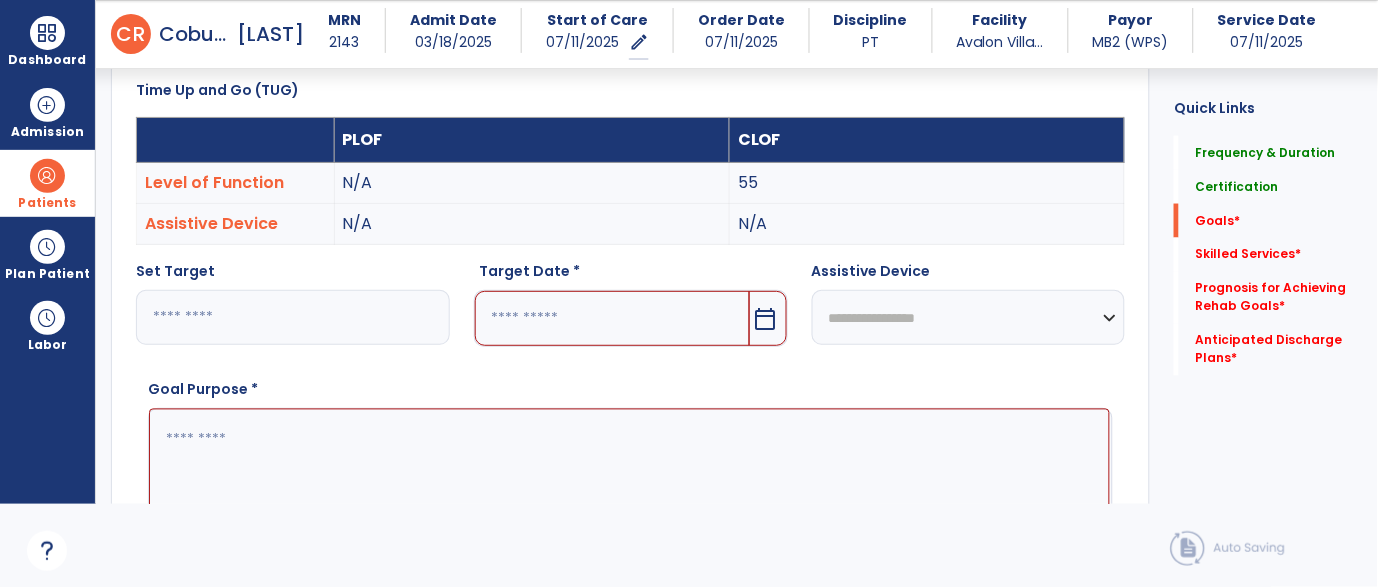 click on "calendar_today" at bounding box center [766, 319] 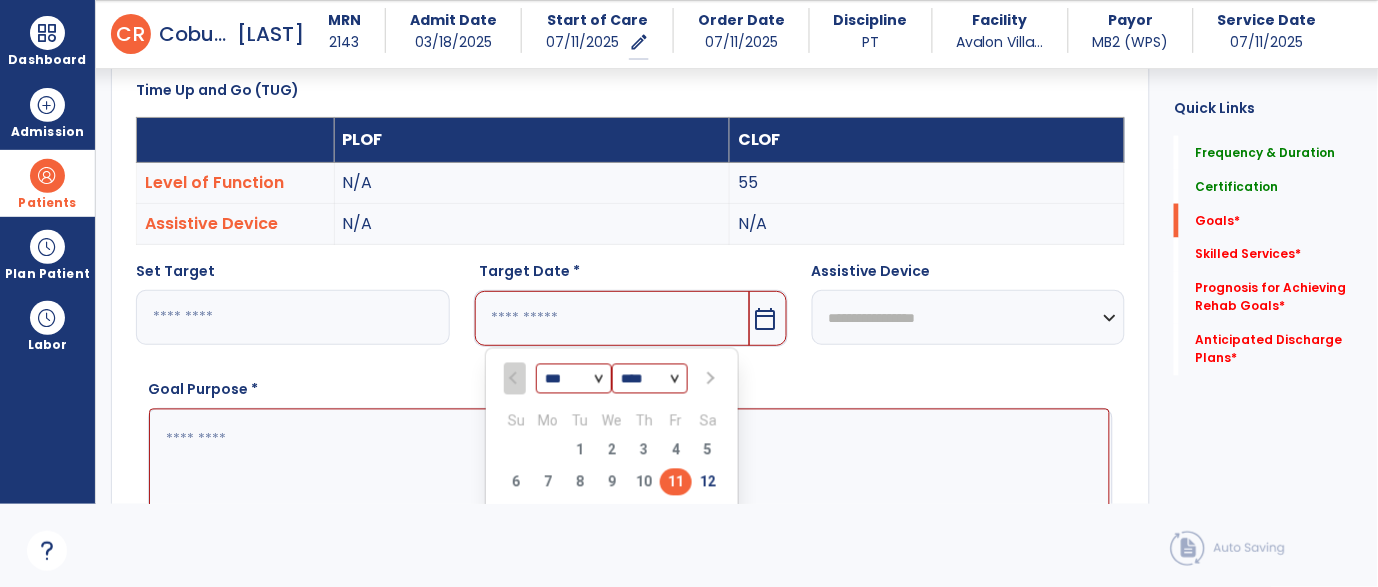 scroll, scrollTop: 607, scrollLeft: 0, axis: vertical 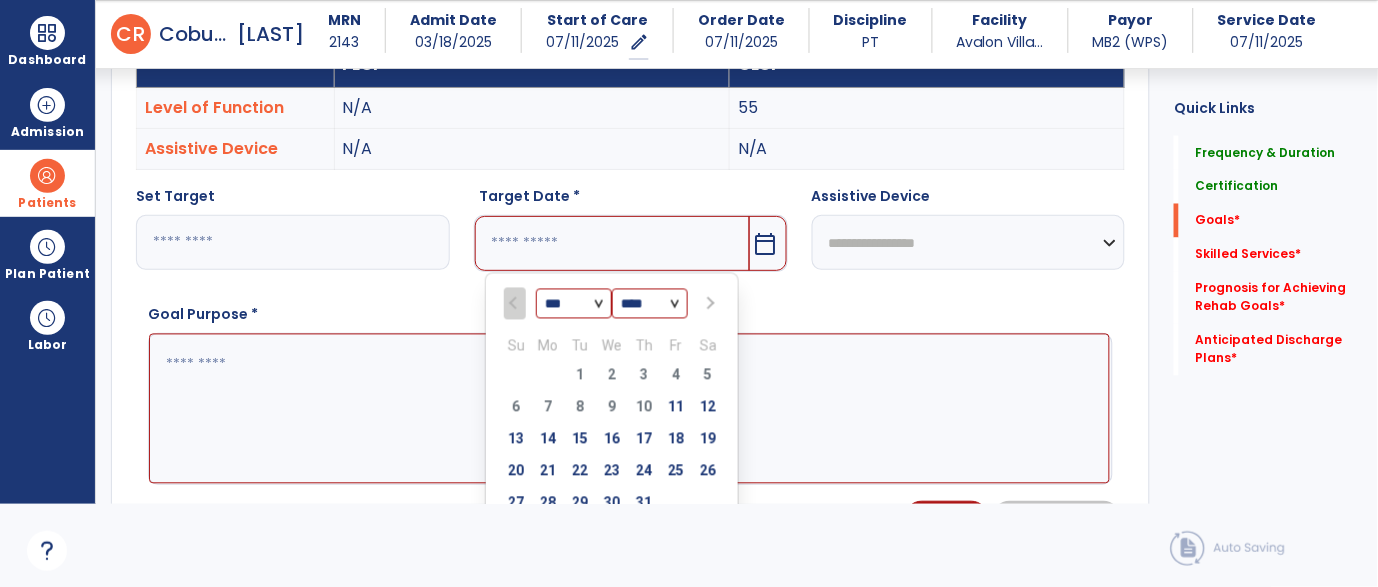 click on "**" at bounding box center [293, 242] 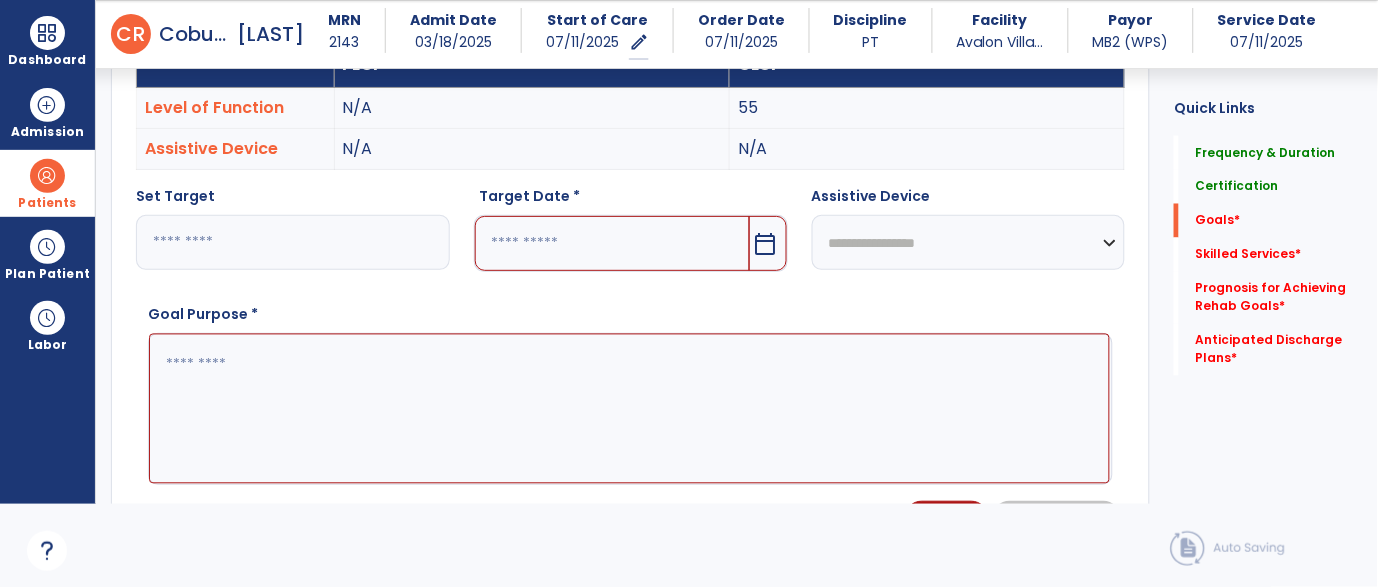 type on "*" 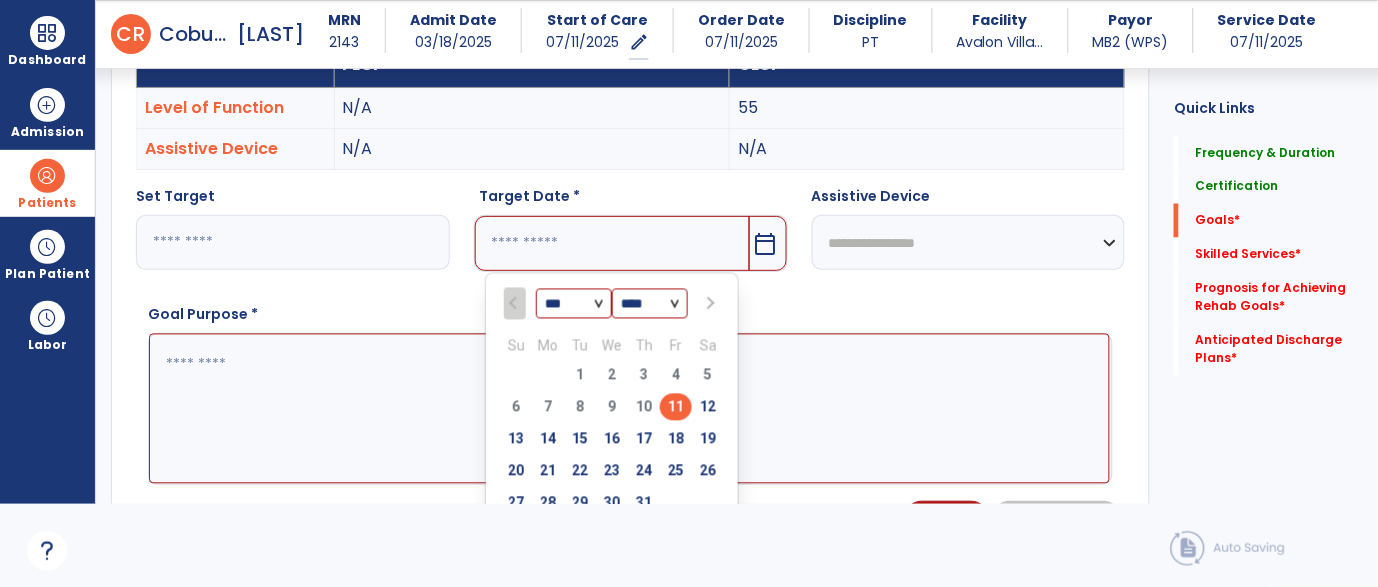 click at bounding box center [708, 304] 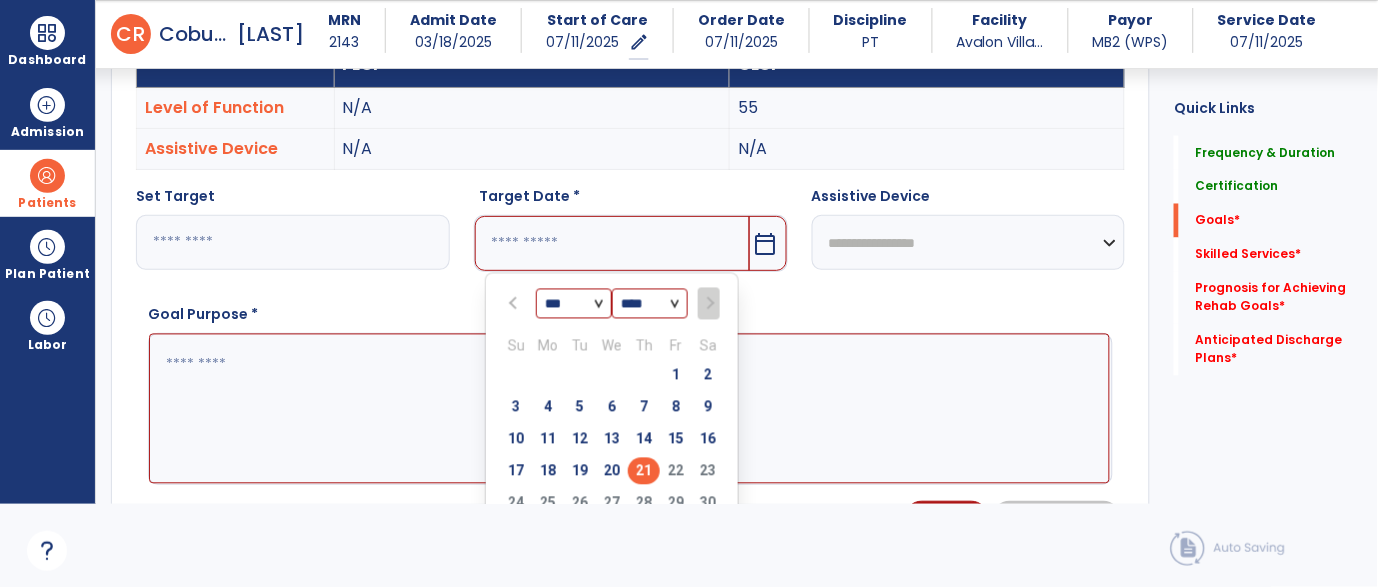 click on "21" at bounding box center [644, 471] 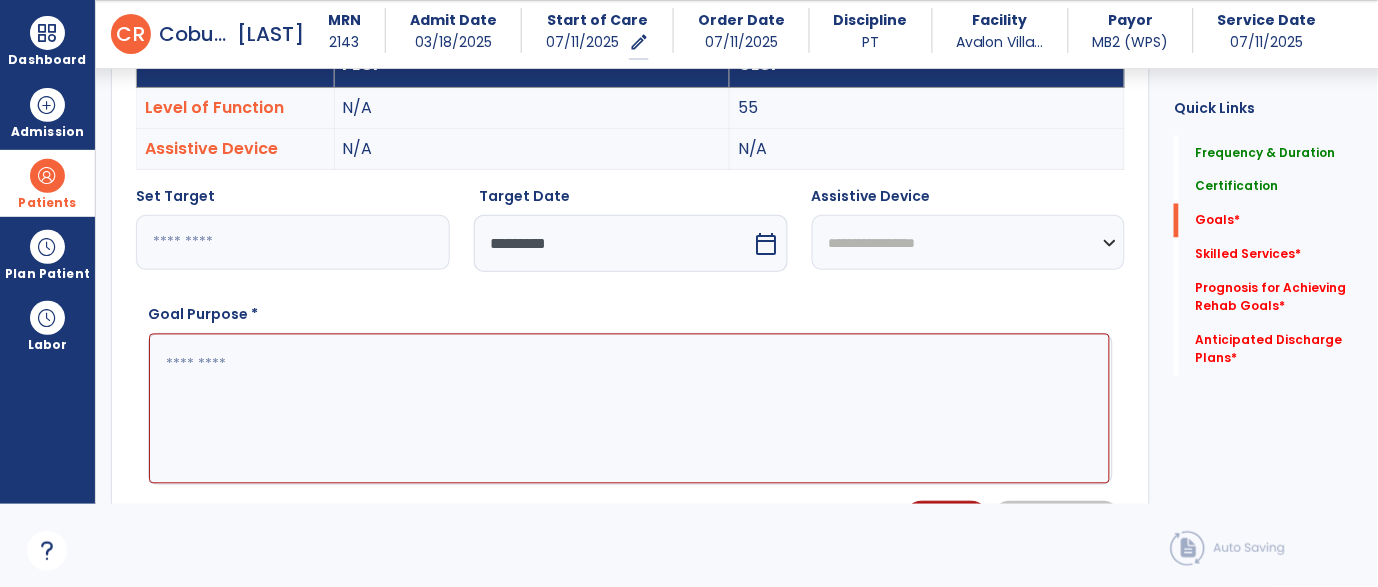 click on "**********" at bounding box center [969, 242] 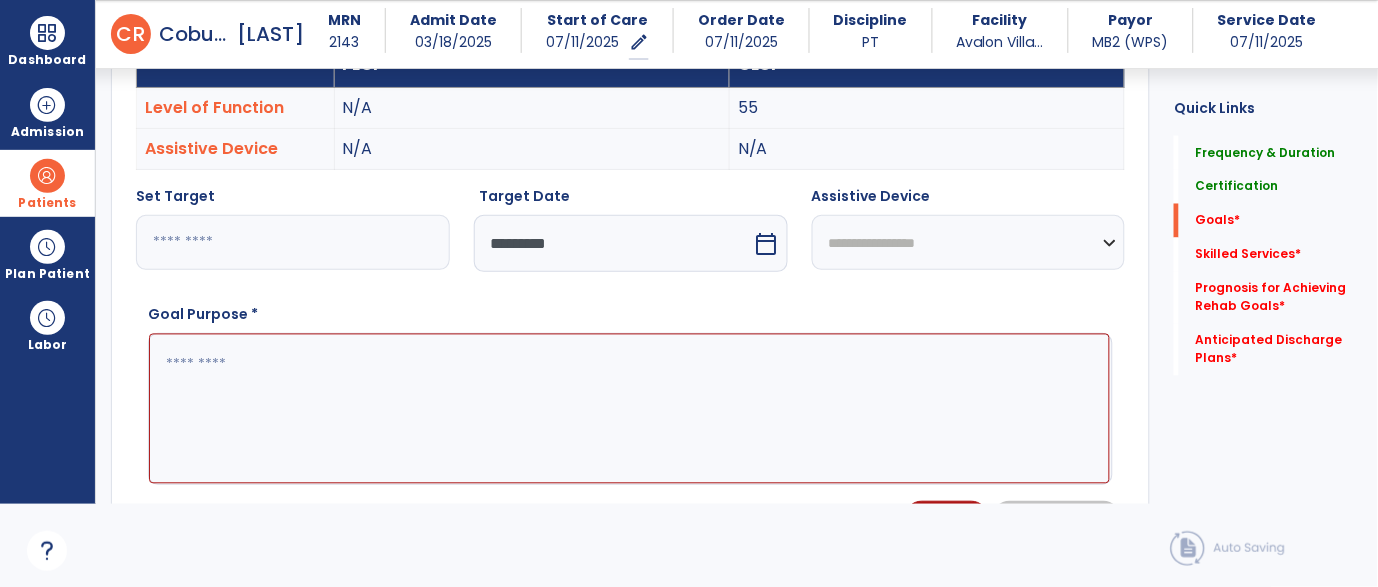 select on "**********" 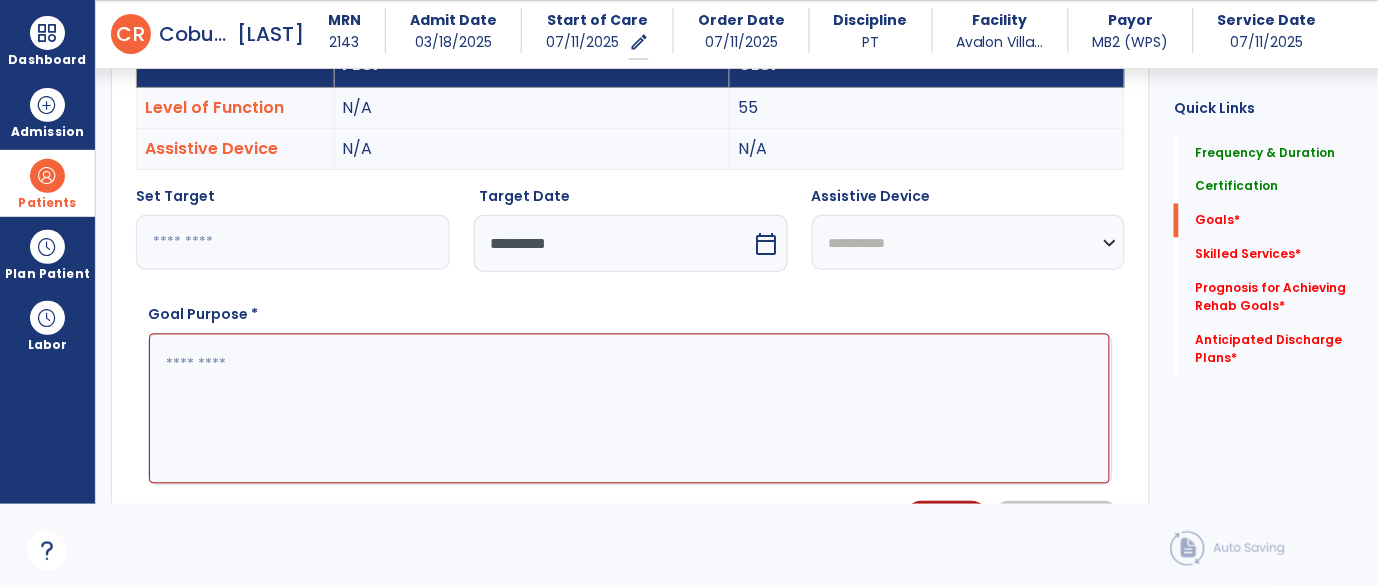 click on "**********" at bounding box center [969, 242] 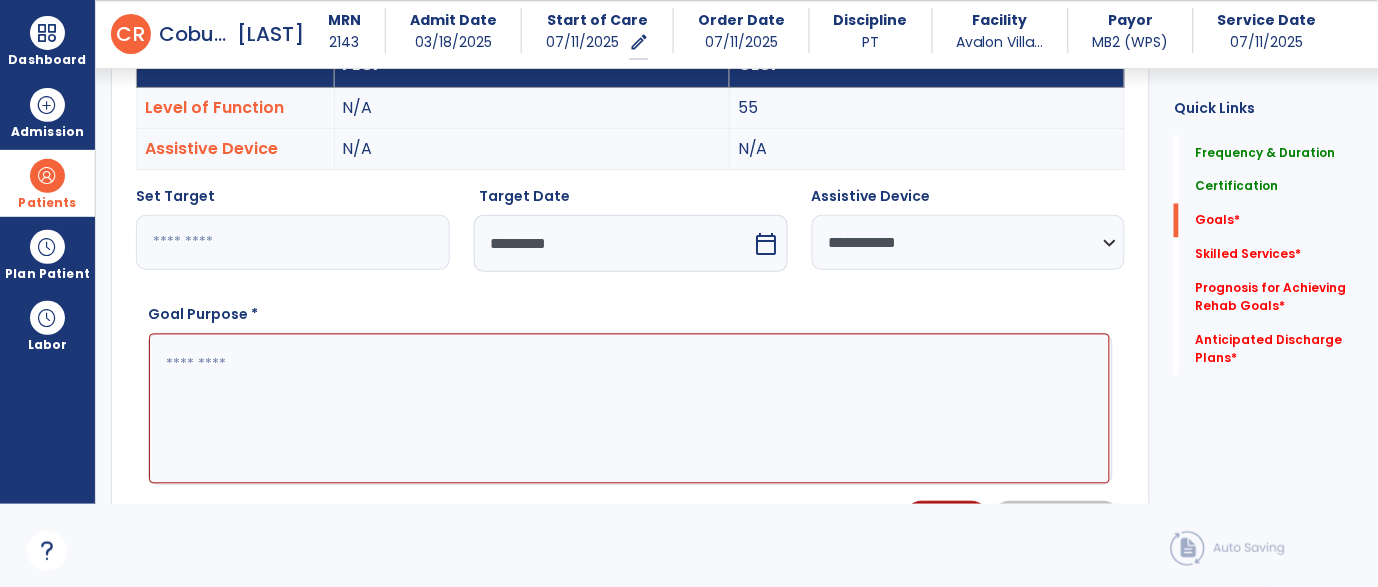click at bounding box center (629, 409) 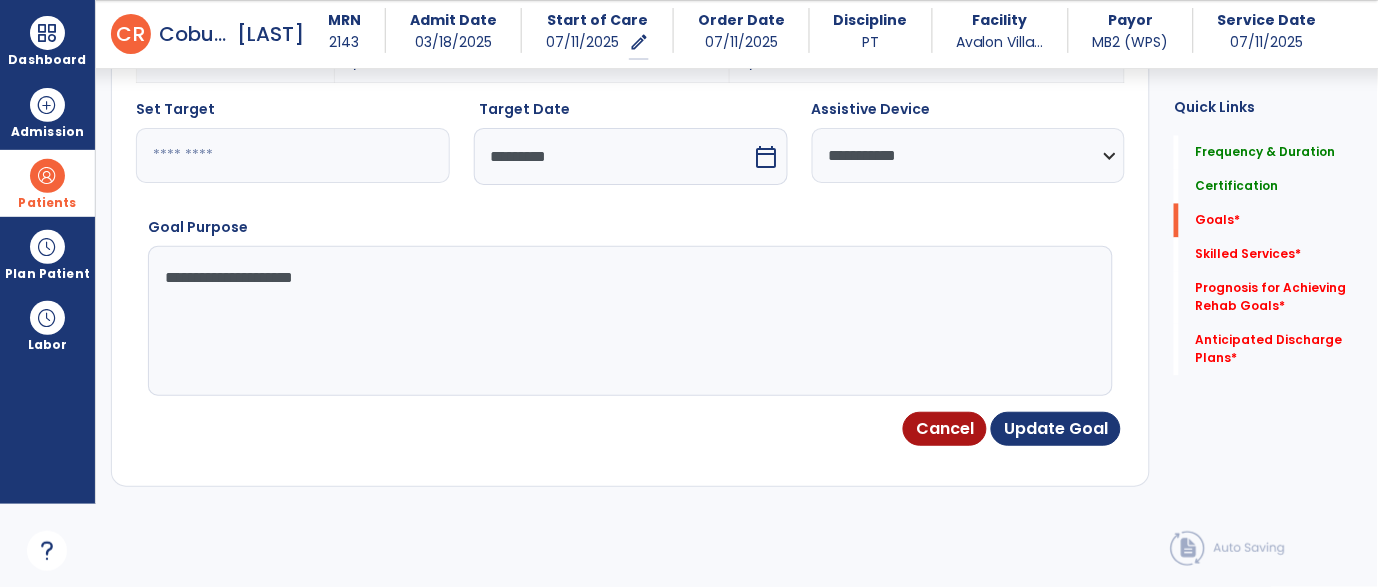 scroll, scrollTop: 698, scrollLeft: 0, axis: vertical 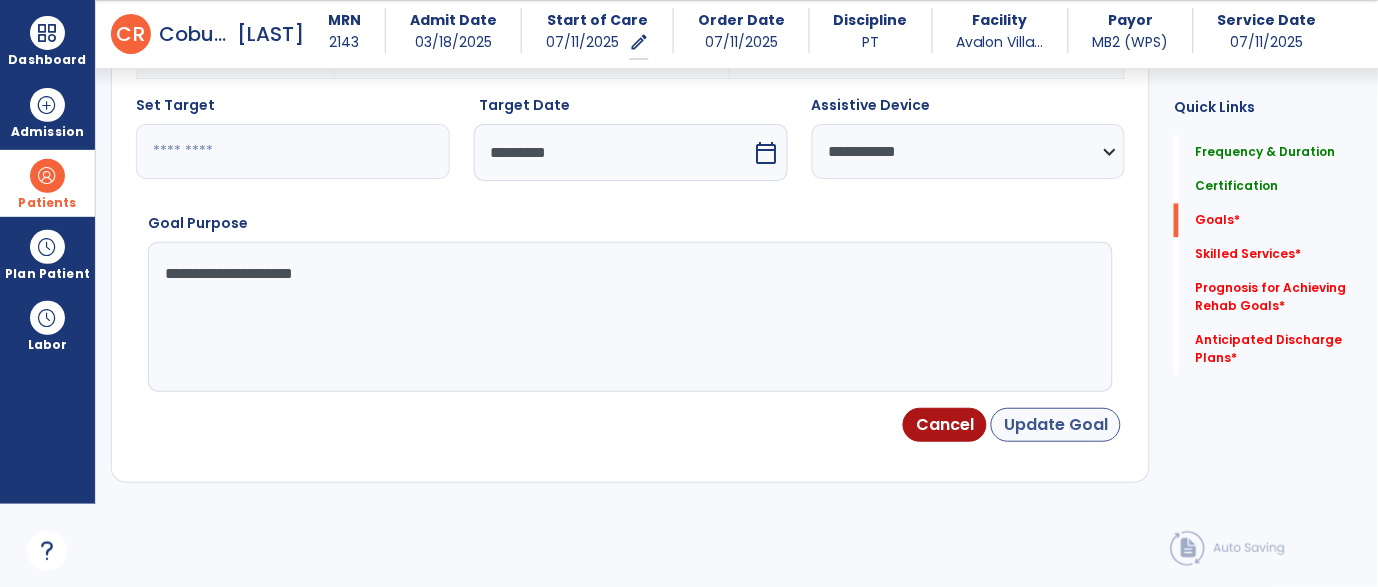 type on "**********" 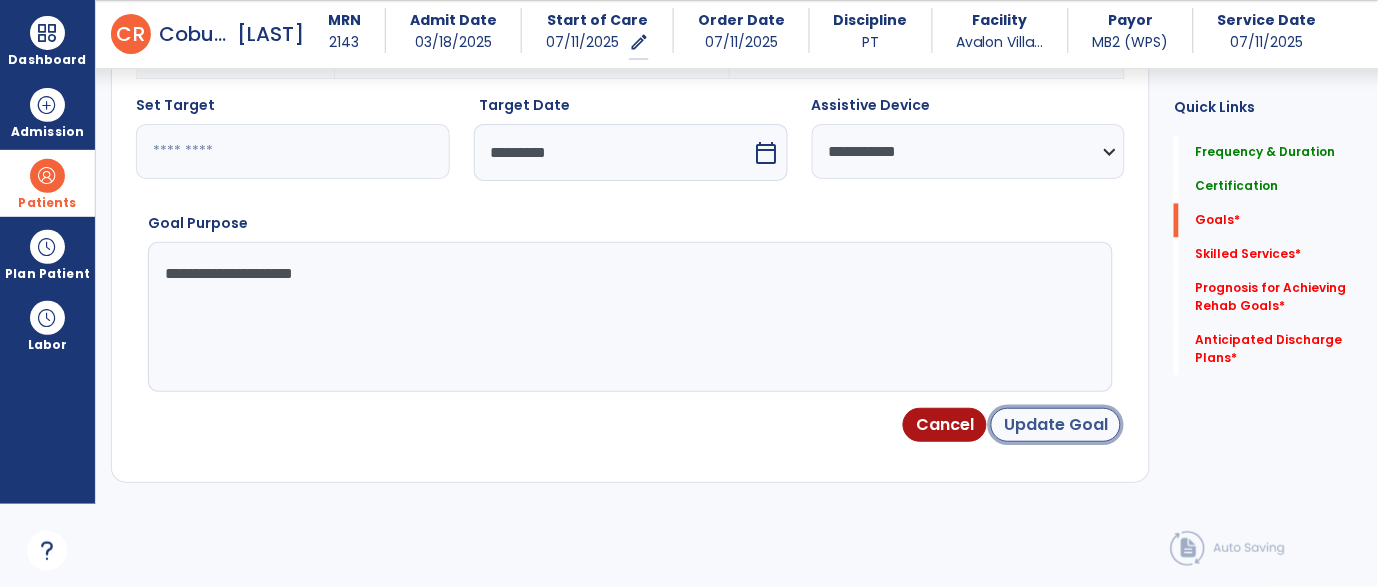click on "Update Goal" at bounding box center [1056, 425] 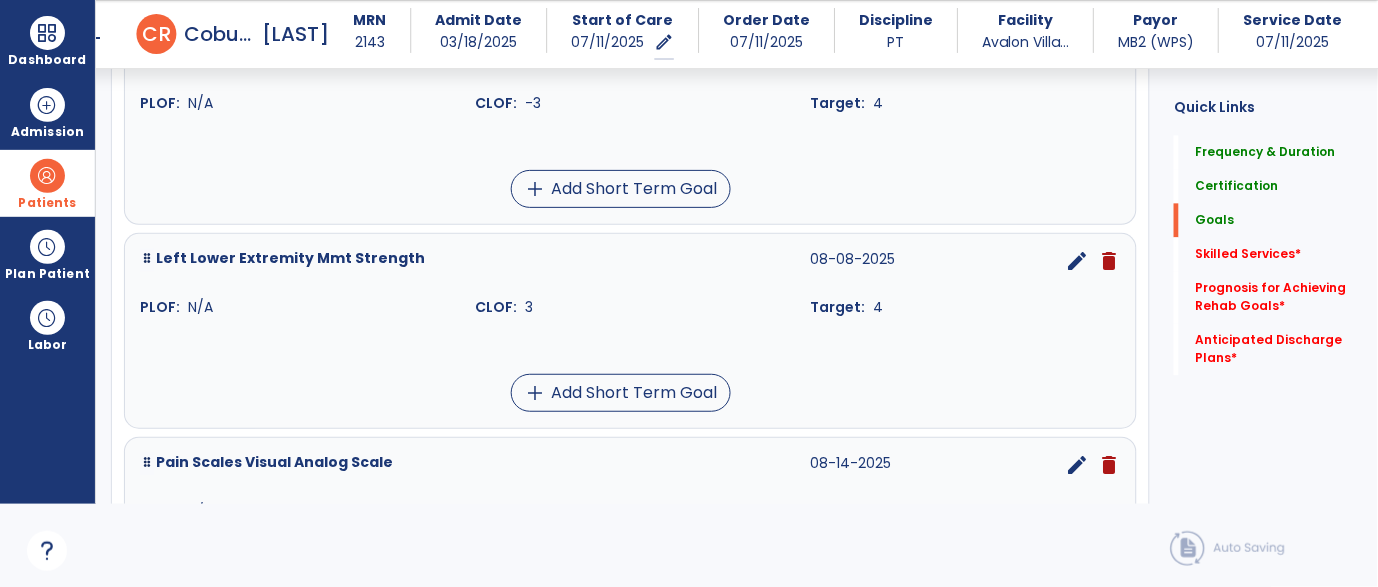 scroll, scrollTop: 740, scrollLeft: 0, axis: vertical 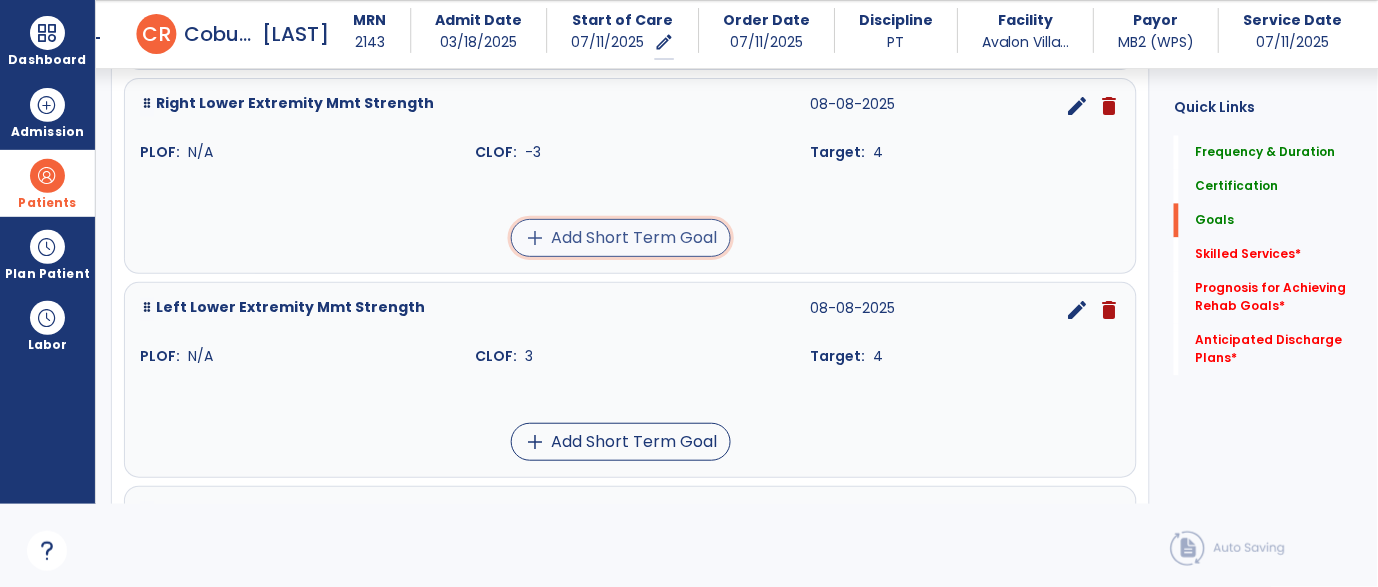 click on "add  Add Short Term Goal" at bounding box center [621, 238] 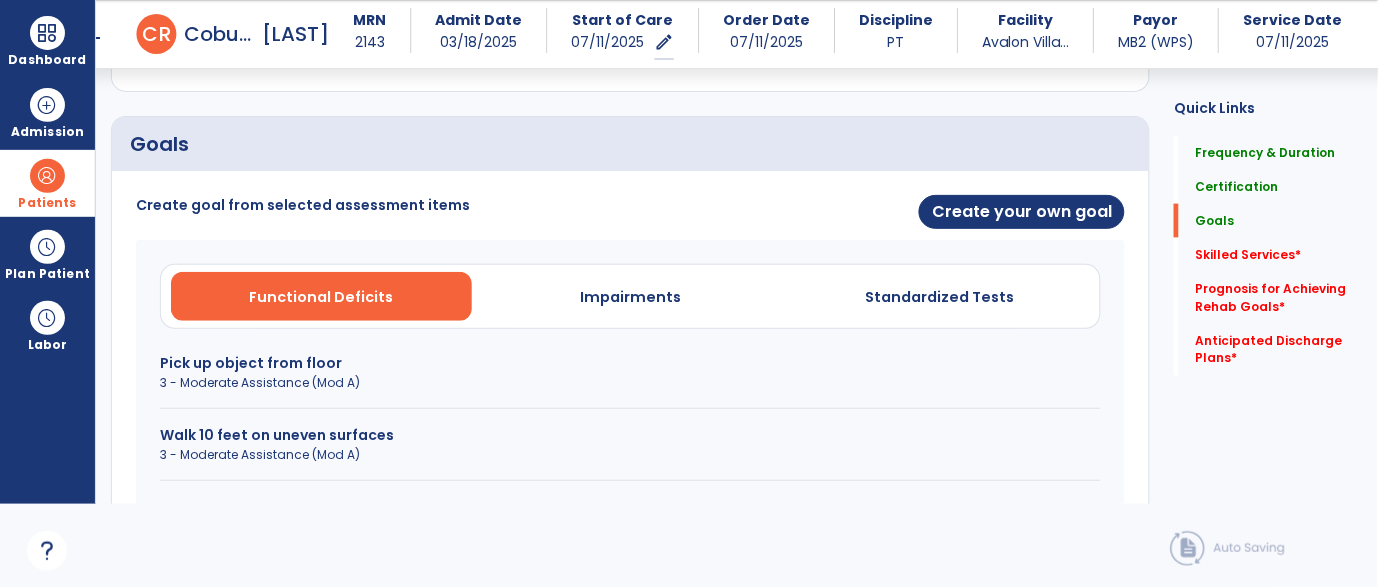 scroll, scrollTop: 419, scrollLeft: 0, axis: vertical 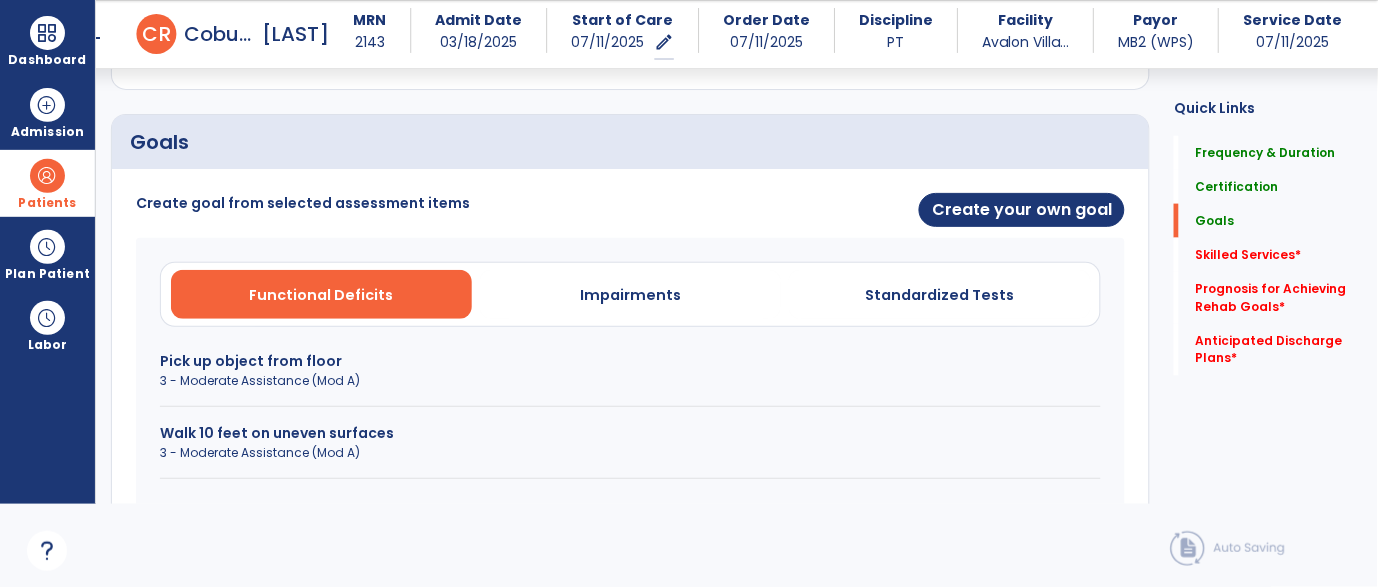 click on "Pick up object from floor" at bounding box center [630, 361] 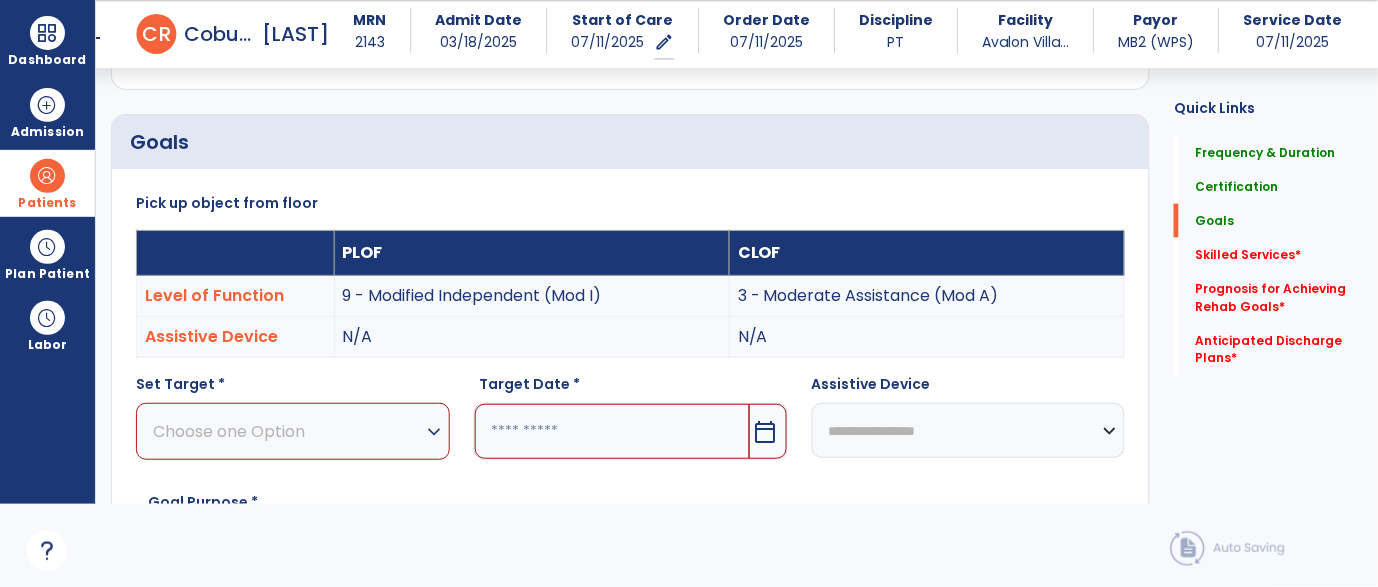 click on "expand_more" at bounding box center [435, 432] 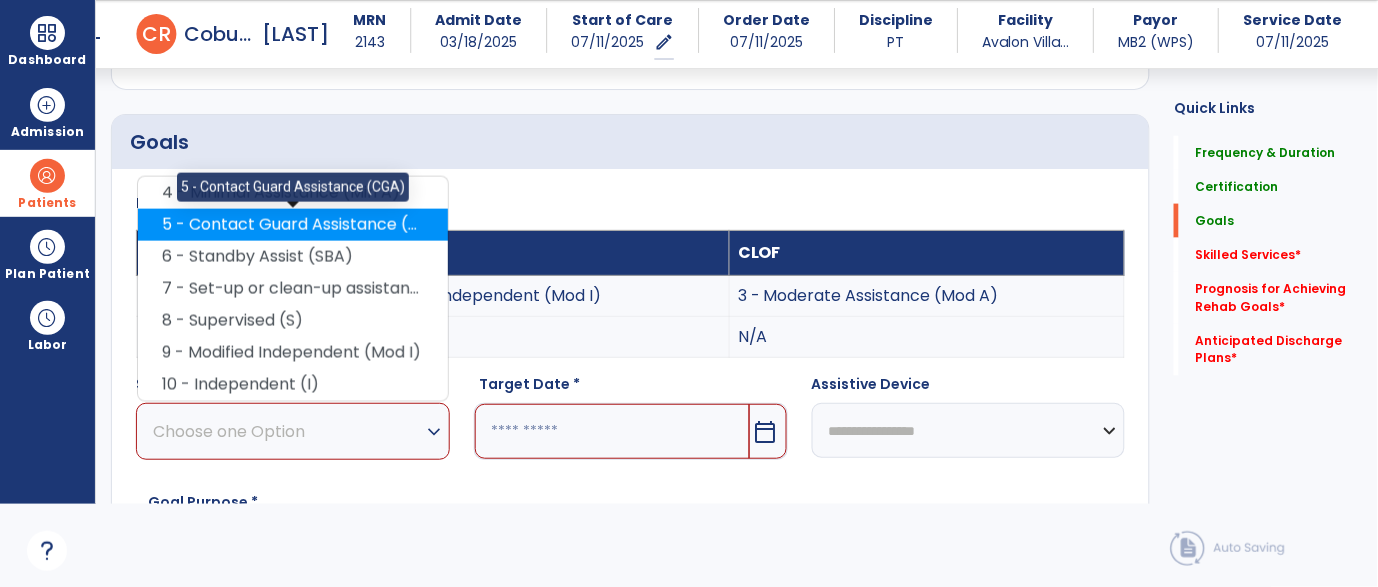 click on "5 - Contact Guard Assistance (CGA)" at bounding box center (293, 225) 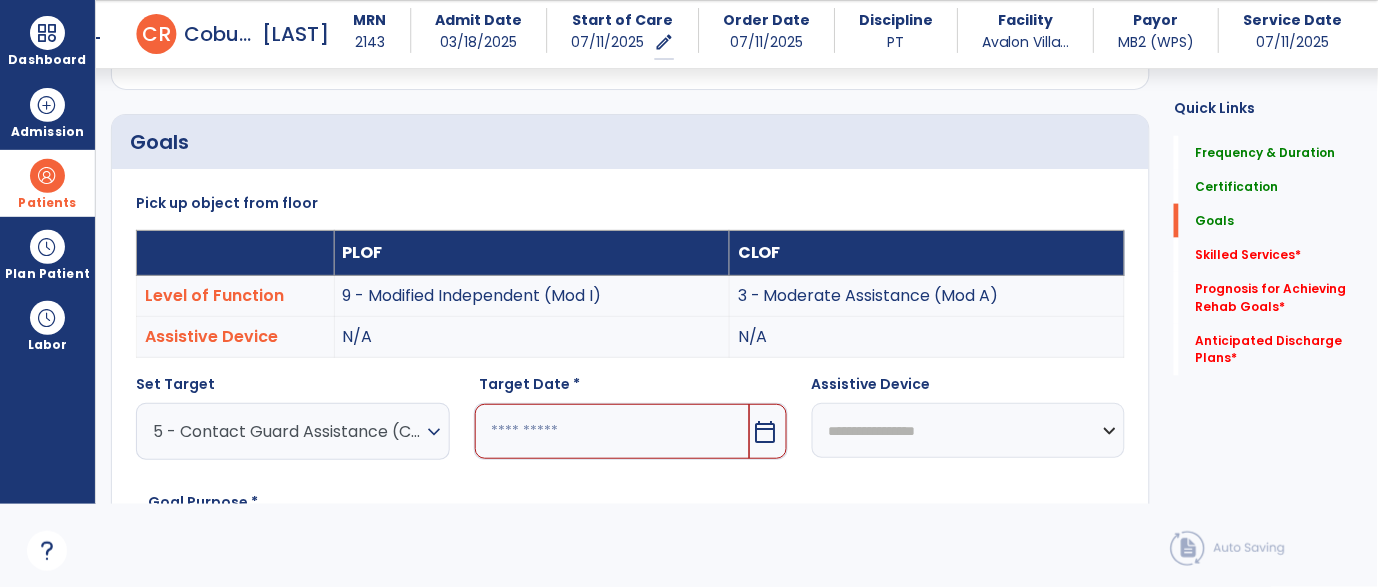 click on "calendar_today" at bounding box center [766, 432] 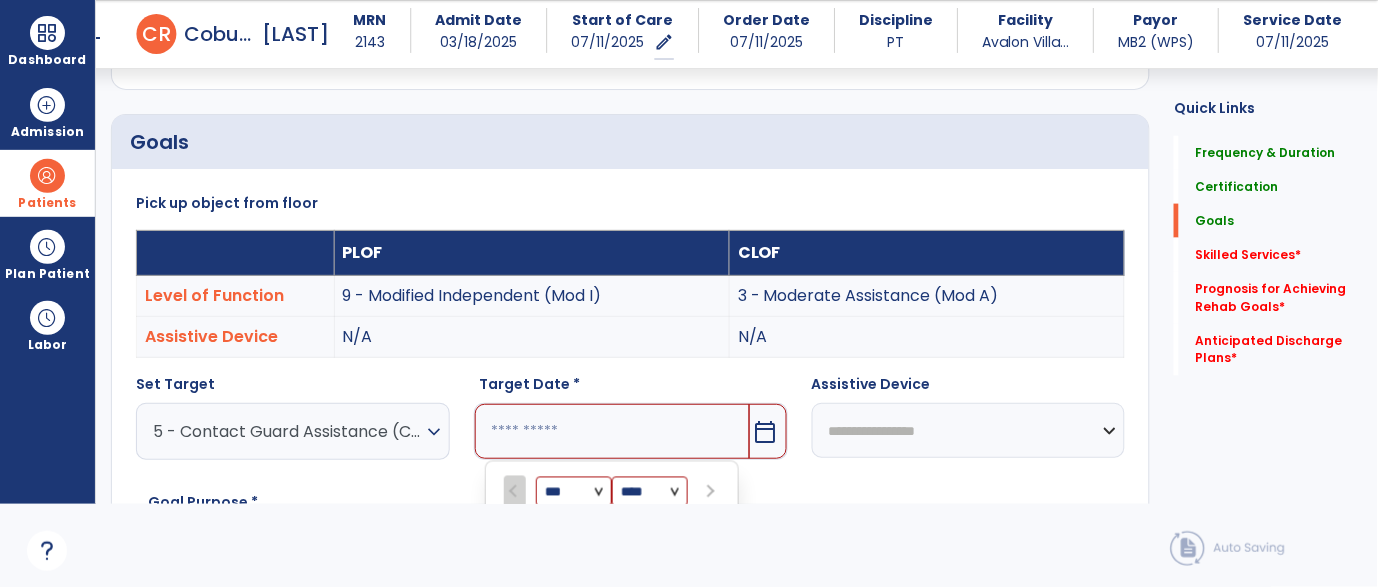 scroll, scrollTop: 765, scrollLeft: 0, axis: vertical 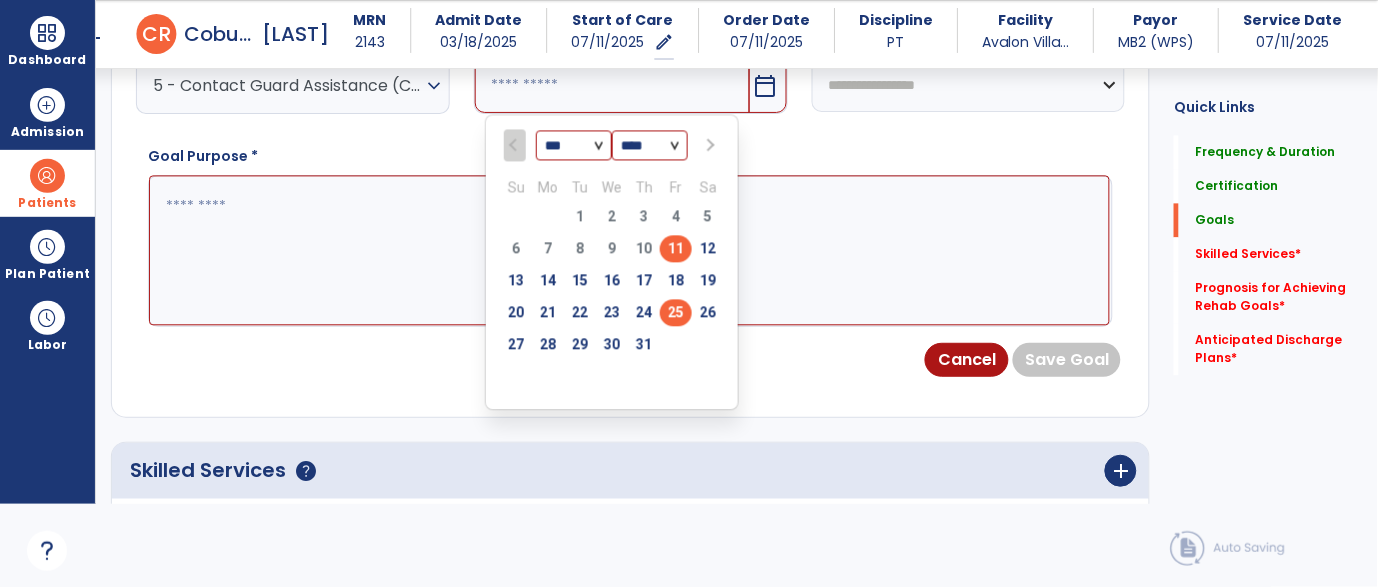 click on "25" at bounding box center (676, 313) 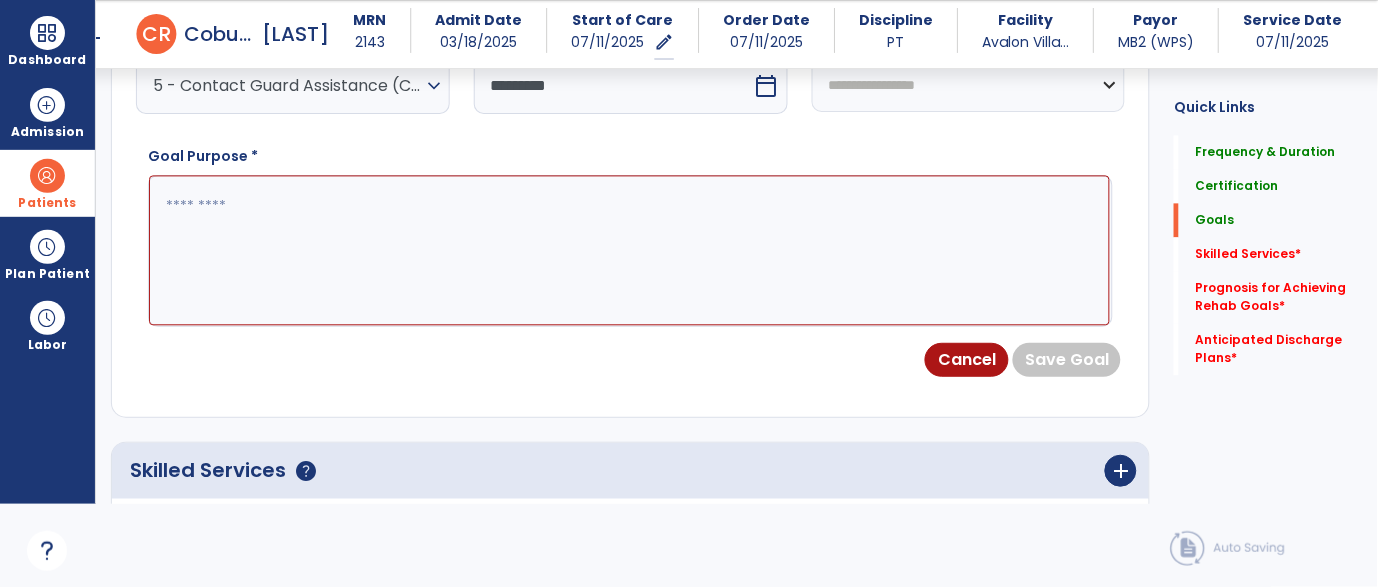 click at bounding box center [629, 251] 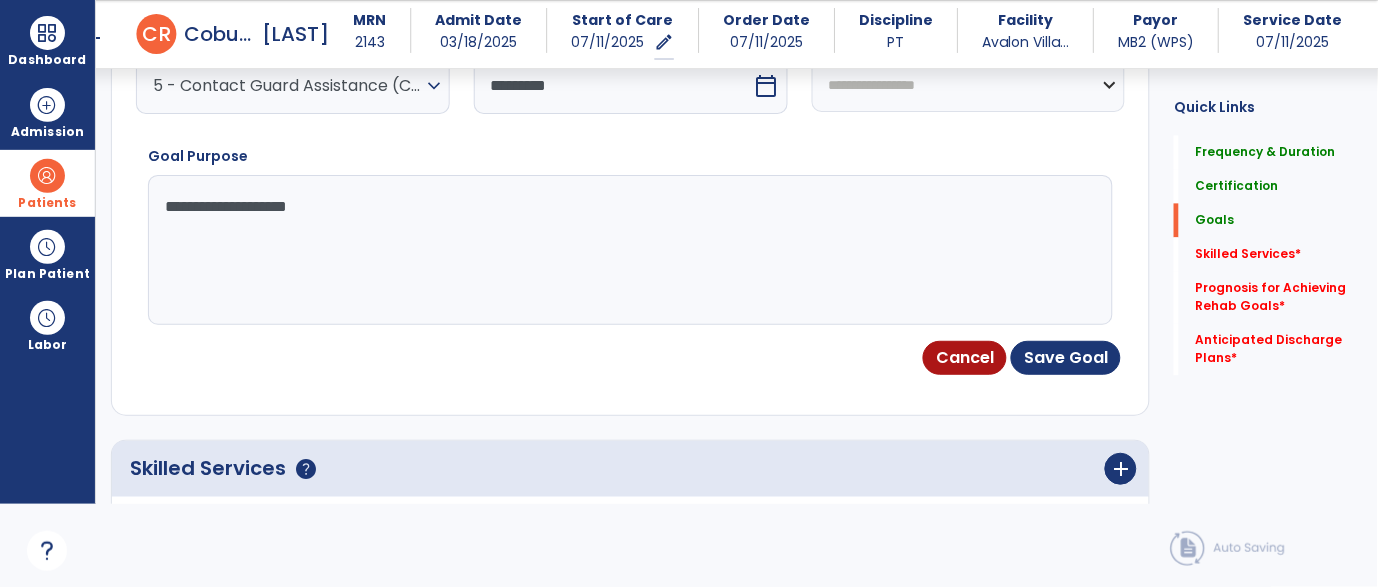 type on "**********" 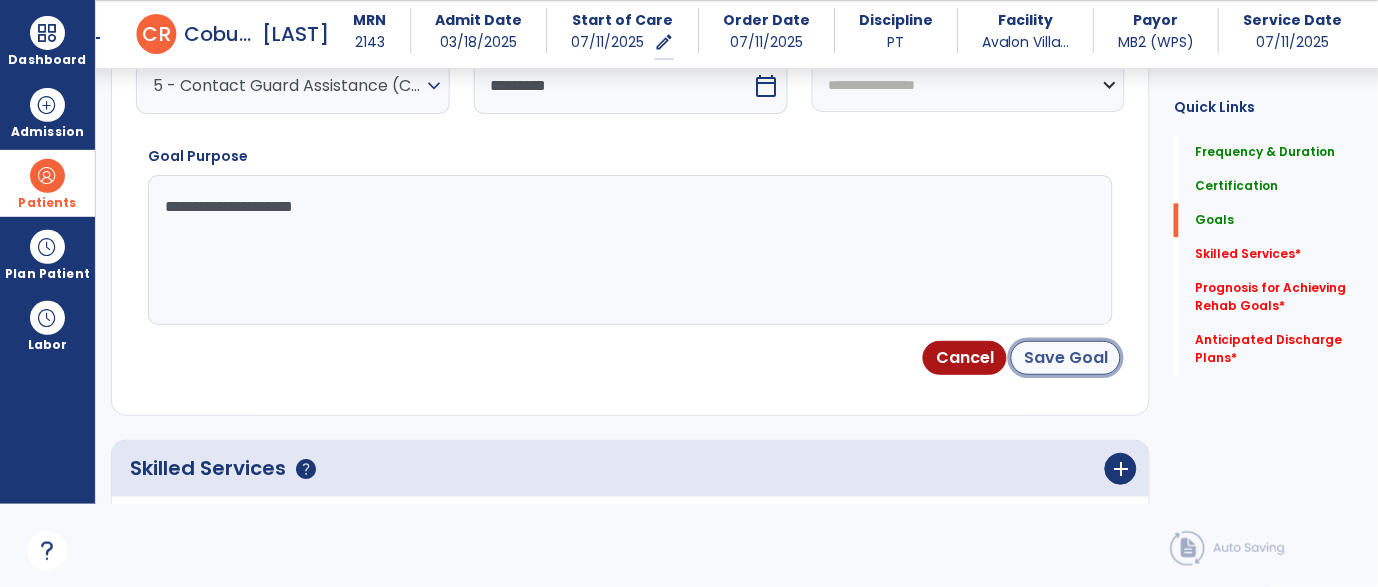 click on "Save Goal" at bounding box center [1066, 358] 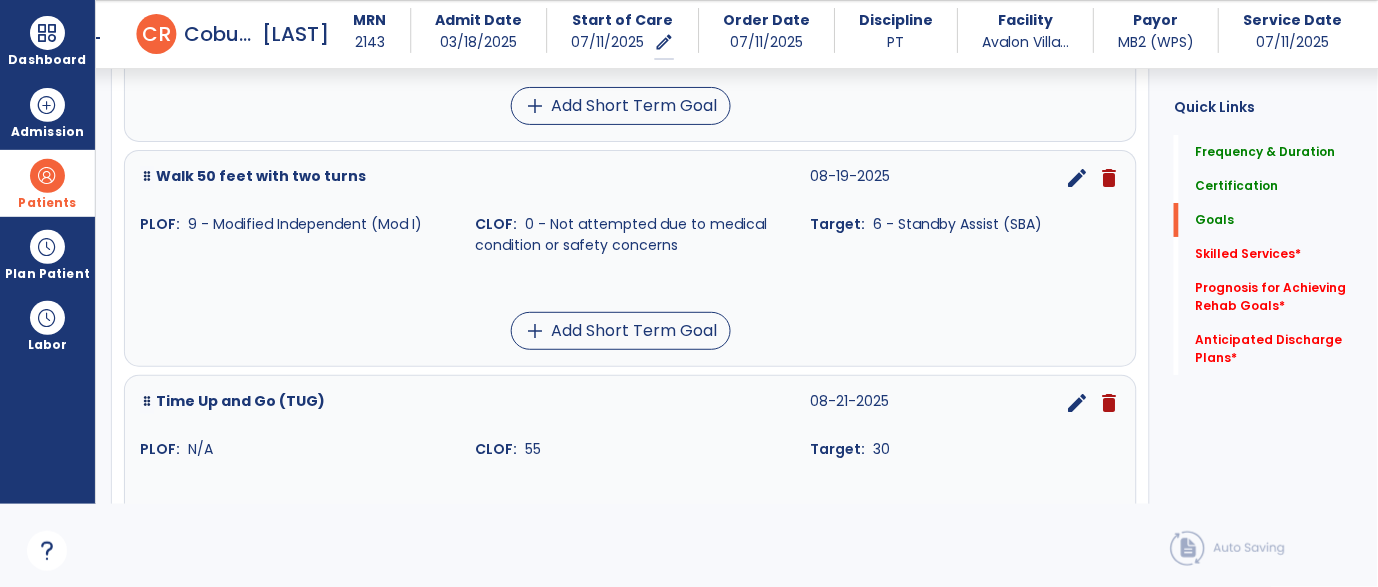 scroll, scrollTop: 1379, scrollLeft: 0, axis: vertical 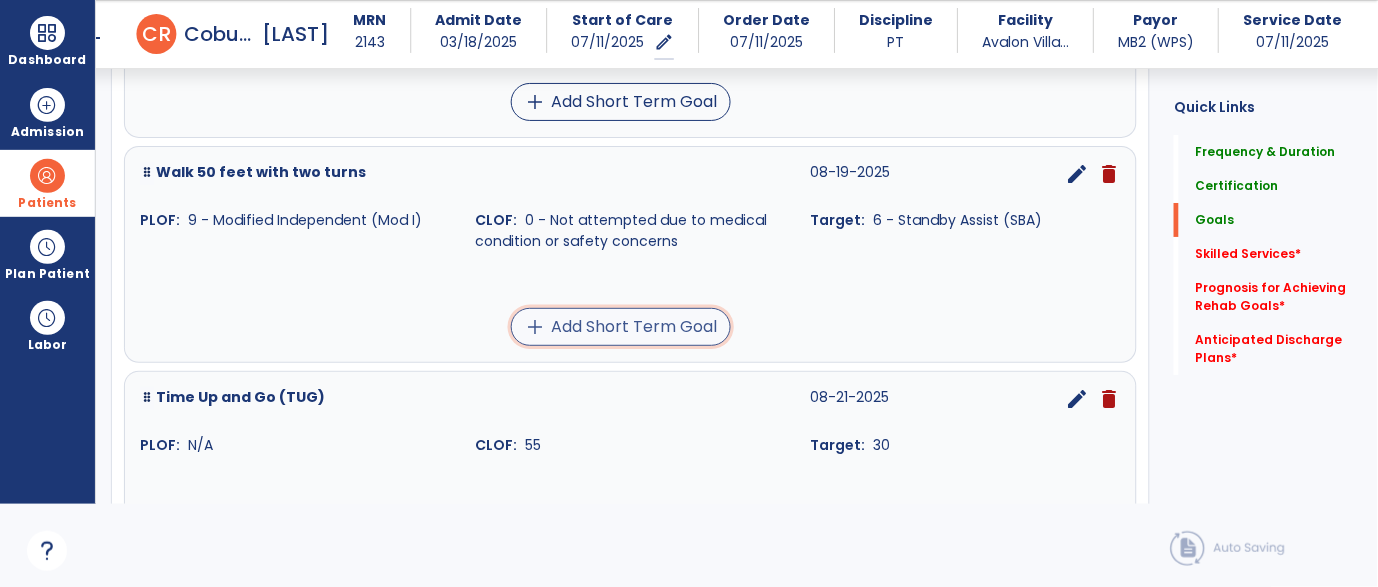 click on "add  Add Short Term Goal" at bounding box center (621, 327) 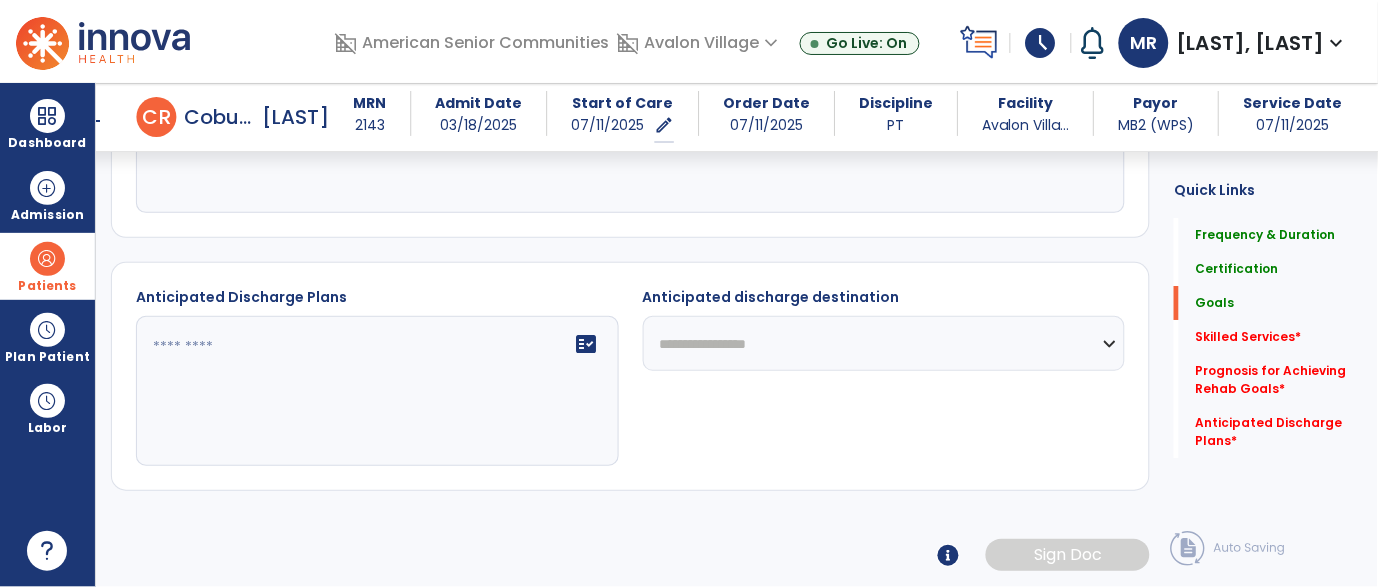 scroll, scrollTop: 0, scrollLeft: 0, axis: both 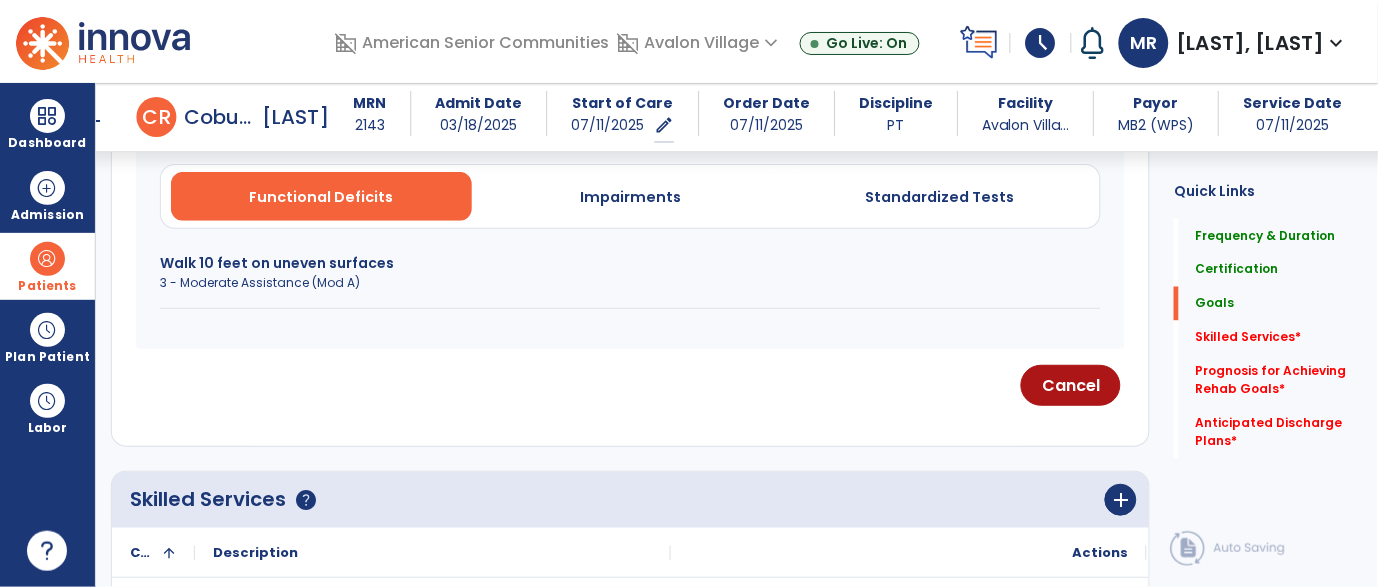 click on "Walk 10 feet on uneven surfaces" at bounding box center [630, 263] 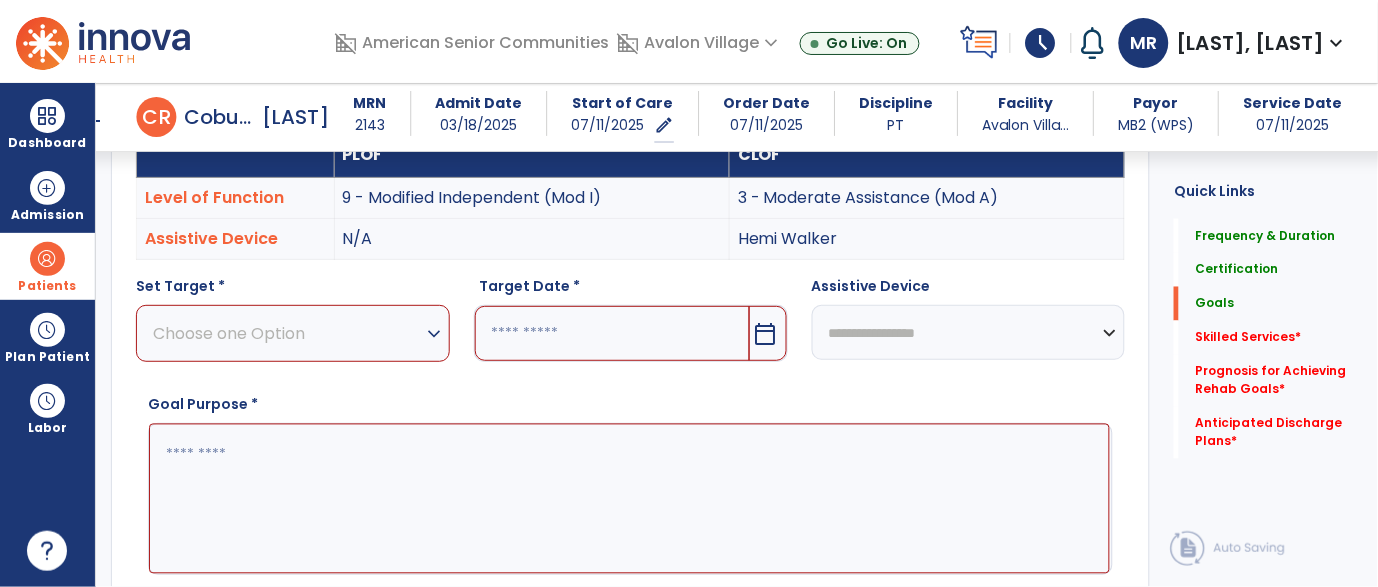 click on "expand_more" at bounding box center [435, 334] 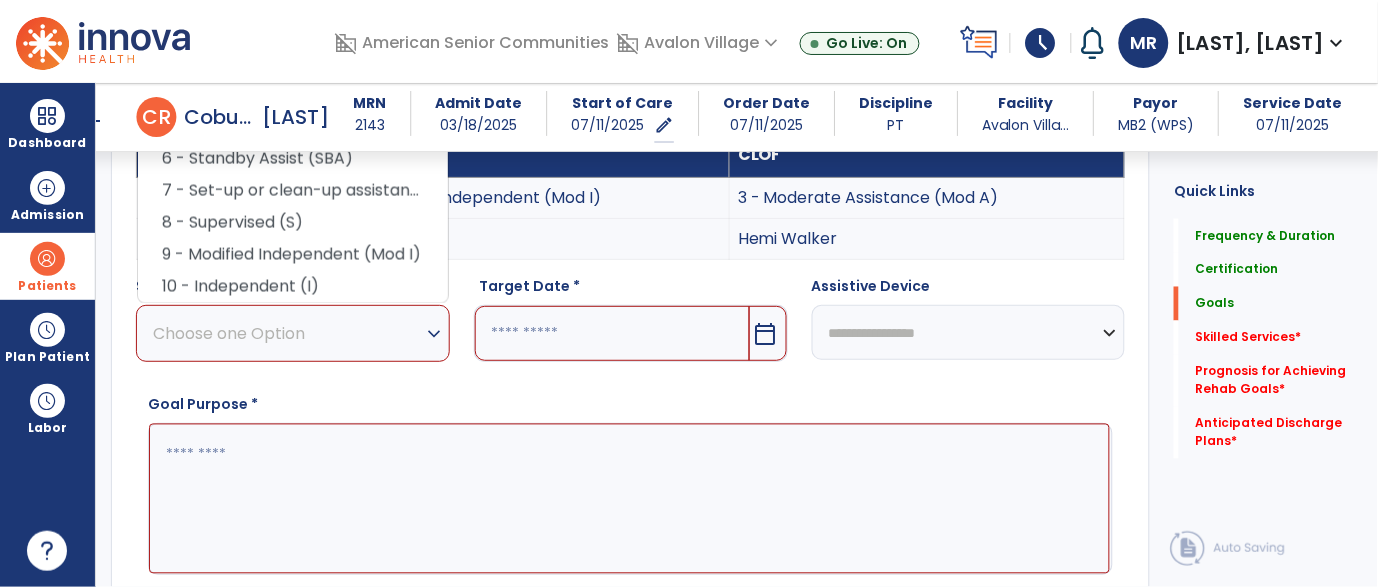 click on "expand_more" at bounding box center [435, 334] 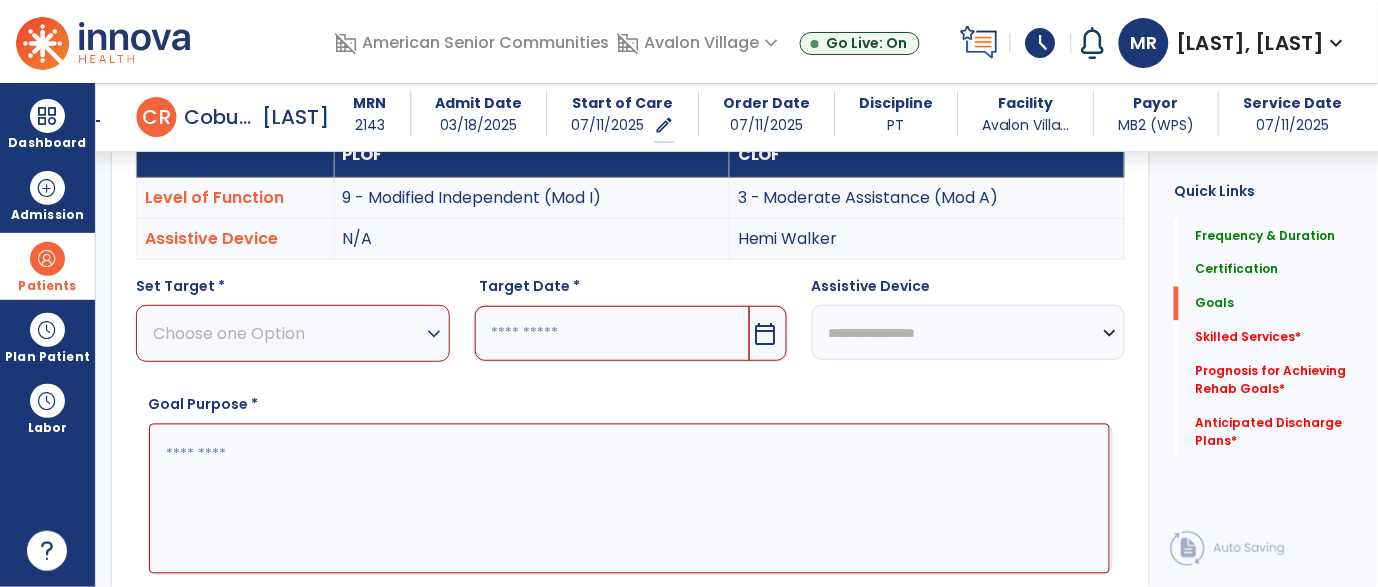 click on "expand_more" at bounding box center (435, 334) 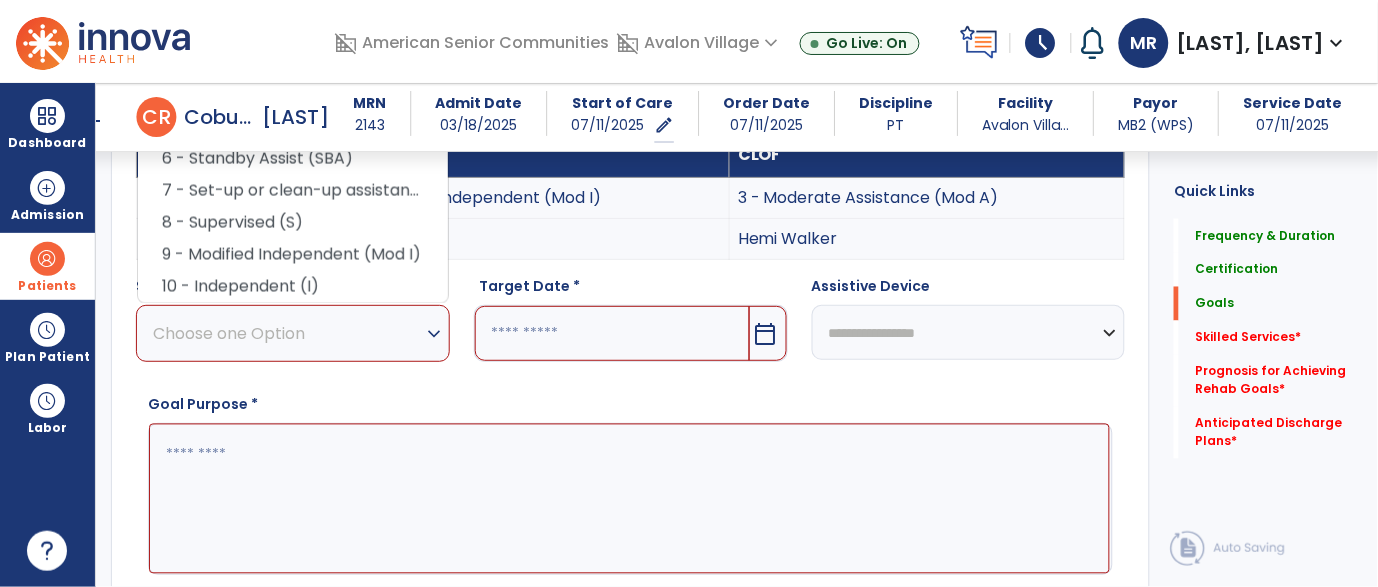 click on "expand_more" at bounding box center [435, 334] 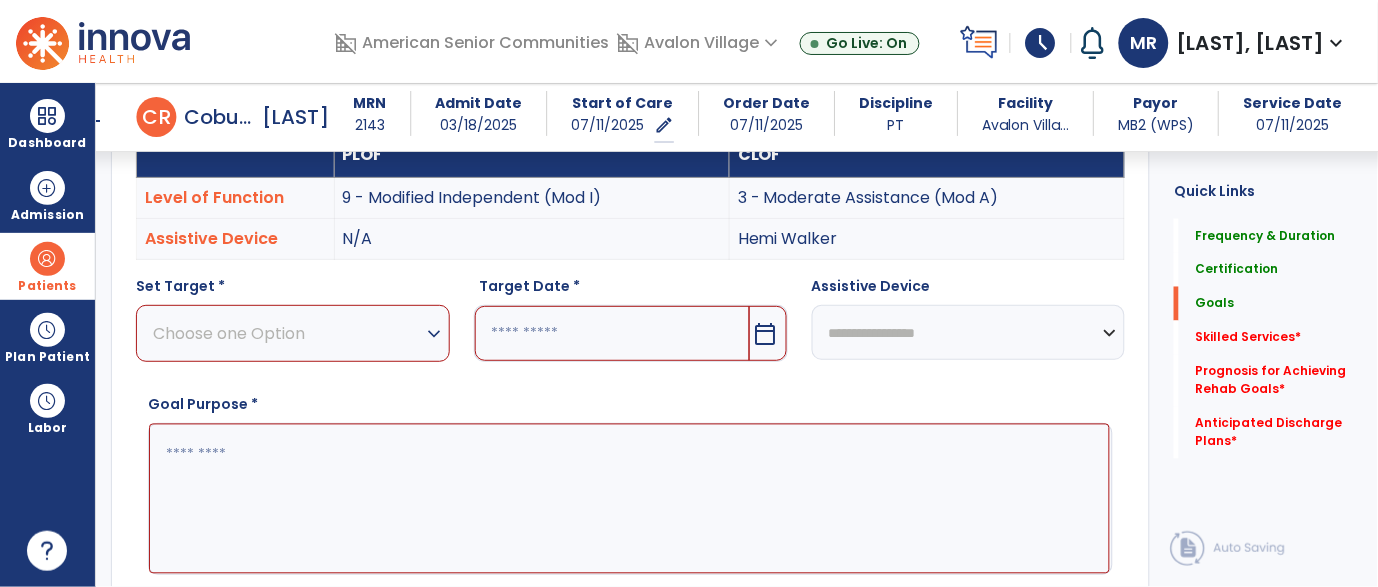 click on "expand_more" at bounding box center (435, 334) 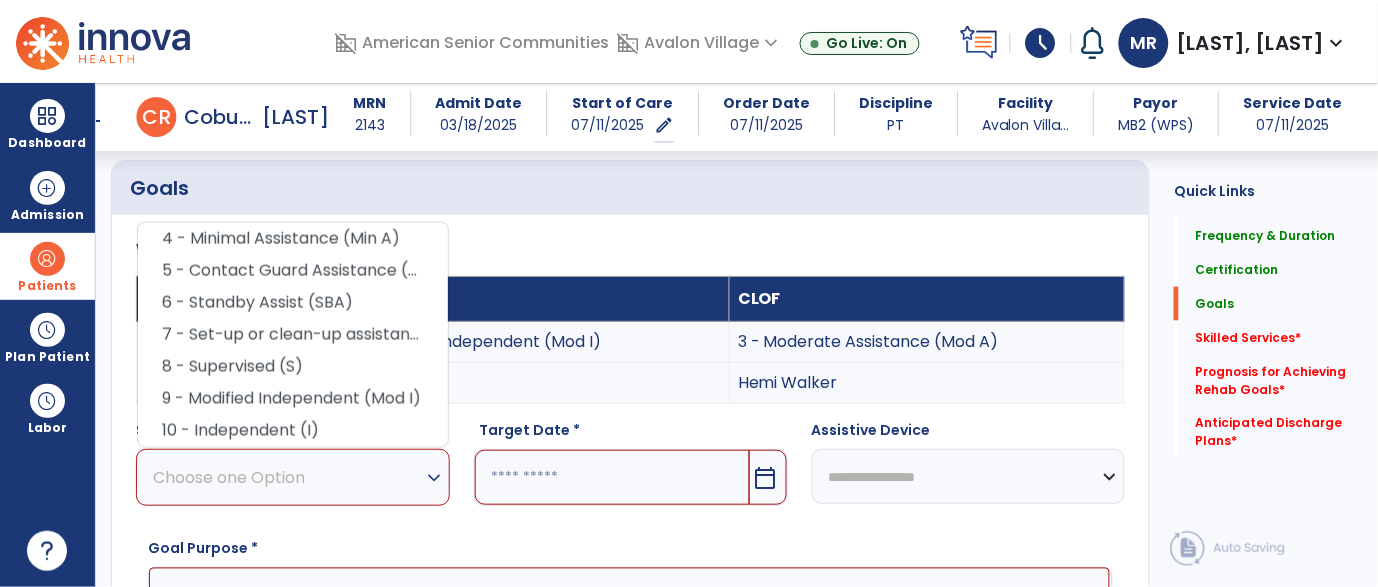 scroll, scrollTop: 452, scrollLeft: 0, axis: vertical 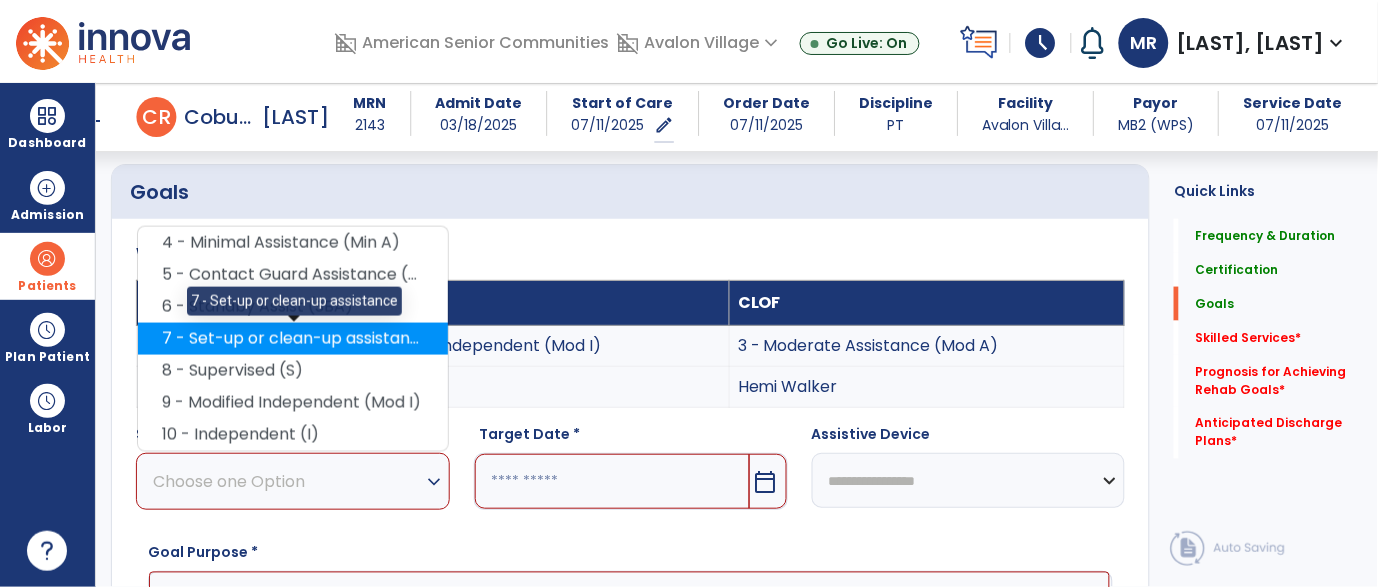 click on "7 - Set-up or clean-up assistance" at bounding box center [293, 339] 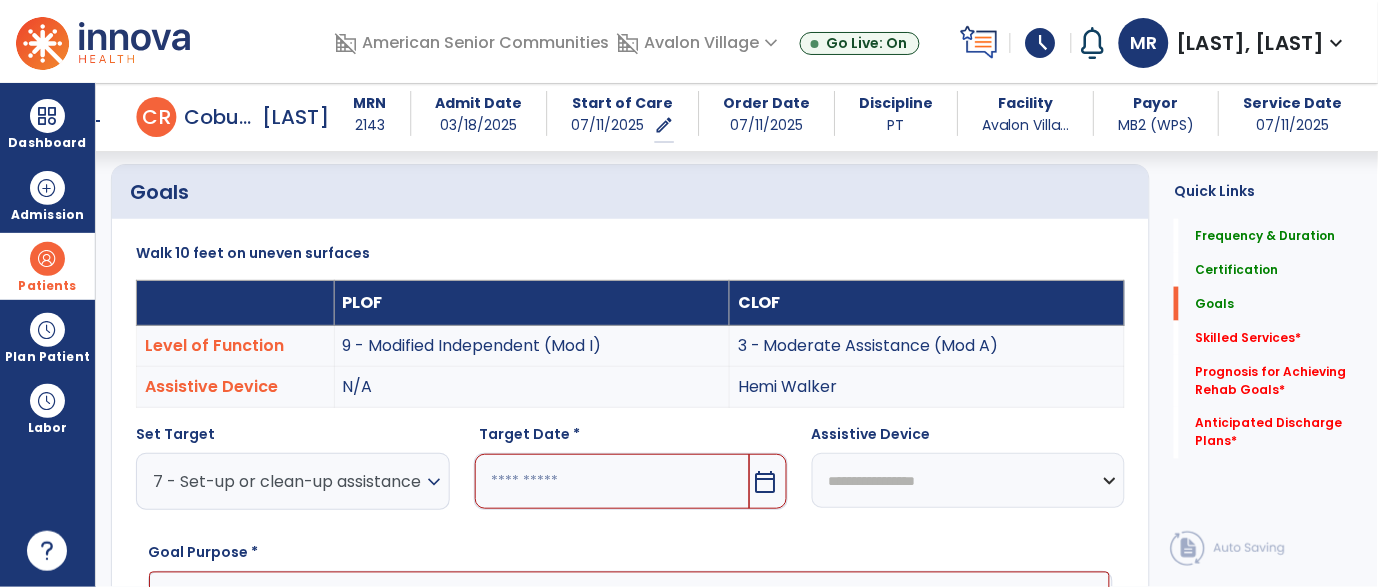 click on "expand_more" at bounding box center (435, 482) 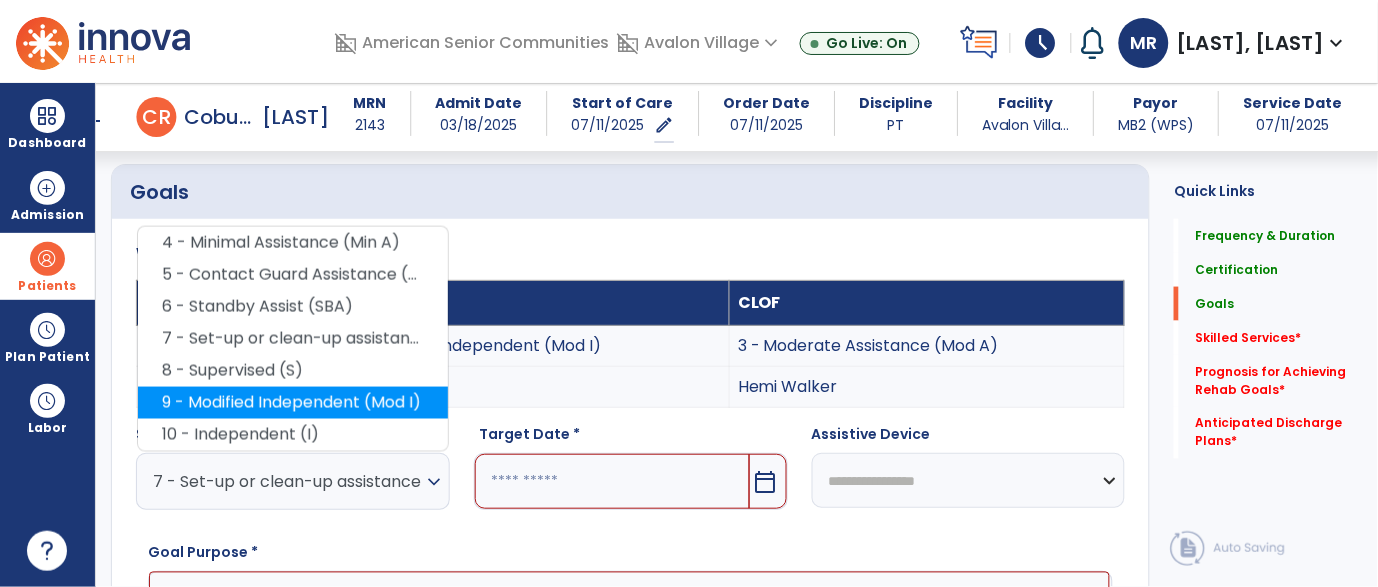 click on "9 - Modified Independent (Mod I)" at bounding box center [293, 403] 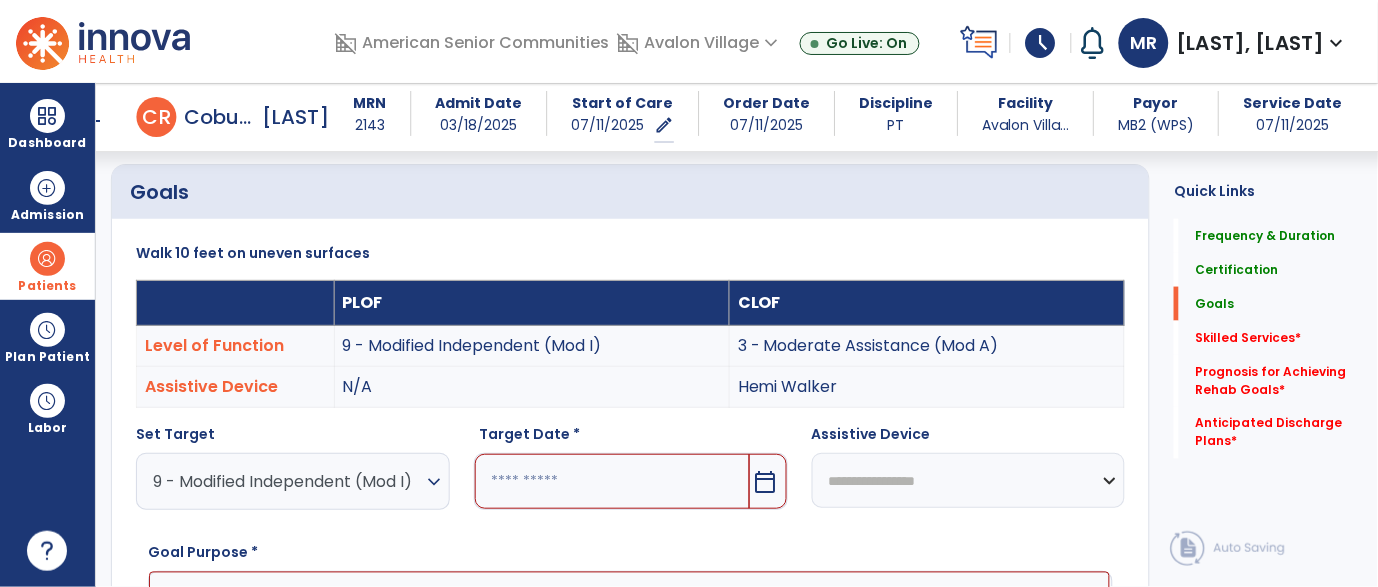 click on "calendar_today" at bounding box center [768, 481] 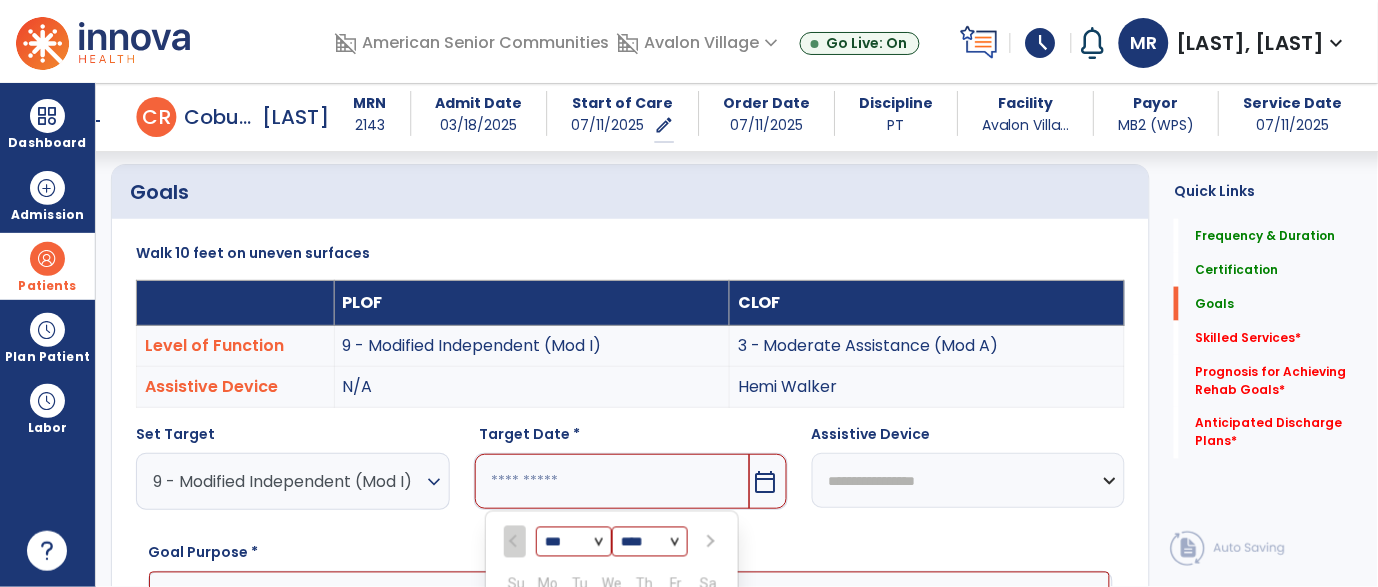 scroll, scrollTop: 765, scrollLeft: 0, axis: vertical 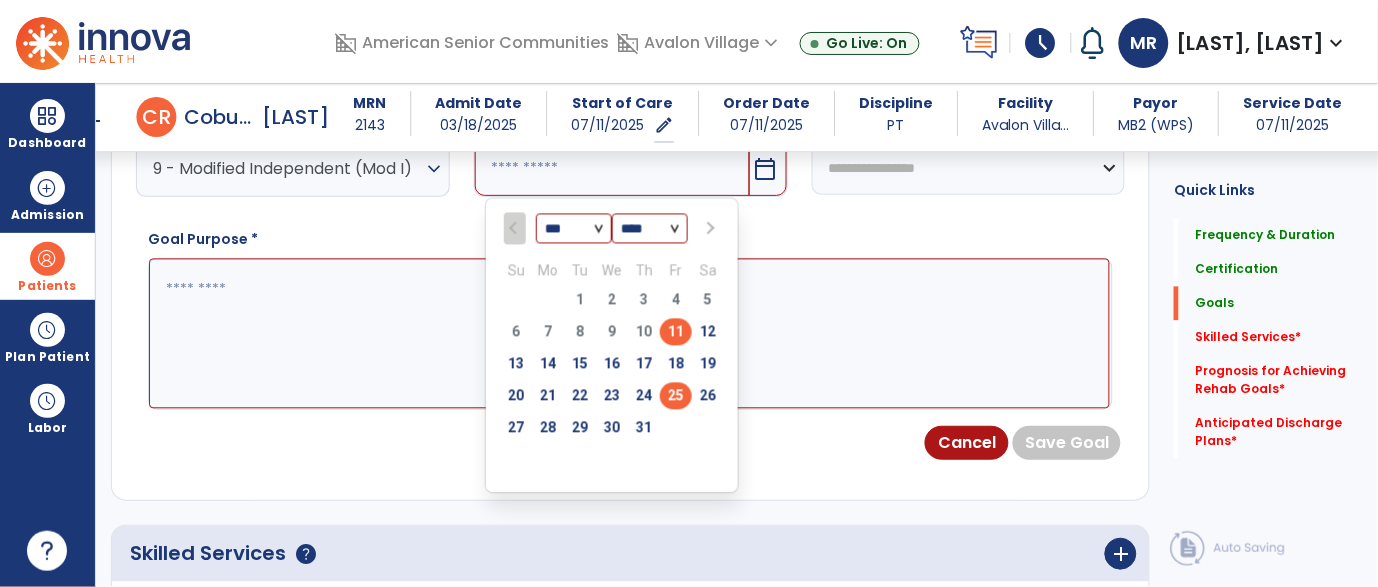 click on "25" at bounding box center [676, 396] 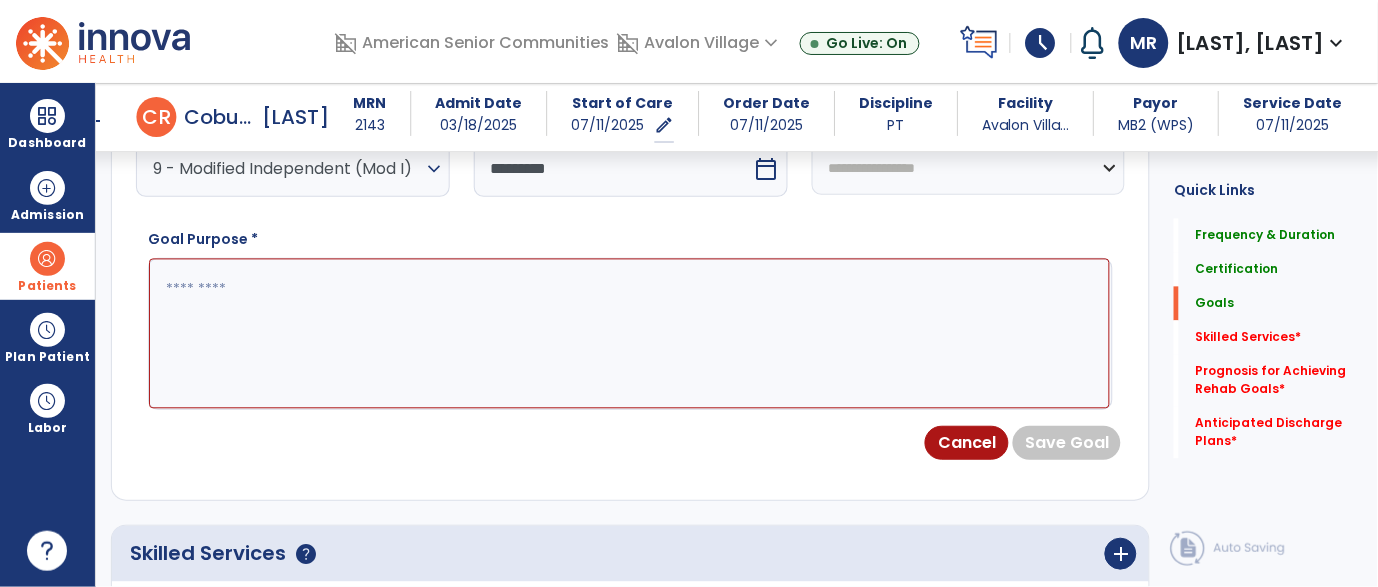 click at bounding box center (629, 334) 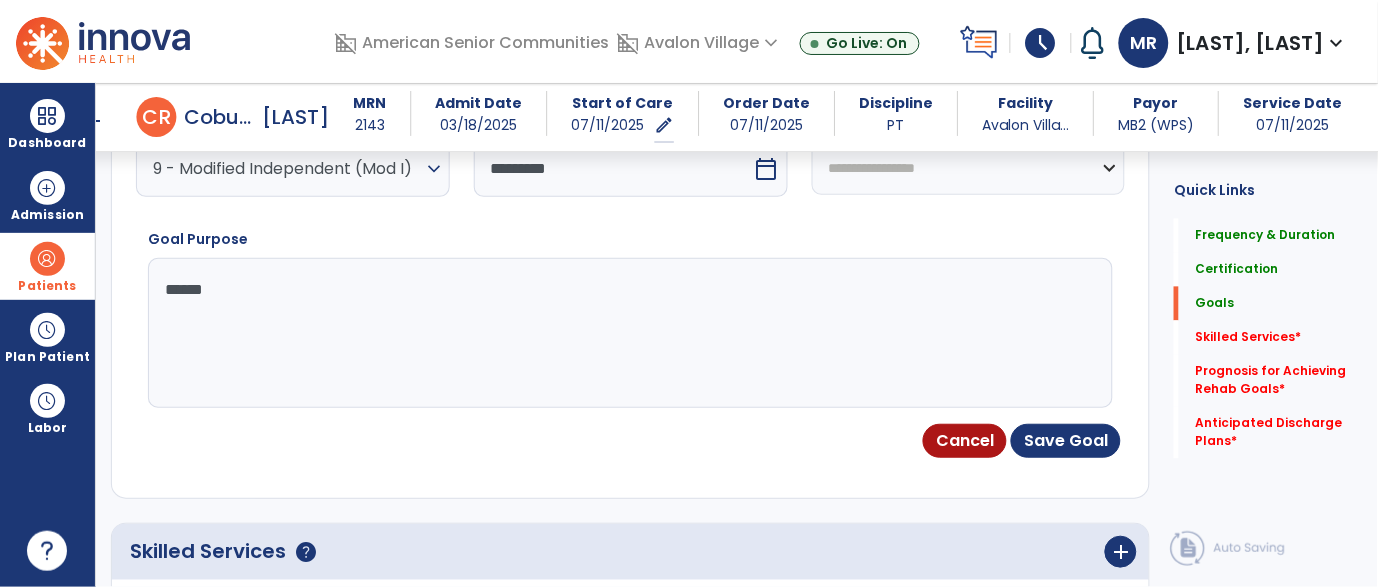 type on "*******" 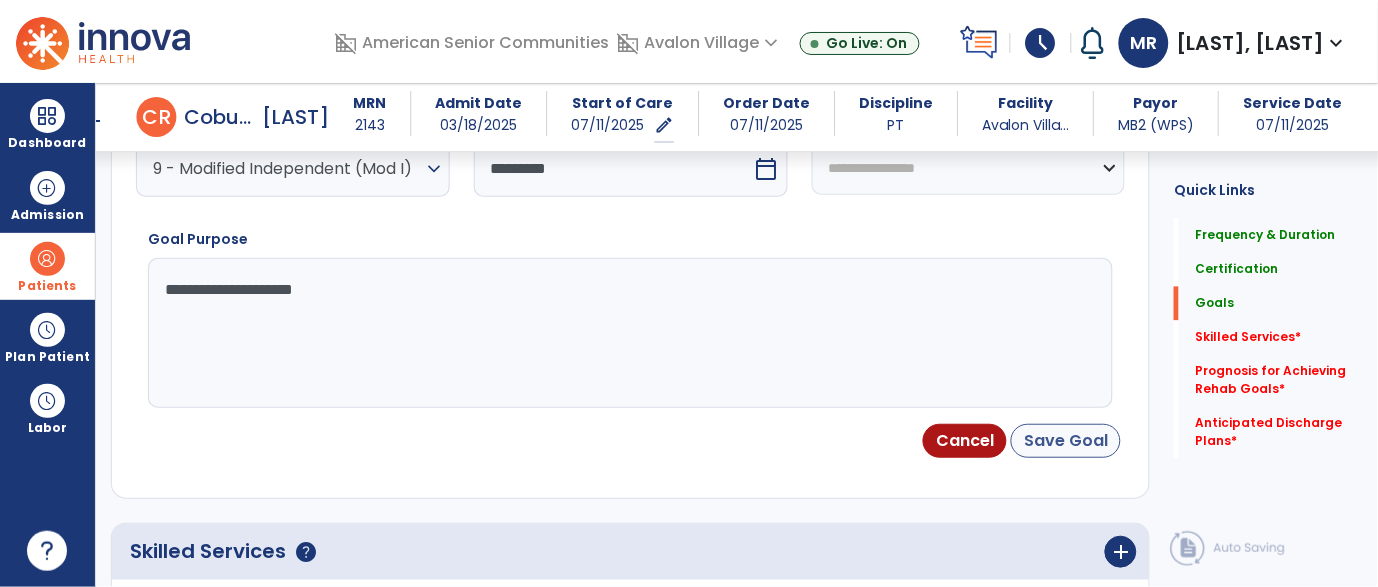 type on "**********" 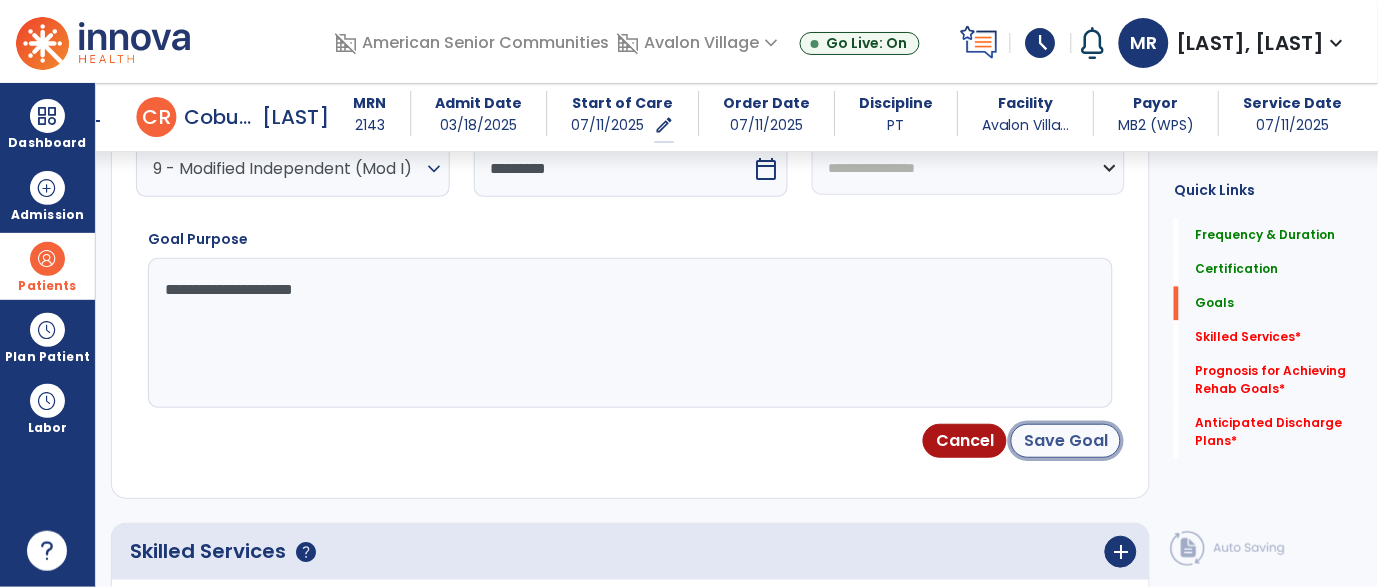 click on "Save Goal" at bounding box center (1066, 441) 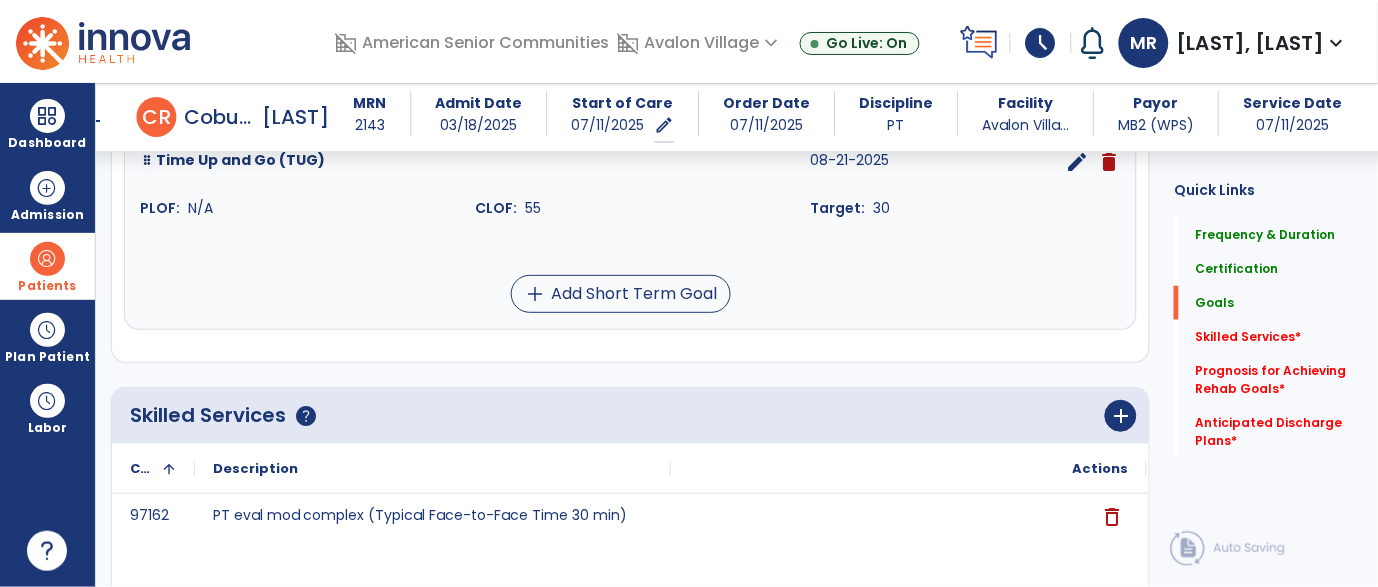 scroll, scrollTop: 1781, scrollLeft: 0, axis: vertical 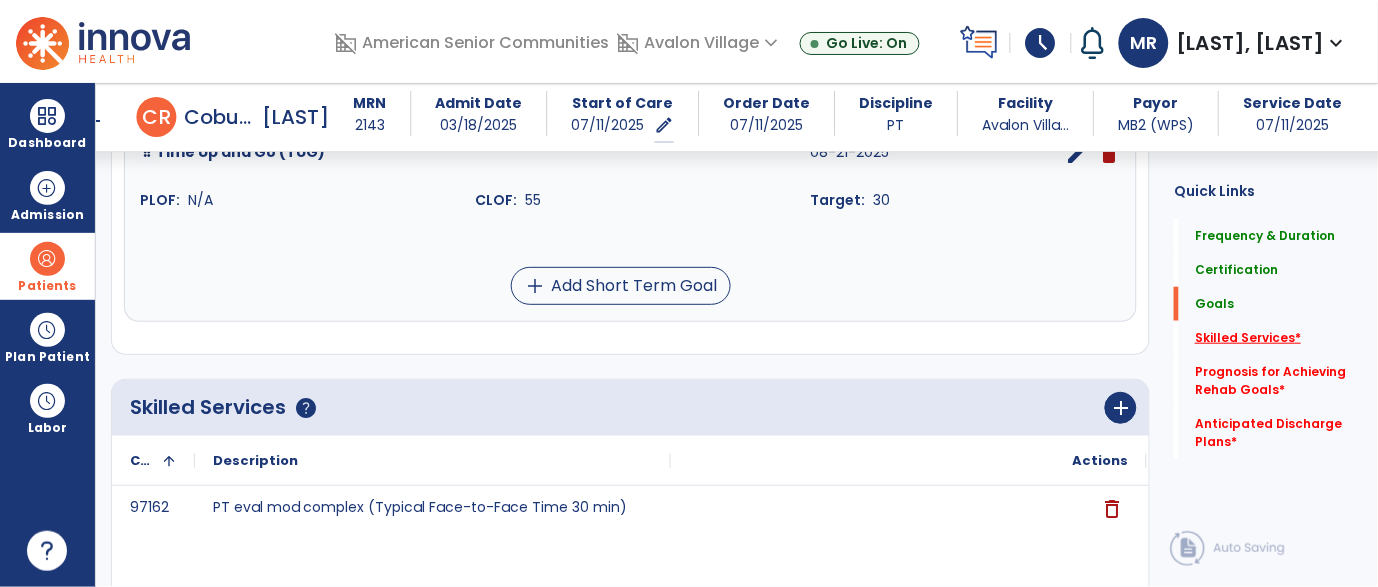 click on "Skilled Services   *" 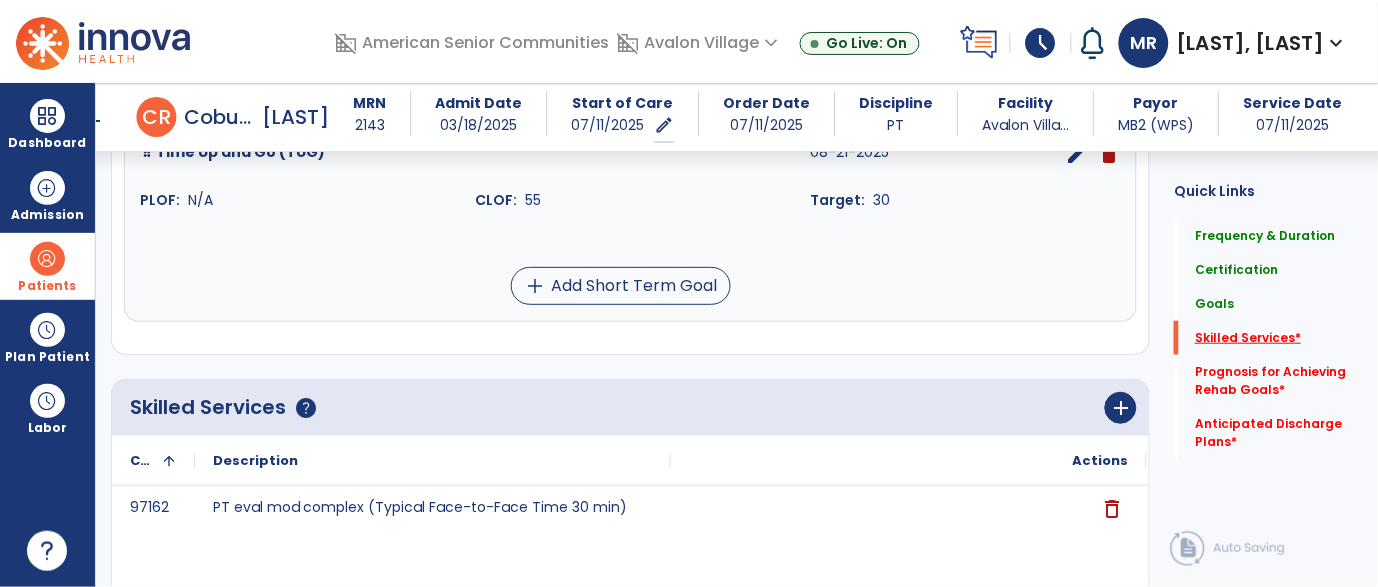 scroll, scrollTop: 1954, scrollLeft: 0, axis: vertical 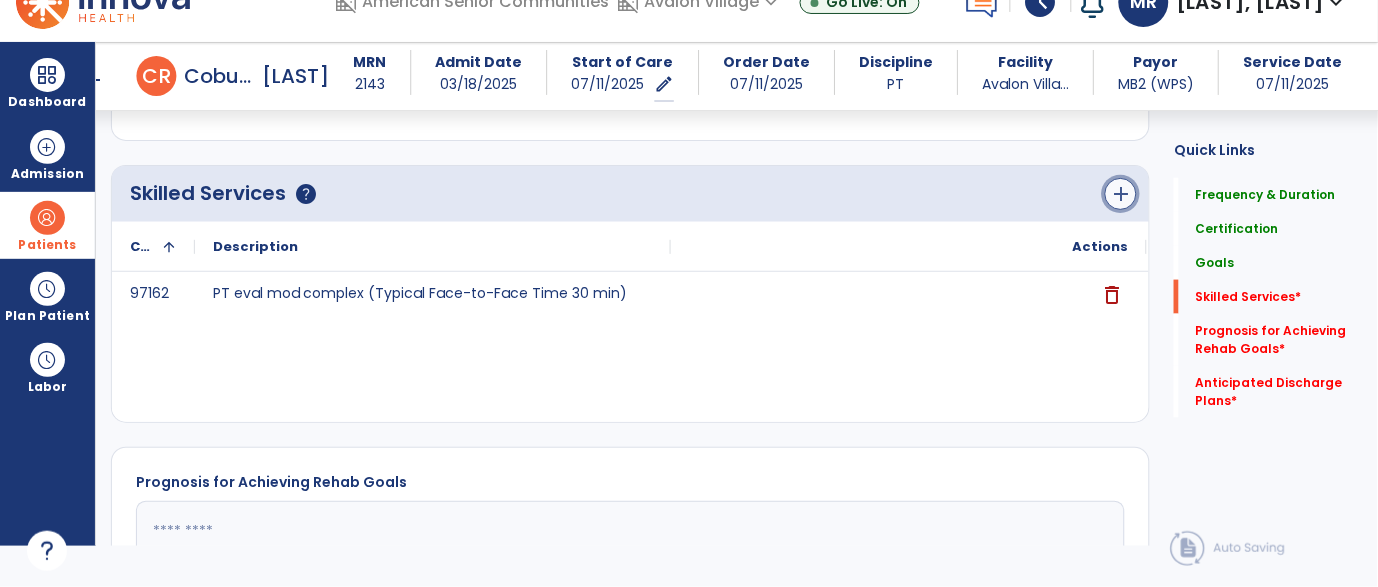 click on "add" 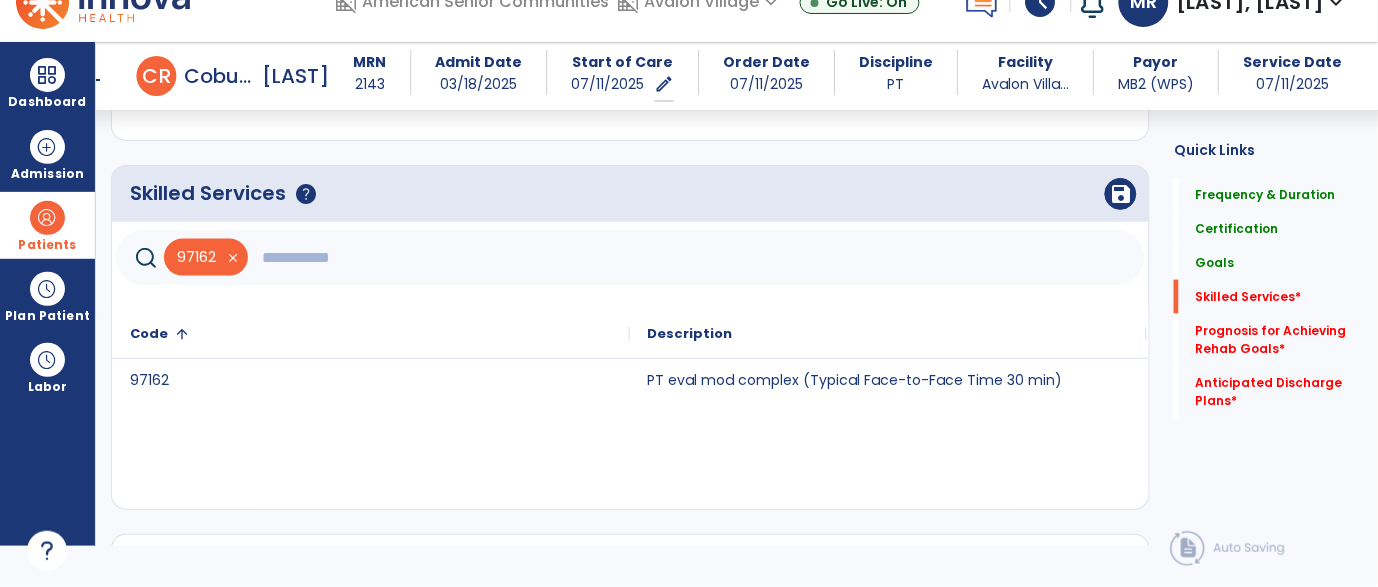 click 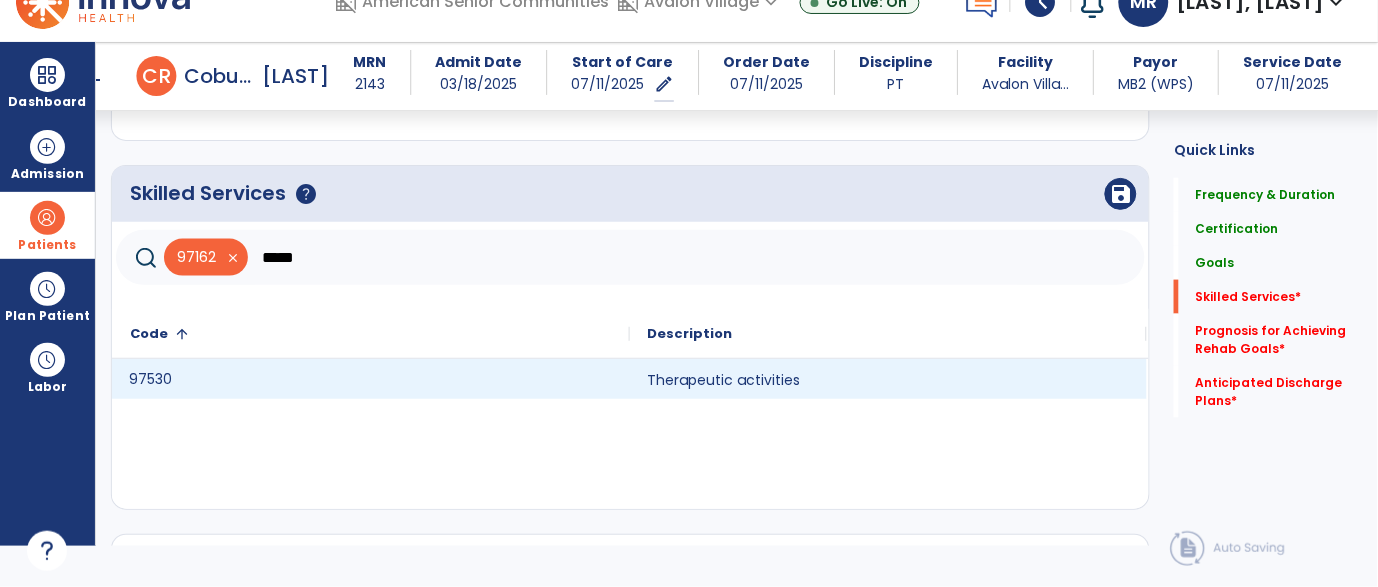 click on "97530" 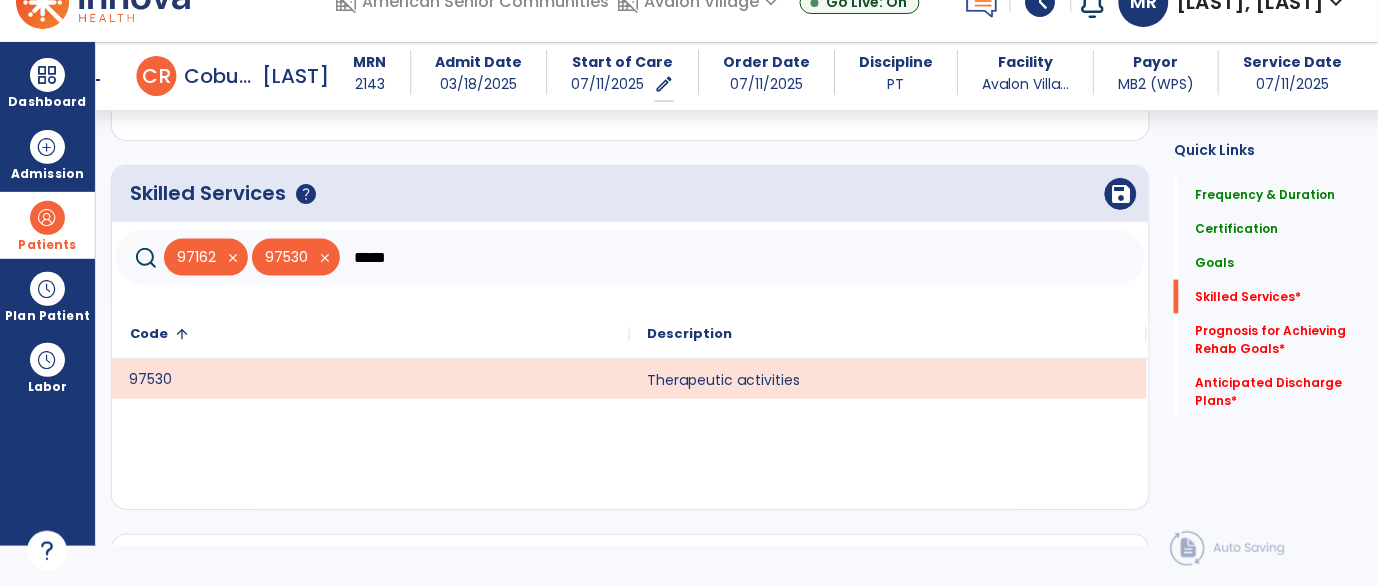 click on "*****" 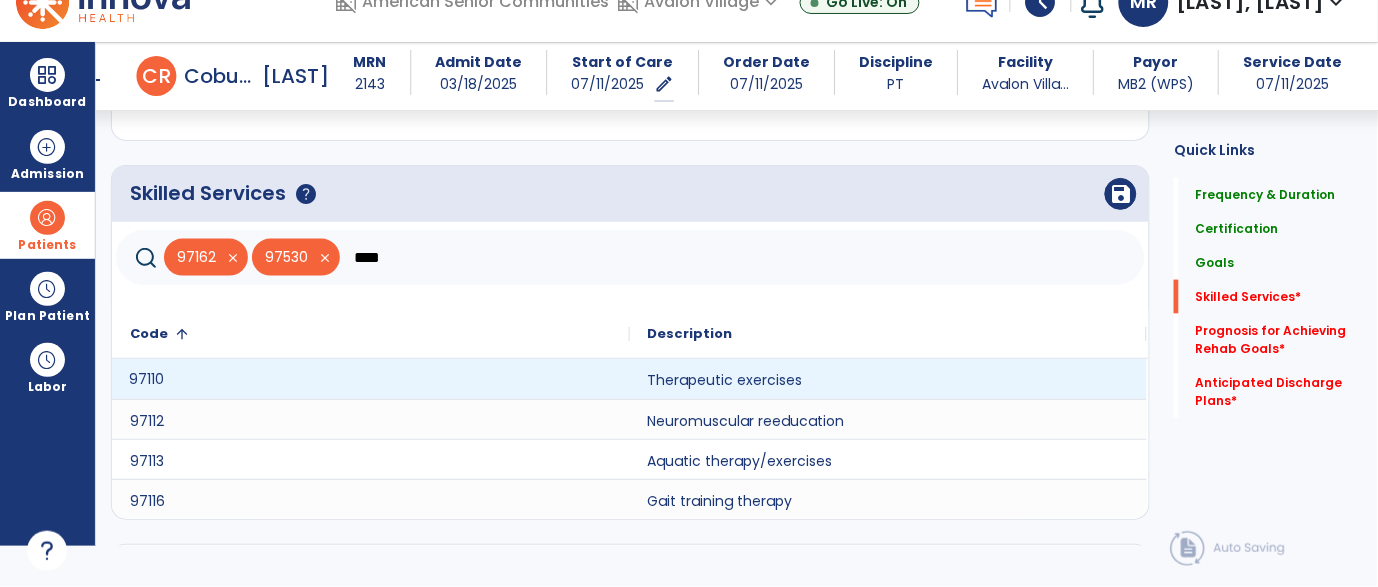 click on "97110" 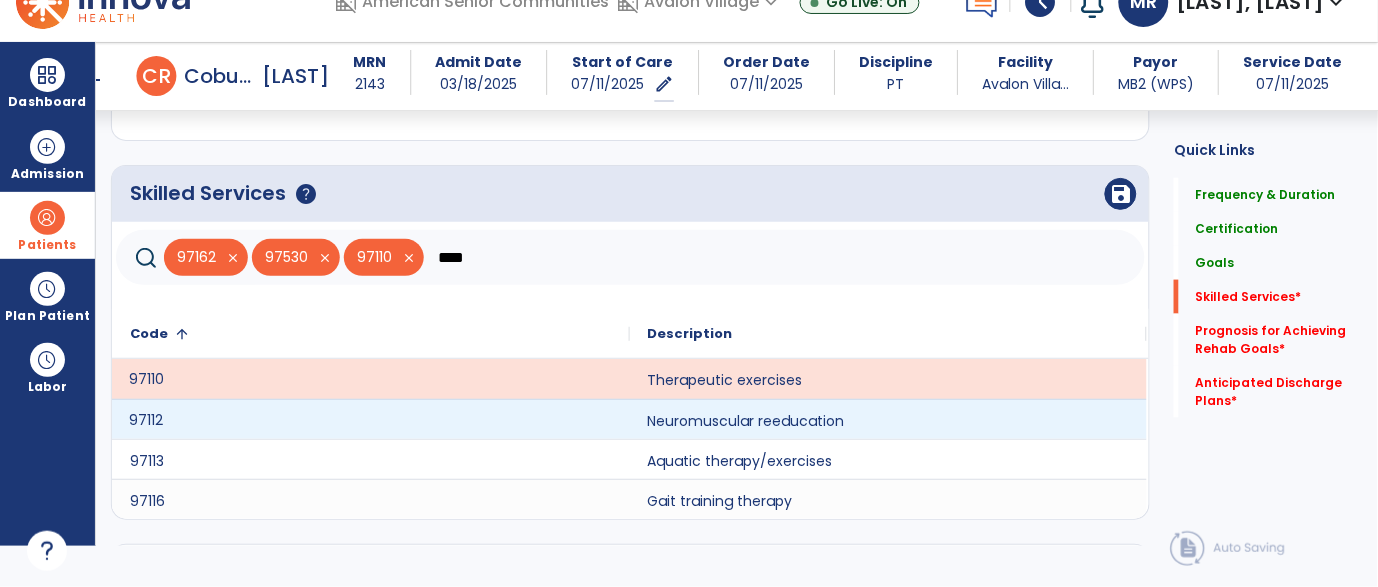 click on "97112" 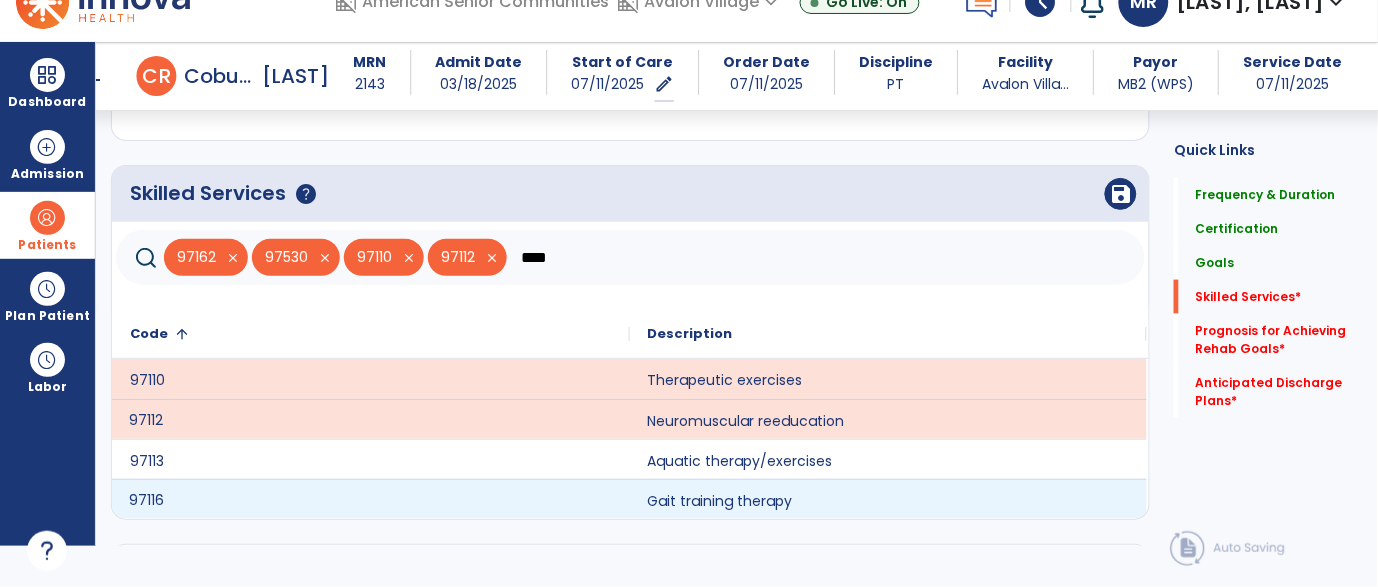 click on "97116" 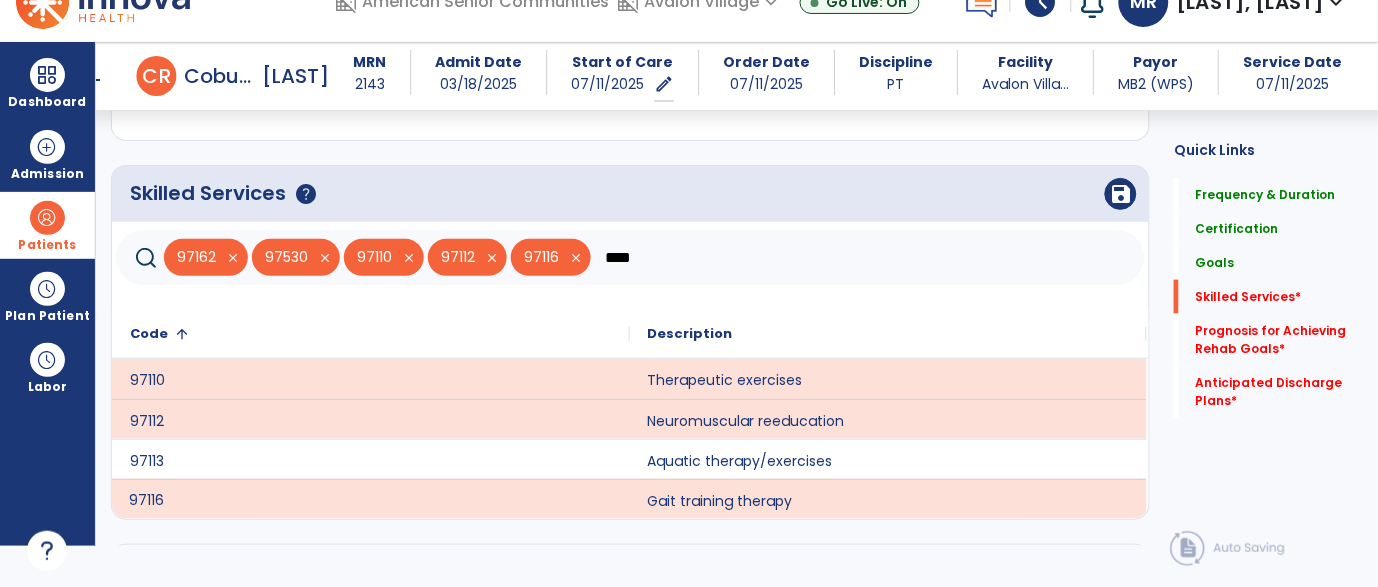 click on "****" 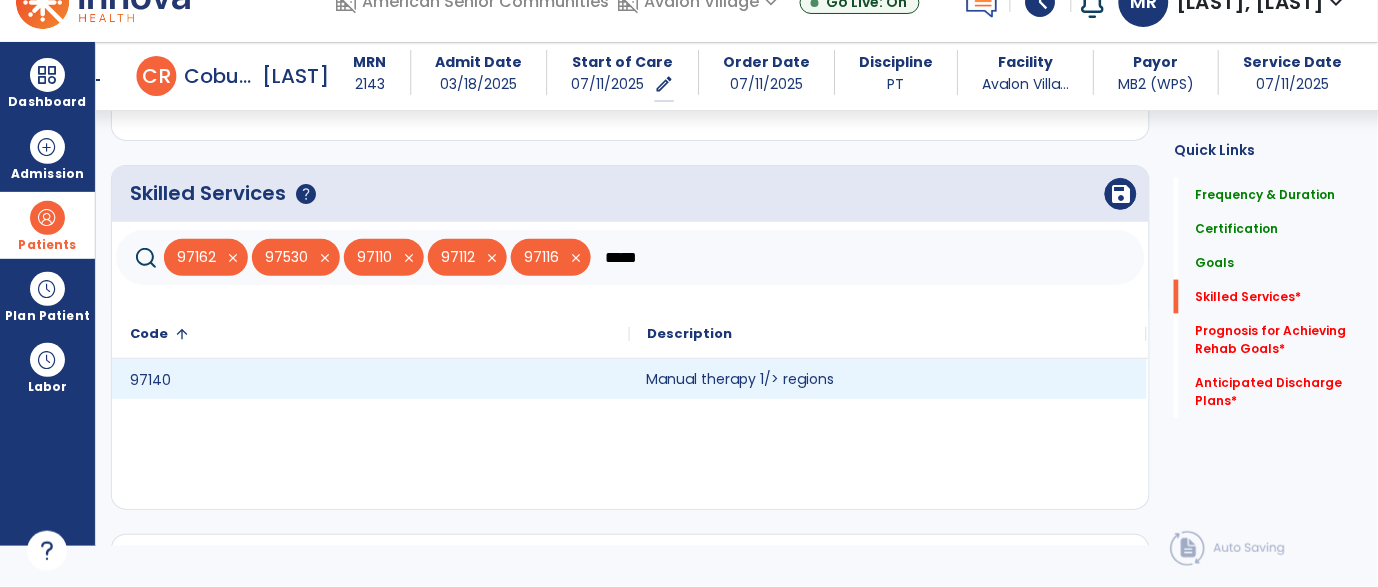 click on "Manual therapy 1/> regions" 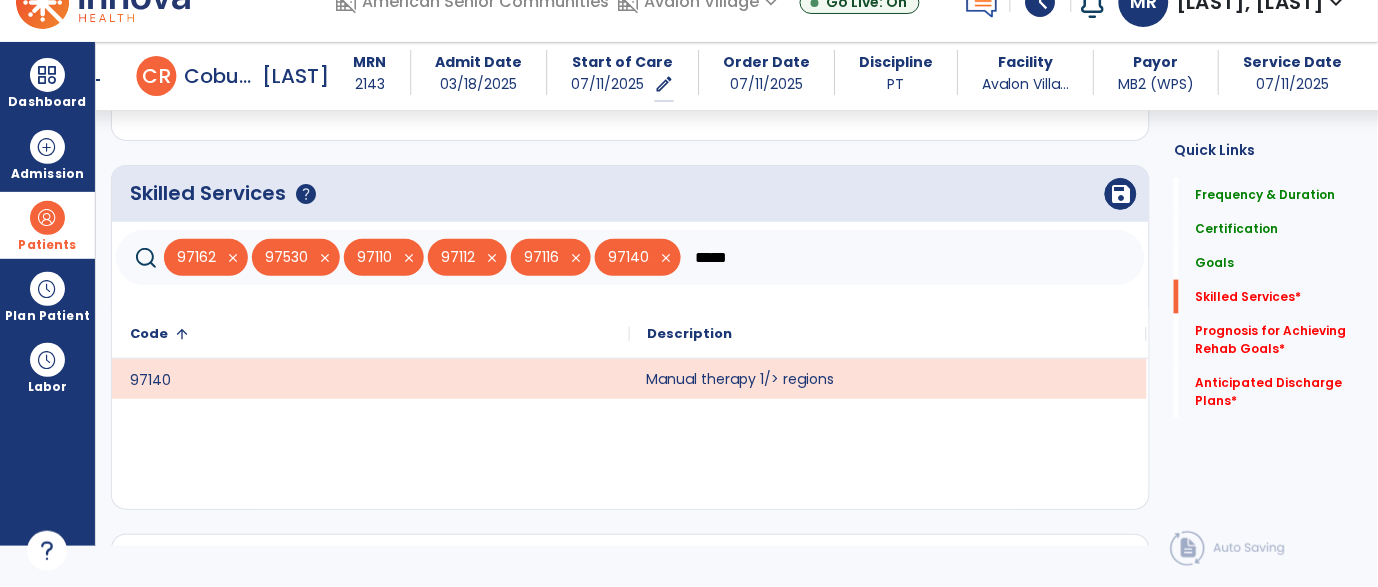 click on "*****" 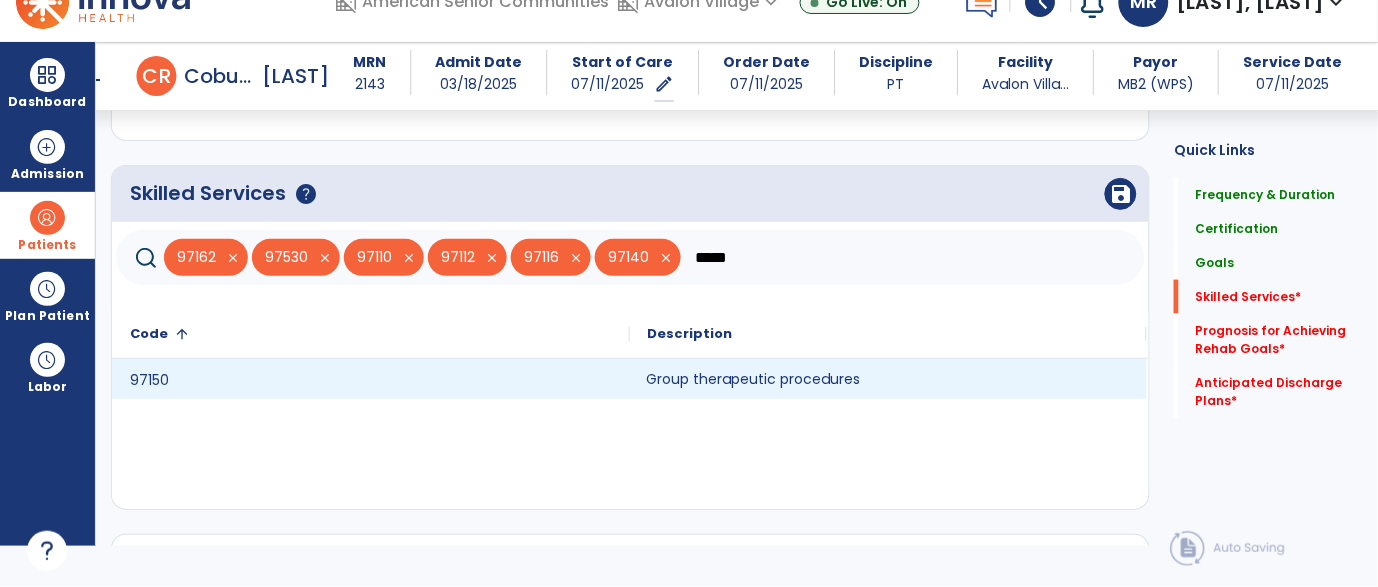 click on "Group therapeutic procedures" 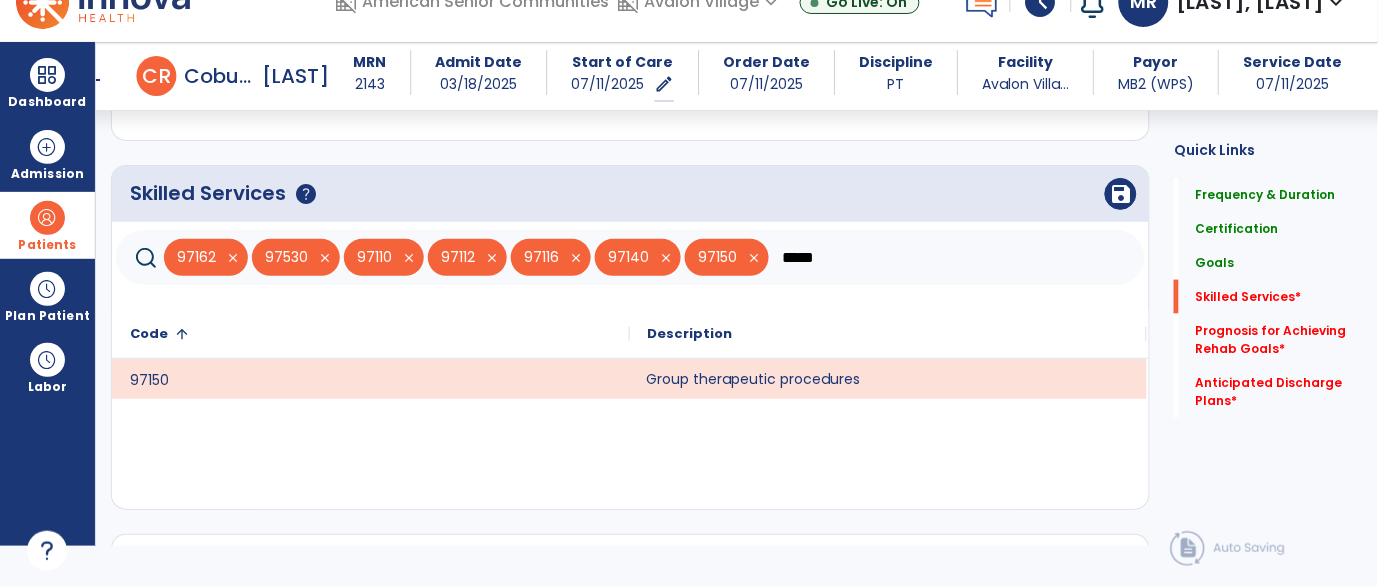 click on "*****" 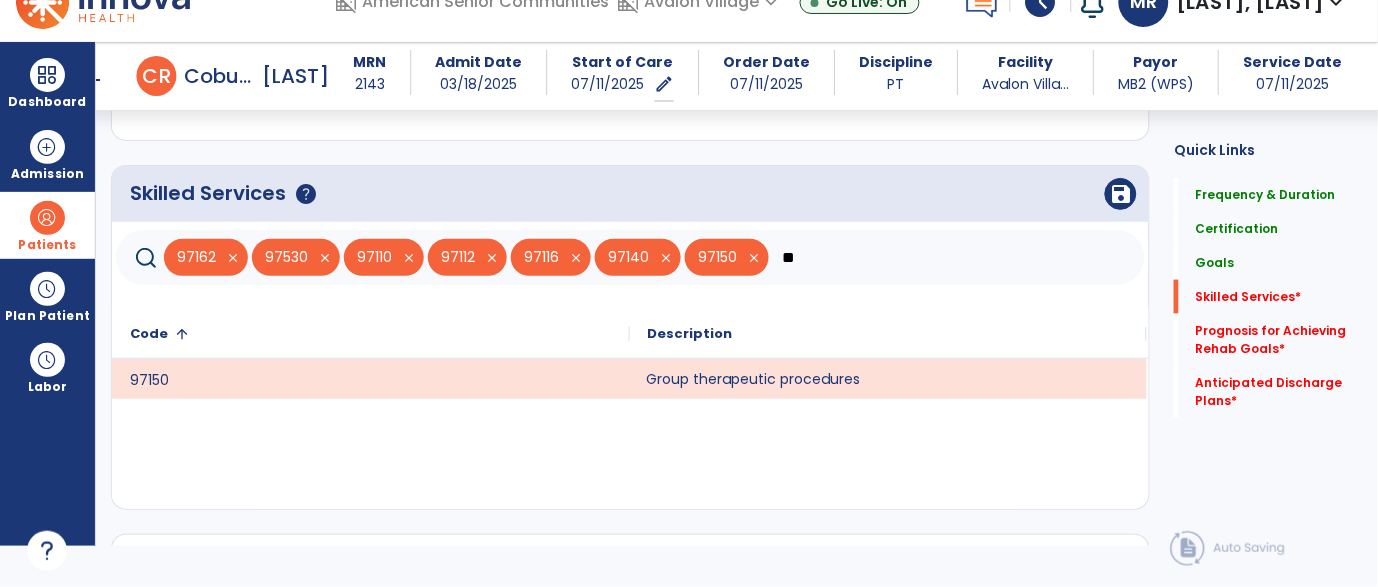 type on "*" 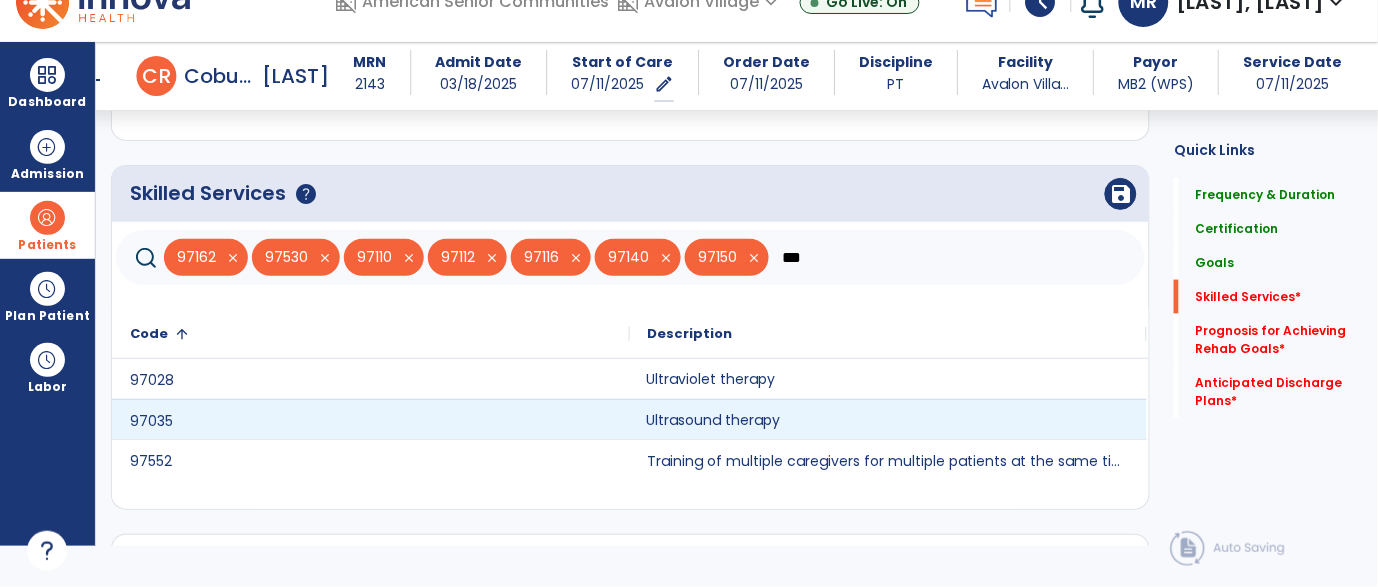 click on "Ultrasound therapy" 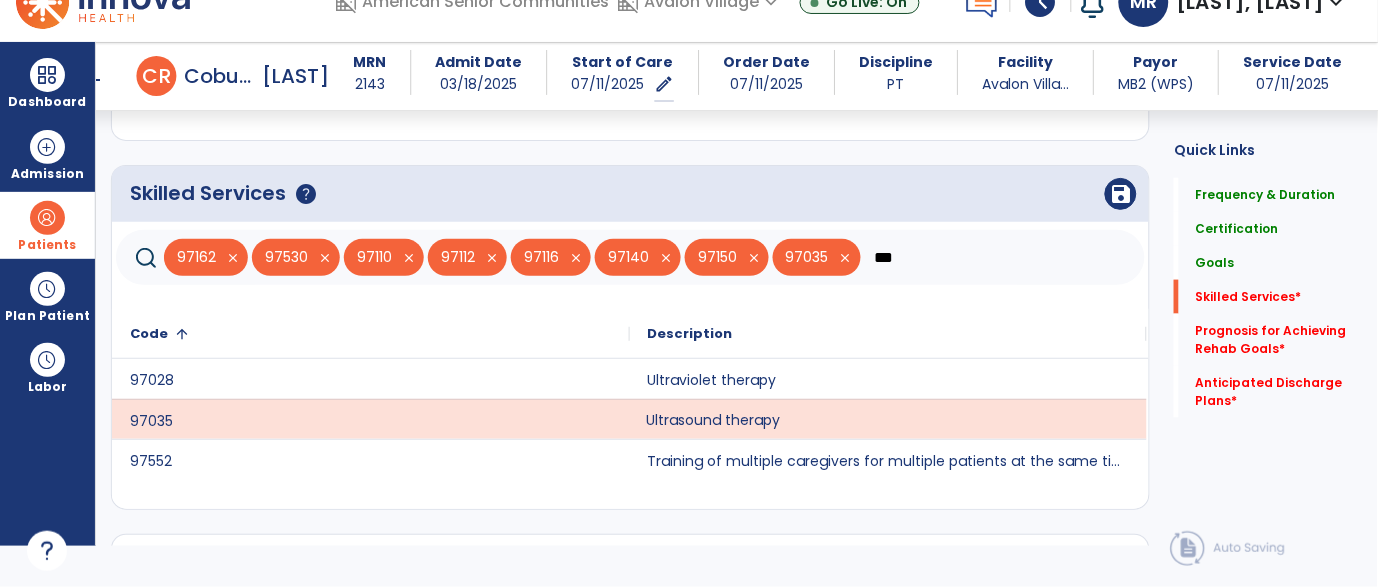 click on "***" 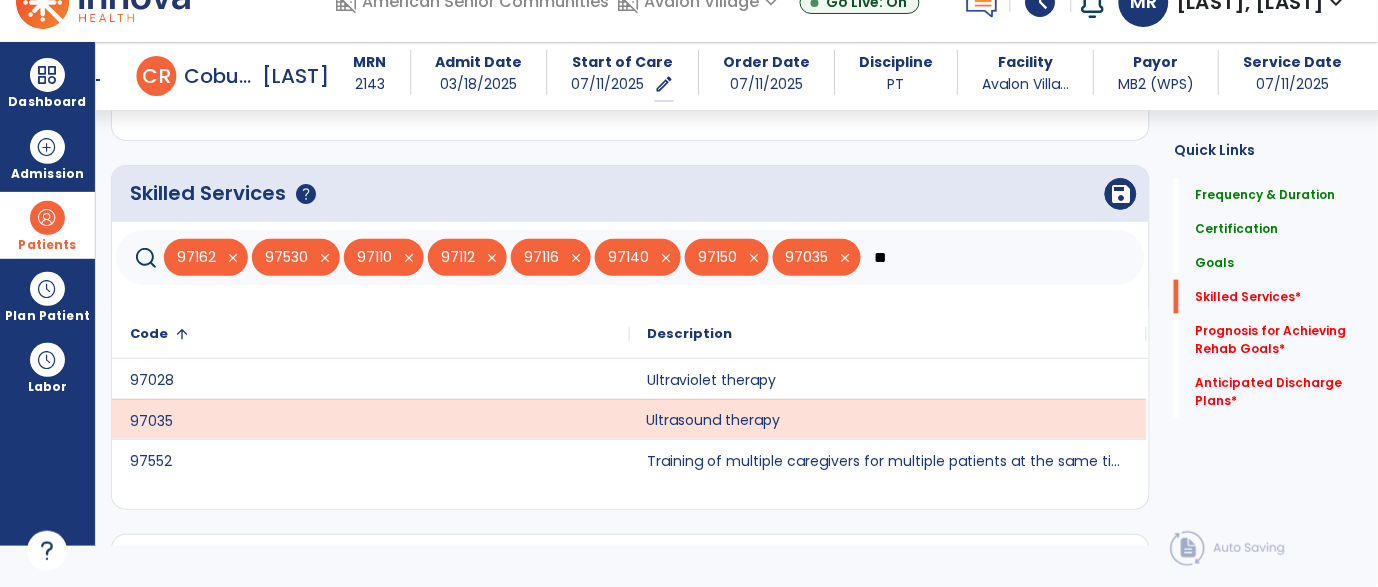 type on "*" 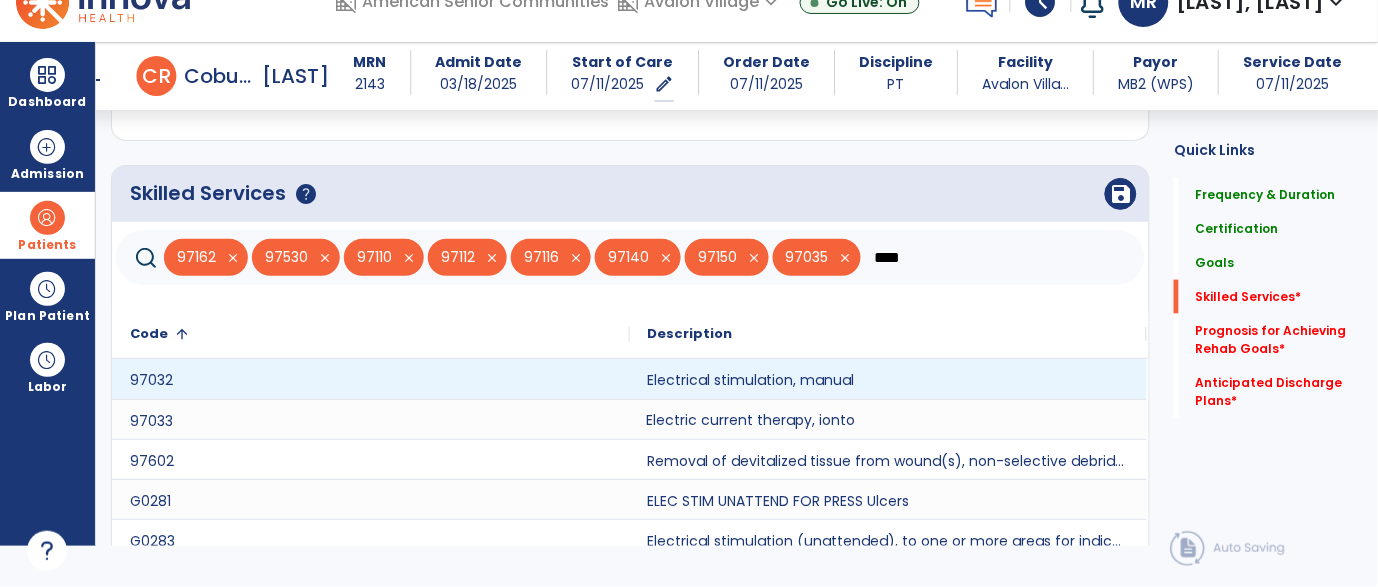 type on "****" 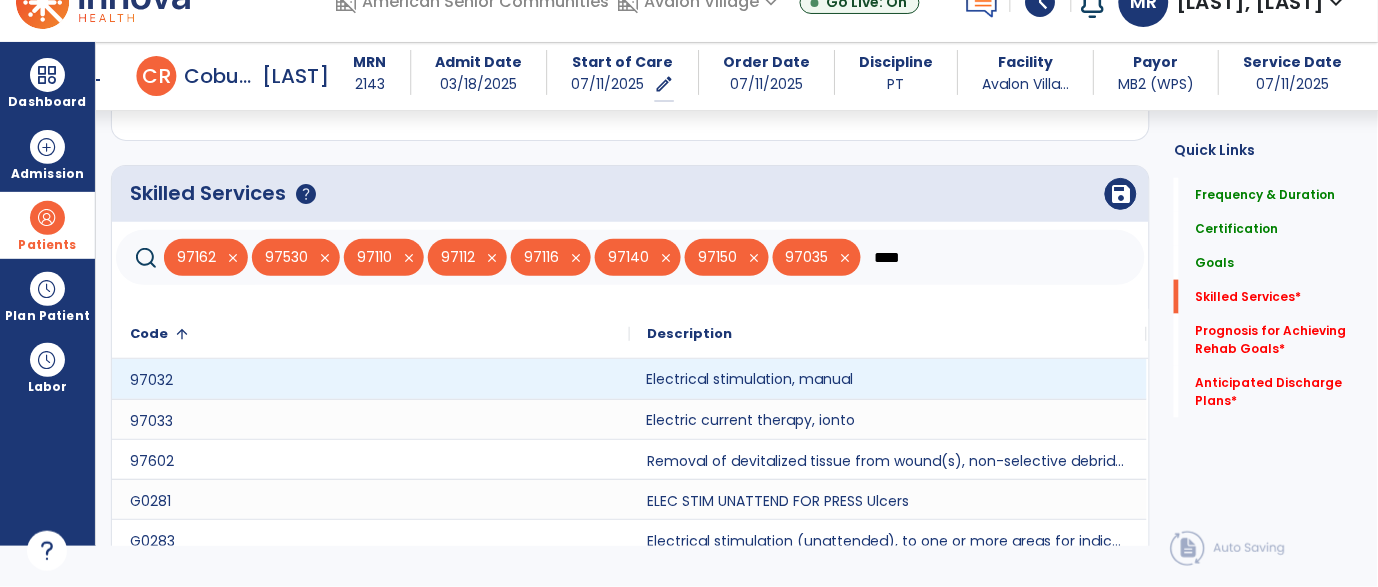 click on "Electrical stimulation, manual" 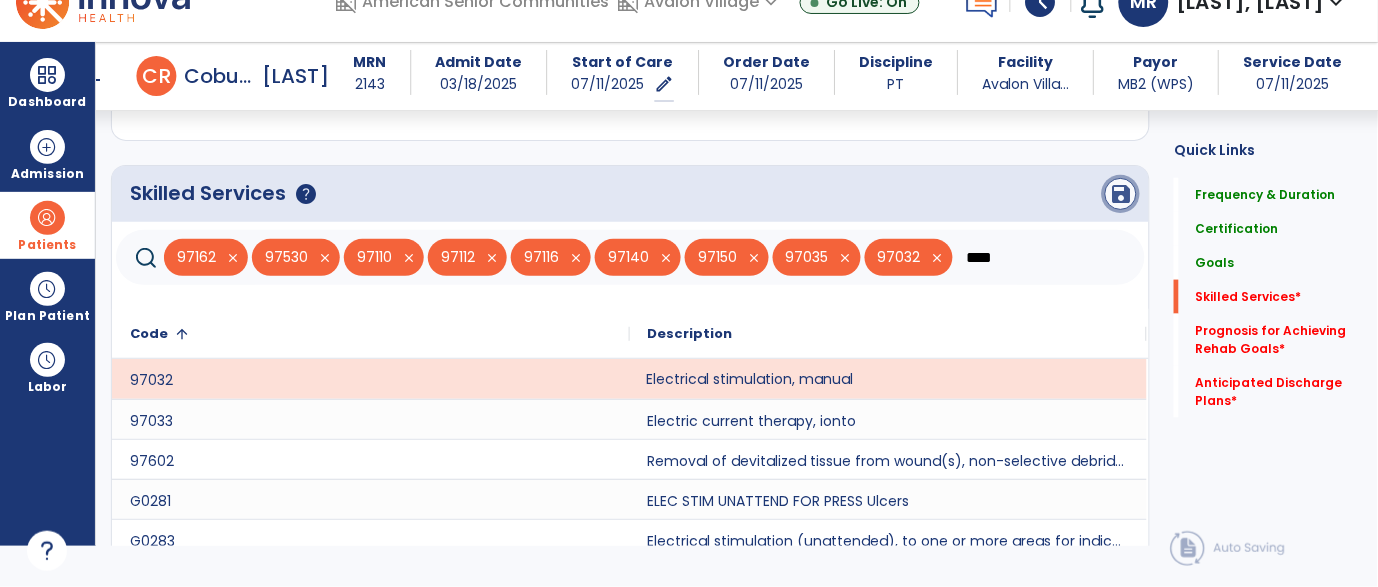 click on "save" 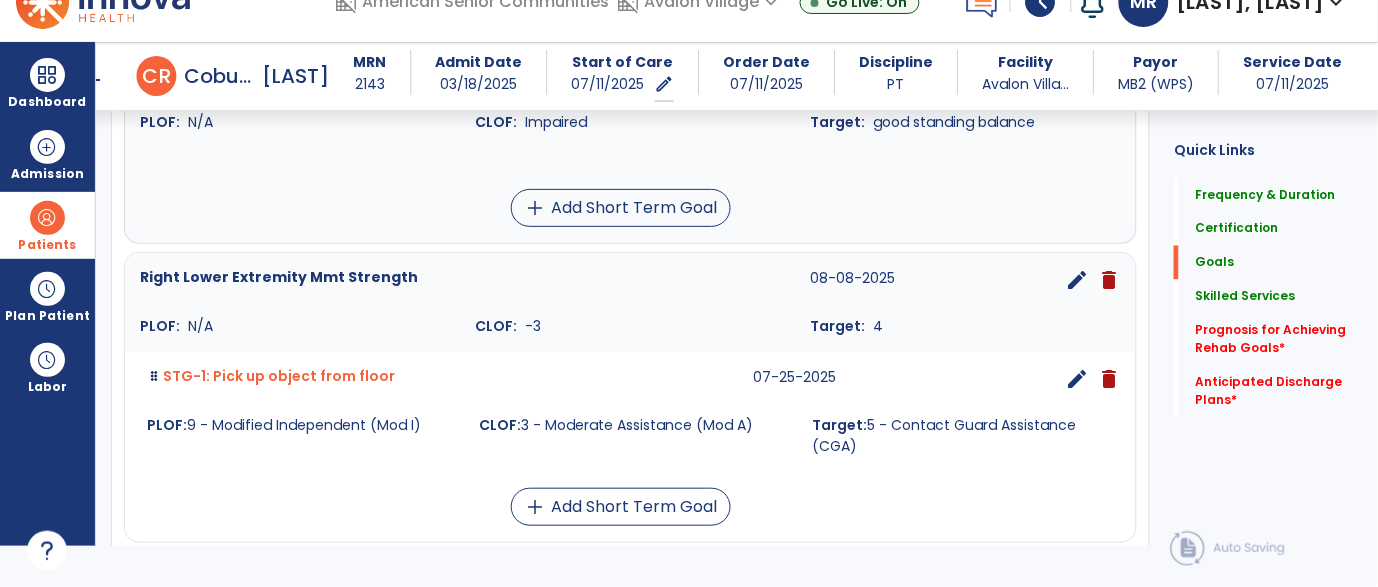 scroll, scrollTop: 616, scrollLeft: 0, axis: vertical 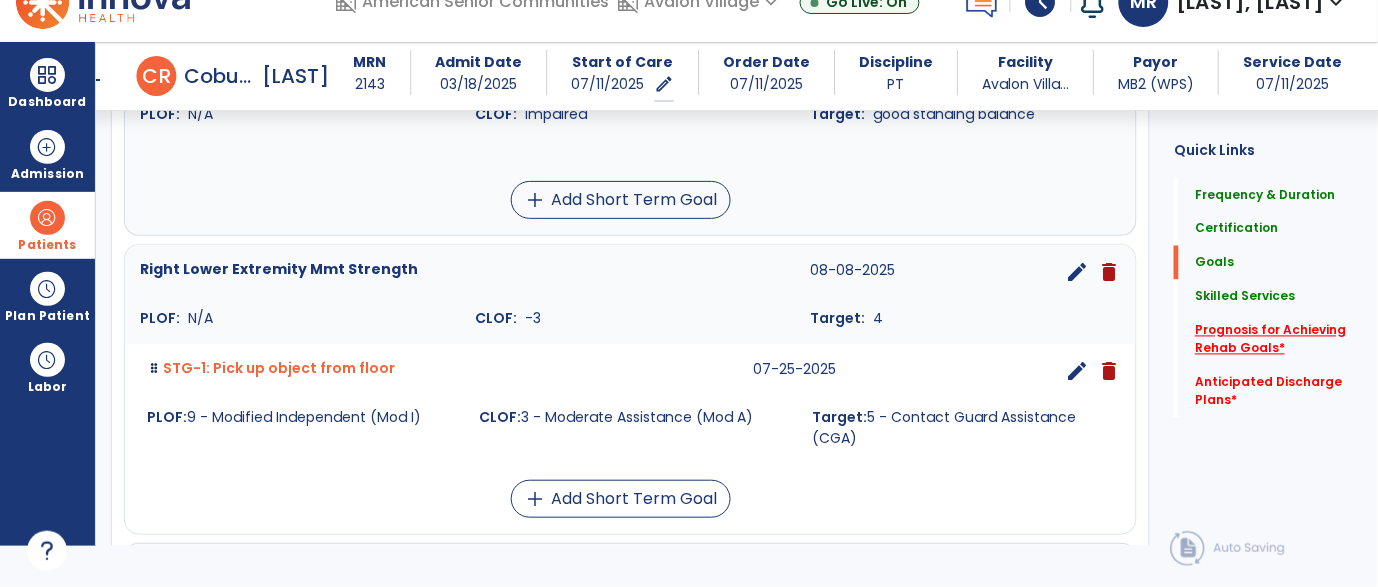 click on "Prognosis for Achieving Rehab Goals   *" 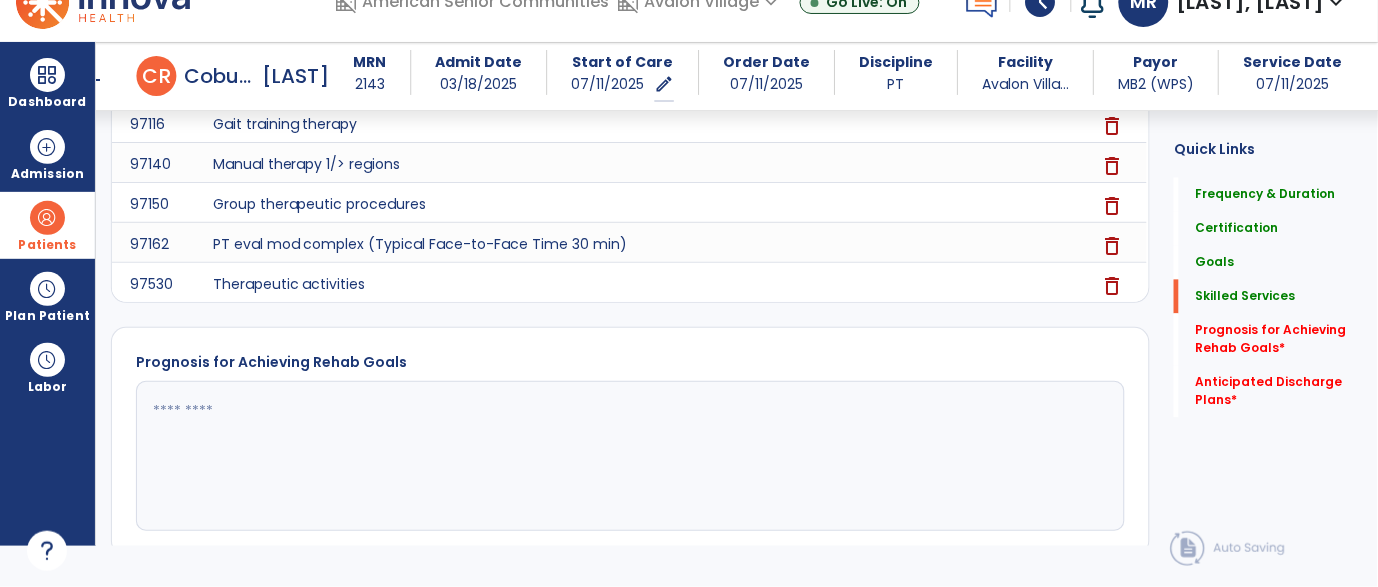 scroll, scrollTop: 2317, scrollLeft: 0, axis: vertical 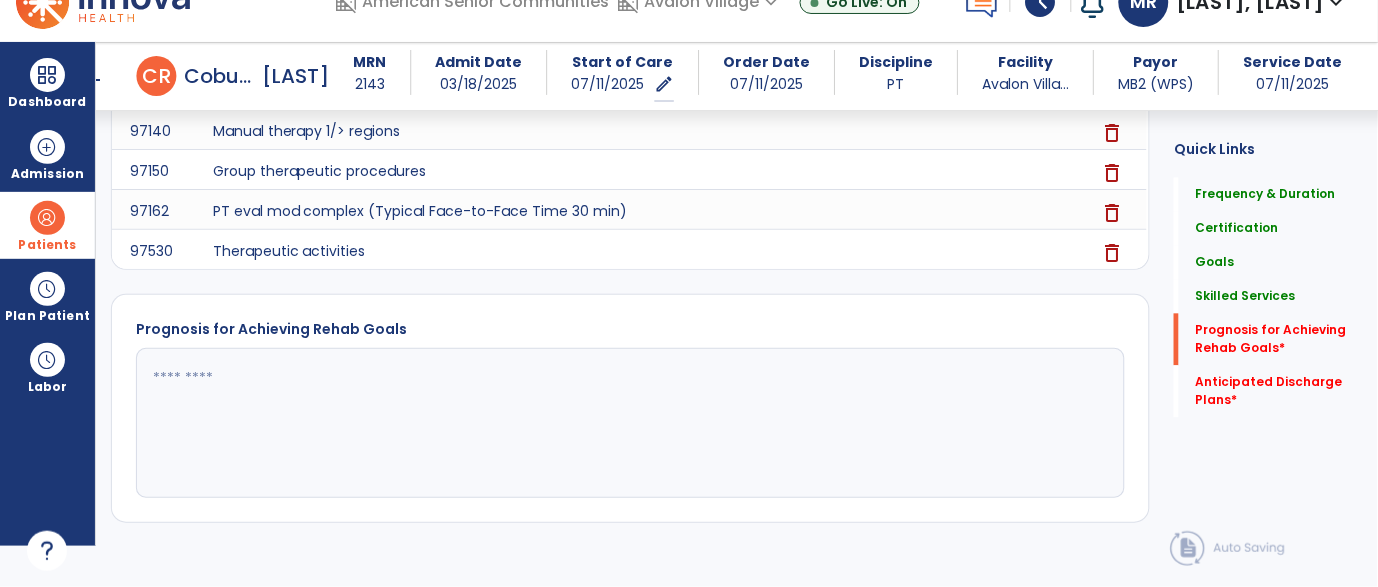 click 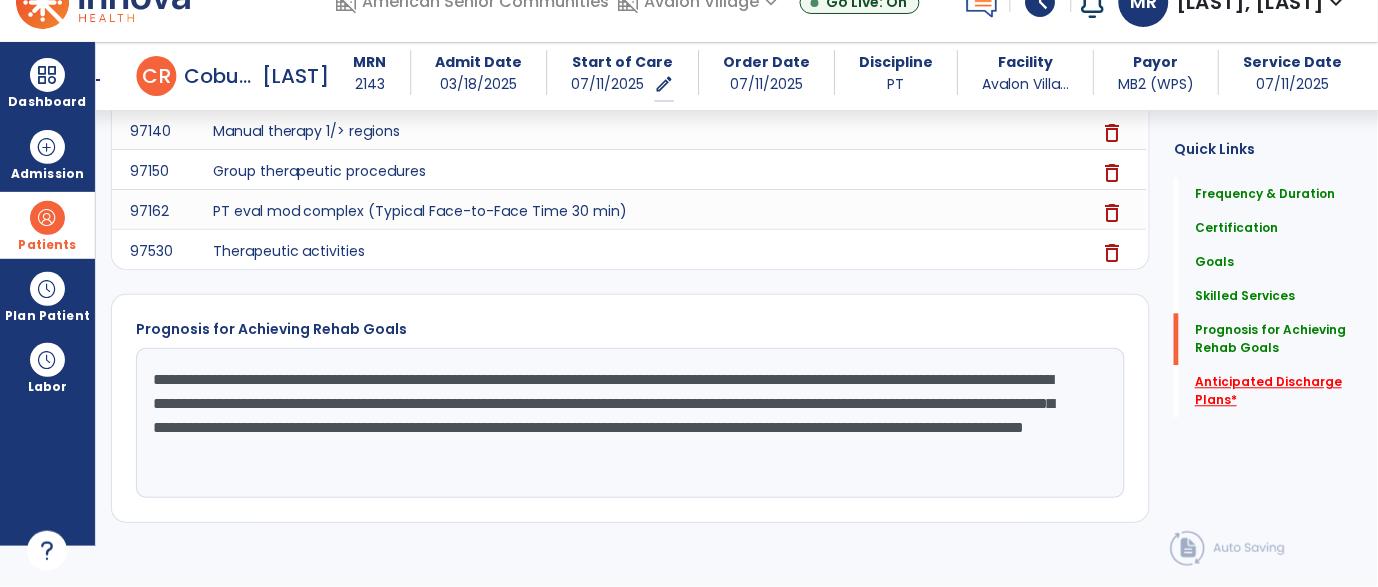 type on "**********" 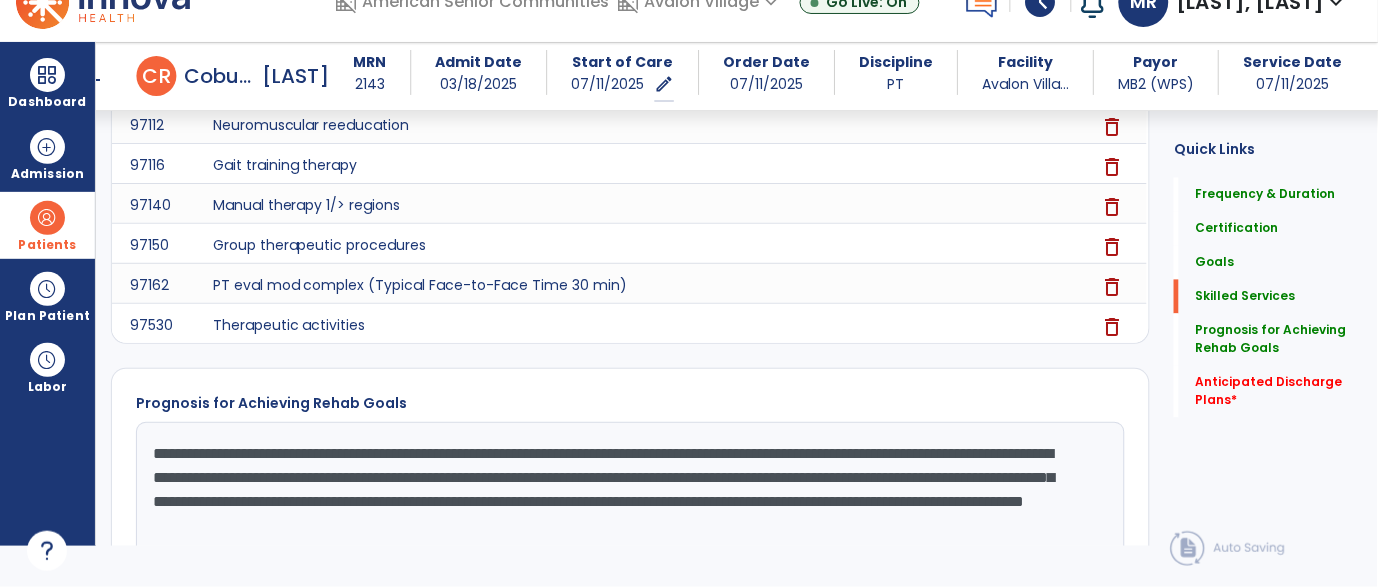 scroll, scrollTop: 2247, scrollLeft: 0, axis: vertical 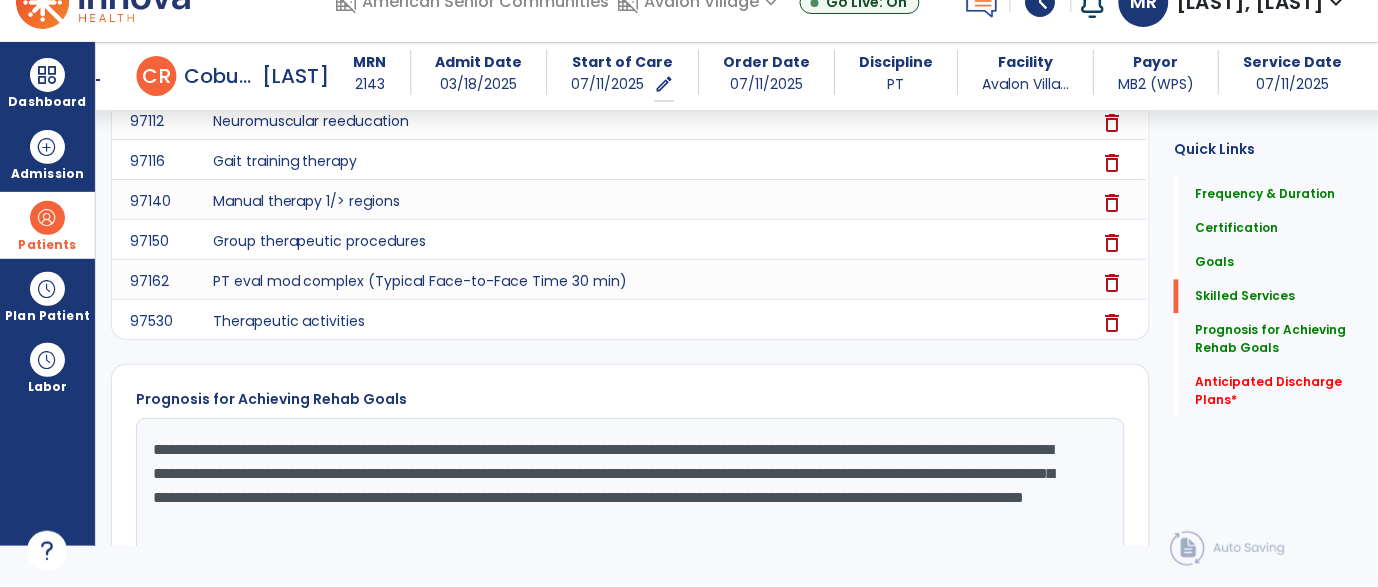 click on "**********" 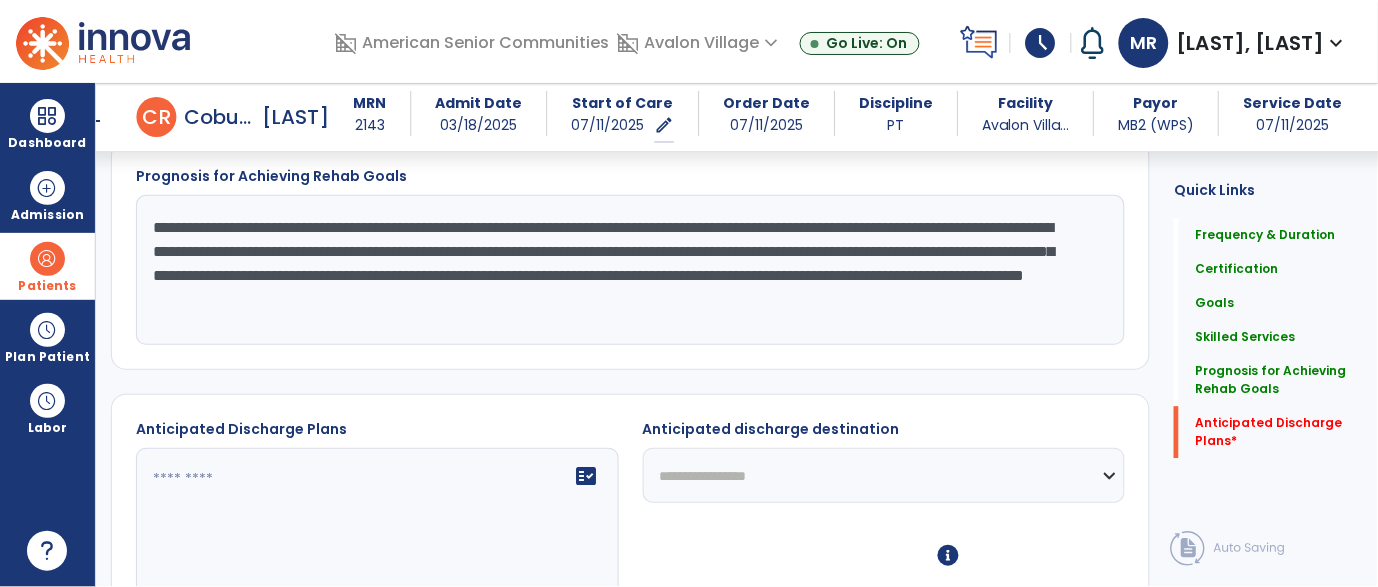 scroll, scrollTop: 2642, scrollLeft: 0, axis: vertical 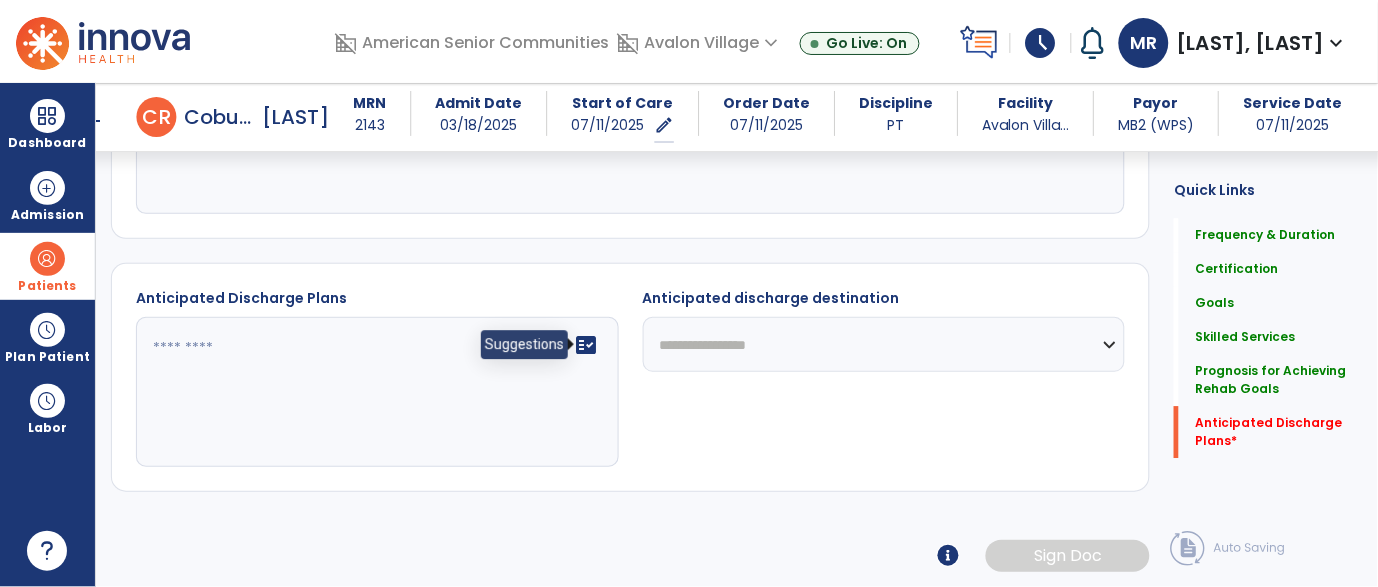 click on "fact_check" 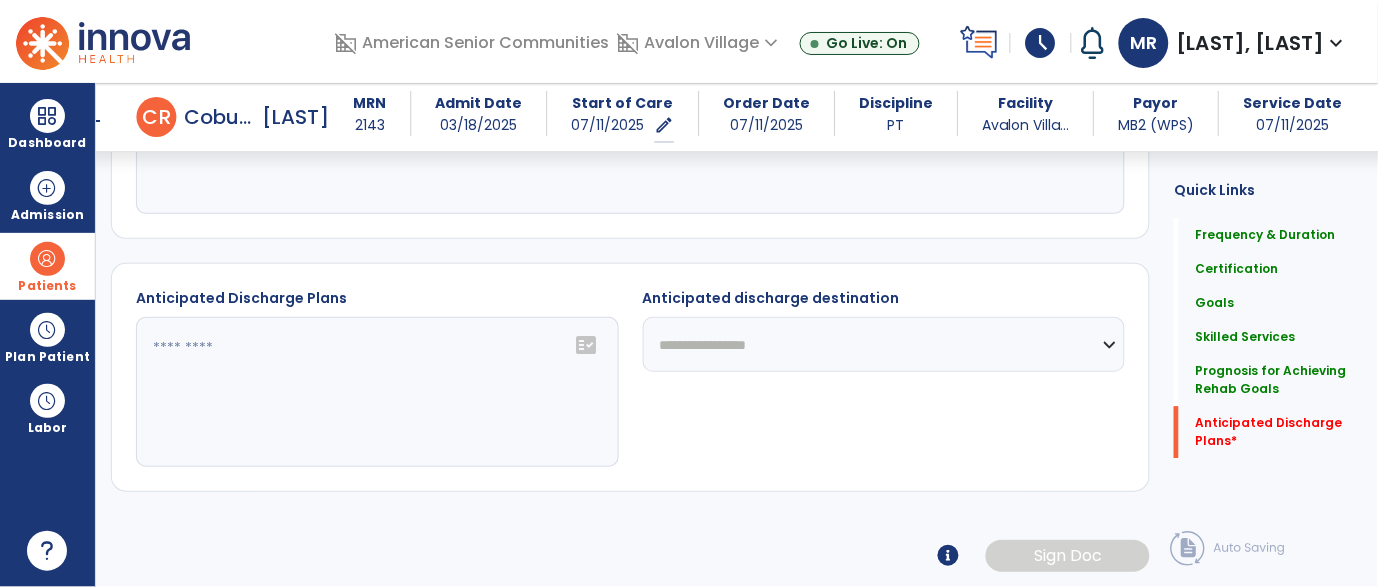click on "fact_check" 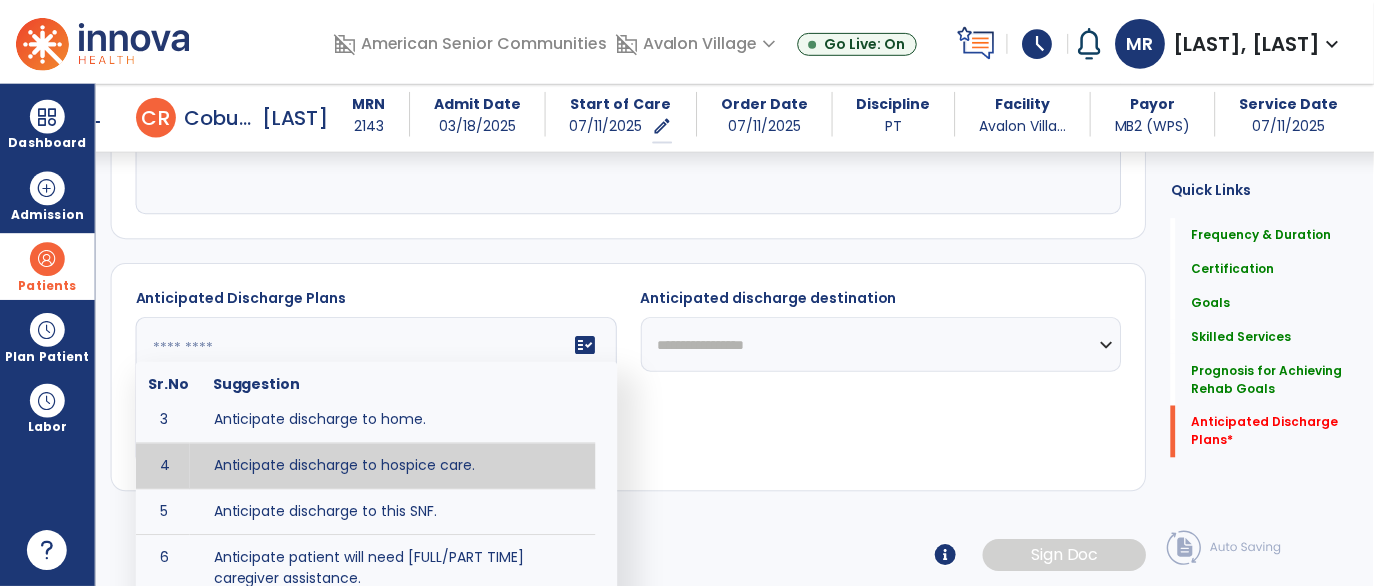 scroll, scrollTop: 103, scrollLeft: 0, axis: vertical 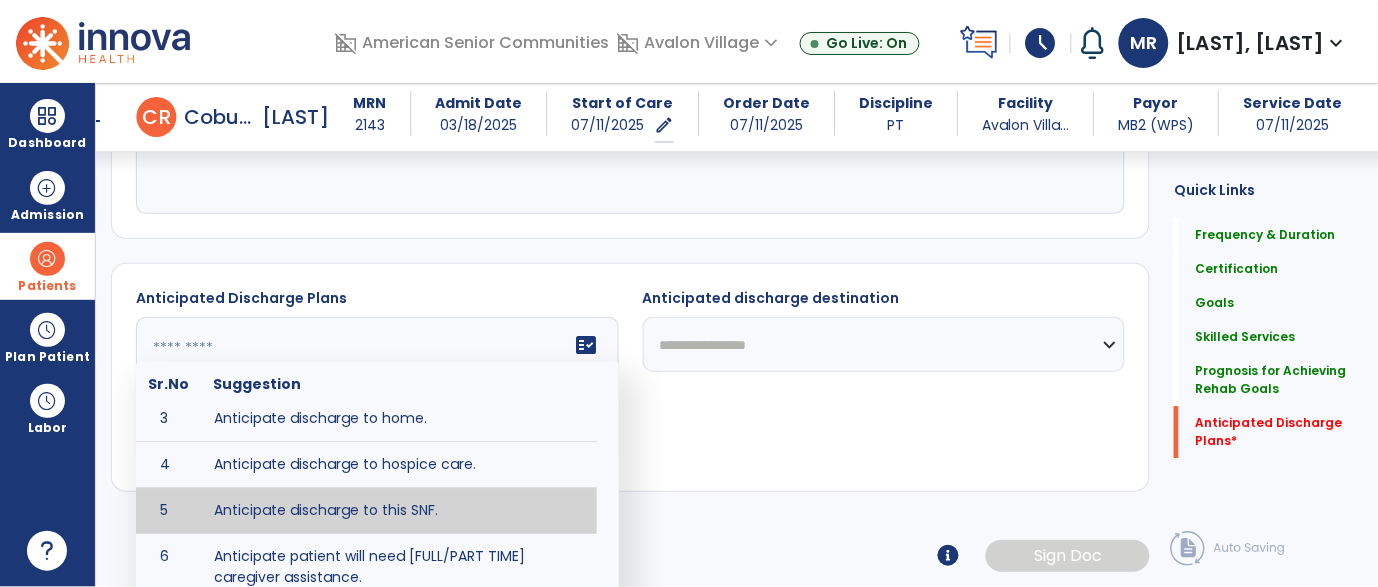 type on "**********" 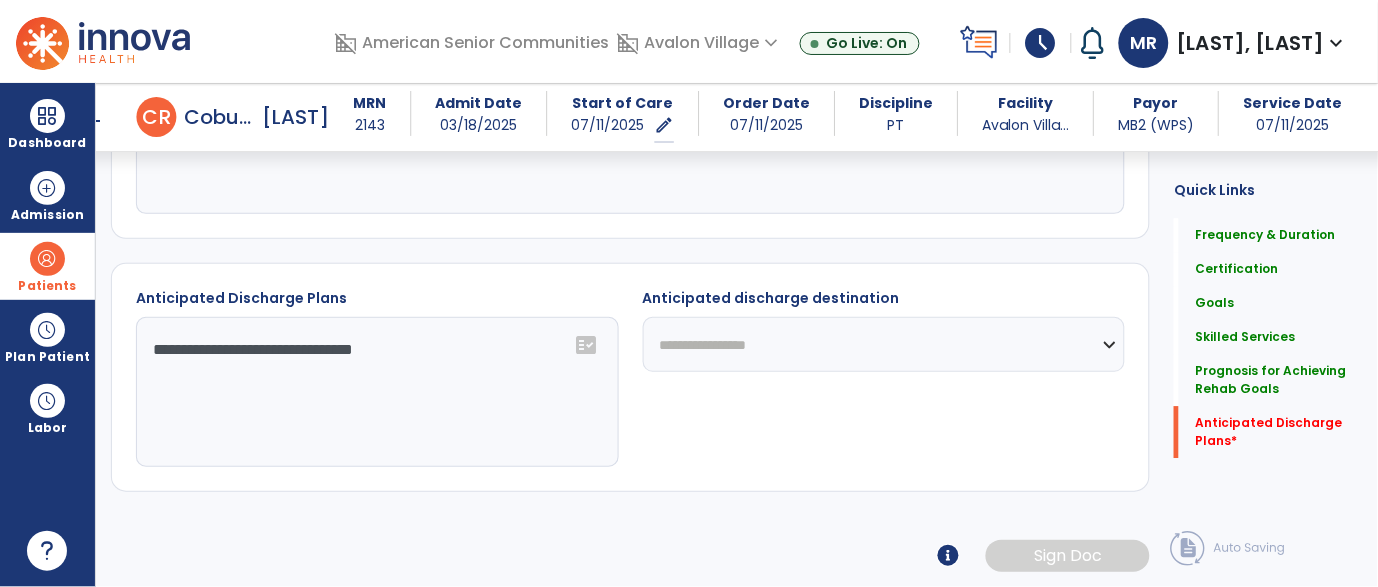click on "**********" 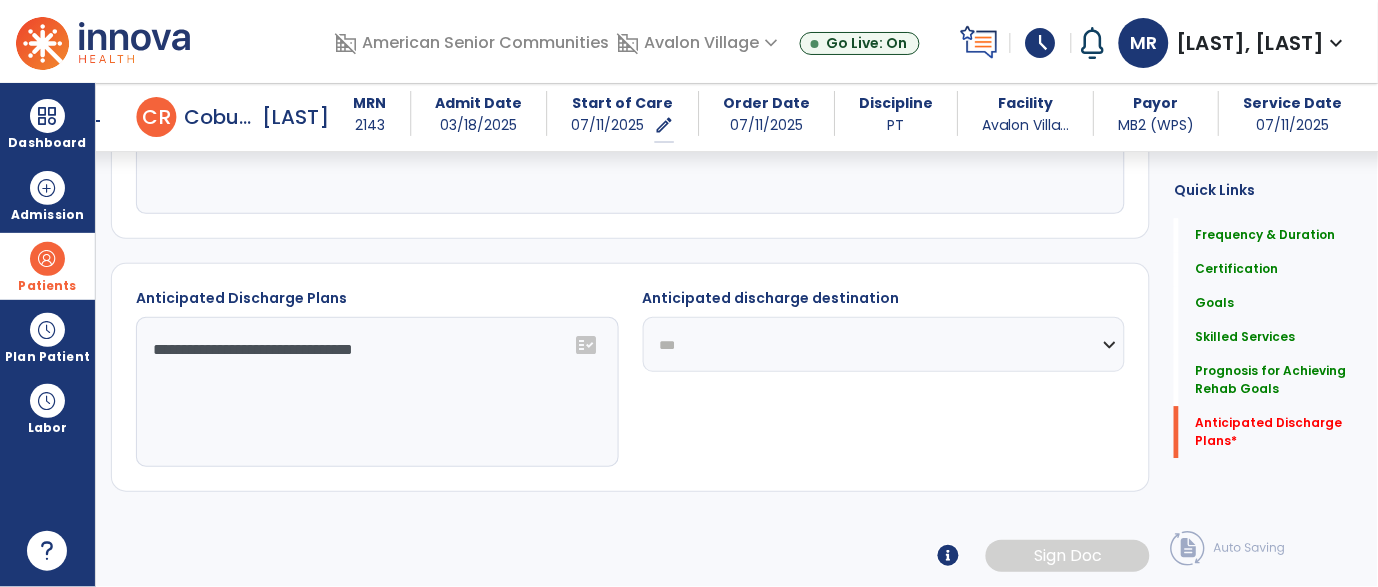 click on "**********" 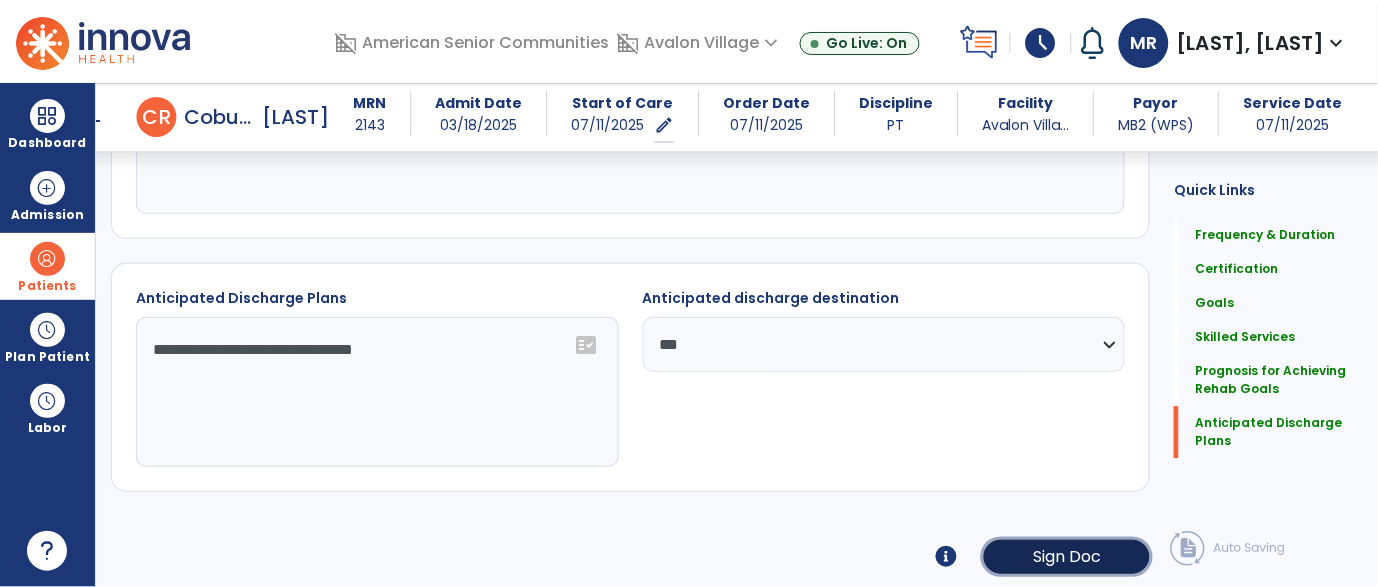 click on "Sign Doc" 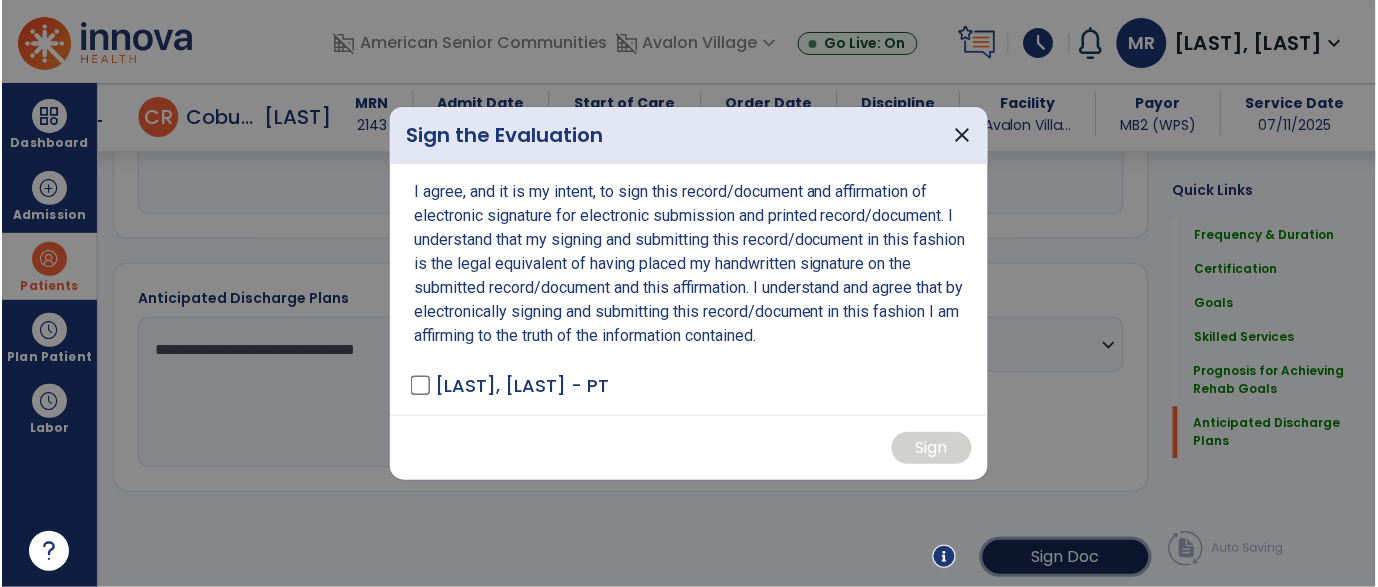 scroll, scrollTop: 2642, scrollLeft: 0, axis: vertical 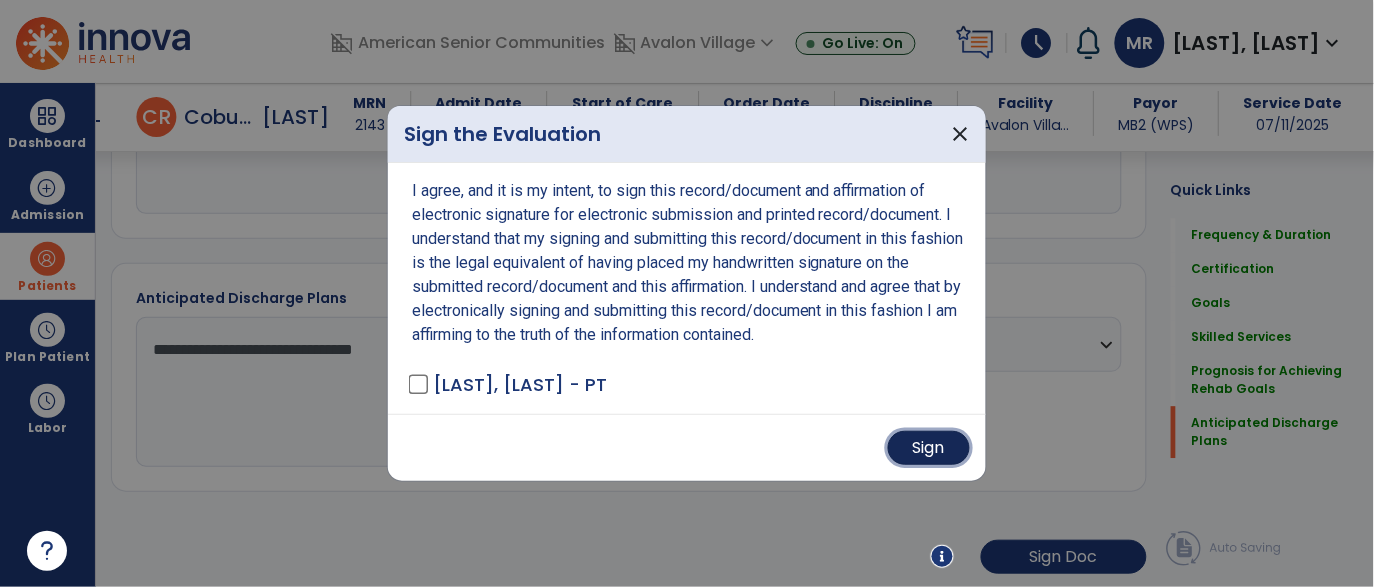 click on "Sign" at bounding box center (929, 448) 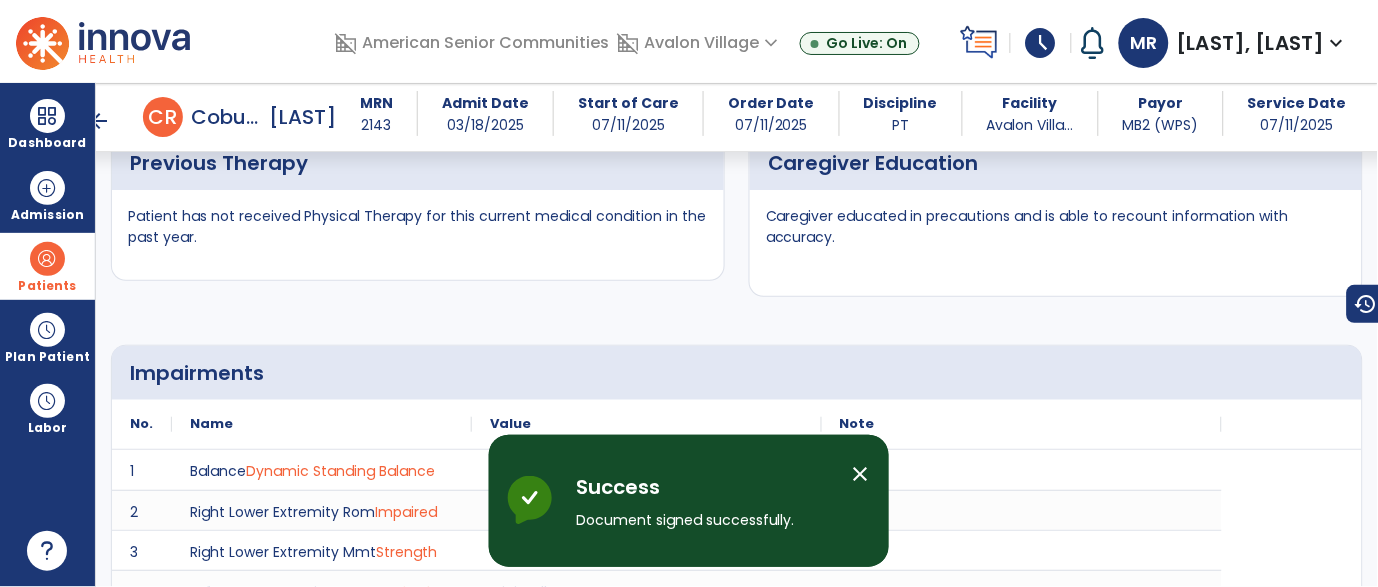 click on "close" at bounding box center (861, 474) 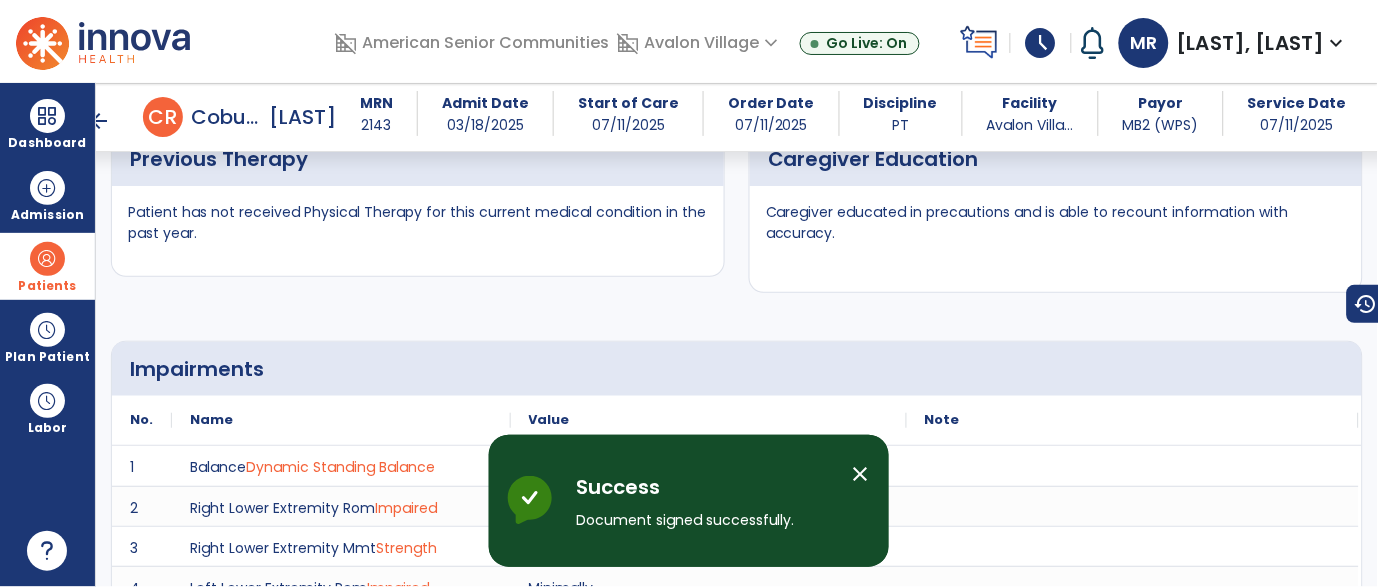 scroll, scrollTop: 1901, scrollLeft: 0, axis: vertical 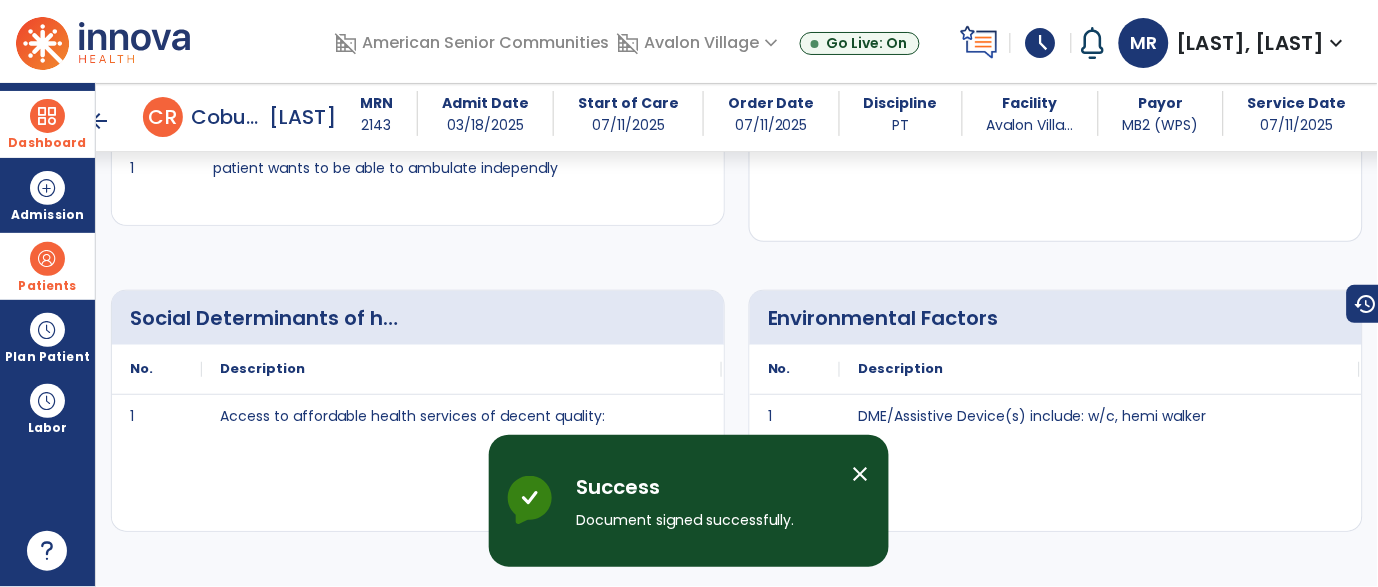 click at bounding box center (47, 116) 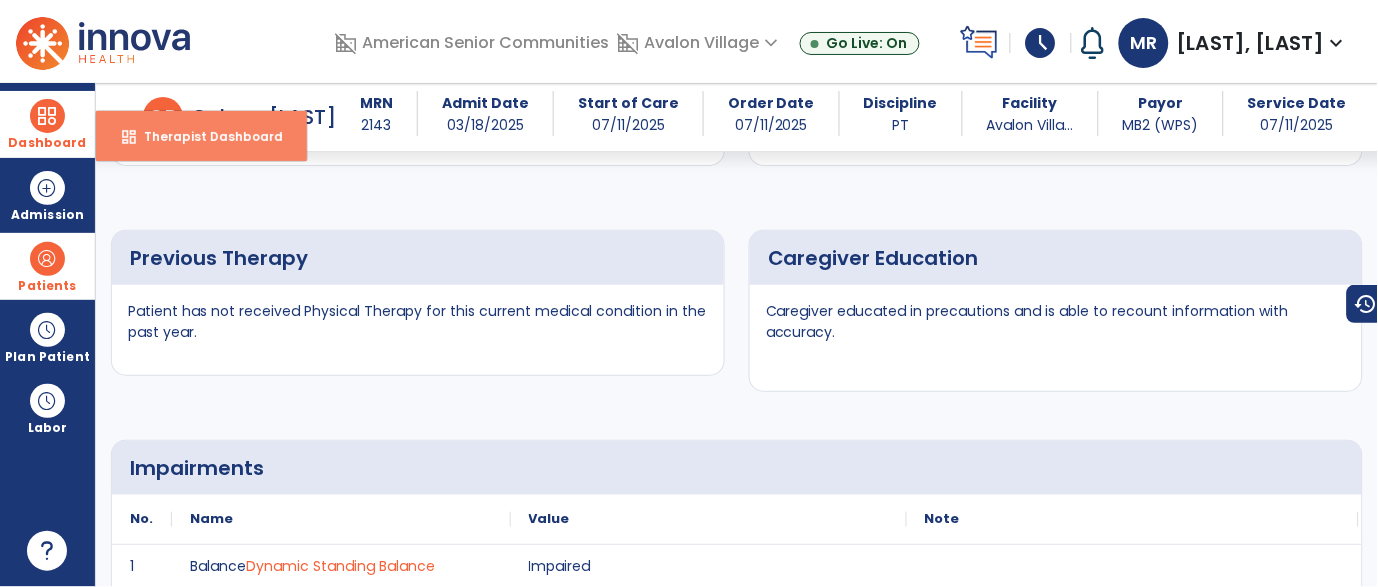 click on "Therapist Dashboard" at bounding box center [205, 136] 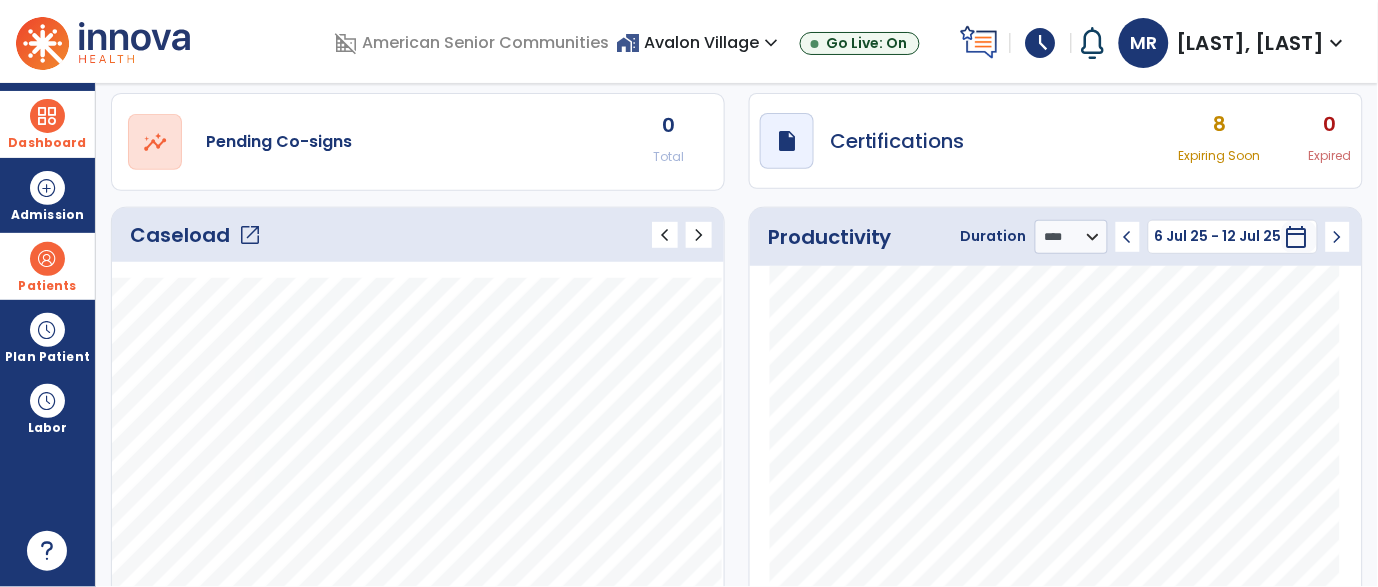 scroll, scrollTop: 0, scrollLeft: 0, axis: both 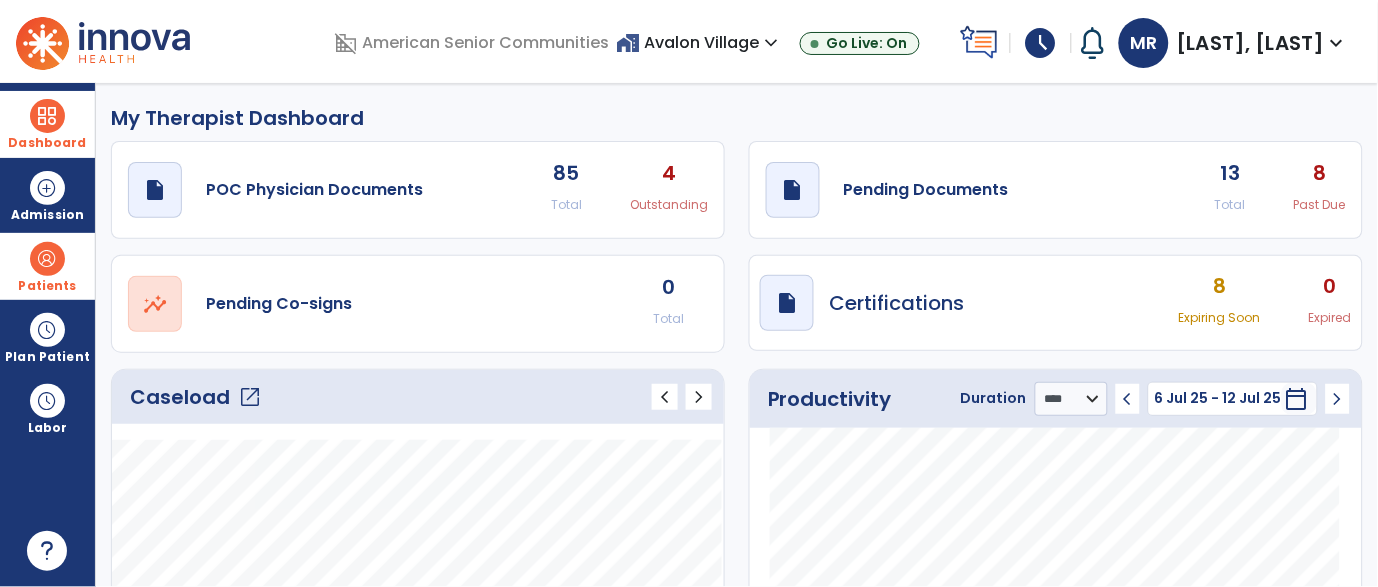 click on "13" 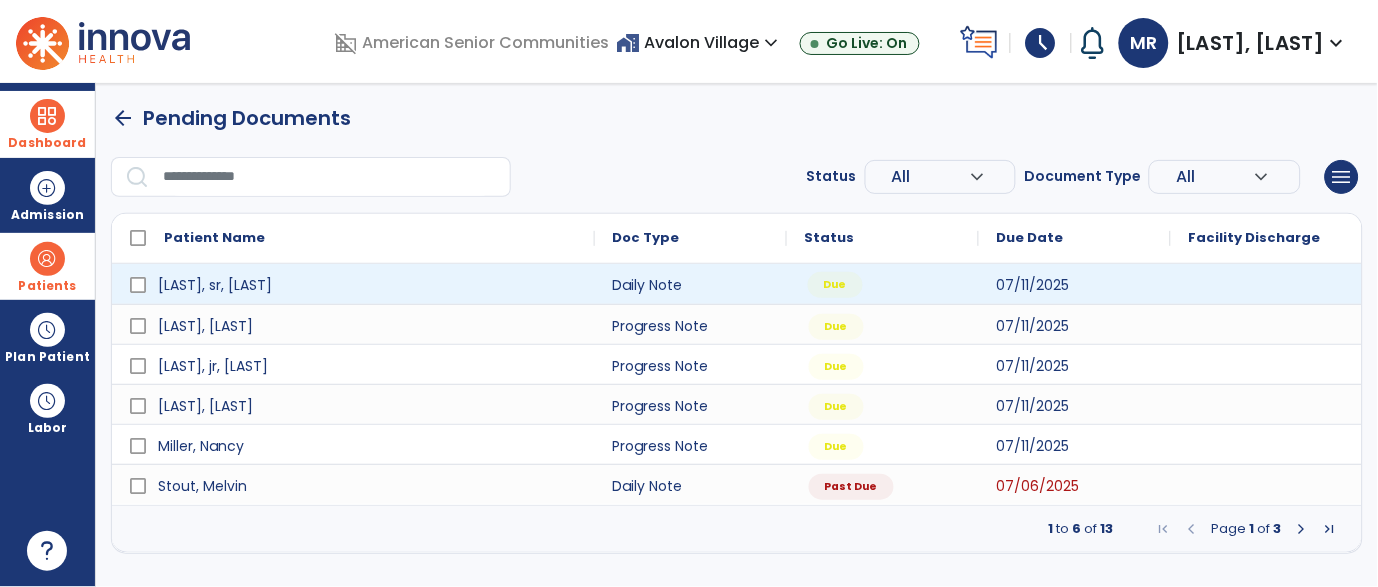 click on "Due" at bounding box center [835, 285] 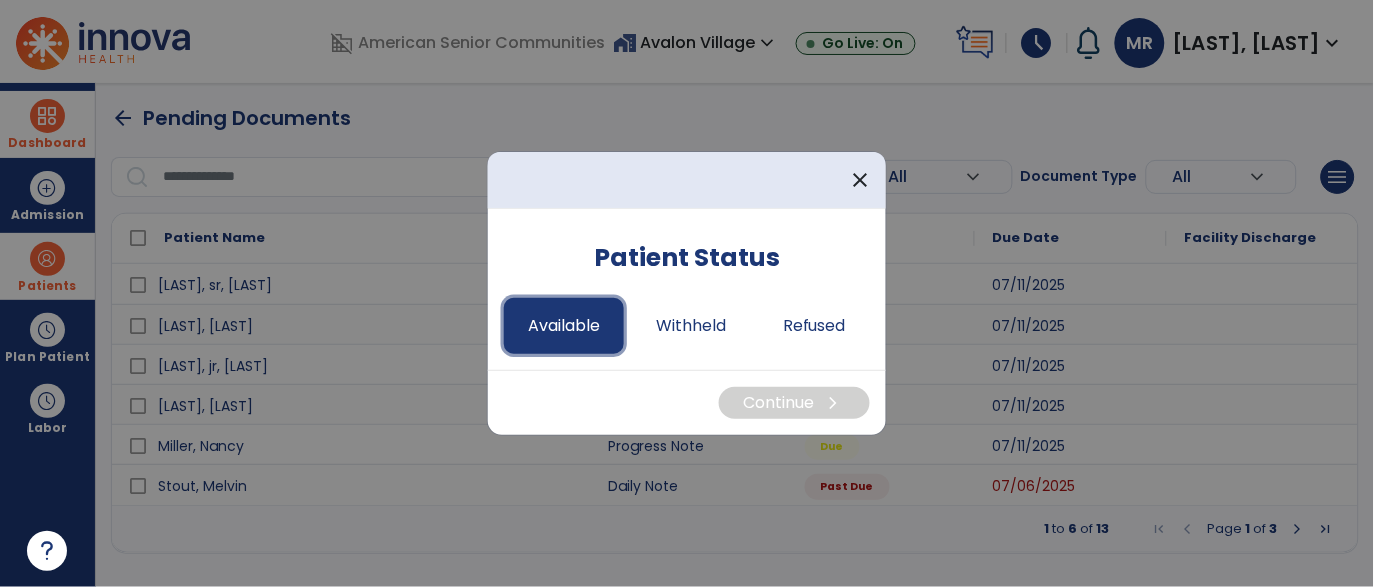 click on "Available" at bounding box center (564, 326) 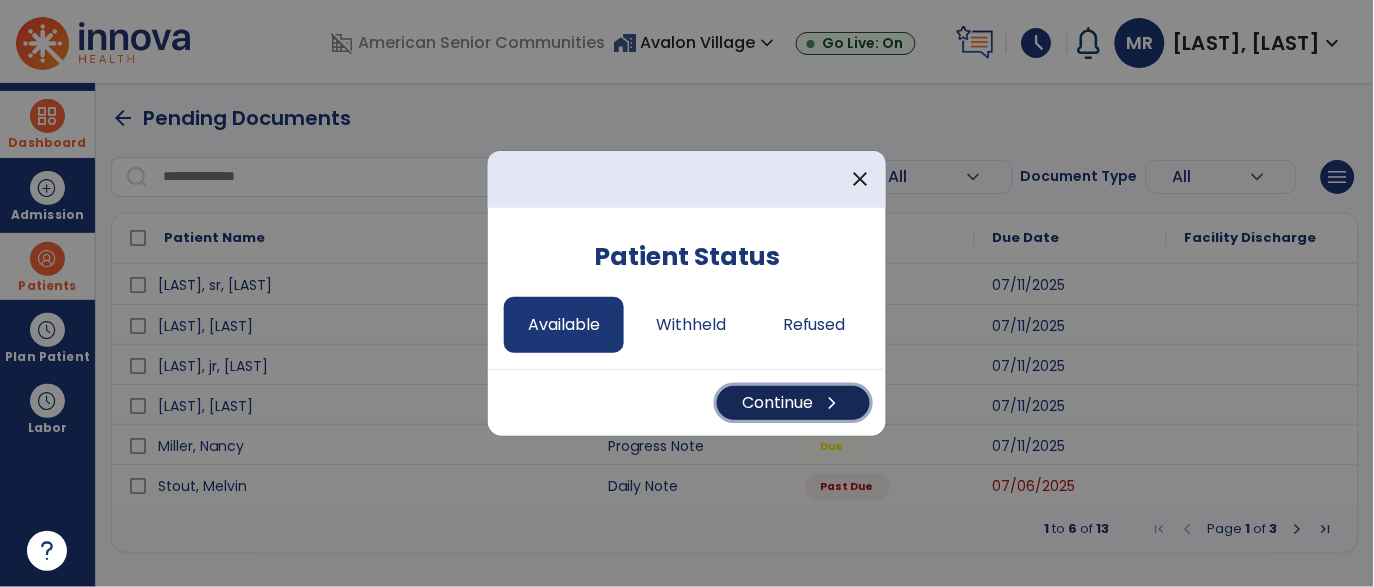 click on "Continue   chevron_right" at bounding box center [793, 403] 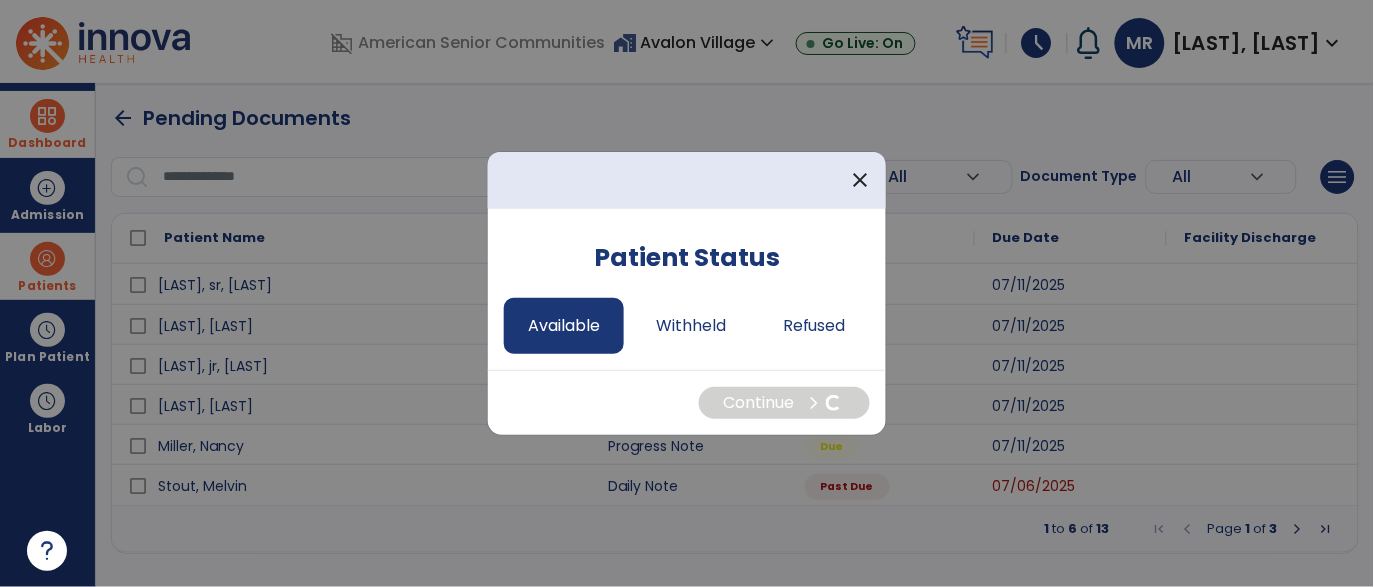 select on "*" 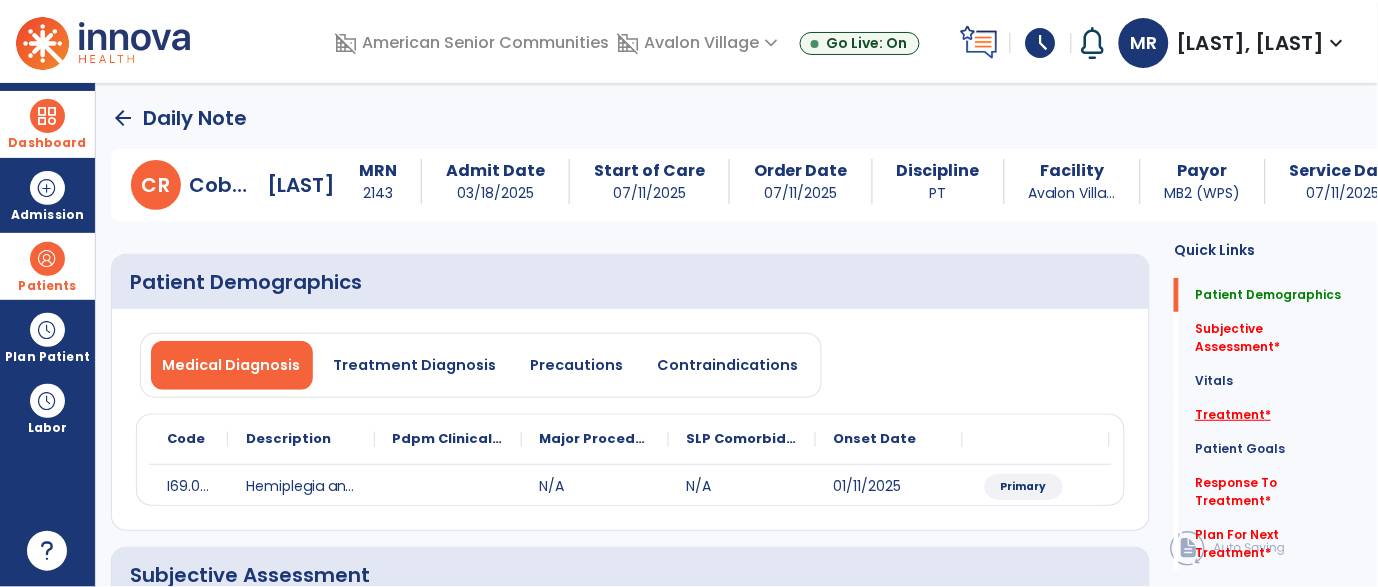 click on "Treatment   *" 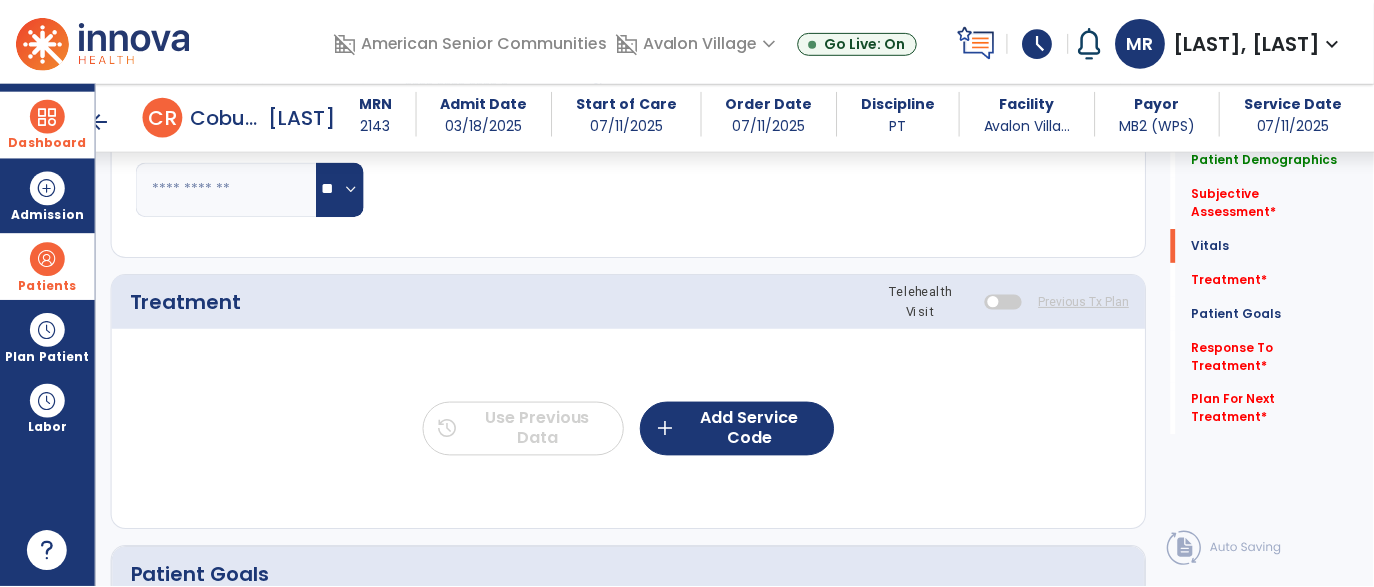 scroll, scrollTop: 1060, scrollLeft: 0, axis: vertical 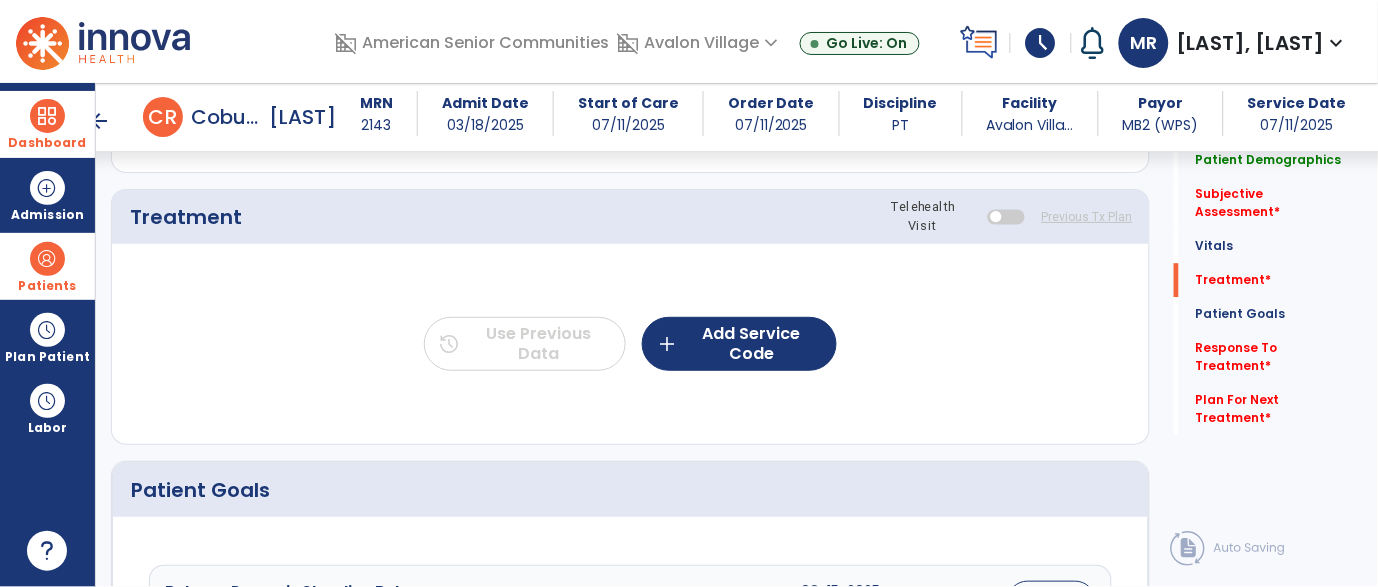 click at bounding box center [1006, 216] 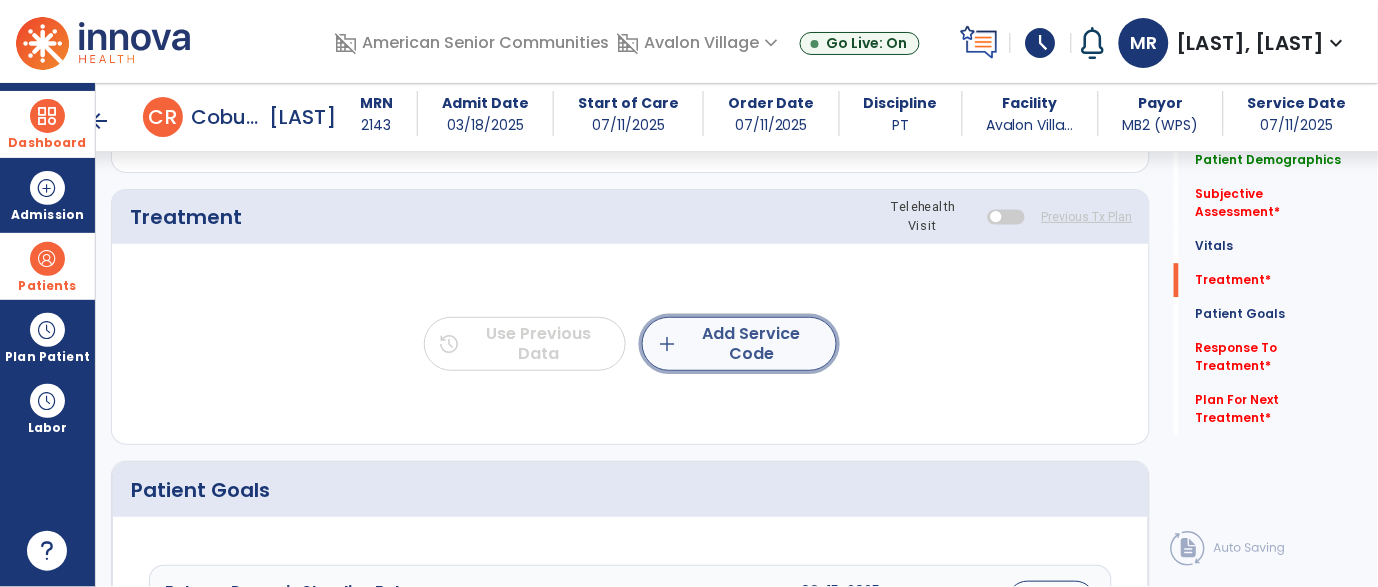 click on "add  Add Service Code" 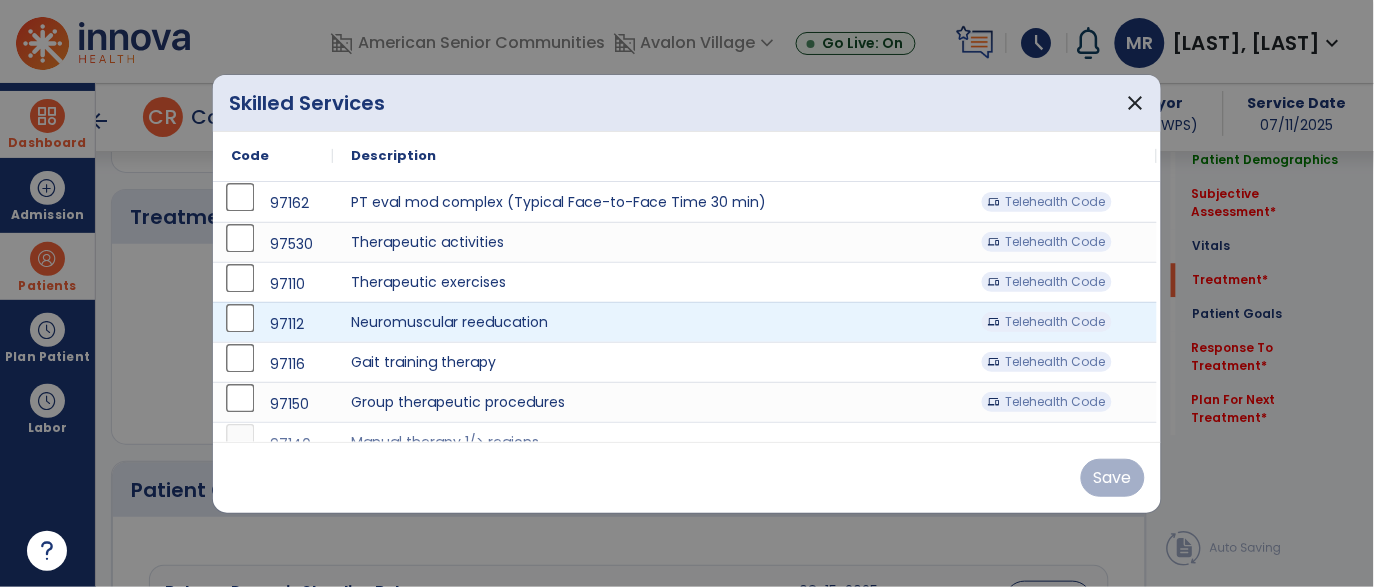 scroll, scrollTop: 1060, scrollLeft: 0, axis: vertical 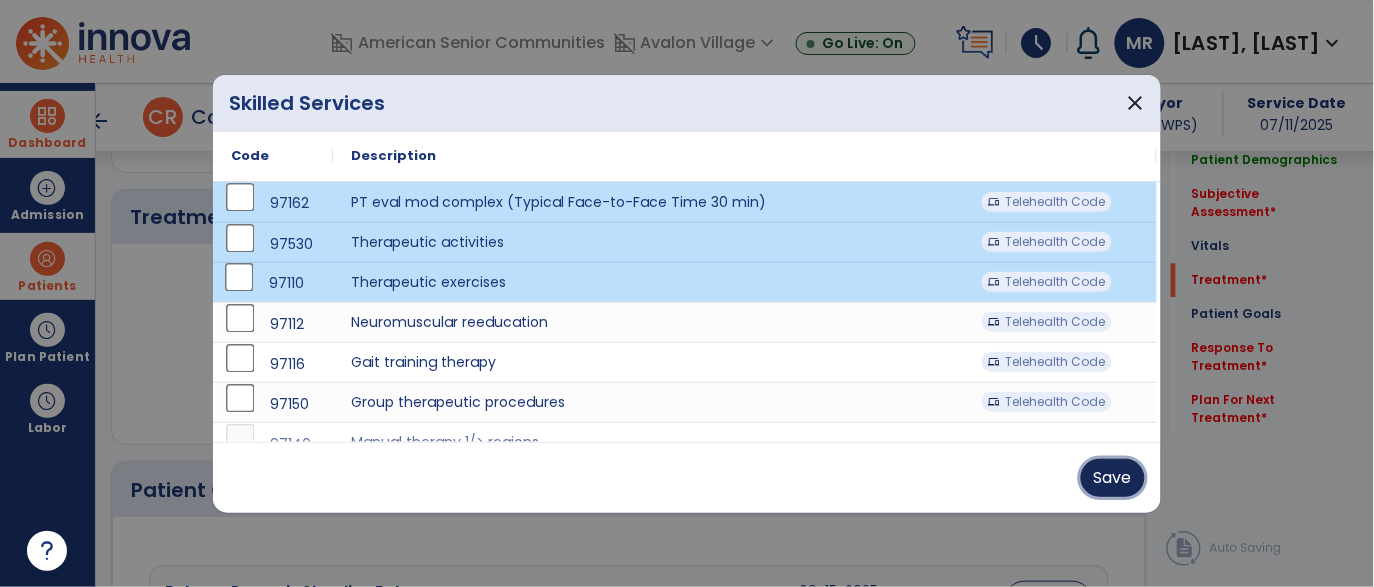 click on "Save" at bounding box center (1113, 478) 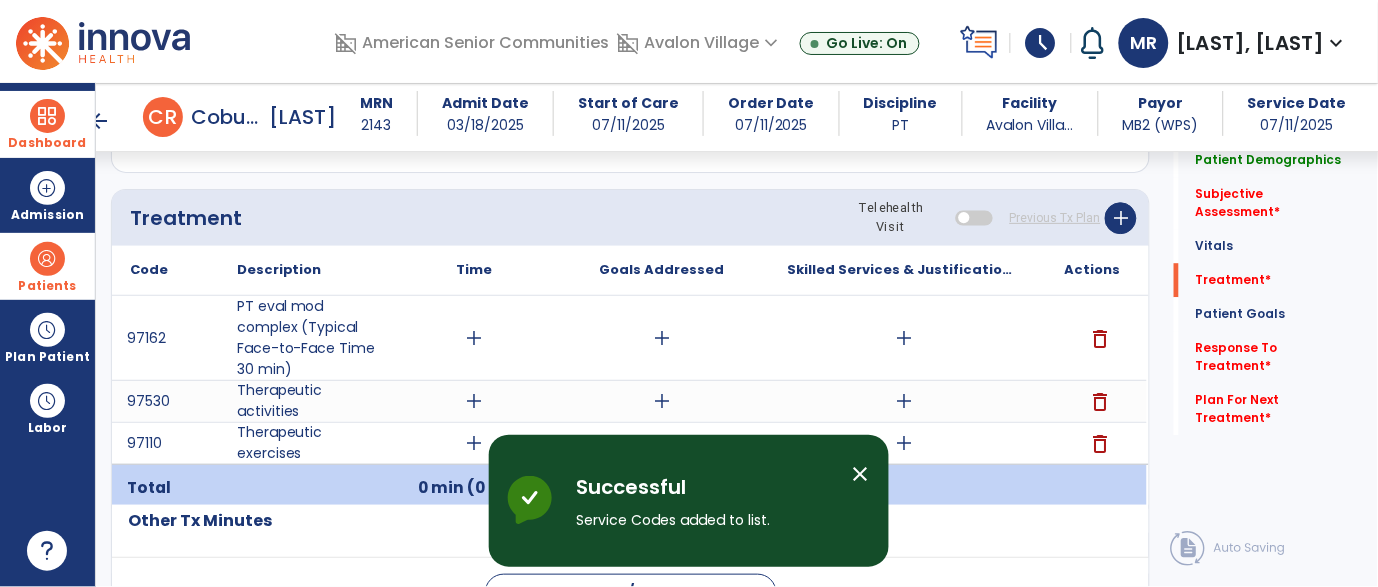 click on "close" at bounding box center (861, 474) 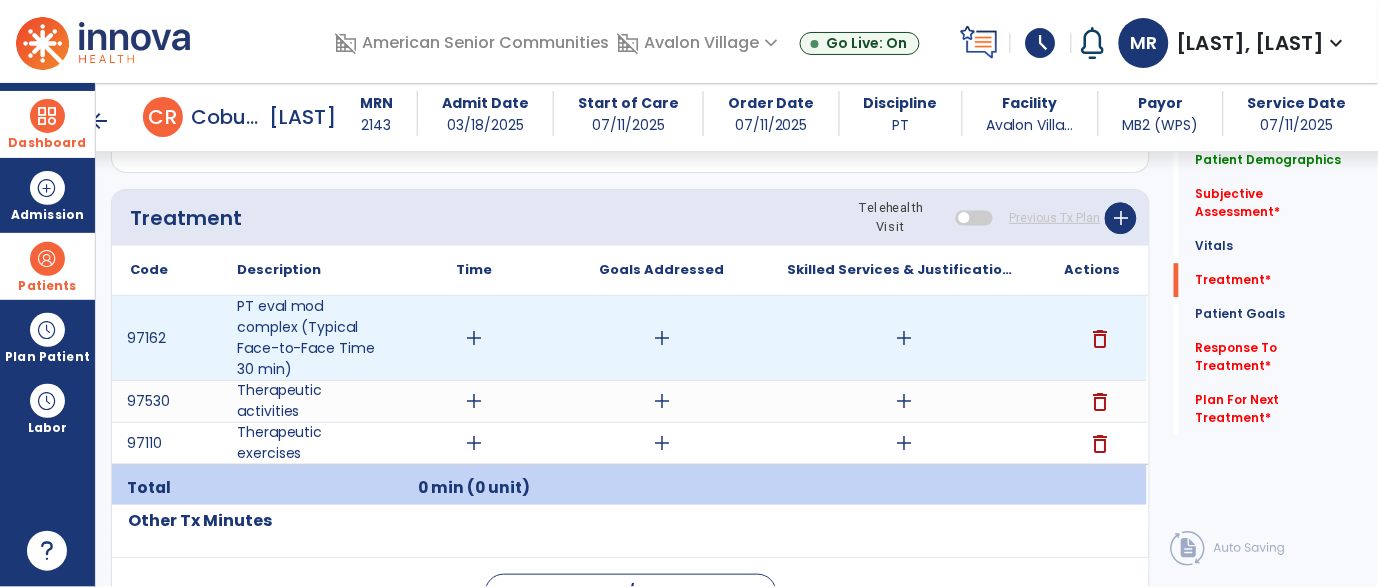 click on "add" at bounding box center (474, 338) 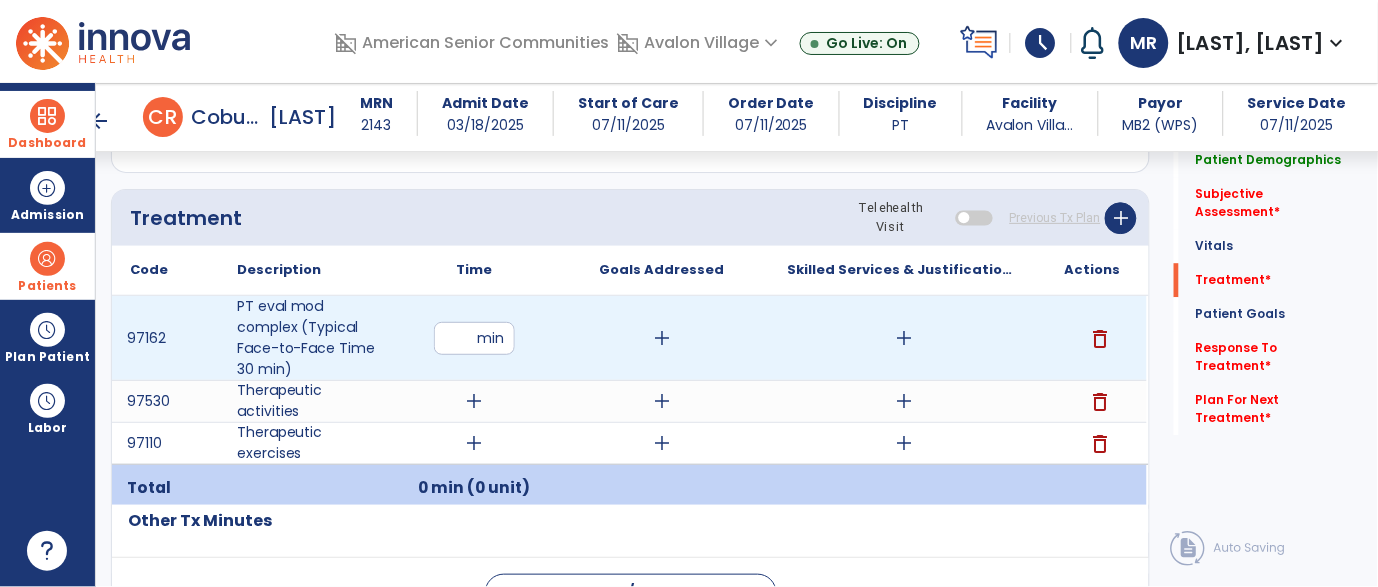 type on "**" 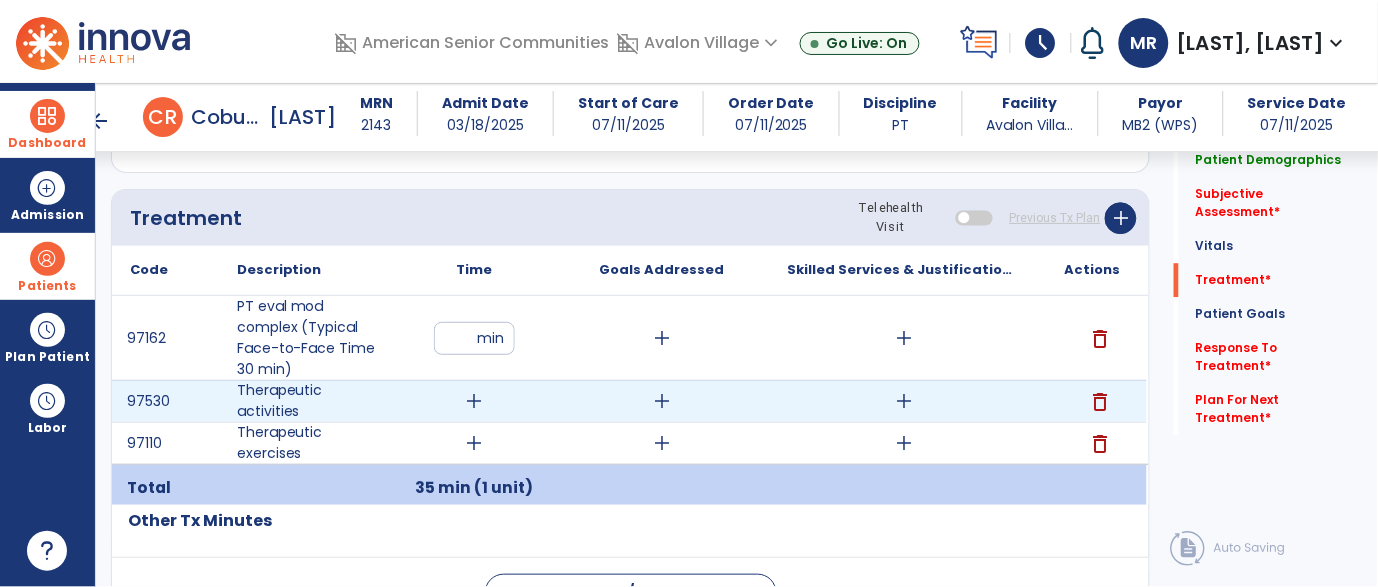 click on "add" at bounding box center (474, 401) 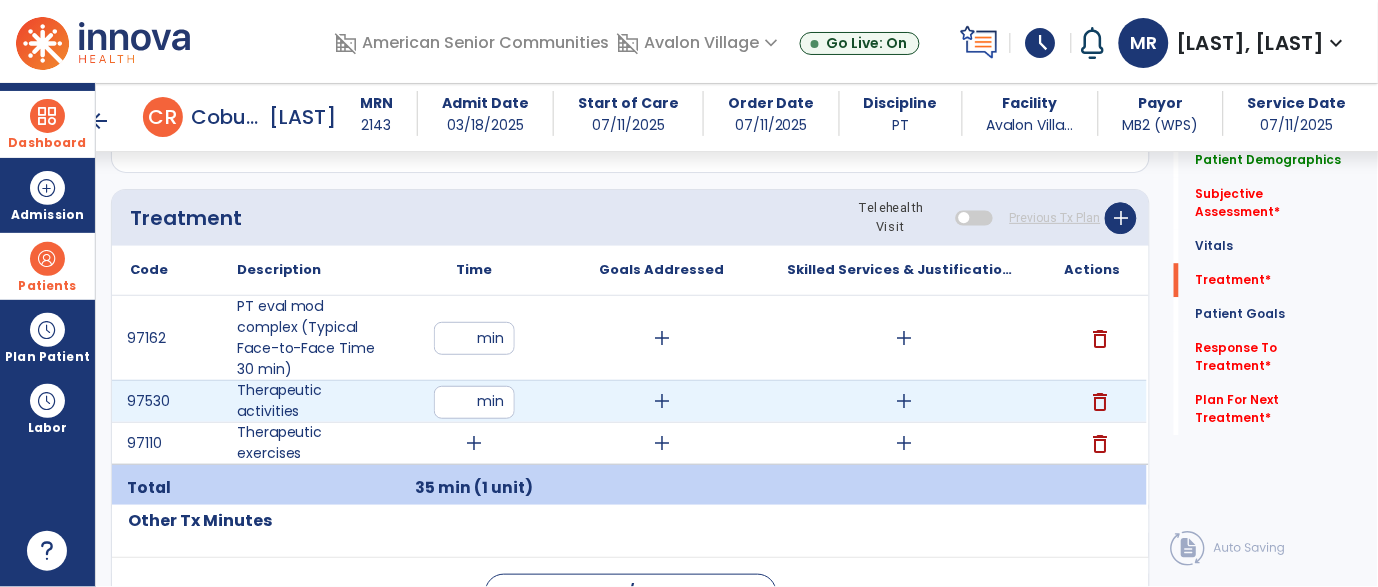 type on "**" 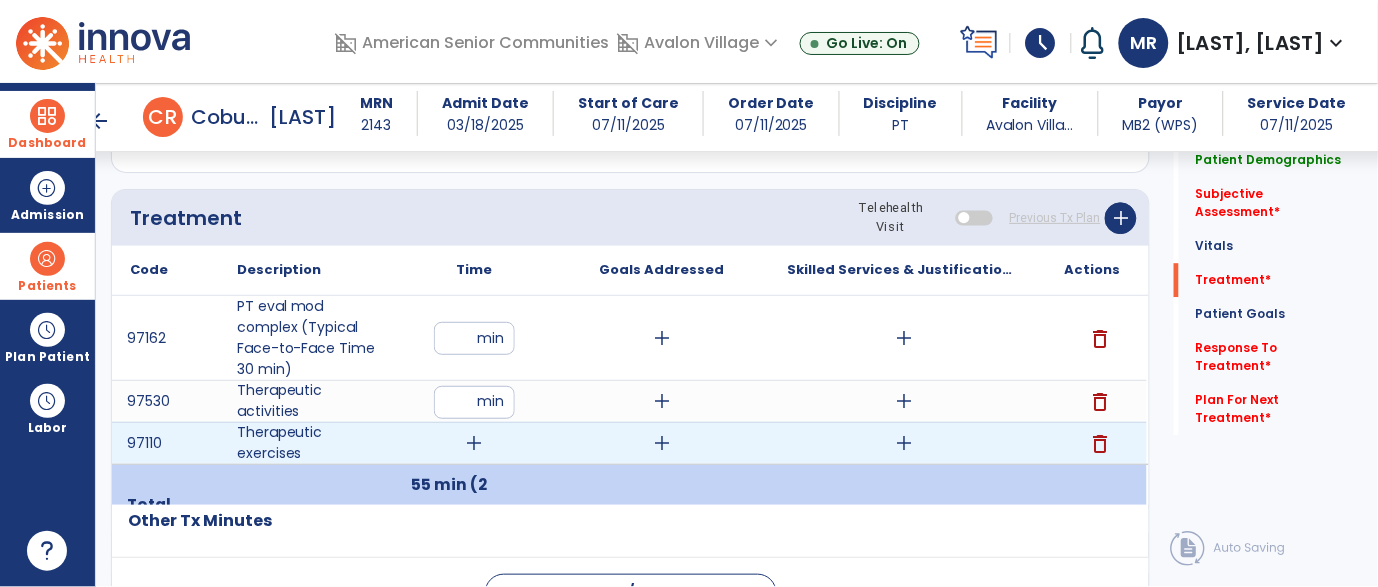 click on "add" at bounding box center (474, 443) 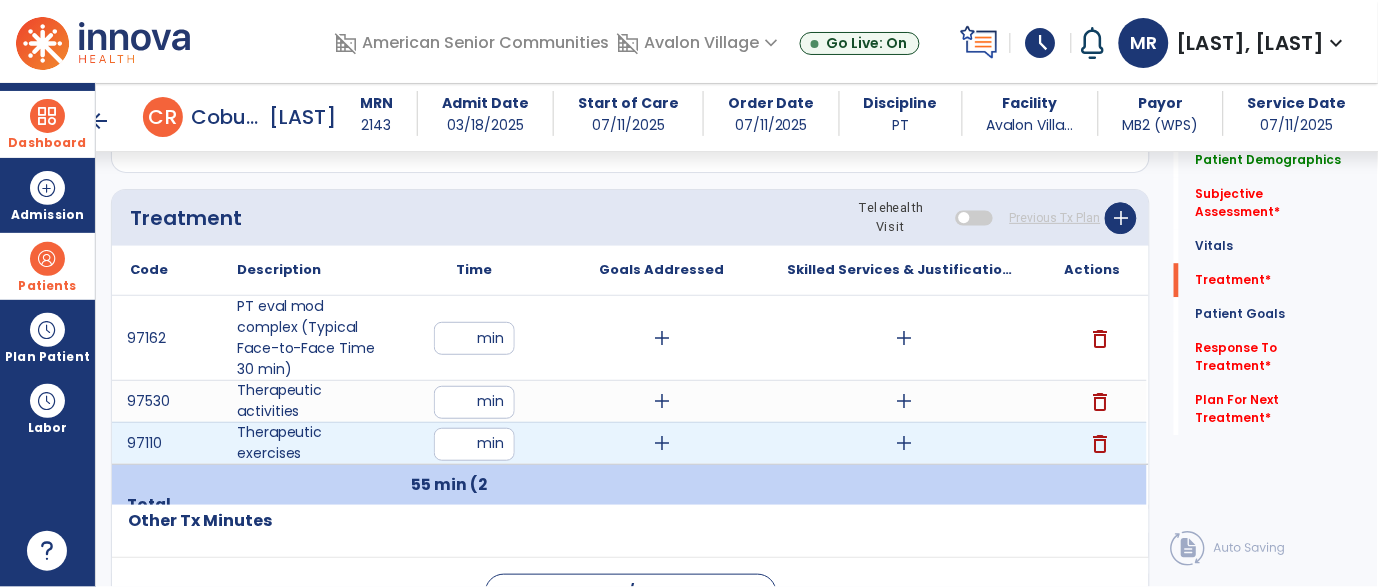 type on "**" 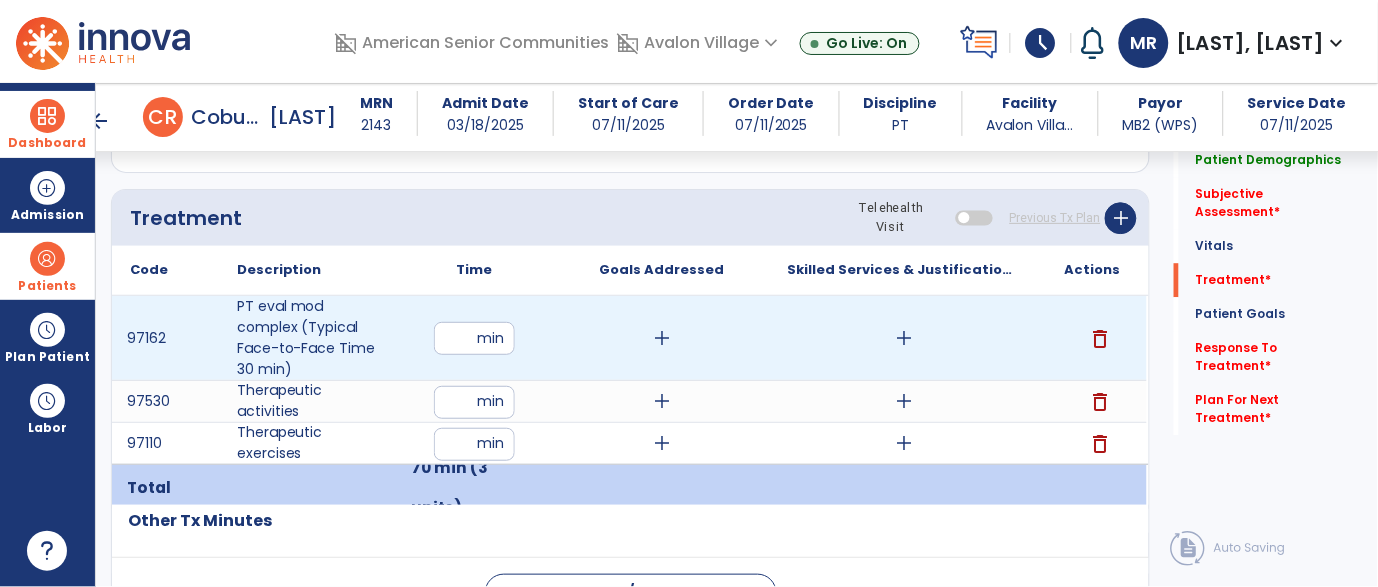 click on "add" at bounding box center [662, 338] 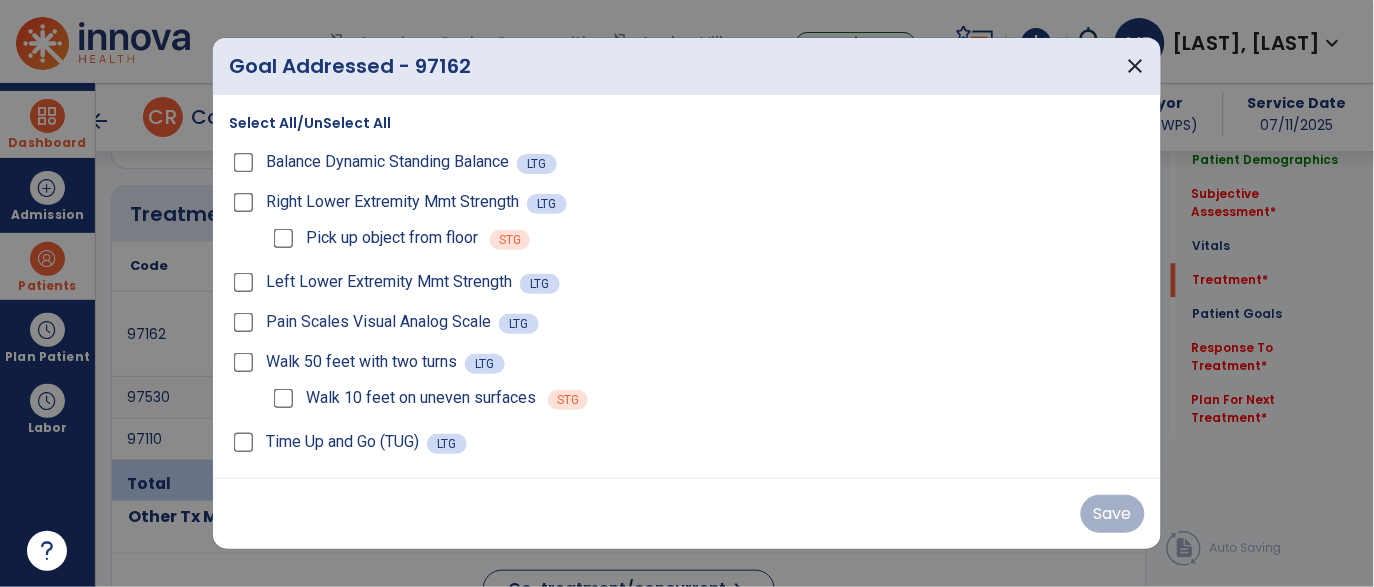 scroll, scrollTop: 1060, scrollLeft: 0, axis: vertical 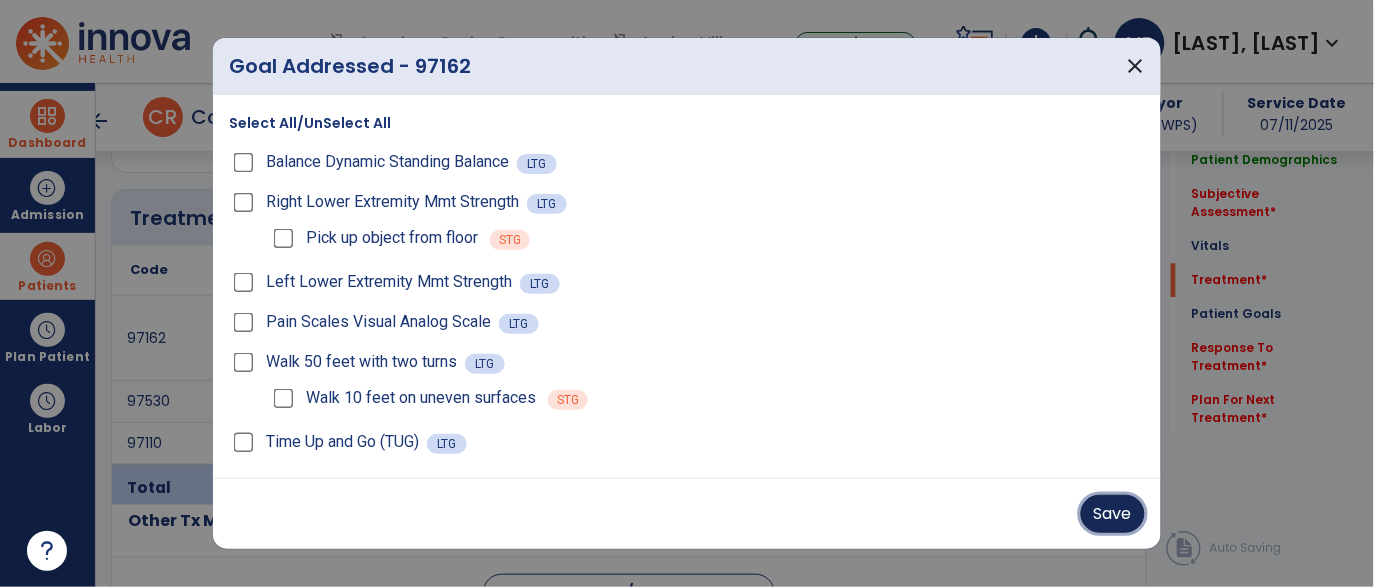 click on "Save" at bounding box center (1113, 514) 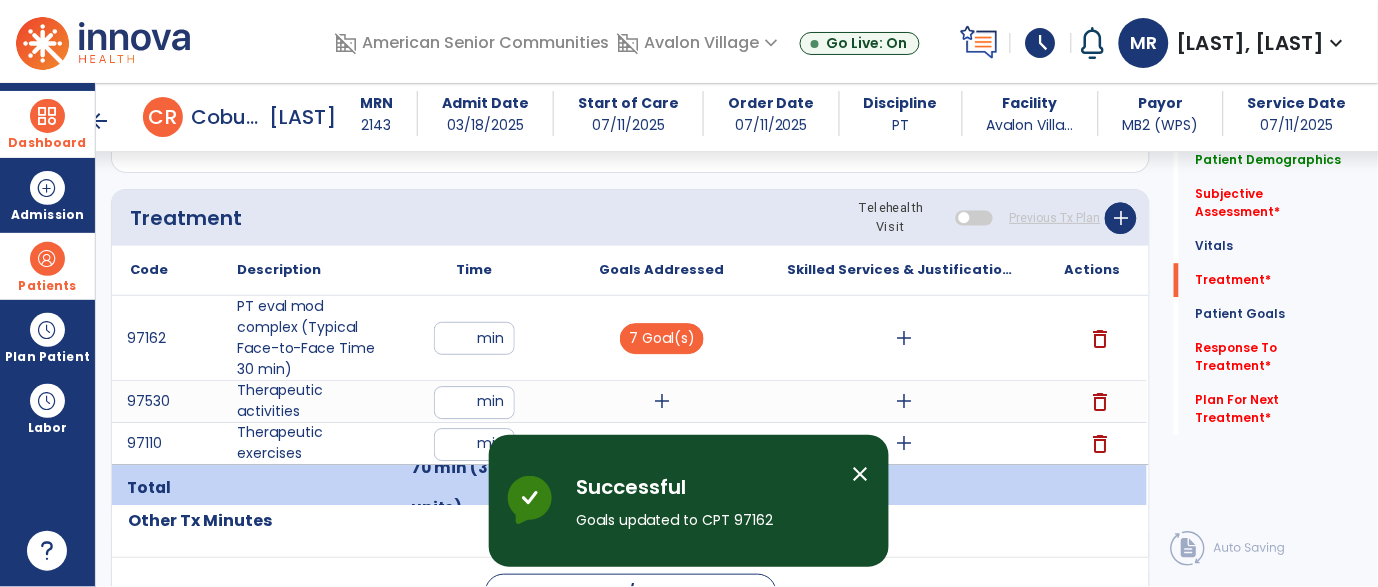 click on "close" at bounding box center (861, 474) 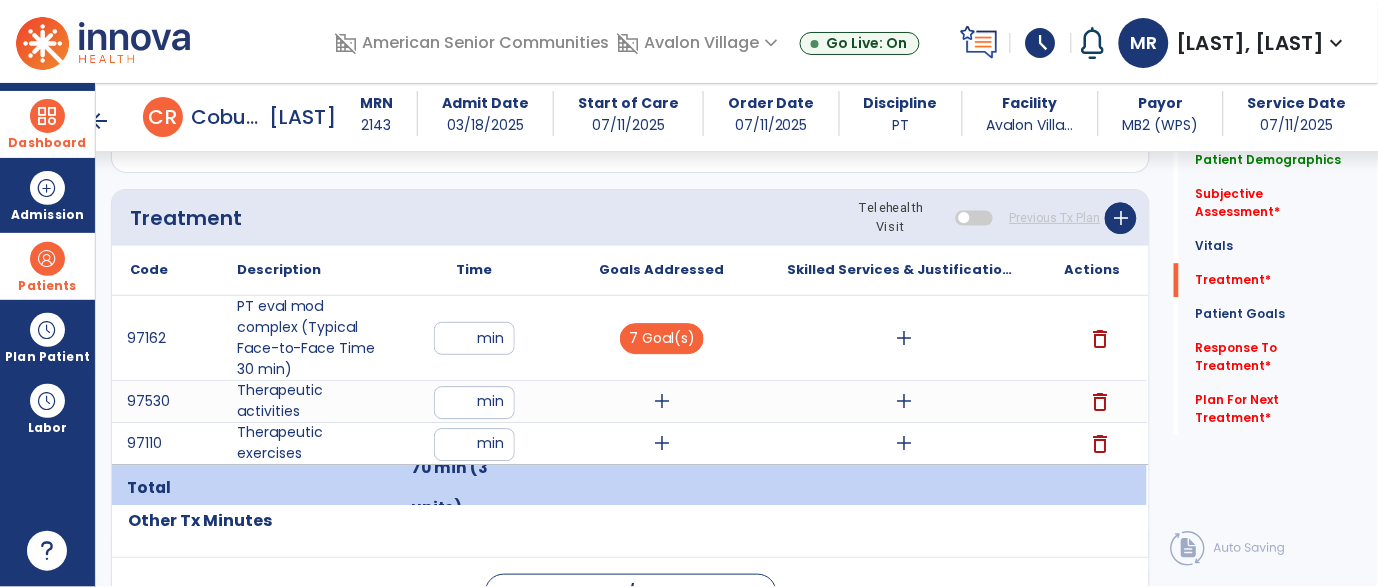 click on "add" at bounding box center (662, 401) 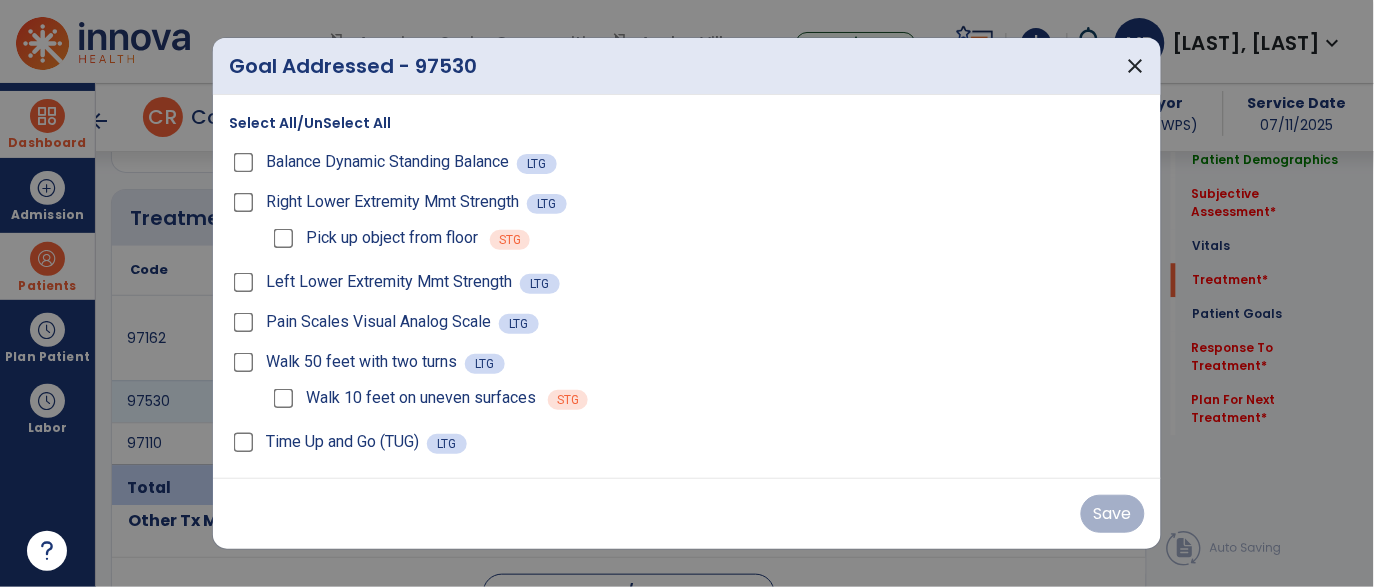 scroll, scrollTop: 1060, scrollLeft: 0, axis: vertical 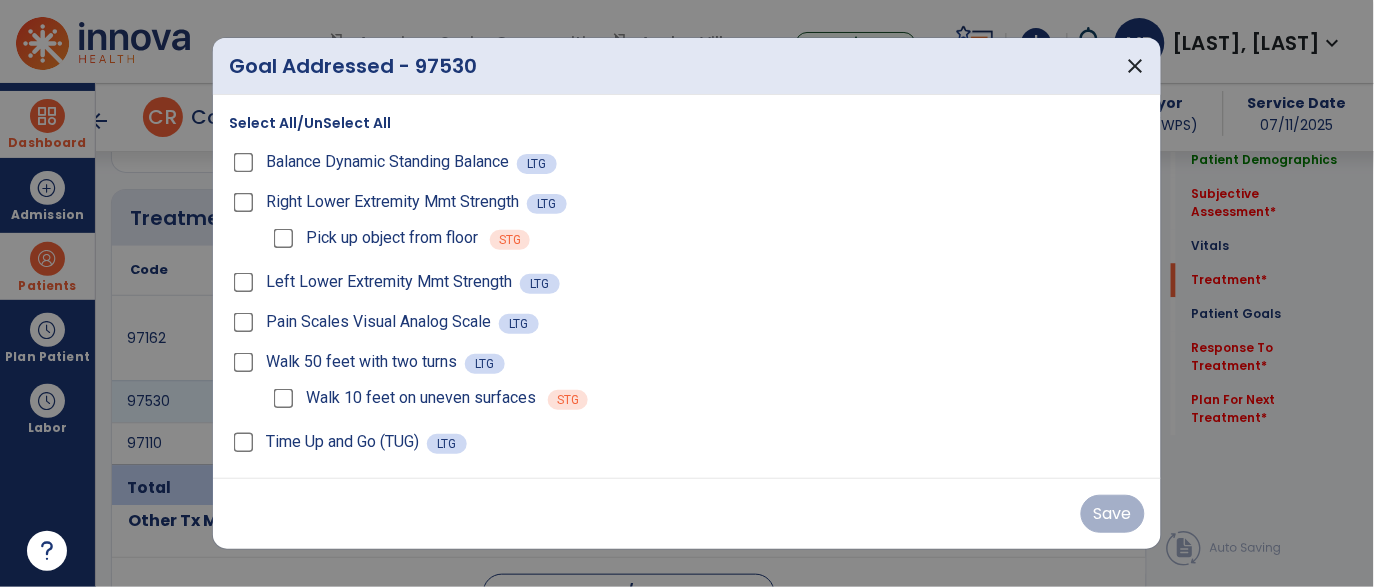 click on "Right Lower Extremity Mmt Strength" at bounding box center [378, 202] 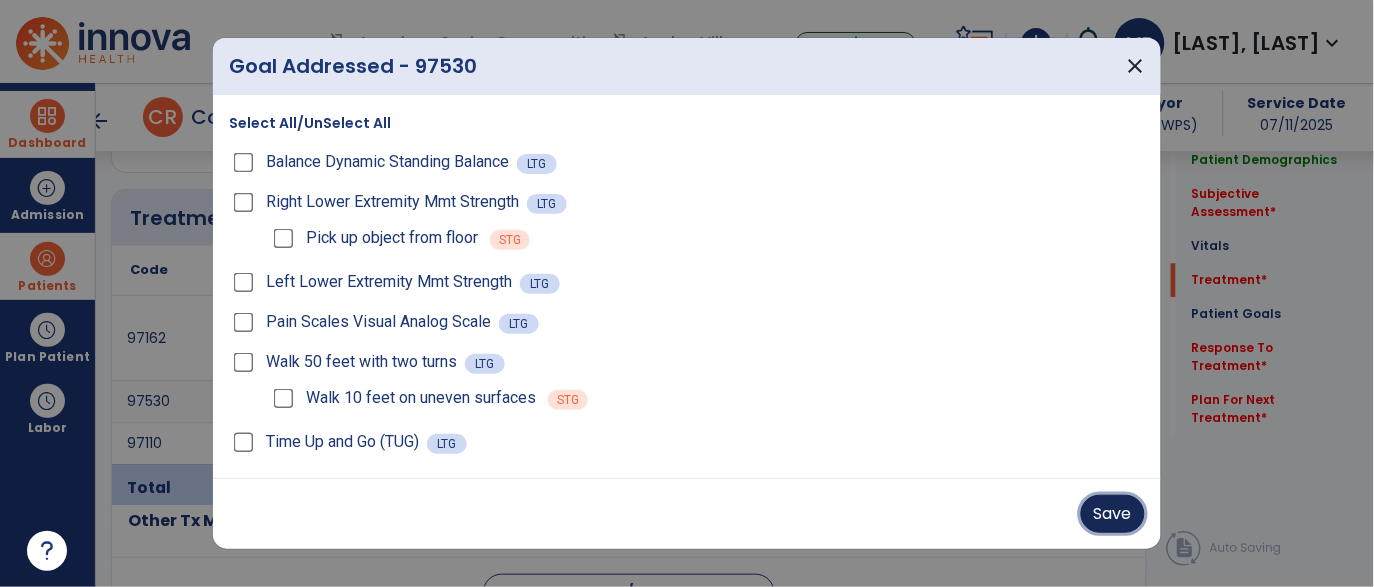 click on "Save" at bounding box center (1113, 514) 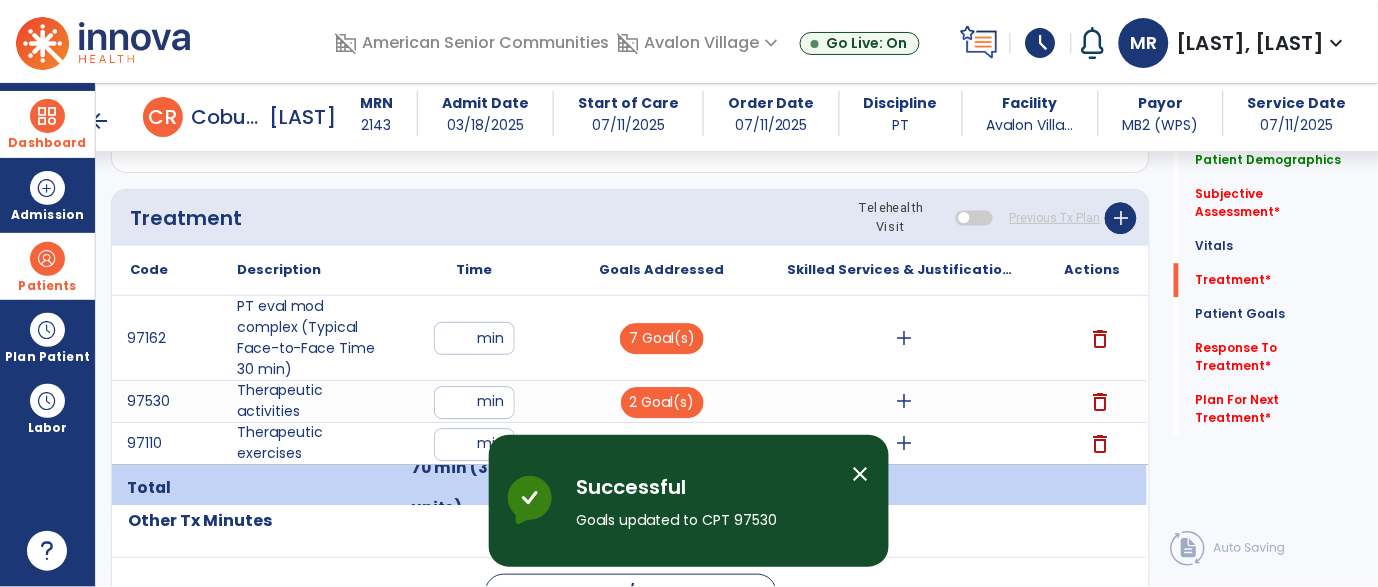click on "close" at bounding box center (861, 474) 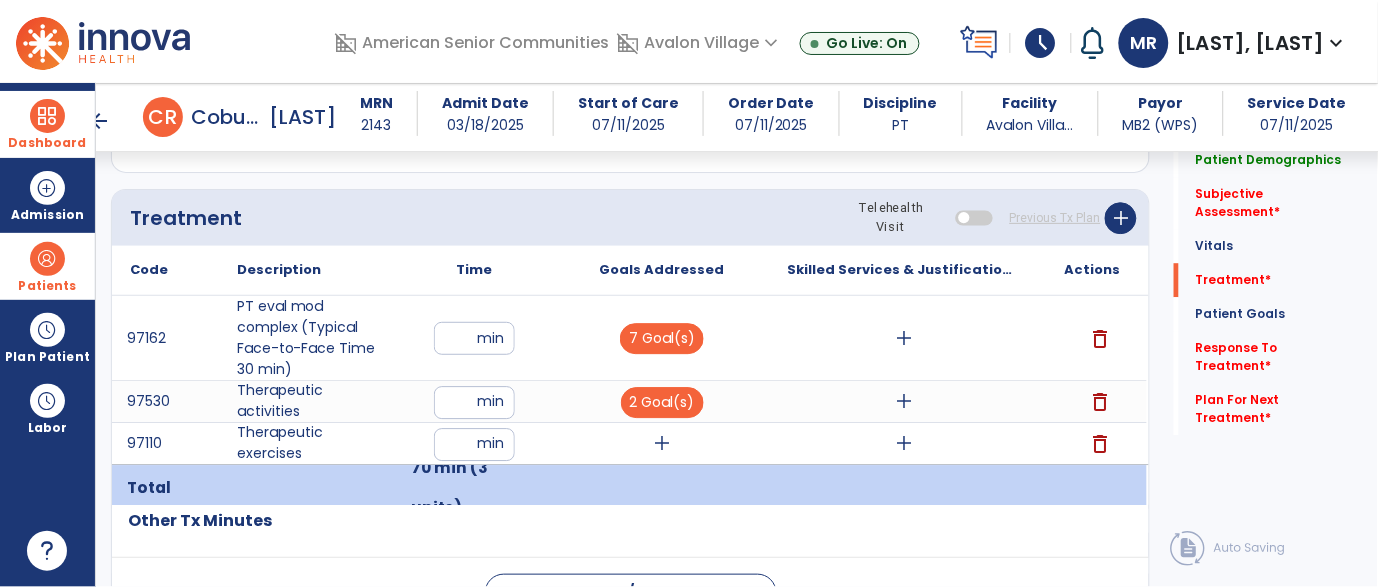 click on "add" at bounding box center (662, 443) 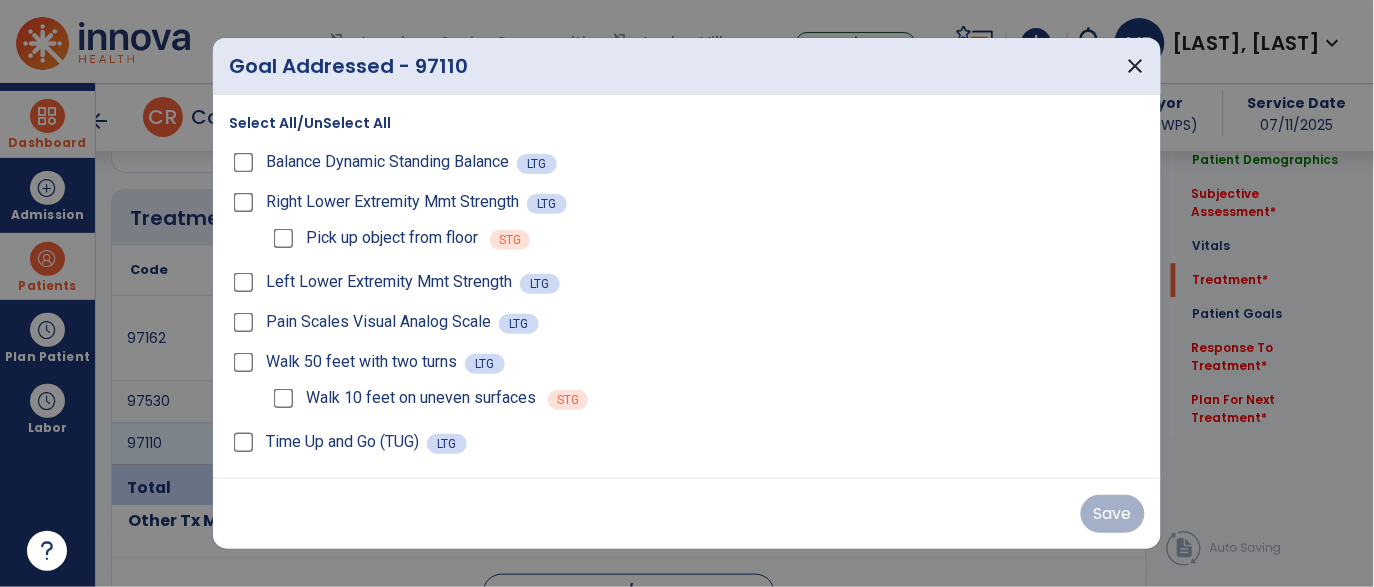 scroll, scrollTop: 1060, scrollLeft: 0, axis: vertical 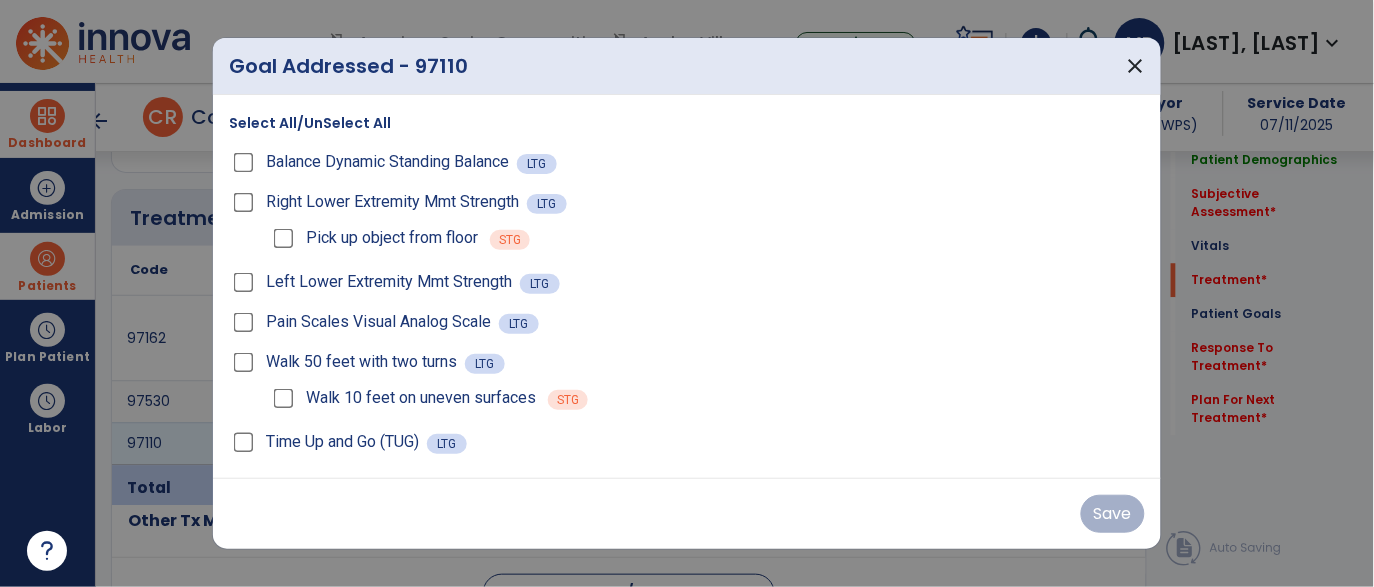 click at bounding box center [687, 293] 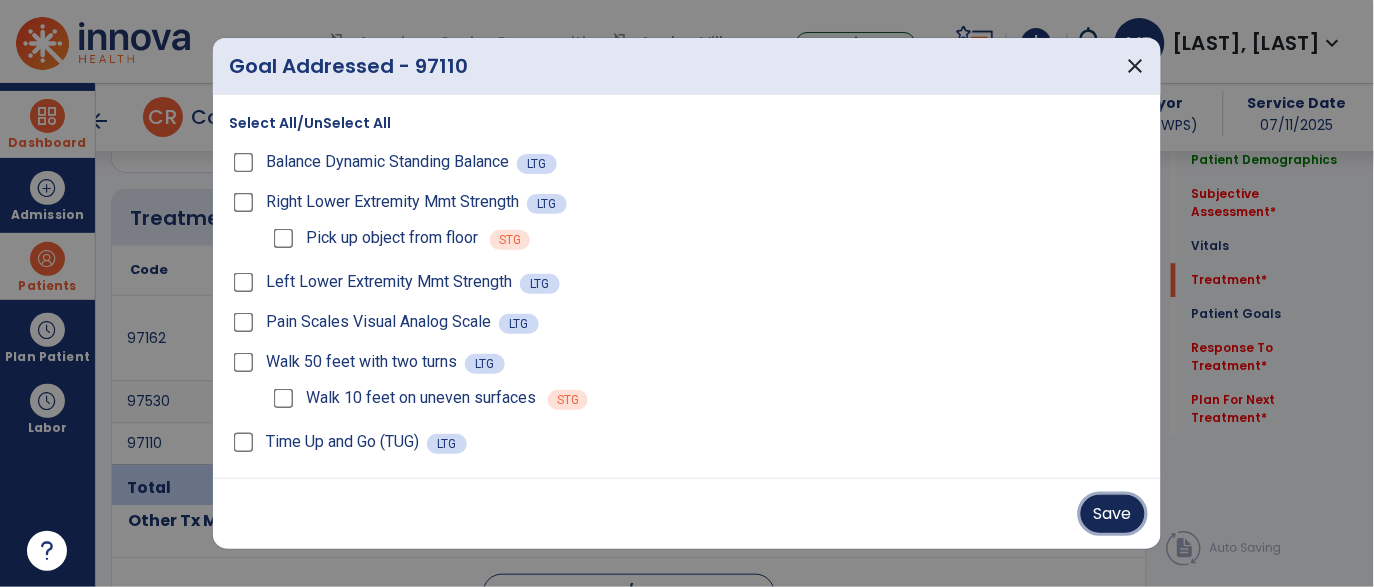 click on "Save" at bounding box center [1113, 514] 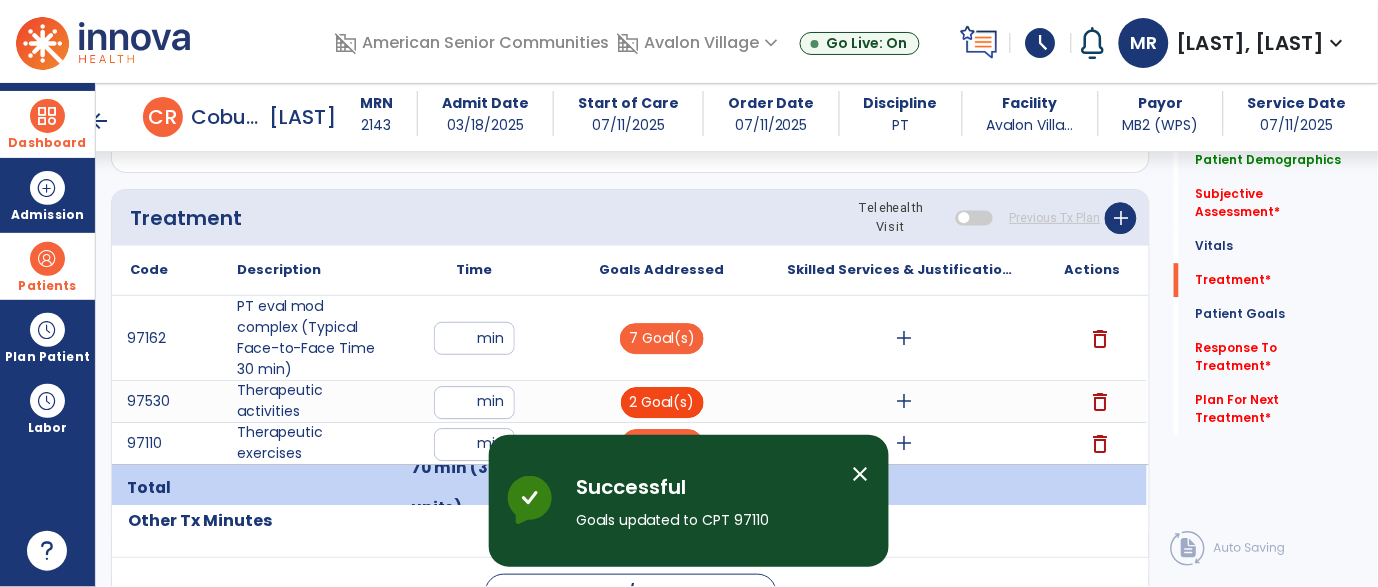 click on "2 Goal(s)" at bounding box center (662, 402) 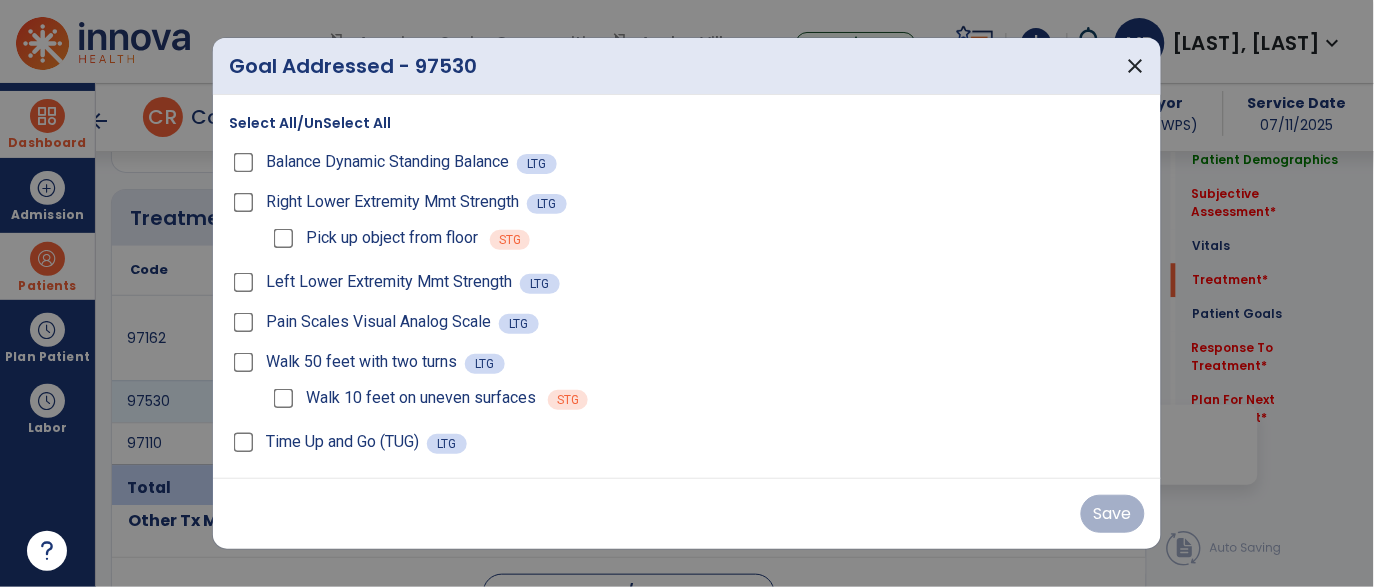 scroll, scrollTop: 1060, scrollLeft: 0, axis: vertical 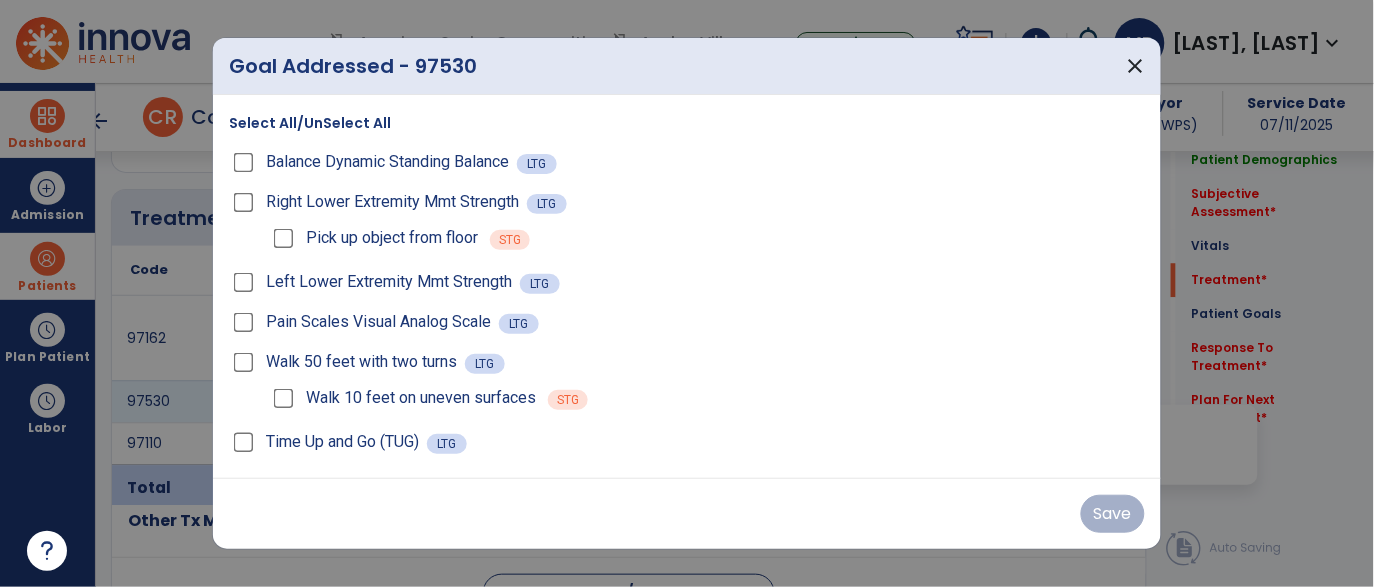 click at bounding box center [687, 293] 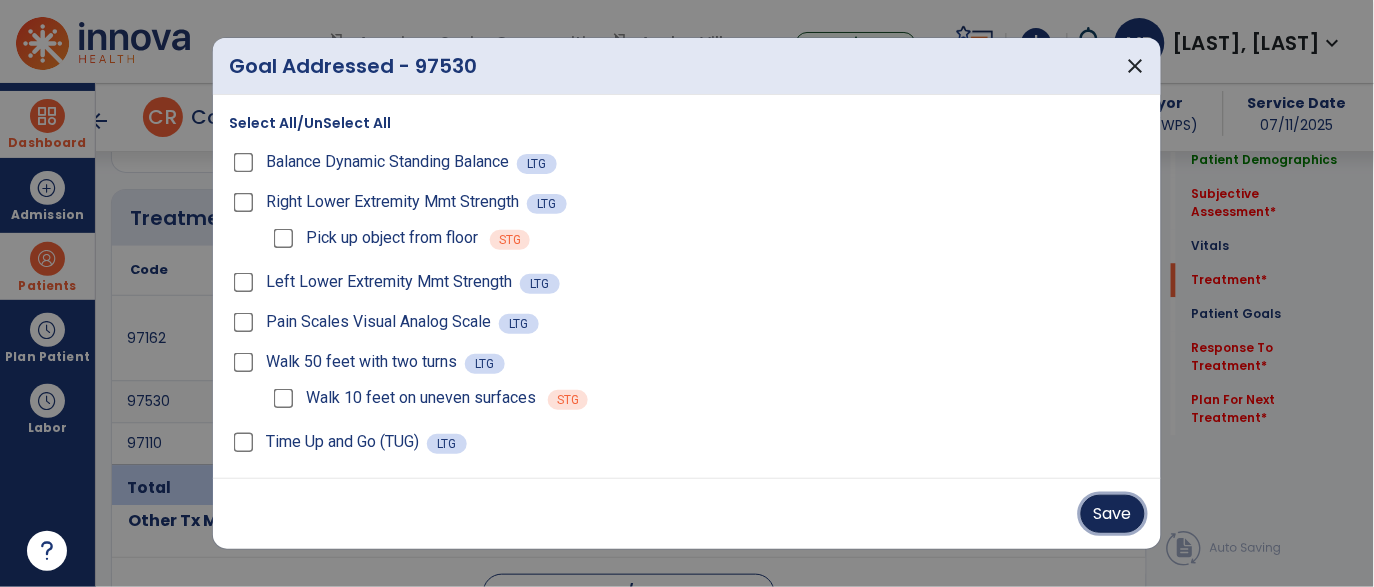 click on "Save" at bounding box center [1113, 514] 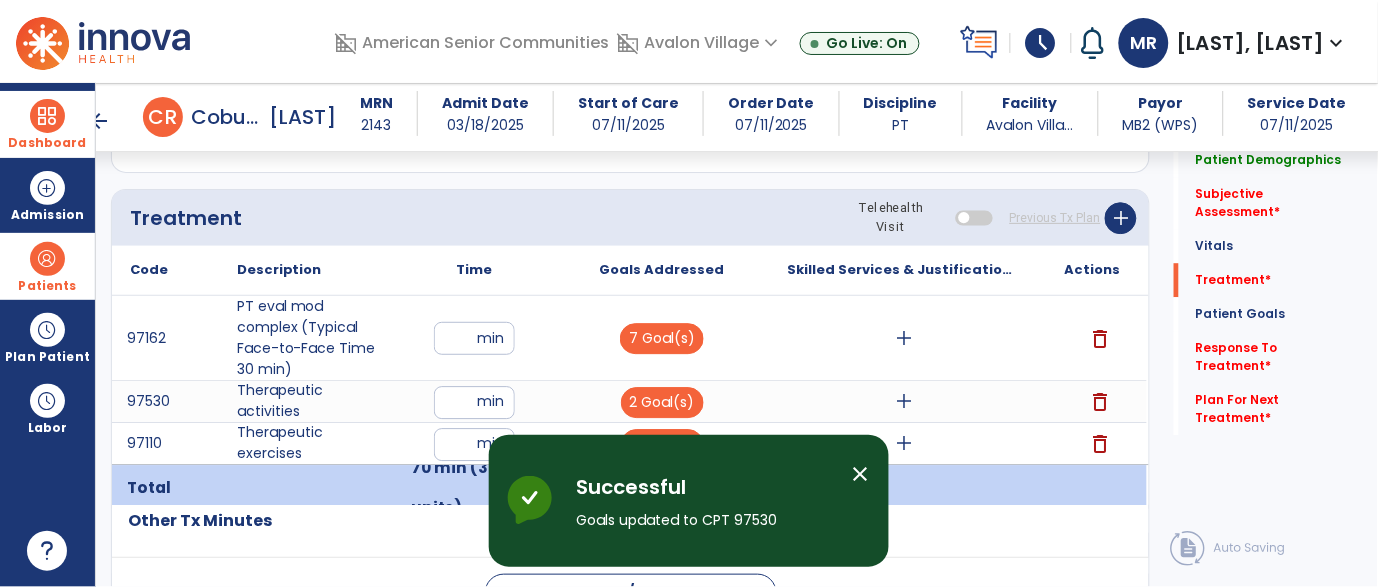 click on "close" at bounding box center (869, 477) 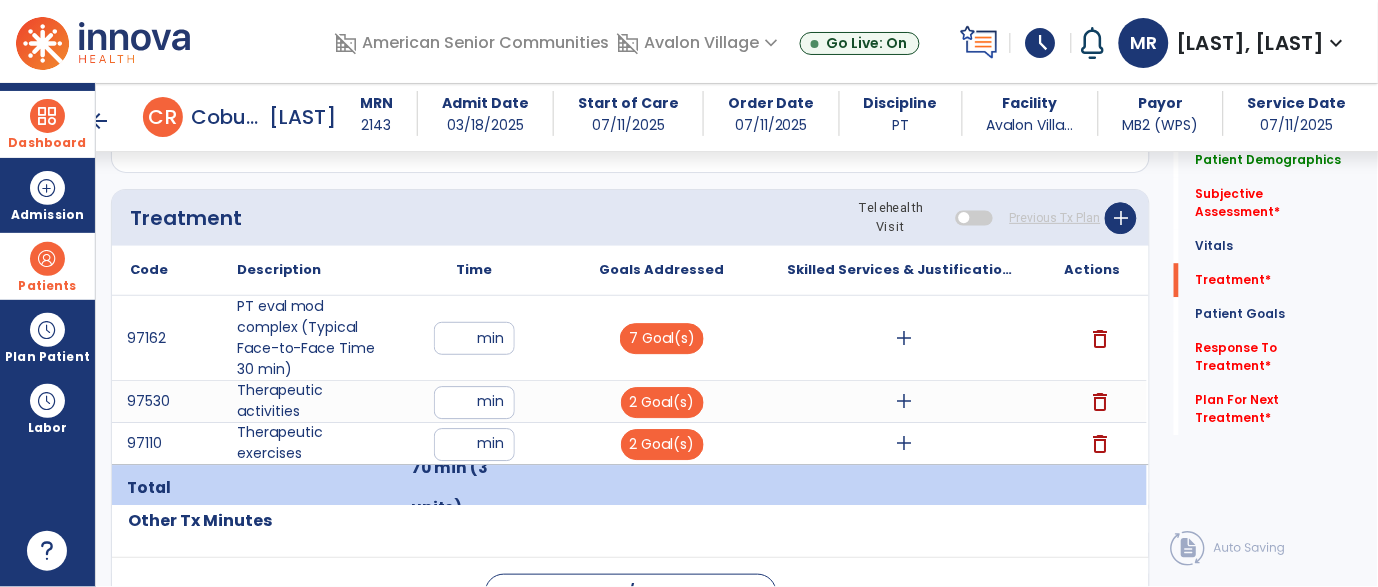 click on "add" at bounding box center [904, 338] 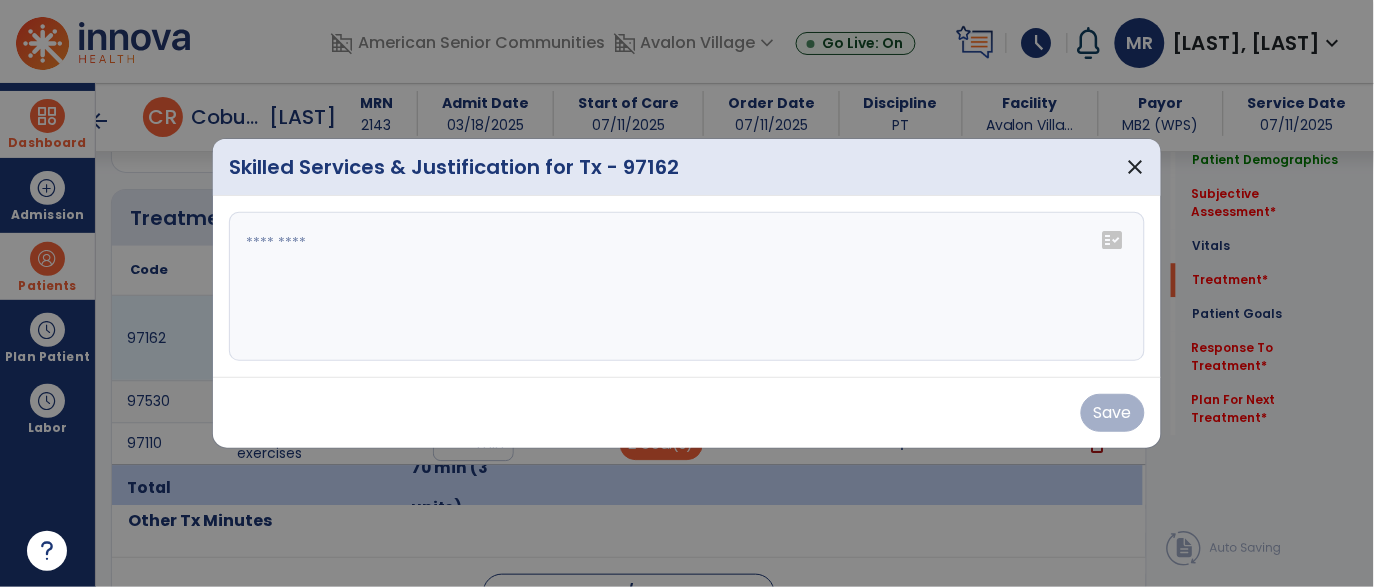 scroll, scrollTop: 1060, scrollLeft: 0, axis: vertical 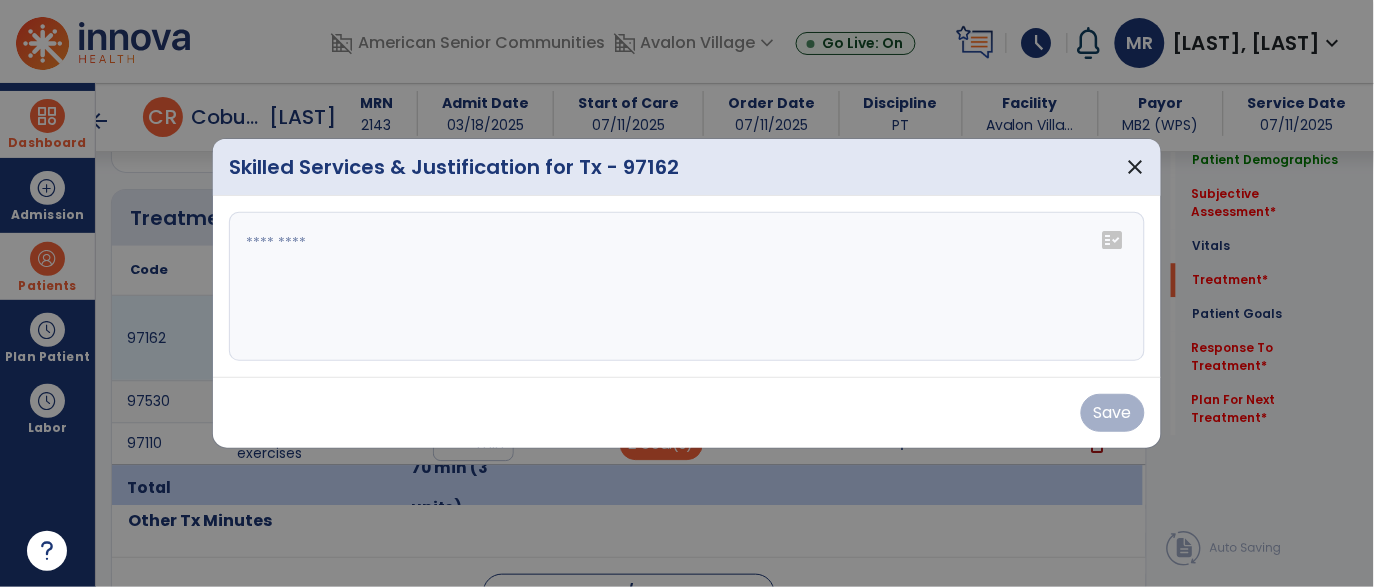 click at bounding box center [687, 287] 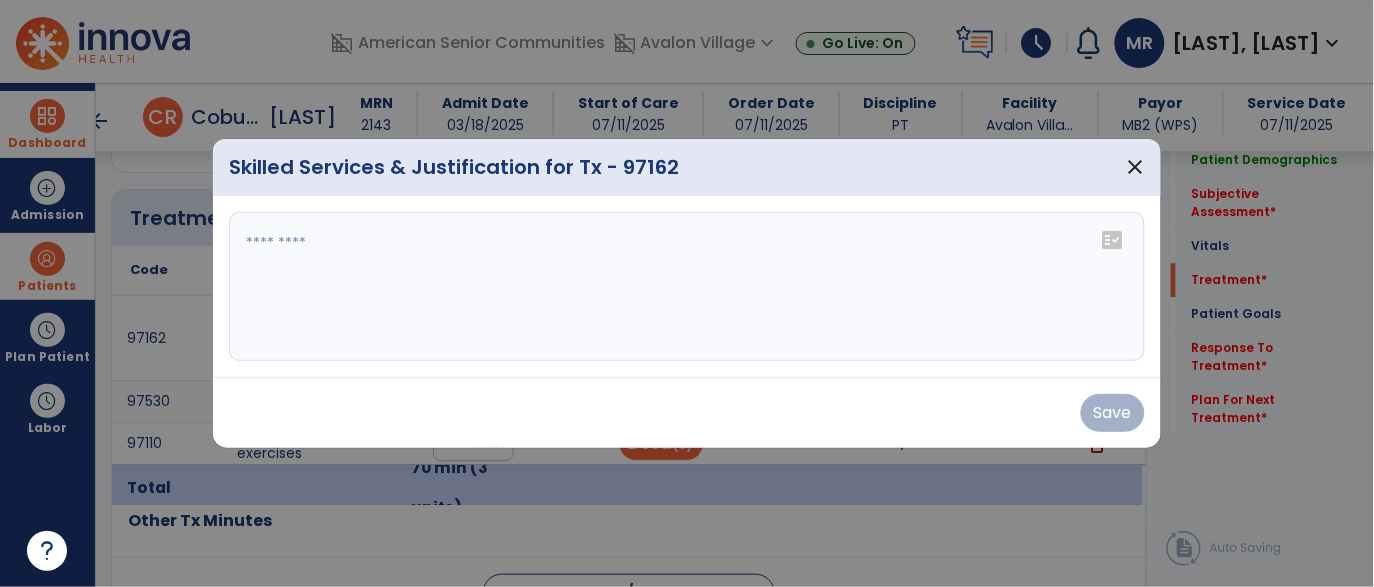 paste on "**********" 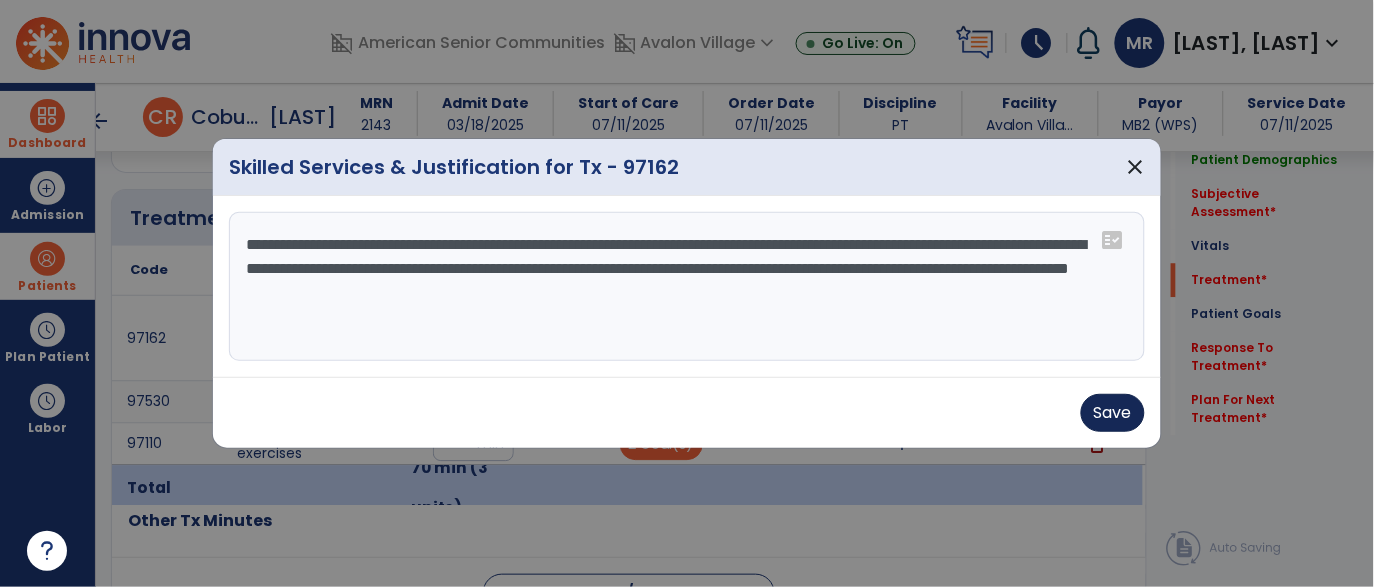 type on "**********" 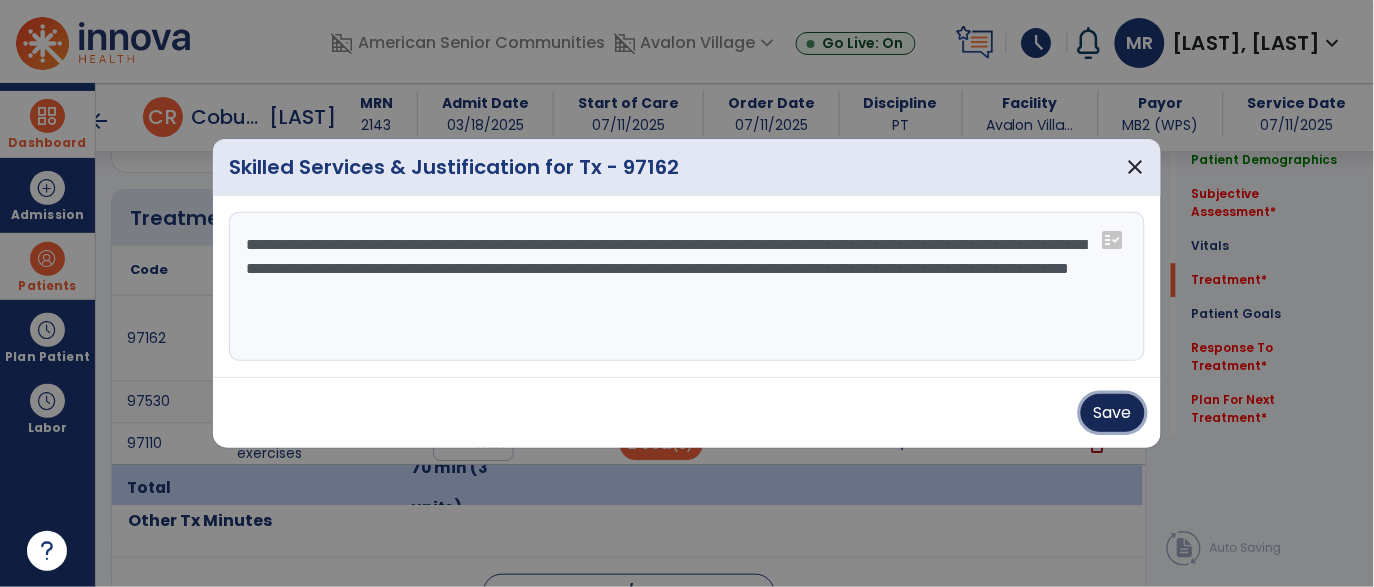 click on "Save" at bounding box center (1113, 413) 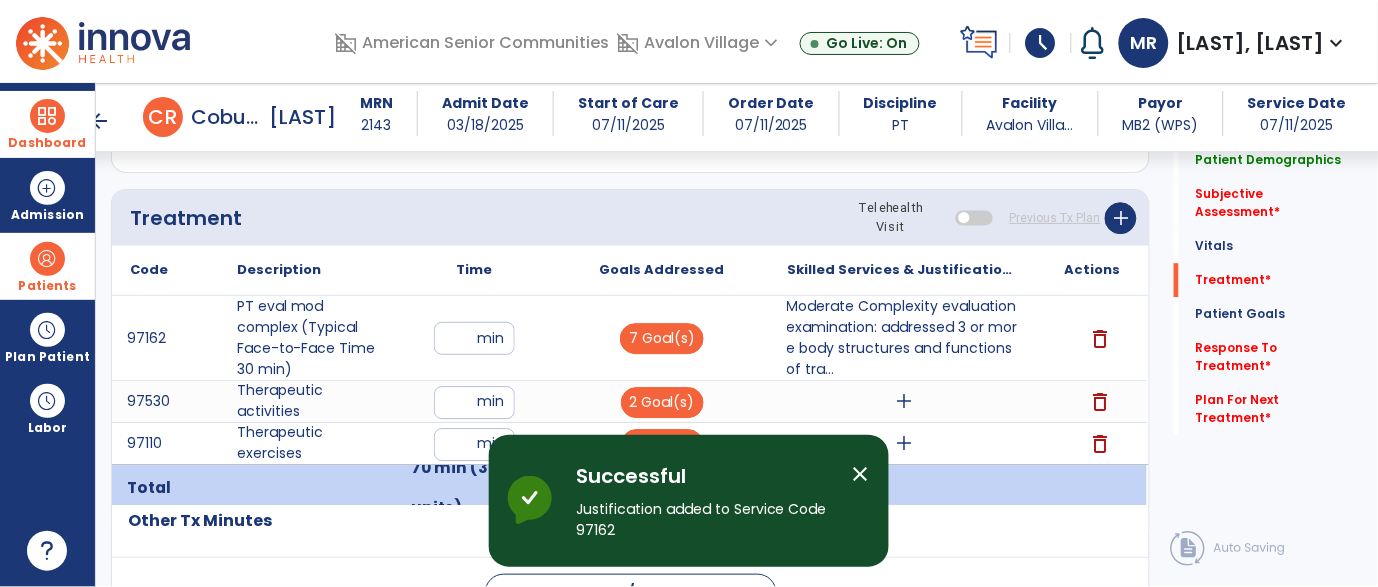 click on "add" at bounding box center [904, 401] 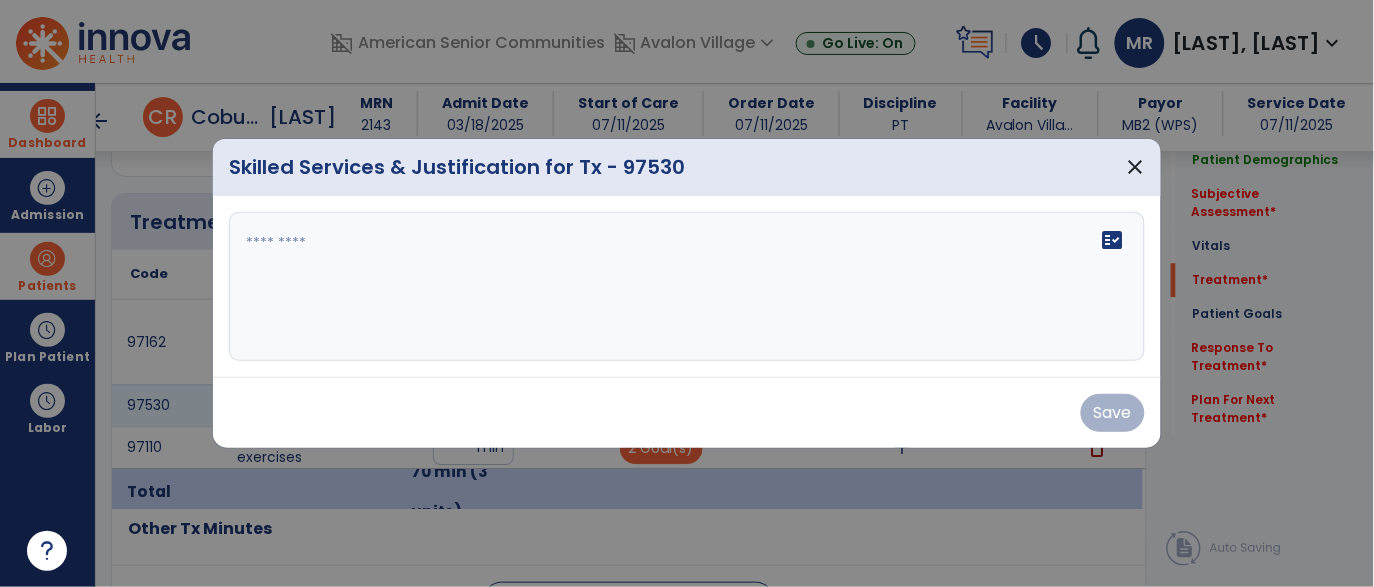 scroll, scrollTop: 1060, scrollLeft: 0, axis: vertical 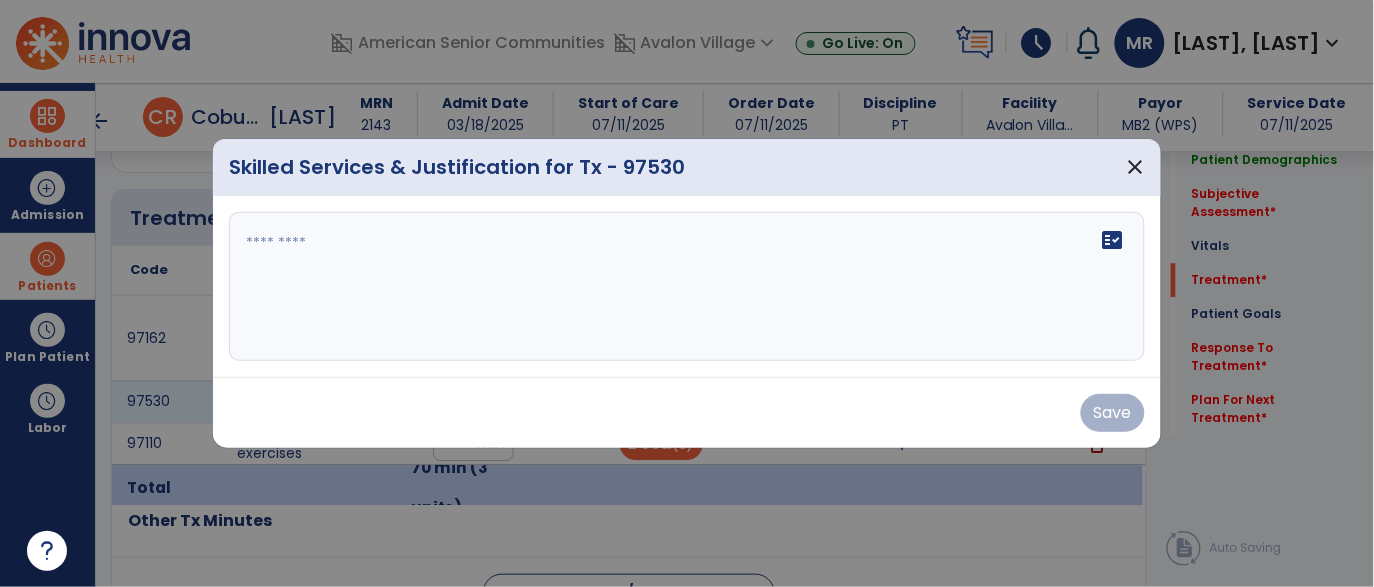 click on "fact_check" at bounding box center (687, 287) 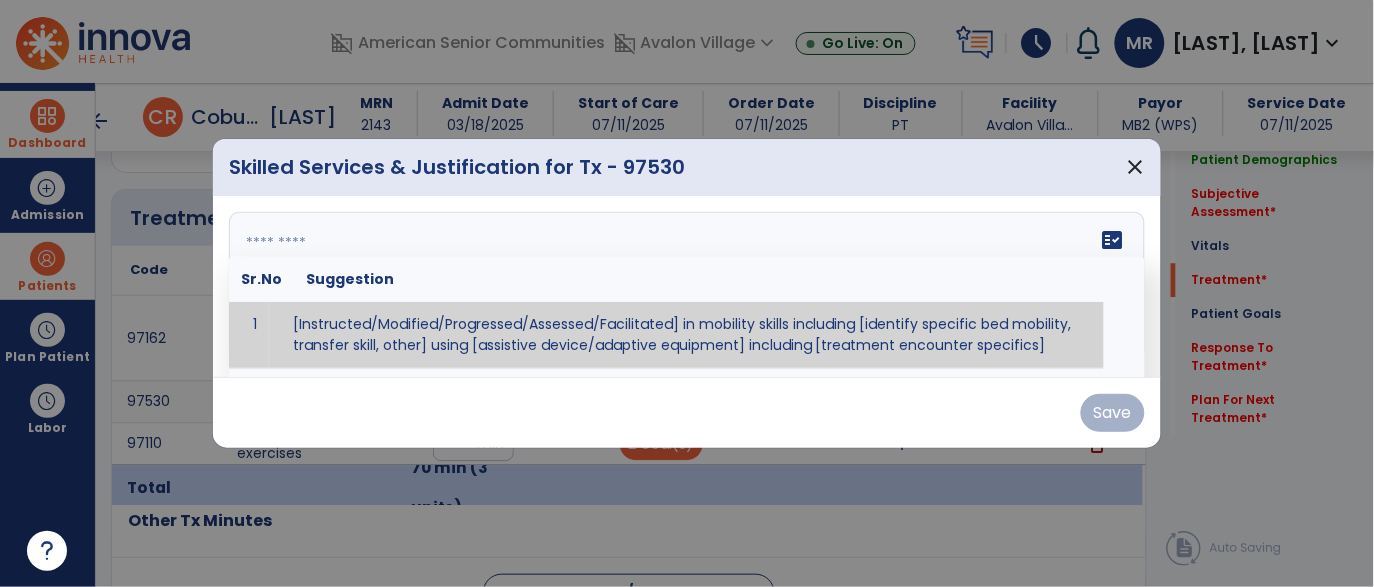paste on "**********" 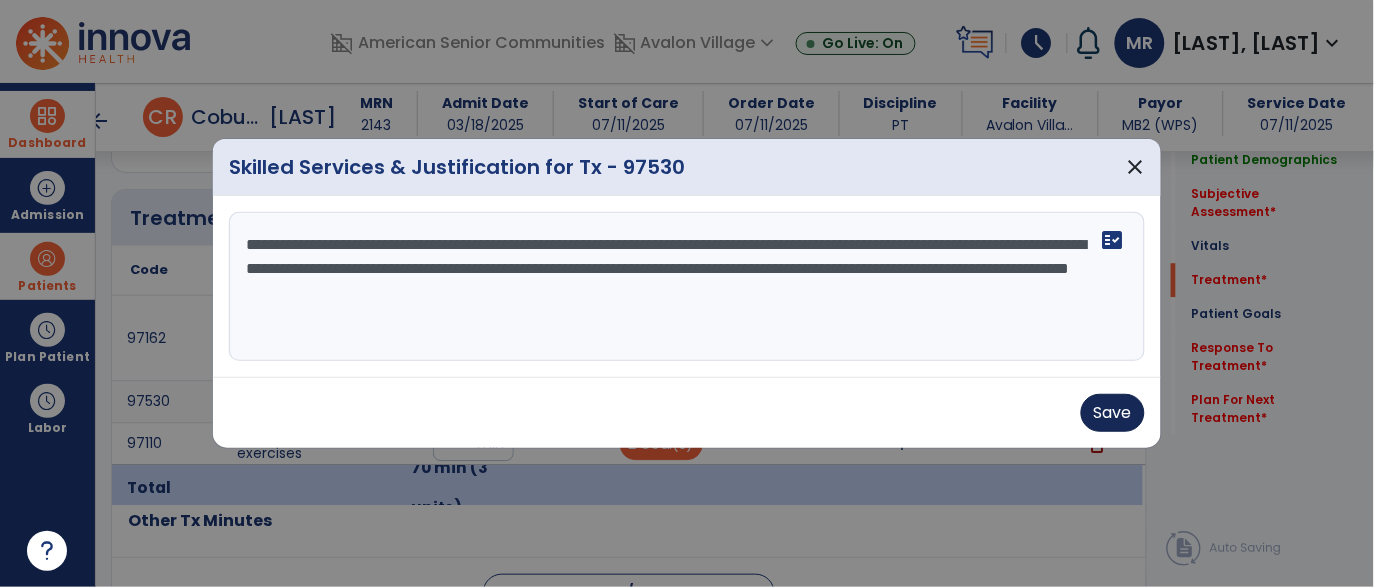 type on "**********" 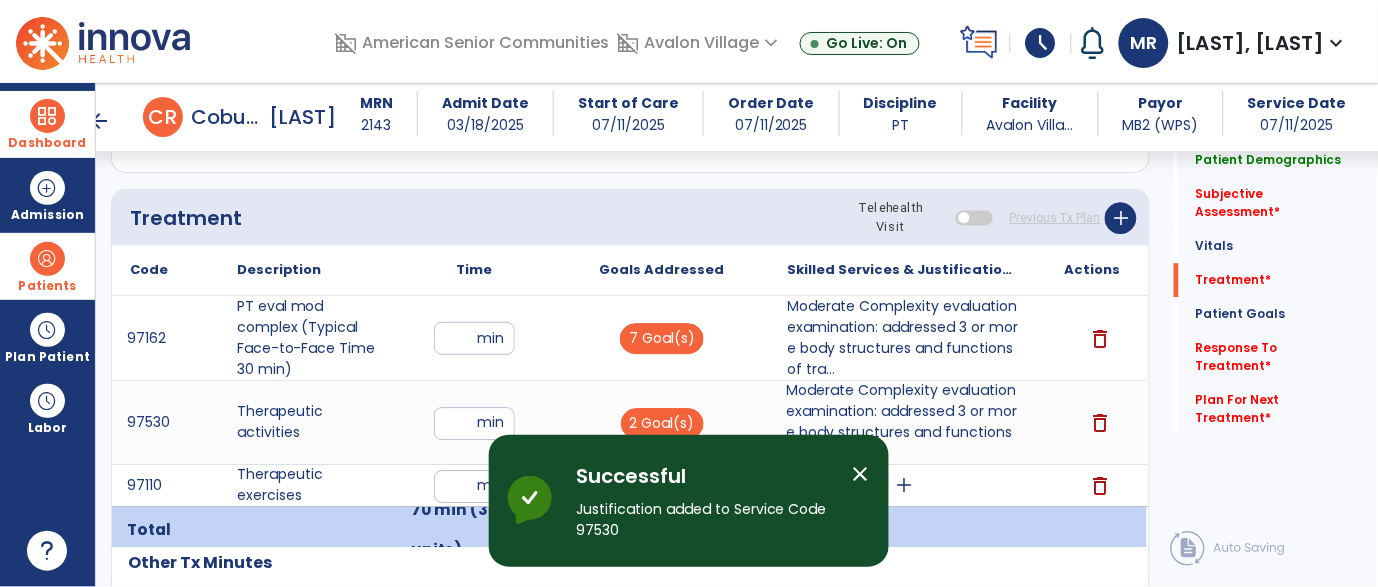 click on "add" at bounding box center (904, 485) 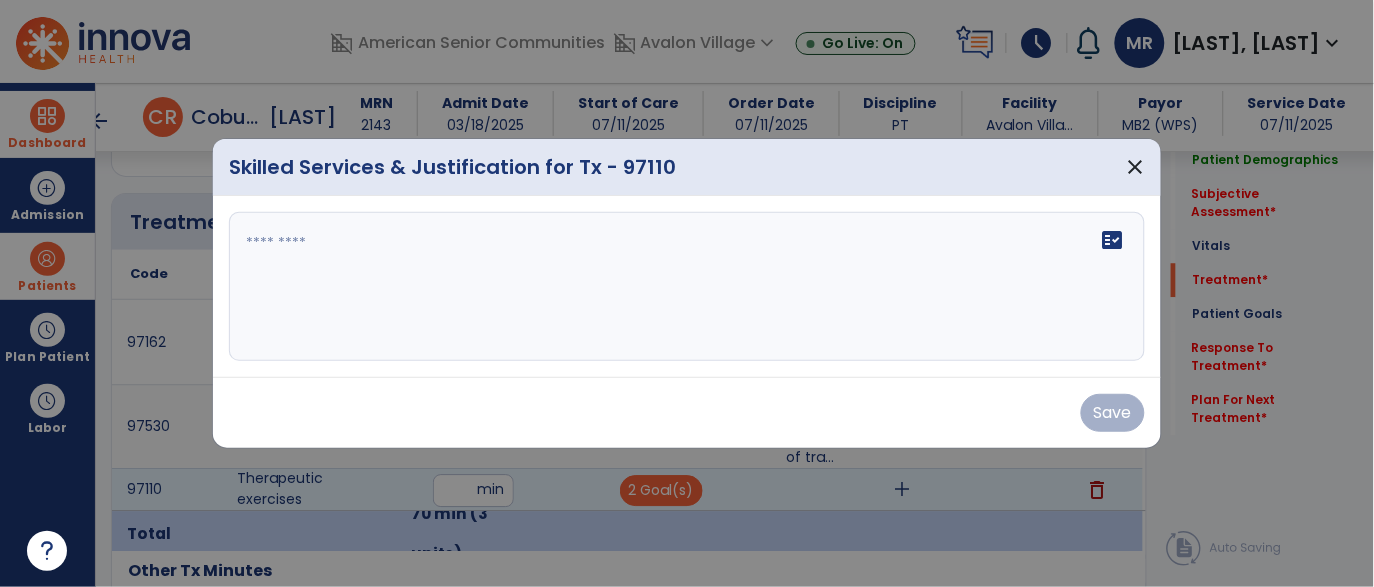 scroll, scrollTop: 1060, scrollLeft: 0, axis: vertical 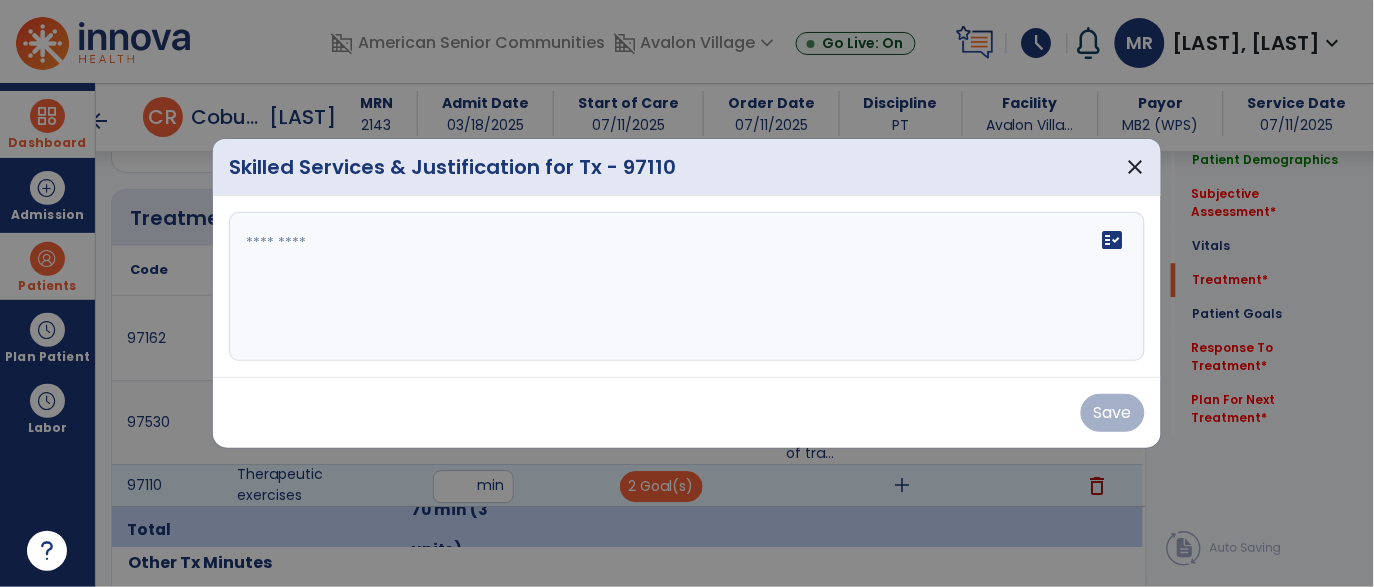 click on "fact_check" at bounding box center (687, 287) 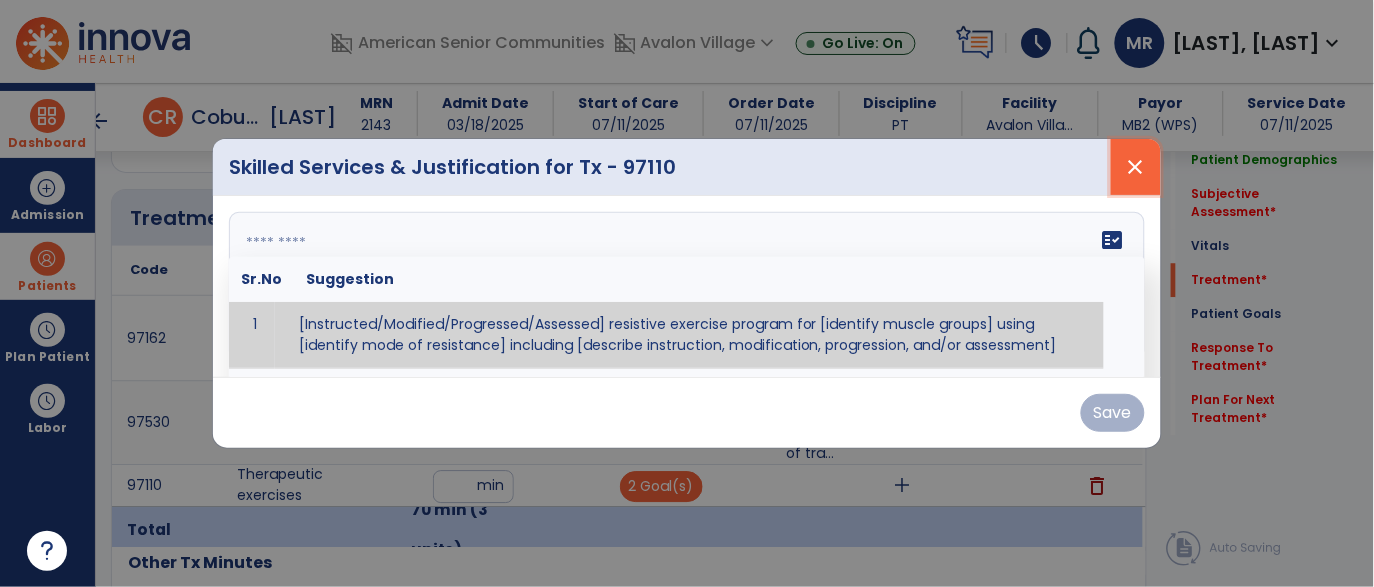 click on "close" at bounding box center [1136, 167] 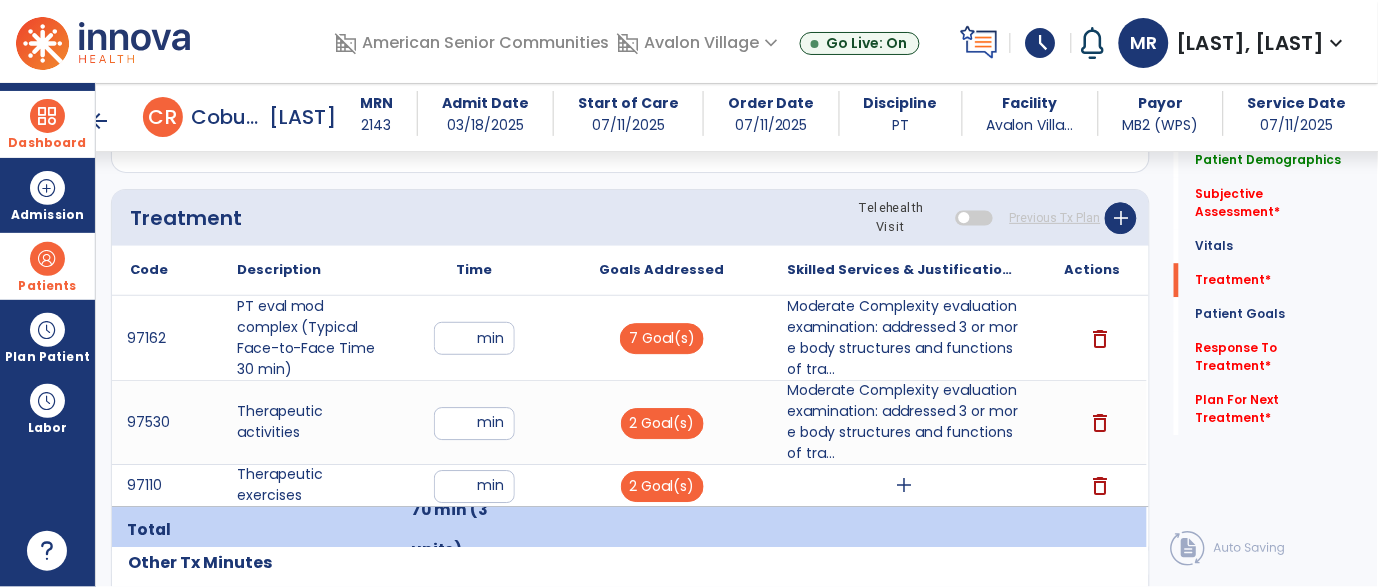 click on "add" at bounding box center [904, 485] 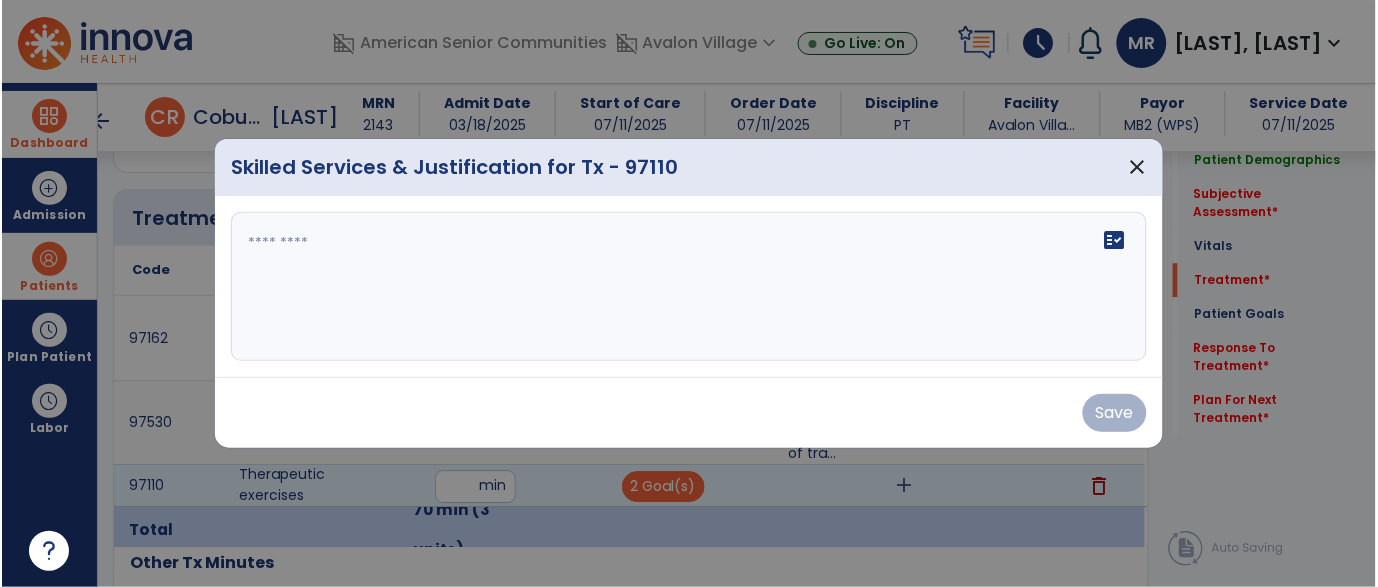 scroll, scrollTop: 1060, scrollLeft: 0, axis: vertical 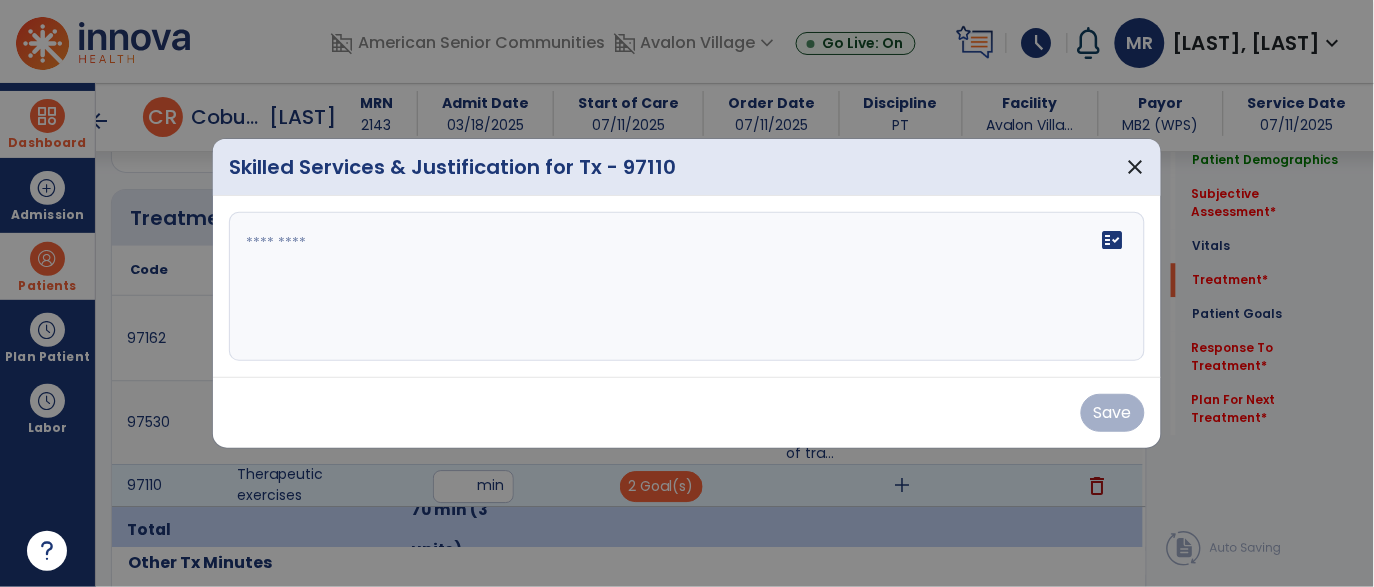 click on "fact_check" at bounding box center [687, 287] 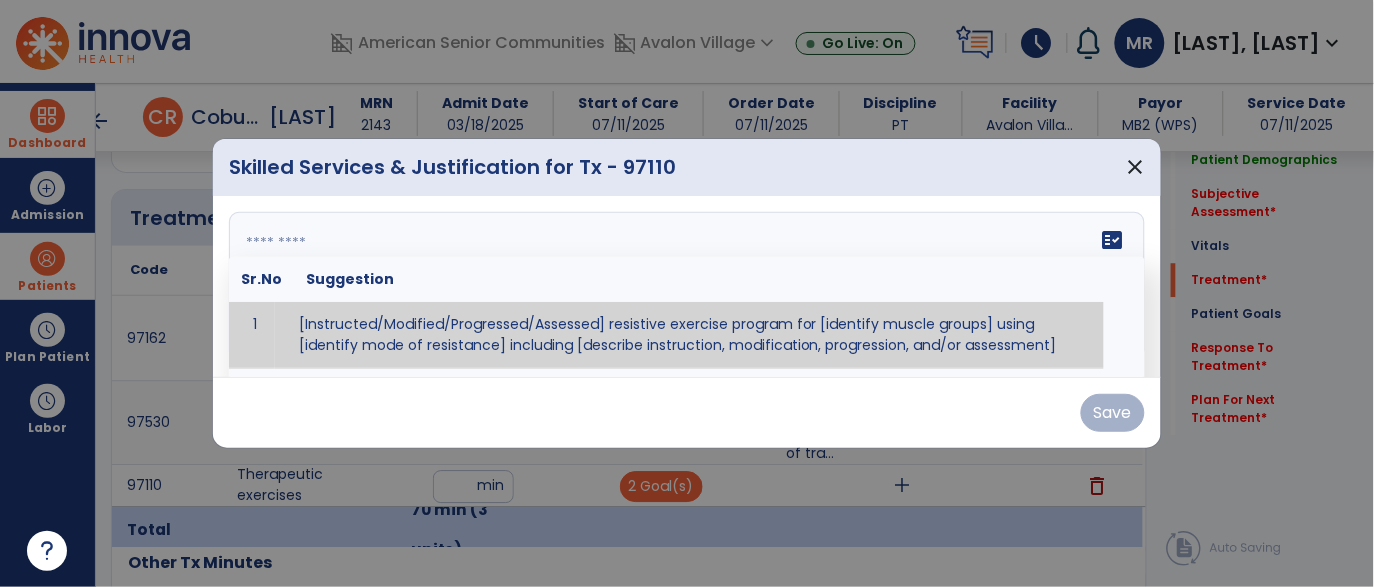 paste on "**********" 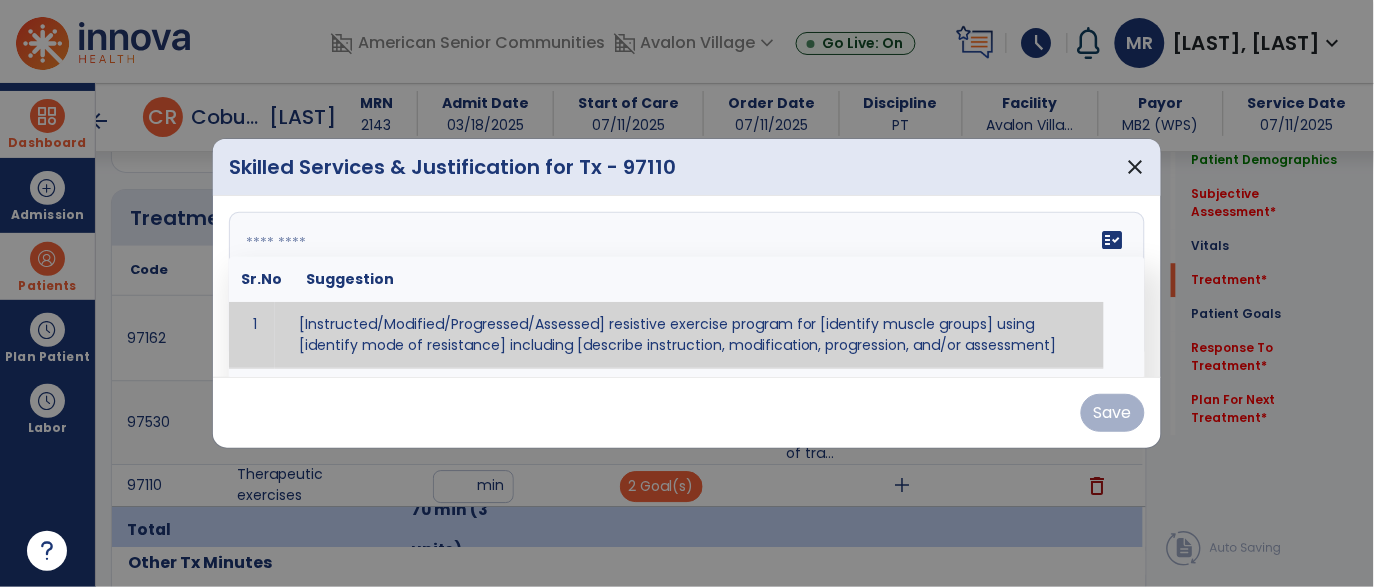 type on "**********" 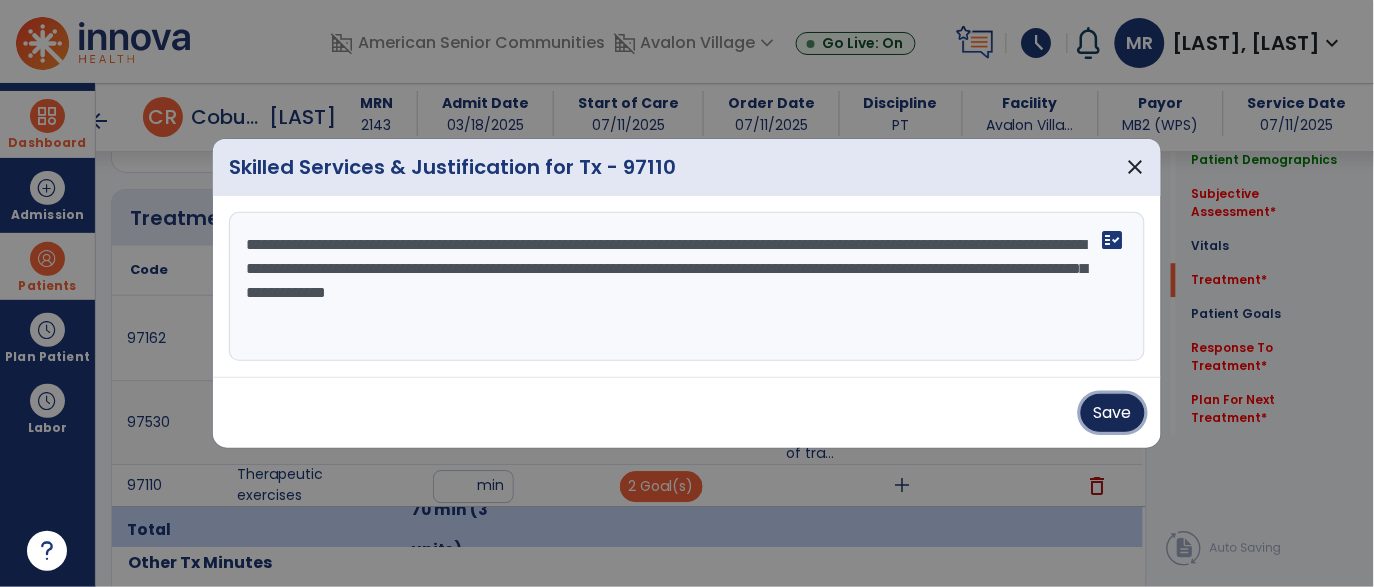click on "Save" at bounding box center (1113, 413) 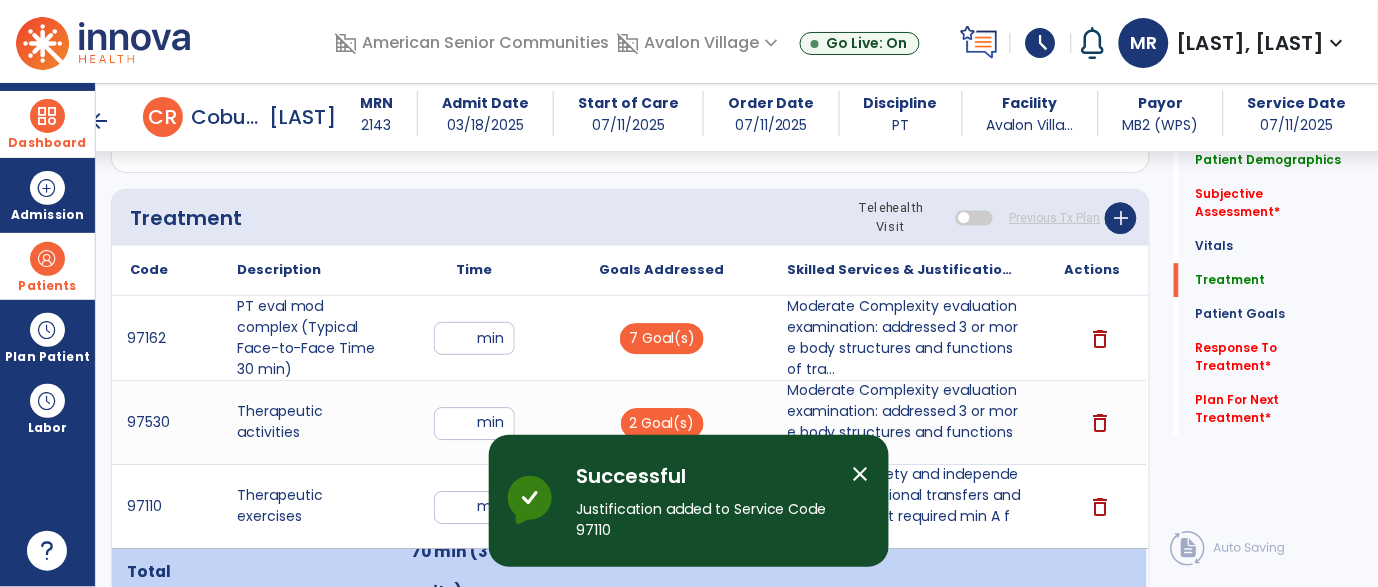 click on "close" at bounding box center [869, 477] 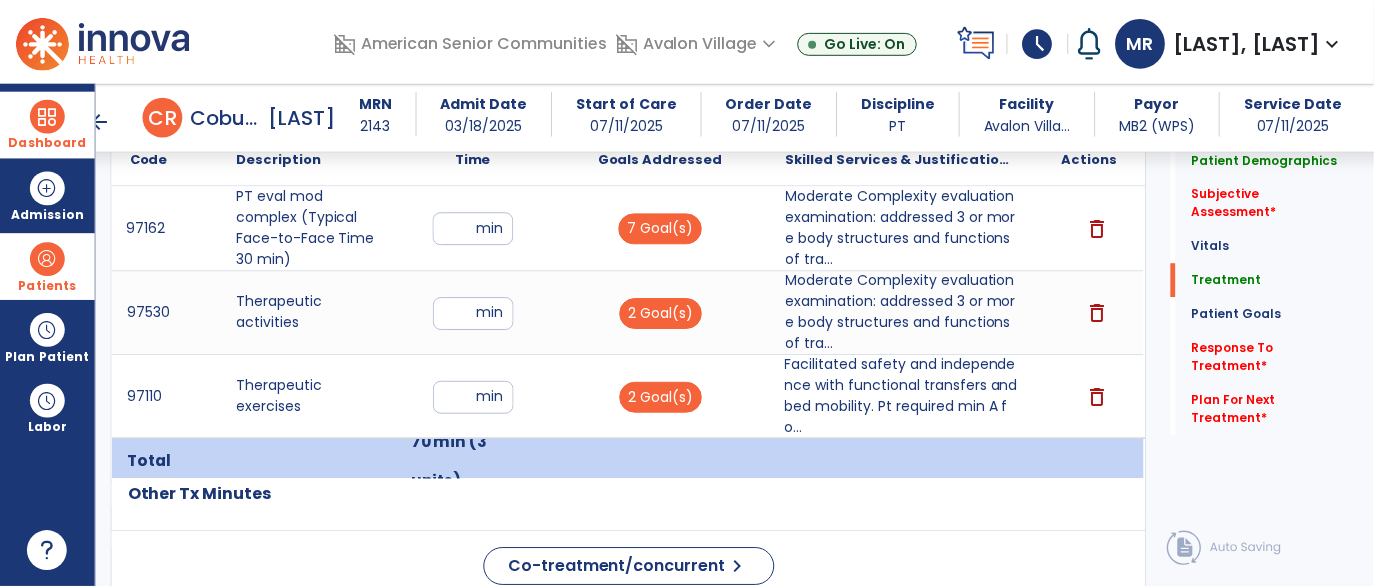 scroll, scrollTop: 1166, scrollLeft: 0, axis: vertical 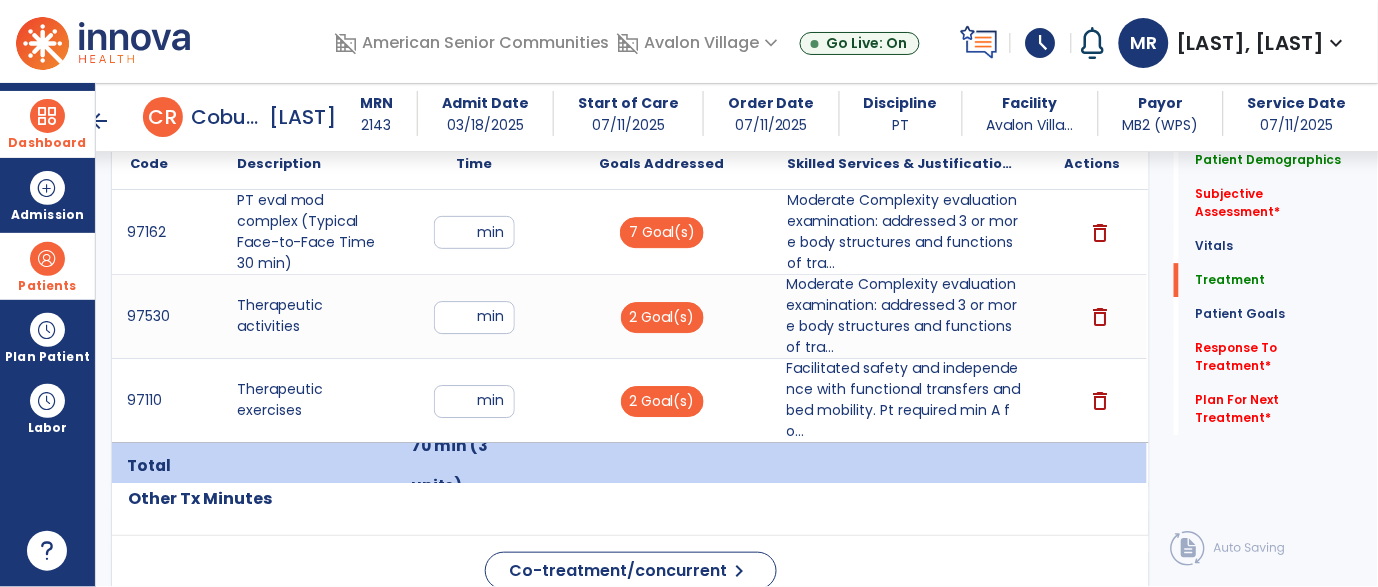 click on "Moderate Complexity evaluation examination: addressed 3 or more body structures and functions of tra..." at bounding box center [904, 316] 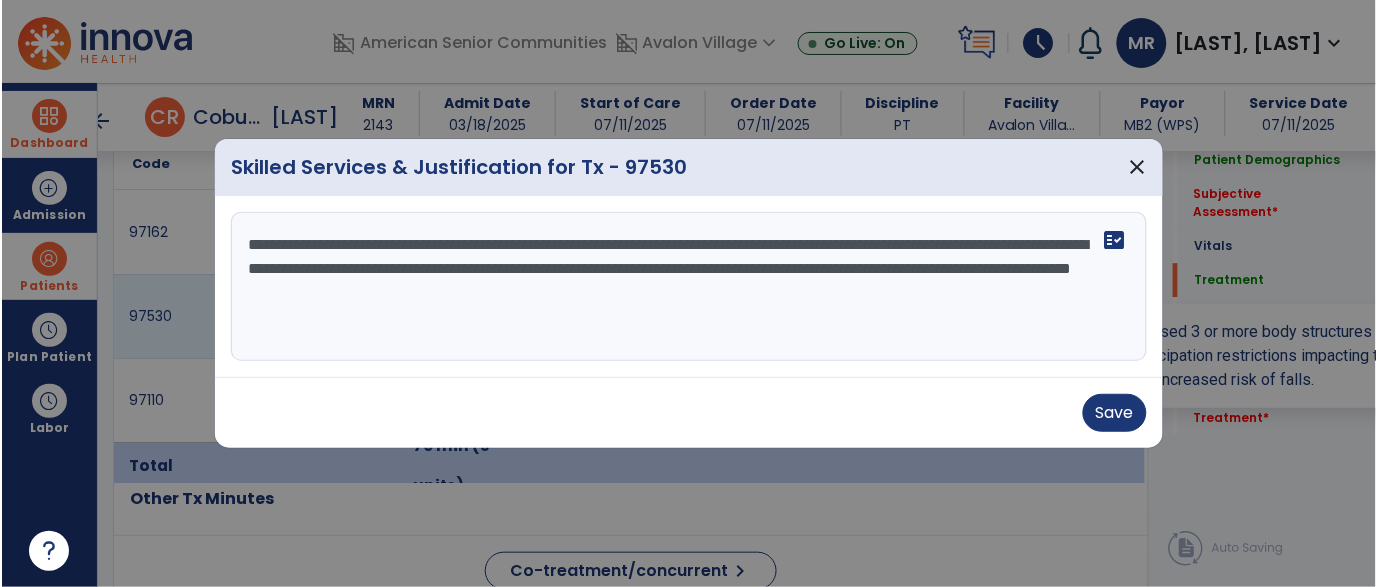 scroll, scrollTop: 1166, scrollLeft: 0, axis: vertical 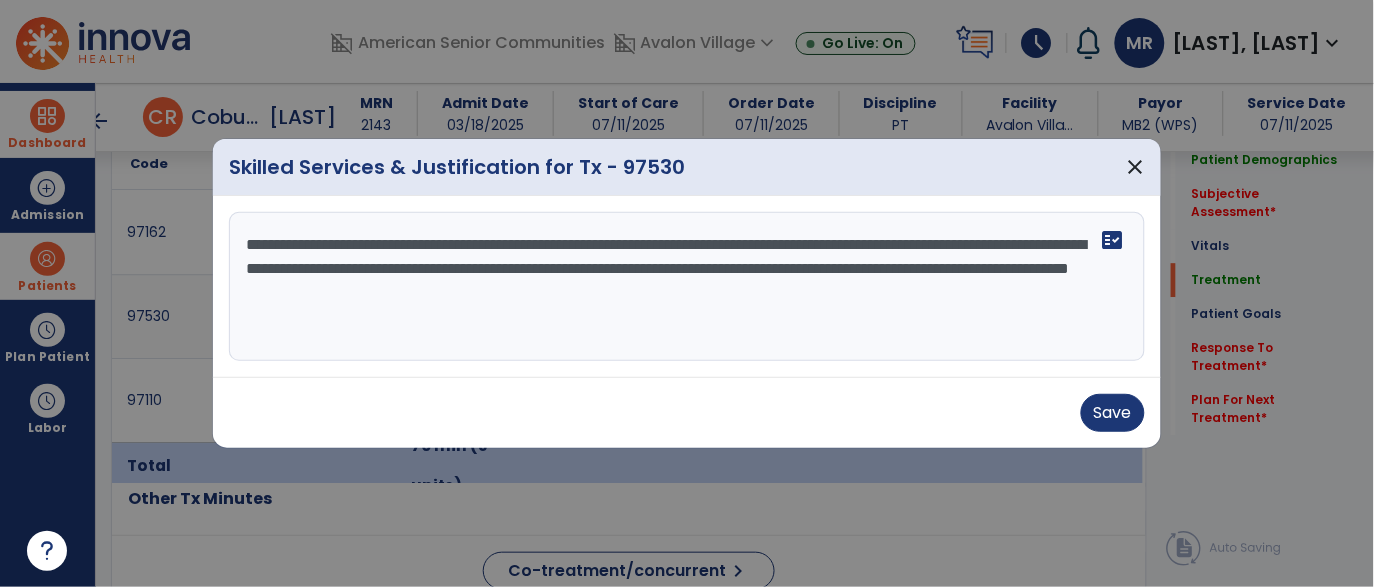 drag, startPoint x: 248, startPoint y: 243, endPoint x: 899, endPoint y: 328, distance: 656.5257 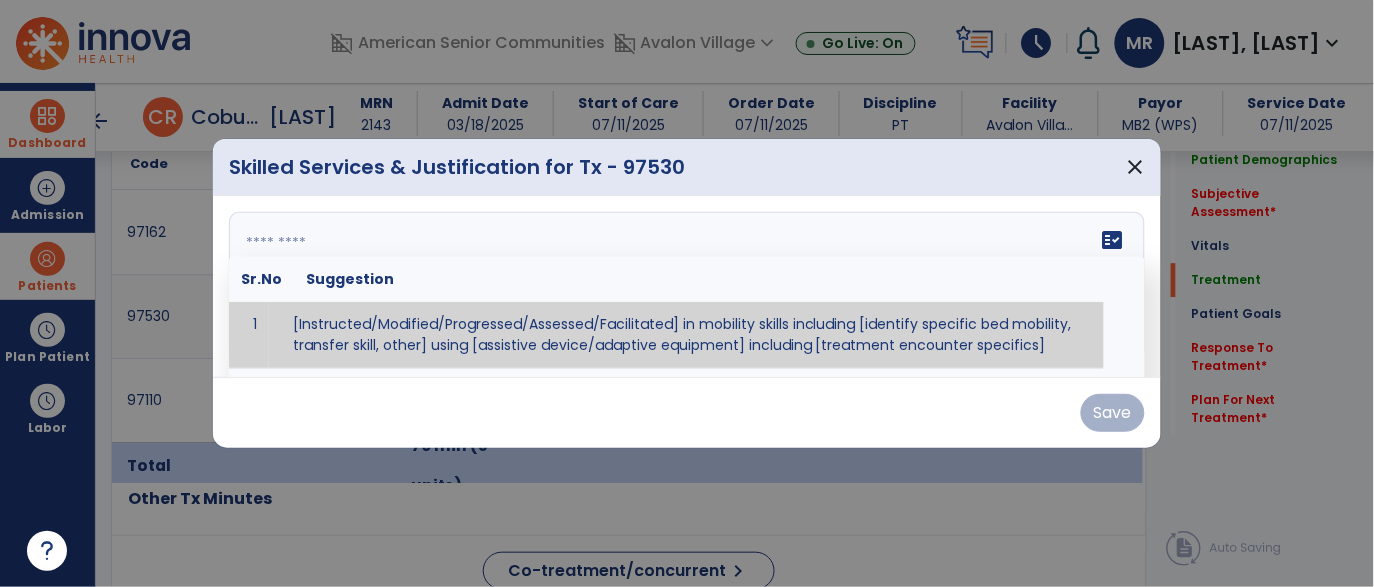 paste on "**********" 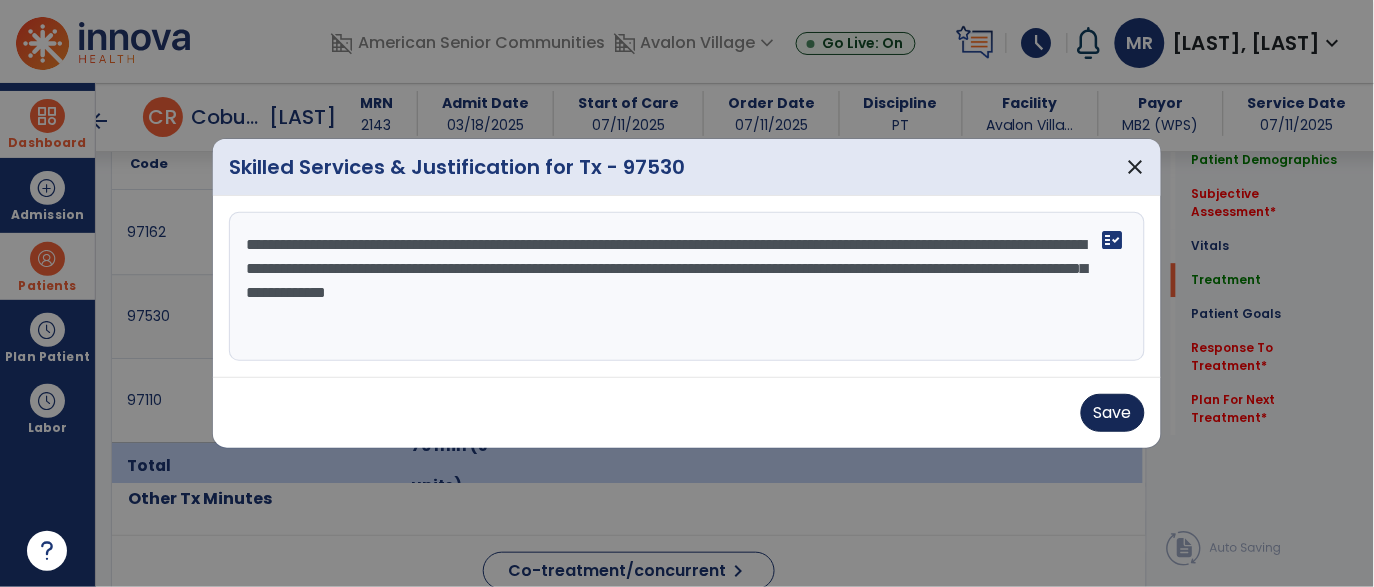 type on "**********" 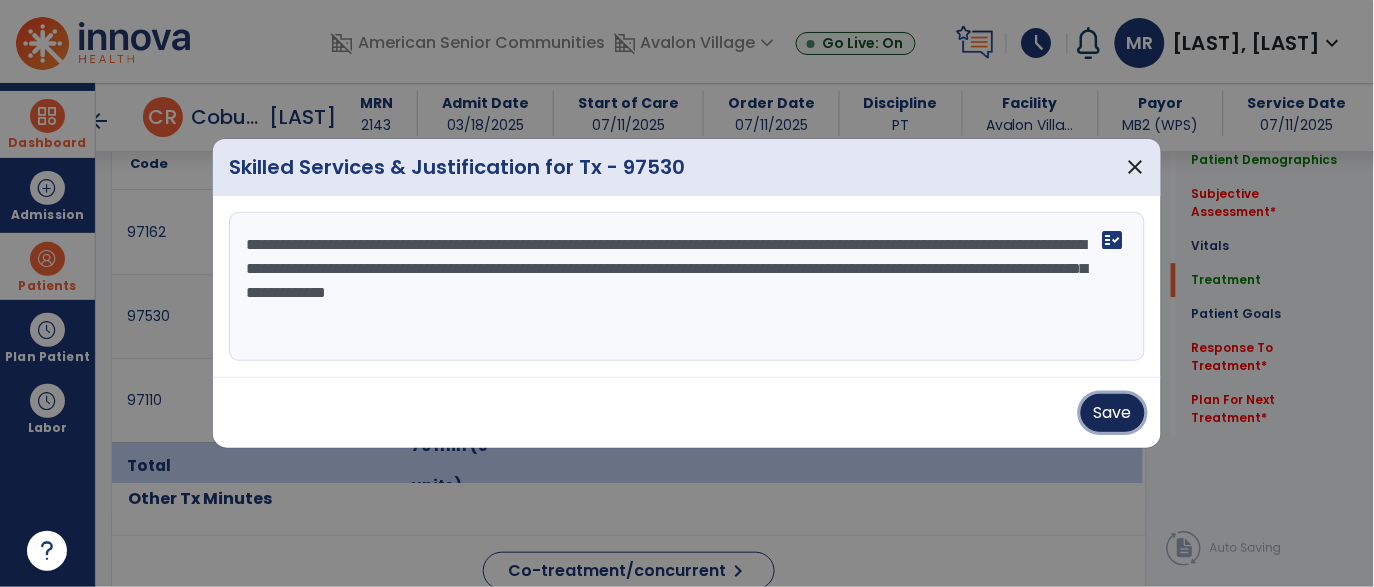 click on "Save" at bounding box center (1113, 413) 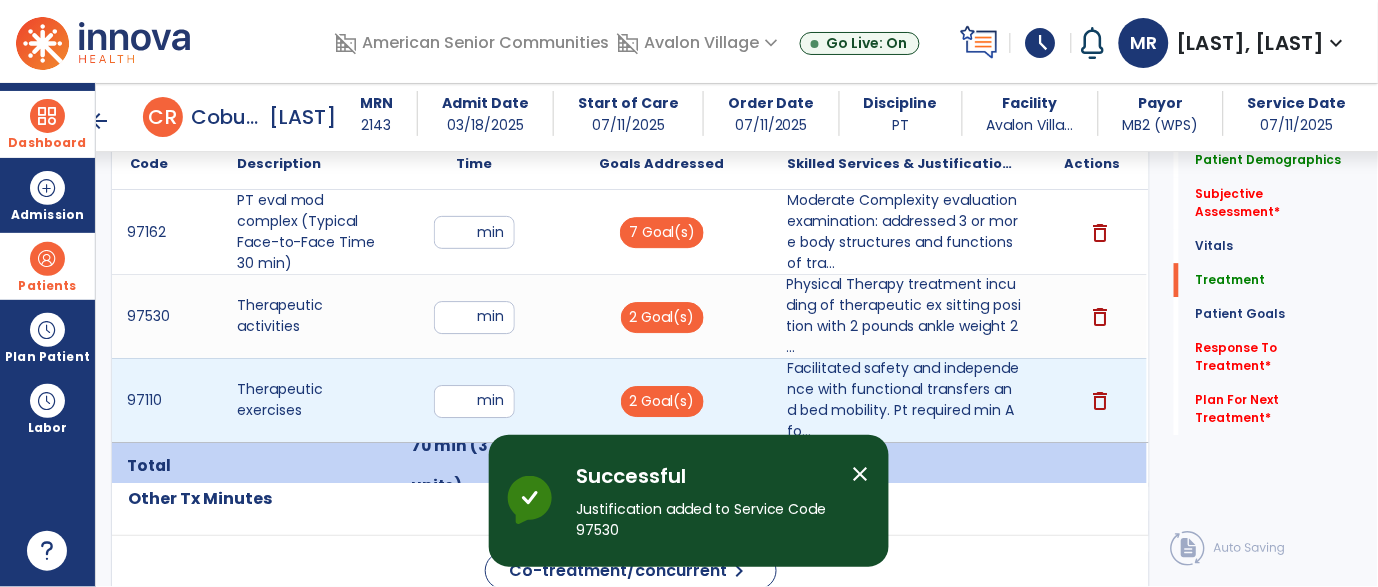 click on "delete" at bounding box center (1093, 400) 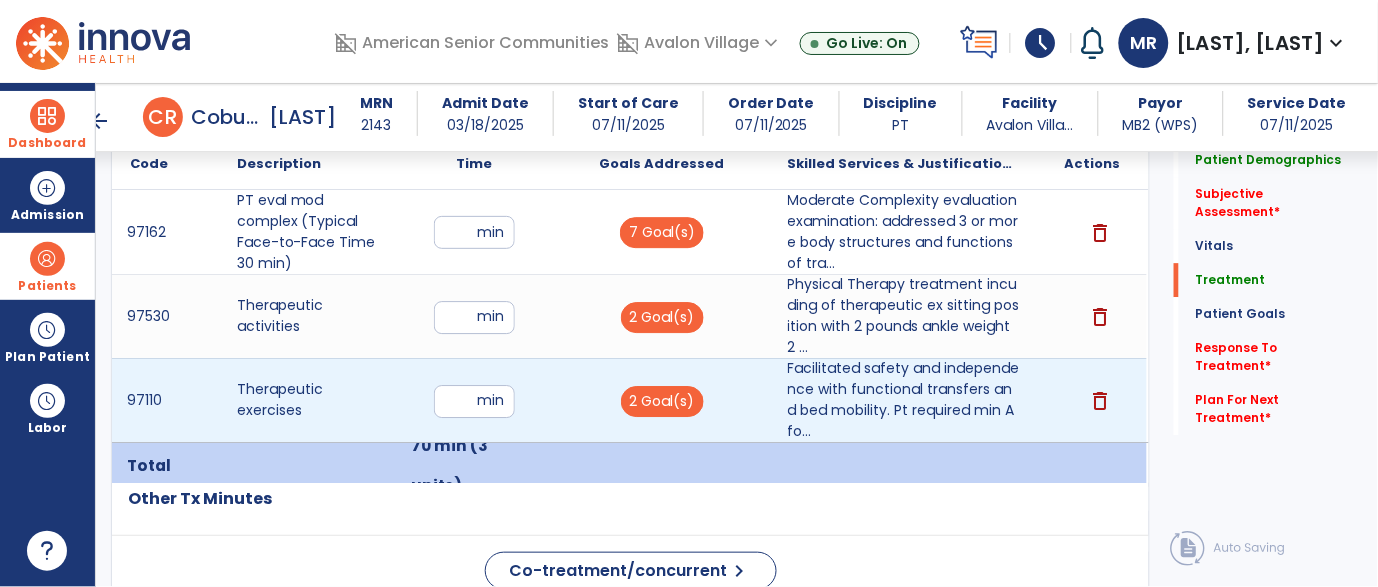scroll, scrollTop: 1197, scrollLeft: 0, axis: vertical 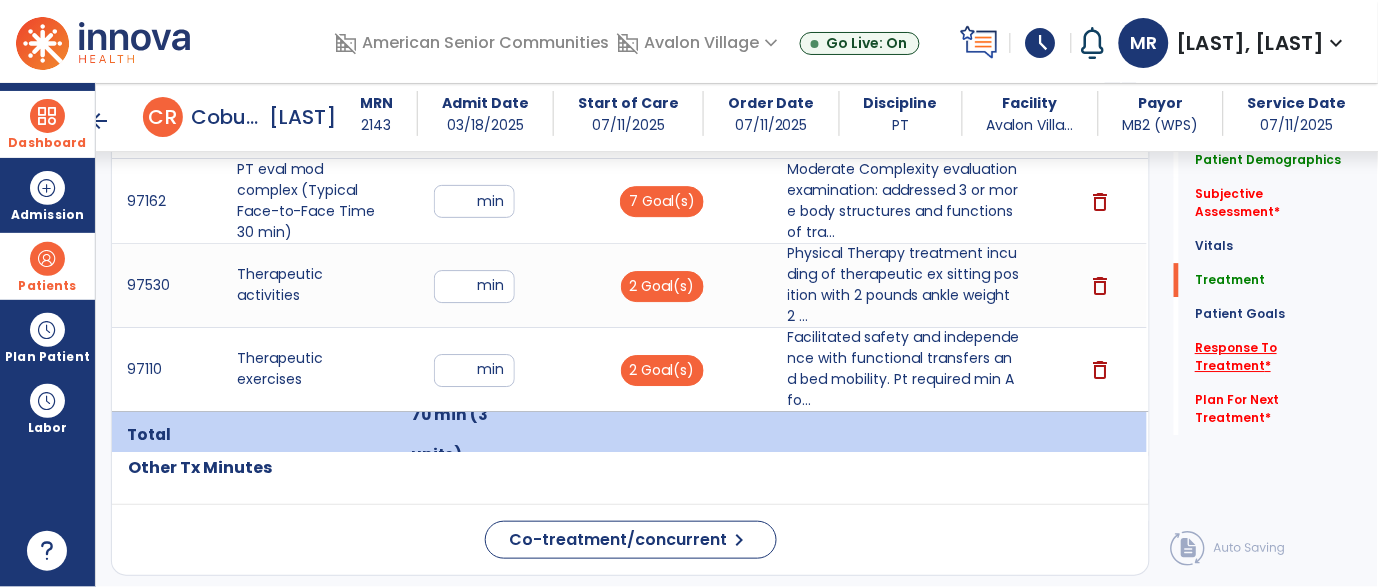 click on "Response To Treatment   *" 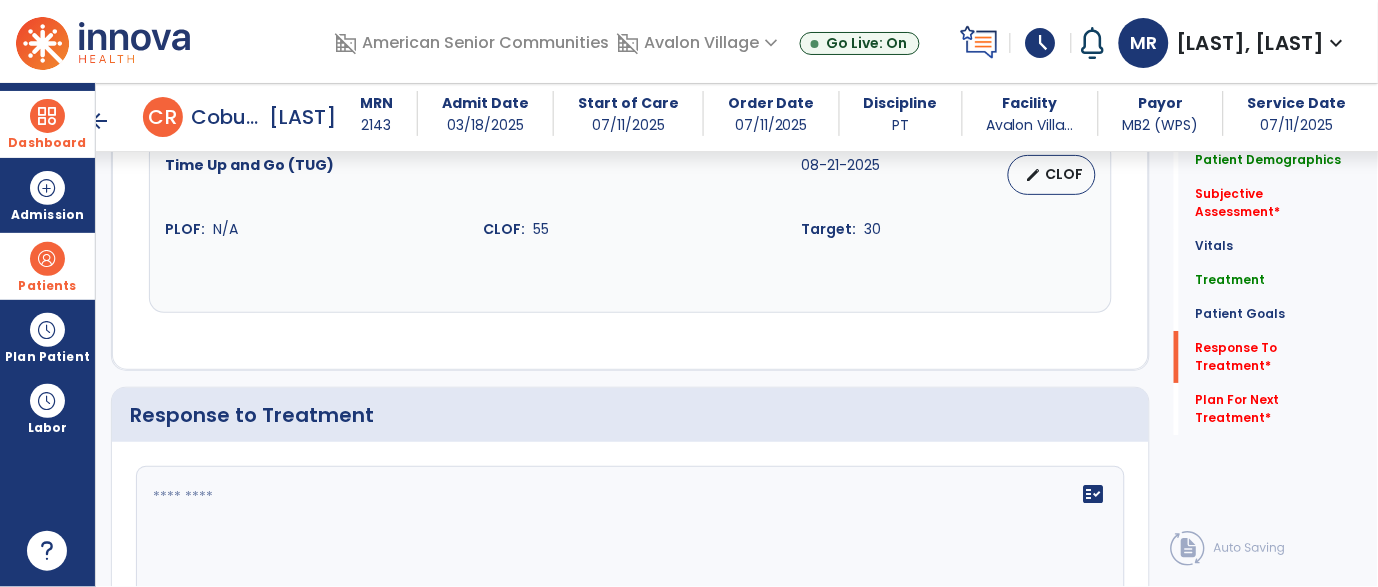 scroll, scrollTop: 3064, scrollLeft: 0, axis: vertical 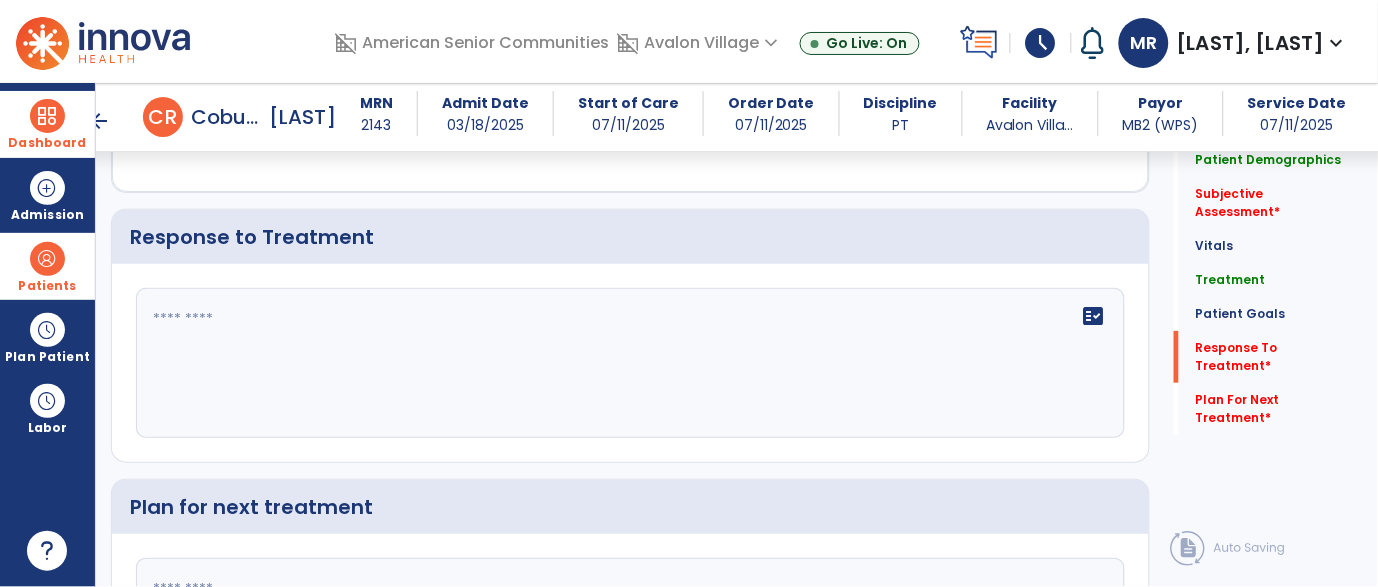 click on "fact_check" 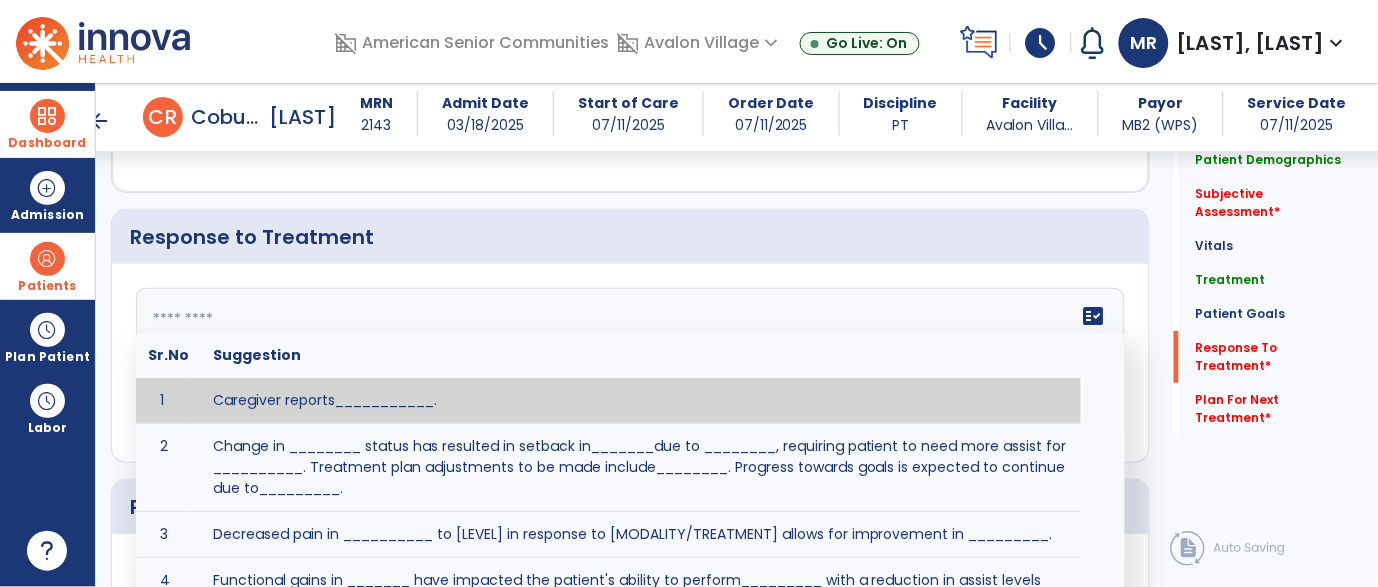 paste on "**********" 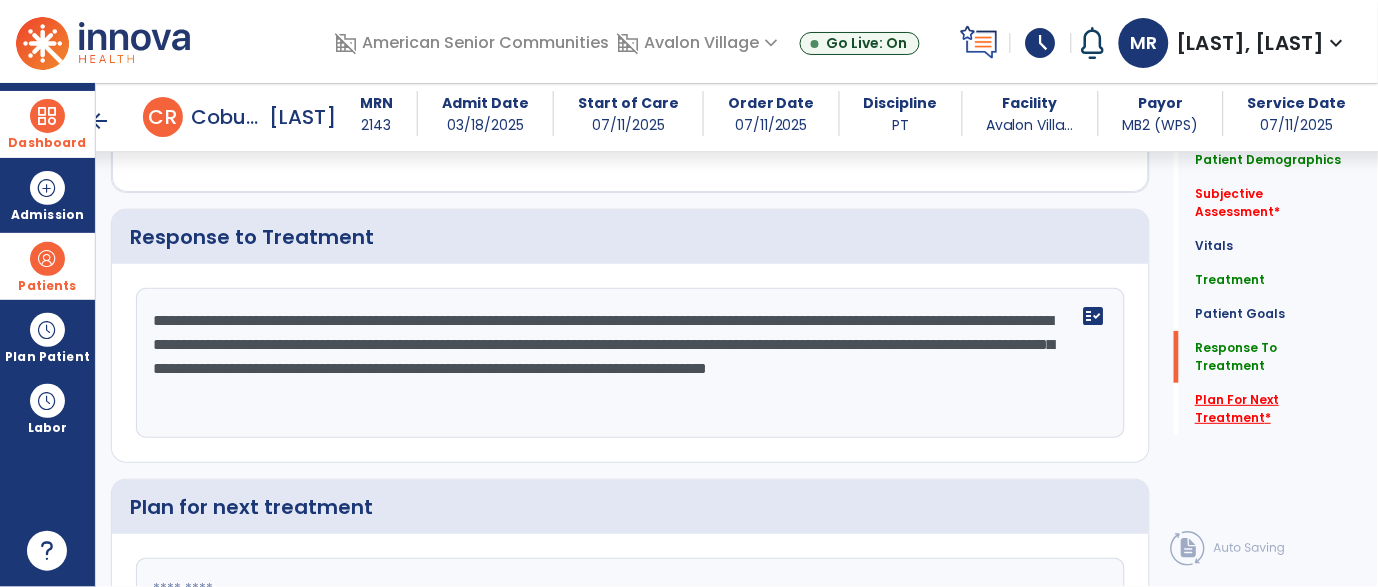 type on "**********" 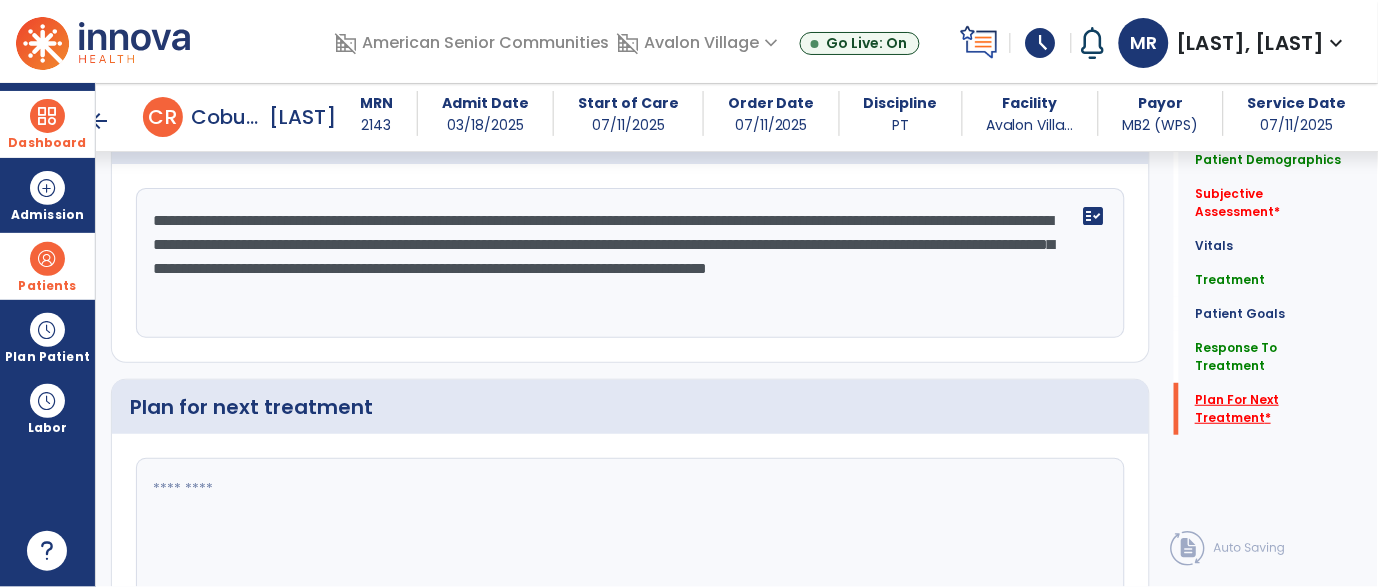 scroll, scrollTop: 3274, scrollLeft: 0, axis: vertical 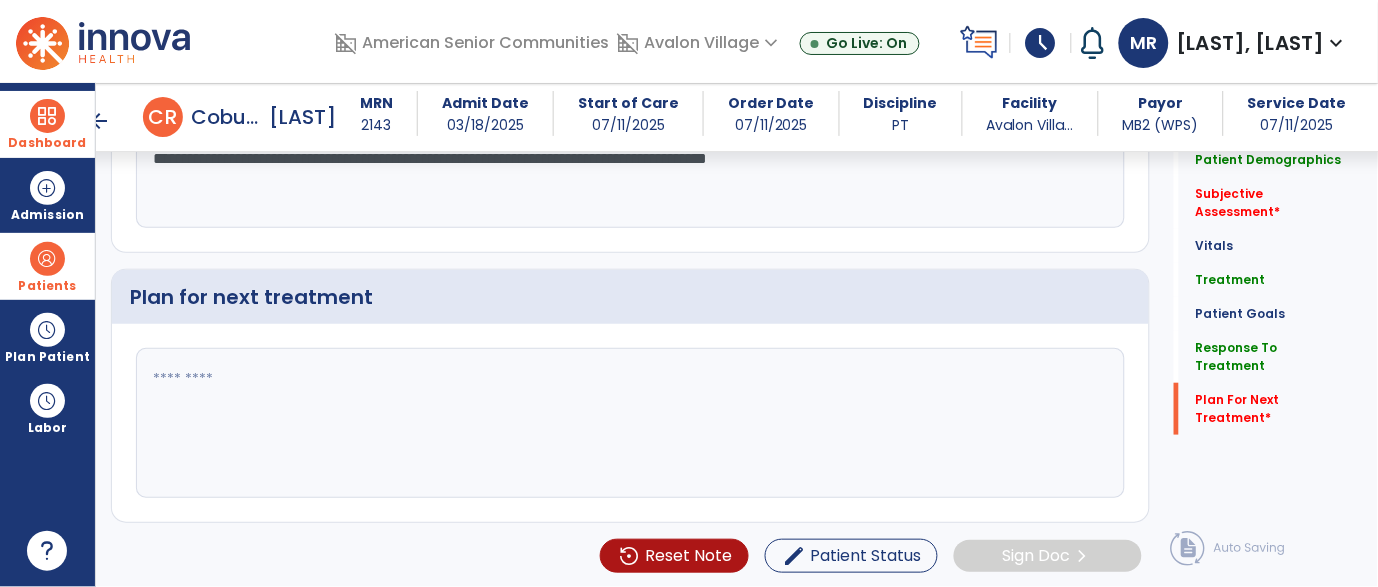 click 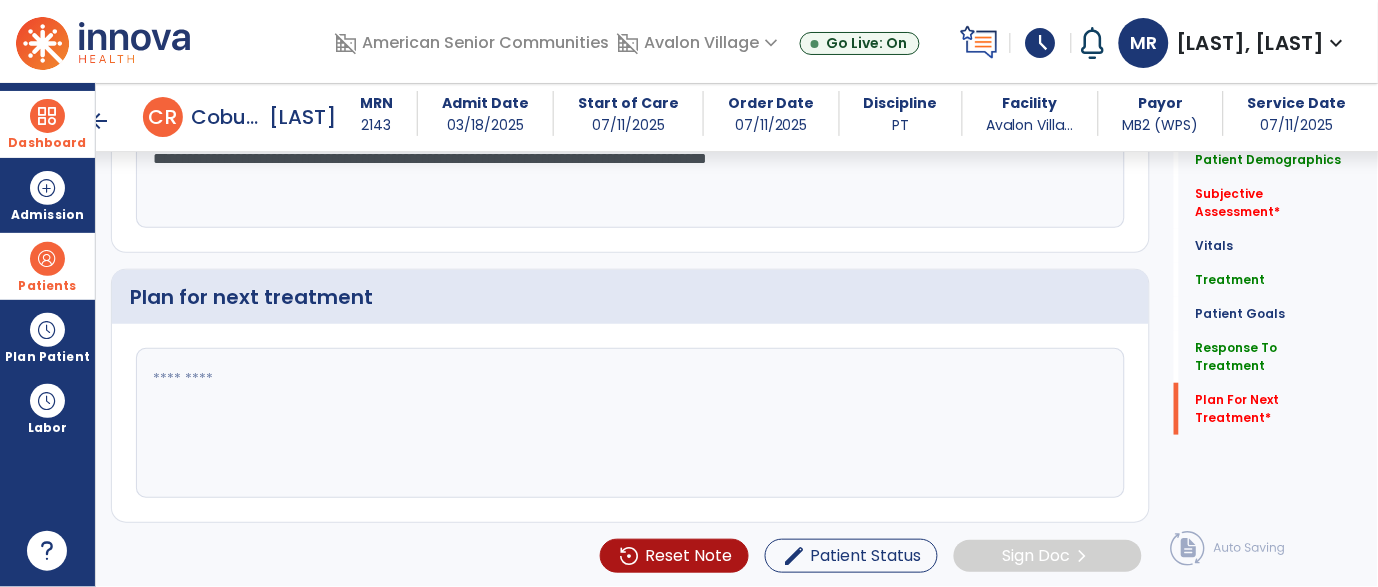 paste on "**********" 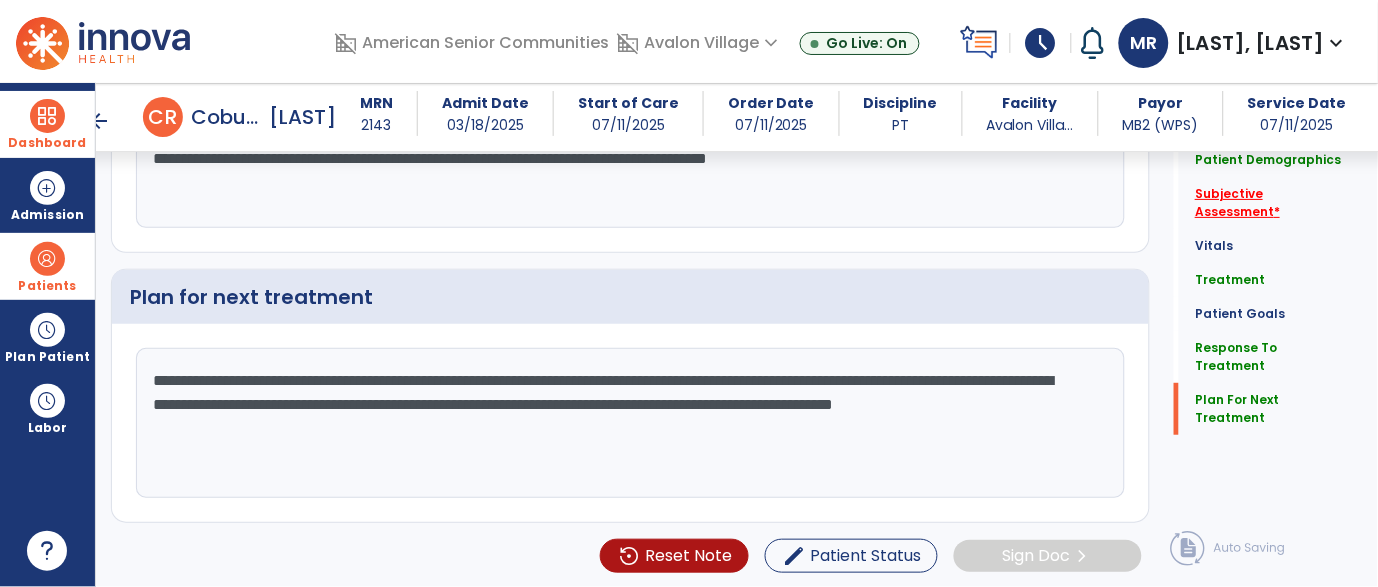 type on "**********" 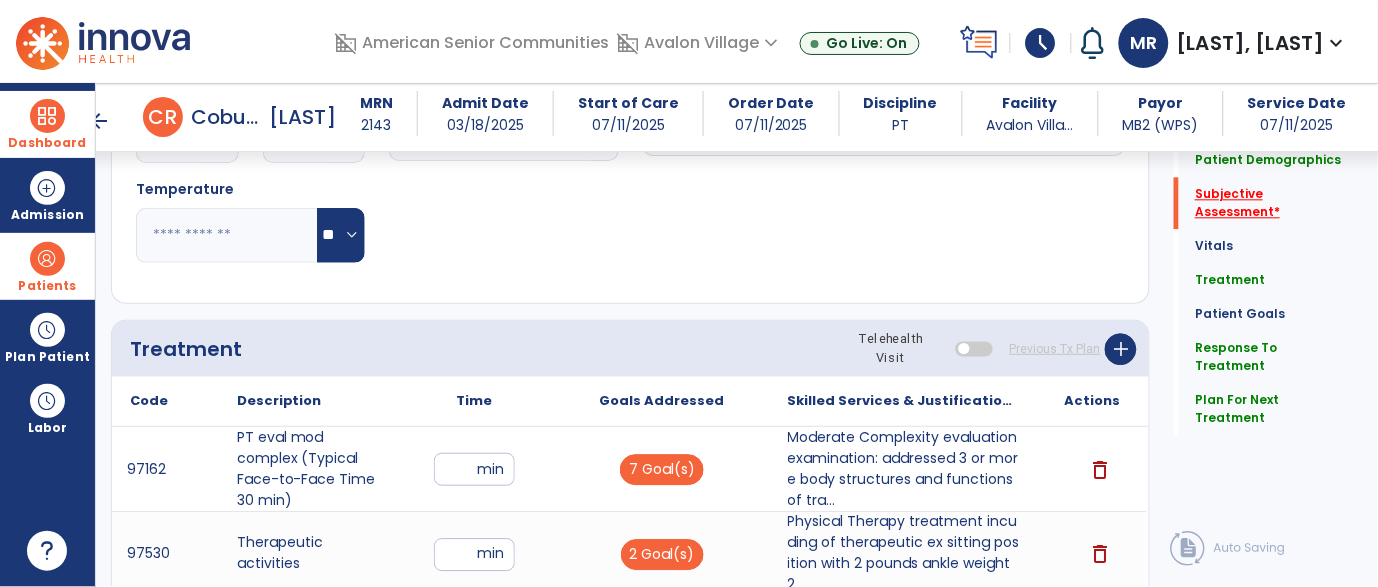 scroll, scrollTop: 334, scrollLeft: 0, axis: vertical 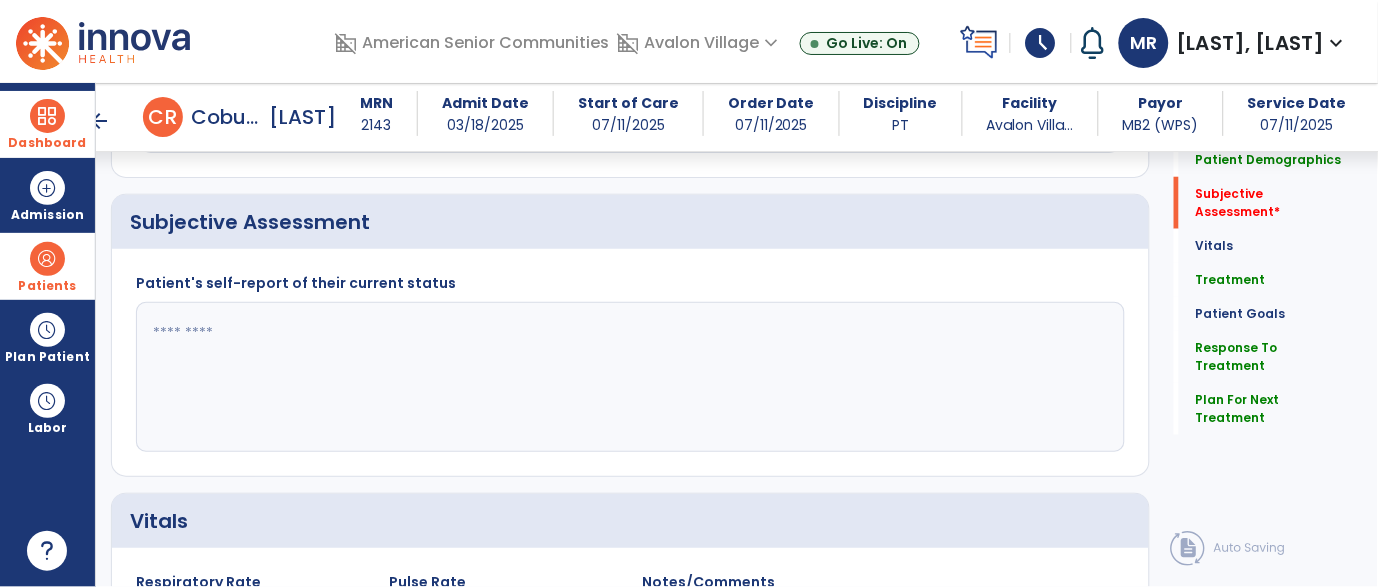 click 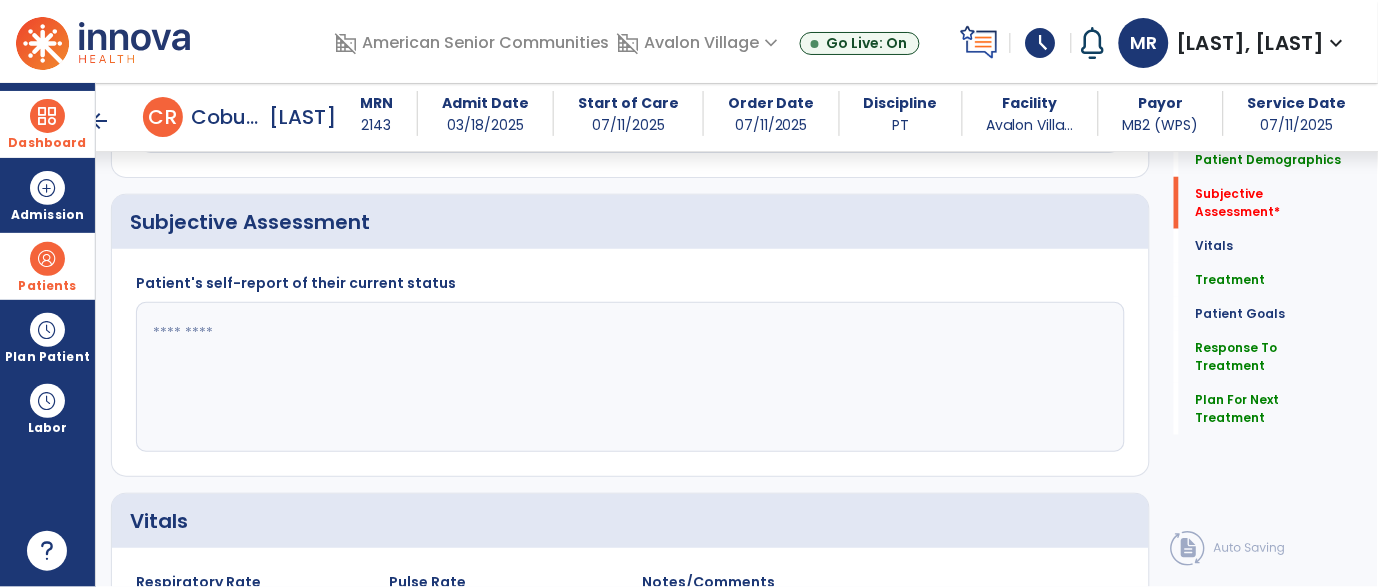 paste on "**********" 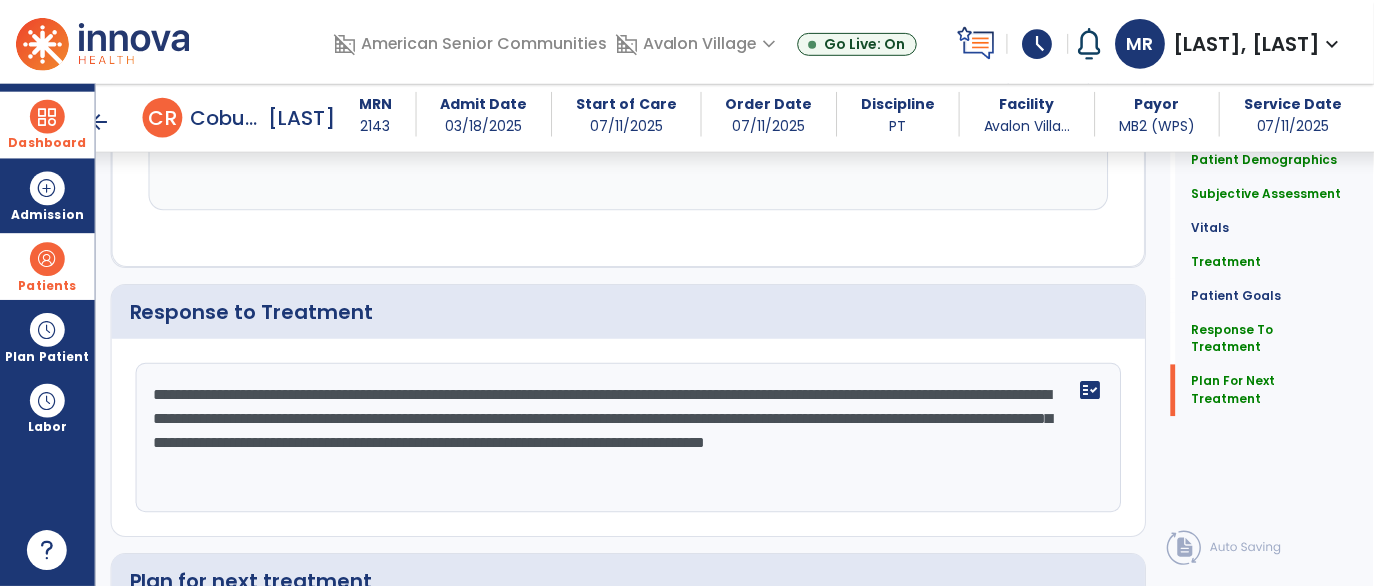 scroll, scrollTop: 3274, scrollLeft: 0, axis: vertical 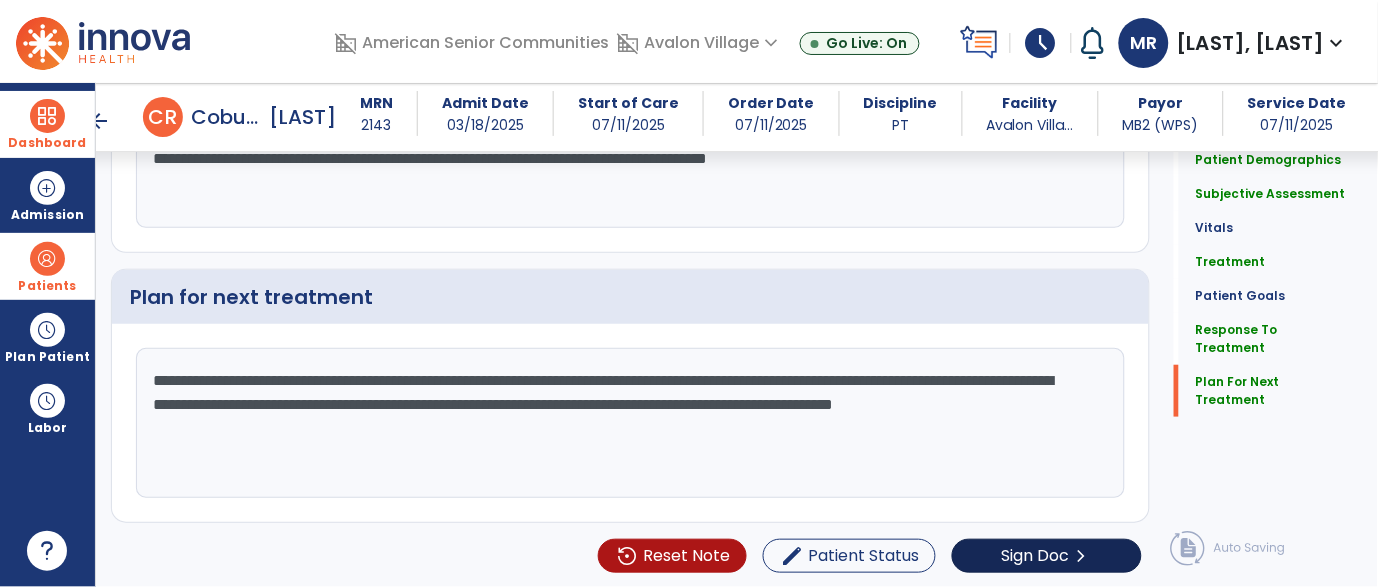 type on "**********" 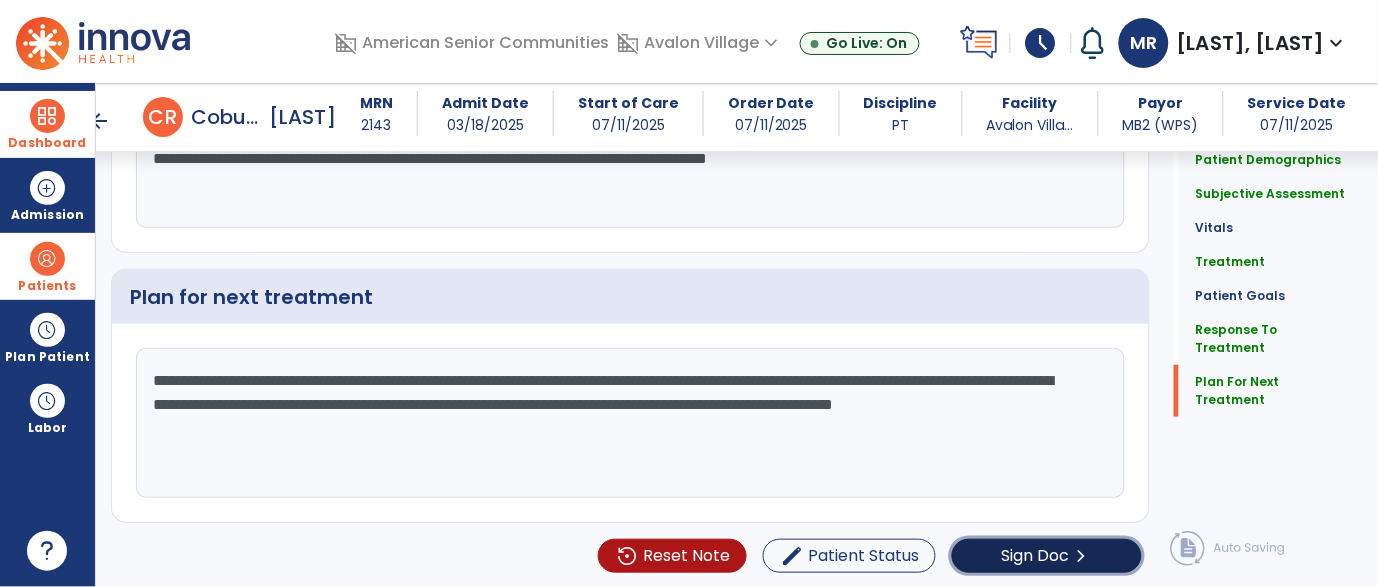 click on "Sign Doc" 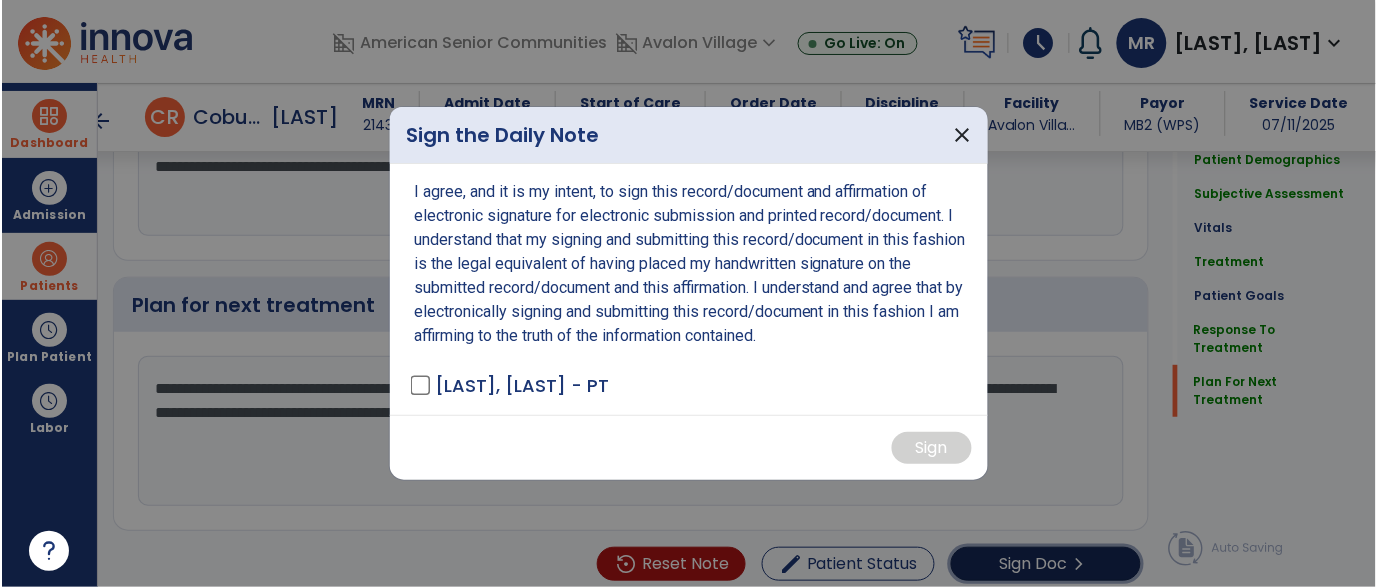 scroll, scrollTop: 3274, scrollLeft: 0, axis: vertical 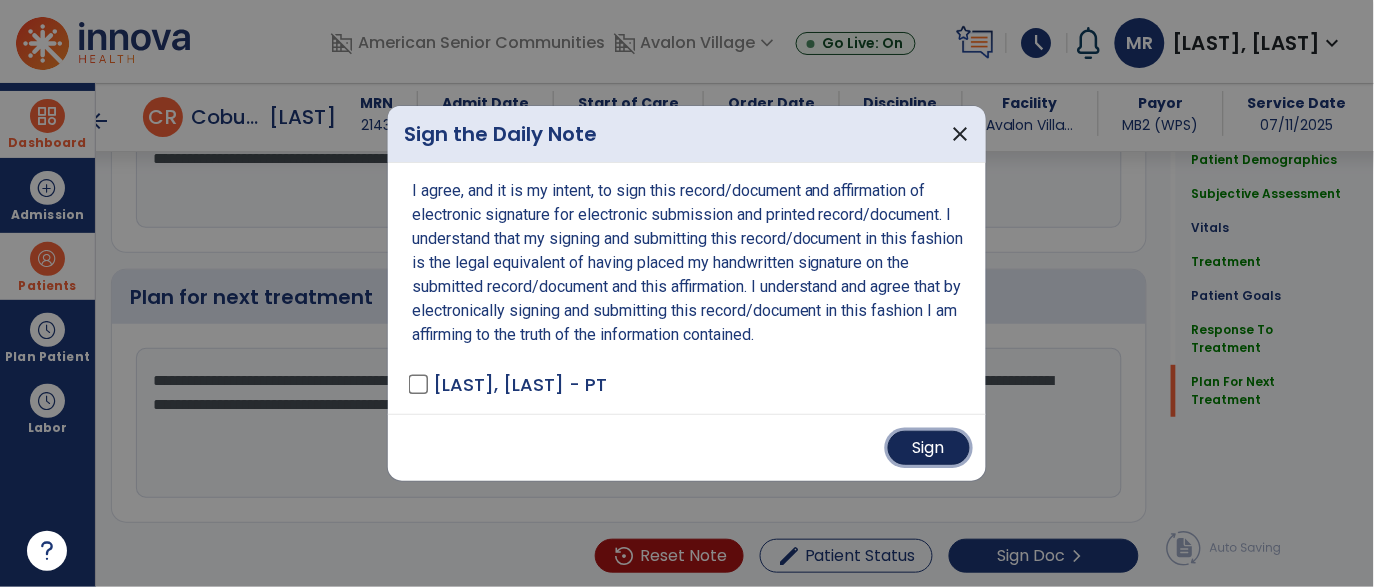 click on "Sign" at bounding box center (929, 448) 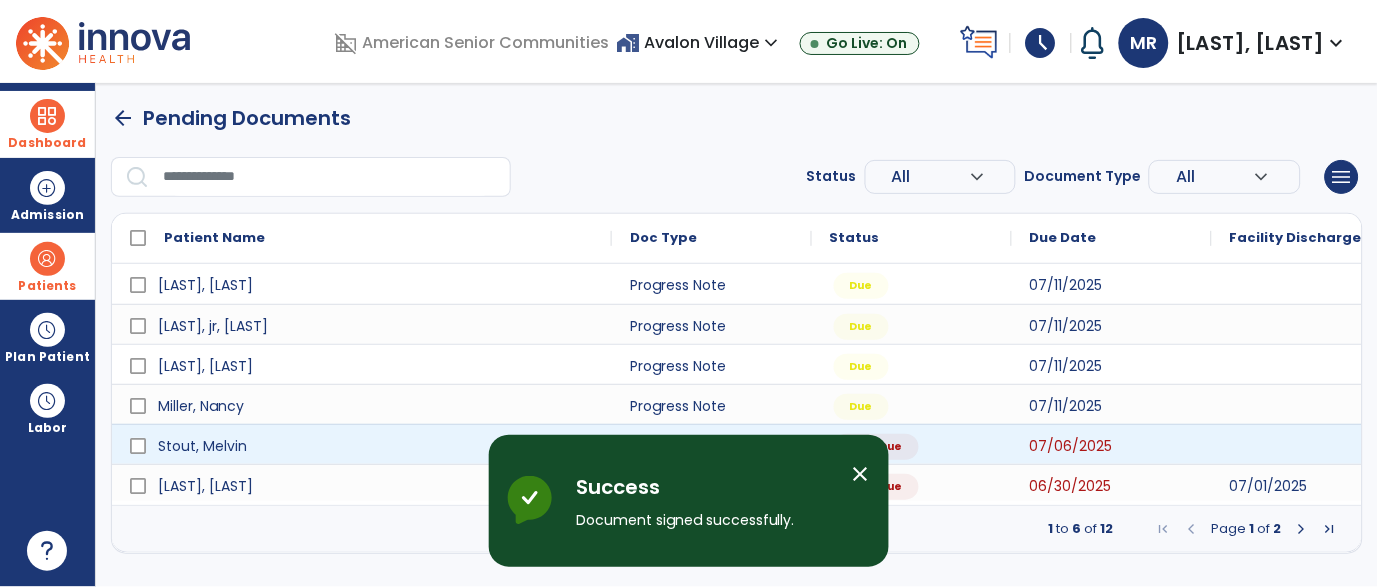 scroll, scrollTop: 0, scrollLeft: 0, axis: both 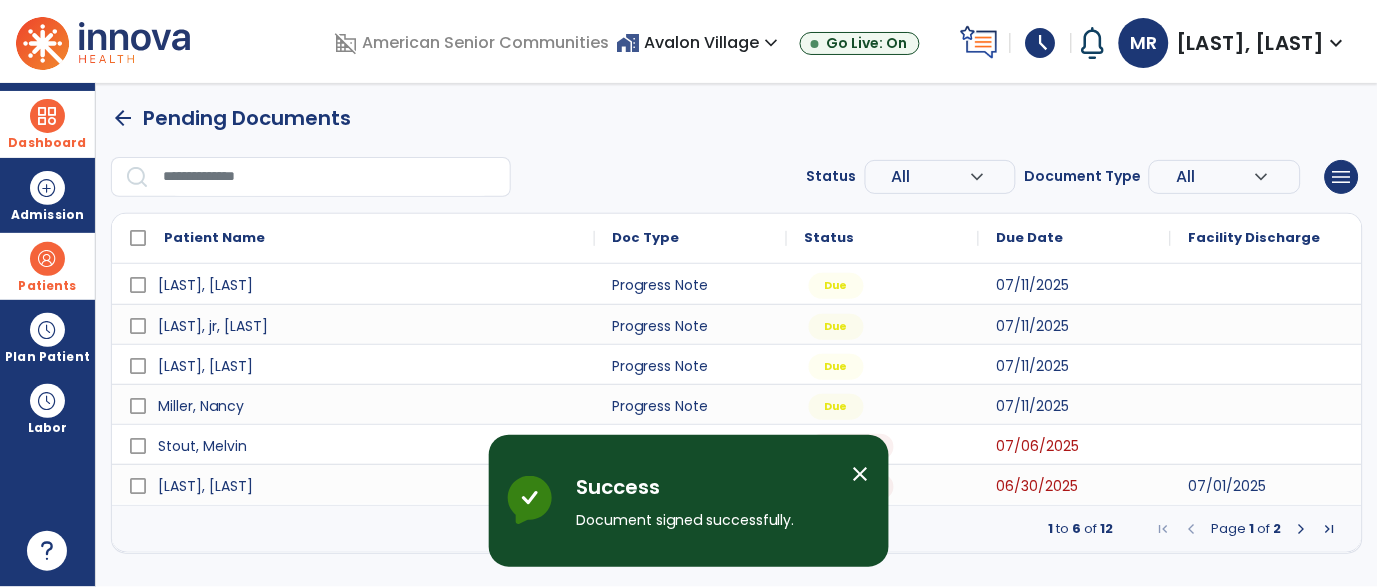 click on "close" at bounding box center [861, 474] 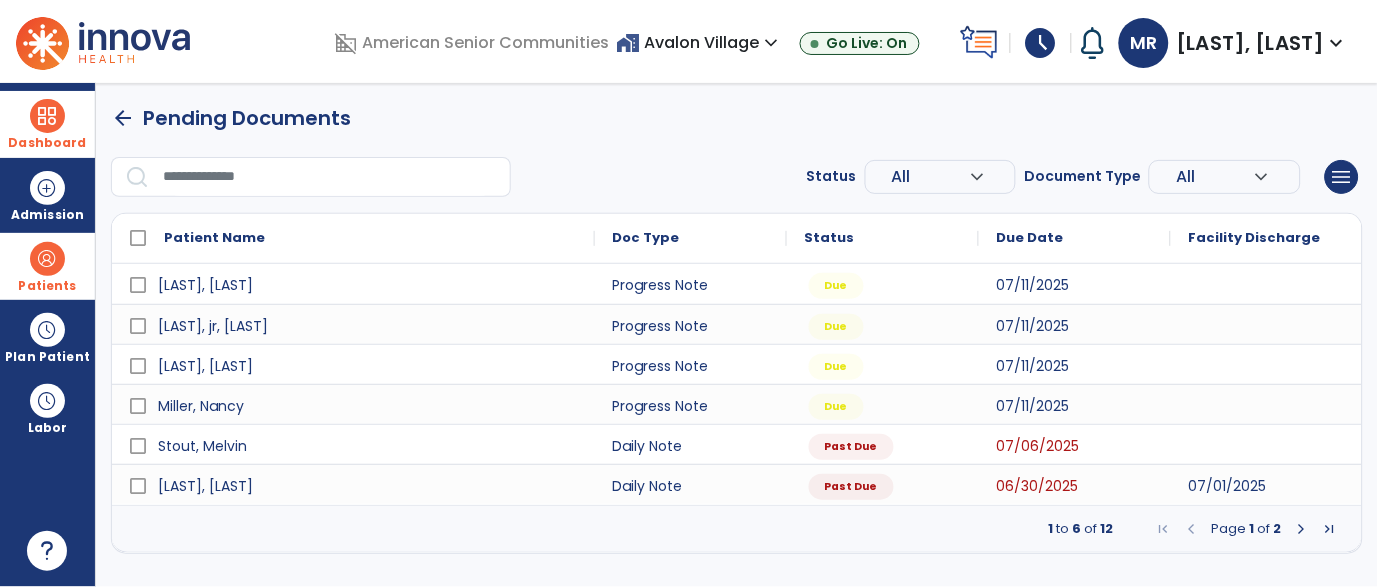 click on "arrow_back" at bounding box center [123, 118] 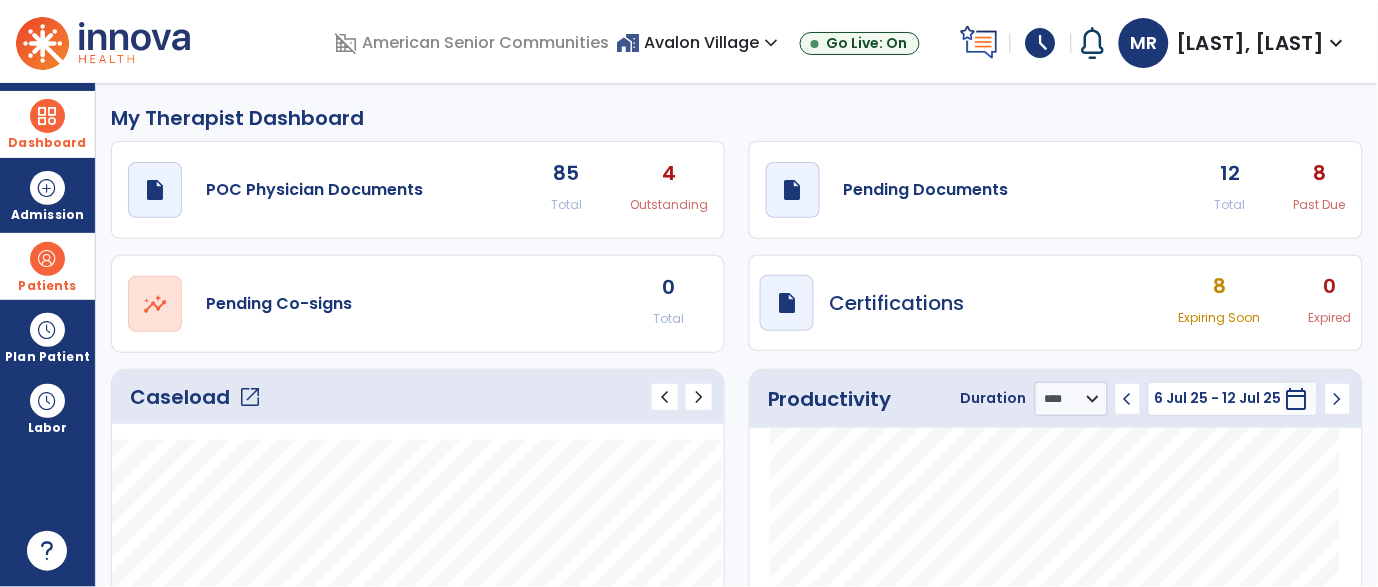 click on "expand_more" at bounding box center (772, 43) 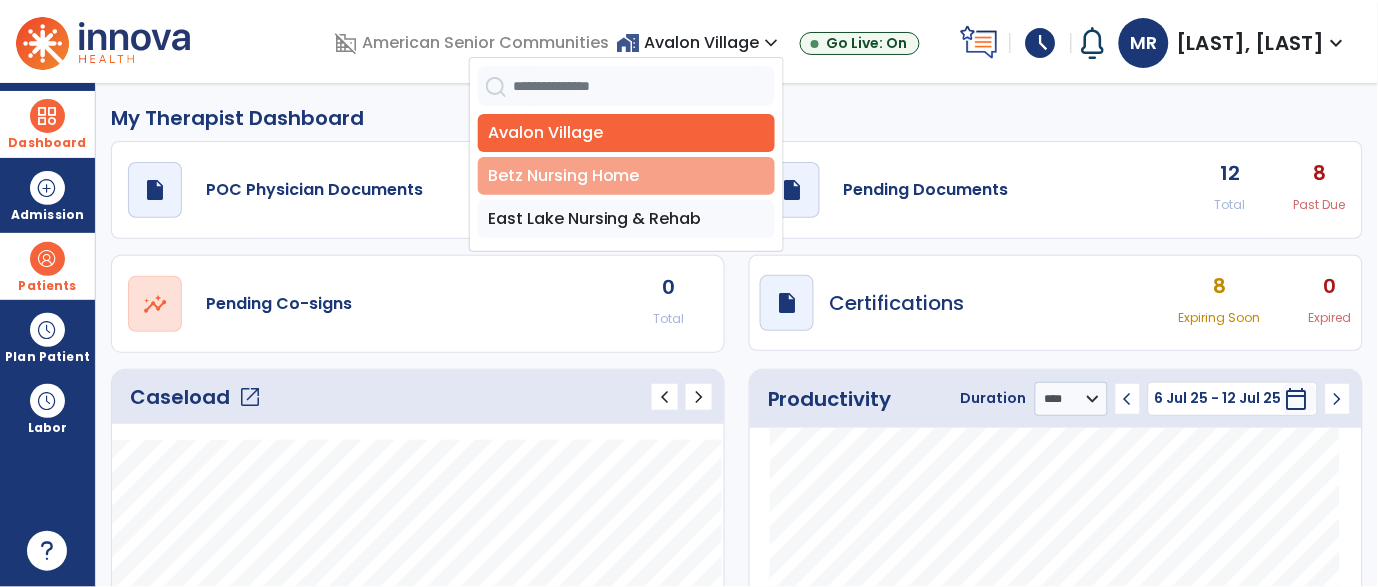 click on "Betz Nursing Home" at bounding box center (626, 176) 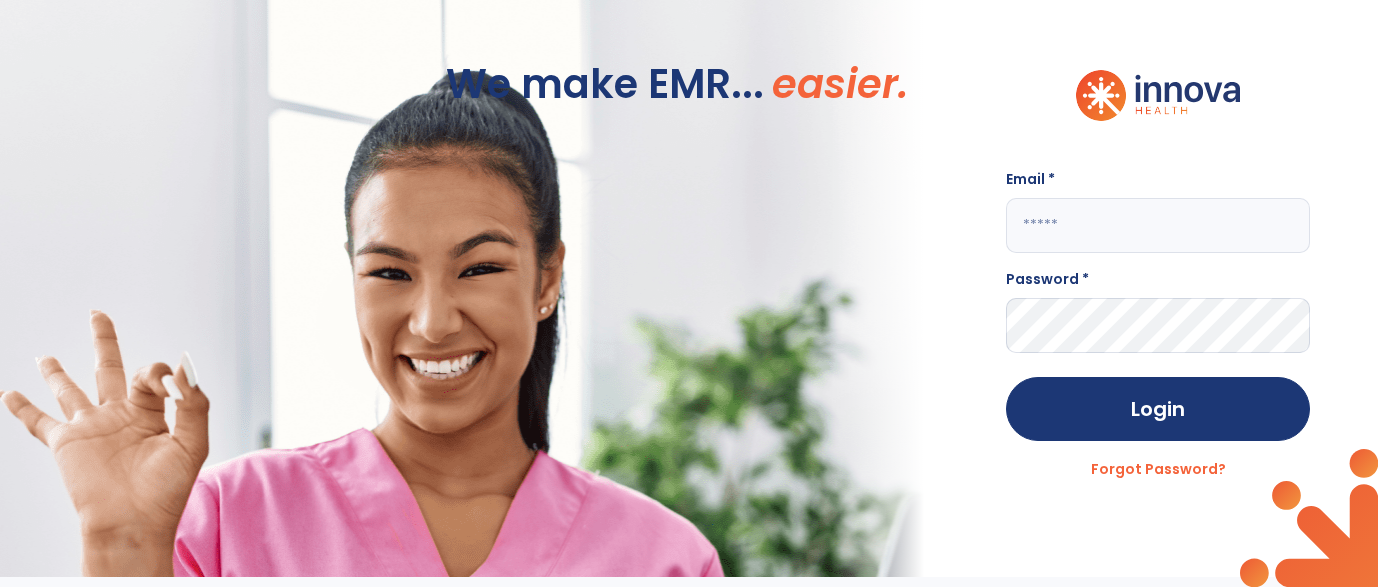 scroll, scrollTop: 0, scrollLeft: 0, axis: both 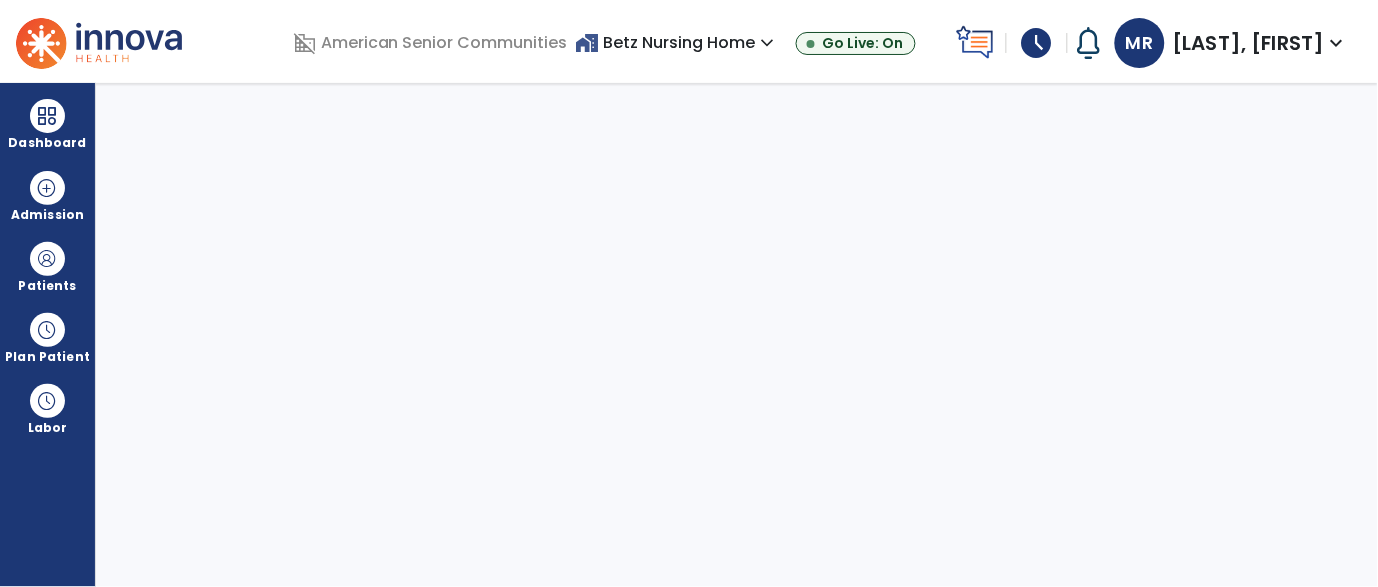select on "****" 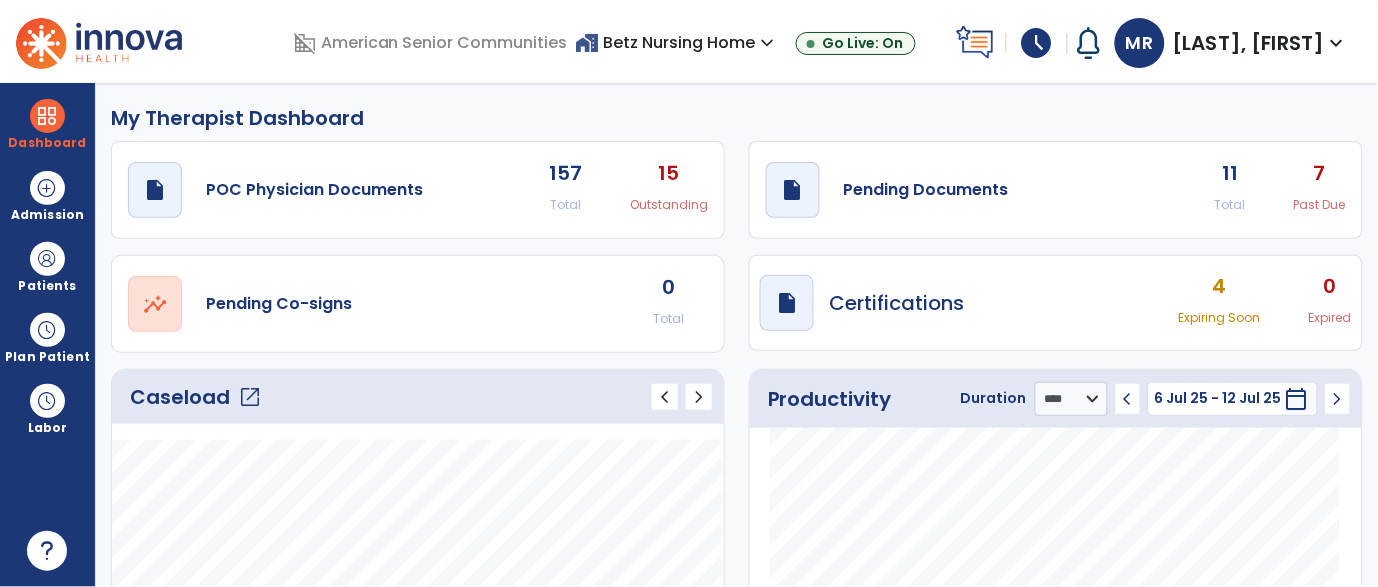 click on "11" 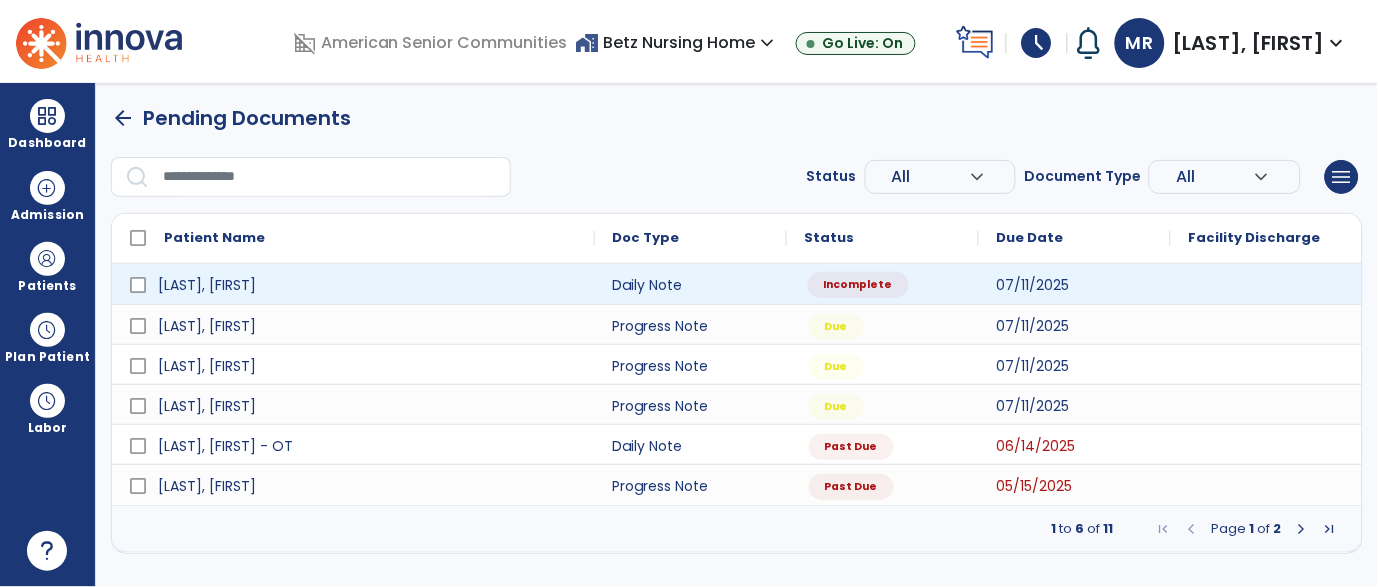 click on "Incomplete" at bounding box center [858, 285] 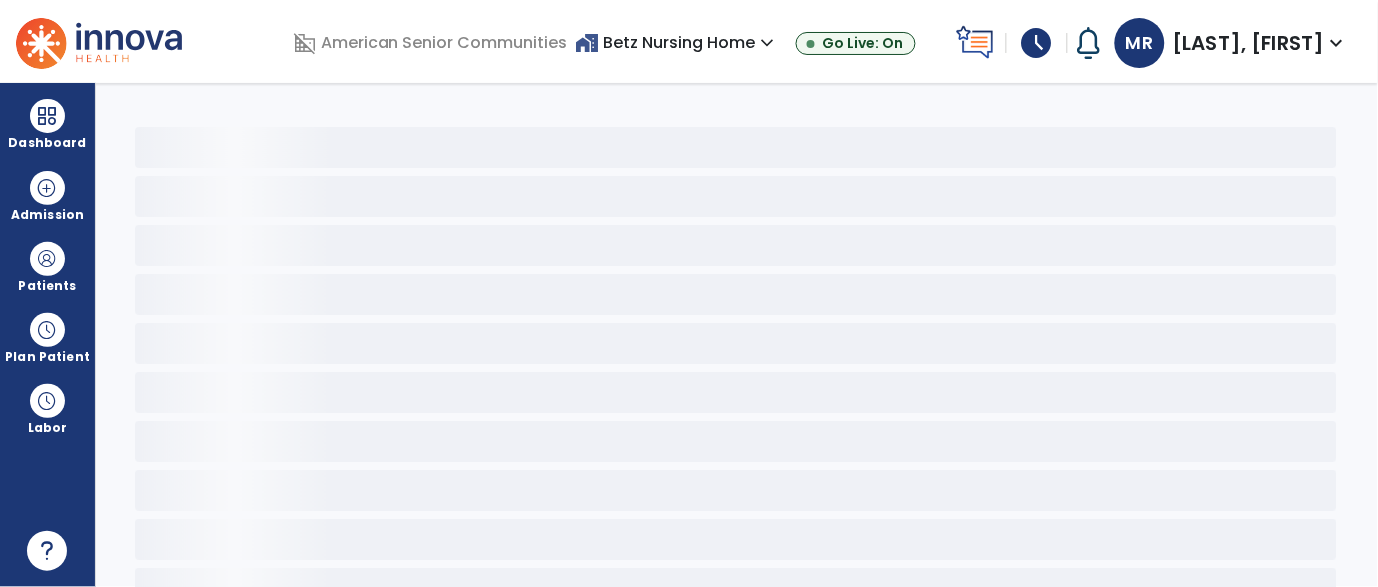 select on "*" 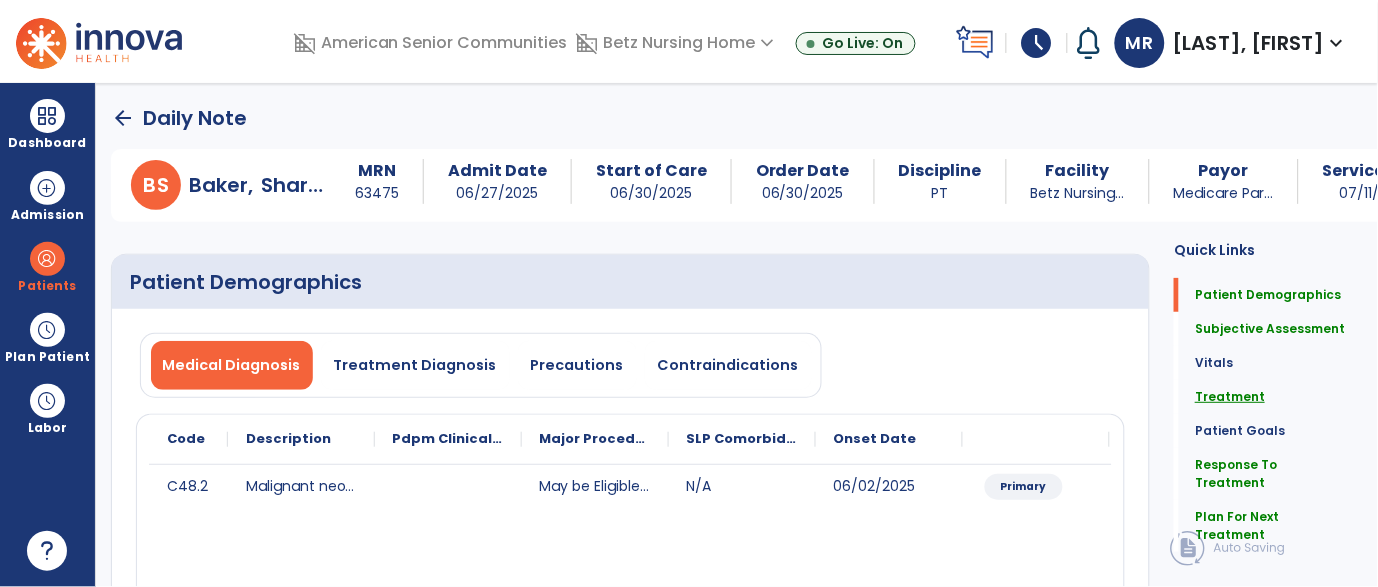 click on "Treatment" 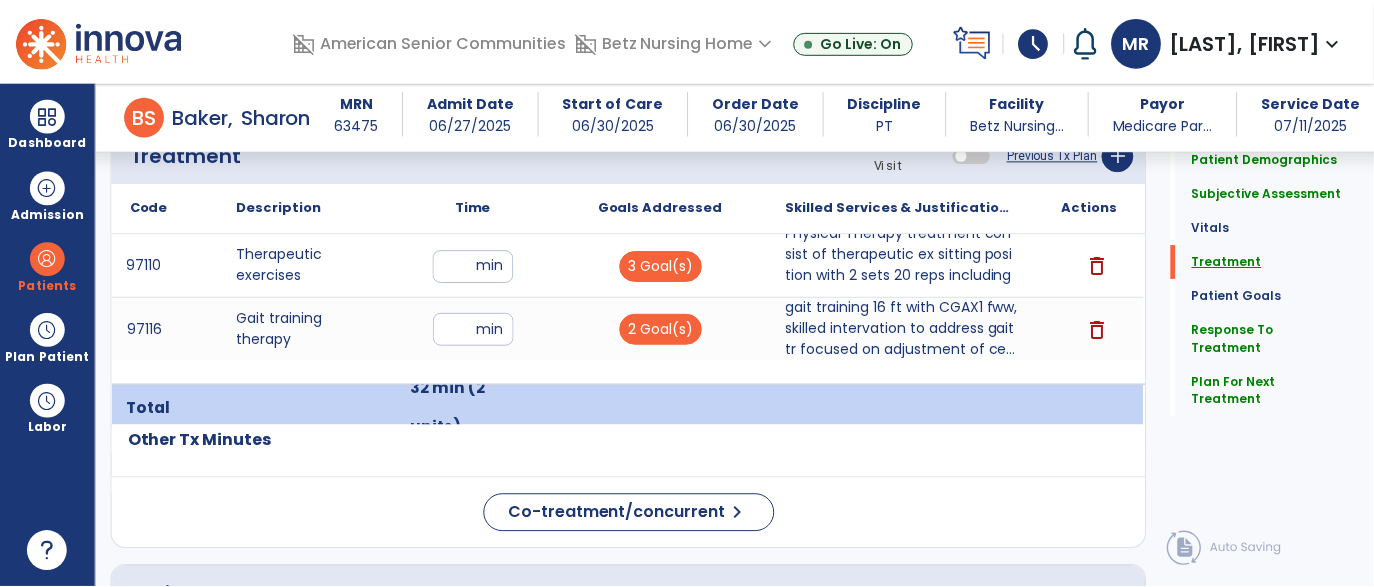 scroll, scrollTop: 1253, scrollLeft: 0, axis: vertical 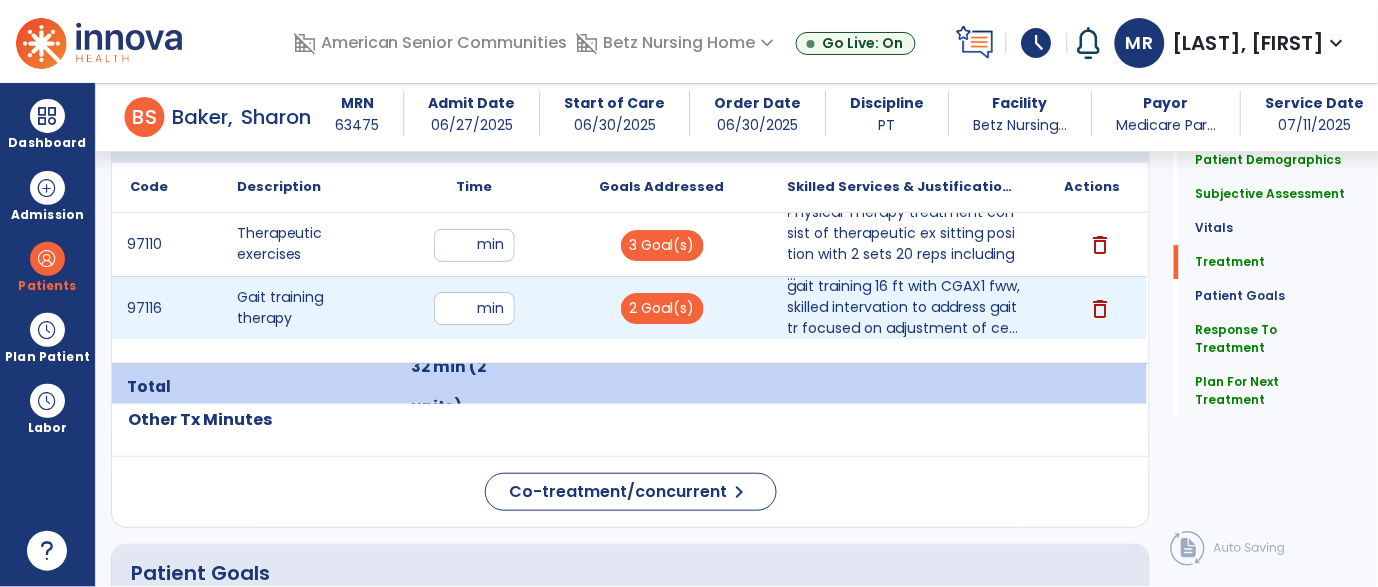 click on "delete" at bounding box center (1101, 309) 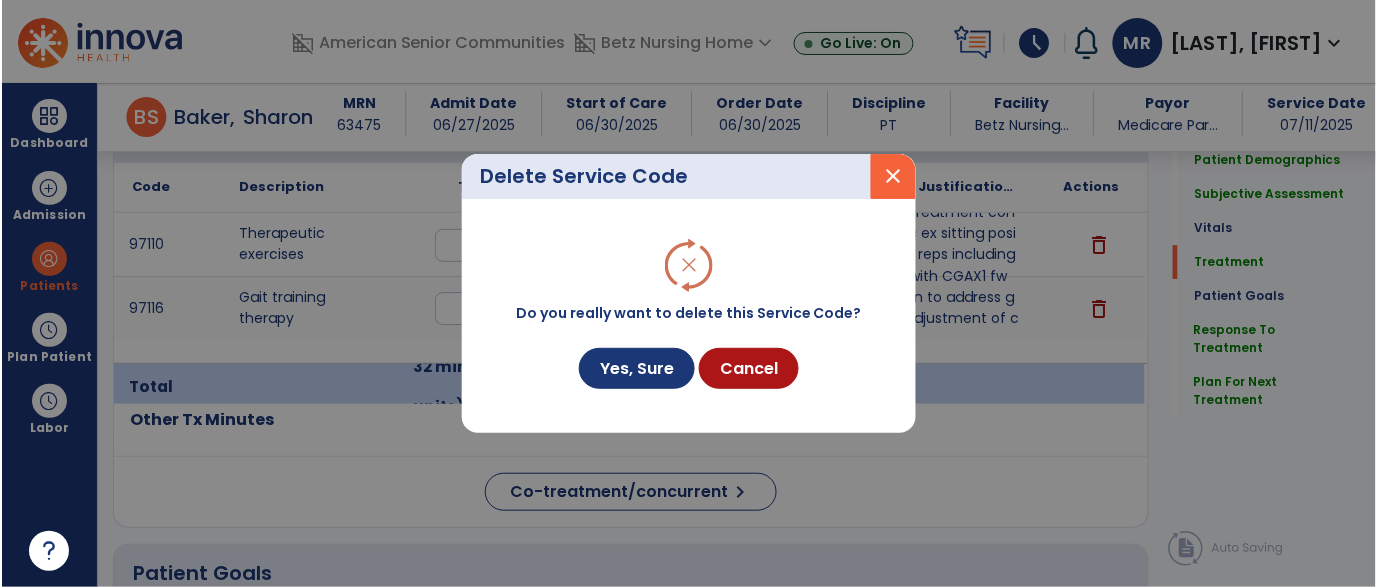 scroll, scrollTop: 1253, scrollLeft: 0, axis: vertical 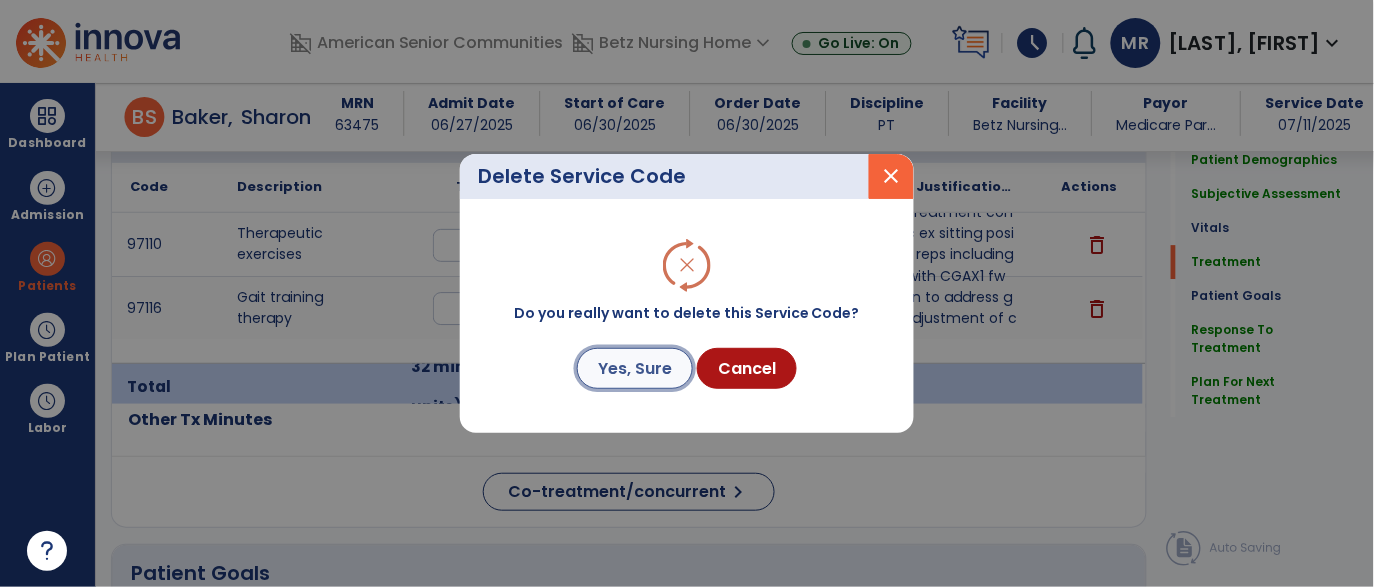 click on "Yes, Sure" at bounding box center [635, 368] 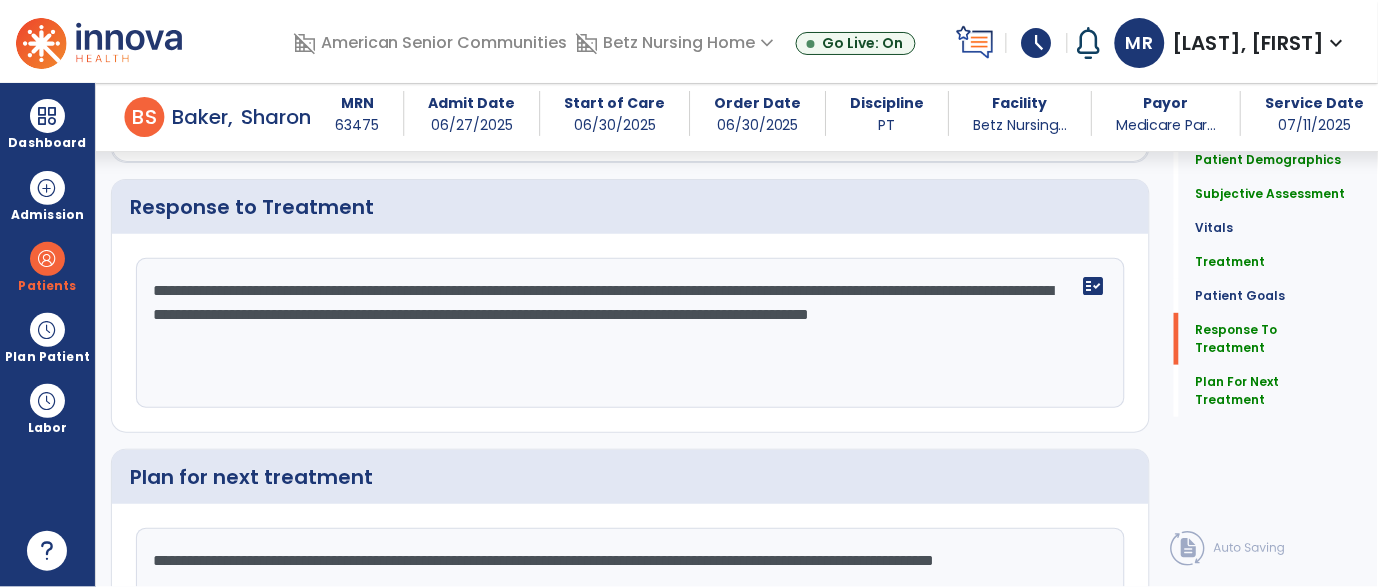 scroll, scrollTop: 3195, scrollLeft: 0, axis: vertical 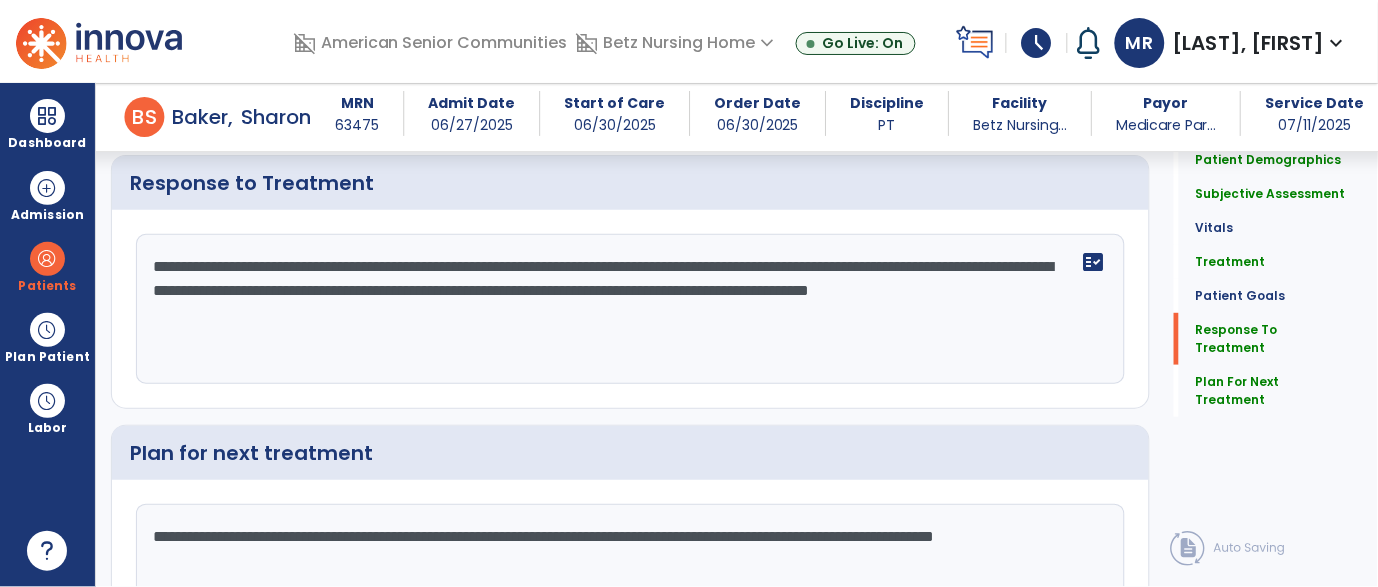 click on "**********" 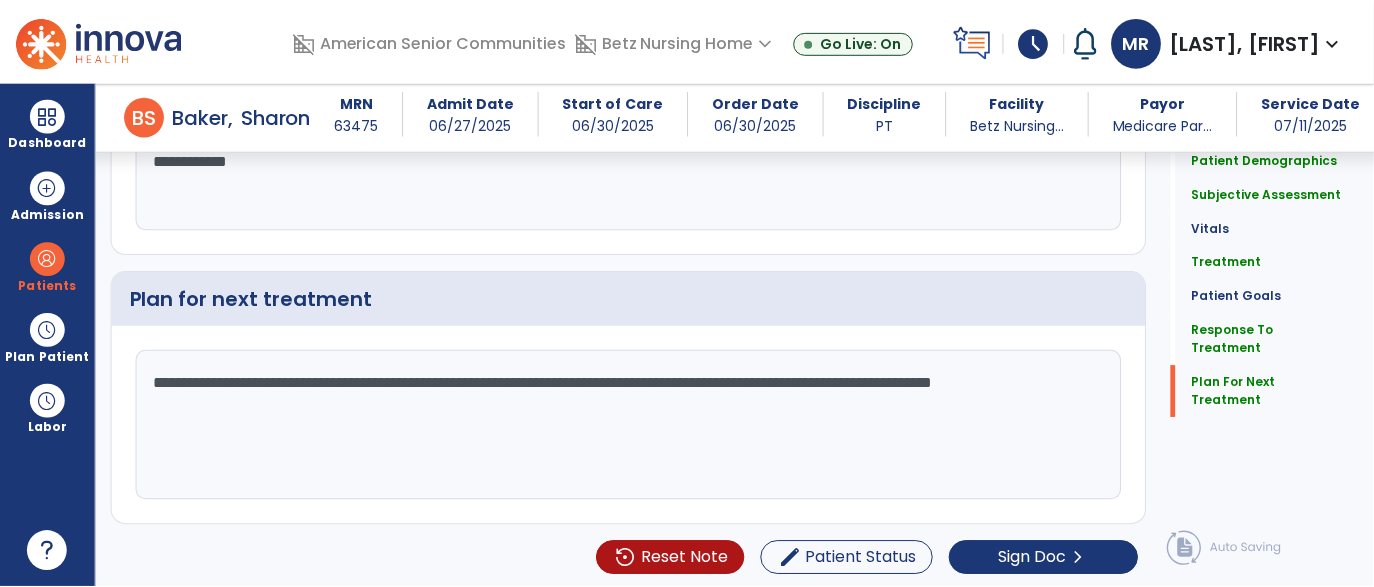 scroll, scrollTop: 3351, scrollLeft: 0, axis: vertical 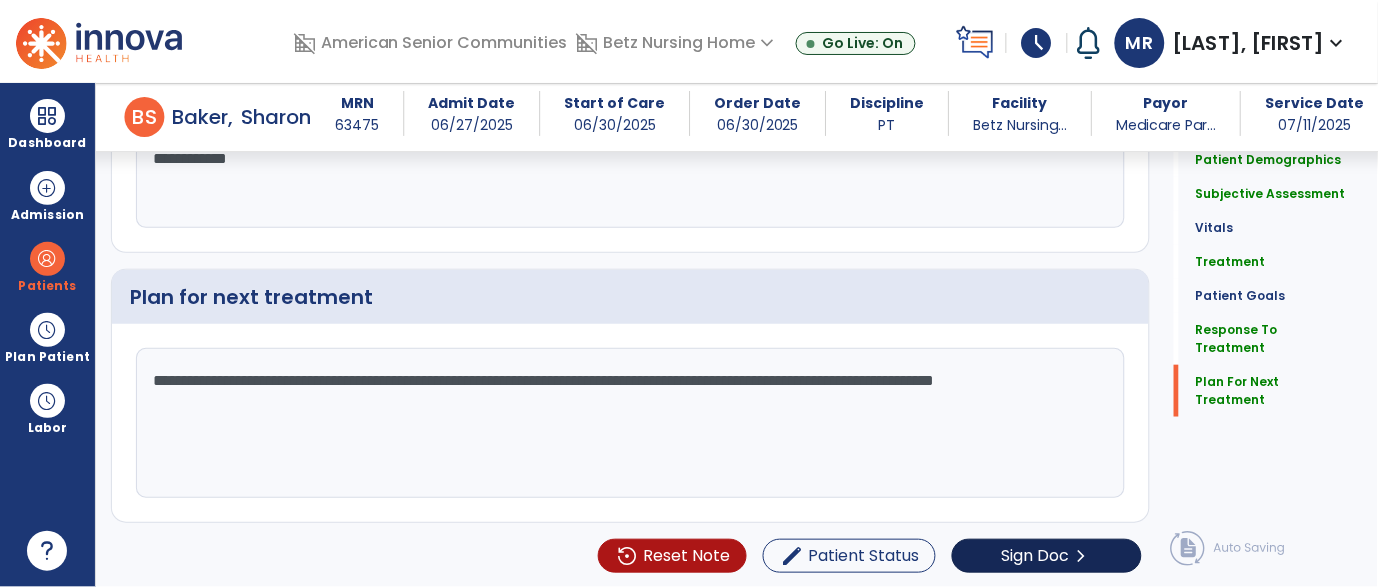 type on "**********" 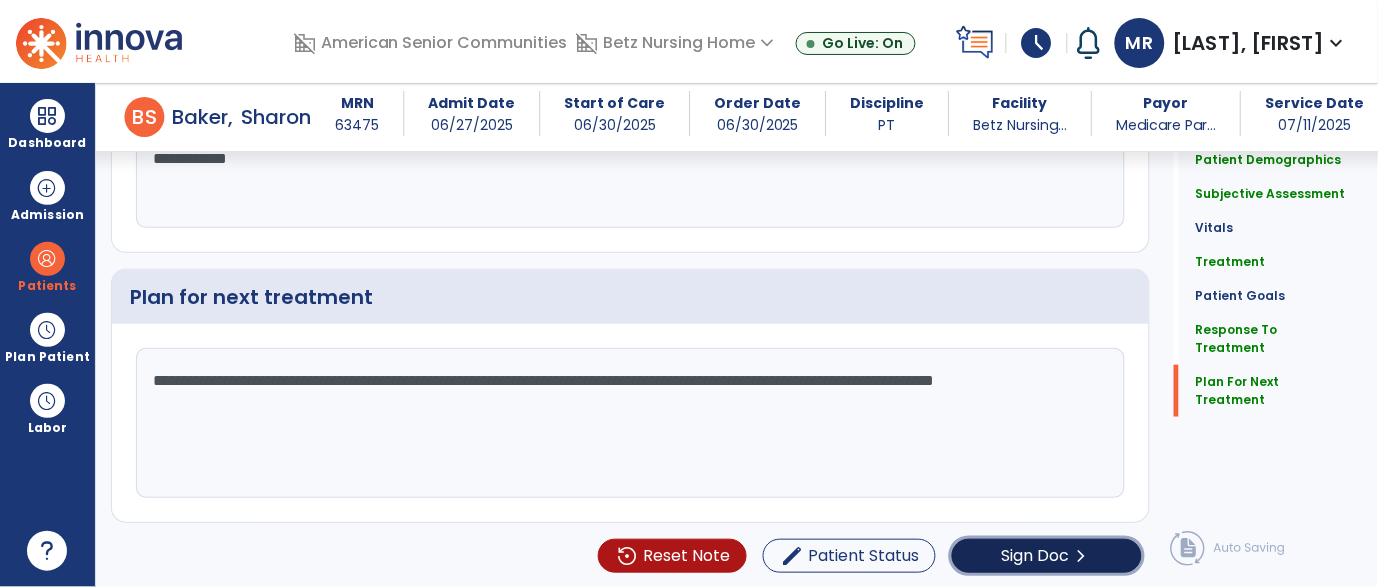 click on "Sign Doc" 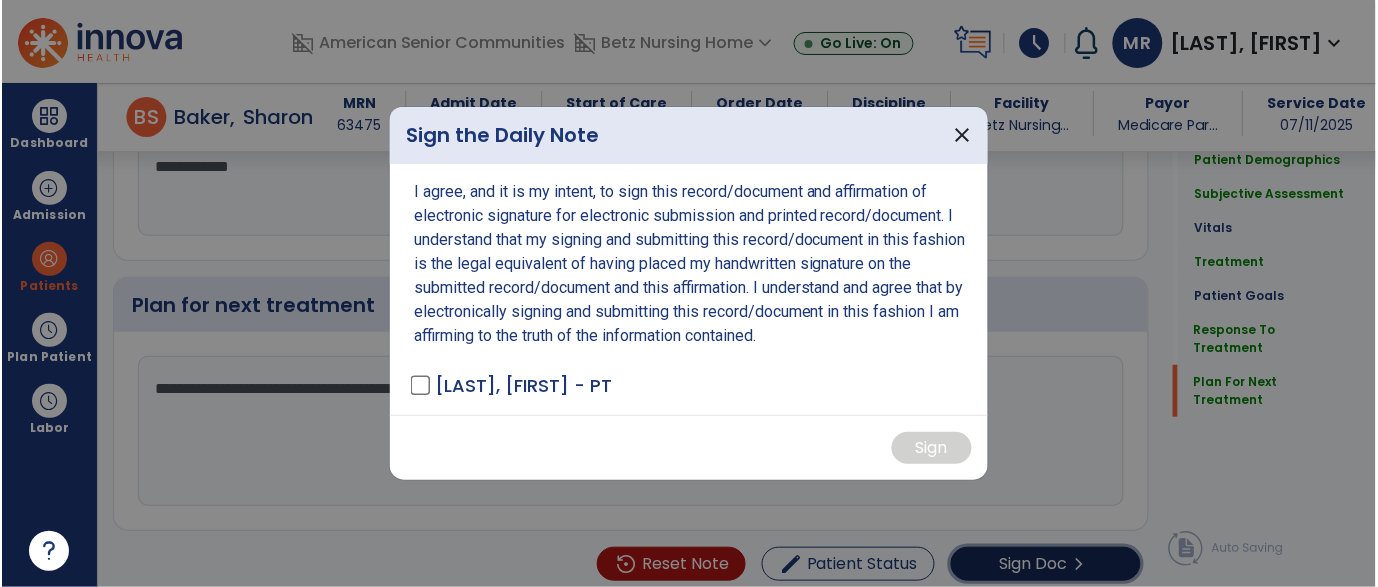 scroll, scrollTop: 3351, scrollLeft: 0, axis: vertical 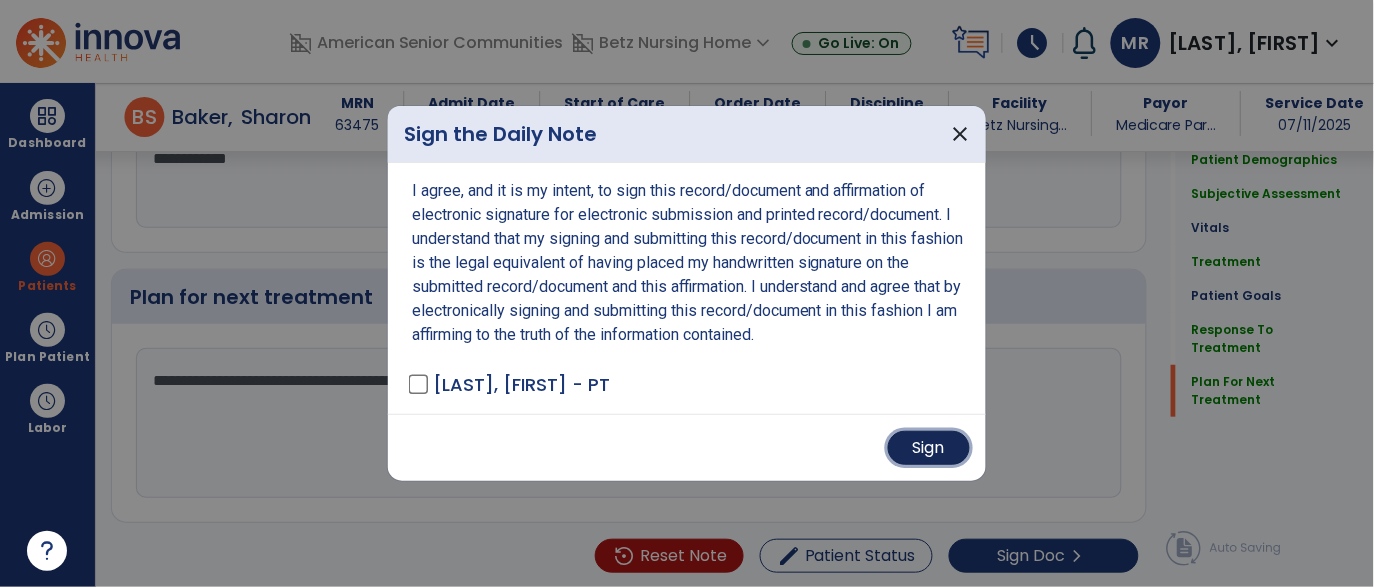 click on "Sign" at bounding box center [929, 448] 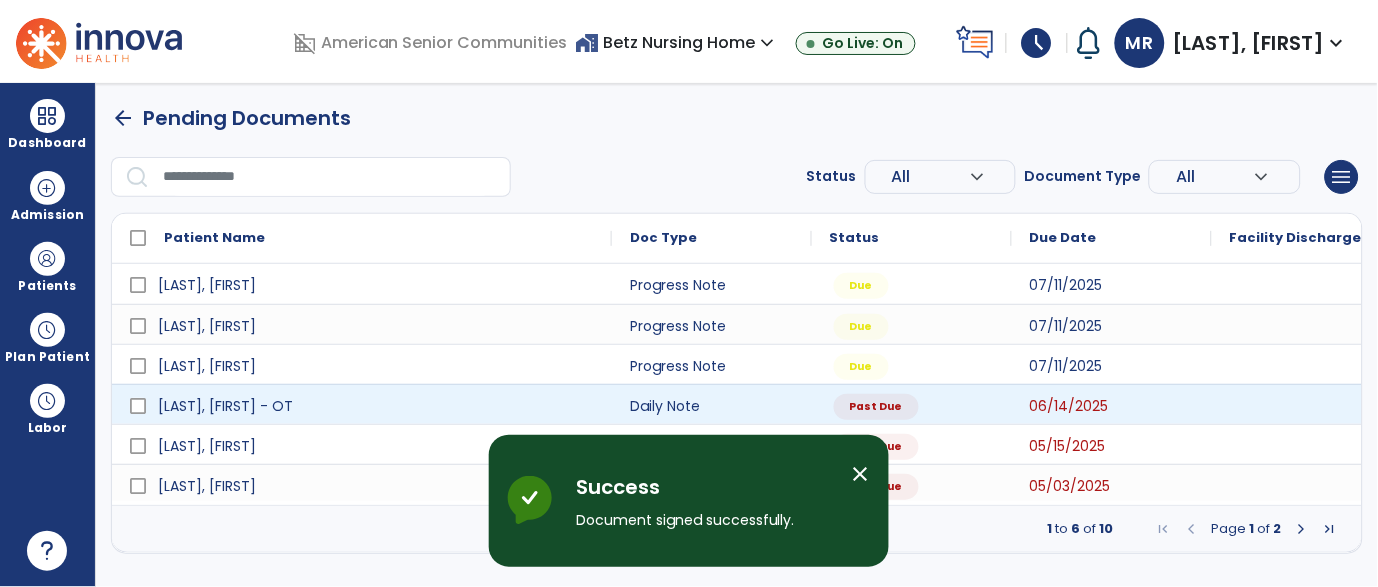 scroll, scrollTop: 0, scrollLeft: 0, axis: both 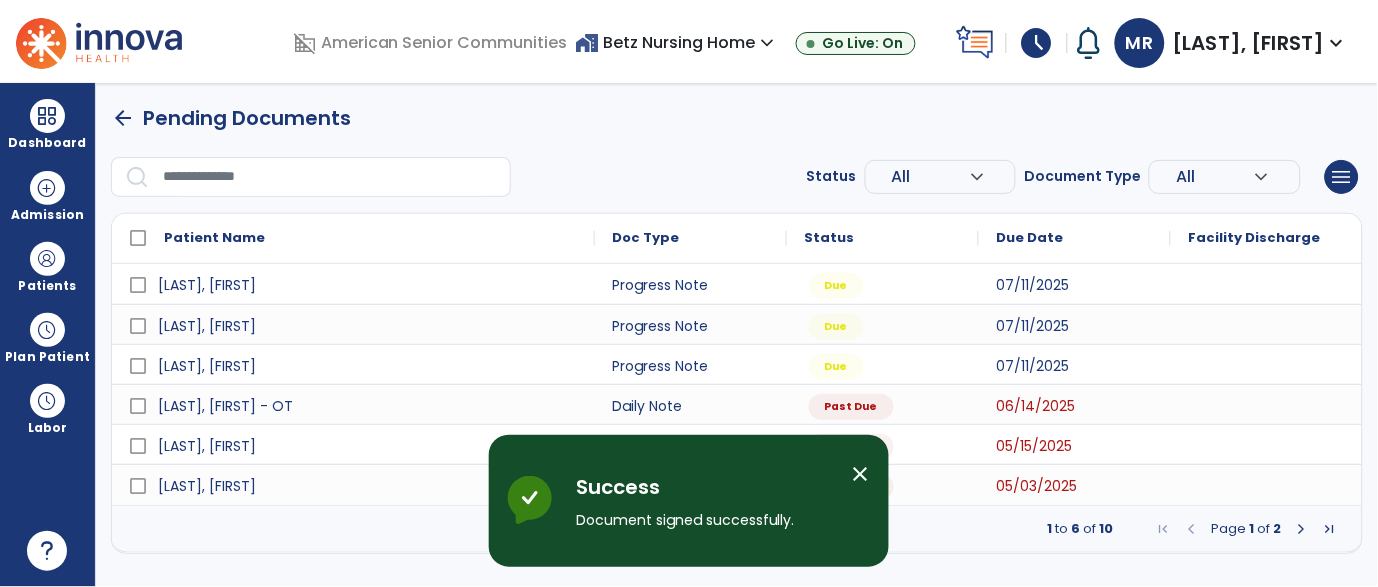 click on "close" at bounding box center (861, 474) 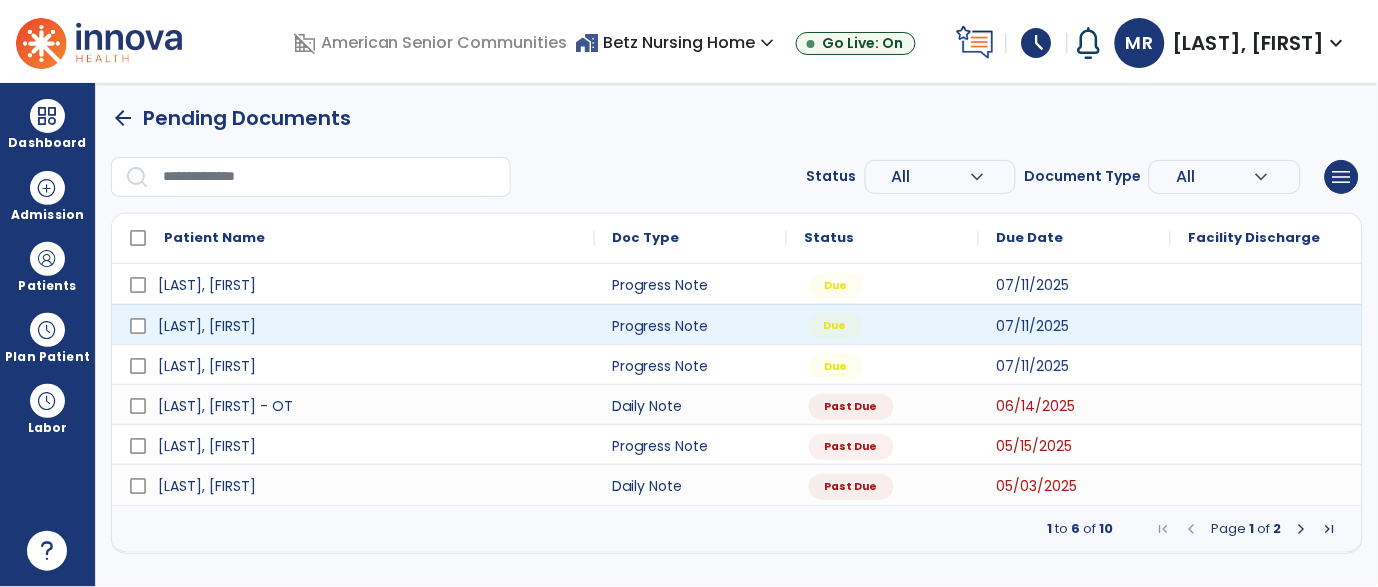 click on "Due" at bounding box center [835, 326] 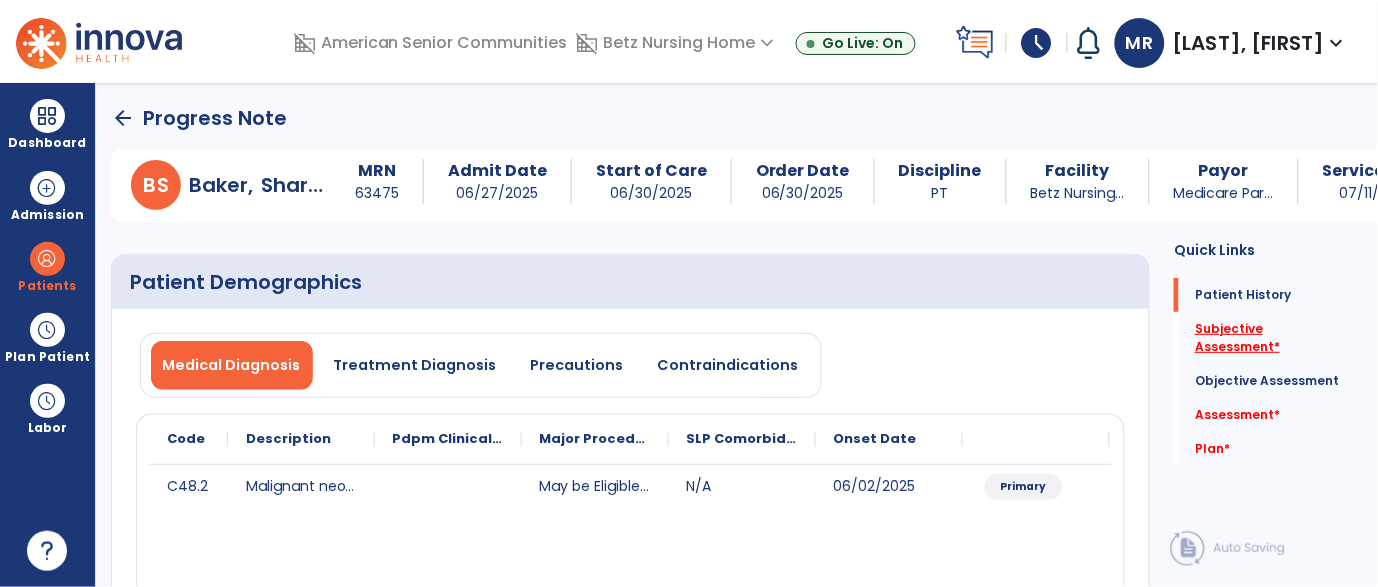 click on "Subjective Assessment   *" 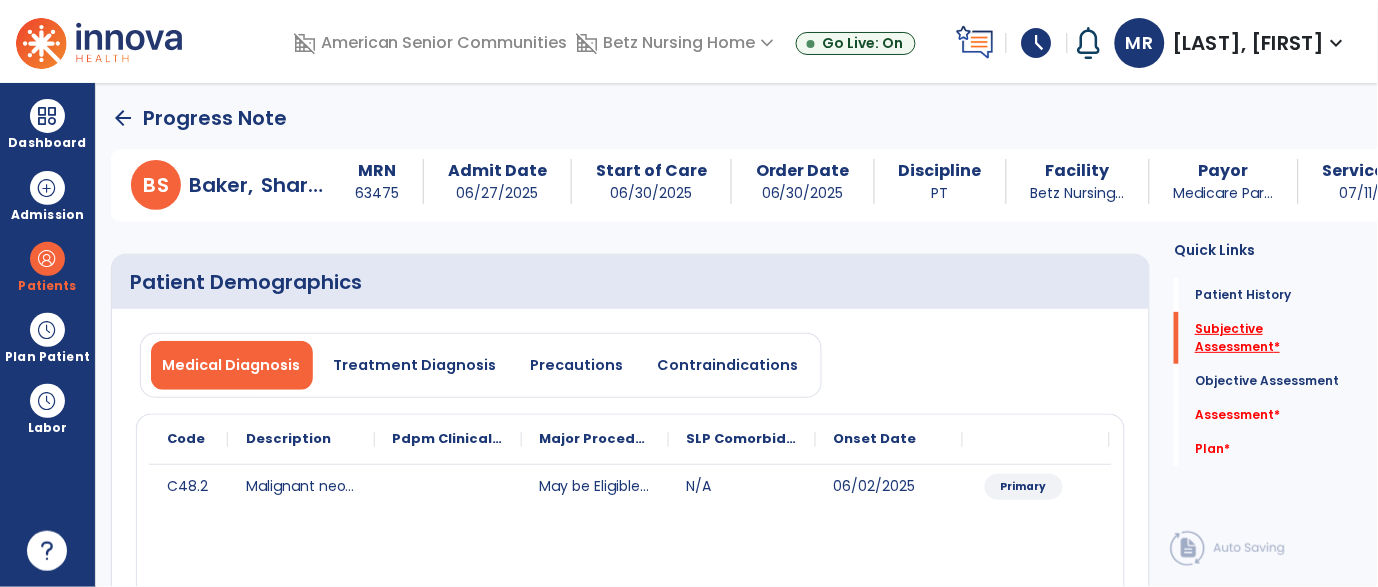 scroll, scrollTop: 41, scrollLeft: 0, axis: vertical 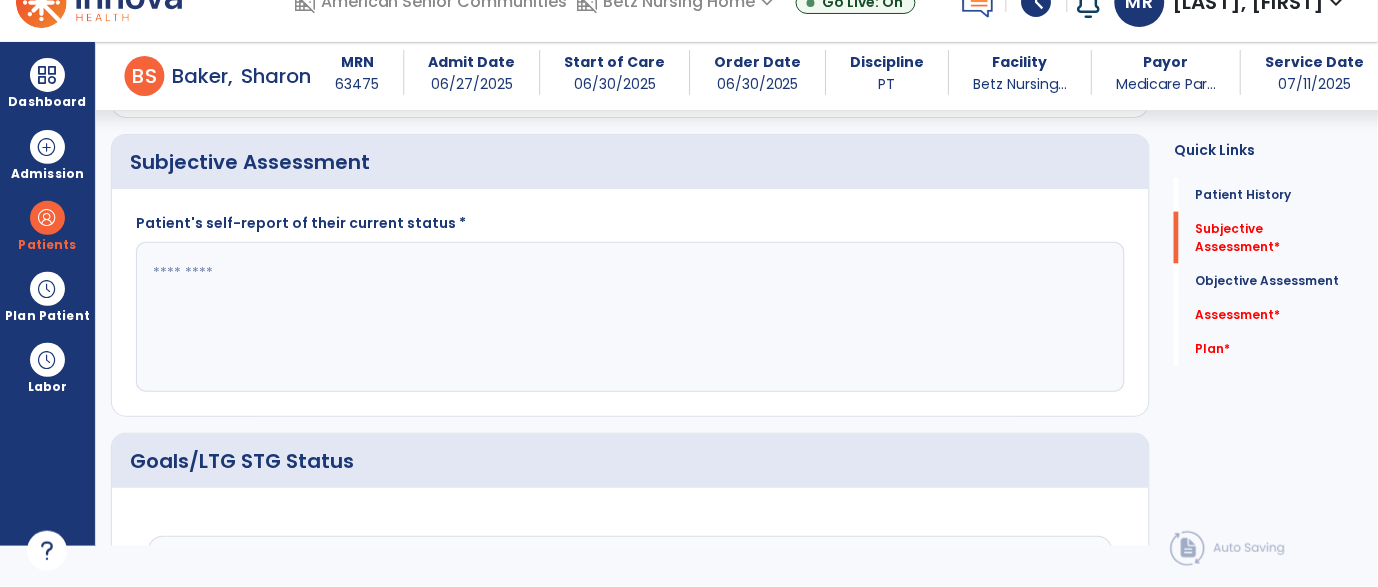 click 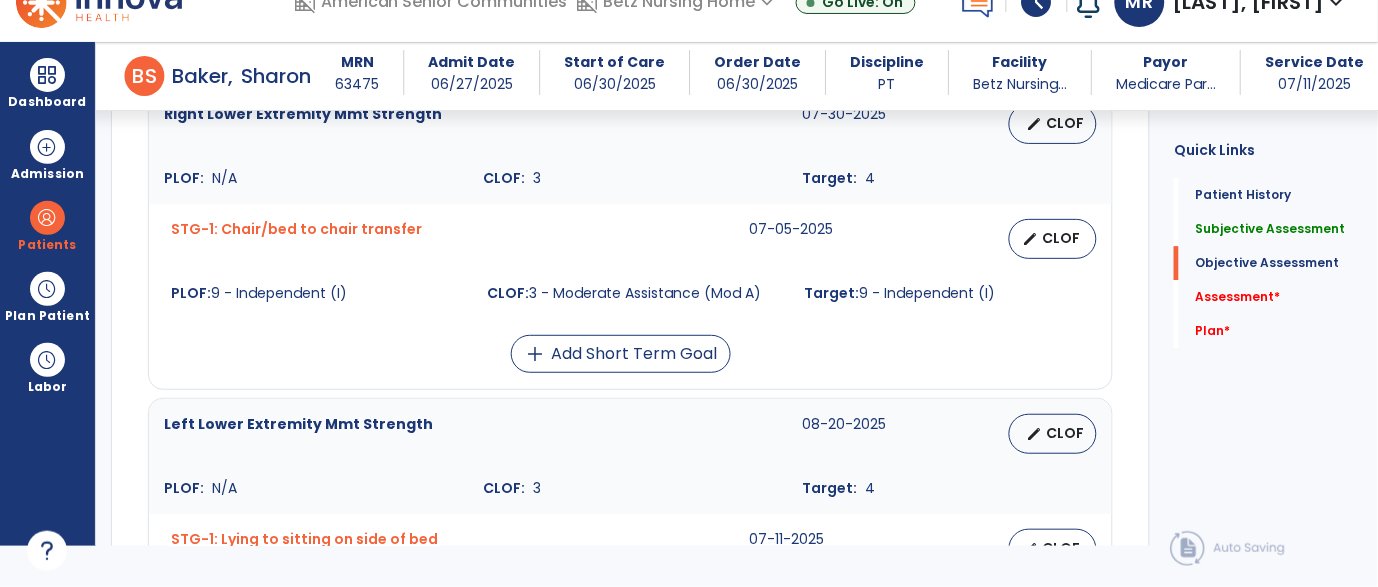 scroll, scrollTop: 1212, scrollLeft: 0, axis: vertical 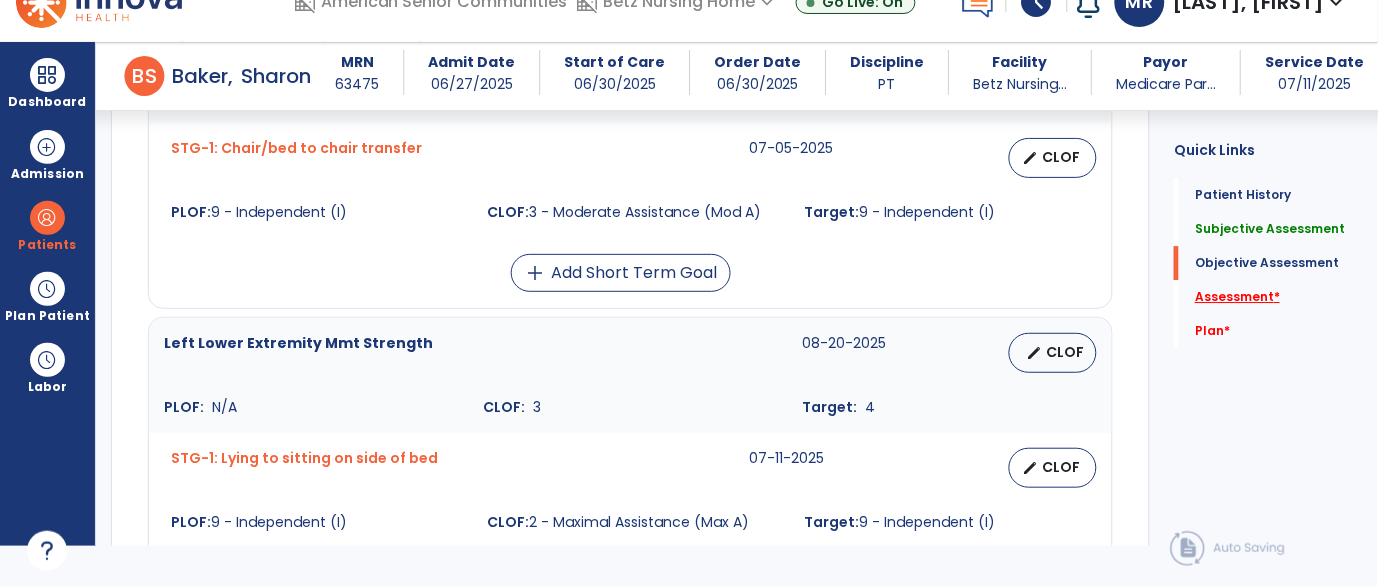 type on "**********" 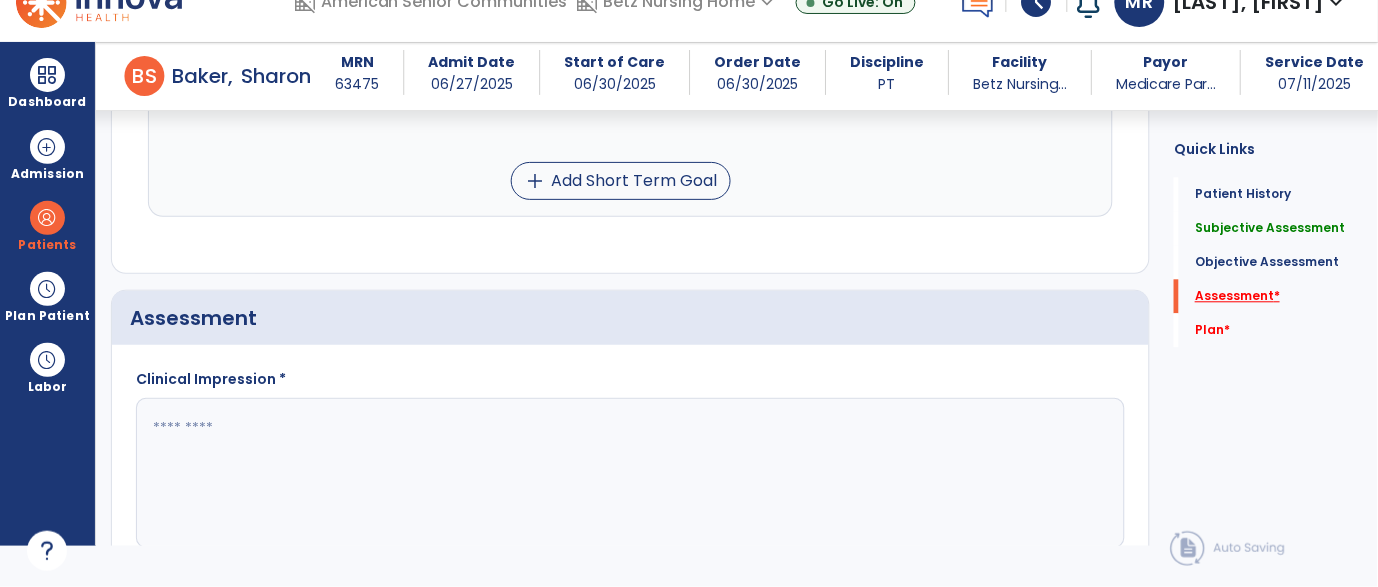 scroll, scrollTop: 2521, scrollLeft: 0, axis: vertical 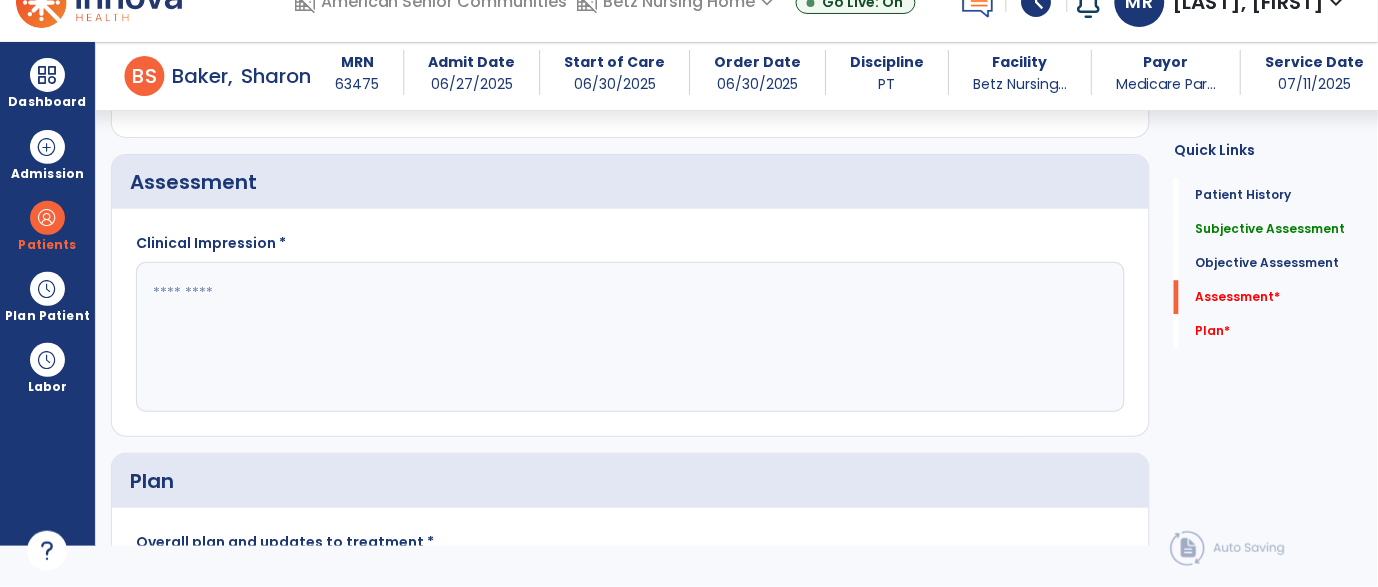 click 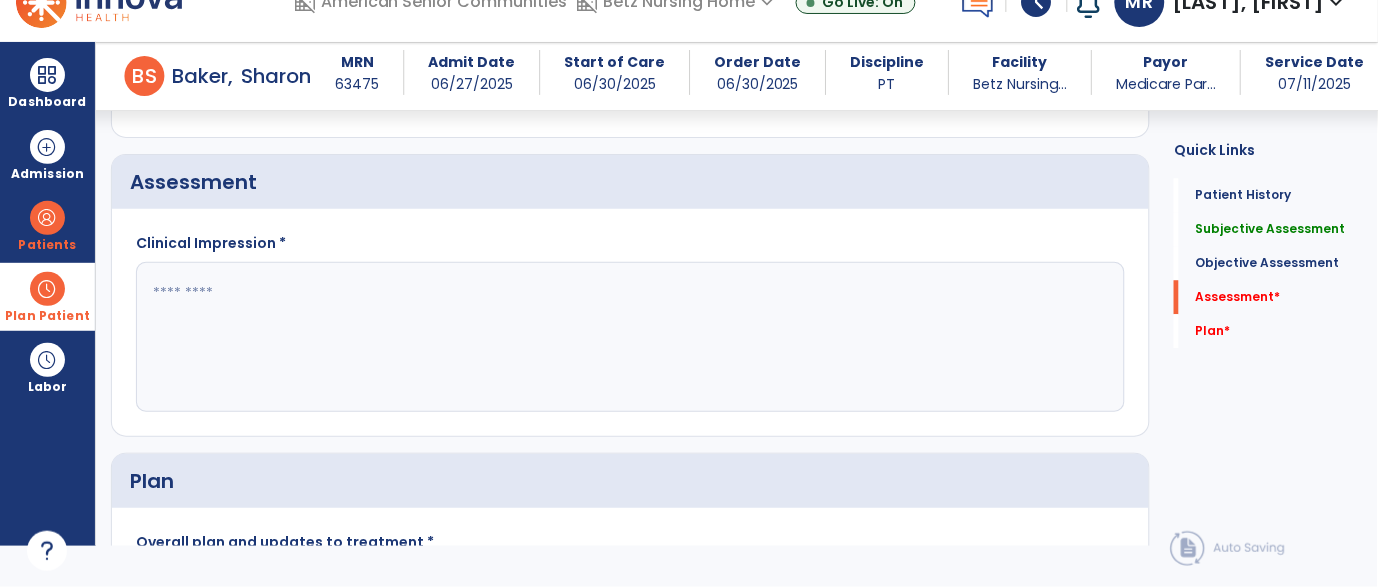 paste on "**********" 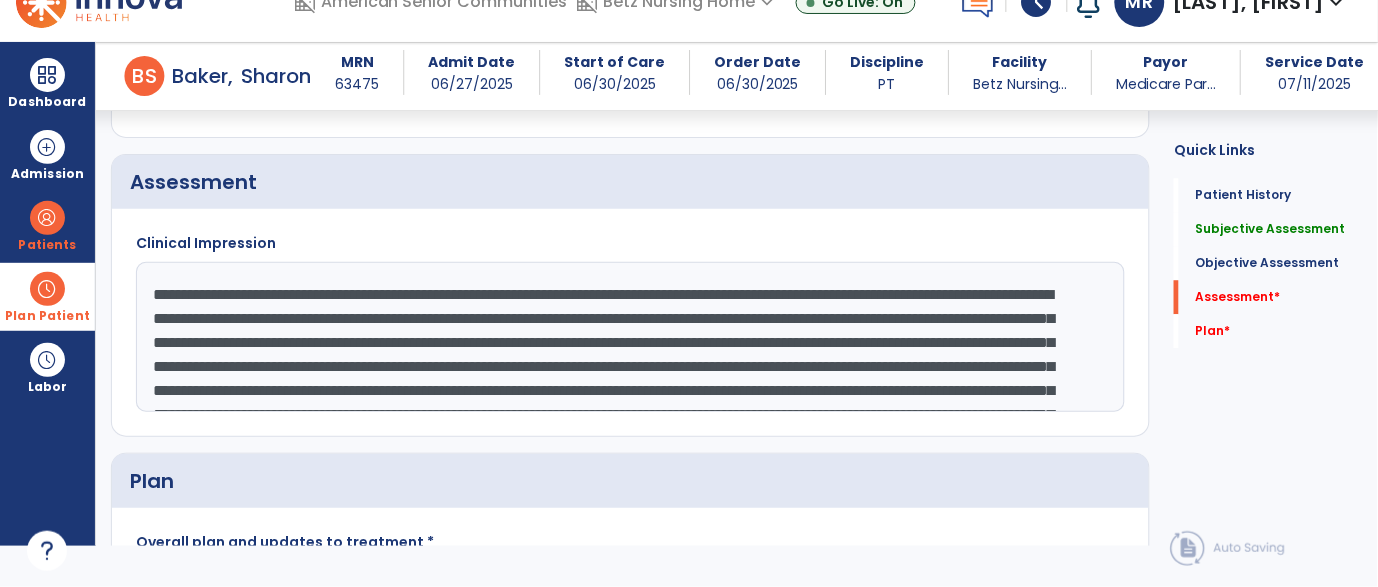 scroll, scrollTop: 87, scrollLeft: 0, axis: vertical 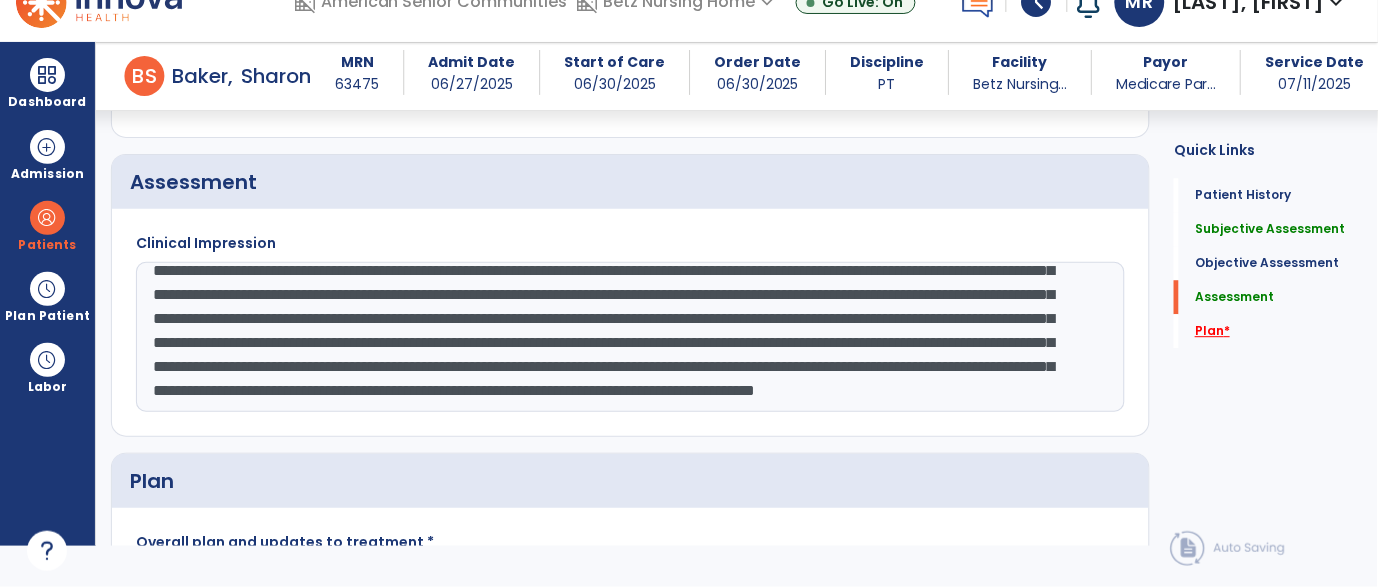 type on "**********" 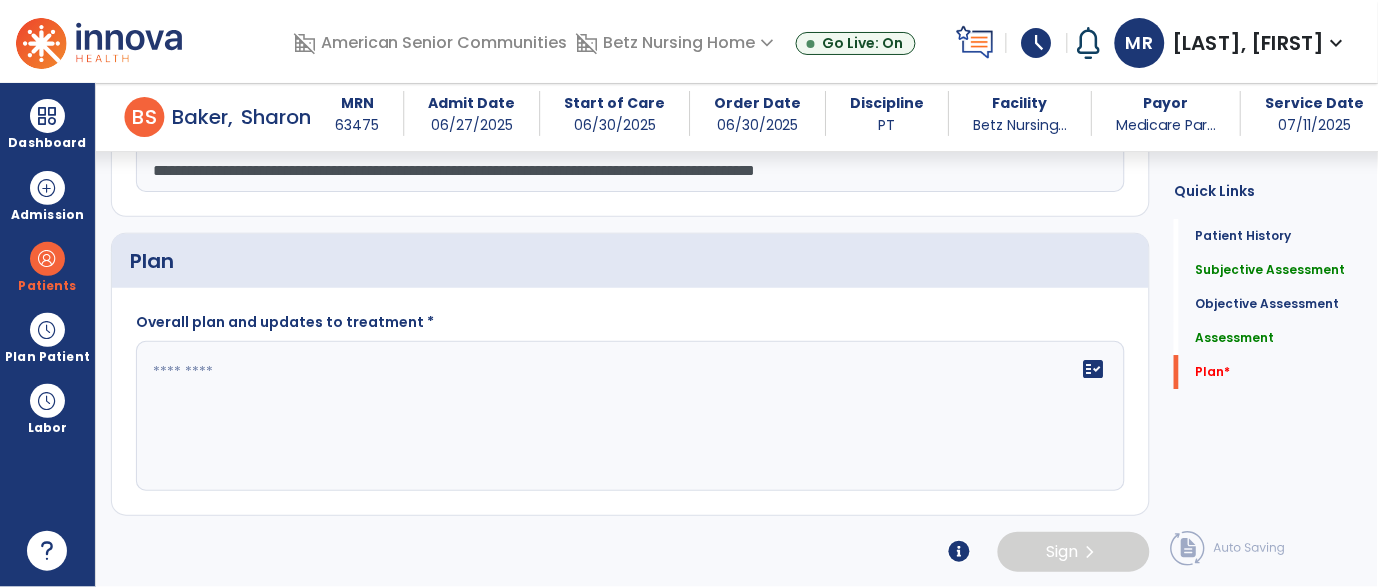 click on "fact_check" 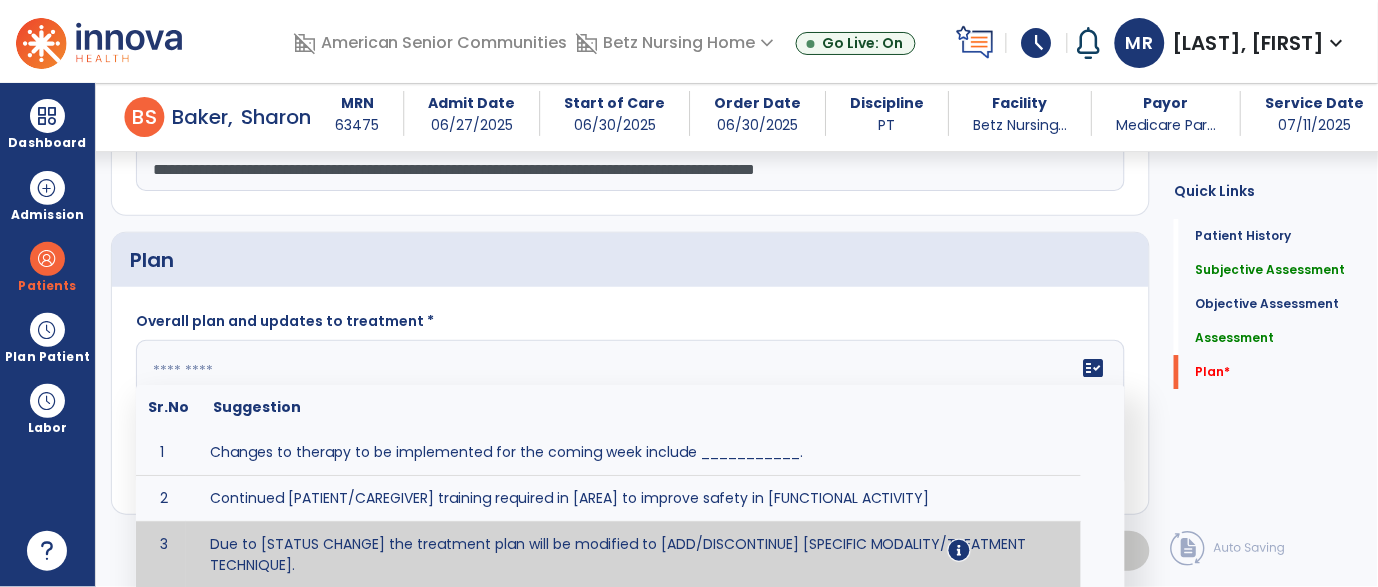 paste on "**********" 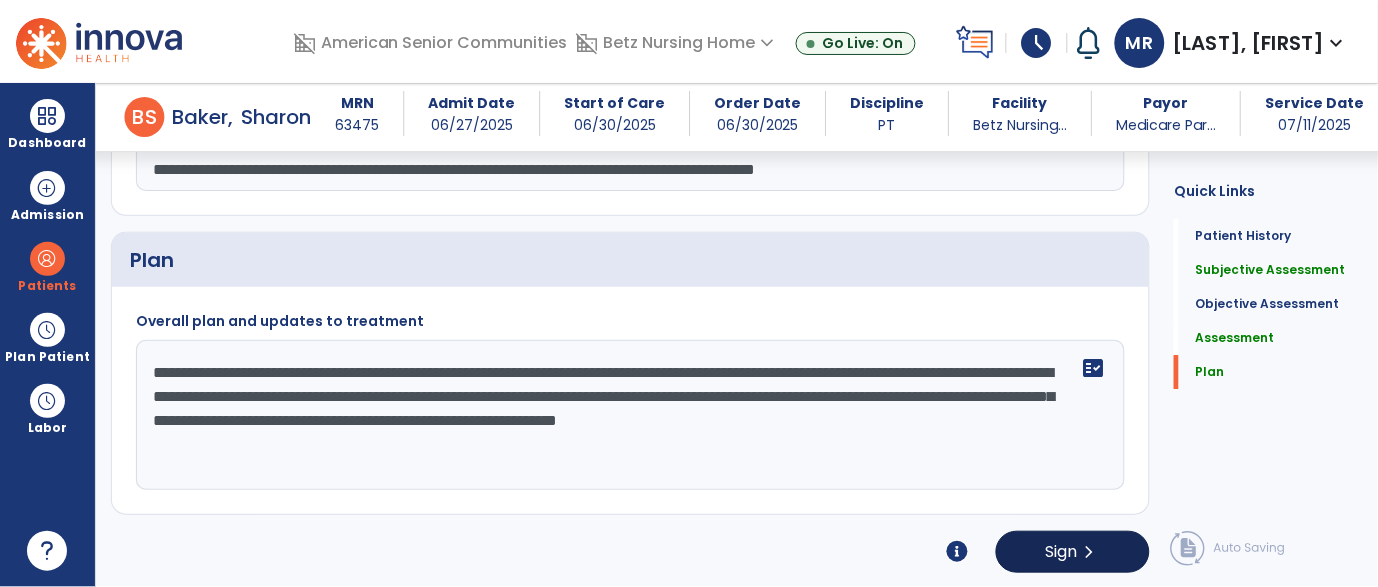 type on "**********" 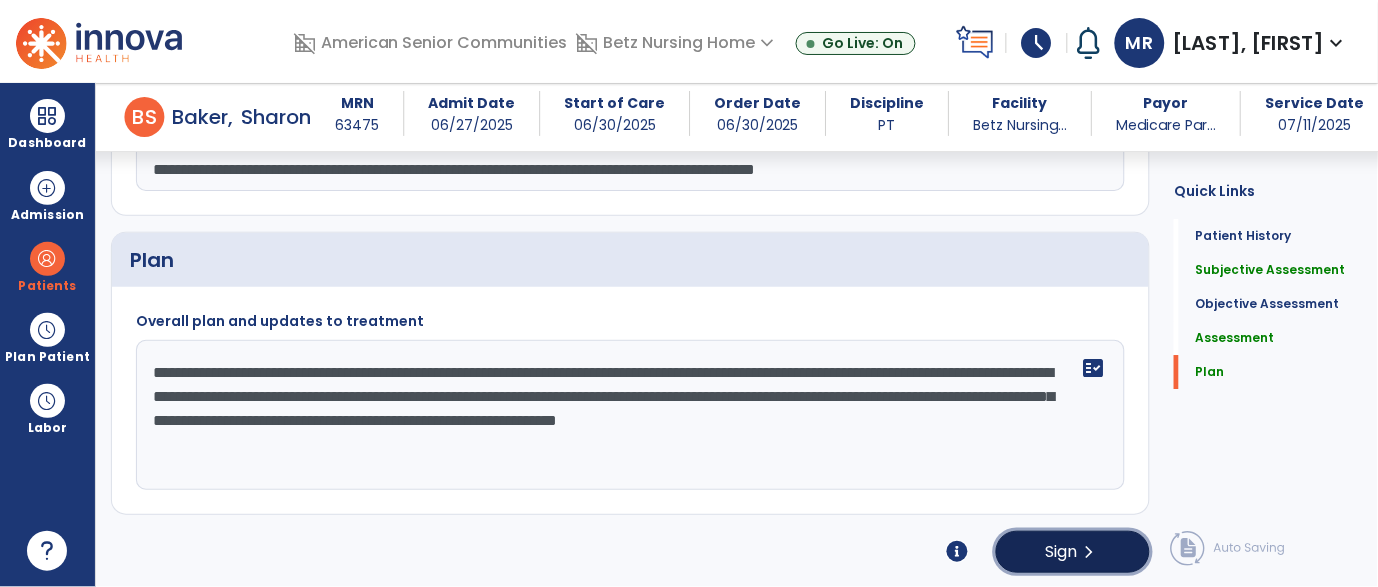 click on "Sign" 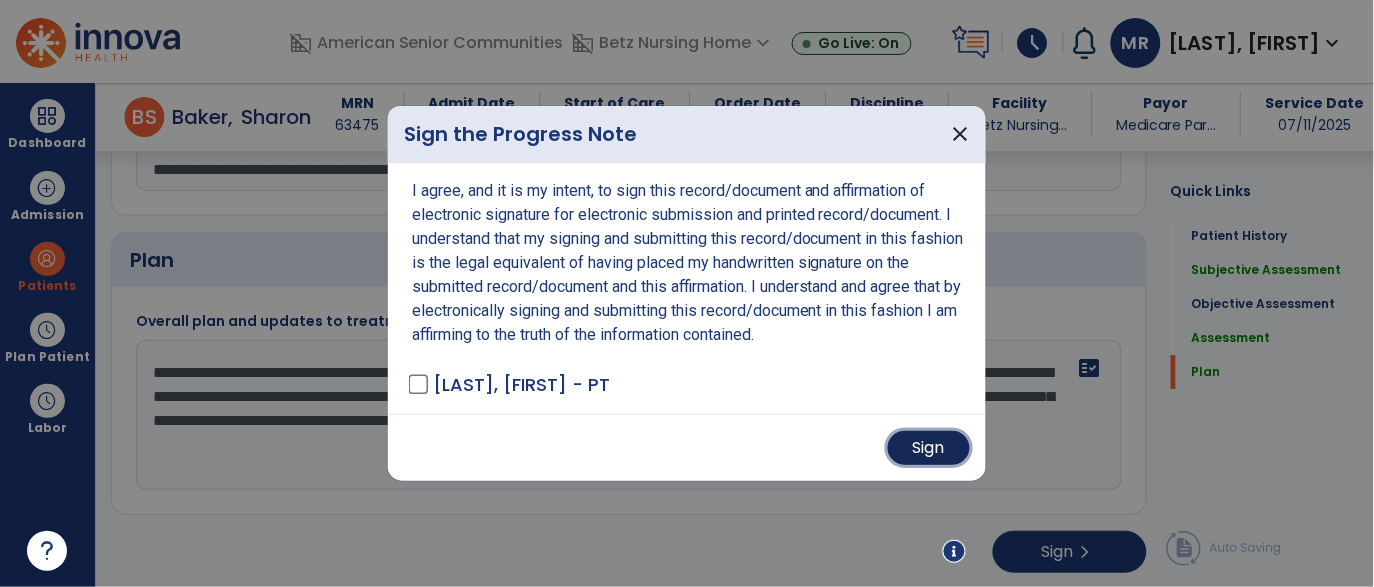 click on "Sign" at bounding box center [929, 448] 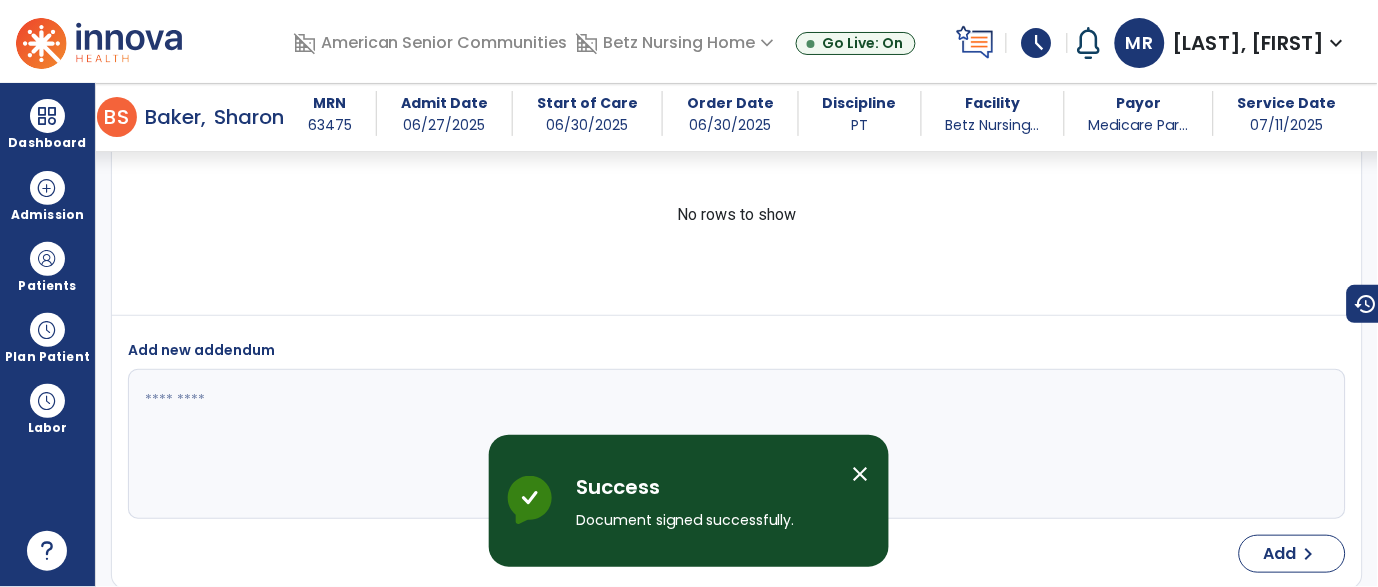 click on "close" at bounding box center (861, 474) 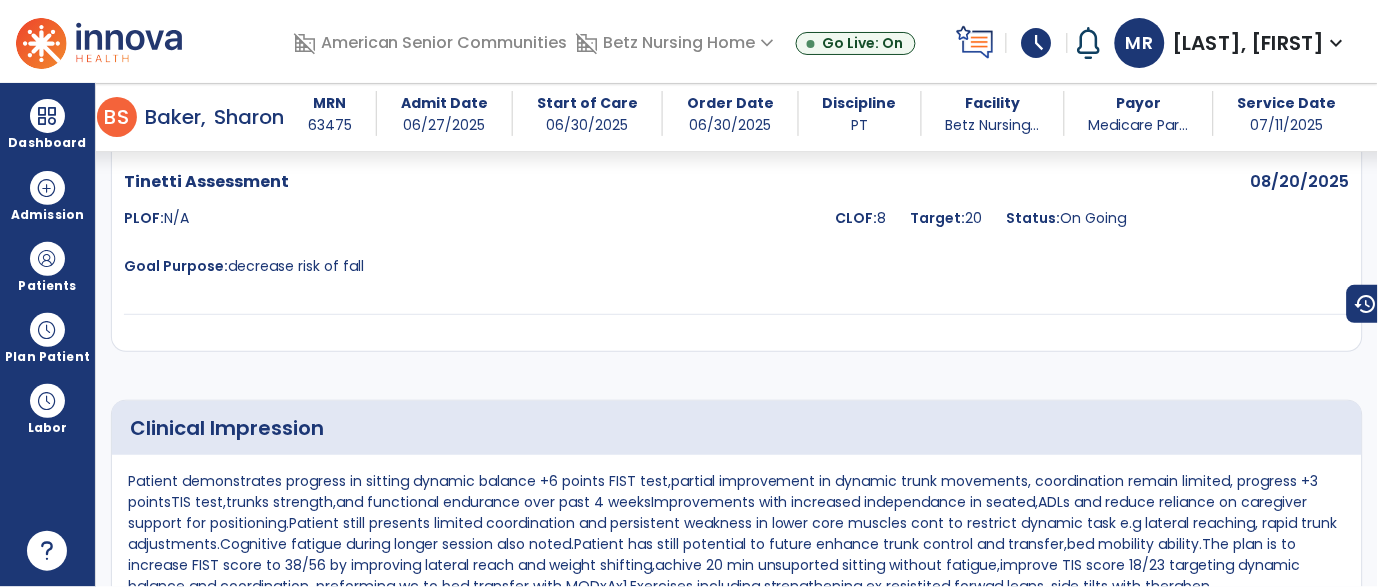 scroll, scrollTop: 2732, scrollLeft: 0, axis: vertical 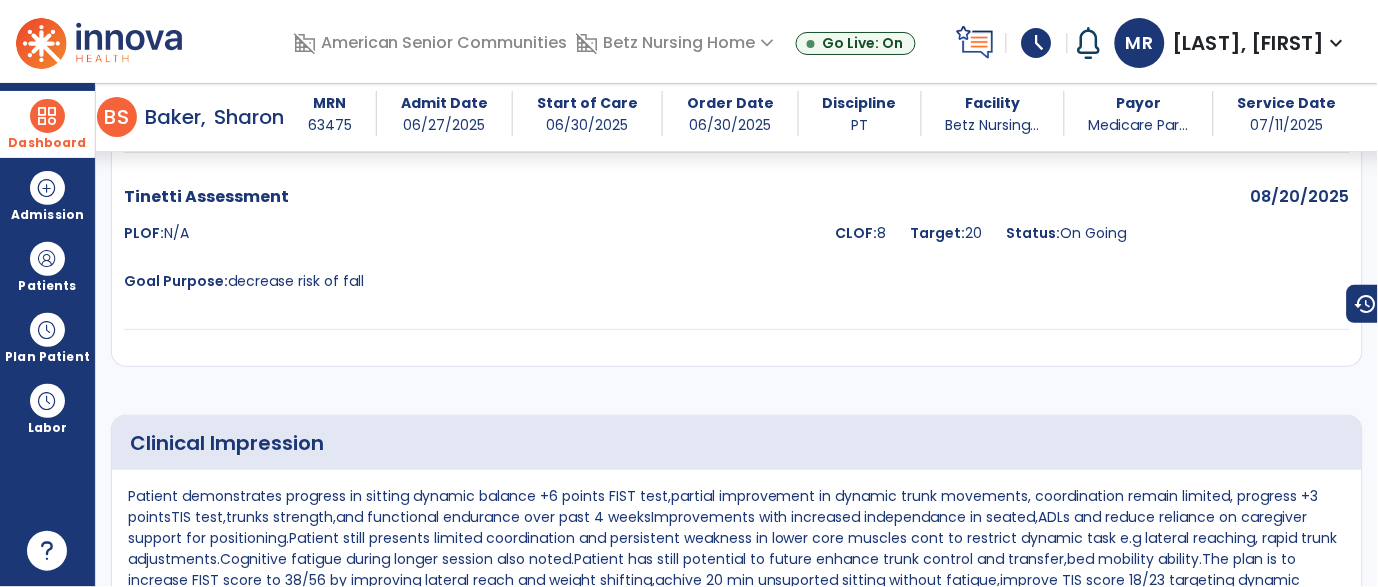 click at bounding box center (47, 116) 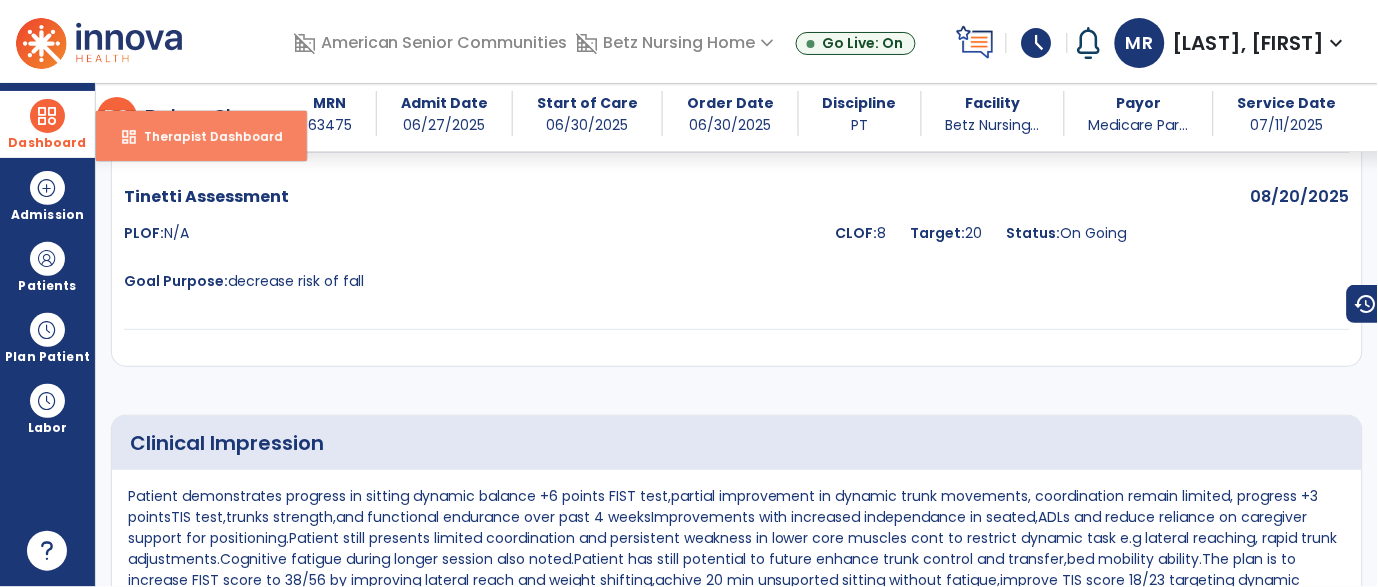 click on "Therapist Dashboard" at bounding box center [205, 136] 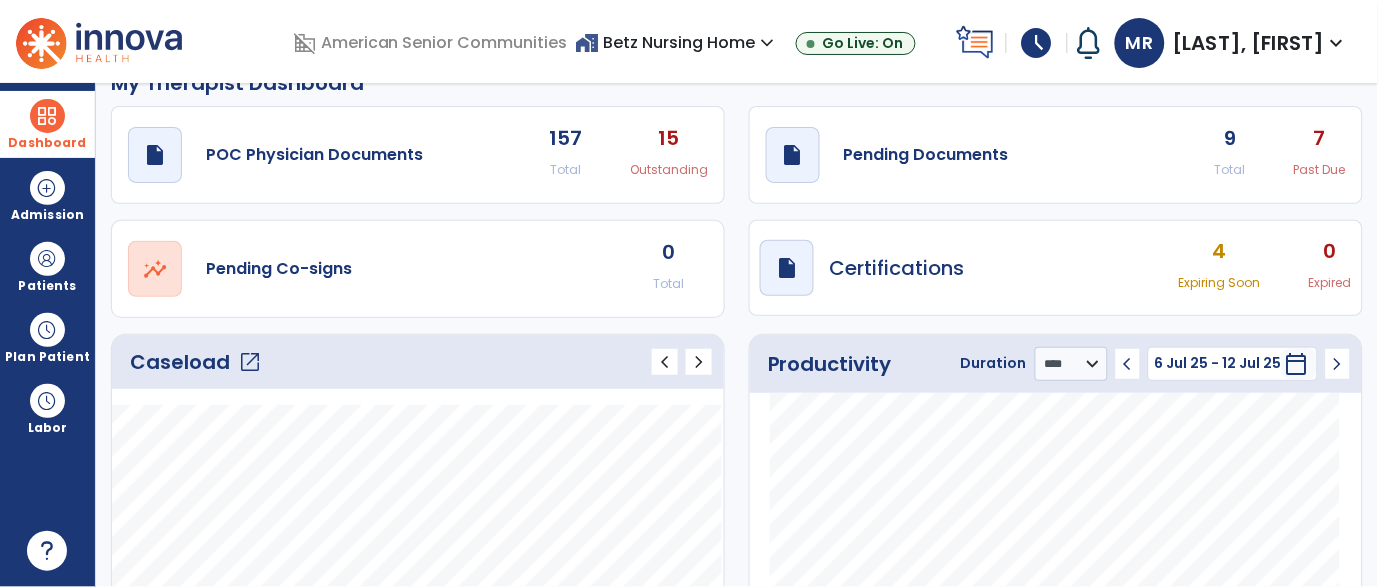 scroll, scrollTop: 0, scrollLeft: 0, axis: both 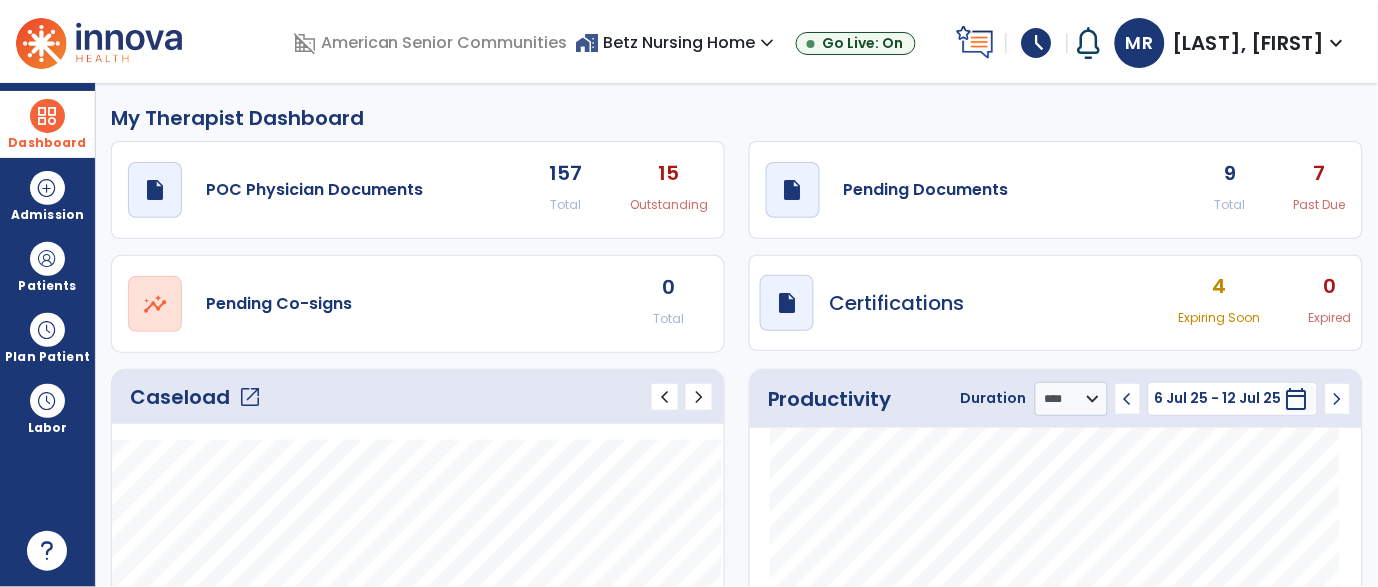 click on "9" 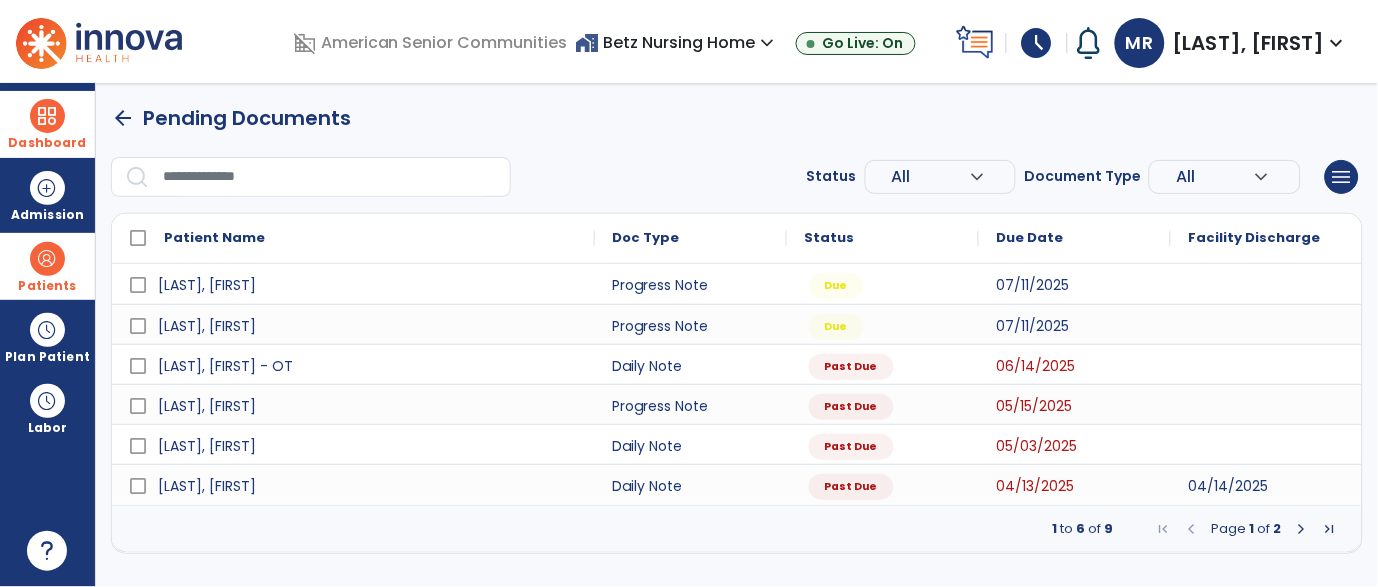 click at bounding box center (47, 259) 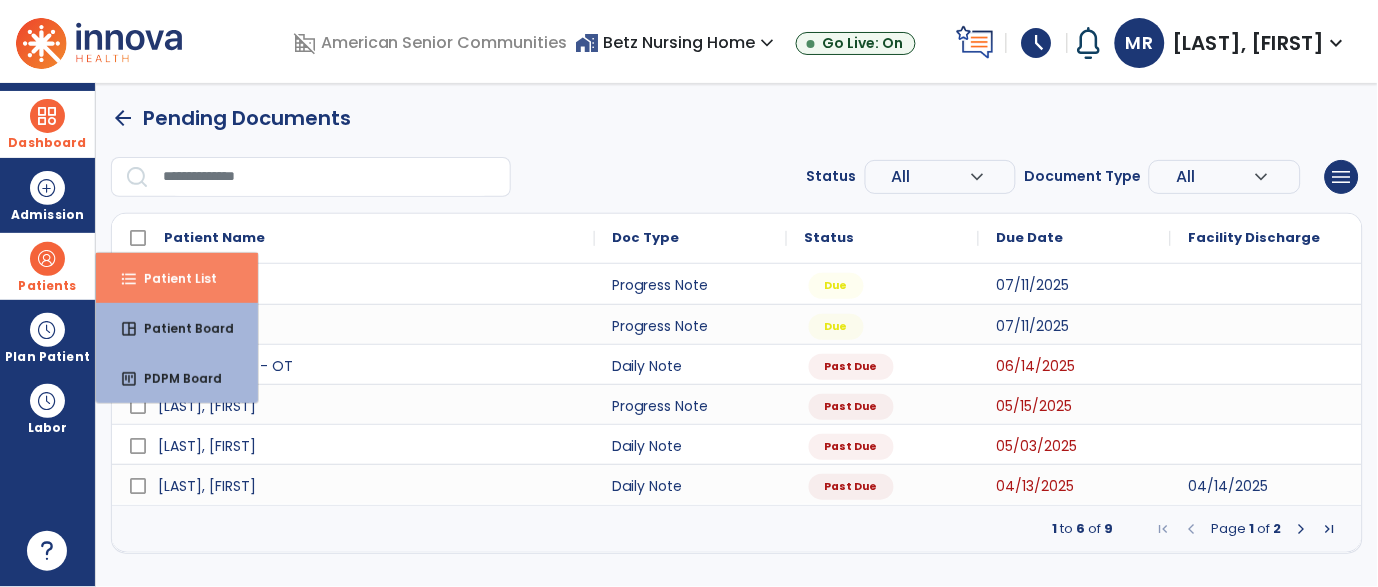 click on "Patient List" at bounding box center (172, 278) 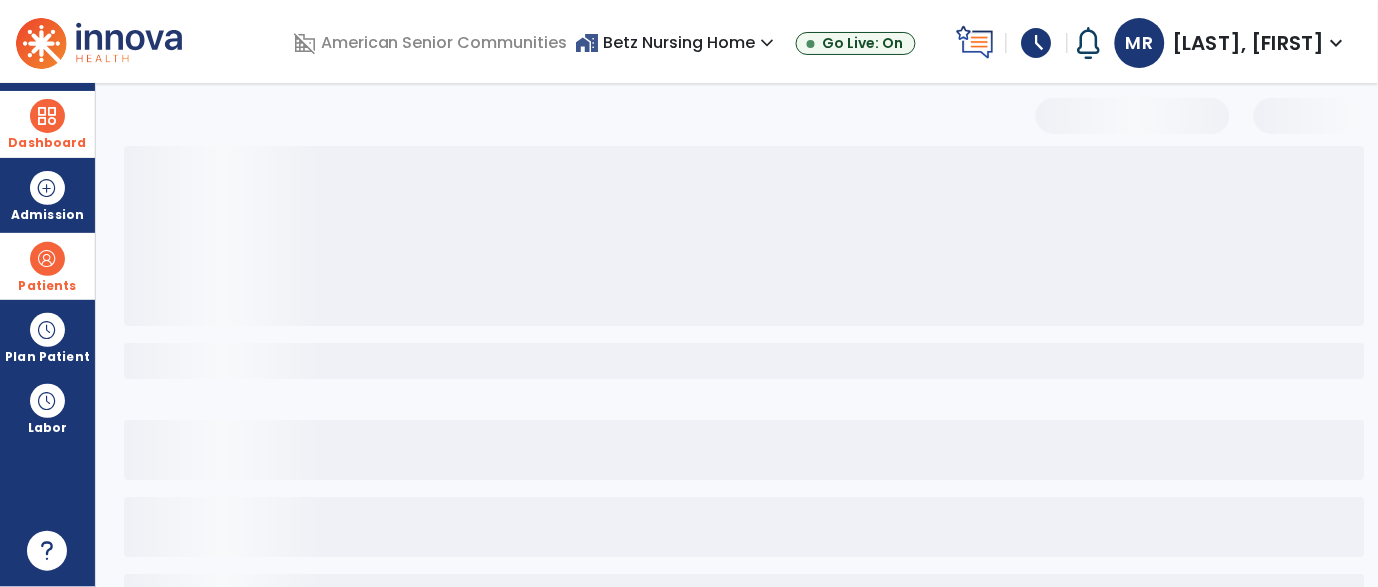 select on "***" 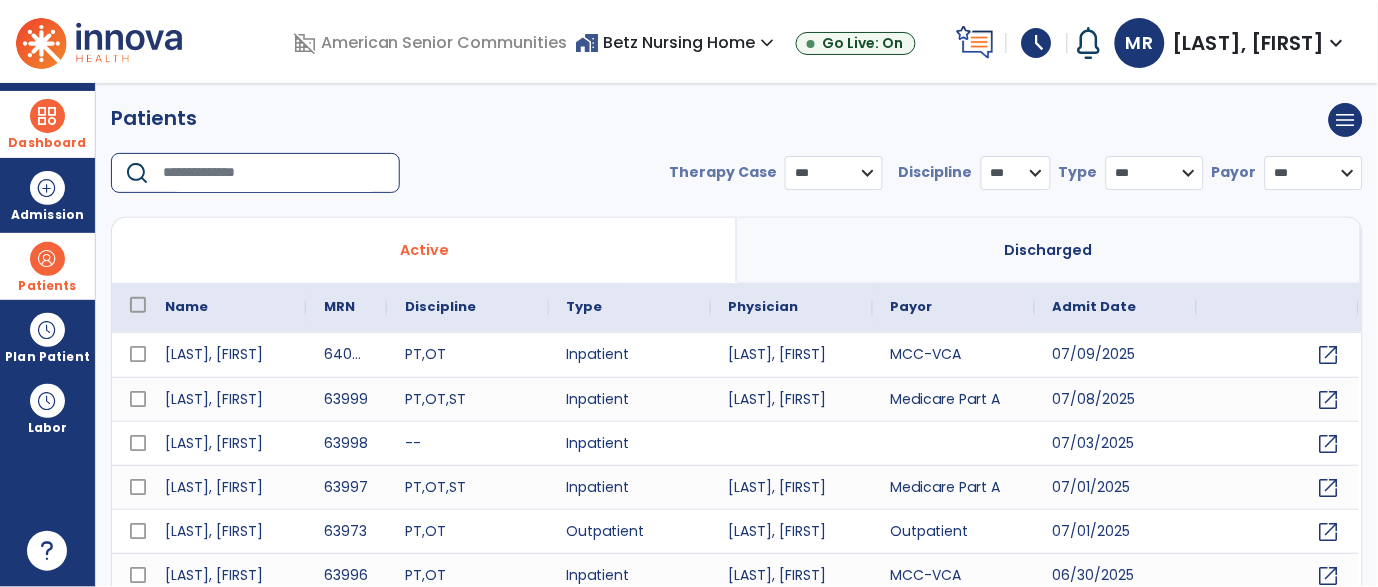 click at bounding box center (274, 173) 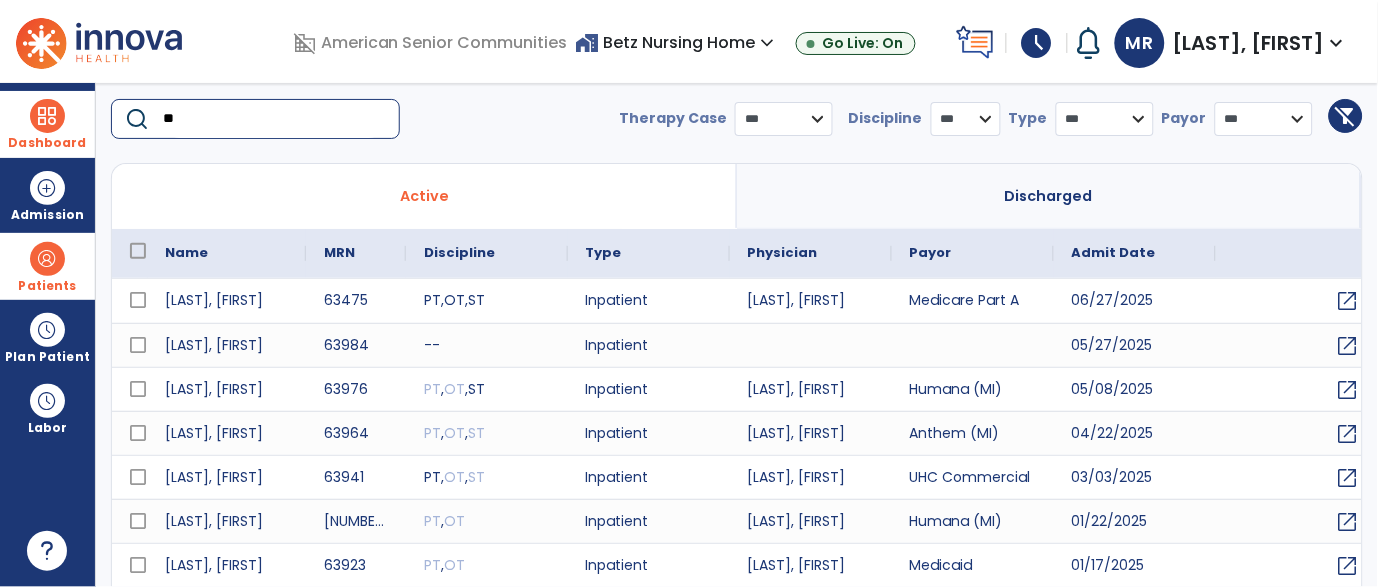 scroll, scrollTop: 0, scrollLeft: 0, axis: both 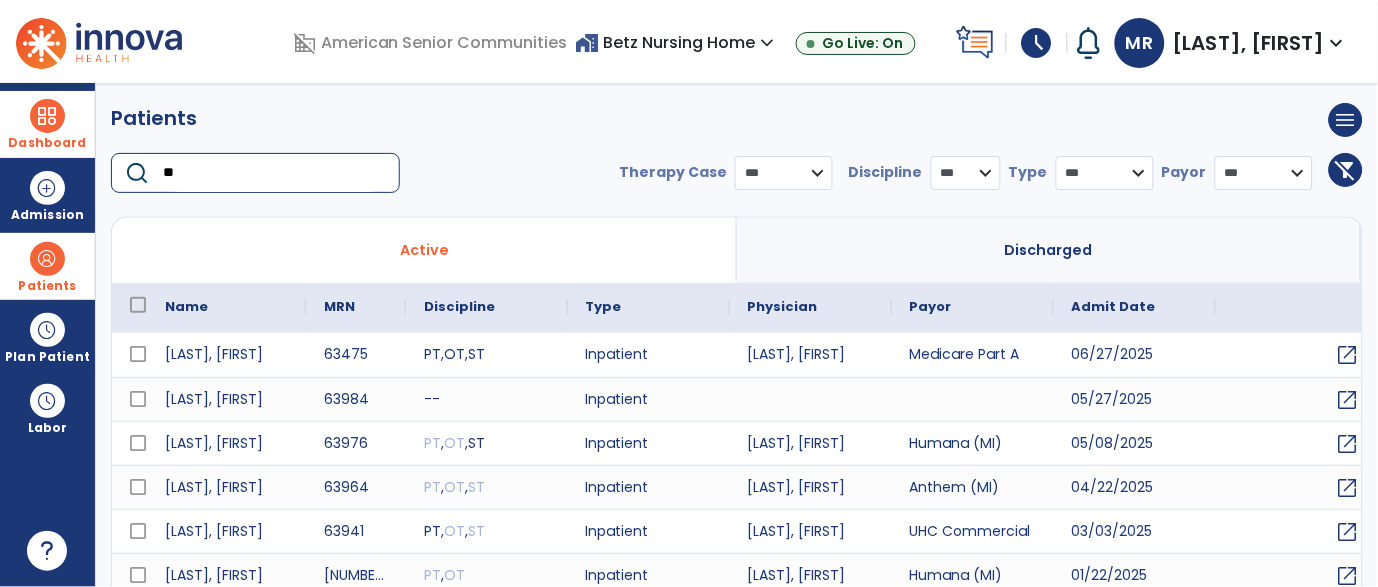 type on "*" 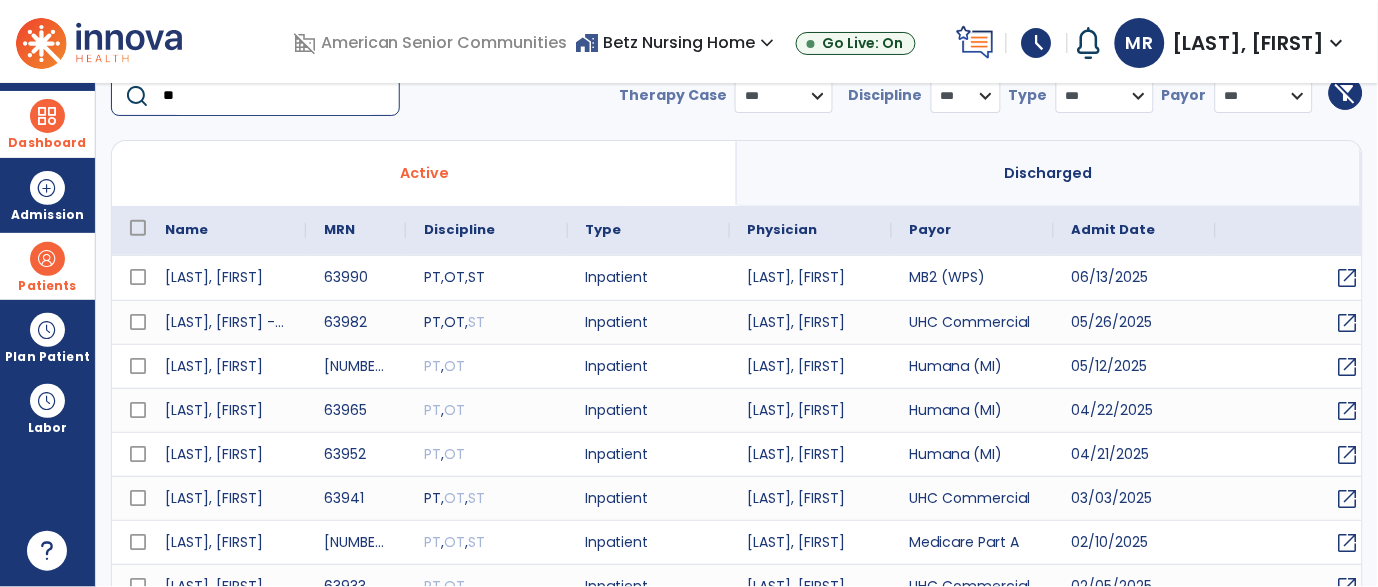 scroll, scrollTop: 79, scrollLeft: 0, axis: vertical 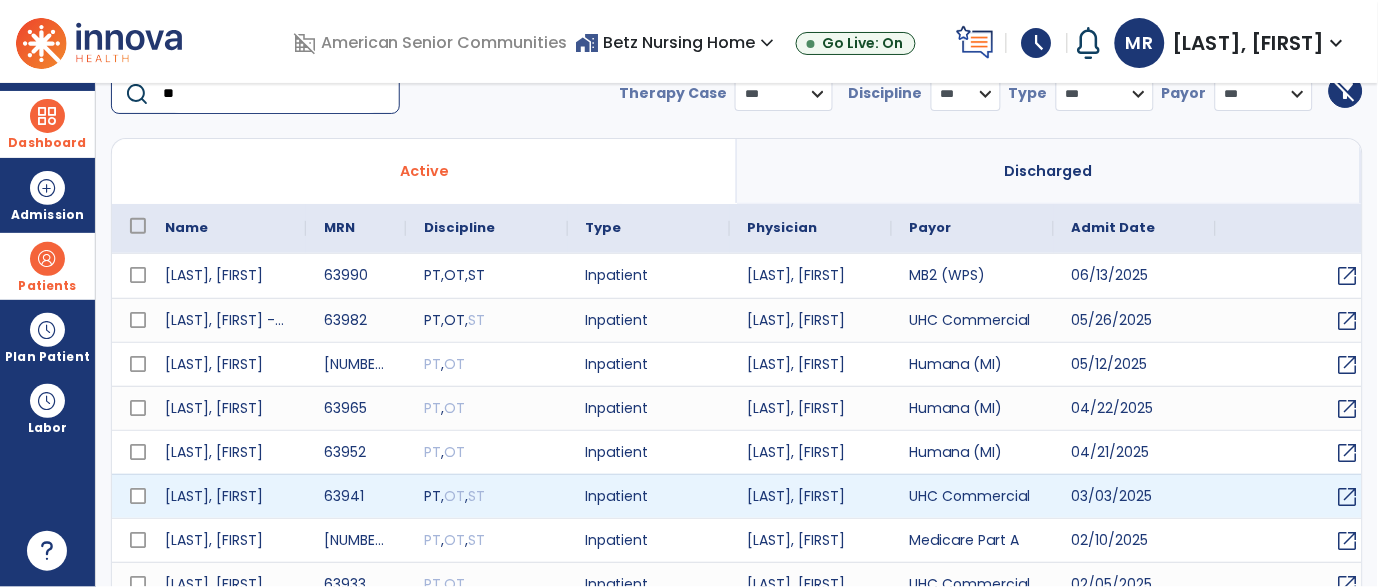 type on "**" 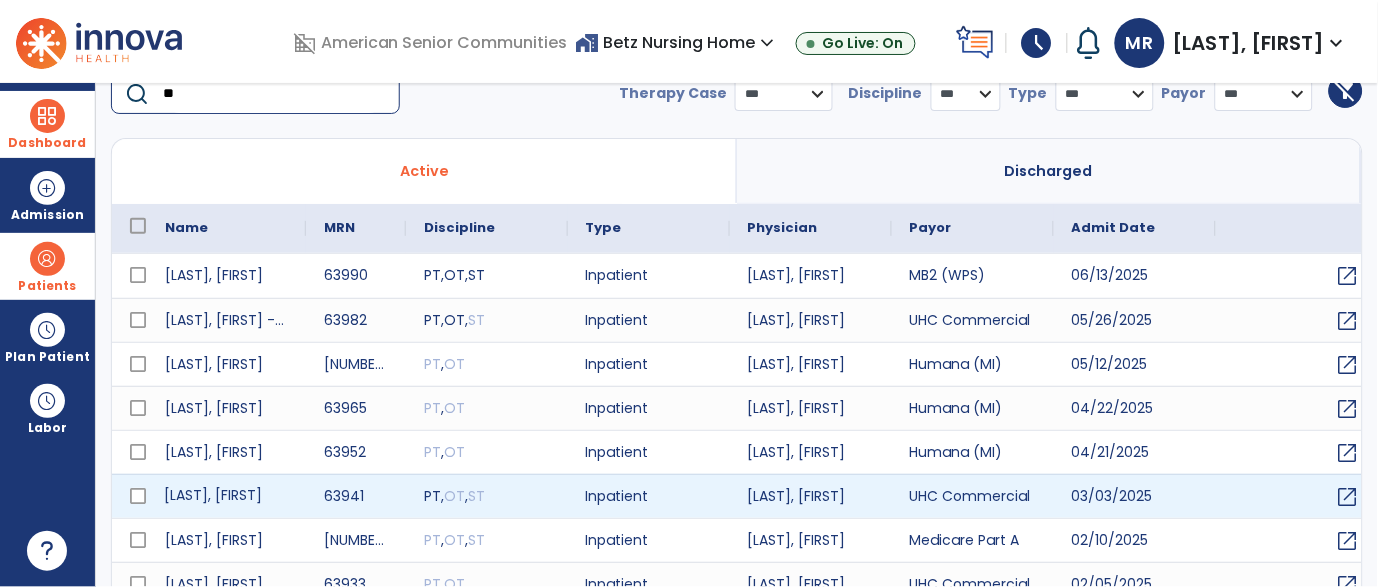 click on "Oradat, Sharon" at bounding box center (226, 496) 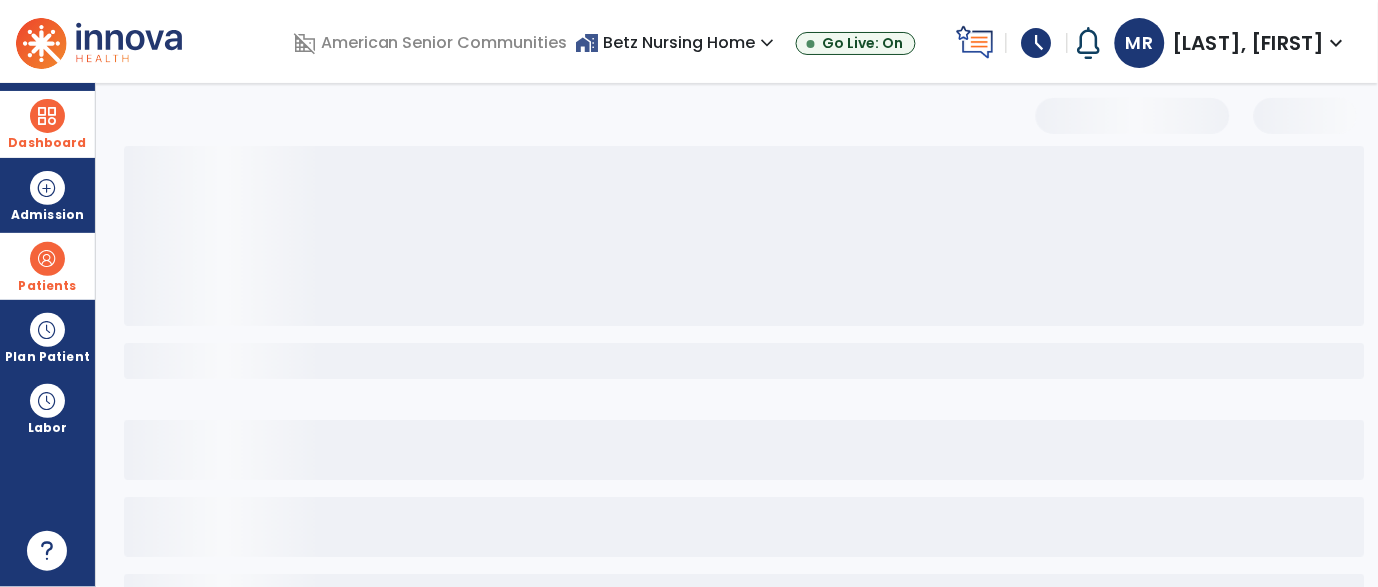 click at bounding box center (732, 484) 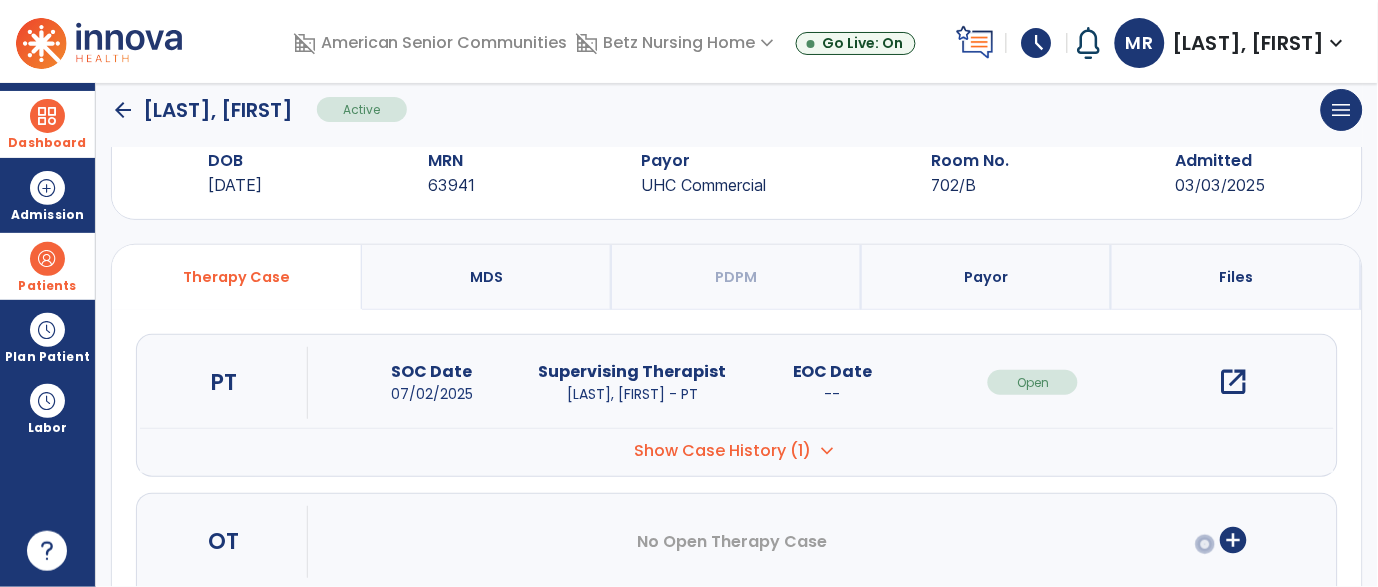 scroll, scrollTop: 46, scrollLeft: 0, axis: vertical 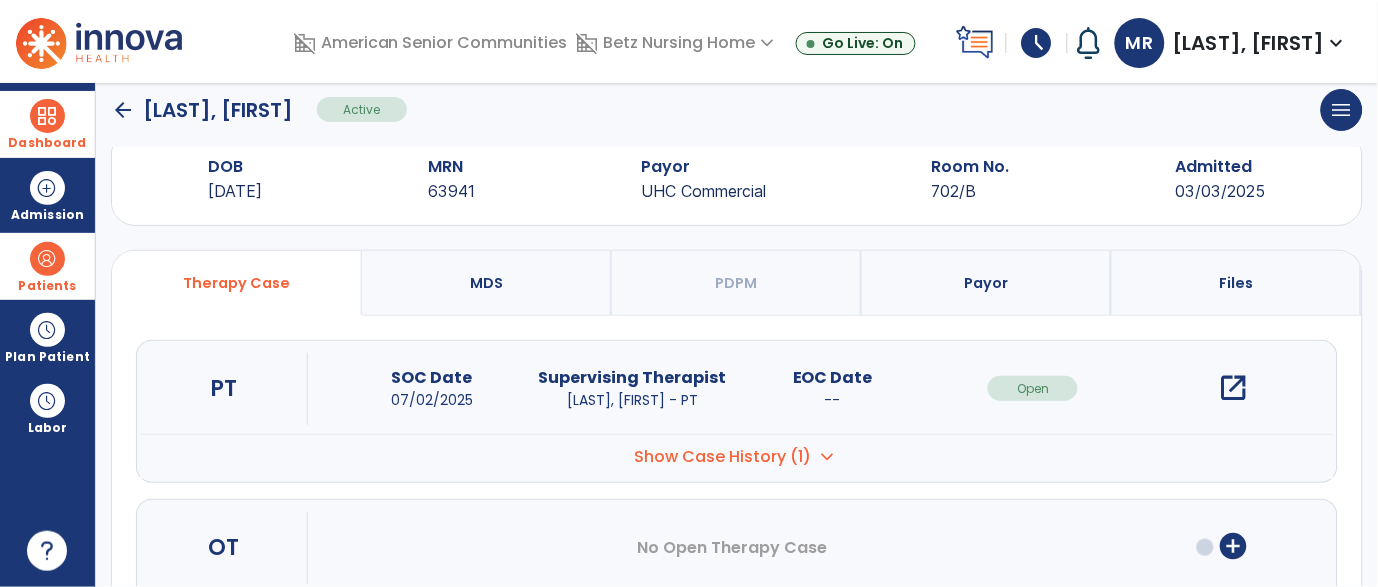 click on "open_in_new" at bounding box center [1234, 388] 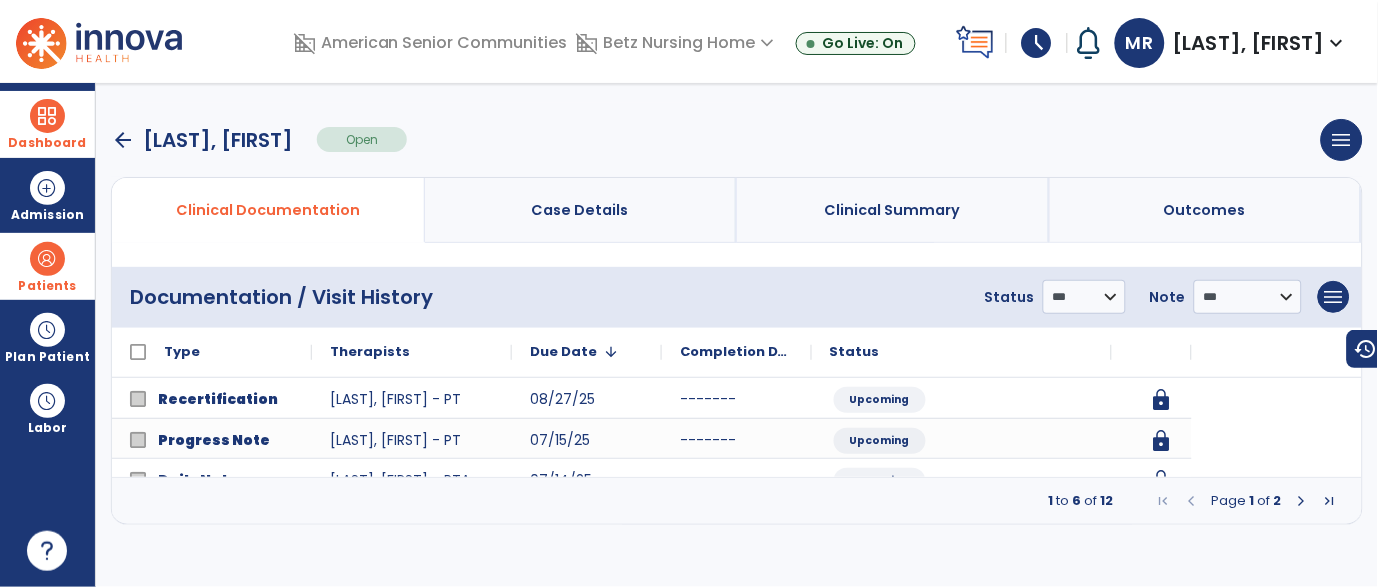 scroll, scrollTop: 0, scrollLeft: 0, axis: both 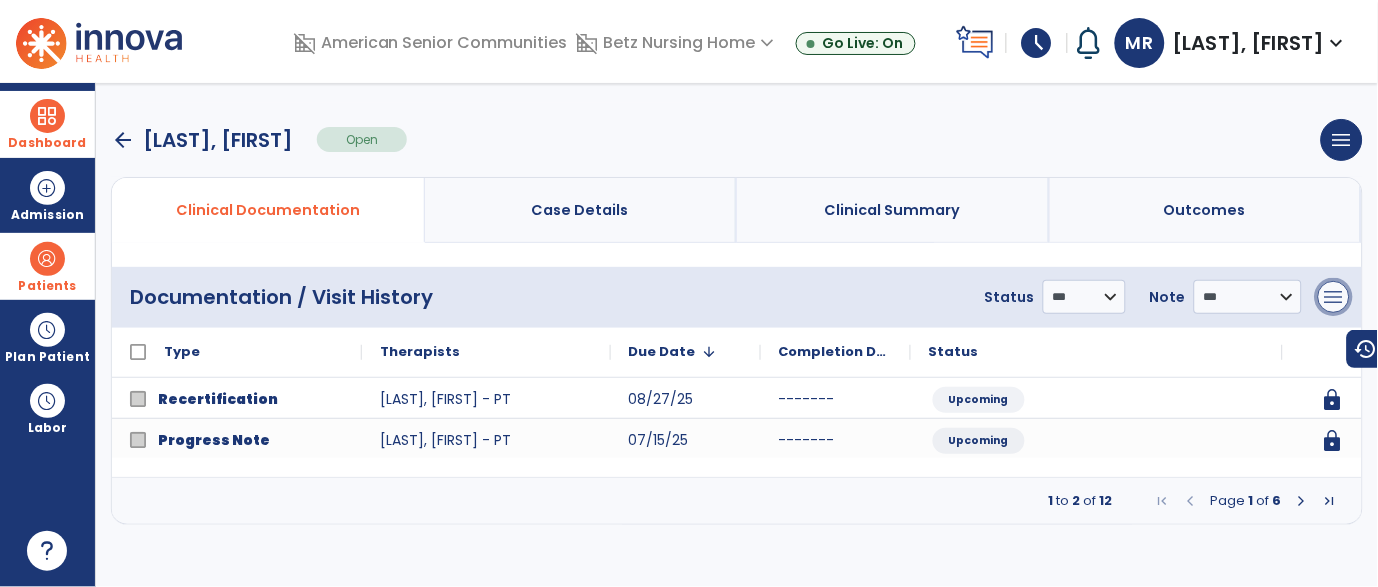 click on "menu" at bounding box center (1334, 297) 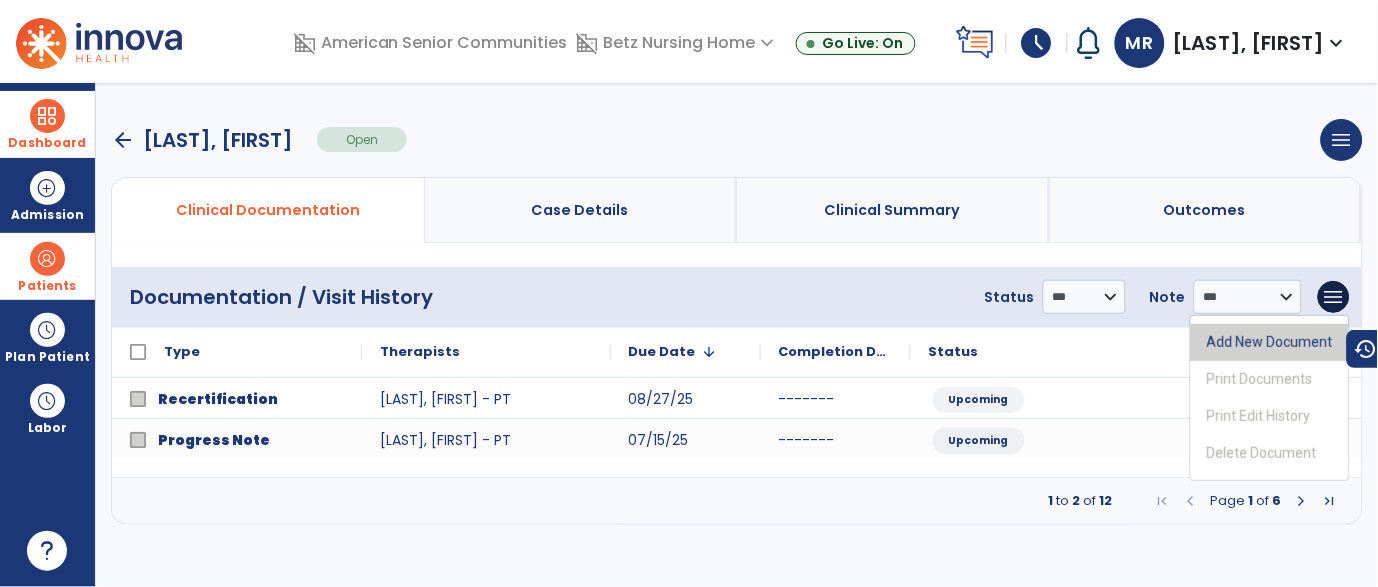click on "Add New Document" at bounding box center (1270, 342) 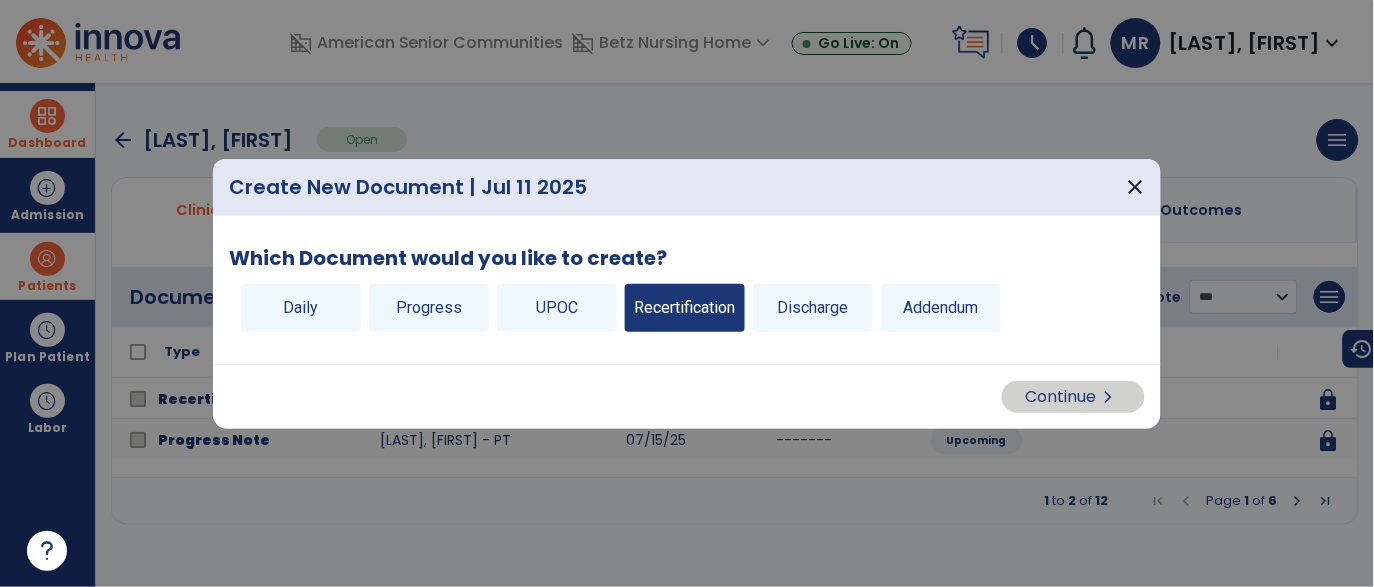 click on "Recertification" at bounding box center (685, 308) 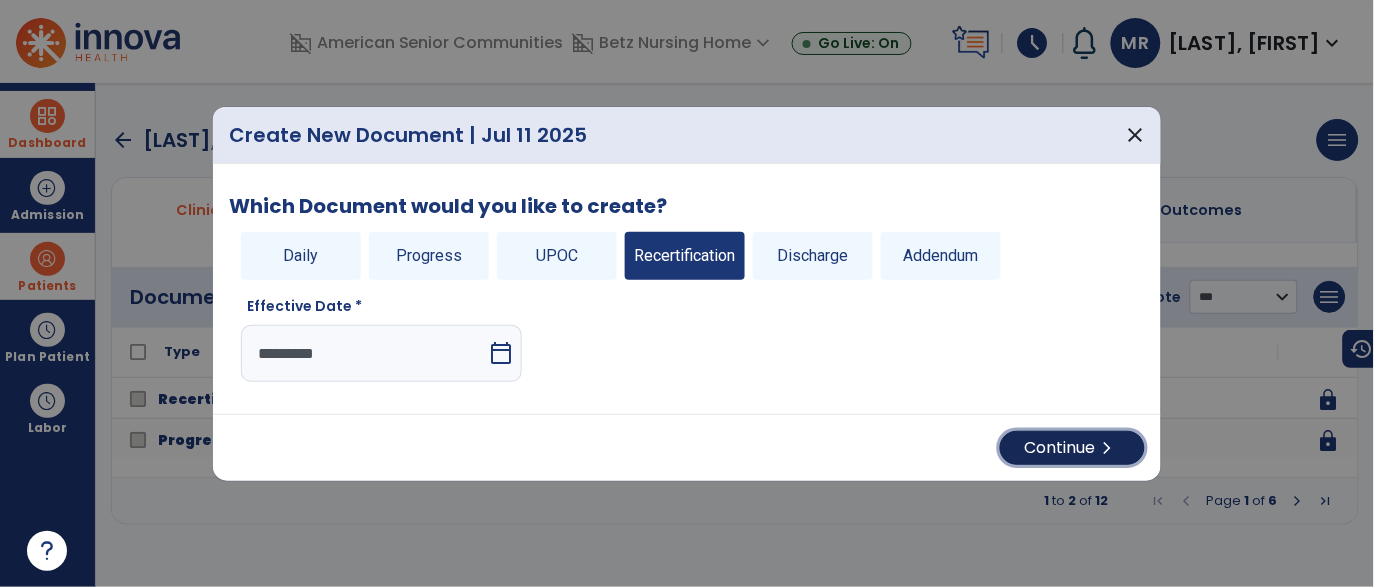 click on "Continue   chevron_right" at bounding box center [1072, 448] 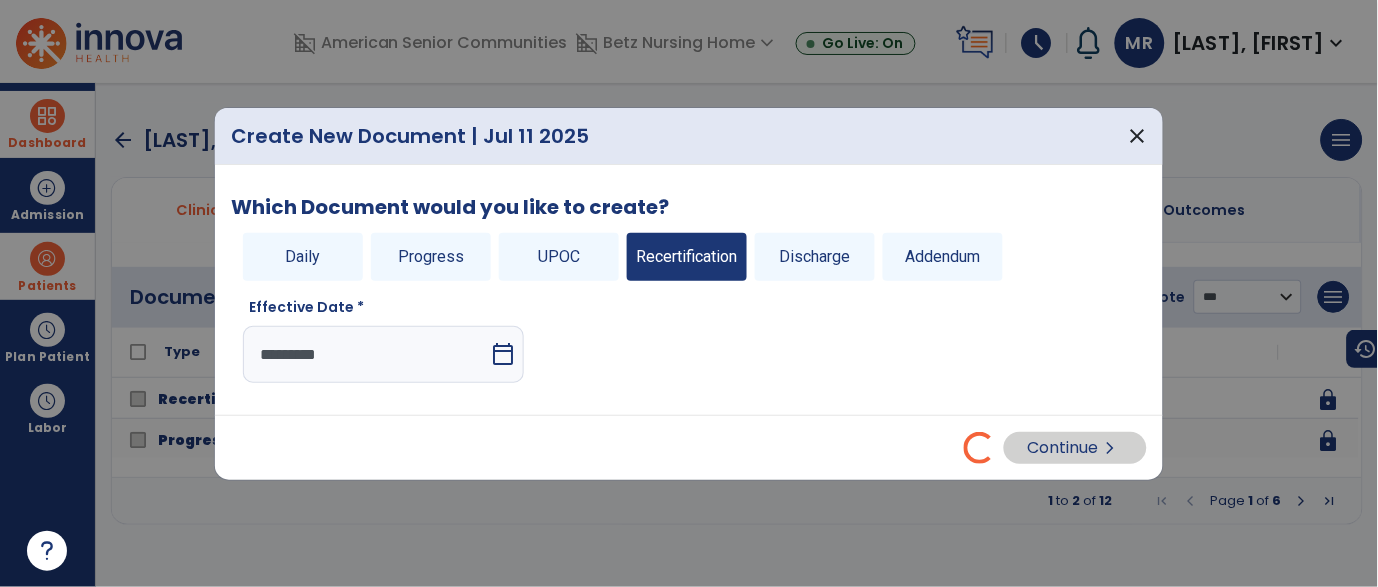 select on "**" 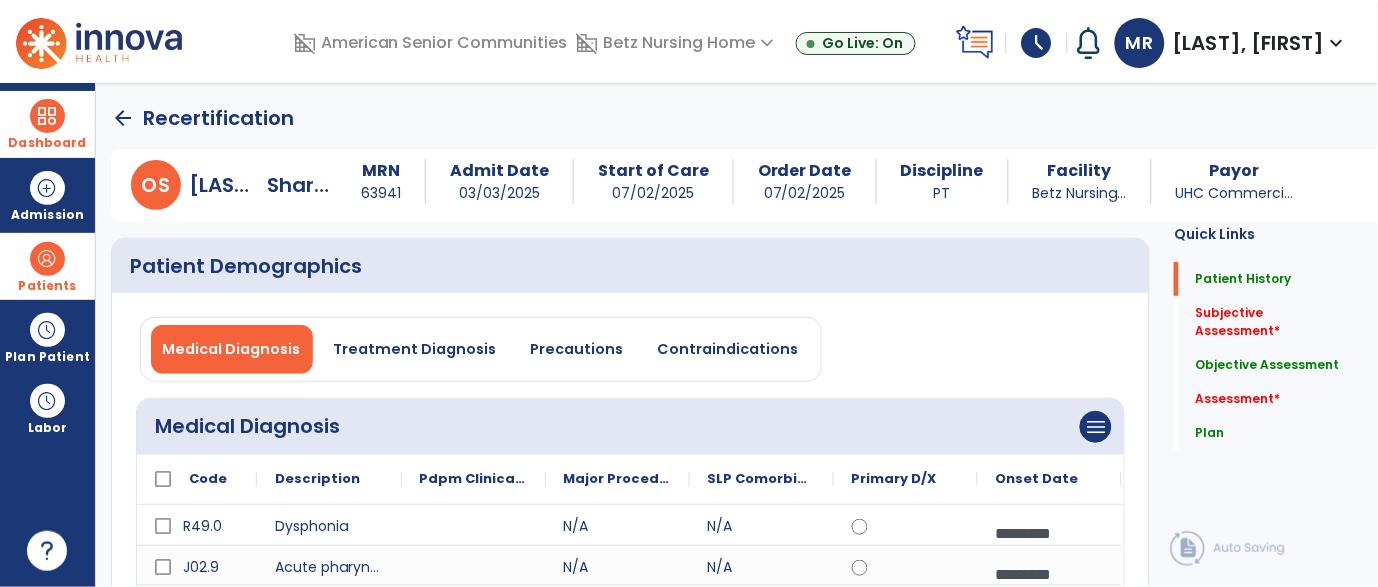 click on "arrow_back" 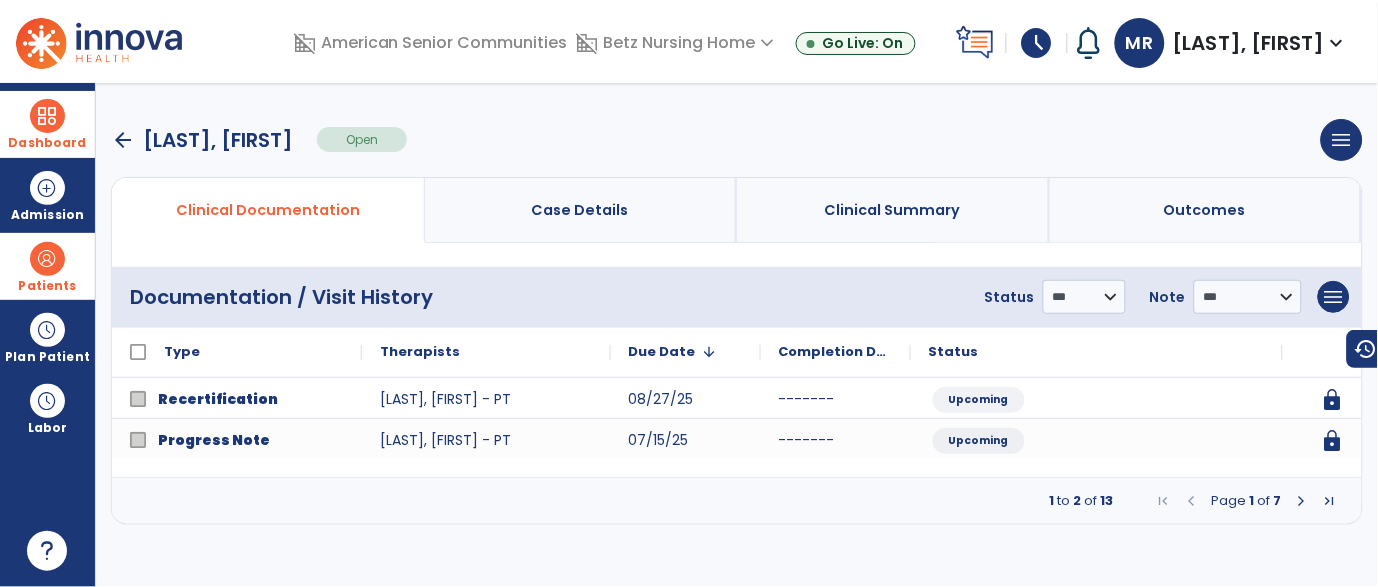 click on "arrow_back" at bounding box center [123, 140] 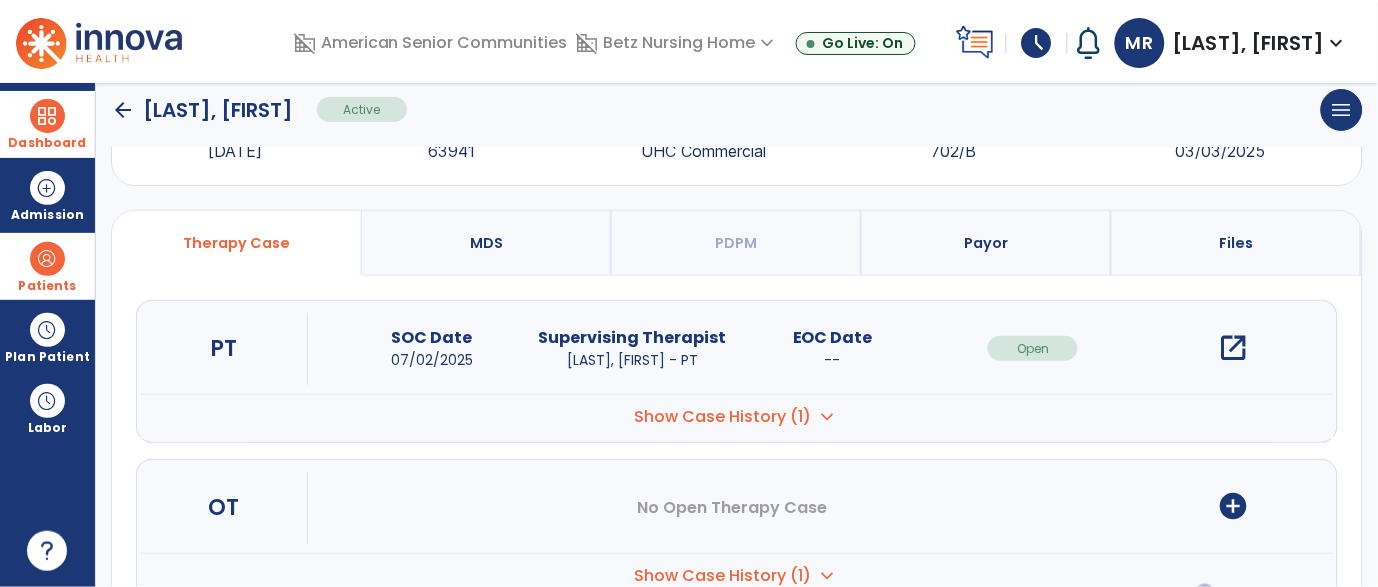 scroll, scrollTop: 0, scrollLeft: 0, axis: both 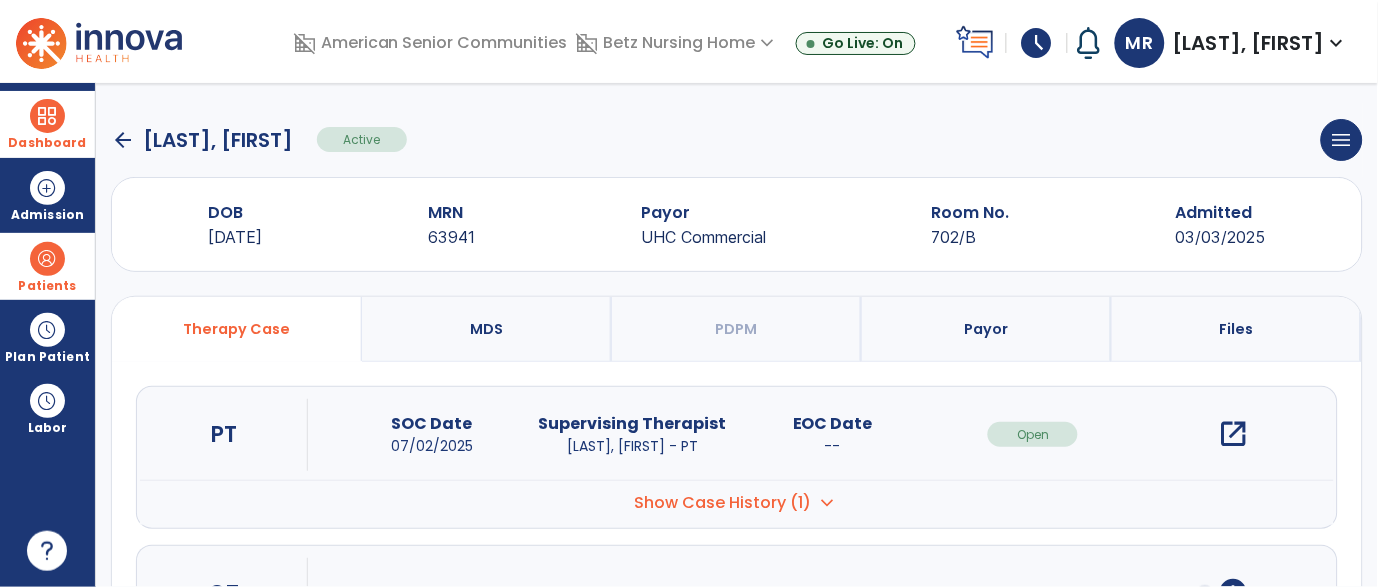click on "arrow_back" 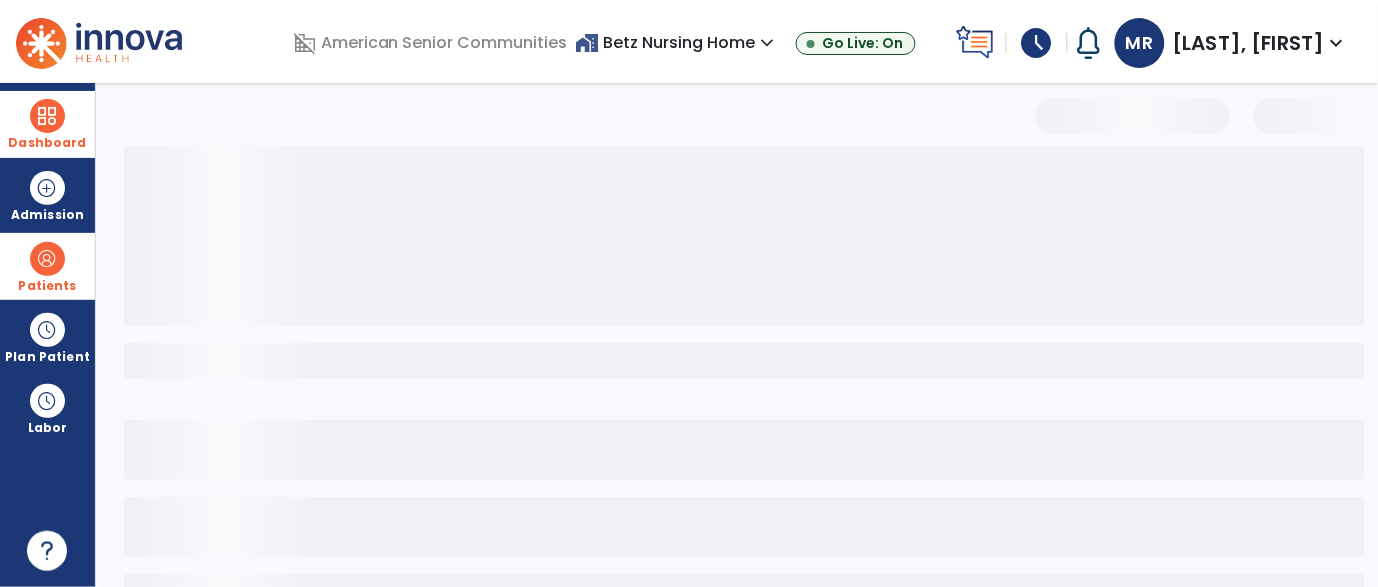 select on "***" 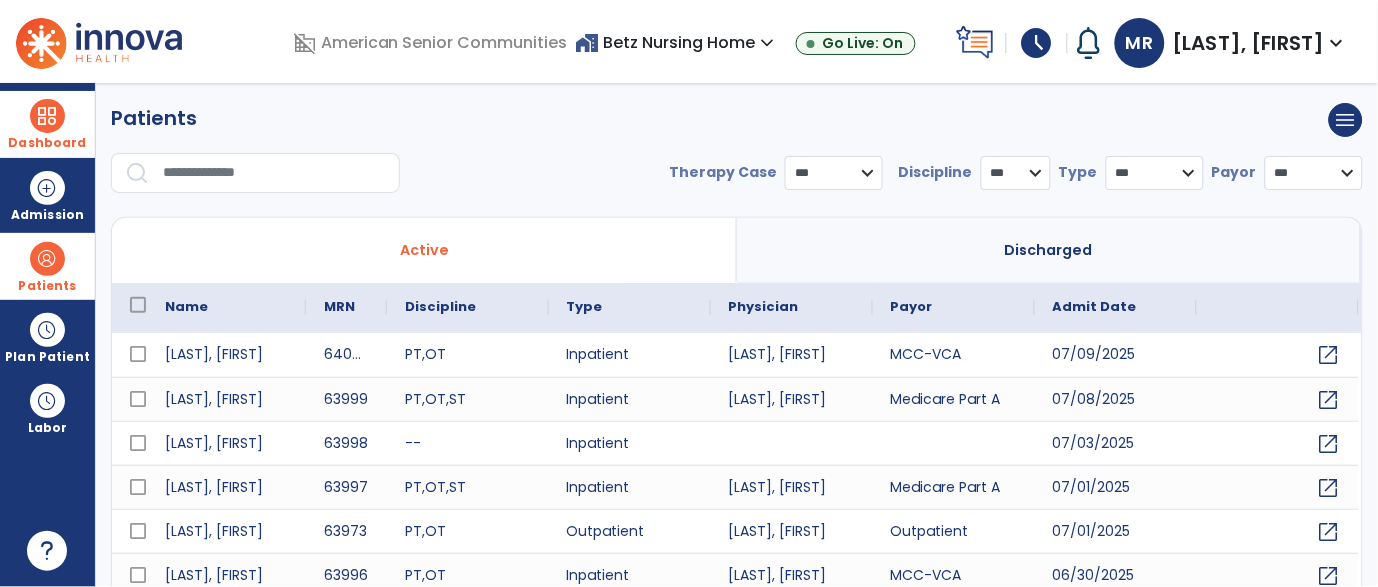 click at bounding box center [47, 116] 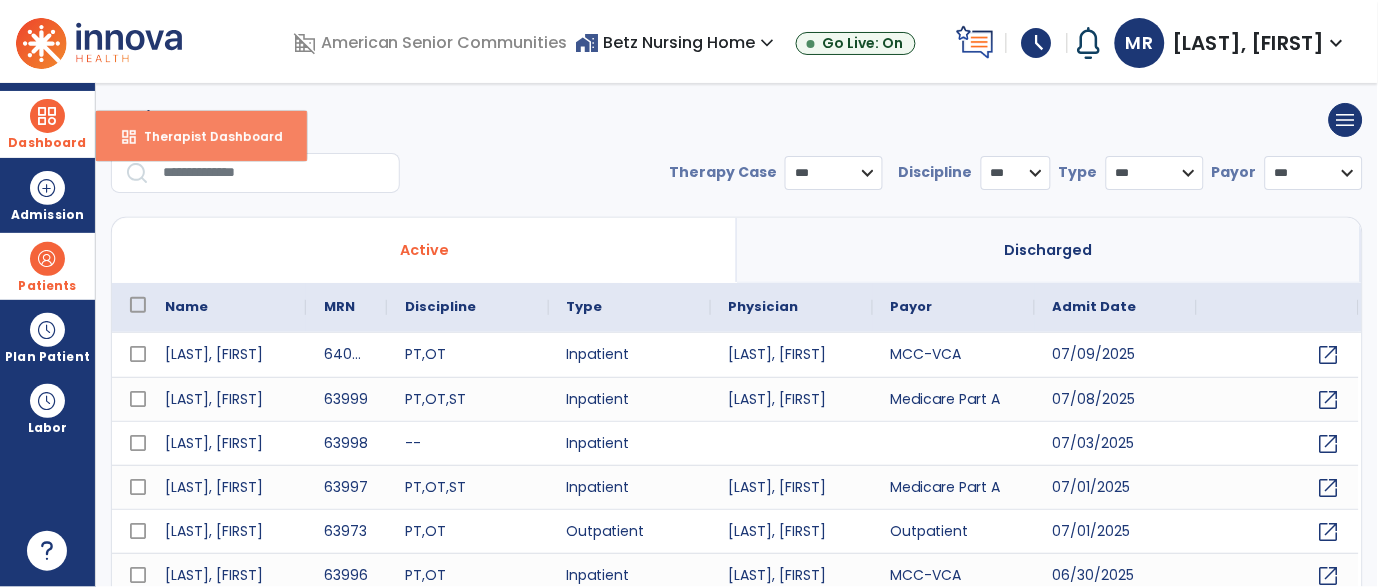 click on "dashboard  Therapist Dashboard" at bounding box center [201, 136] 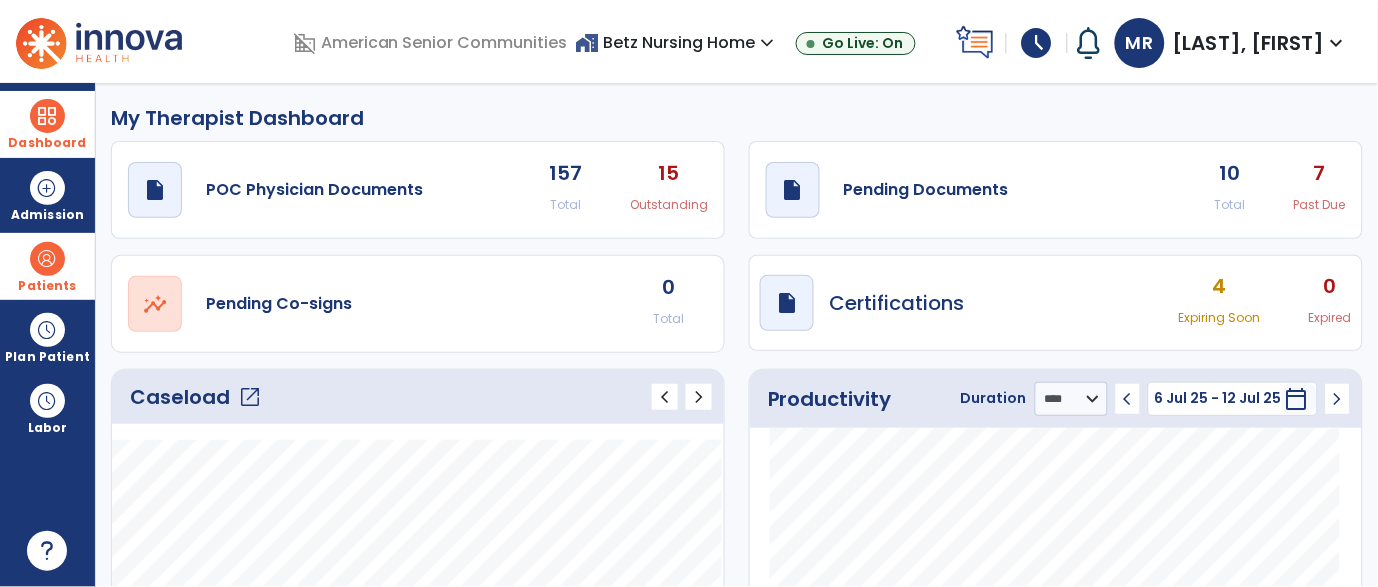 click on "10" 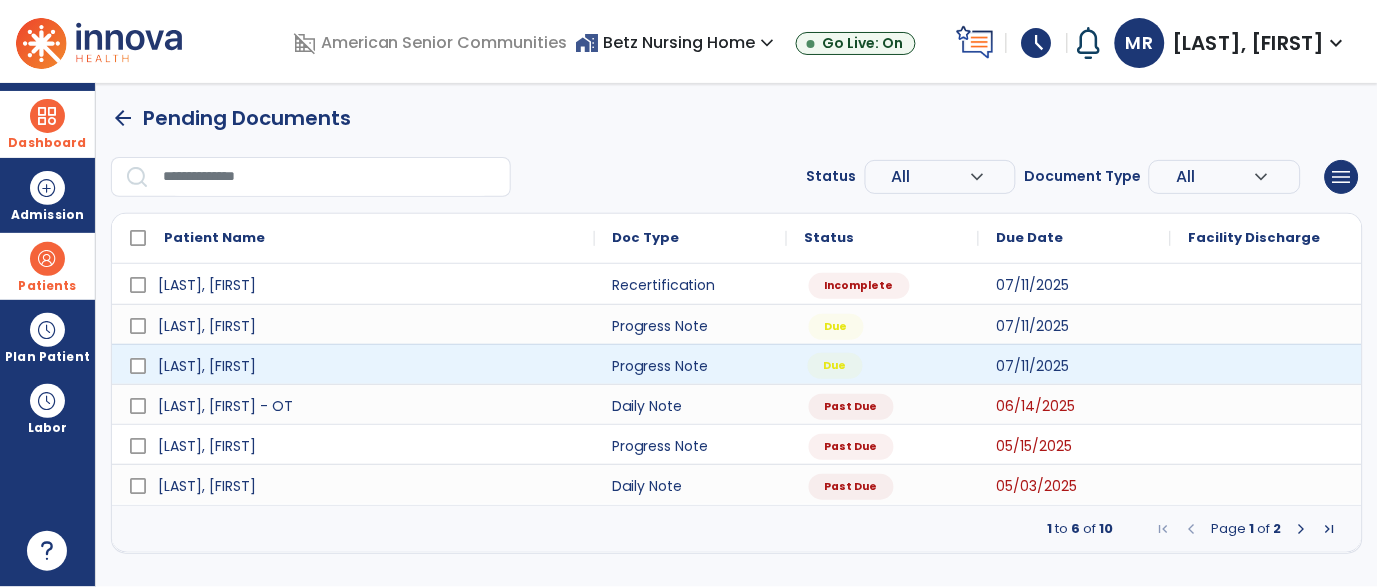click on "Due" at bounding box center (835, 366) 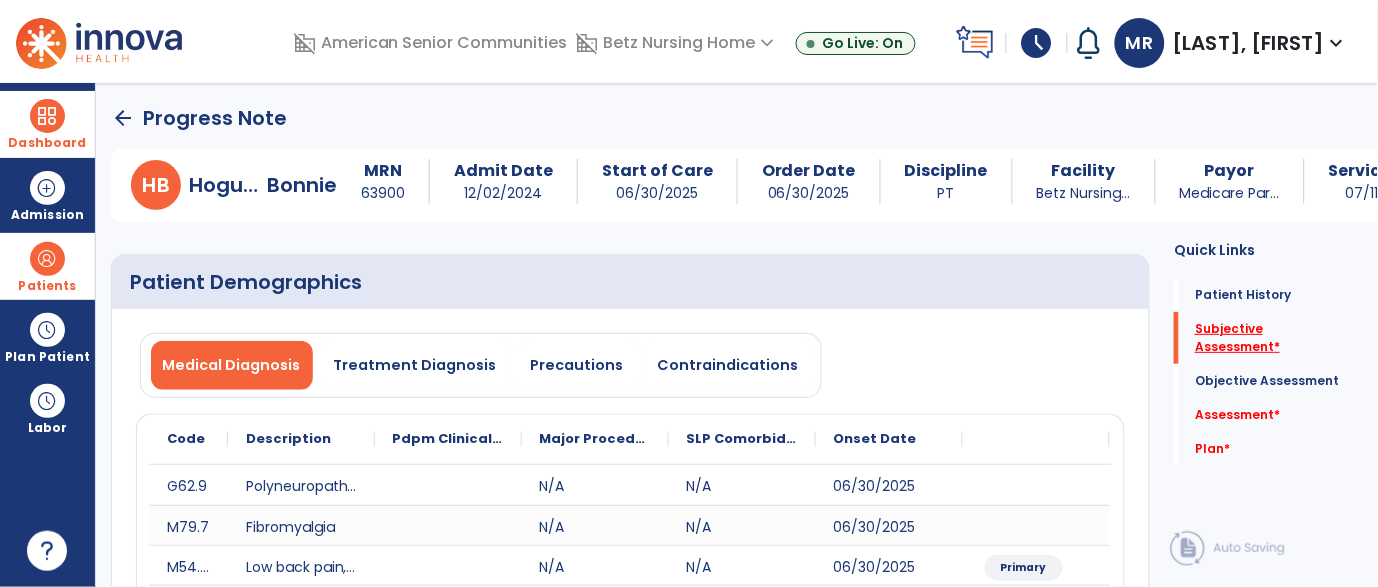 scroll, scrollTop: 41, scrollLeft: 0, axis: vertical 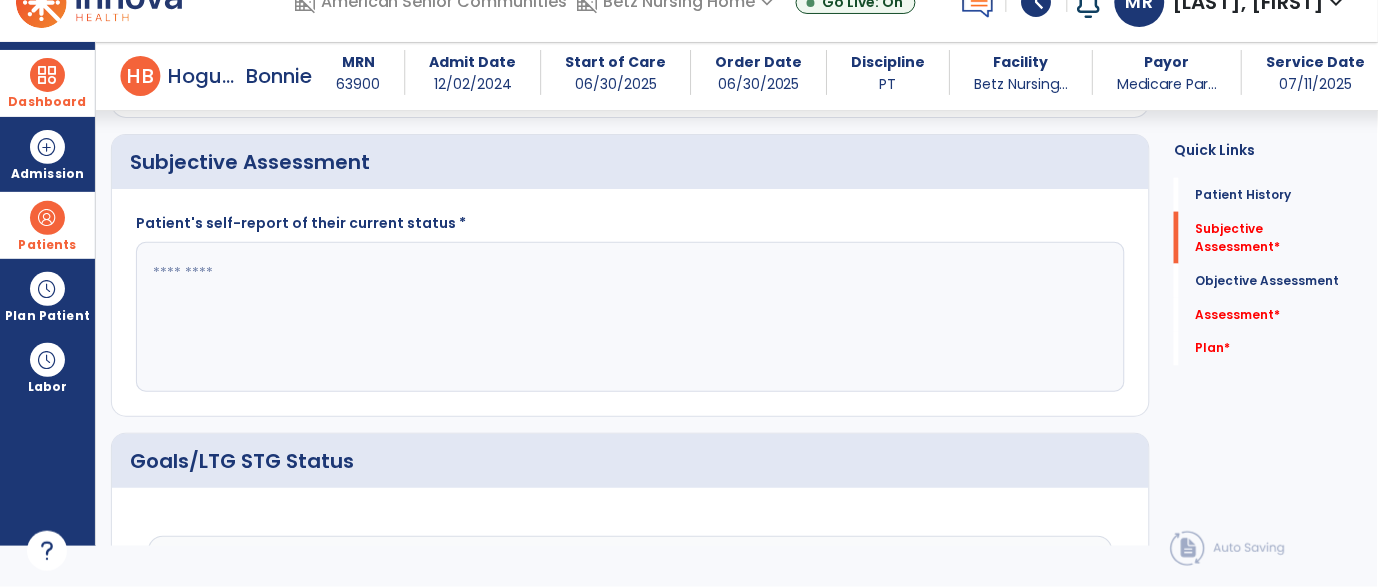 click 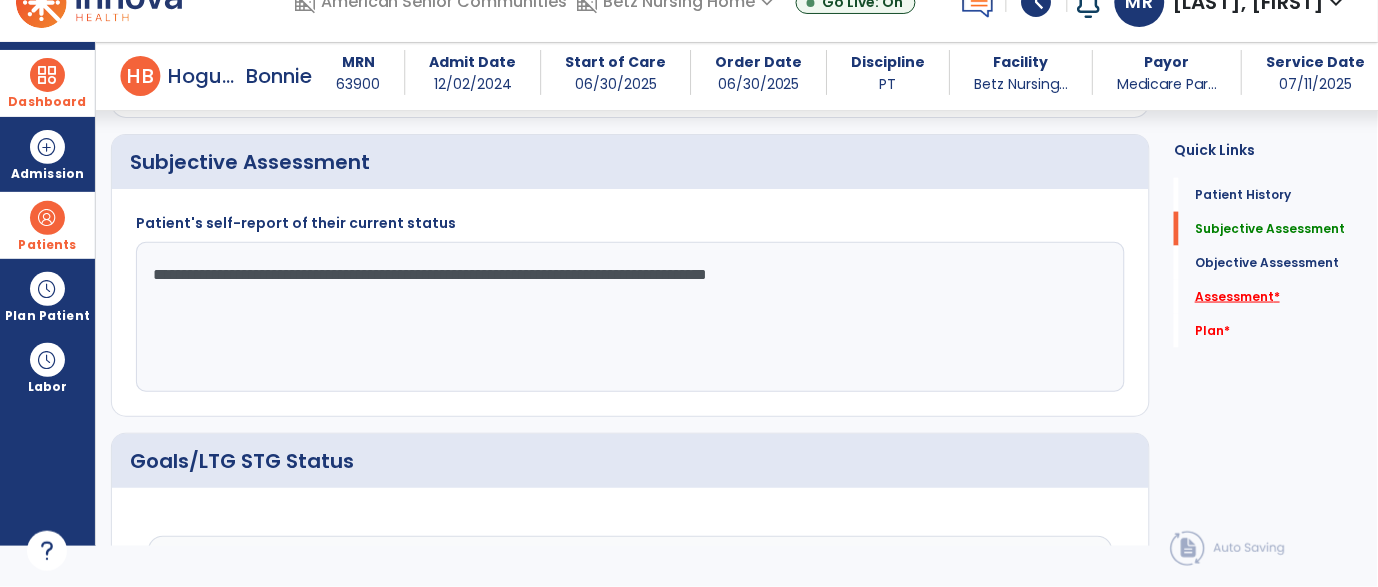 type on "**********" 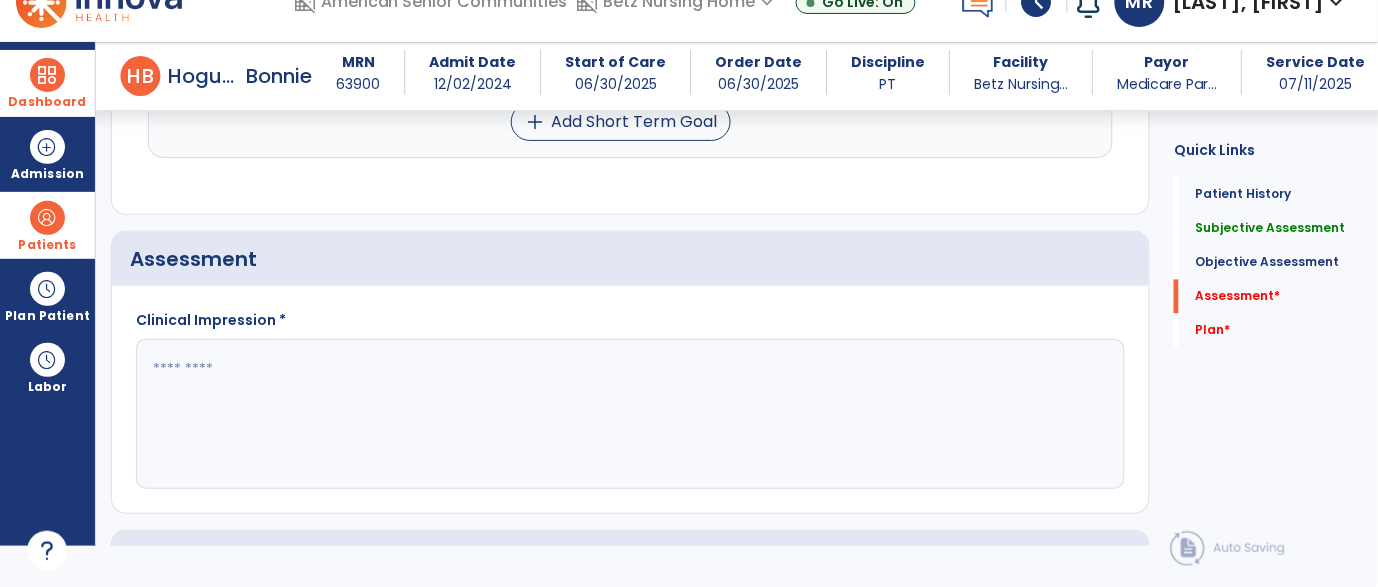 scroll, scrollTop: 2290, scrollLeft: 0, axis: vertical 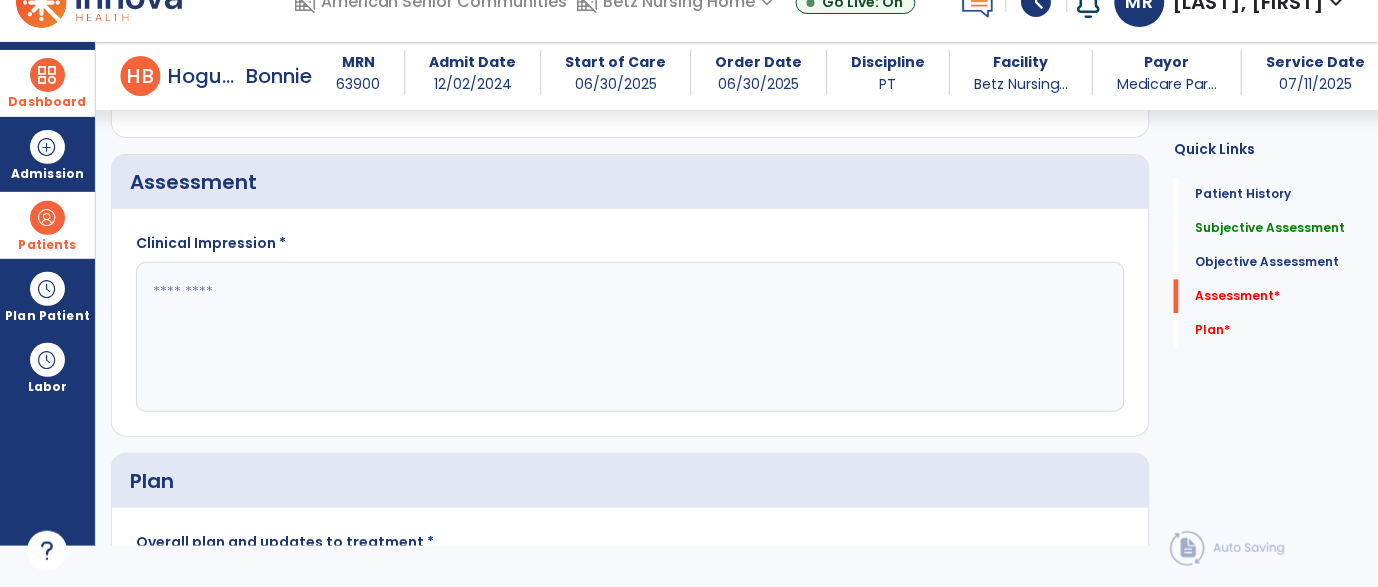 click 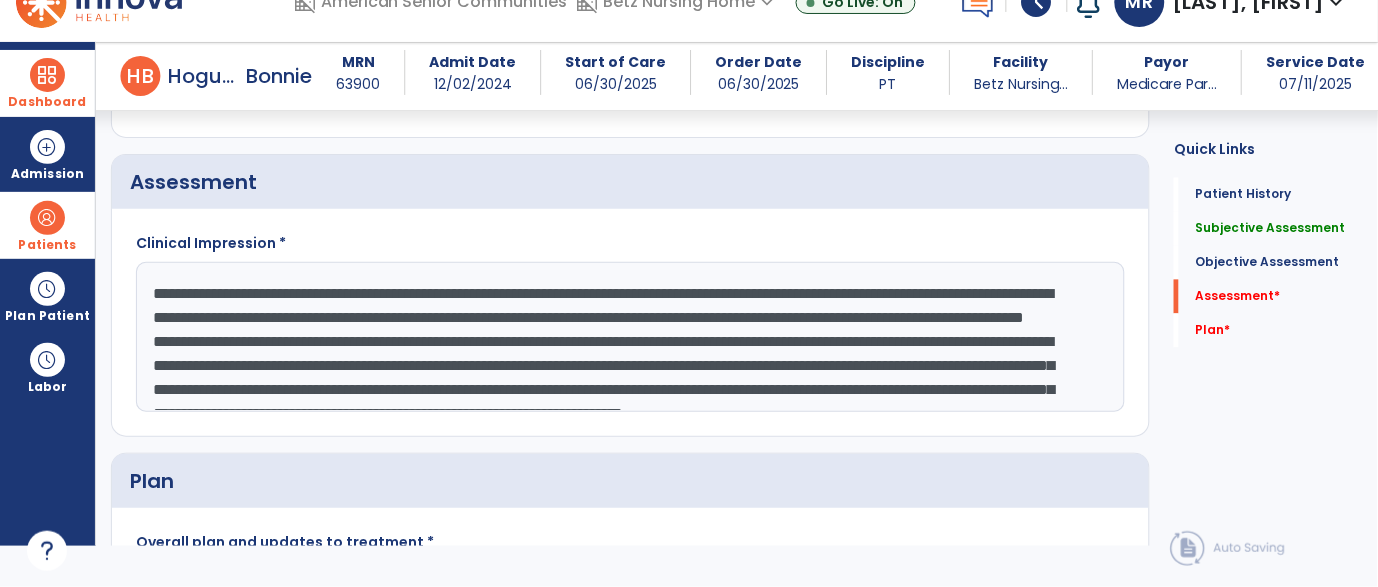 scroll, scrollTop: 63, scrollLeft: 0, axis: vertical 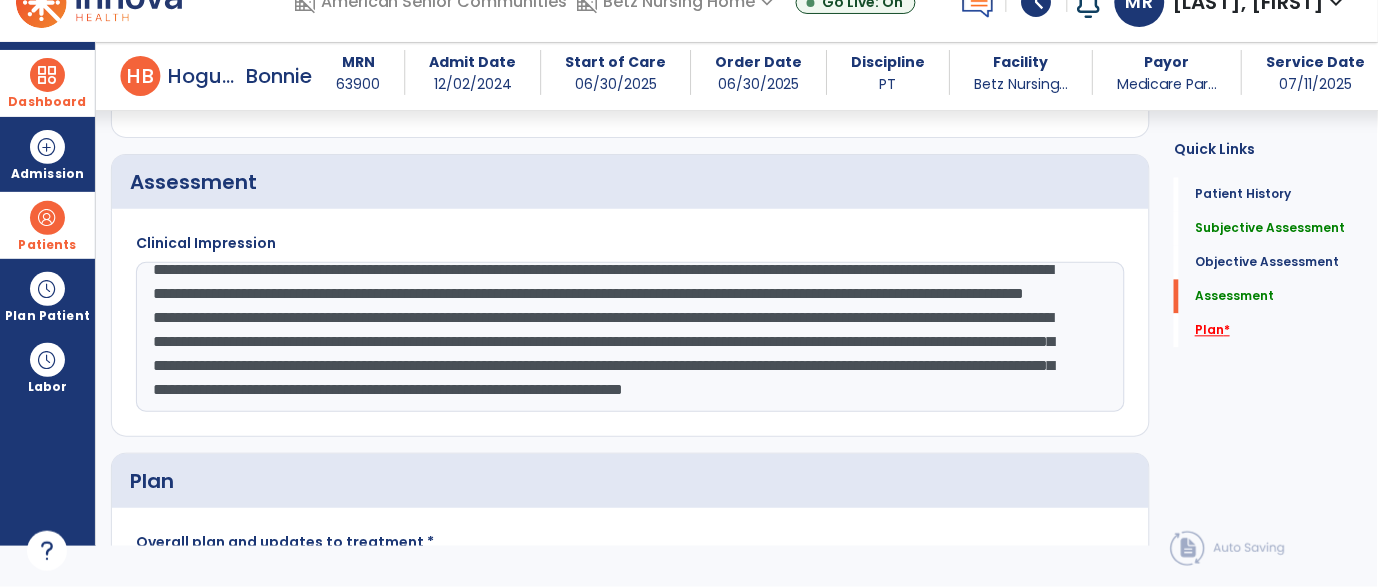 type on "**********" 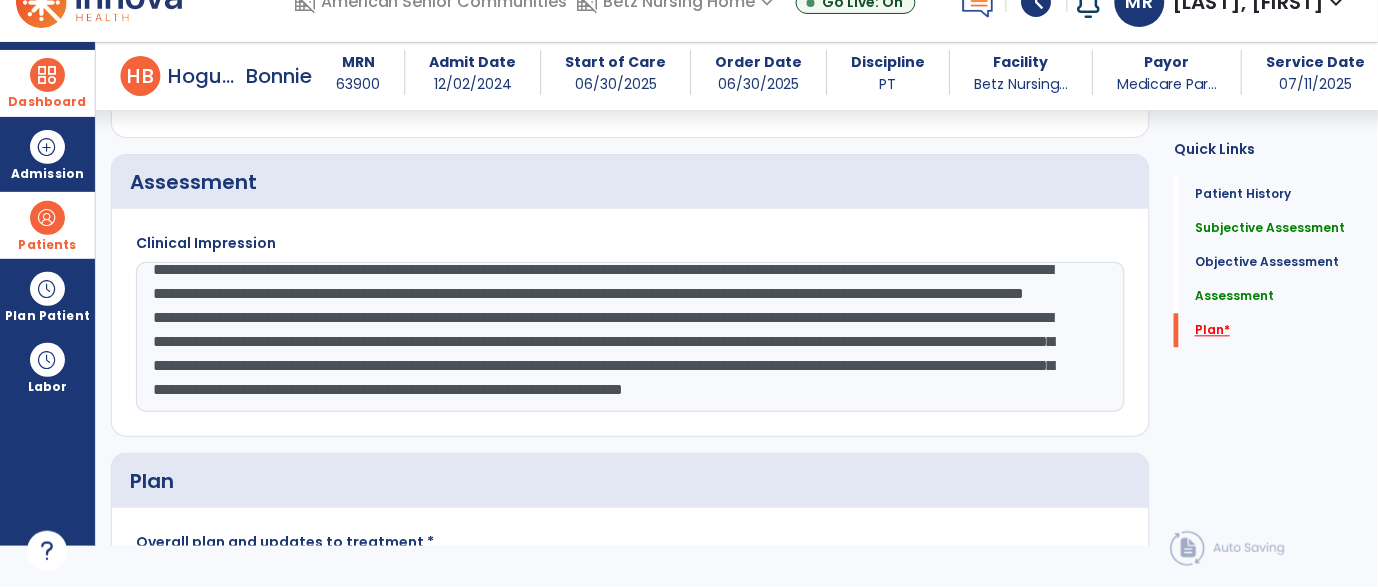 scroll, scrollTop: 2447, scrollLeft: 0, axis: vertical 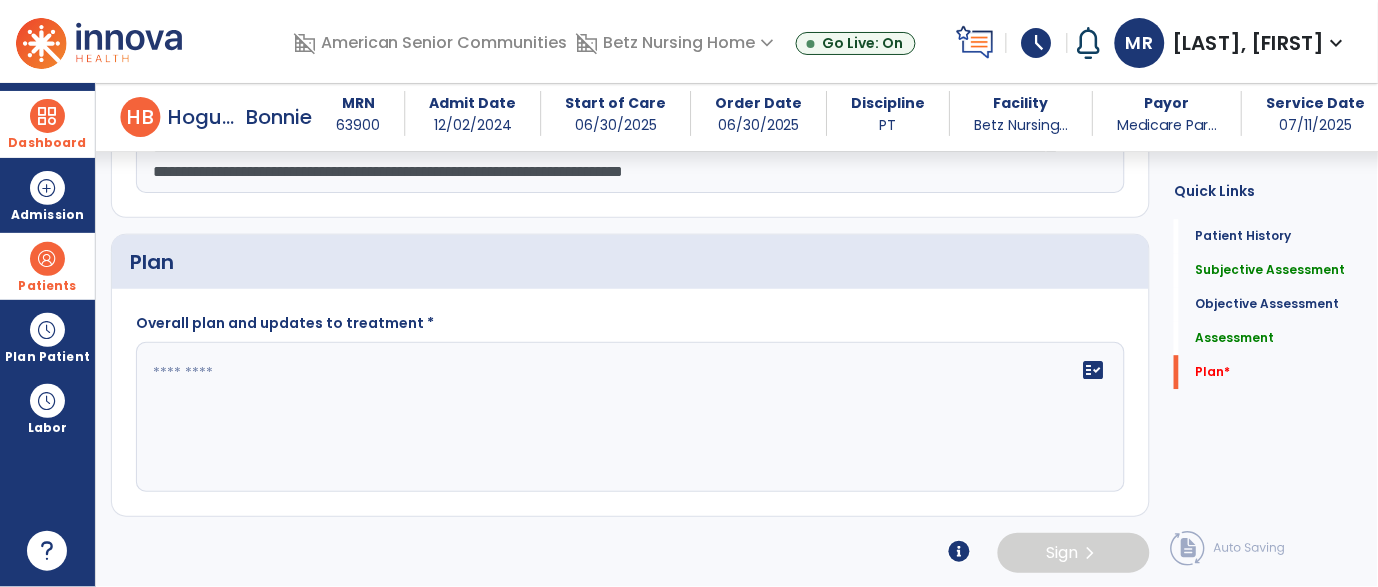 click on "fact_check" 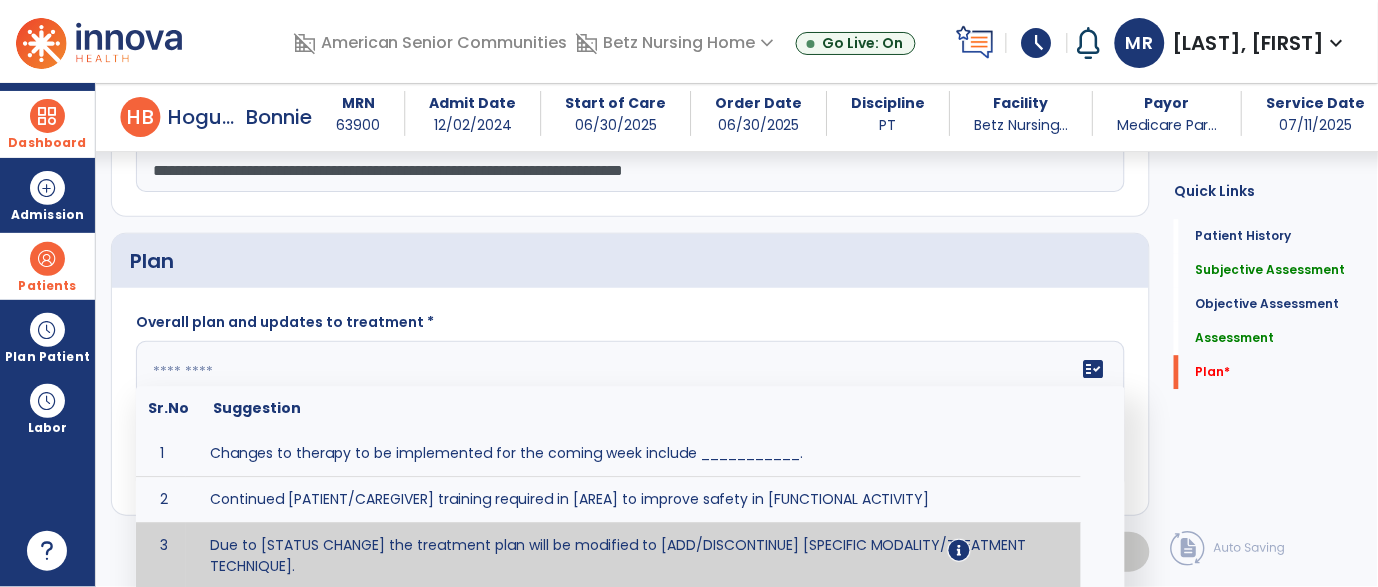paste on "**********" 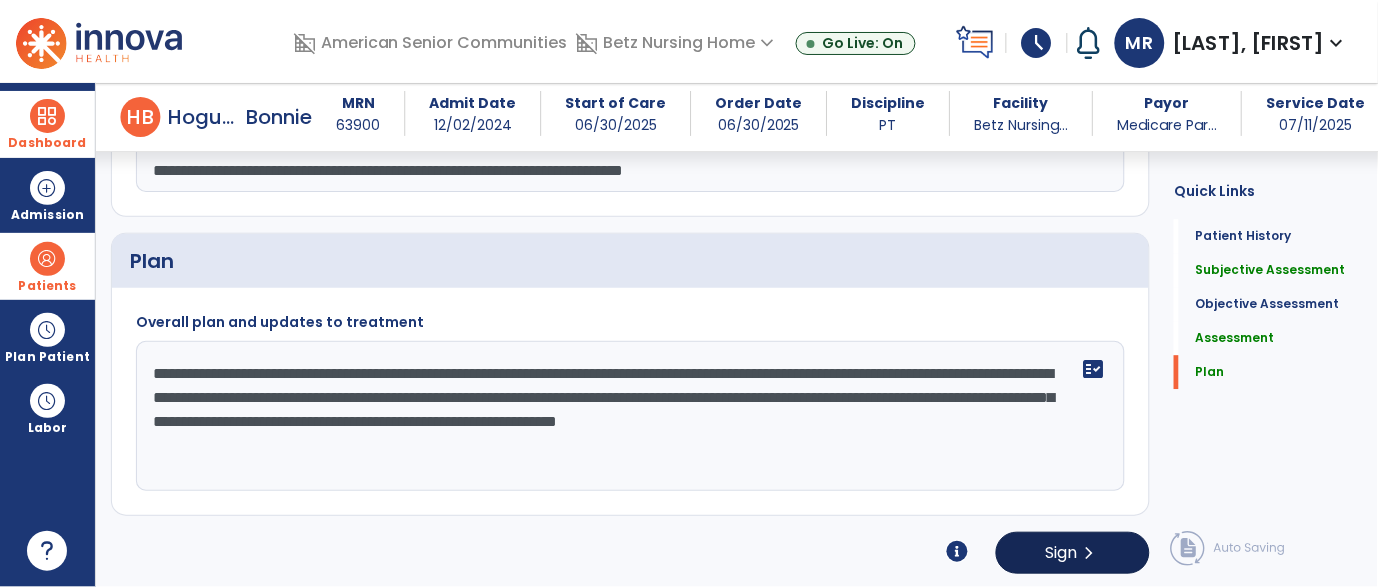 type on "**********" 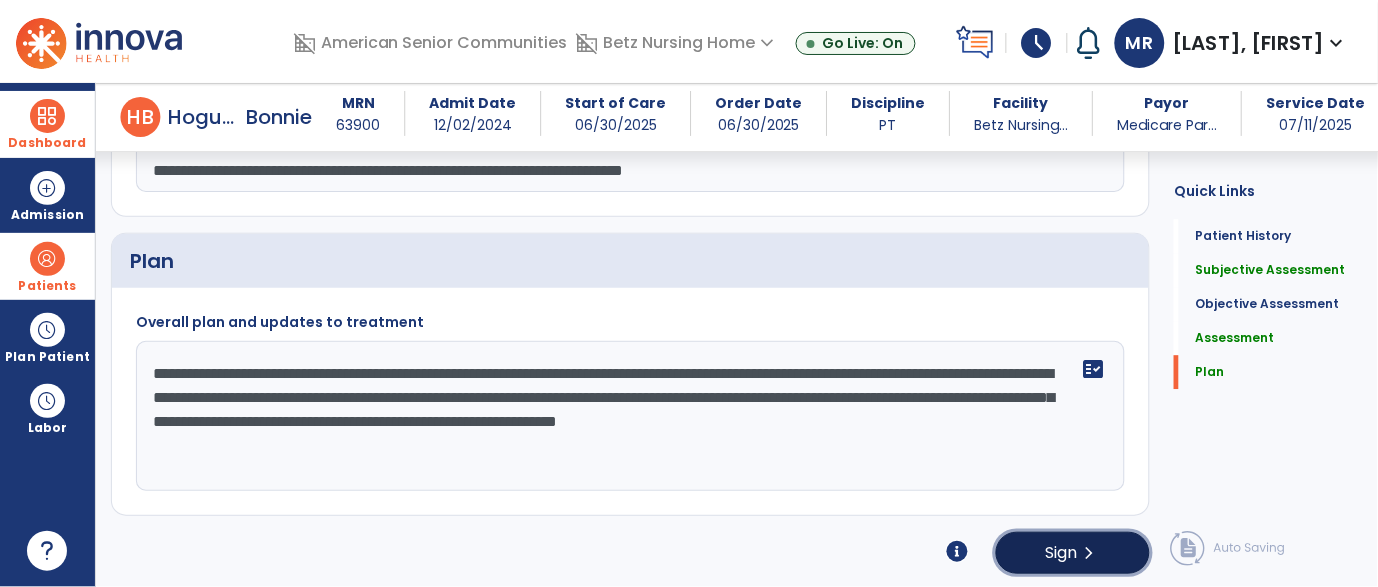 click on "chevron_right" 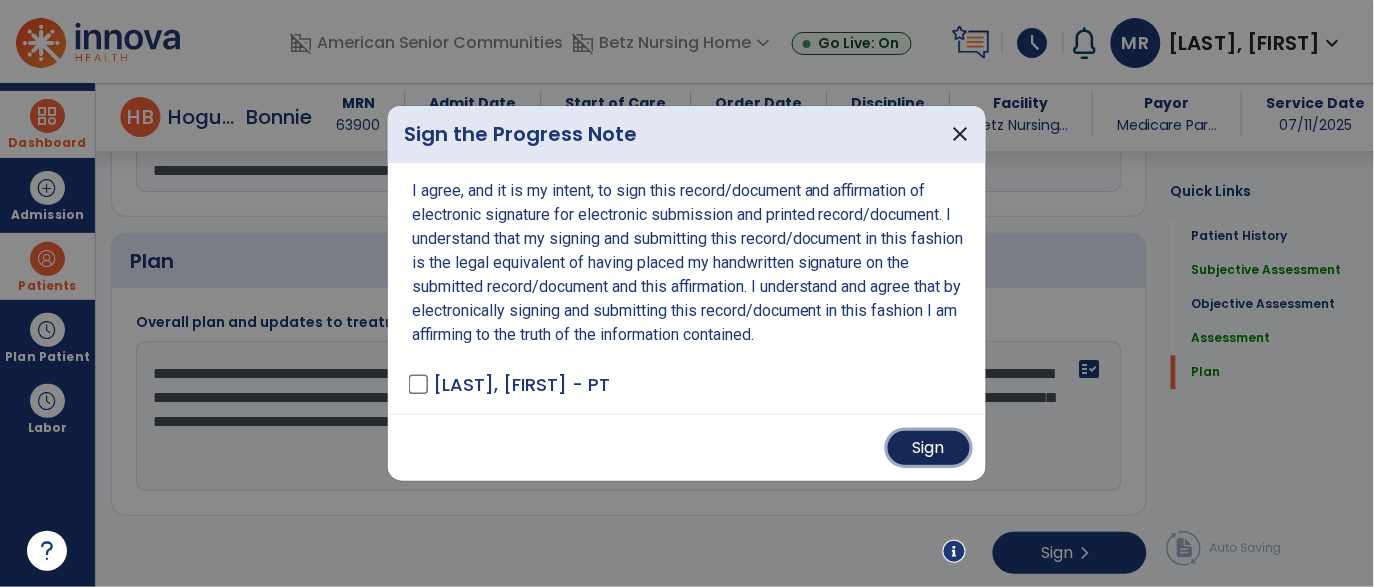 click on "Sign" at bounding box center [929, 448] 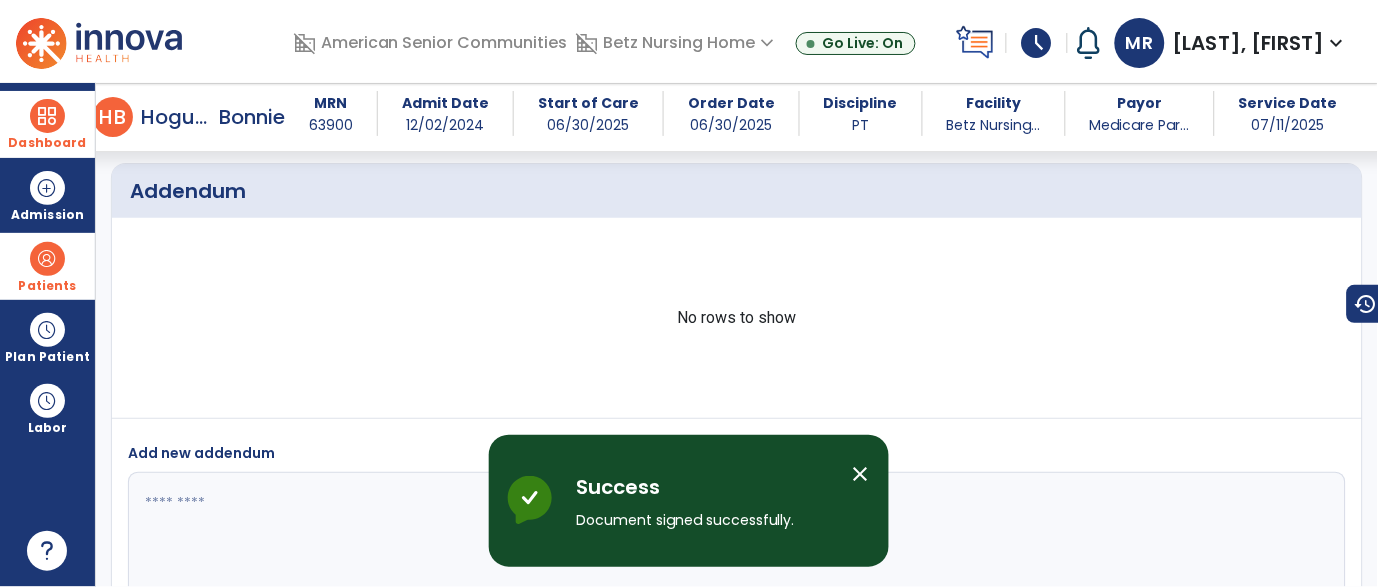 scroll, scrollTop: 3381, scrollLeft: 0, axis: vertical 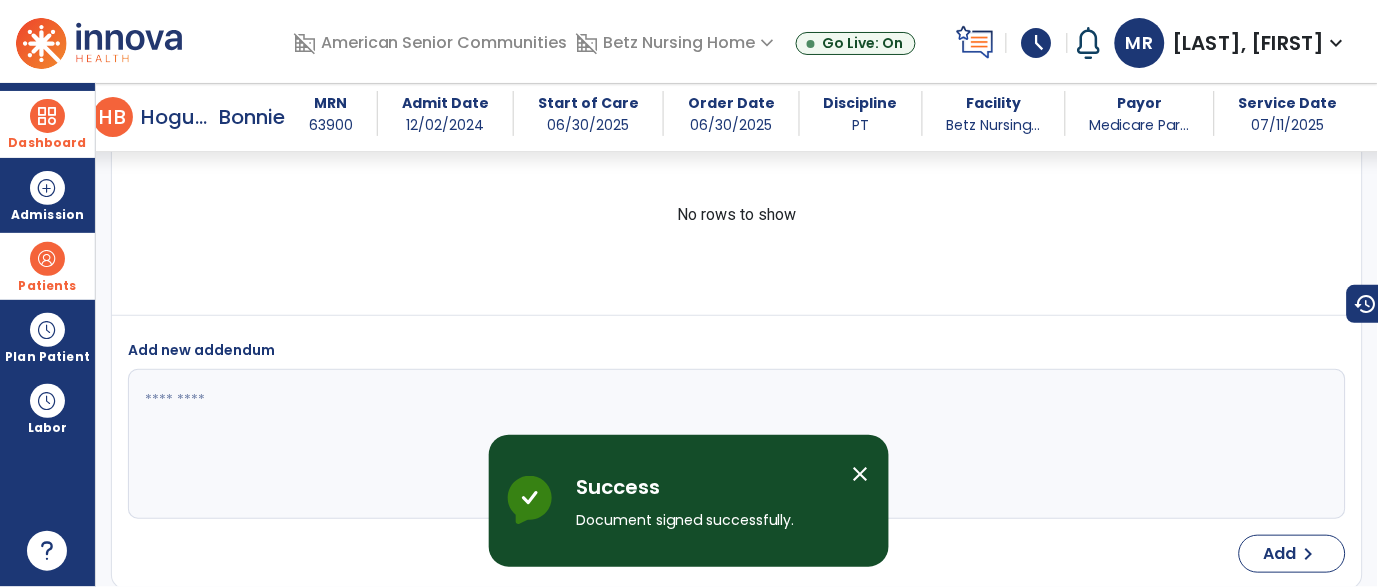 click on "close" at bounding box center [861, 474] 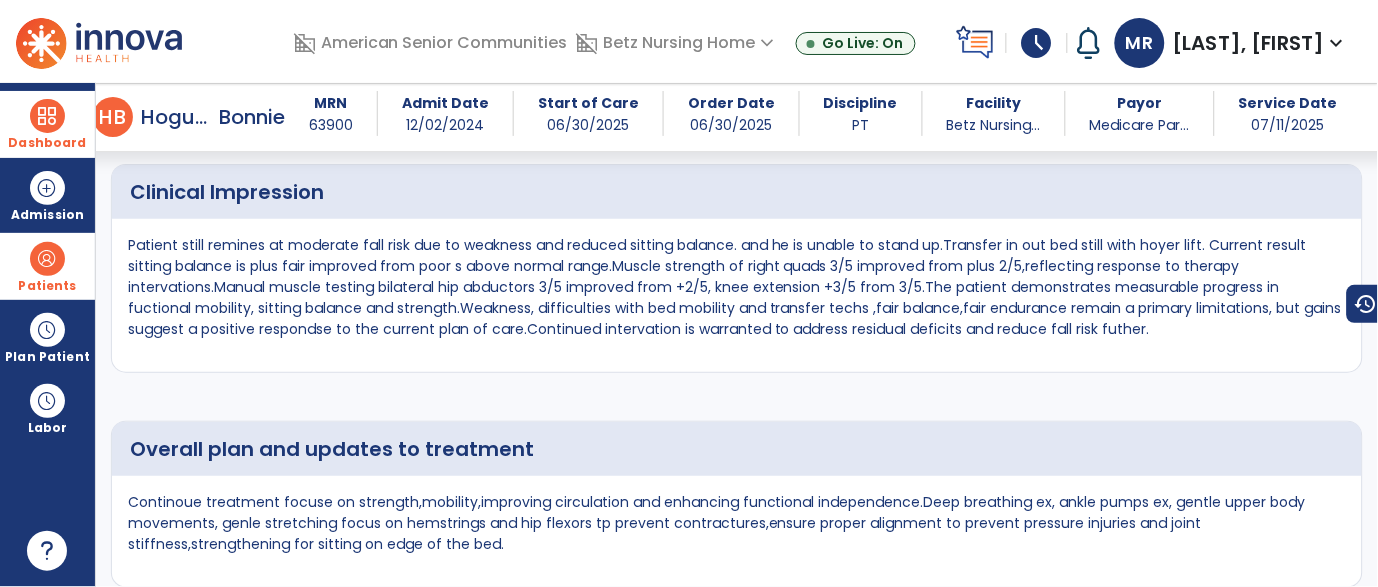 scroll, scrollTop: 2795, scrollLeft: 0, axis: vertical 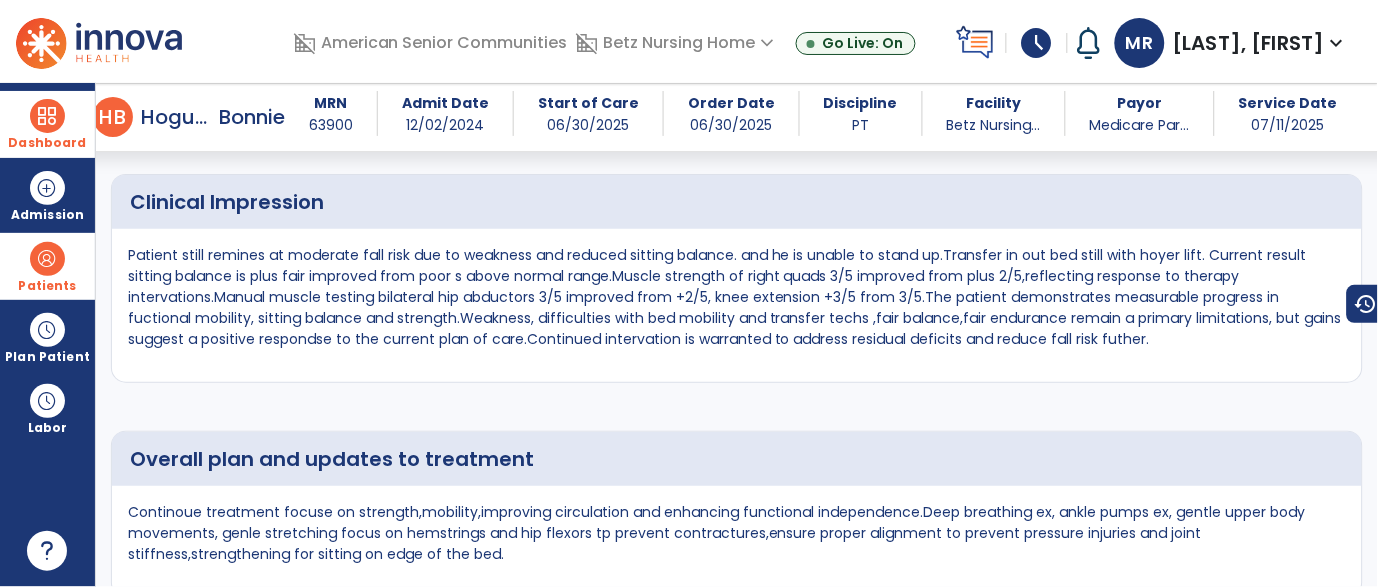 click at bounding box center [47, 116] 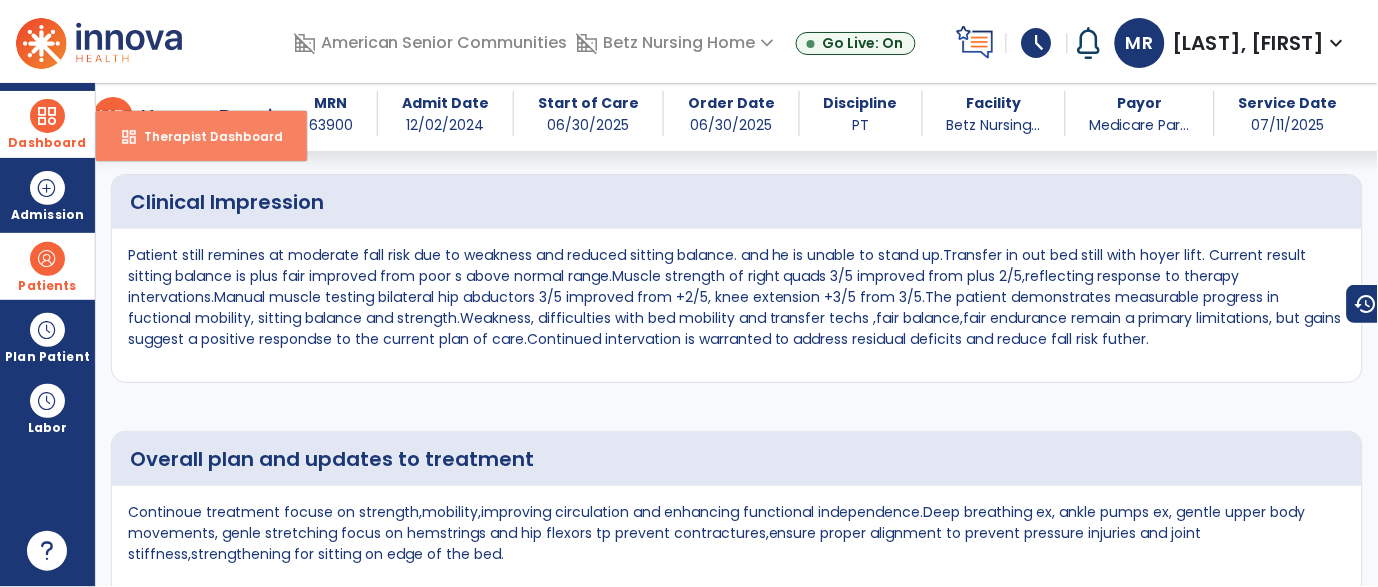click on "Therapist Dashboard" at bounding box center [205, 136] 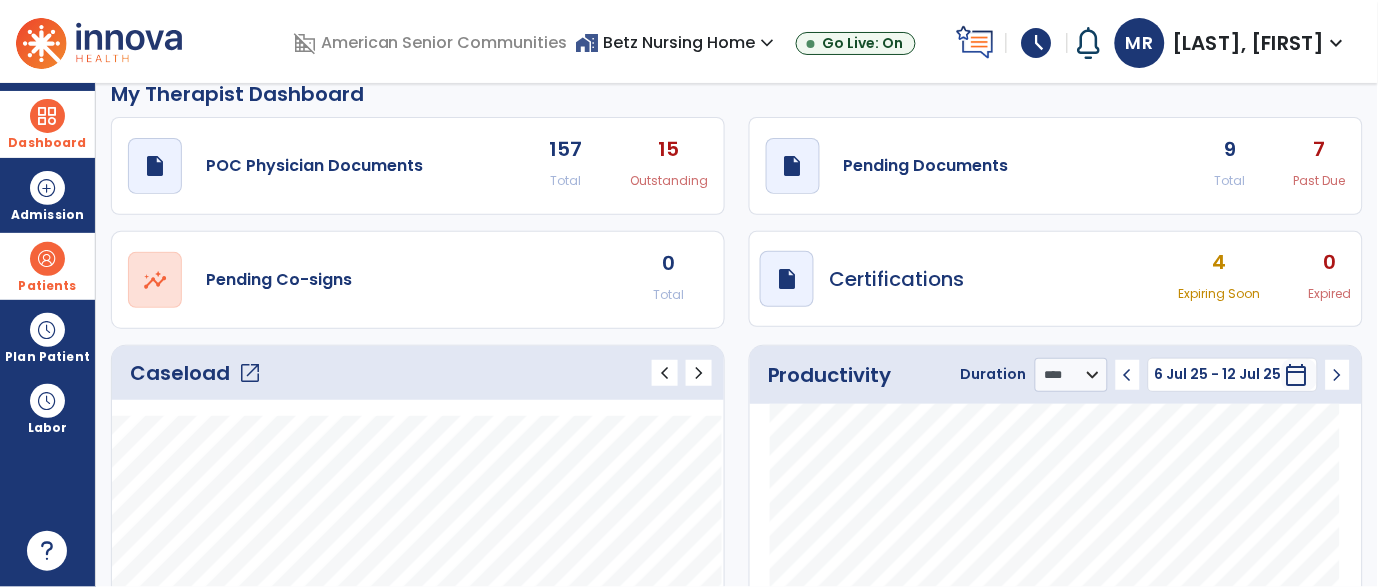 scroll, scrollTop: 0, scrollLeft: 0, axis: both 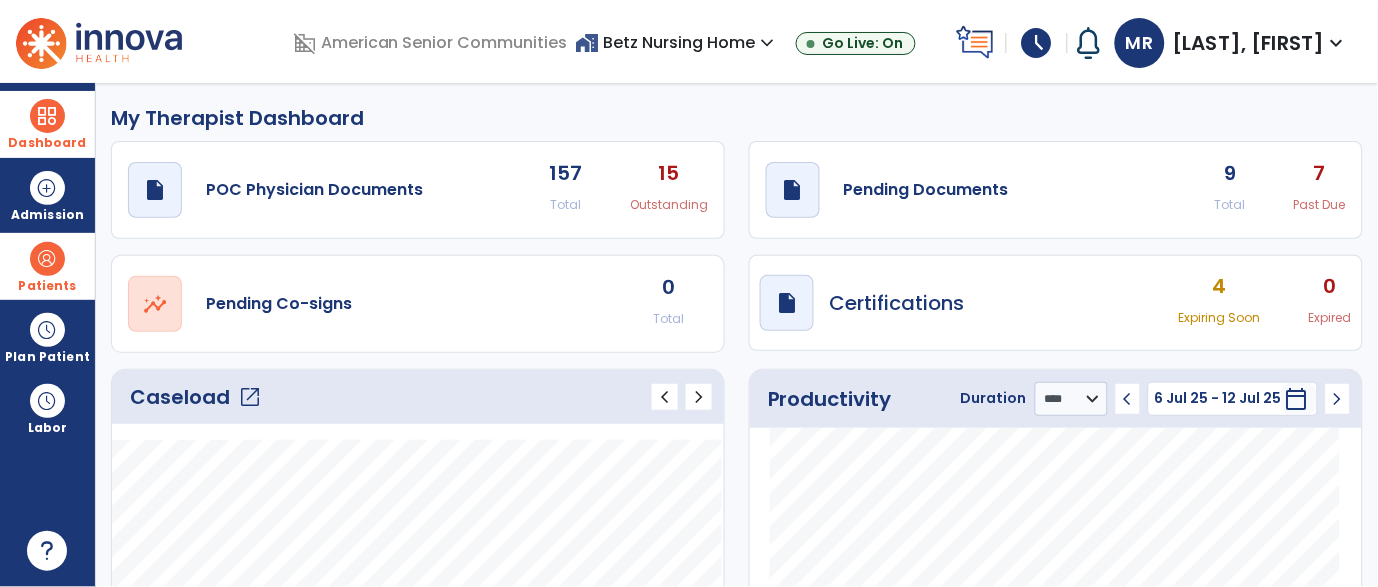 click on "9" 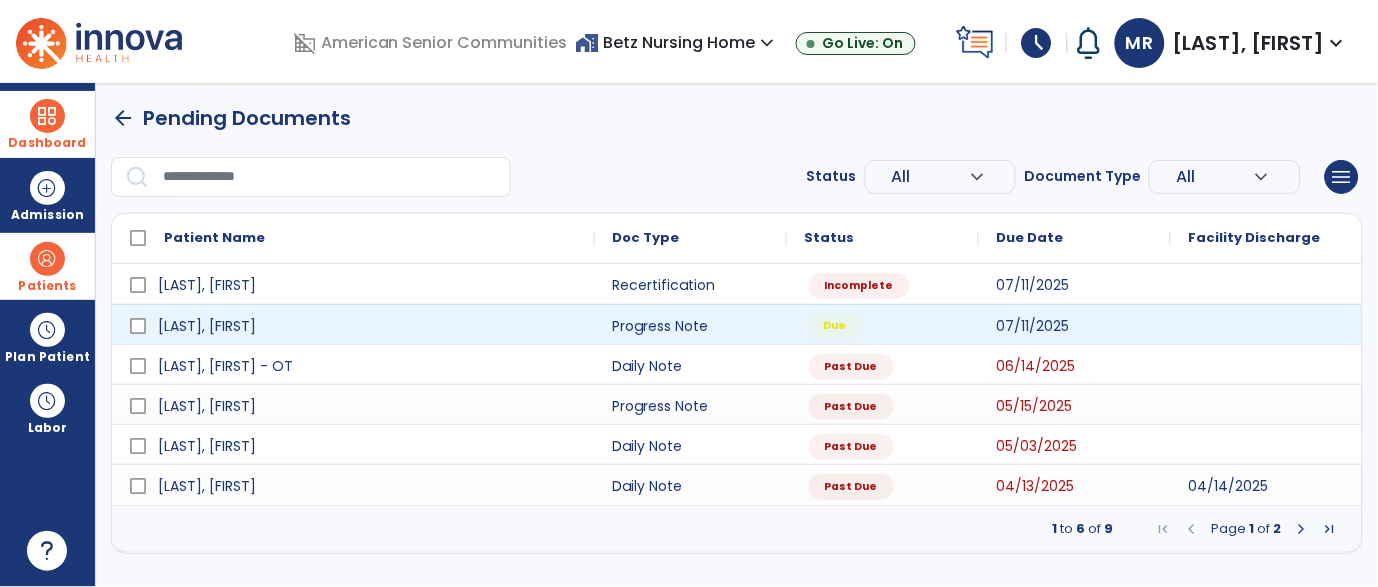 click on "Due" at bounding box center [835, 326] 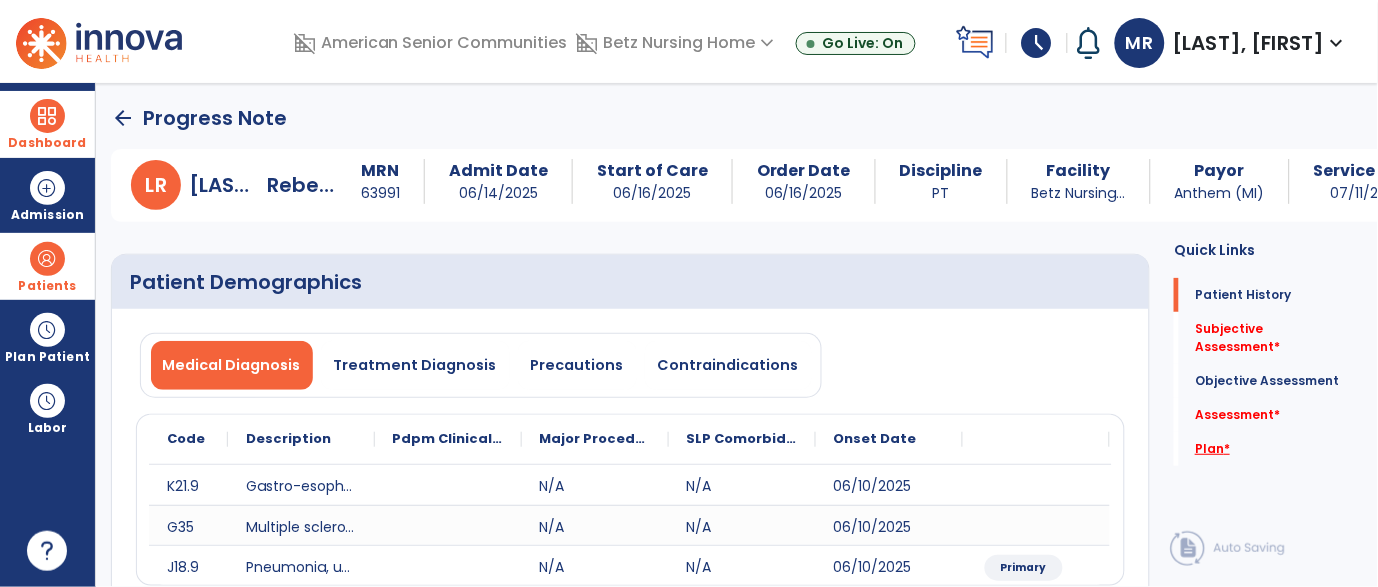 click on "Plan   *" 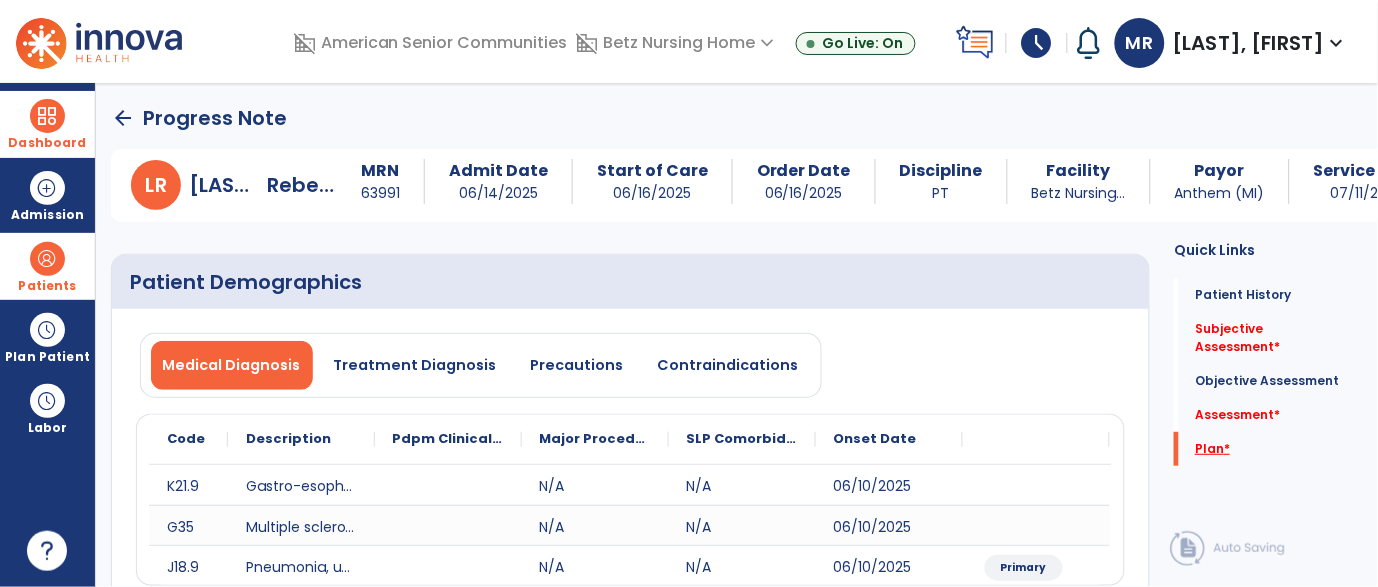 scroll, scrollTop: 79, scrollLeft: 0, axis: vertical 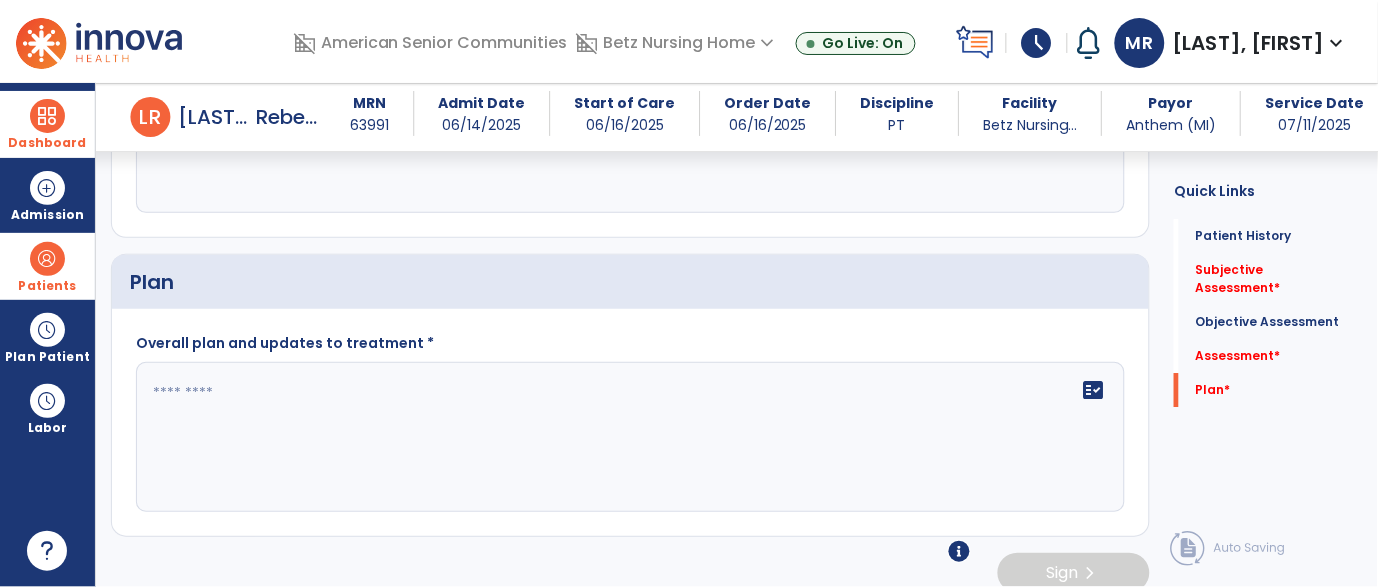 click on "fact_check" 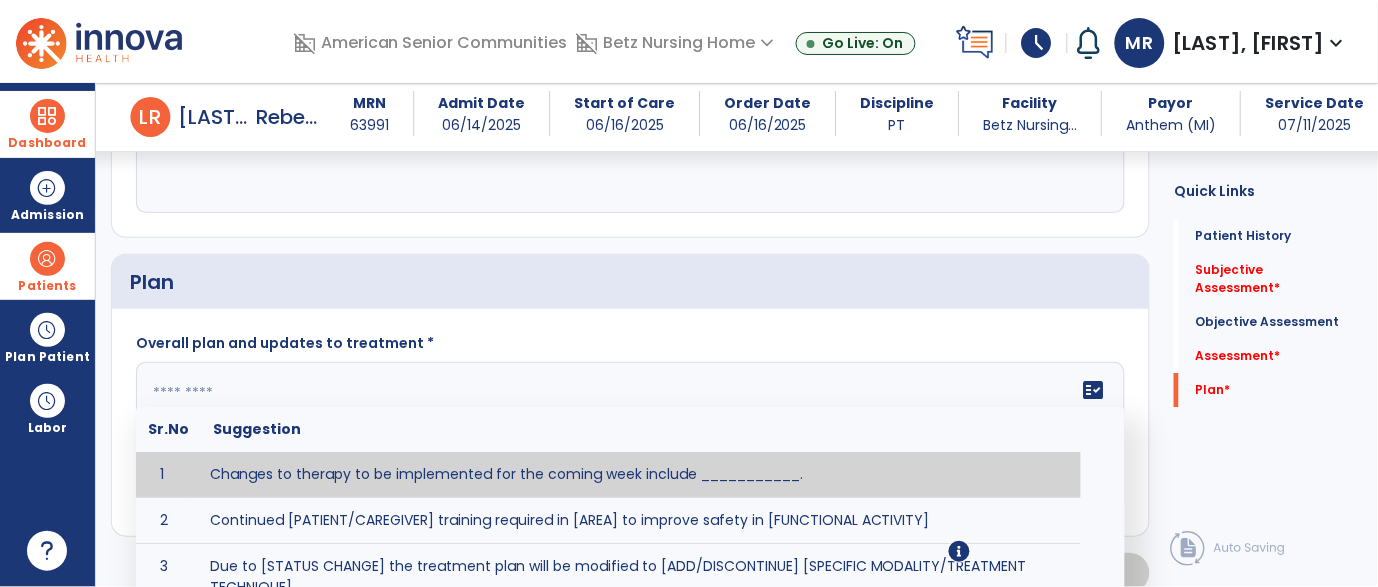 paste on "**********" 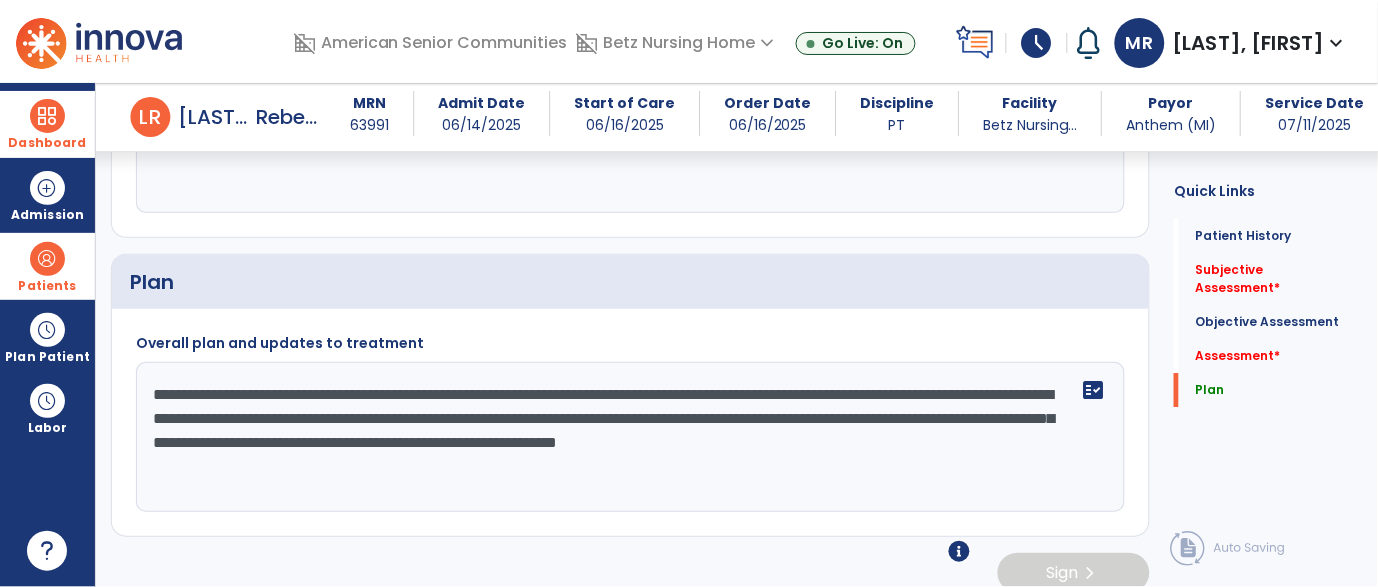 type on "**********" 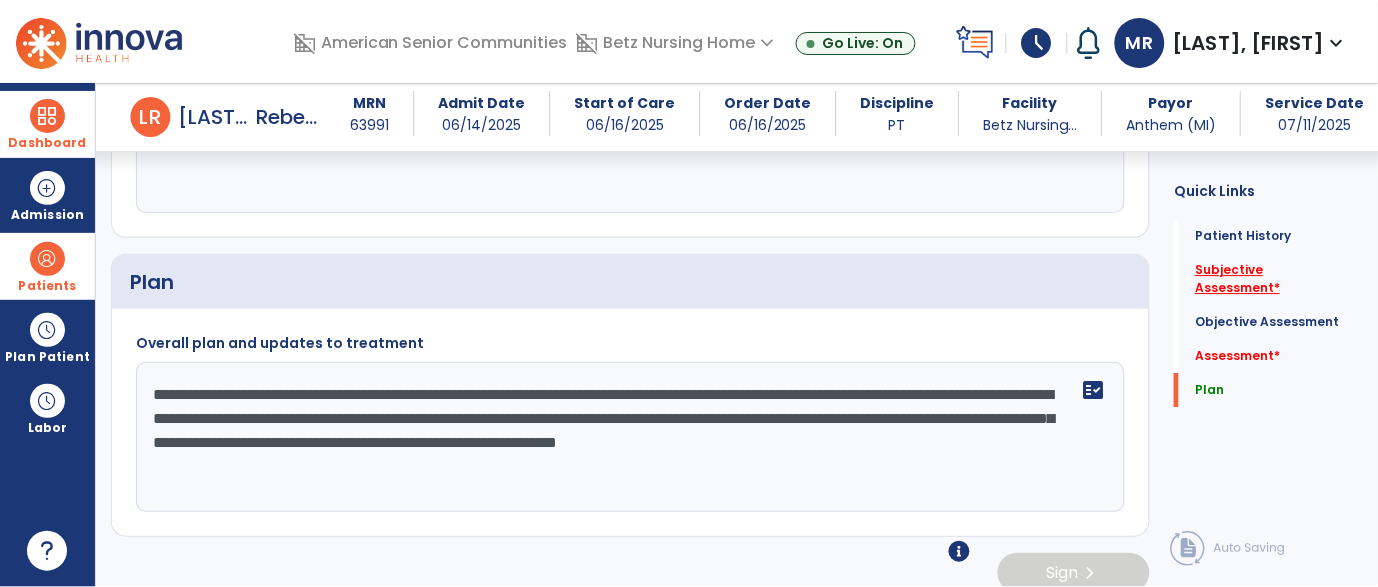 click on "Subjective Assessment   *" 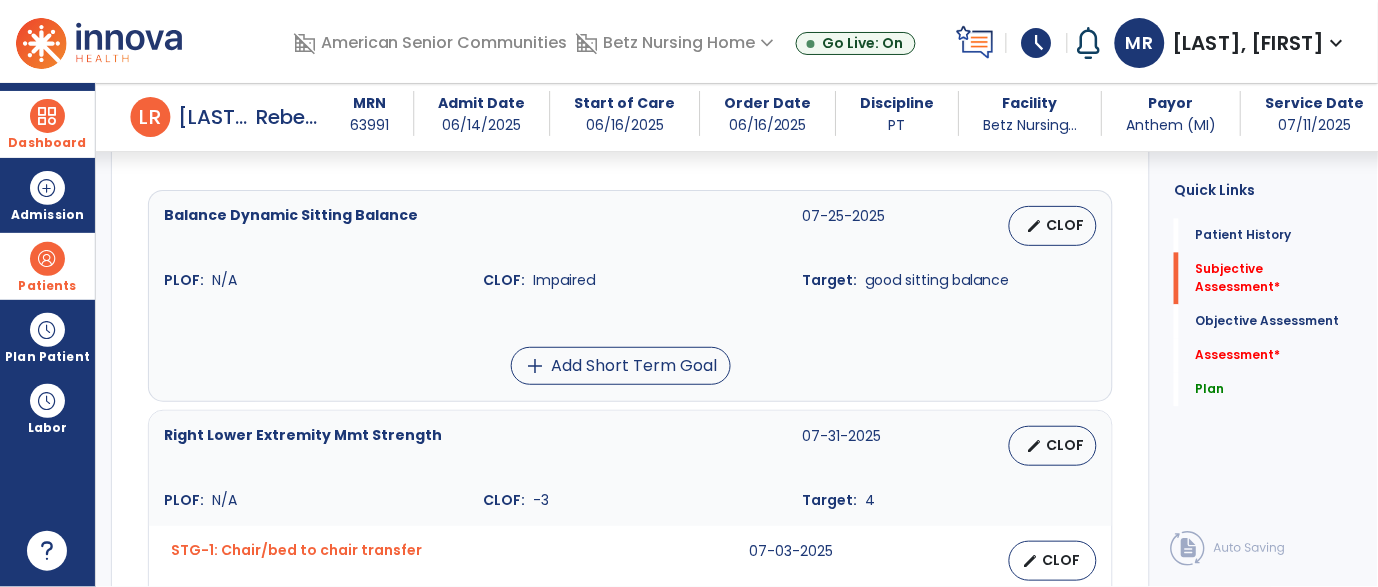 scroll, scrollTop: 413, scrollLeft: 0, axis: vertical 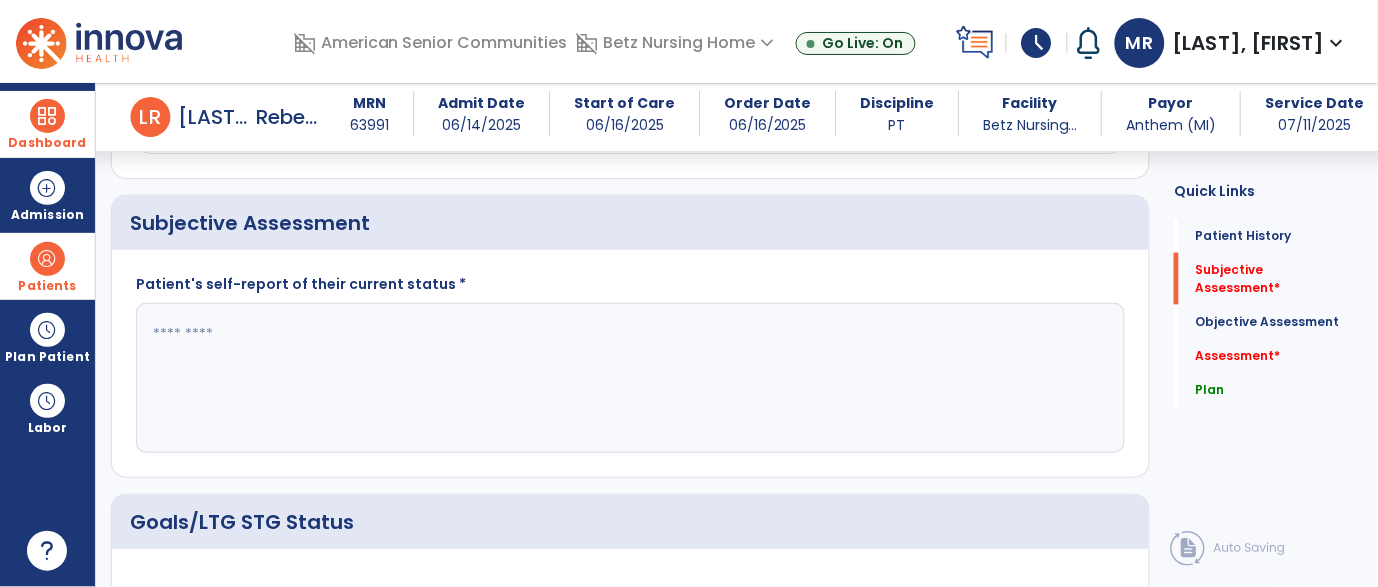 click 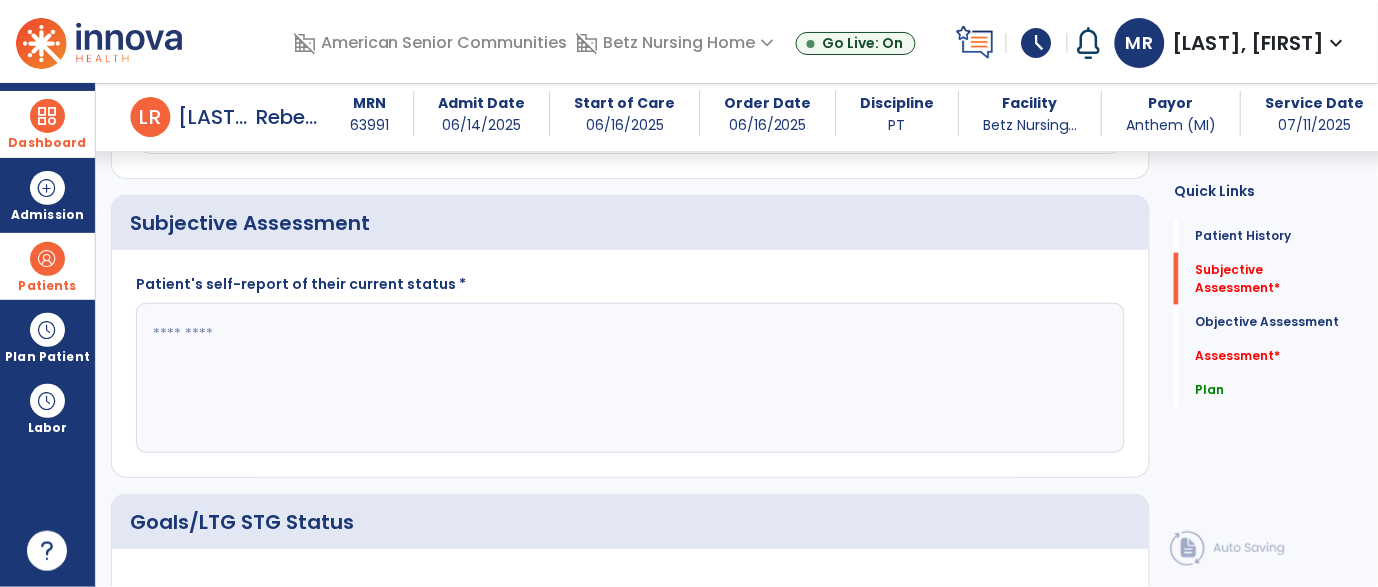 paste on "**********" 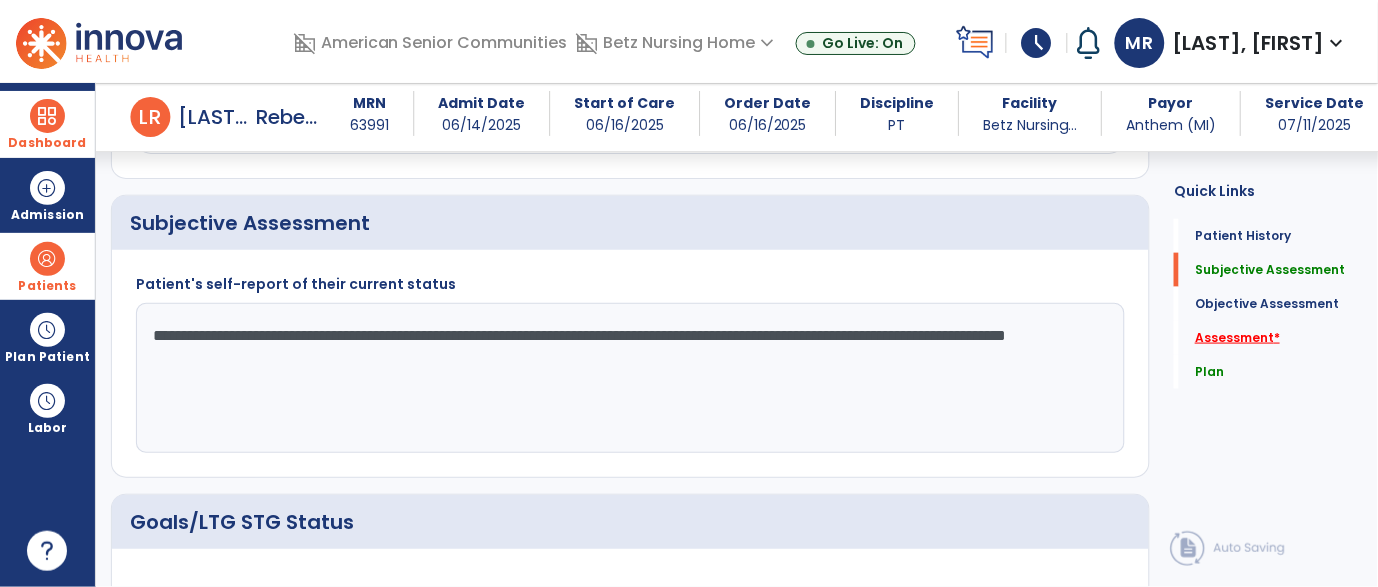 type on "**********" 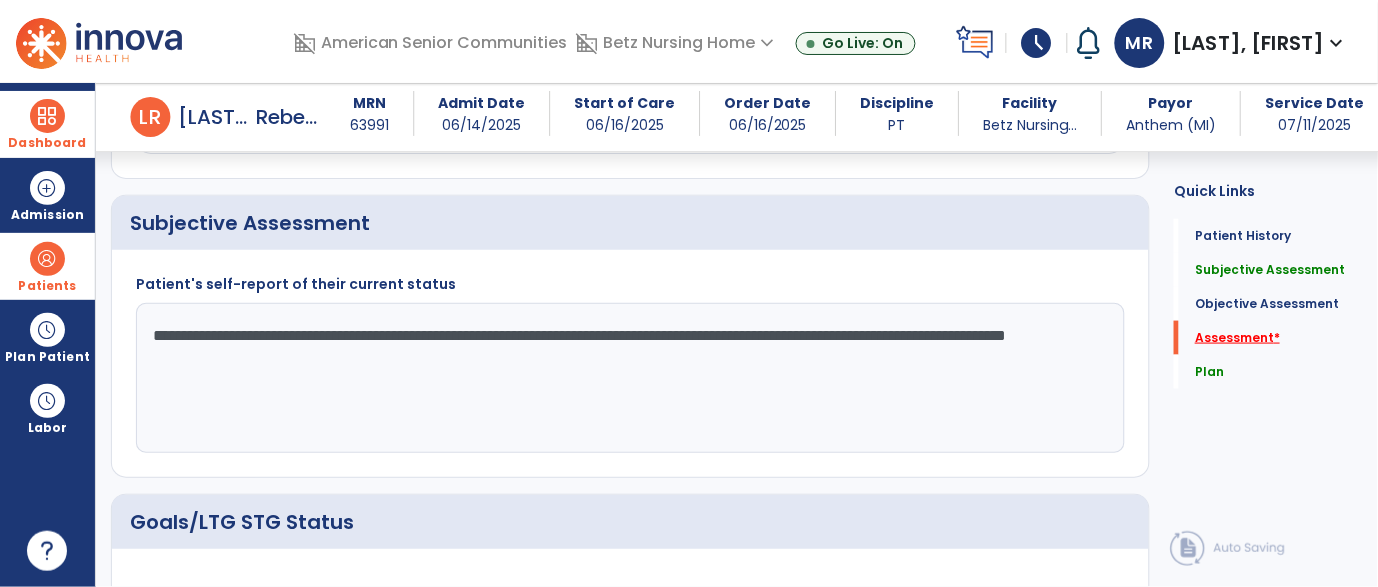 scroll, scrollTop: 569, scrollLeft: 0, axis: vertical 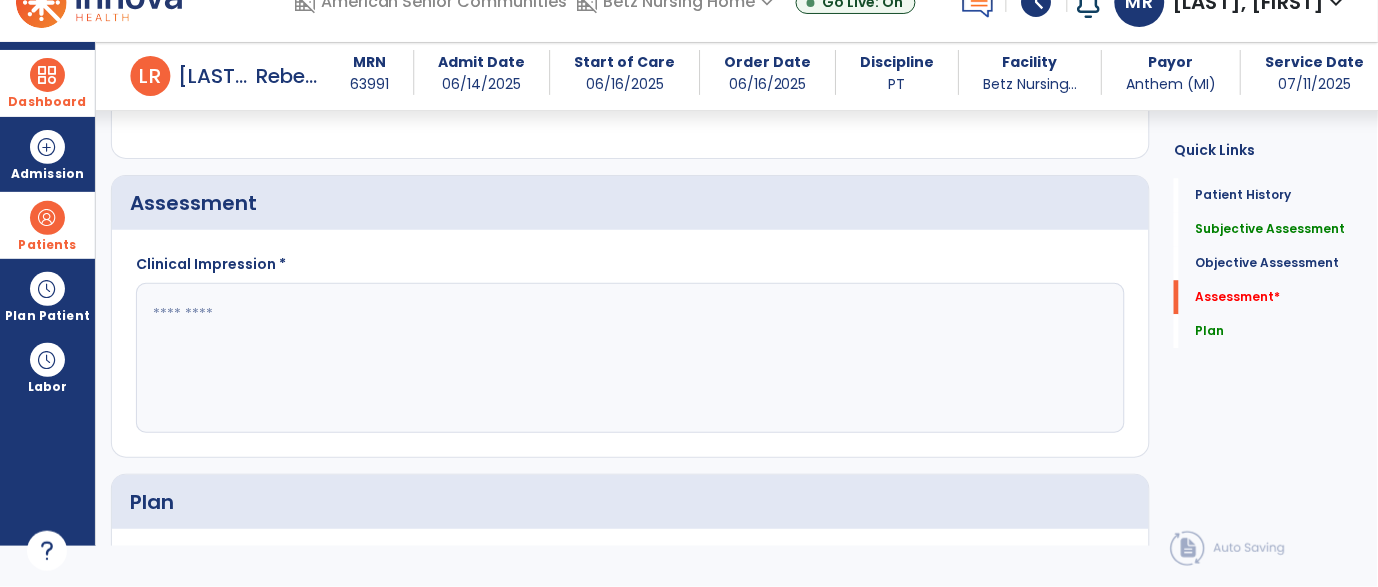 click 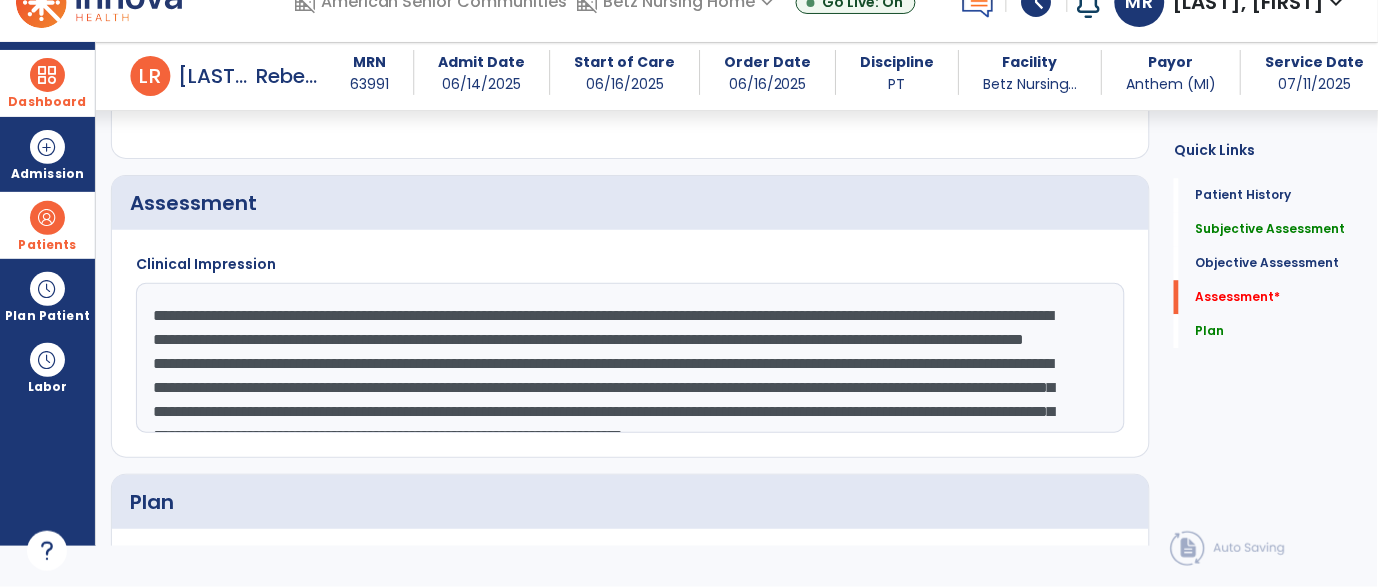 scroll, scrollTop: 63, scrollLeft: 0, axis: vertical 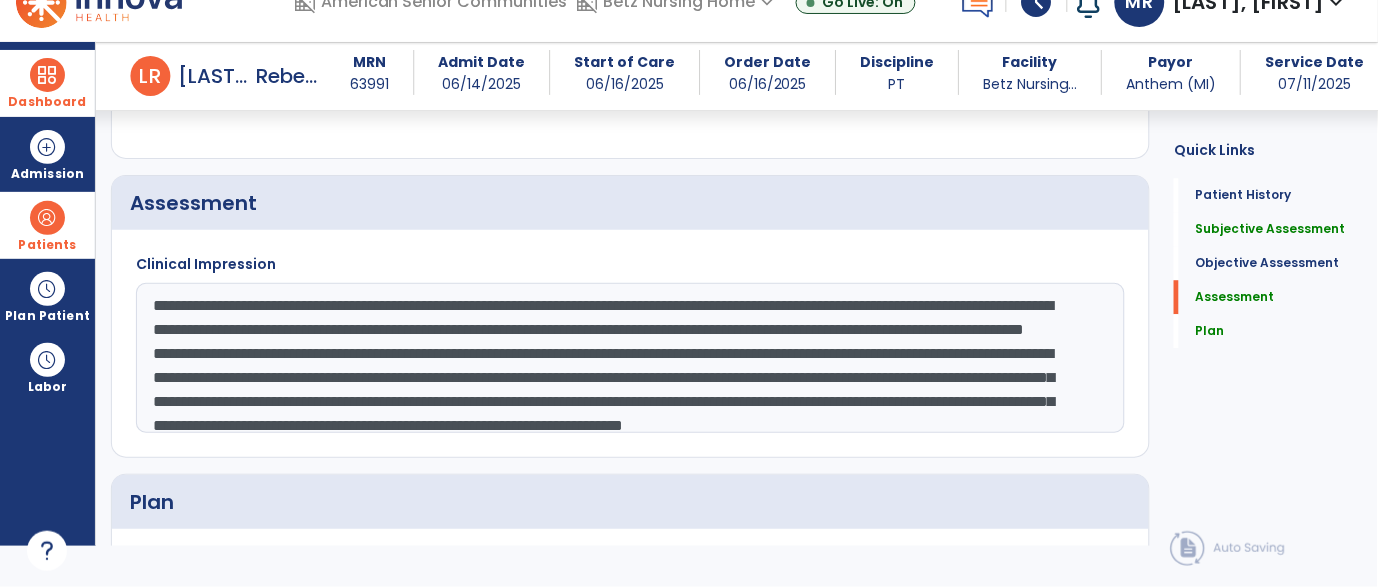 click on "**********" 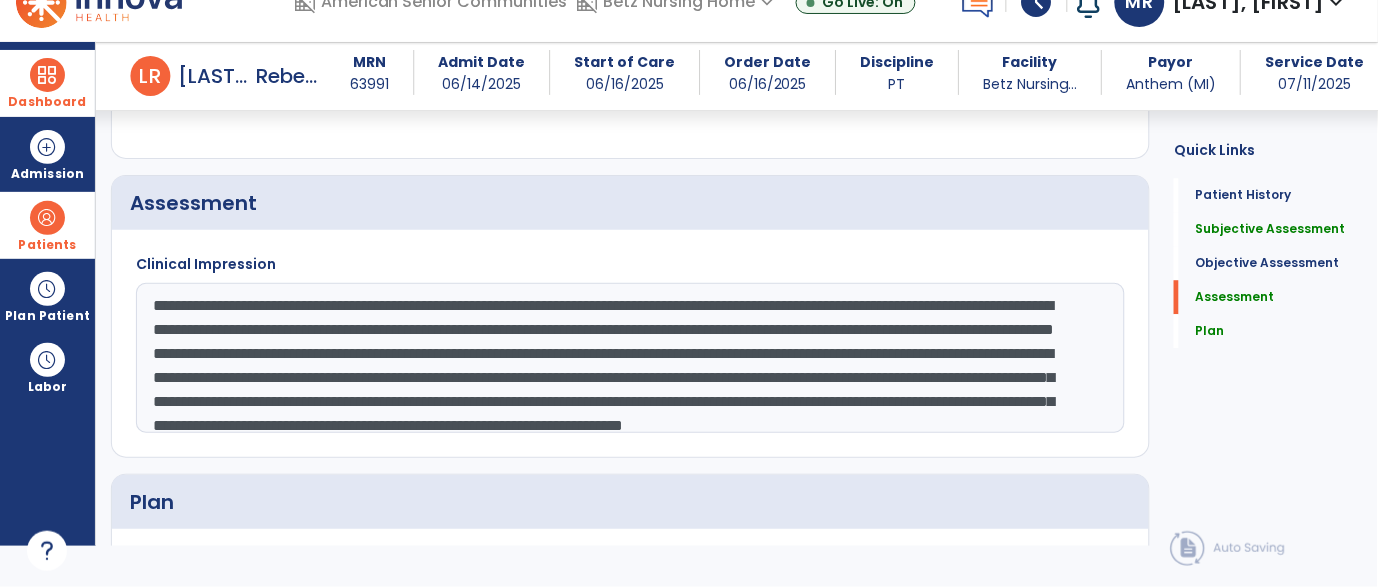 click on "**********" 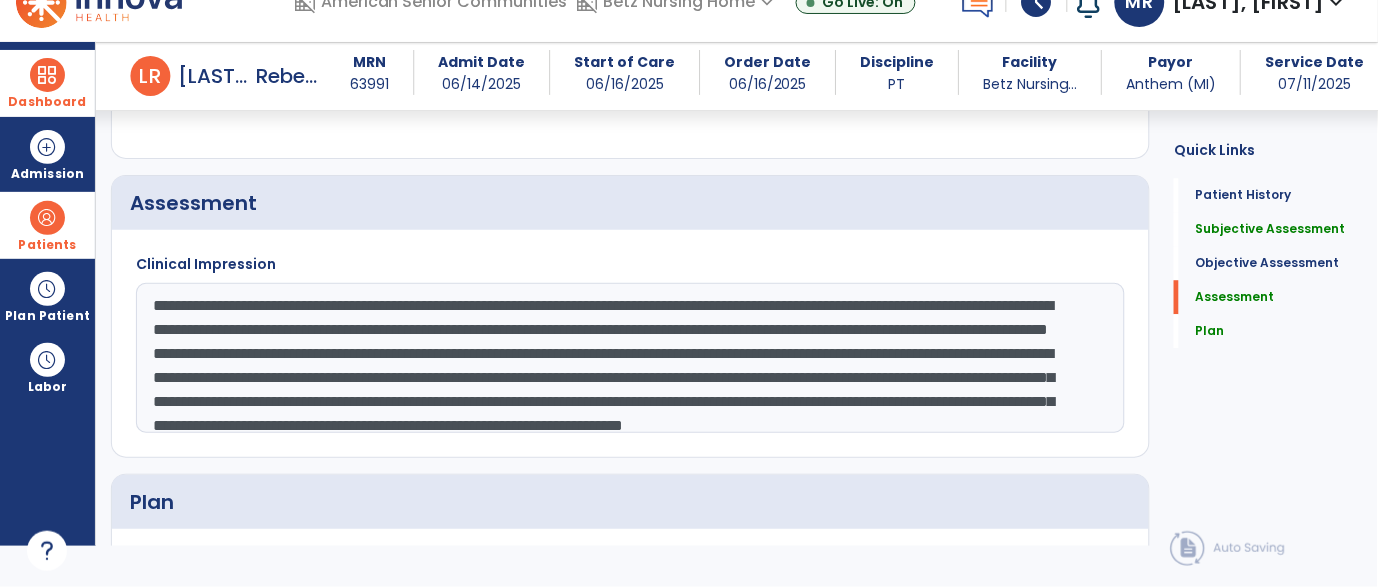 scroll, scrollTop: 25, scrollLeft: 0, axis: vertical 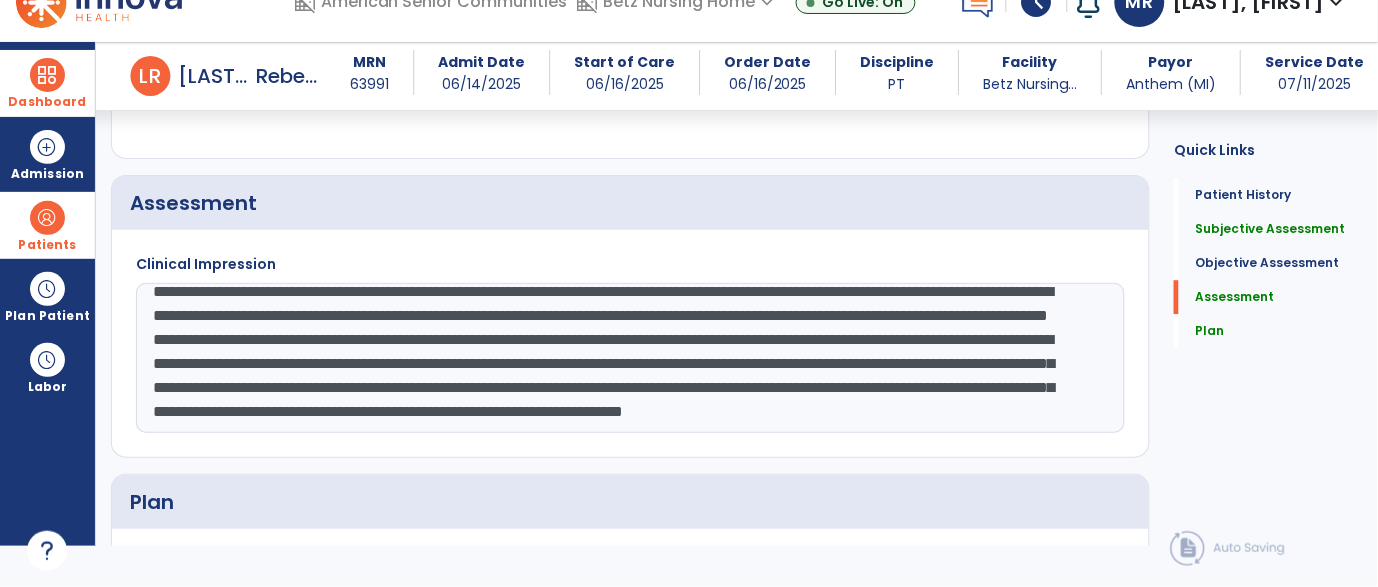 click on "**********" 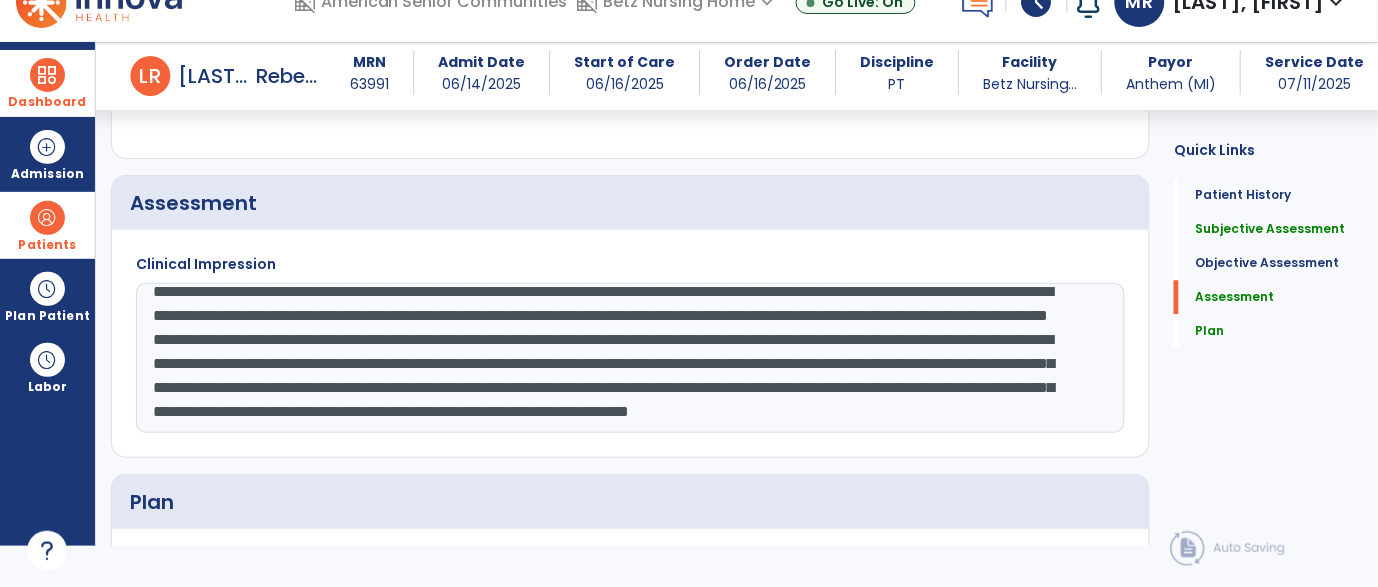 click on "**********" 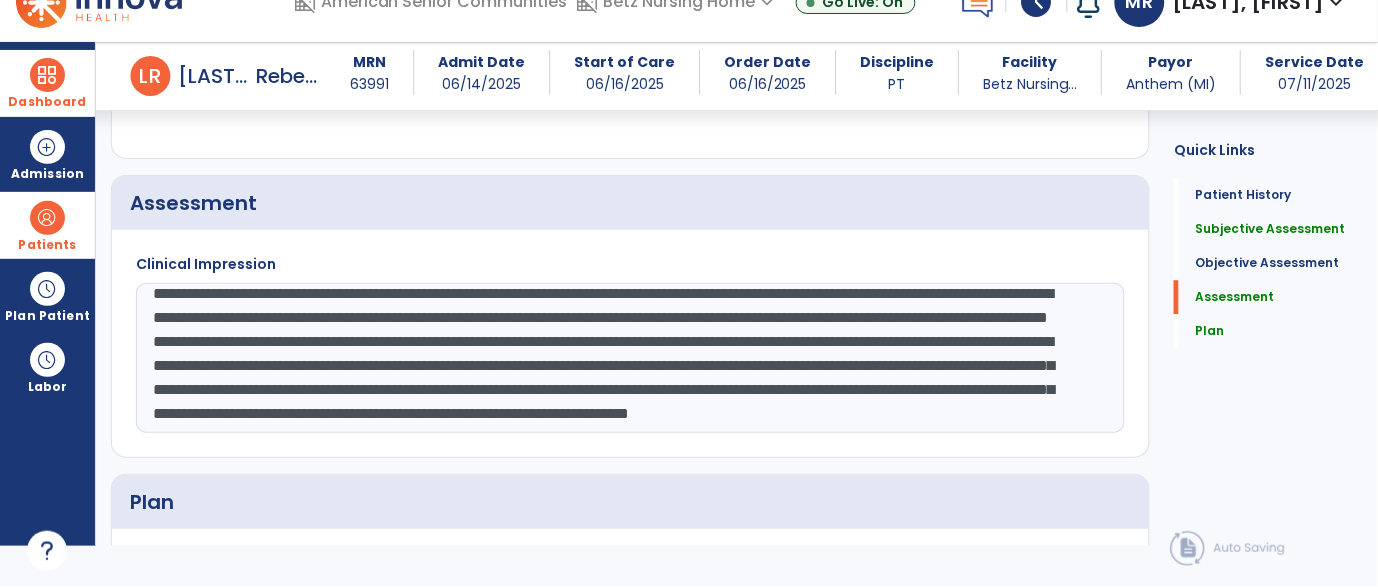 scroll, scrollTop: 0, scrollLeft: 0, axis: both 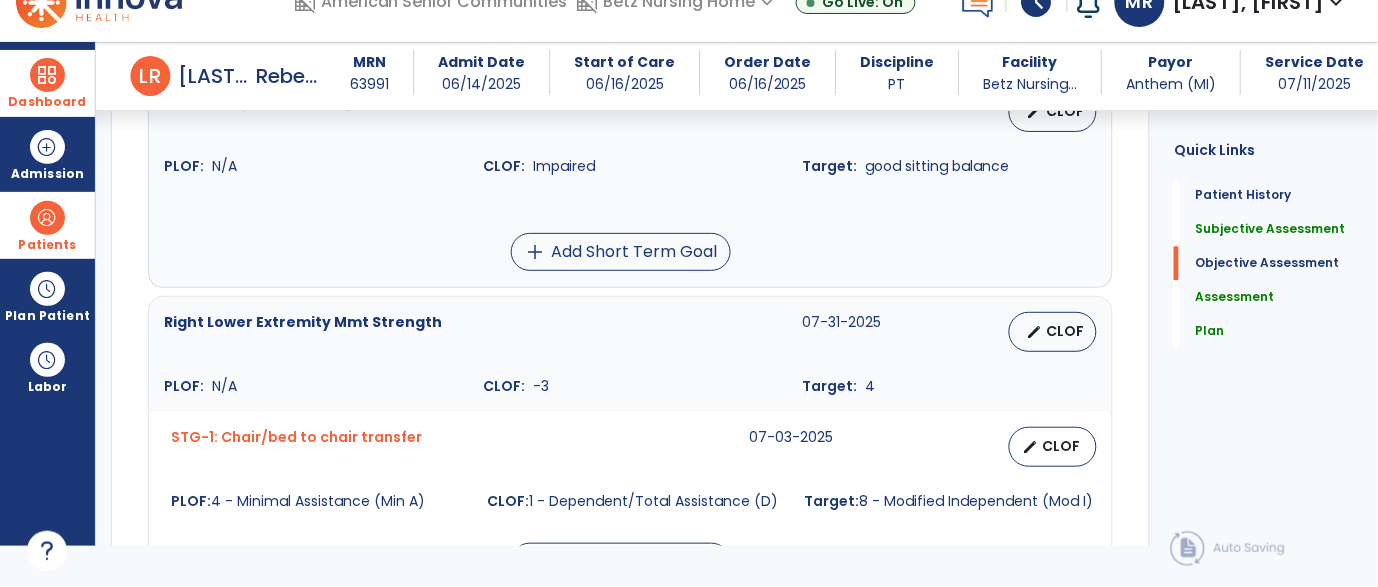 type on "**********" 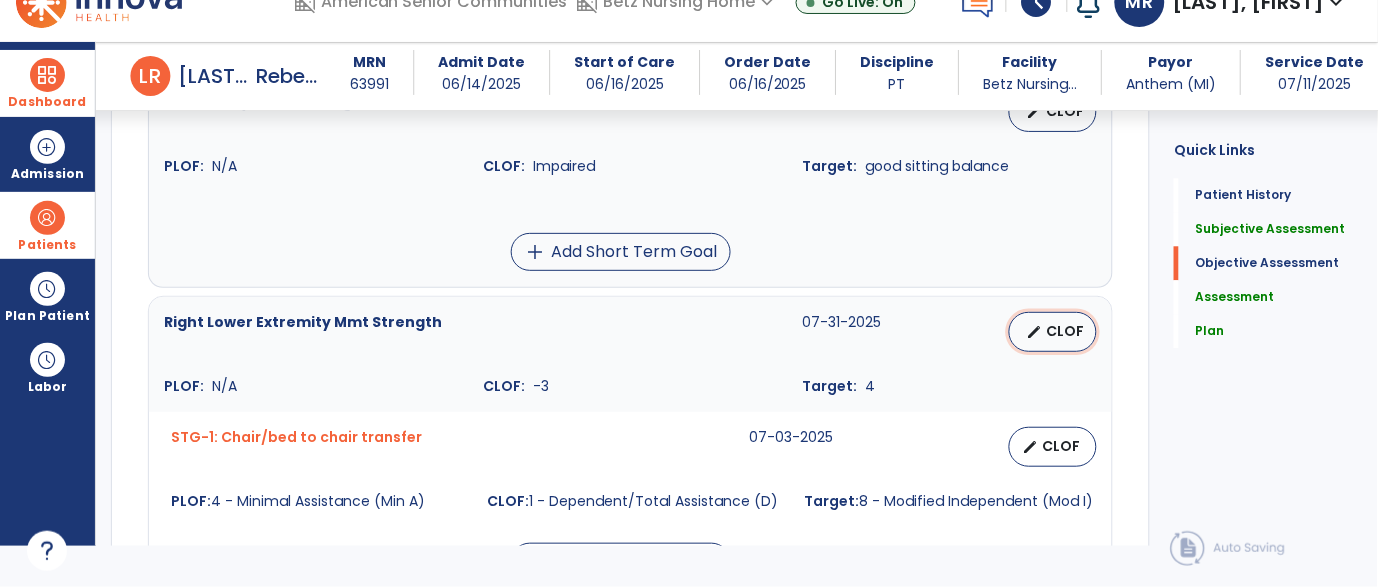 click on "edit" at bounding box center (1034, 332) 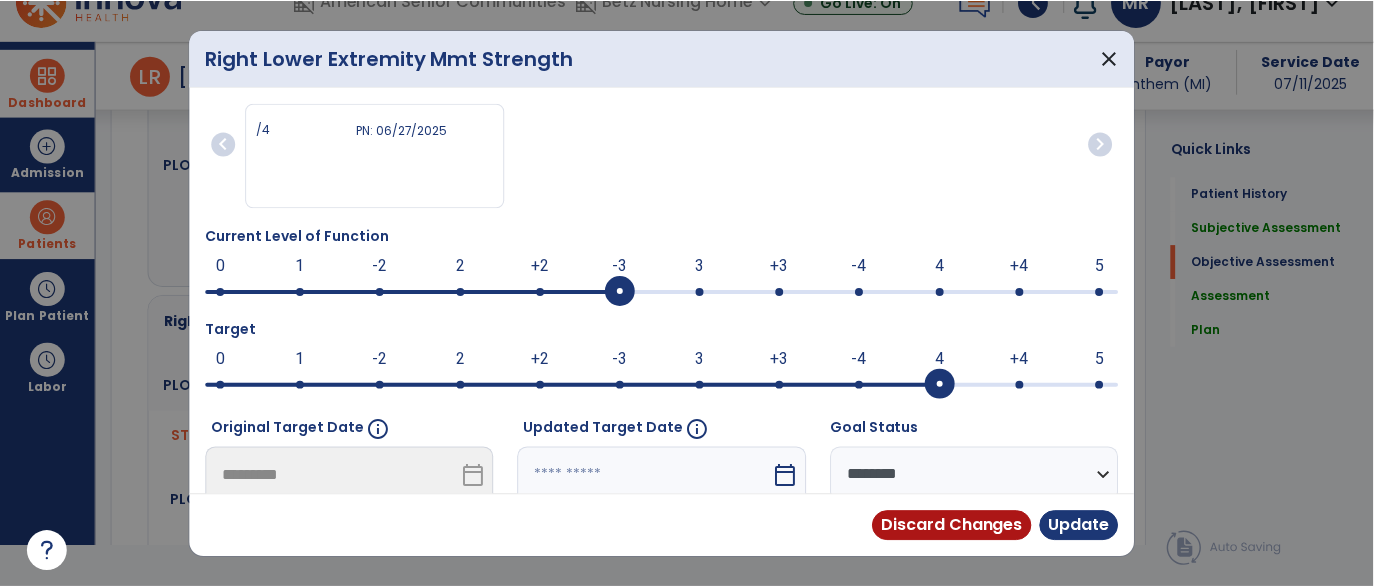 scroll, scrollTop: 0, scrollLeft: 0, axis: both 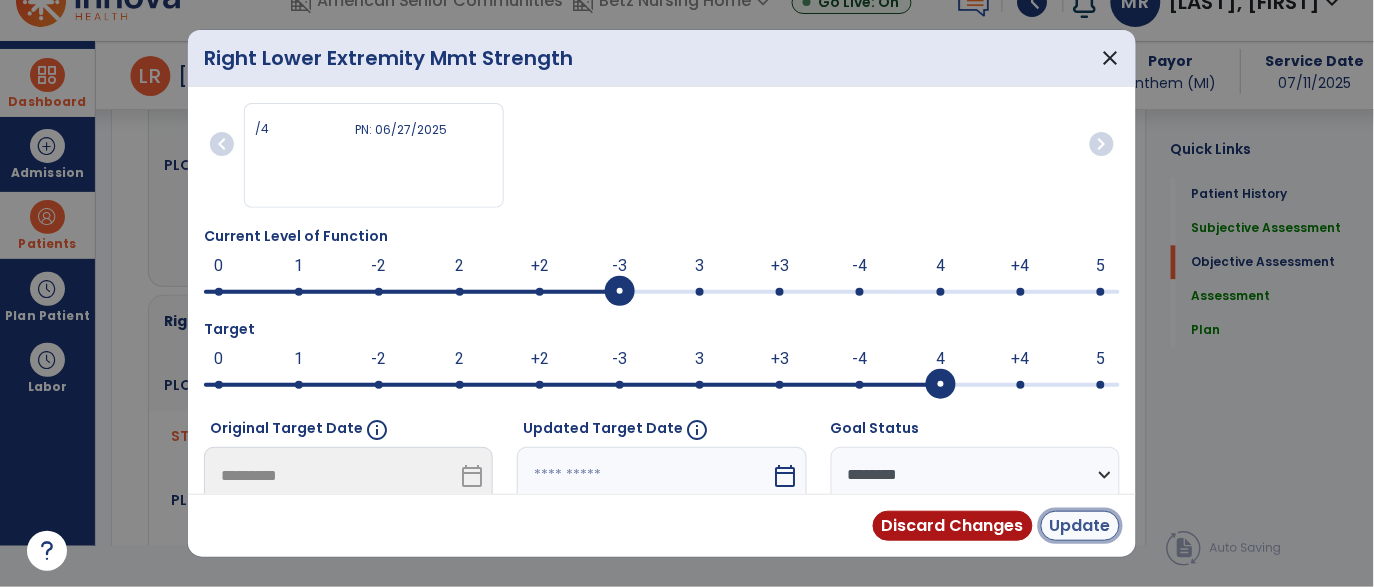 click on "Update" at bounding box center [1080, 526] 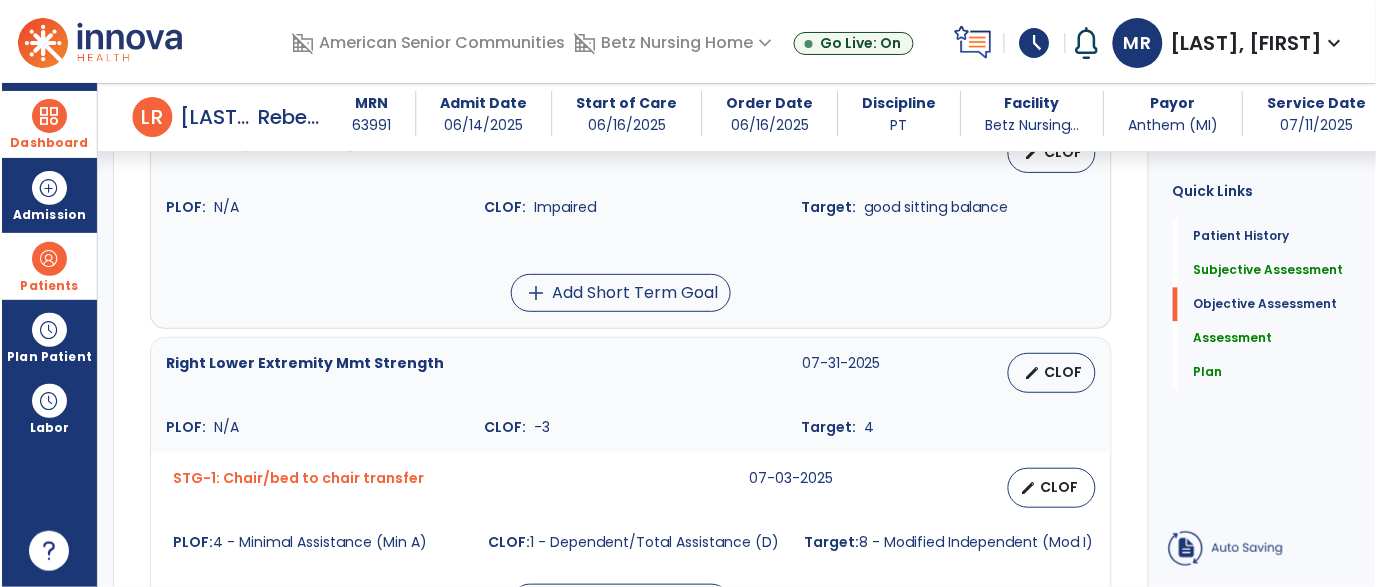 scroll, scrollTop: 41, scrollLeft: 0, axis: vertical 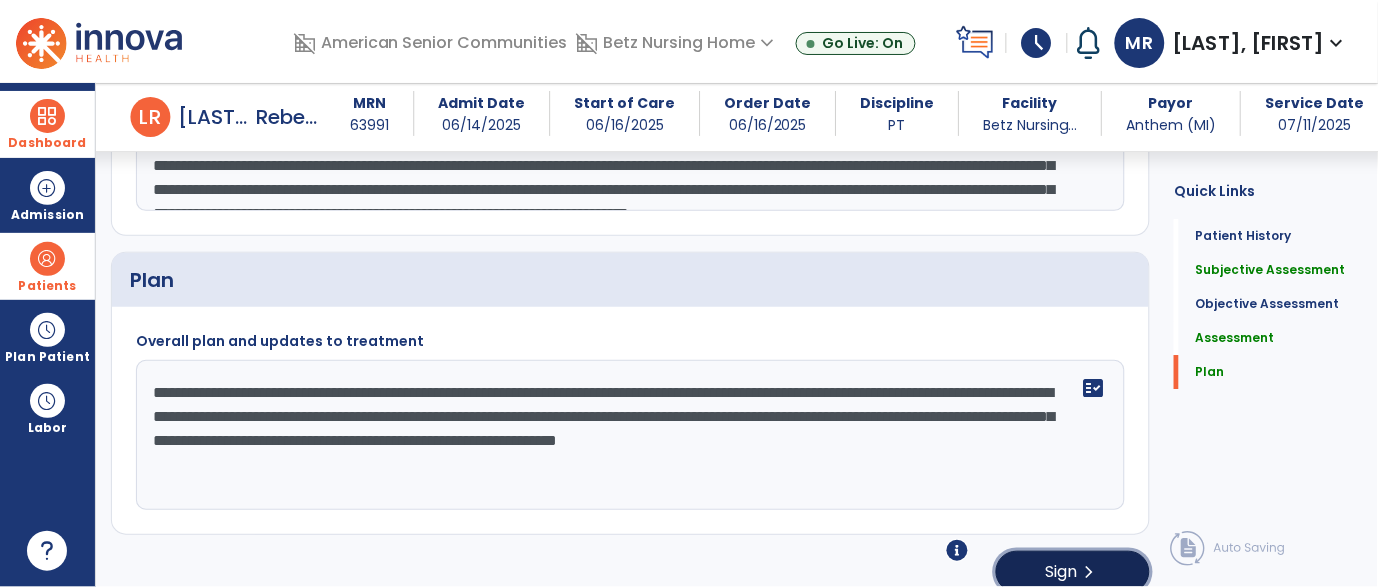 click on "chevron_right" 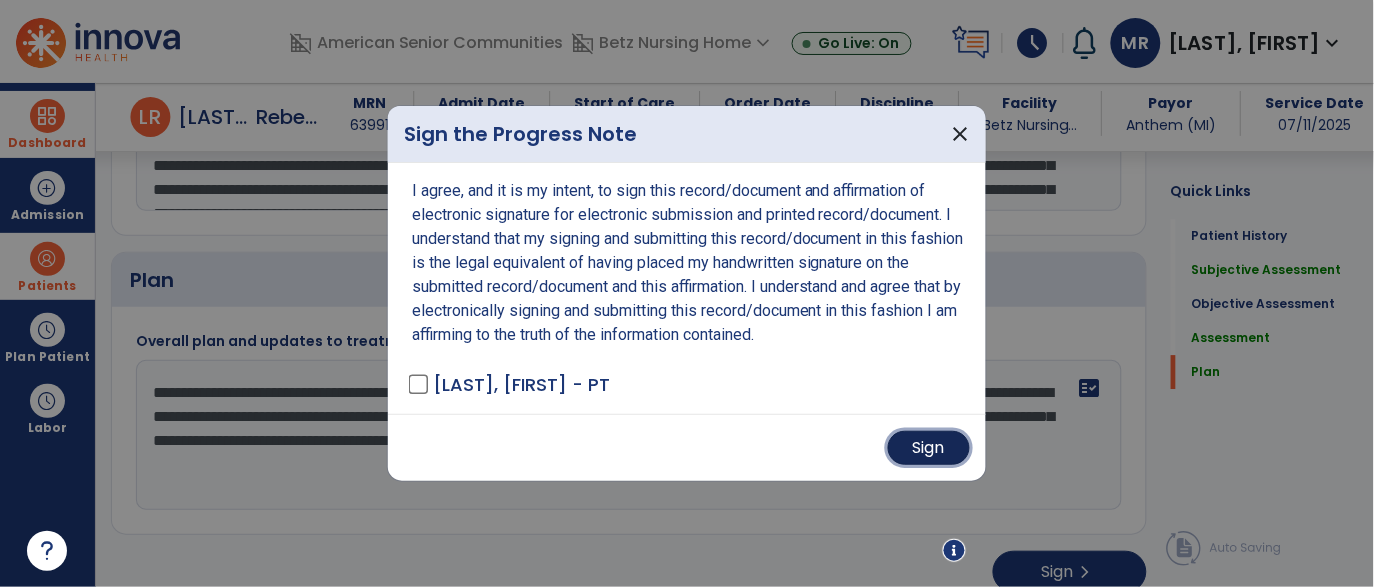 click on "Sign" at bounding box center (929, 448) 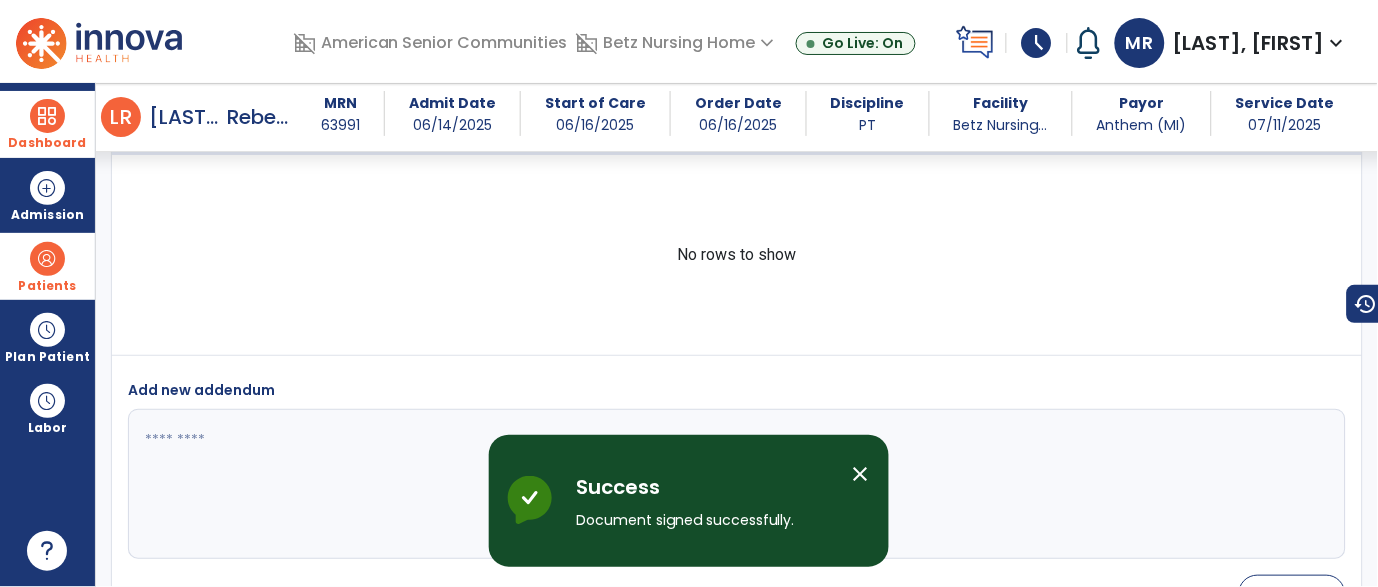 scroll, scrollTop: 3707, scrollLeft: 0, axis: vertical 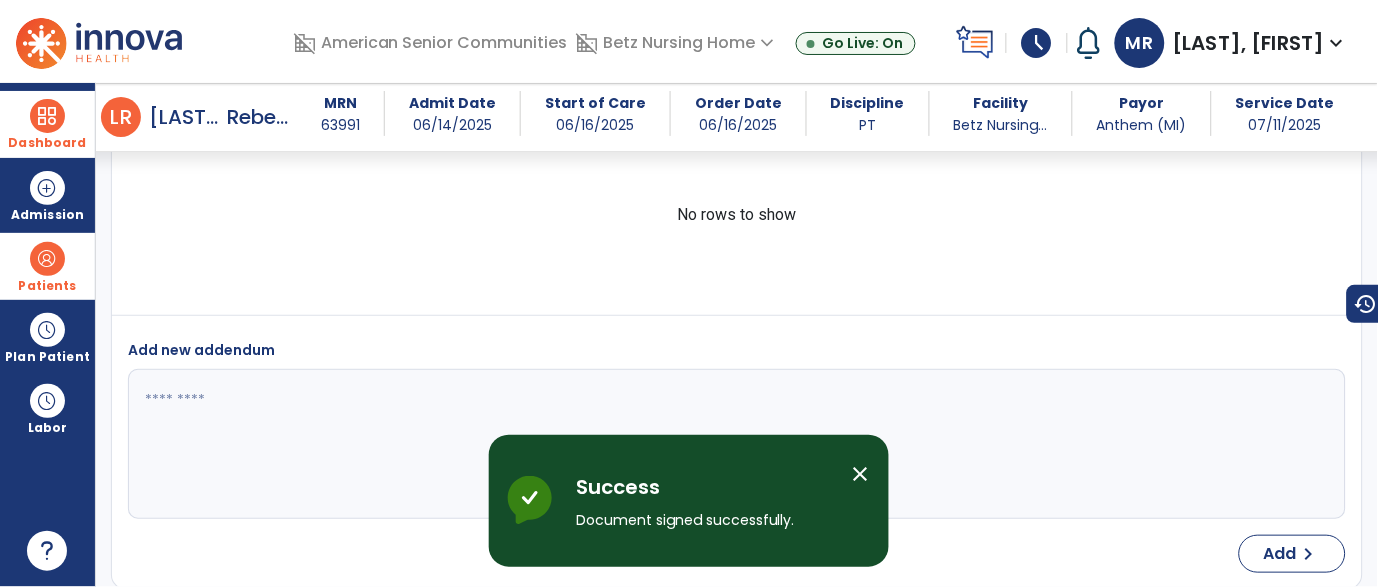 click on "close" at bounding box center (861, 474) 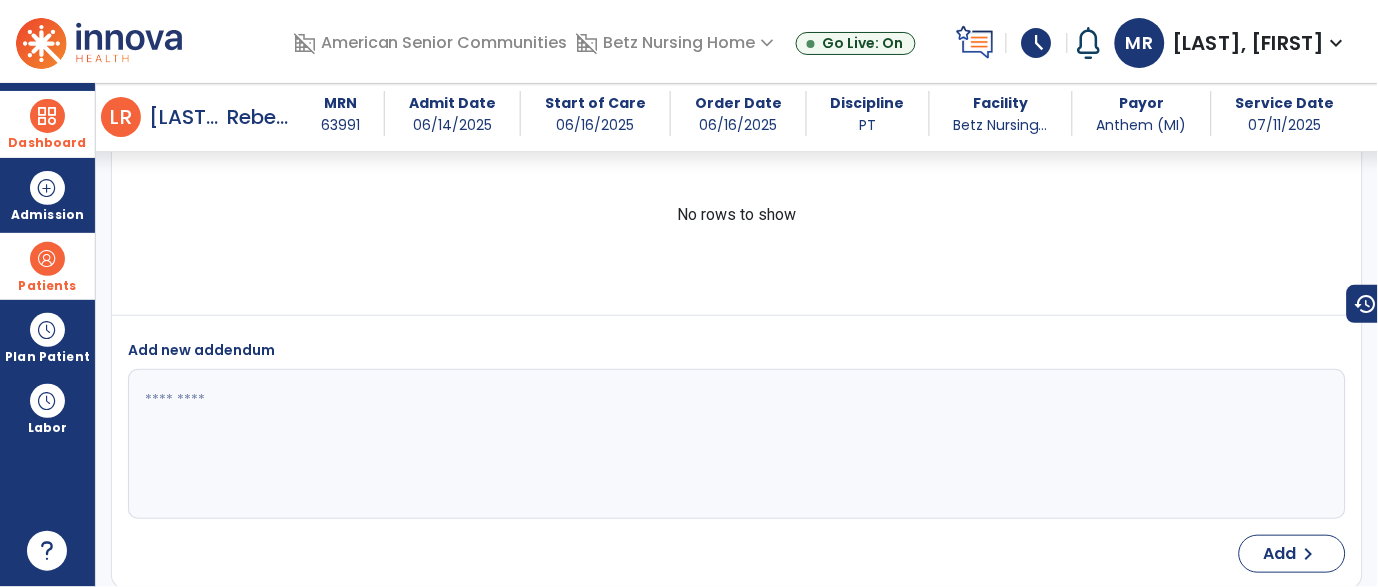 click at bounding box center (47, 259) 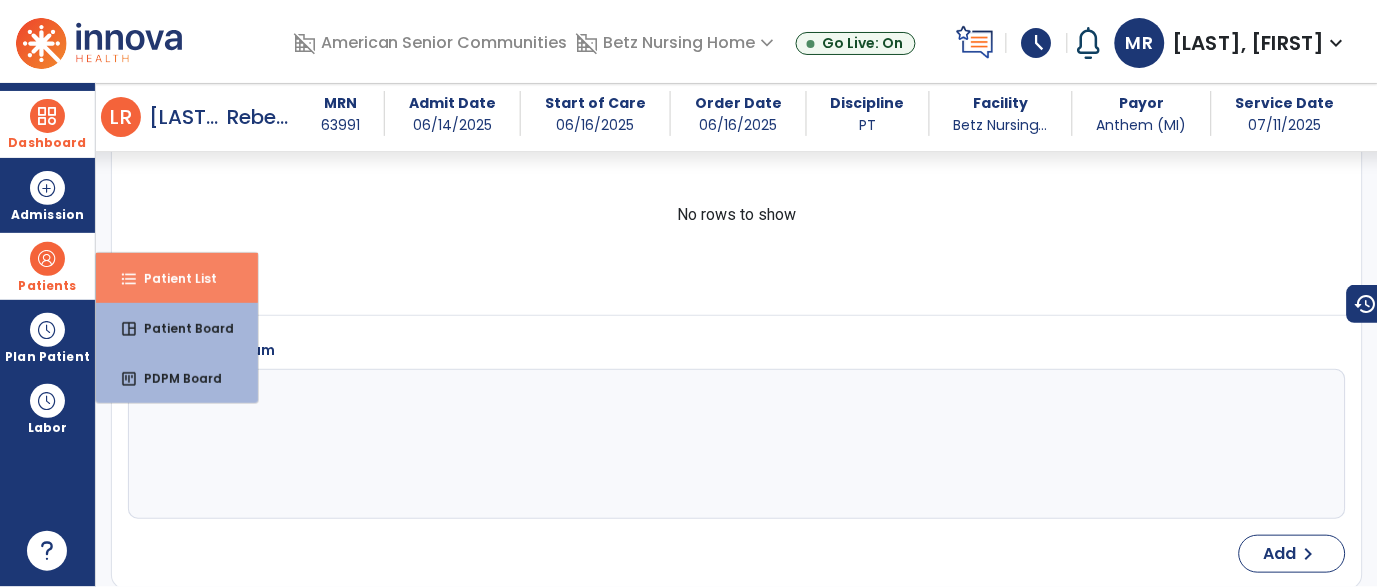 click on "Patient List" at bounding box center [172, 278] 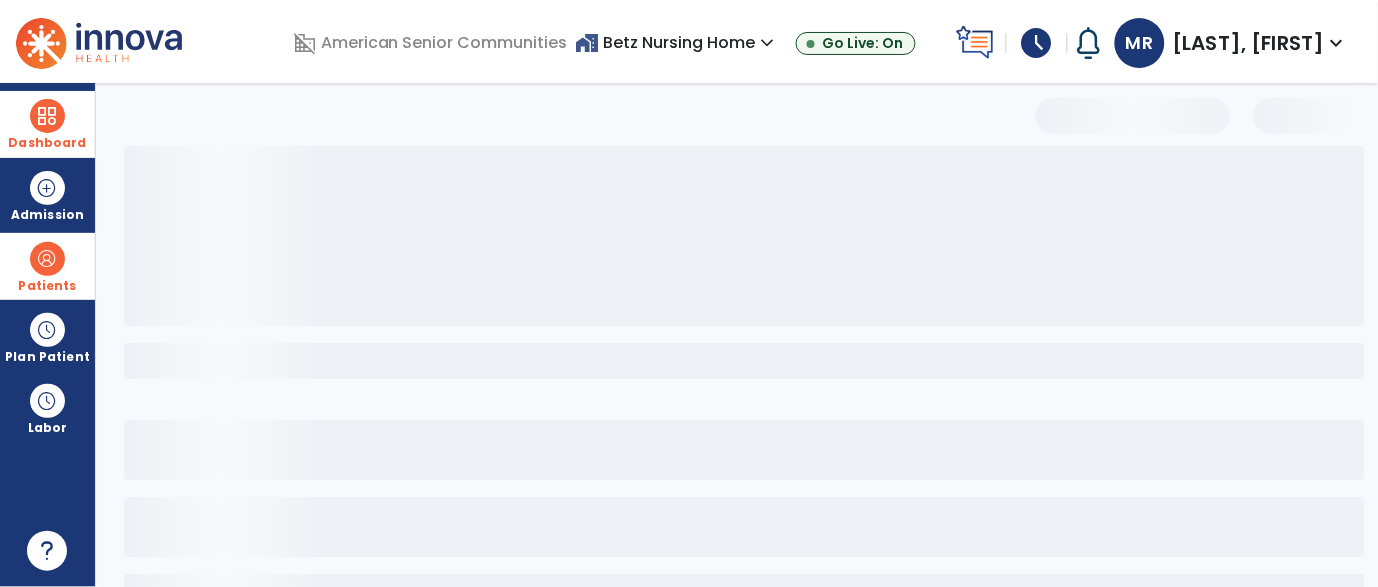 select on "***" 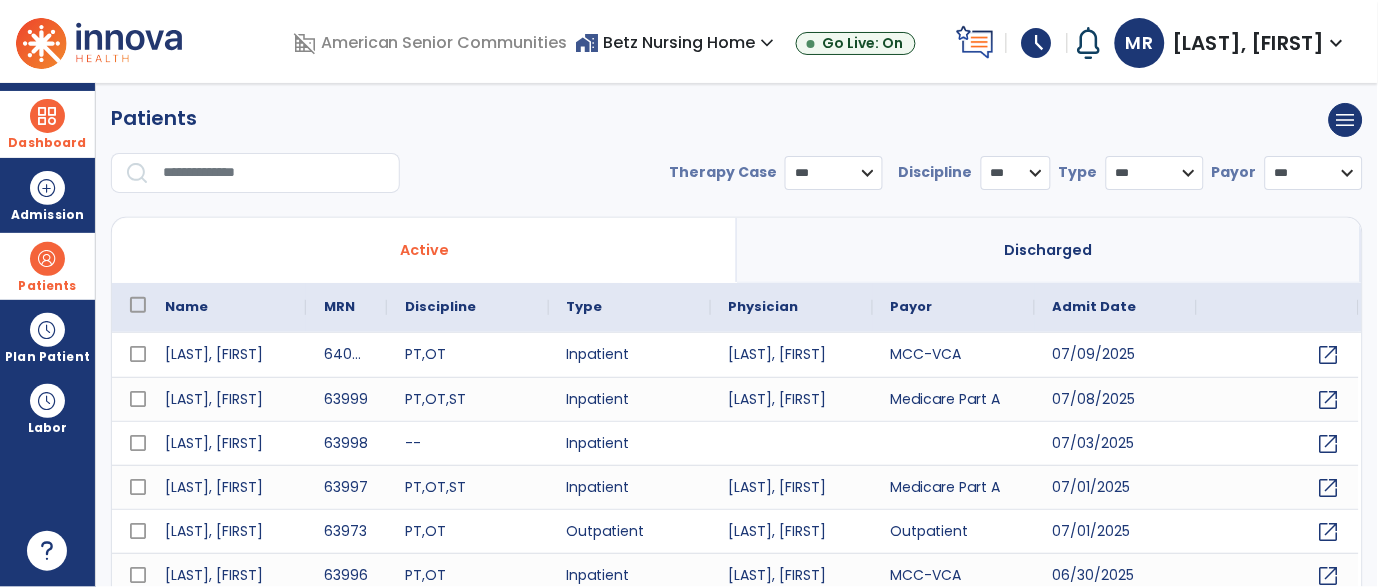 click at bounding box center [274, 173] 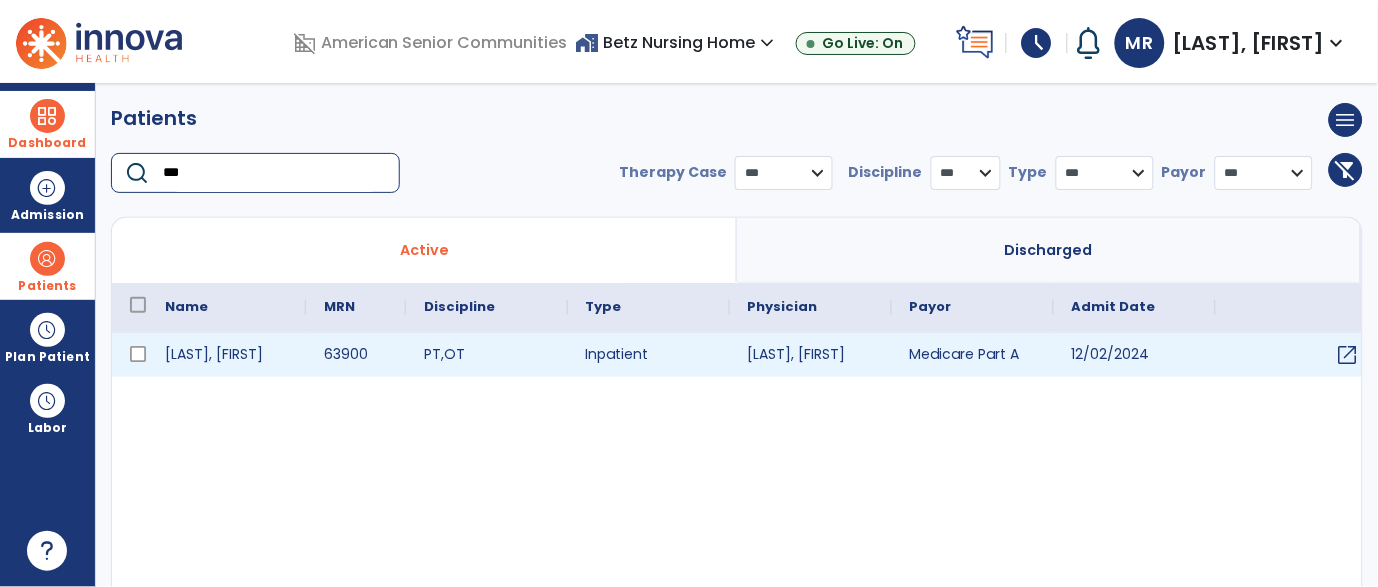 type on "***" 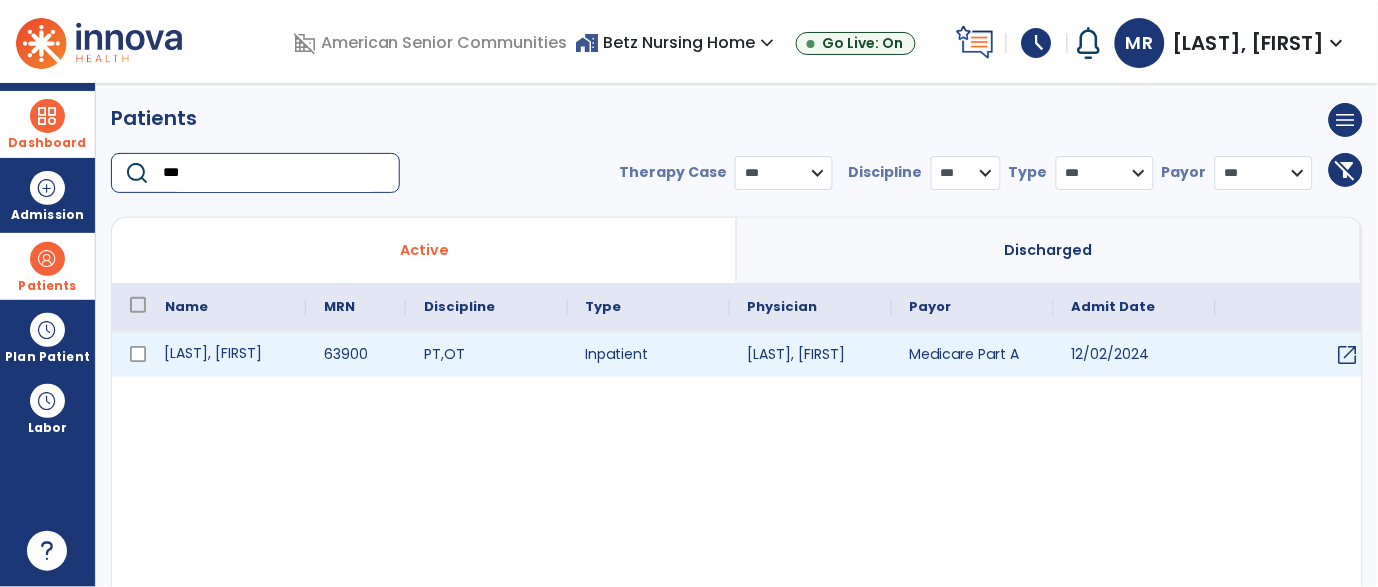click on "Hogue, Bonnie" at bounding box center [226, 355] 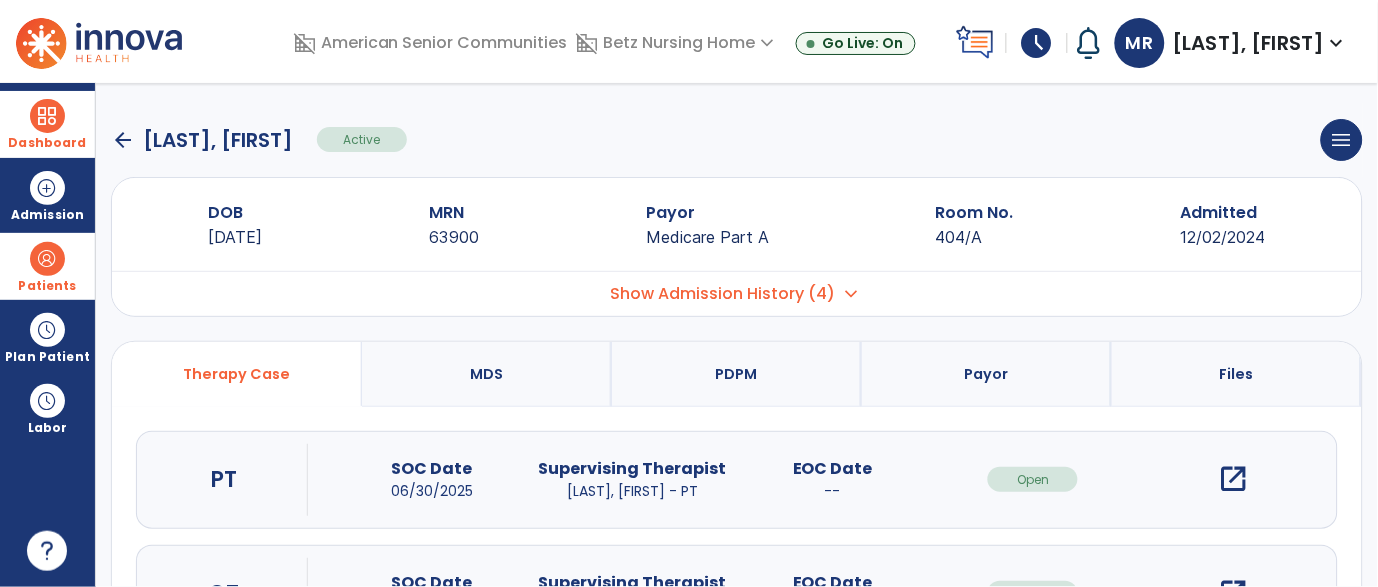 click on "open_in_new" at bounding box center (1234, 479) 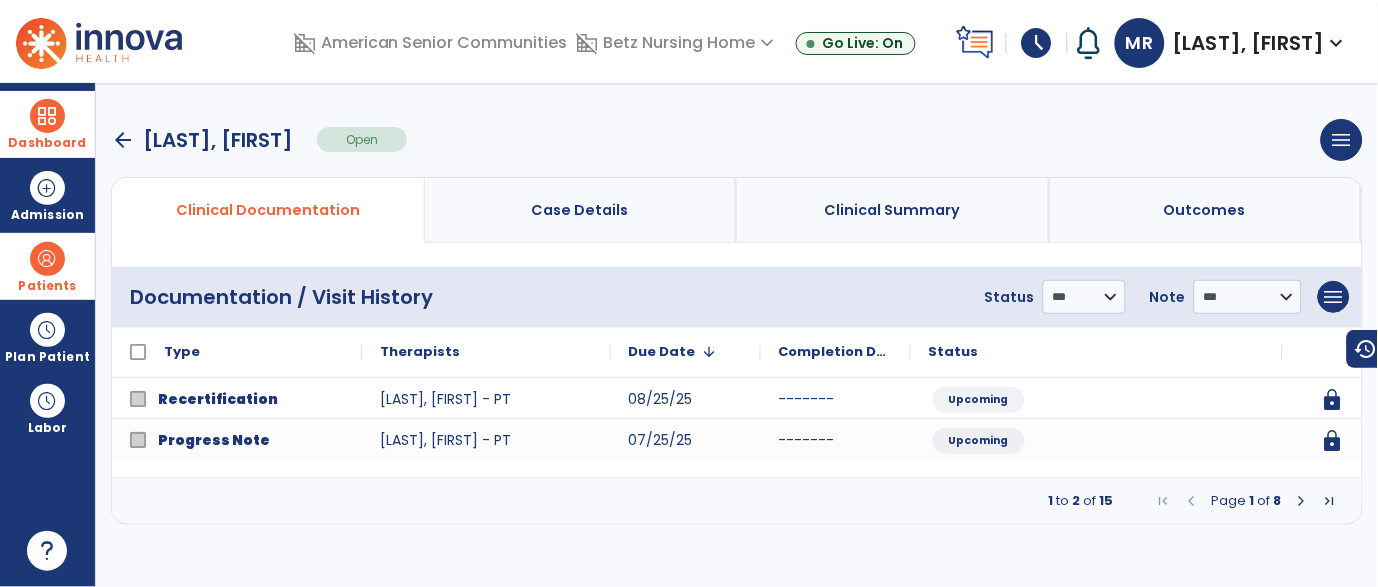 click at bounding box center [1302, 501] 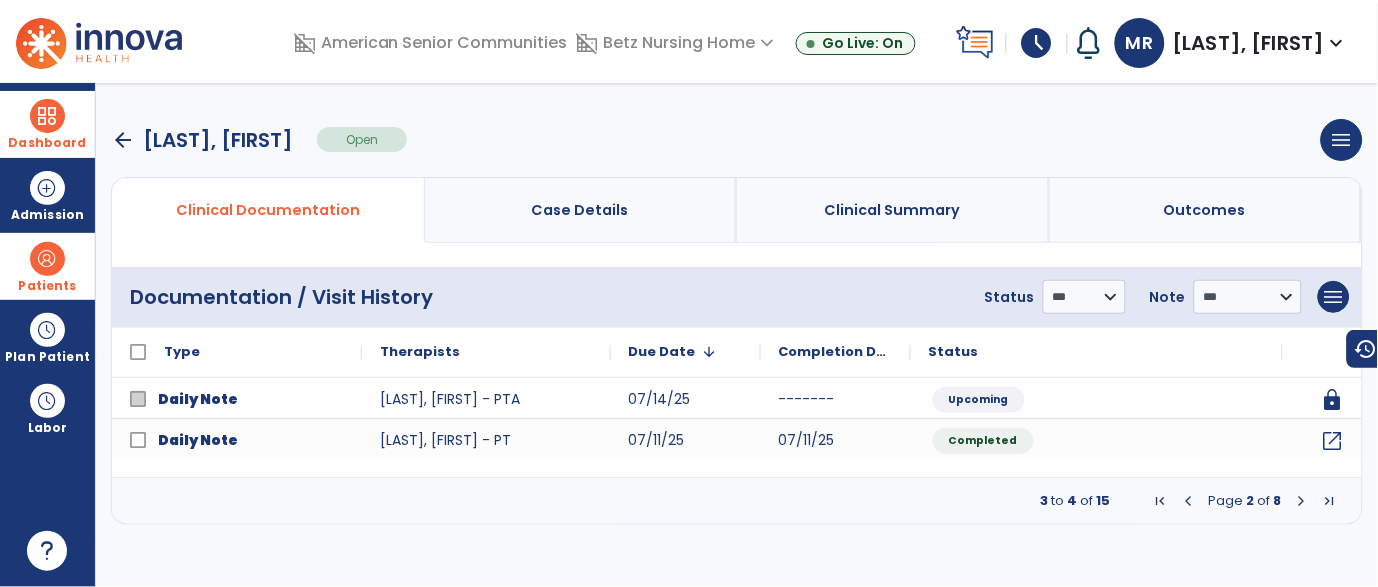 click at bounding box center [1302, 501] 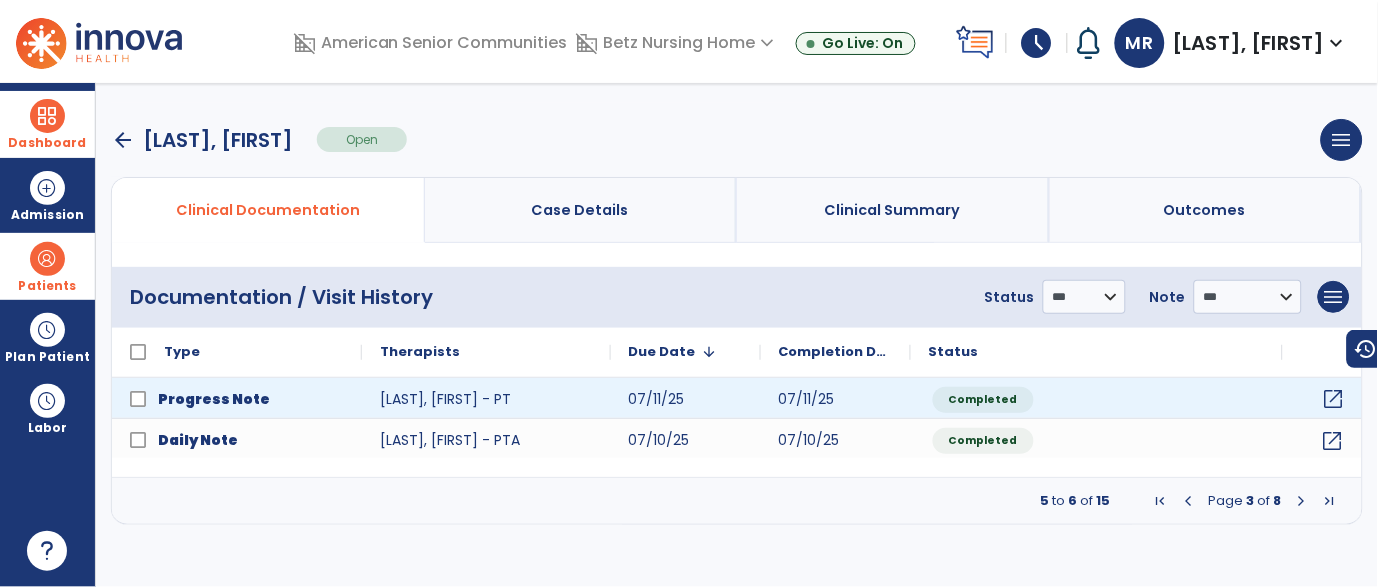 click on "open_in_new" 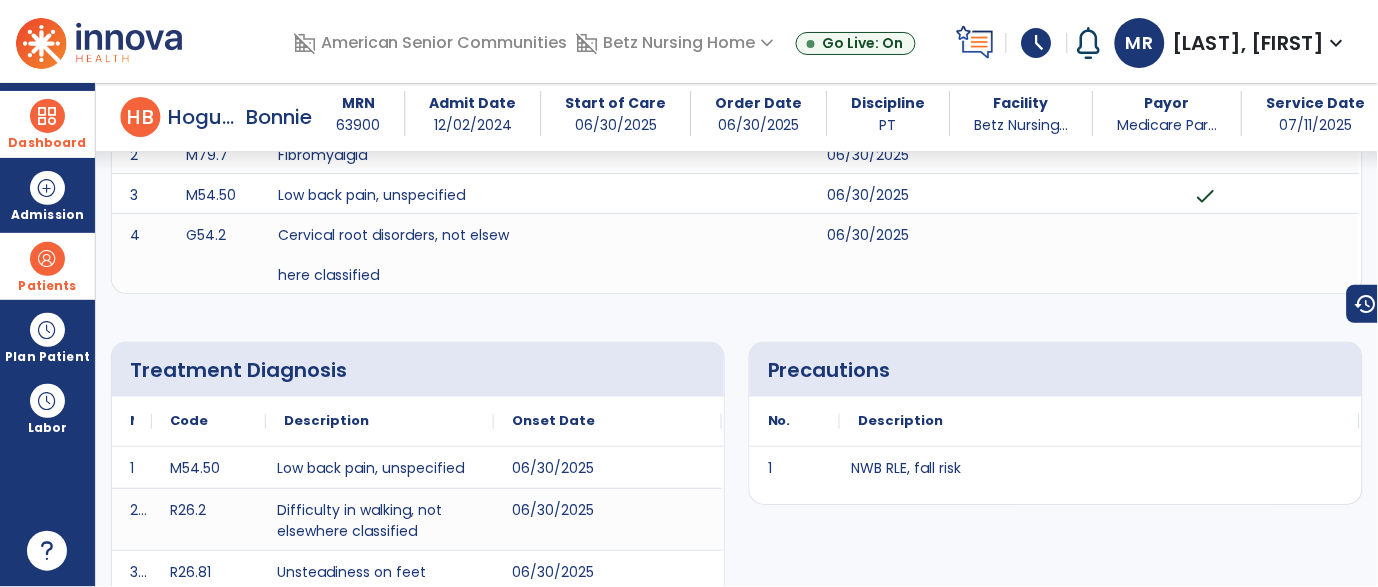scroll, scrollTop: 0, scrollLeft: 0, axis: both 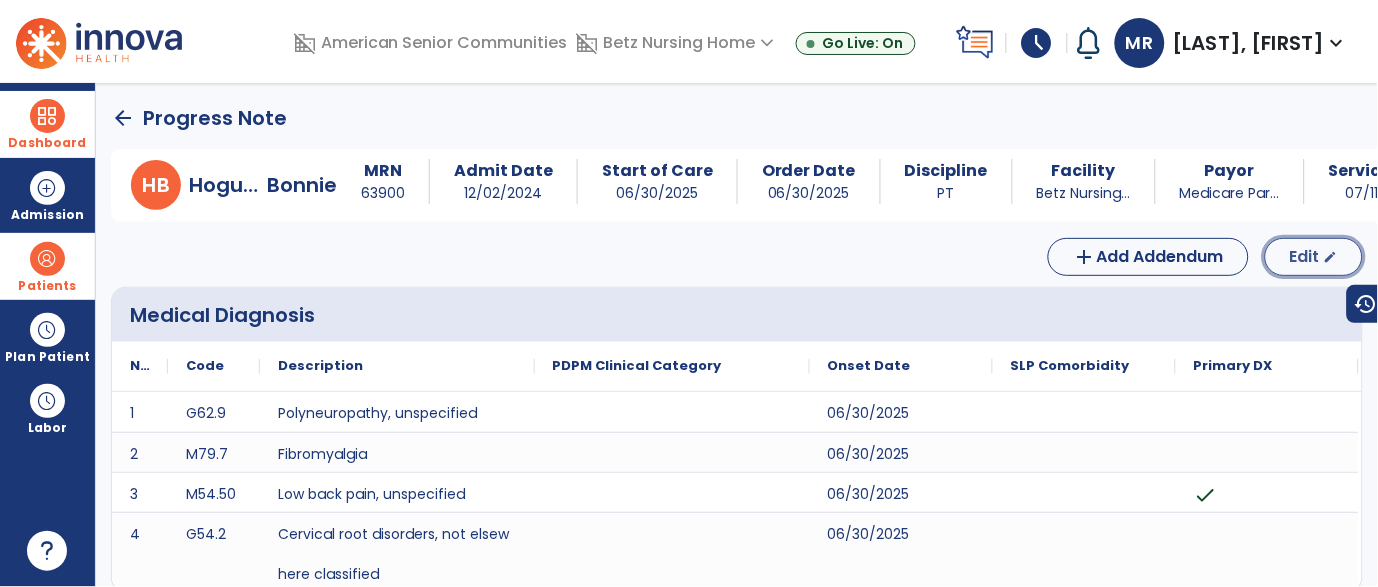 click on "Edit  edit" 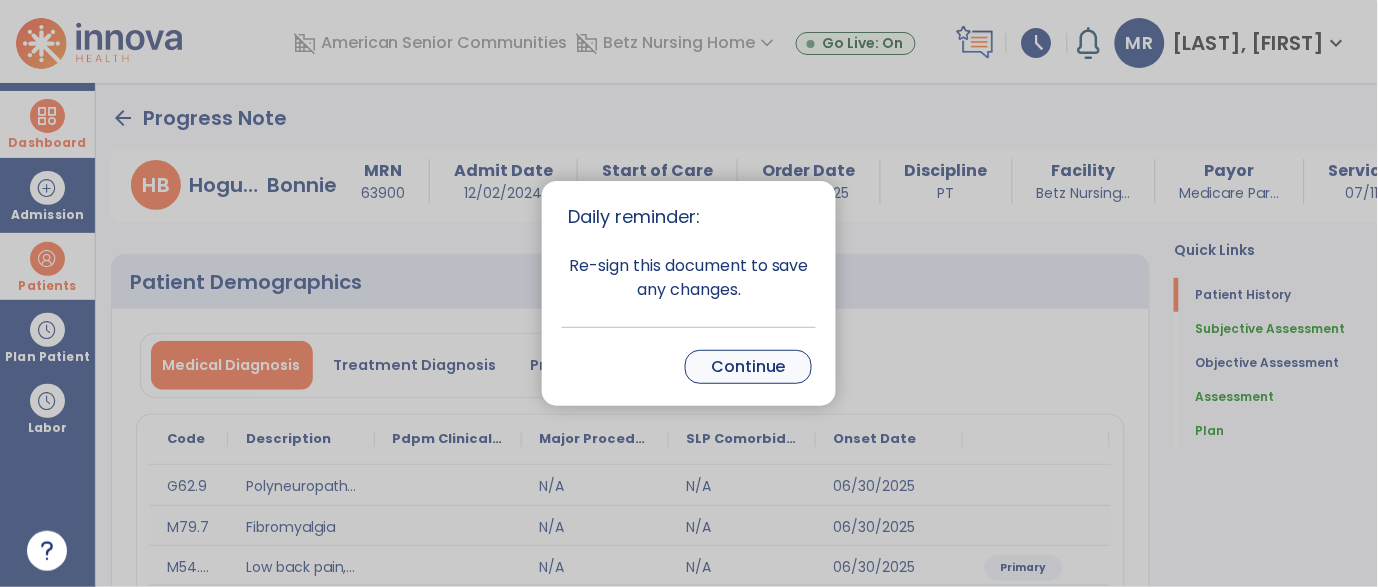 click on "Continue" at bounding box center (748, 367) 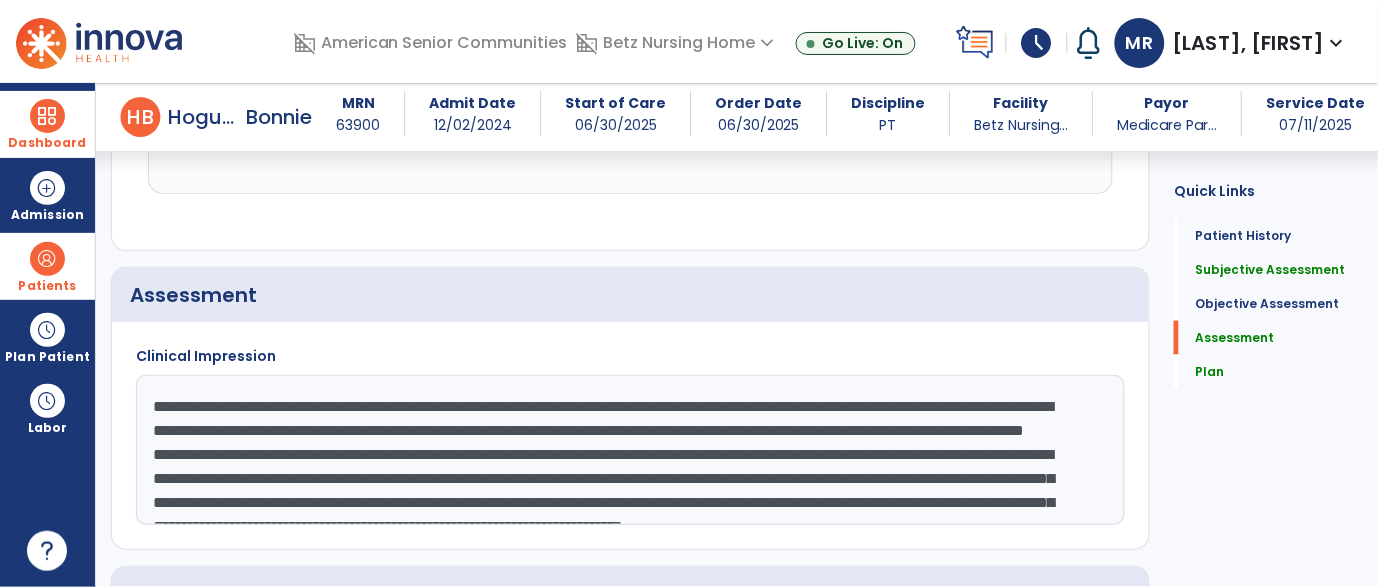 scroll, scrollTop: 2078, scrollLeft: 0, axis: vertical 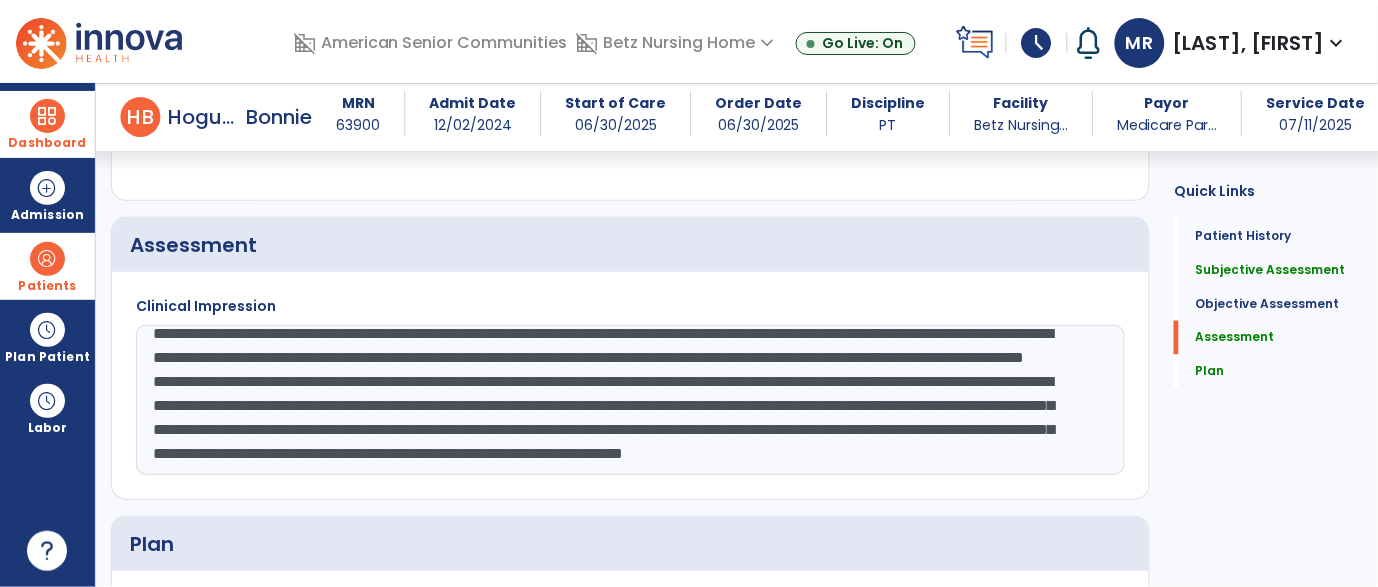 click on "**********" 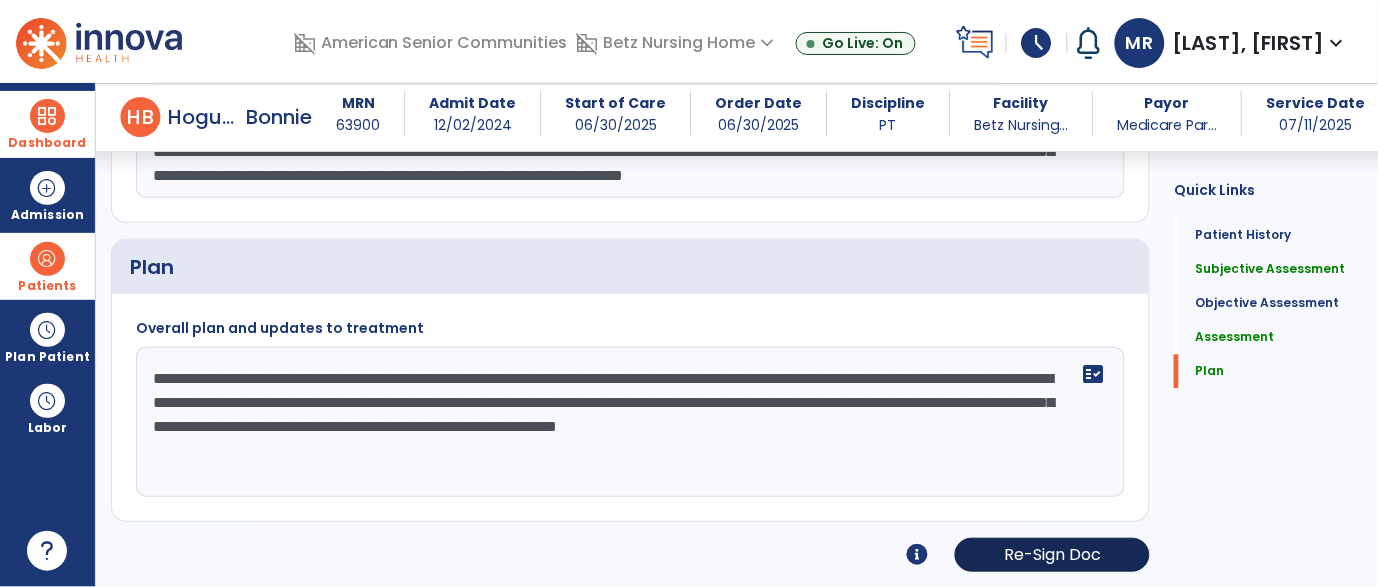 type on "**********" 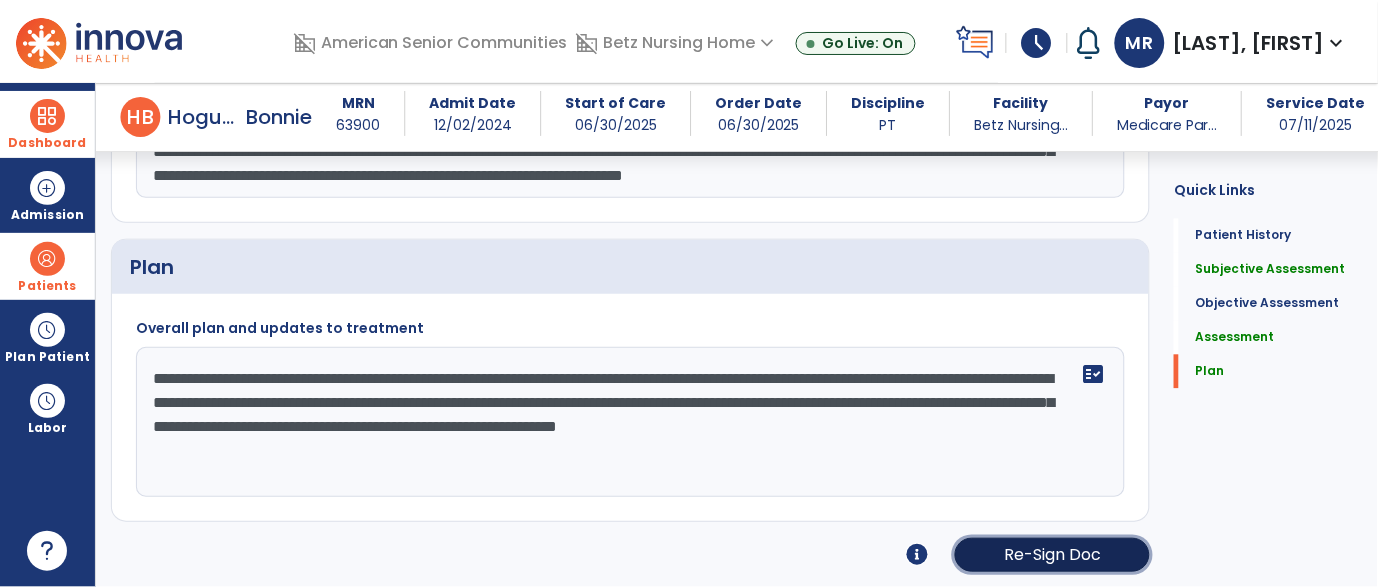 click on "Re-Sign Doc" 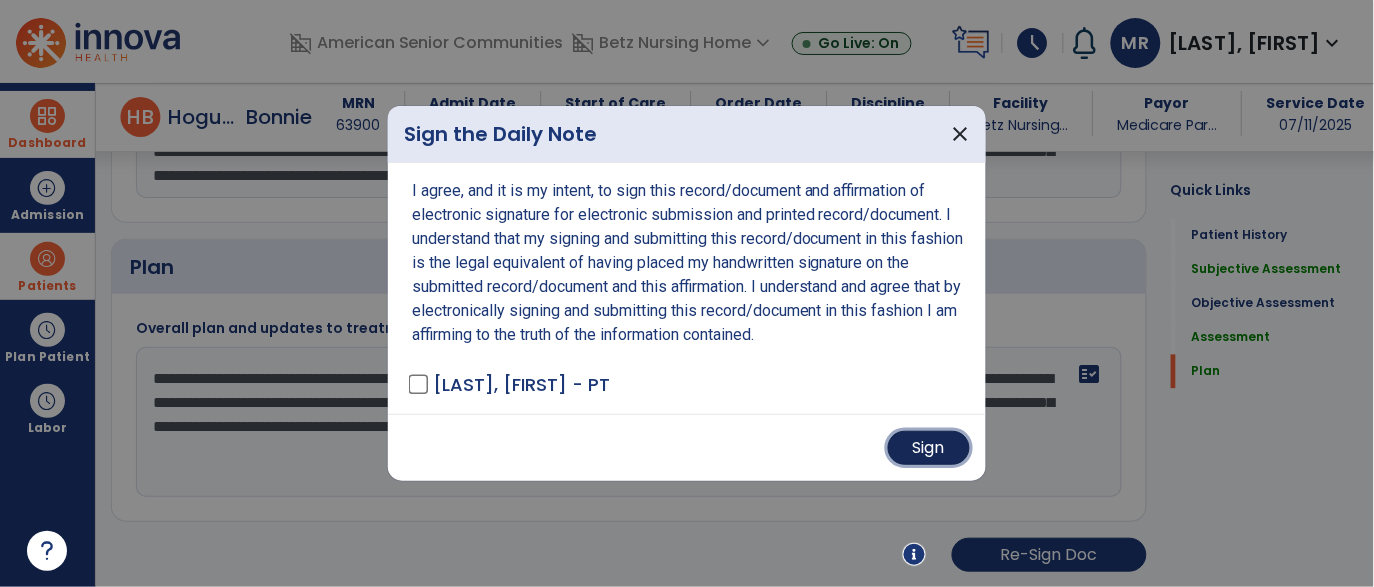 click on "Sign" at bounding box center [929, 448] 